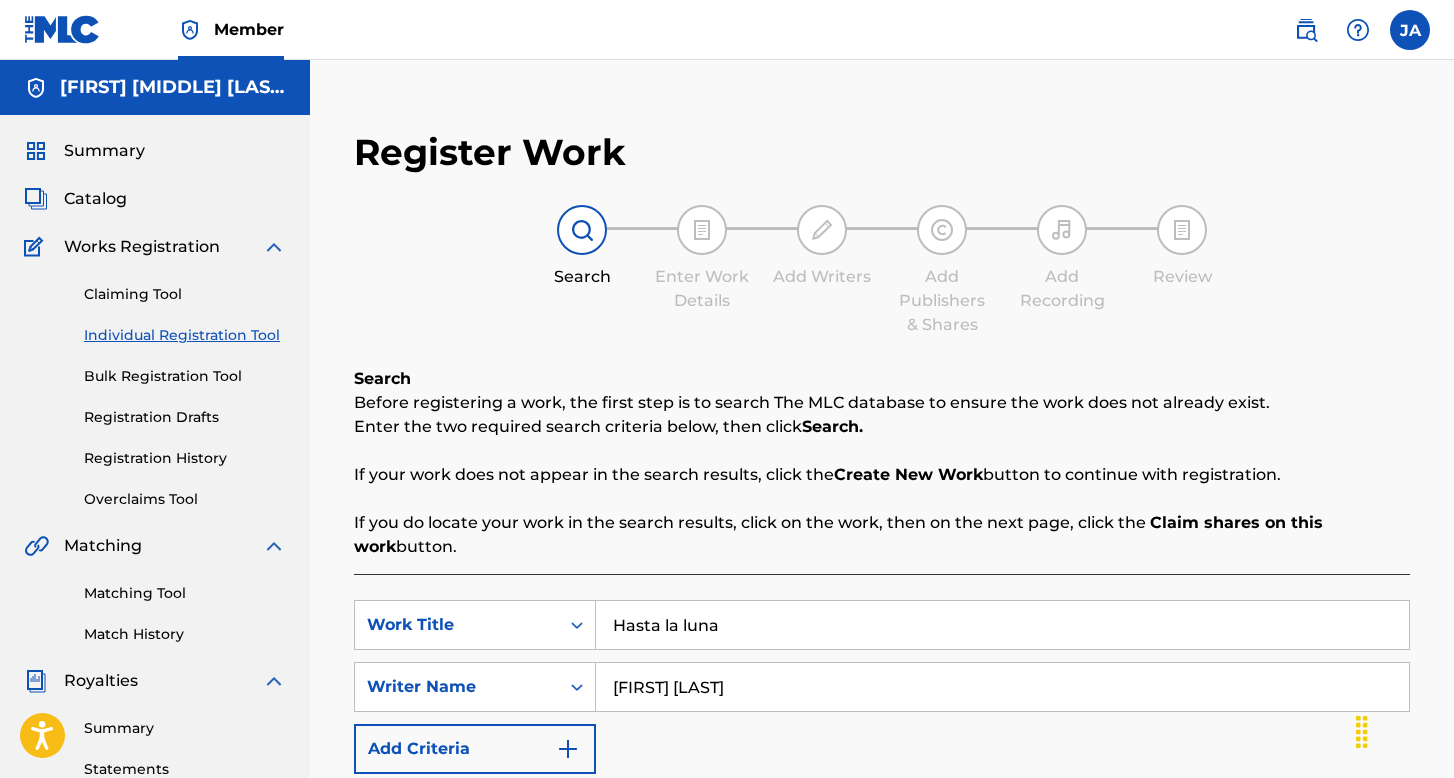 scroll, scrollTop: 491, scrollLeft: 0, axis: vertical 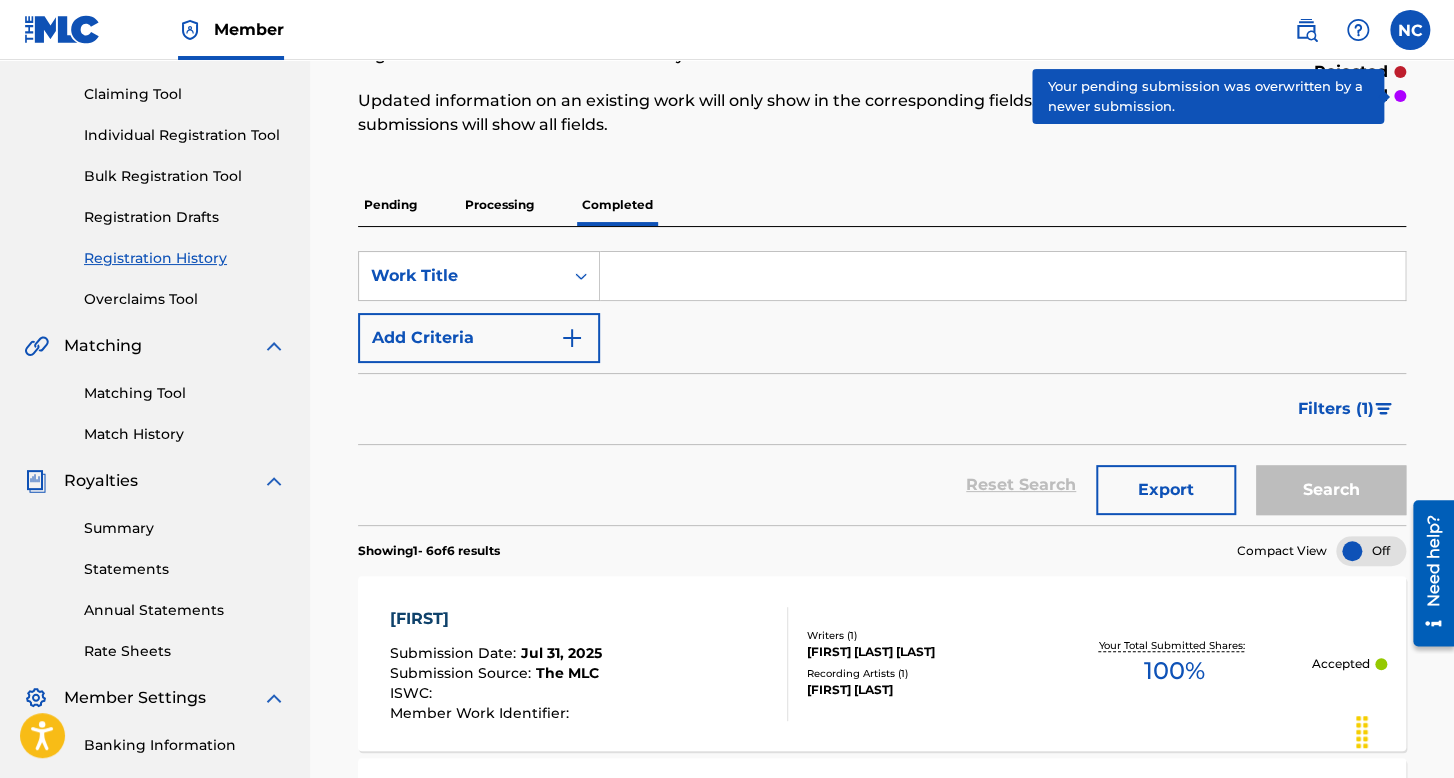 click at bounding box center (1002, 276) 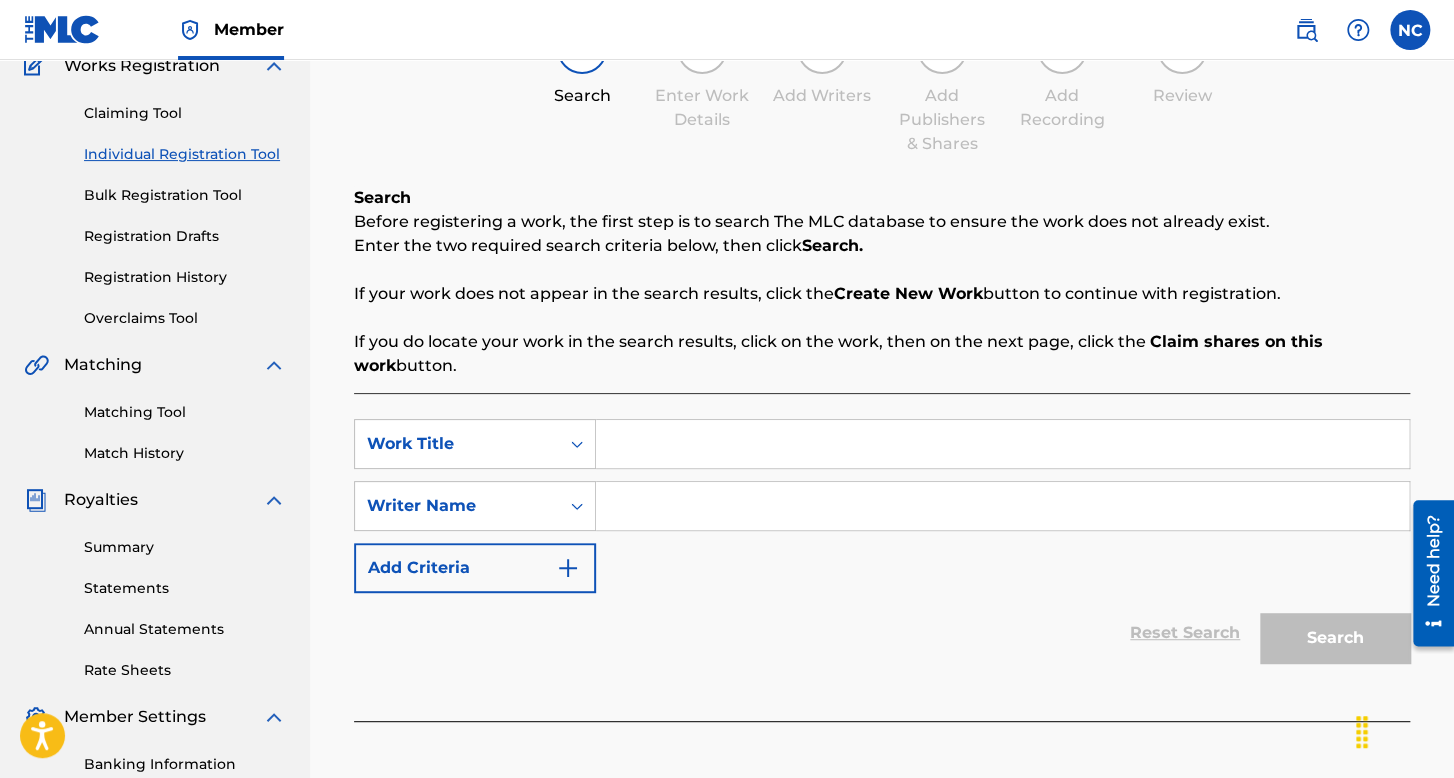 scroll, scrollTop: 300, scrollLeft: 0, axis: vertical 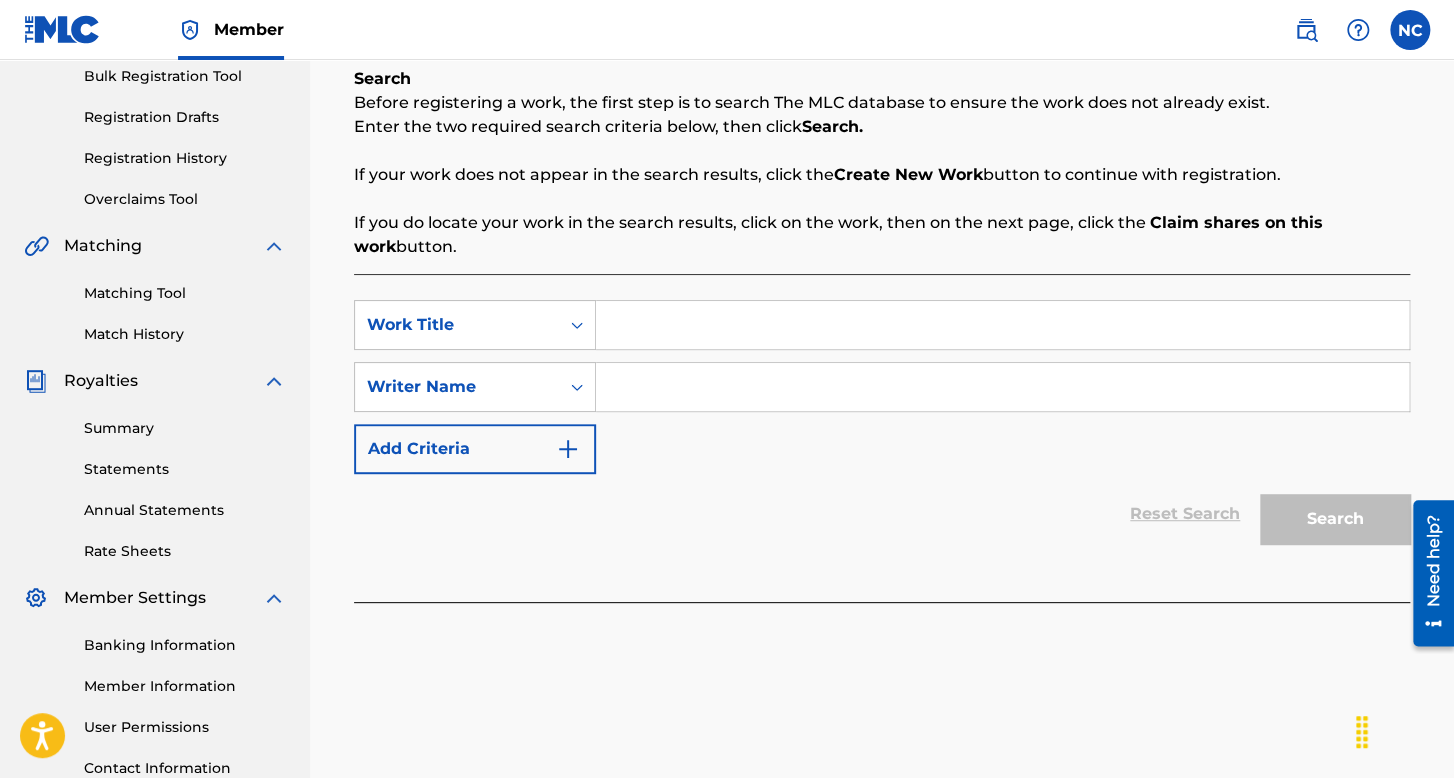 drag, startPoint x: 666, startPoint y: 293, endPoint x: 666, endPoint y: 317, distance: 24 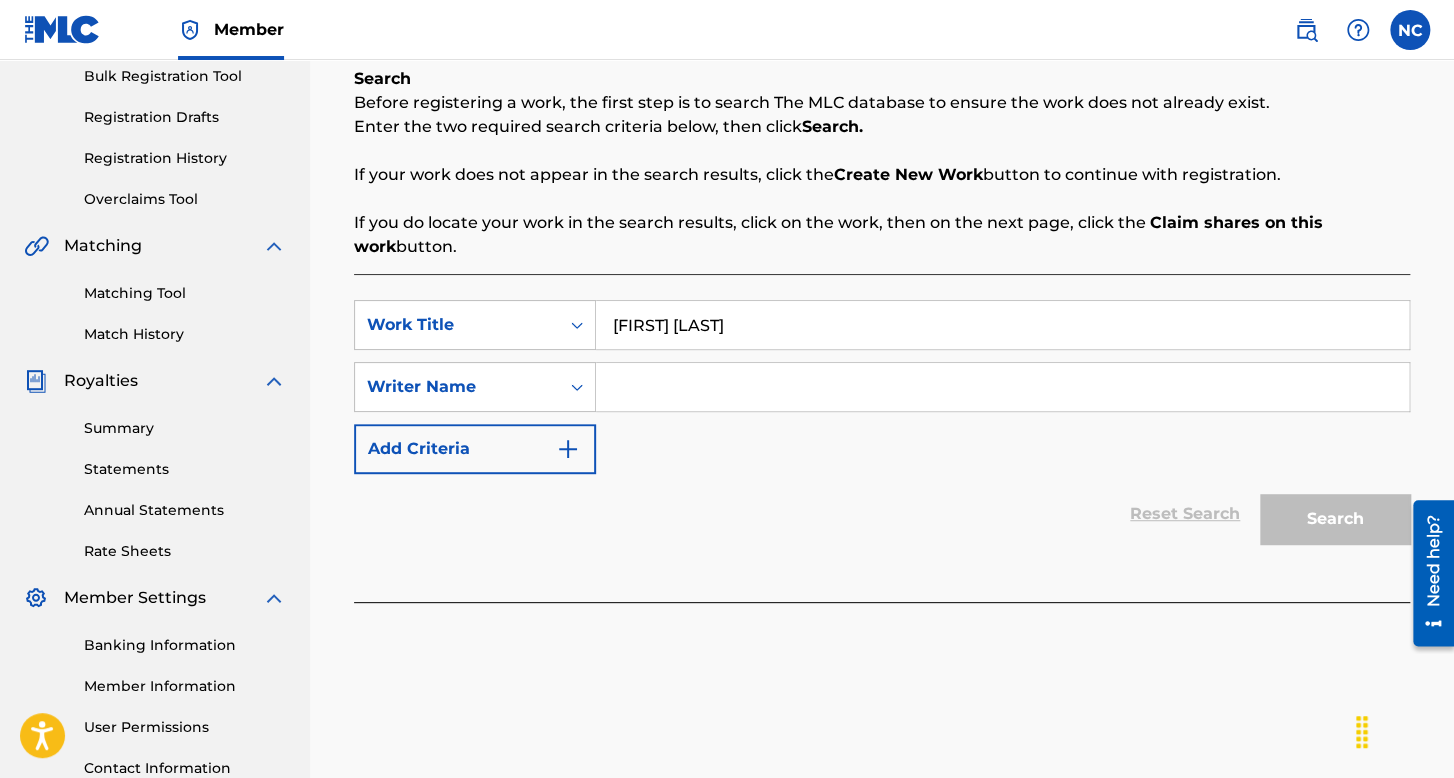 click at bounding box center (1002, 387) 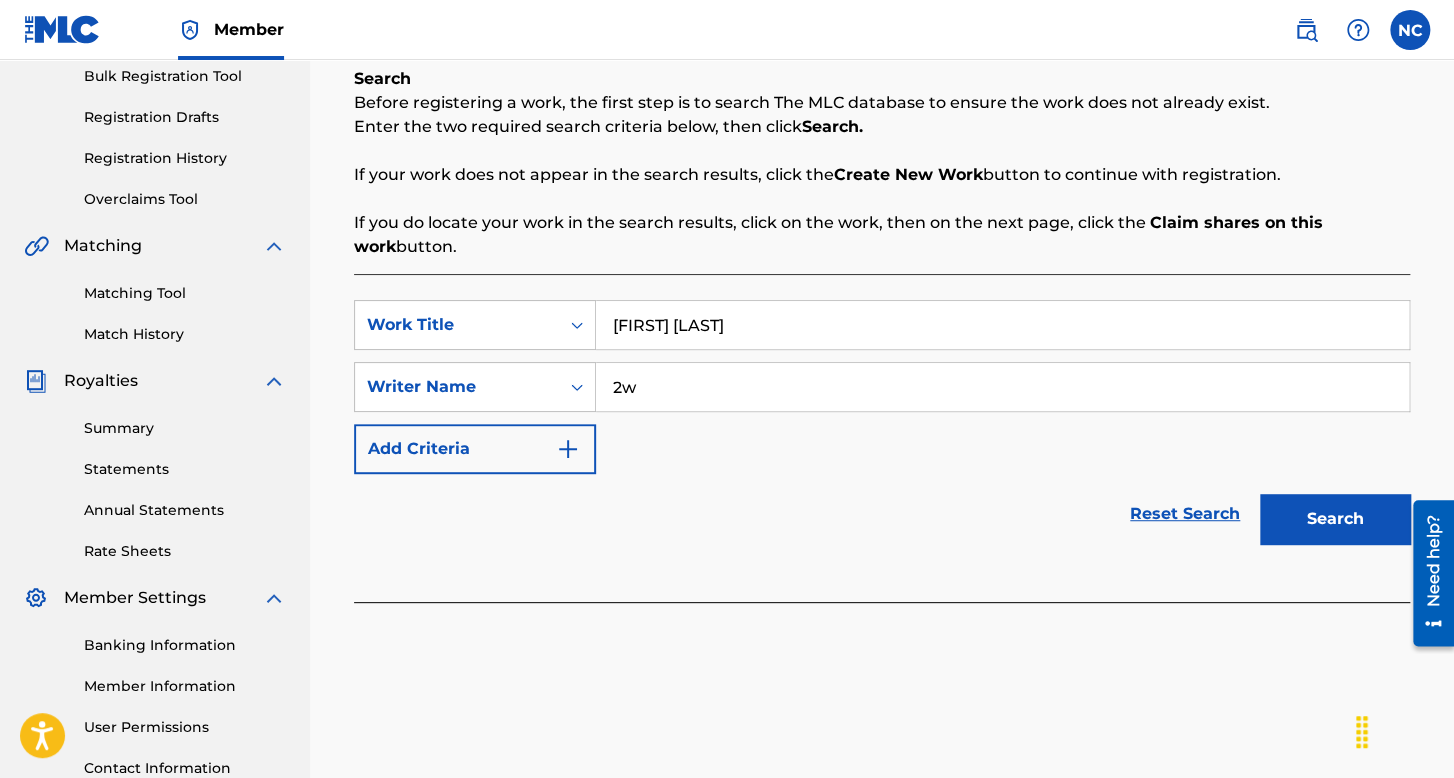 type on "2w" 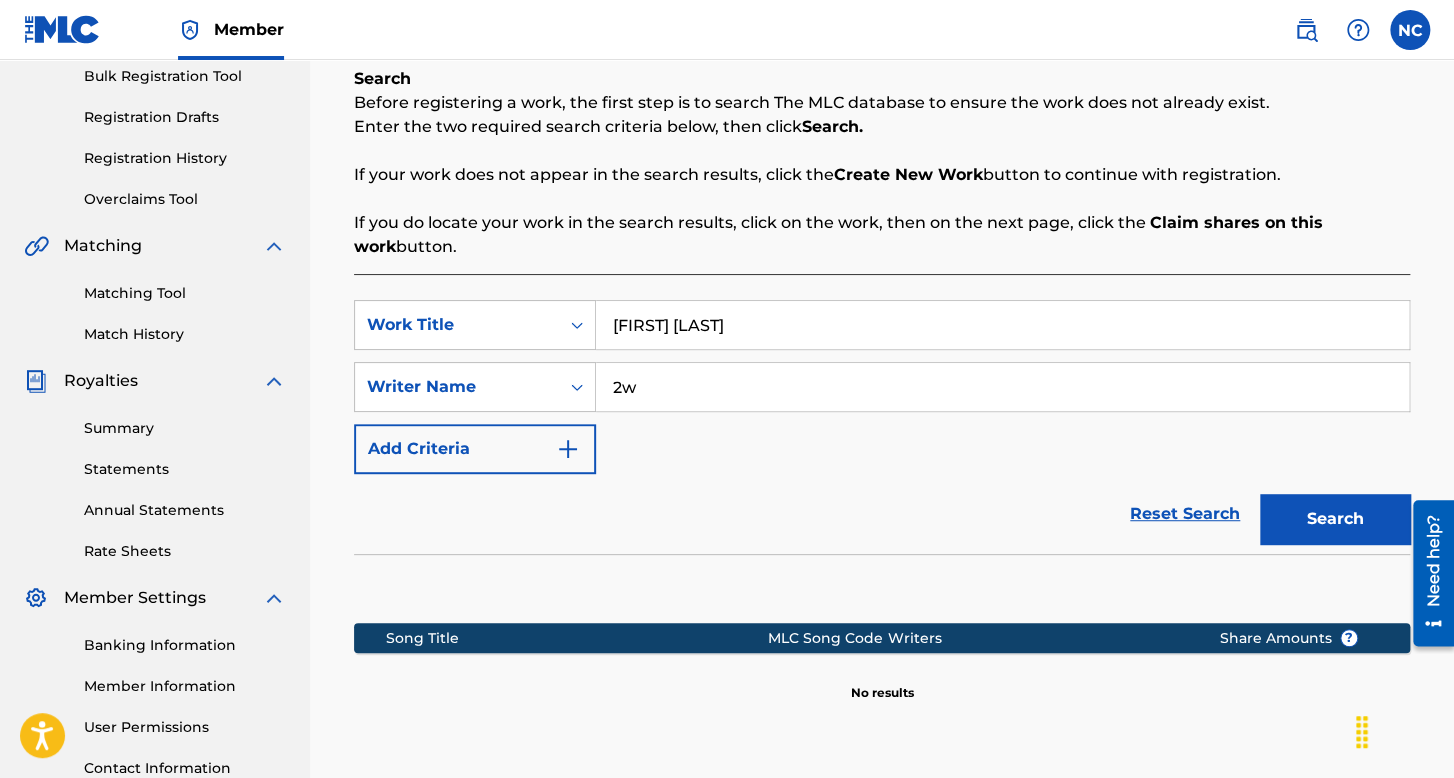 scroll, scrollTop: 491, scrollLeft: 0, axis: vertical 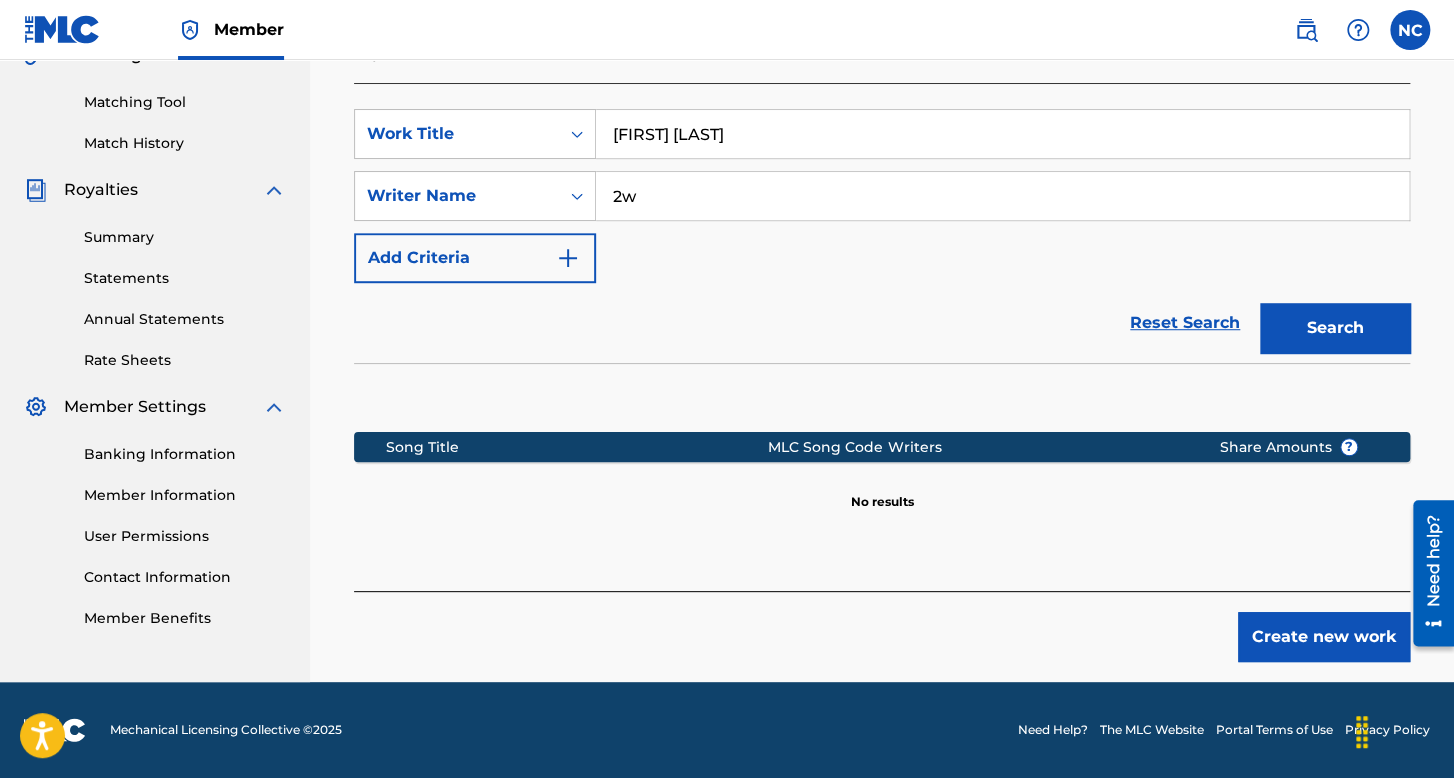 click on "Create new work" at bounding box center (1324, 637) 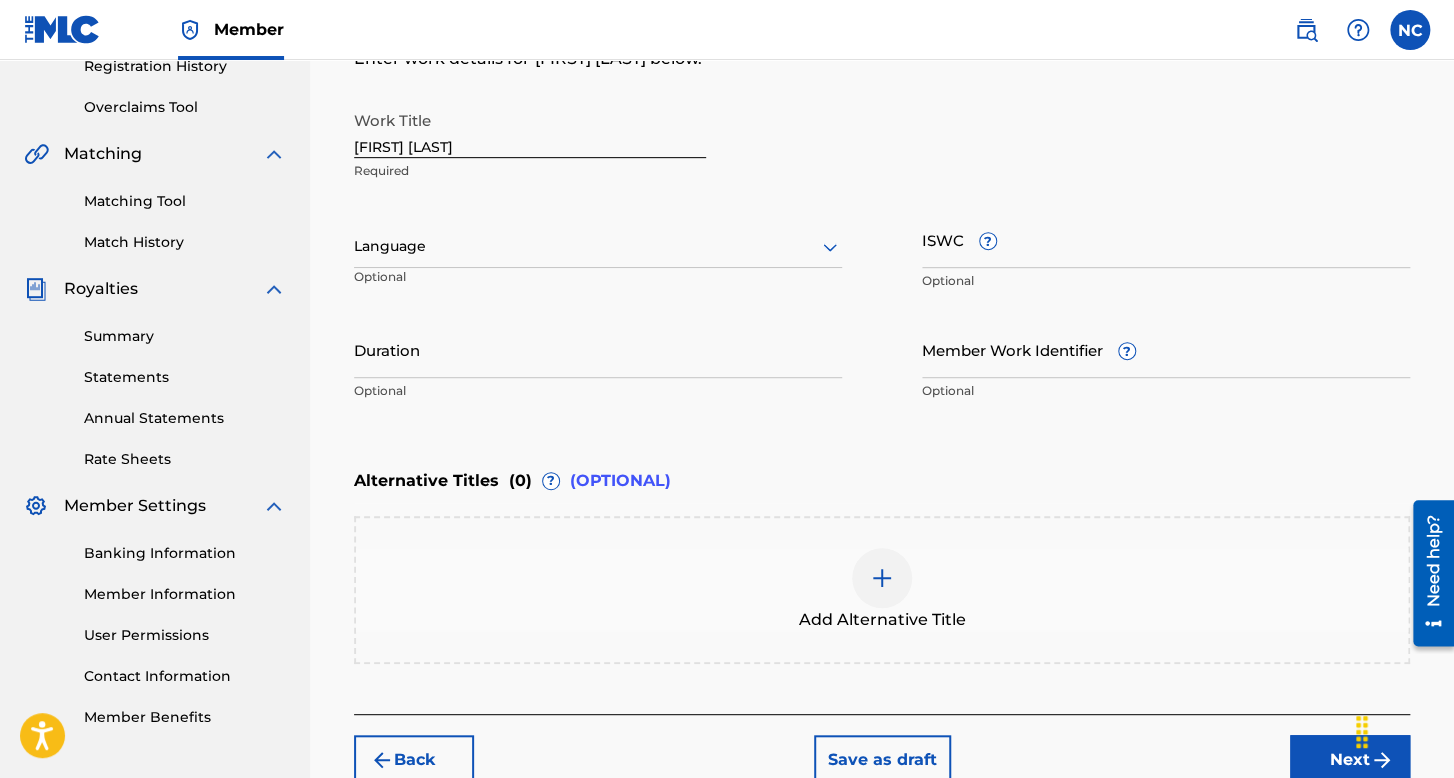 scroll, scrollTop: 291, scrollLeft: 0, axis: vertical 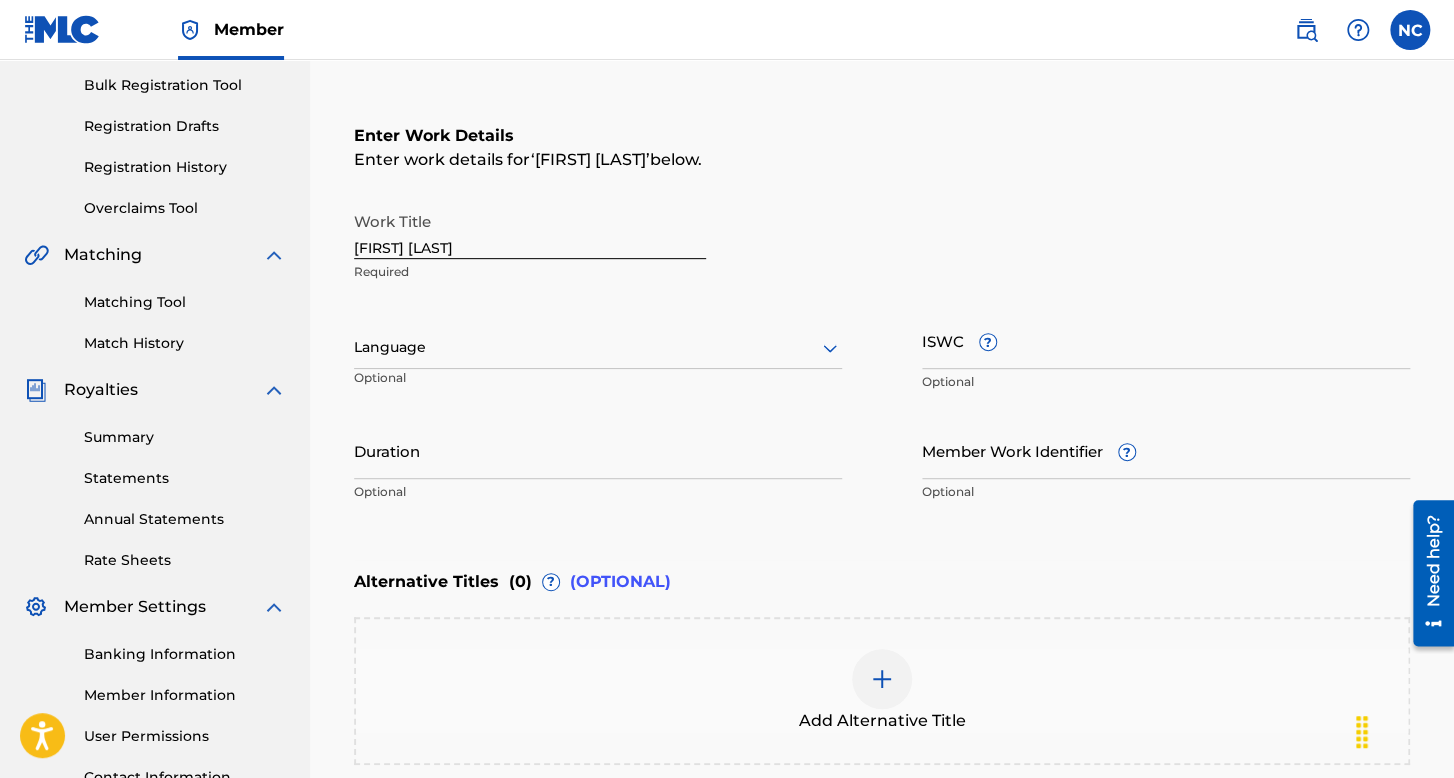 click on "Language" at bounding box center [598, 348] 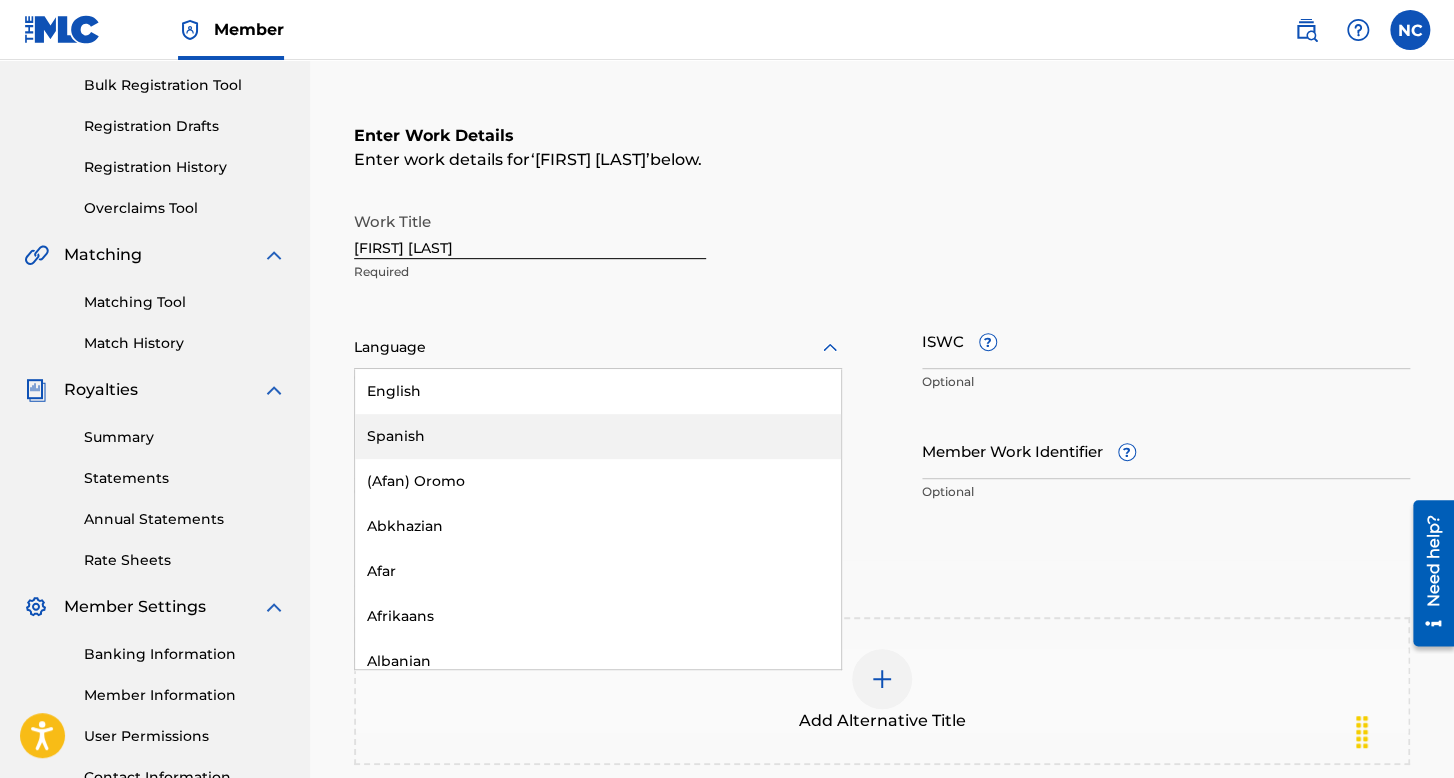 click on "Spanish" at bounding box center [598, 436] 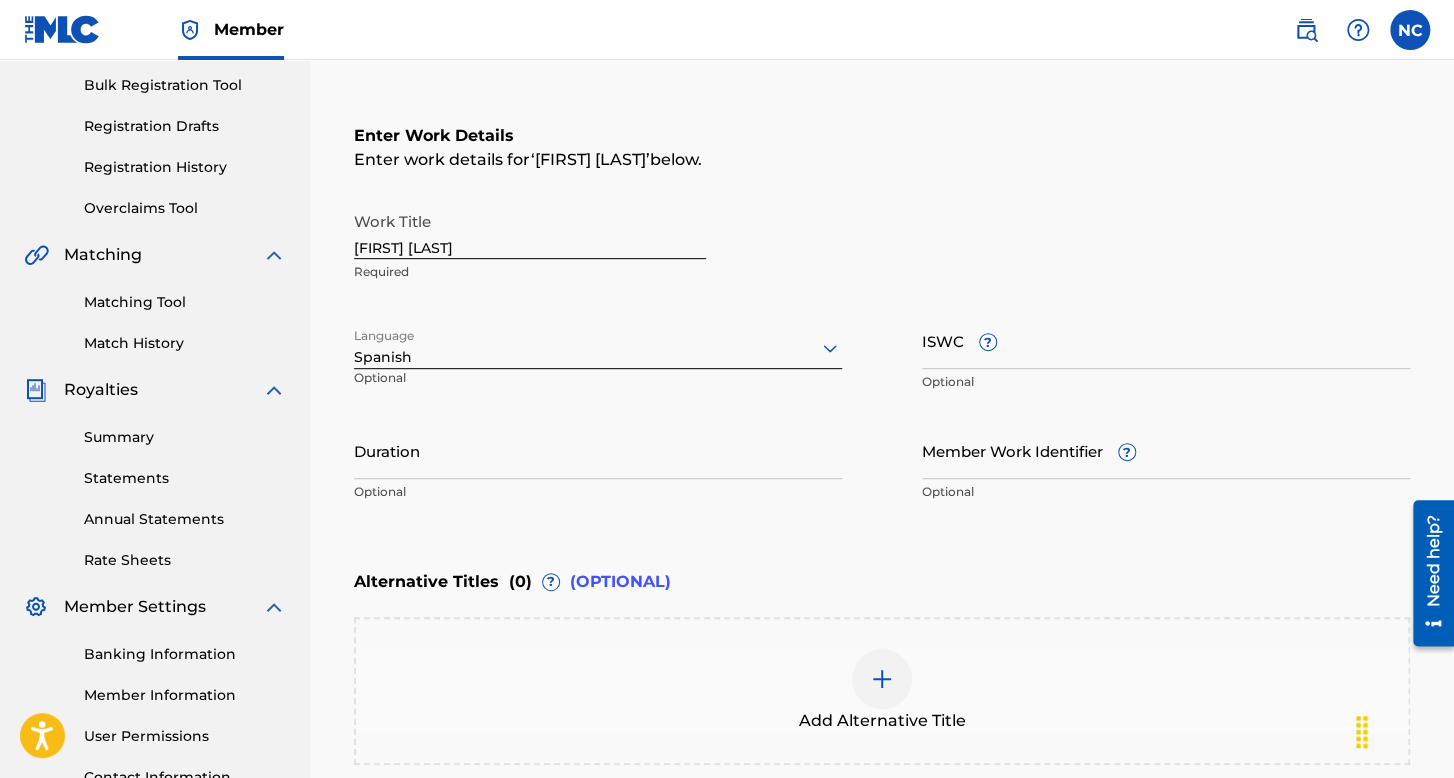 click on "Duration" at bounding box center [598, 450] 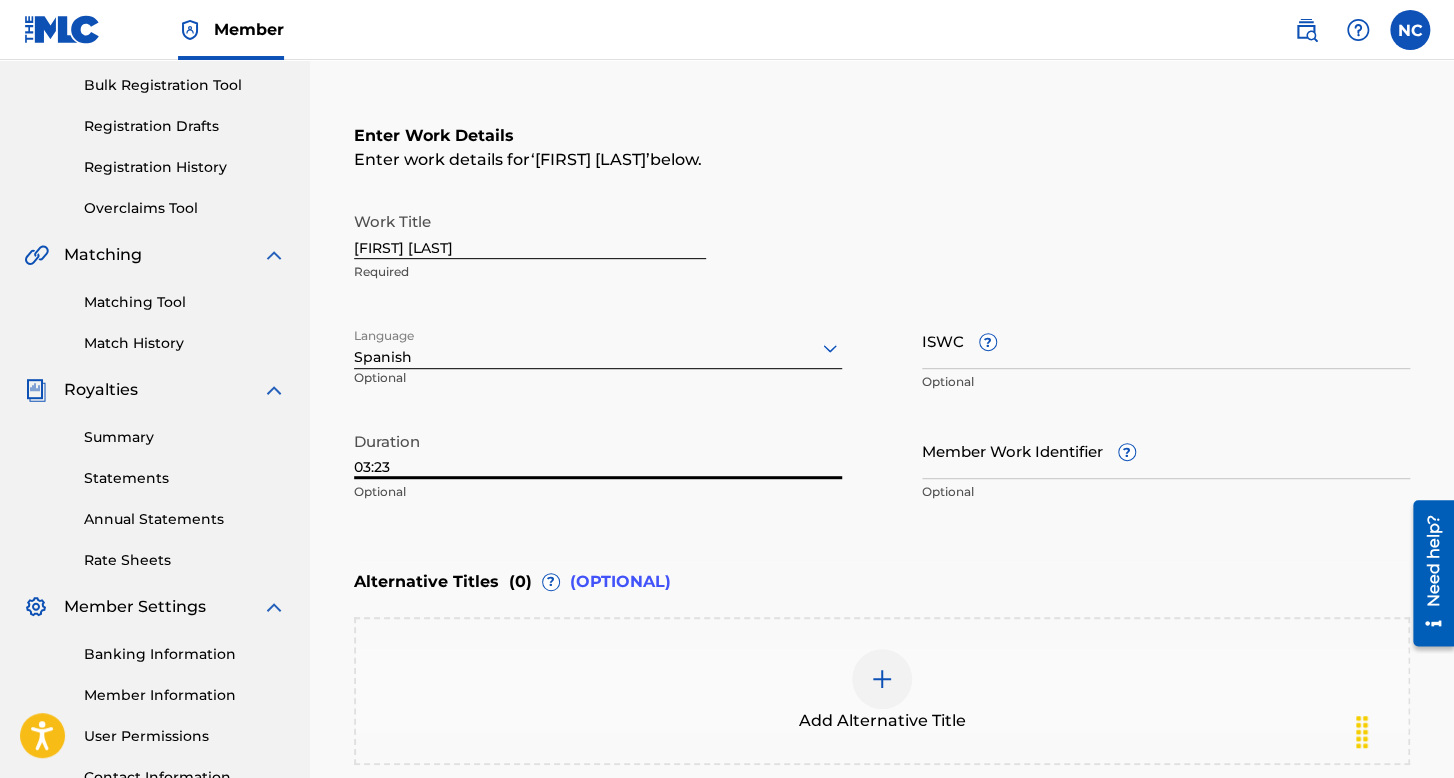 scroll, scrollTop: 513, scrollLeft: 0, axis: vertical 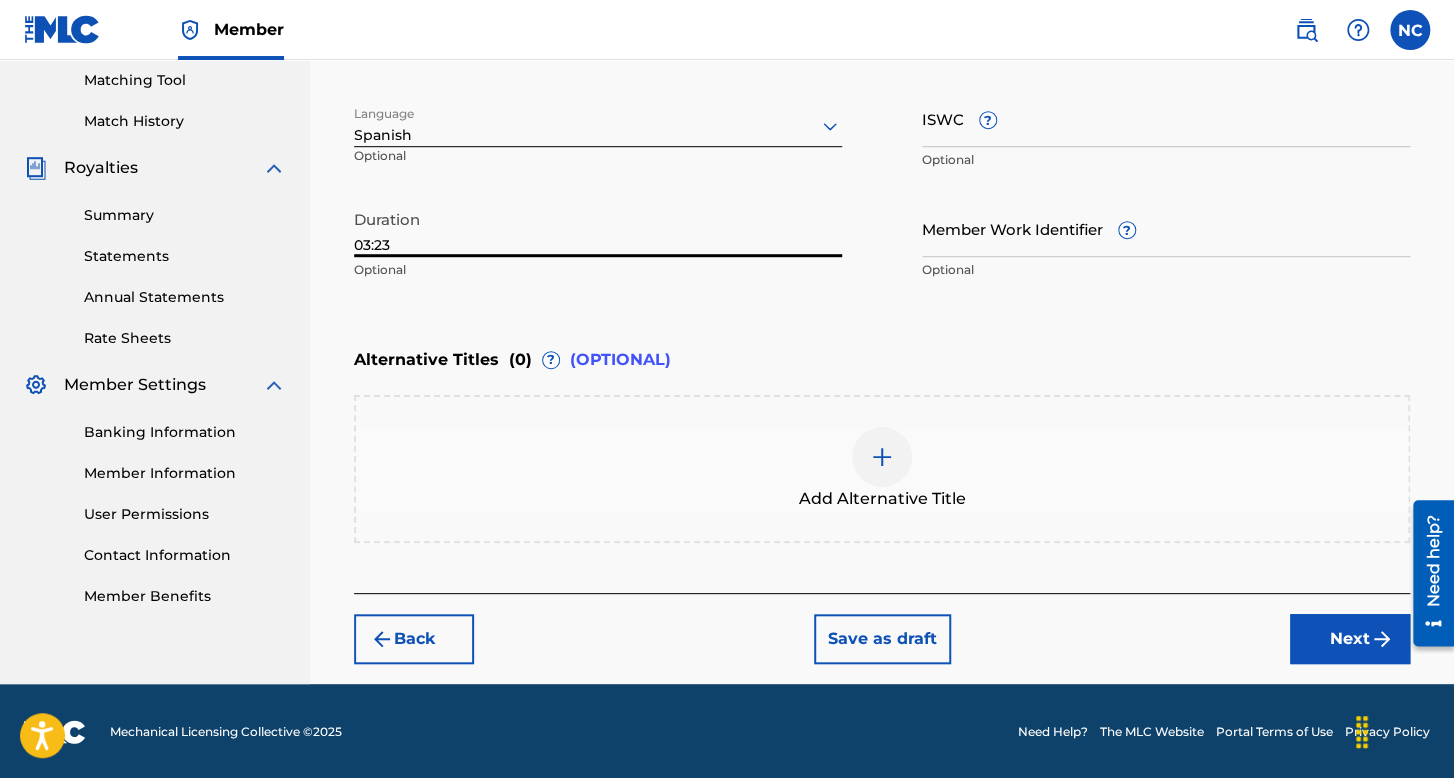 type on "03:23" 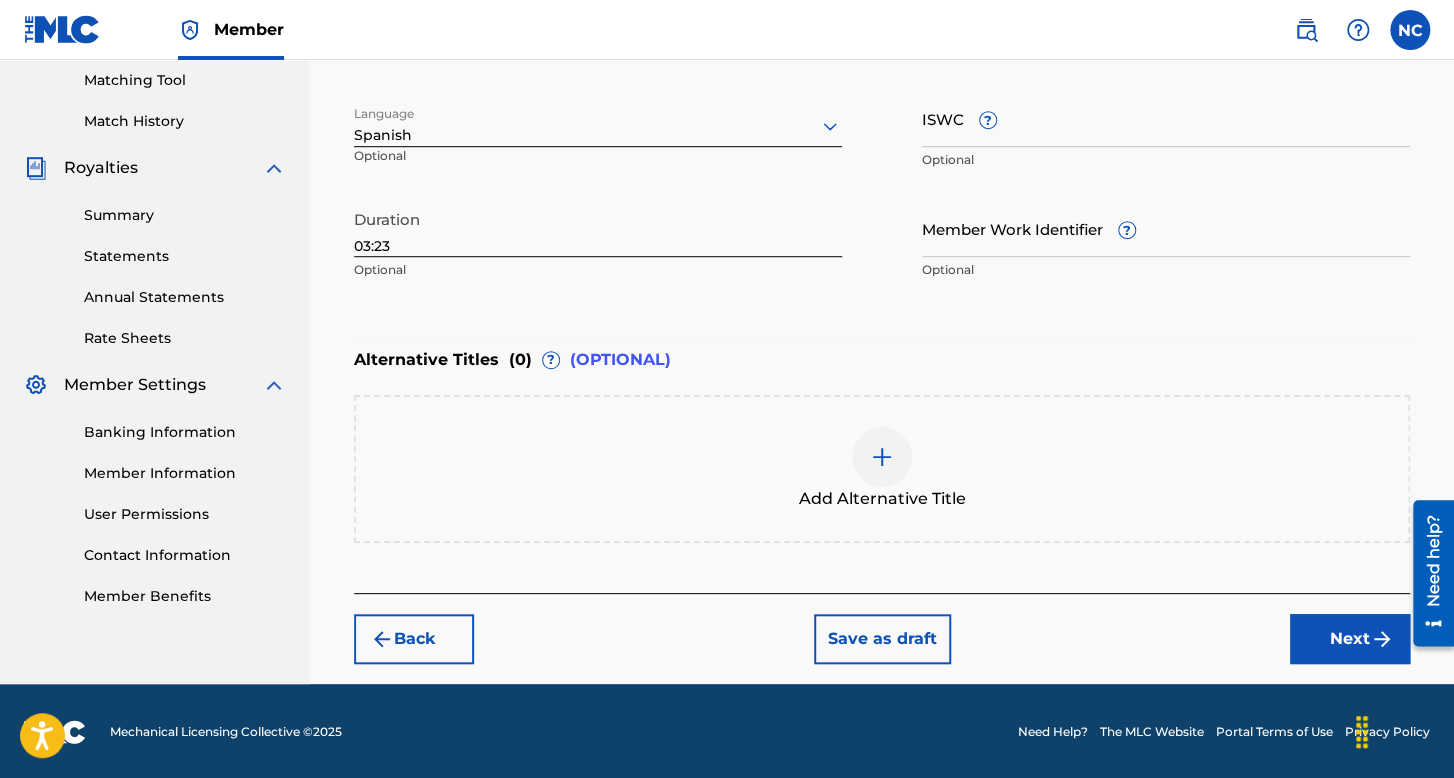 click on "Next" at bounding box center [1350, 639] 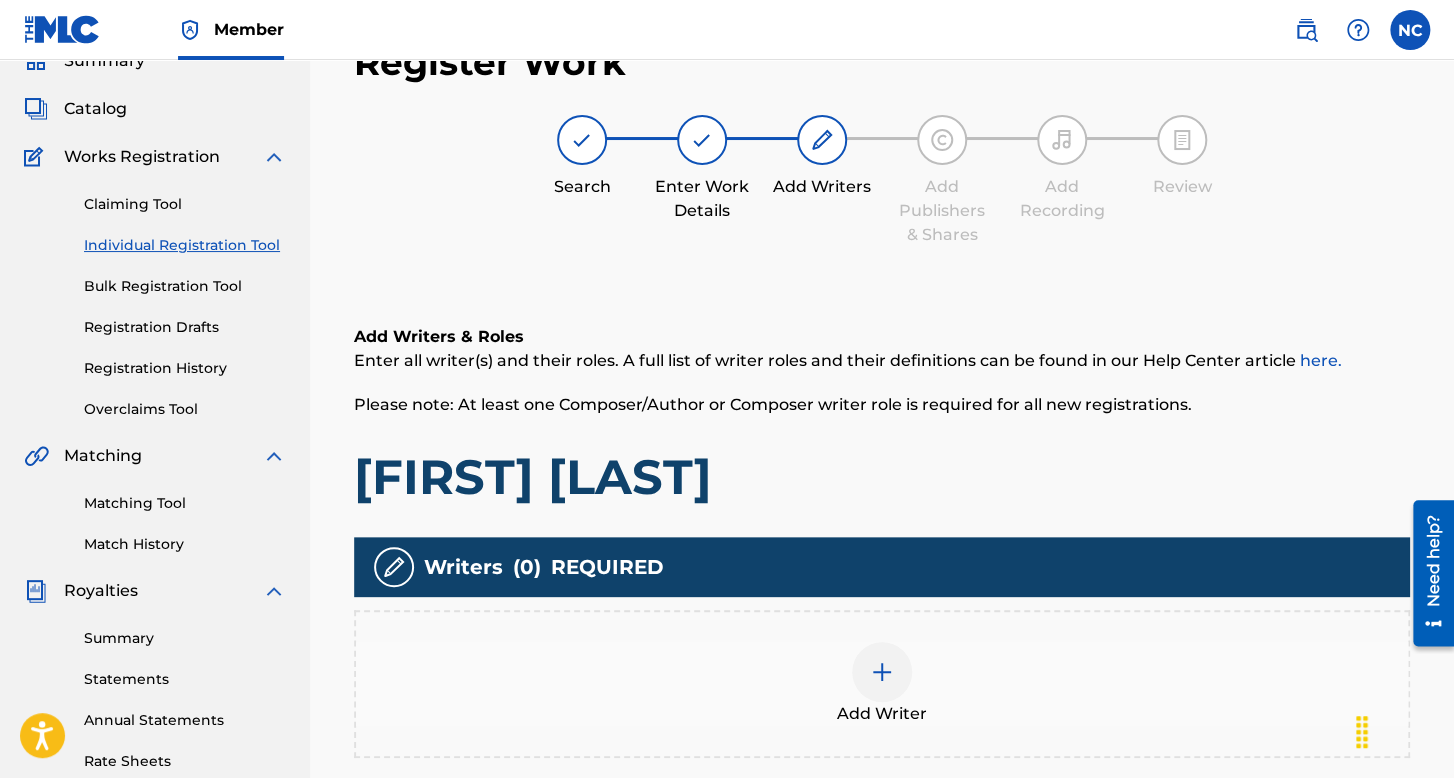 scroll, scrollTop: 390, scrollLeft: 0, axis: vertical 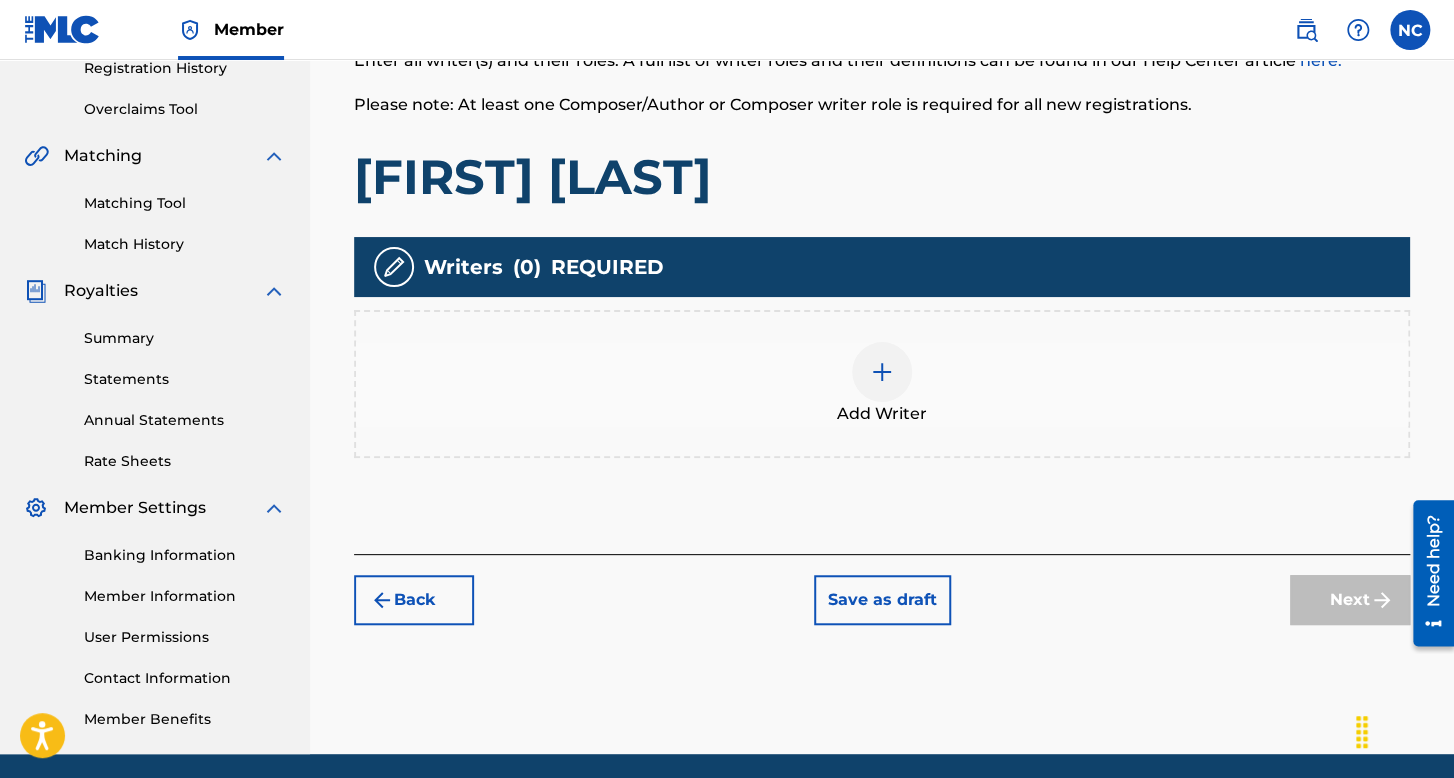 click at bounding box center [882, 372] 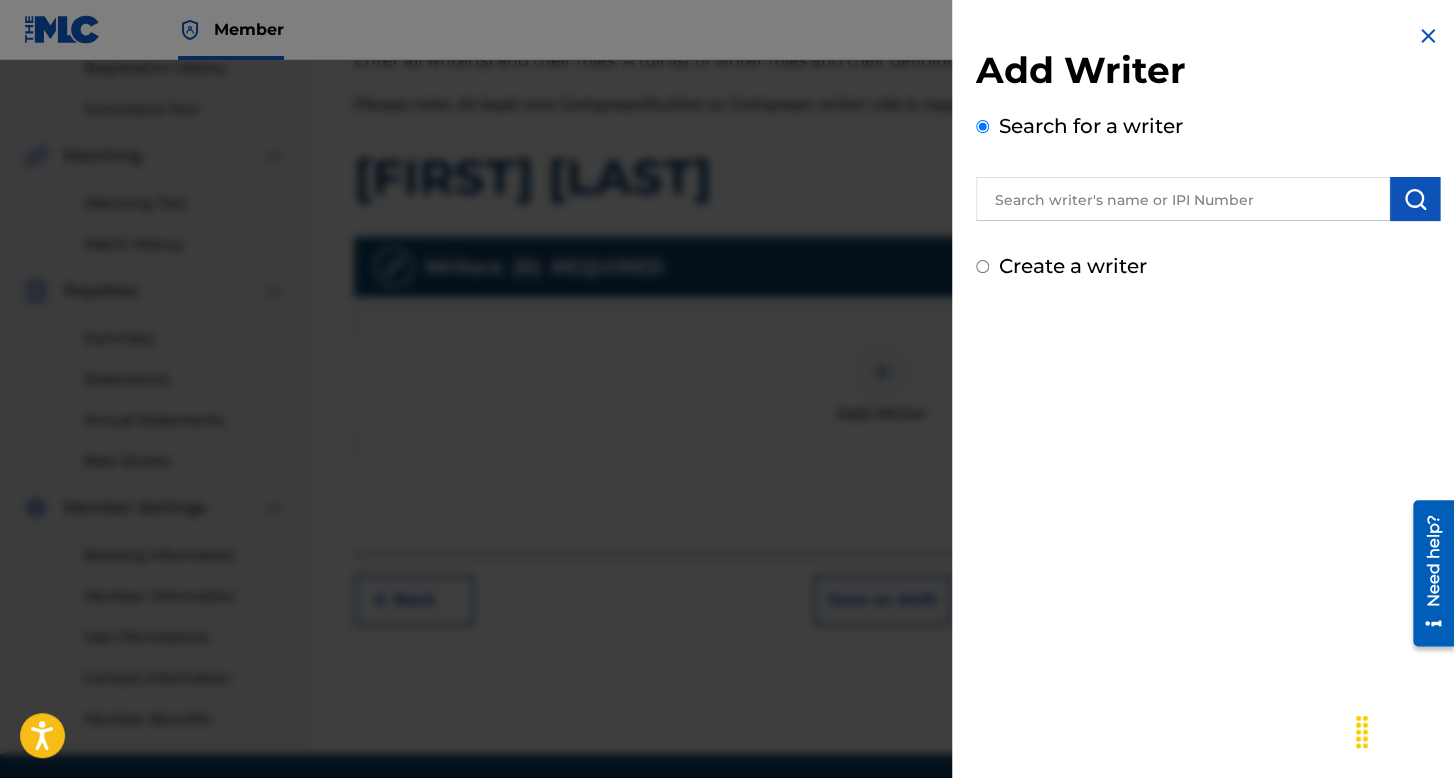 click on "Create a writer" at bounding box center [982, 266] 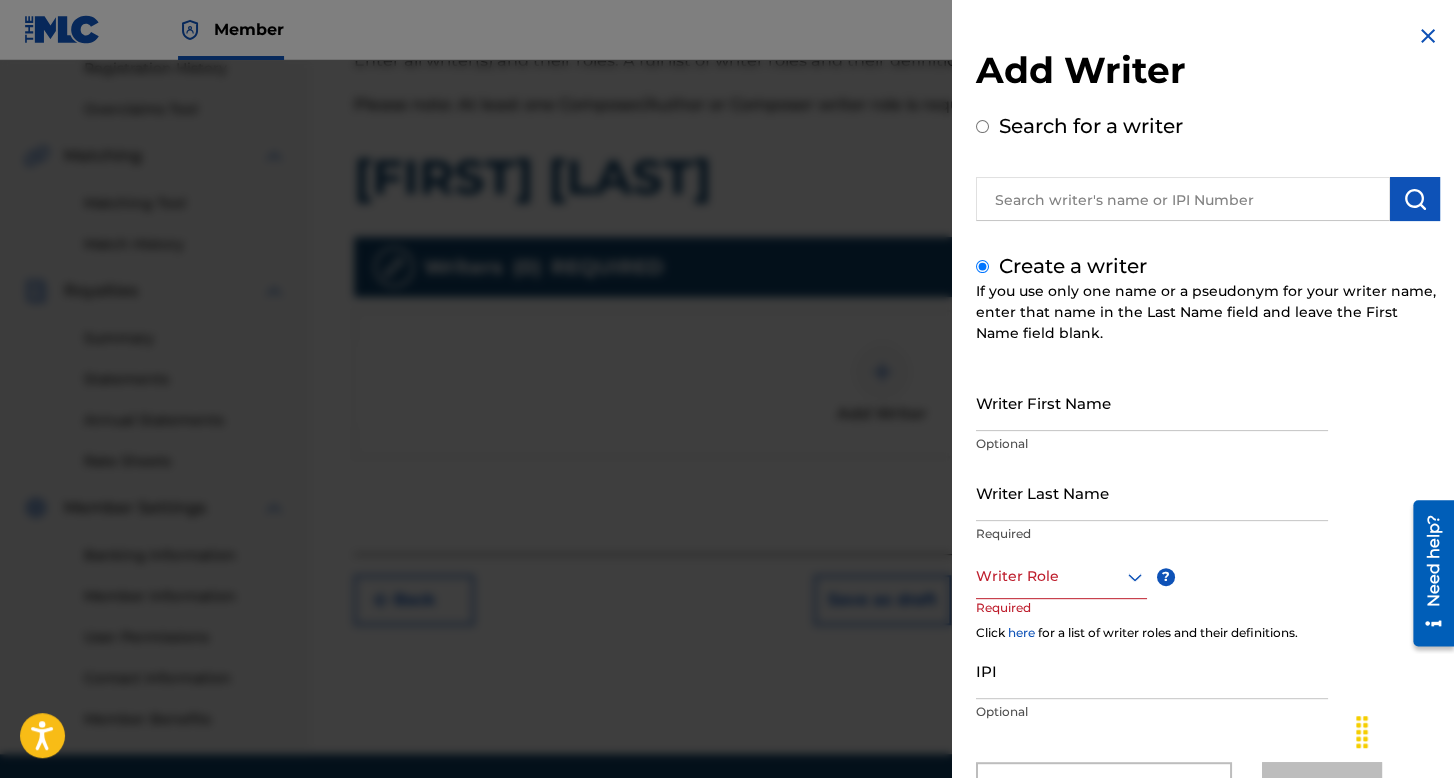 click on "Writer First Name" at bounding box center [1152, 402] 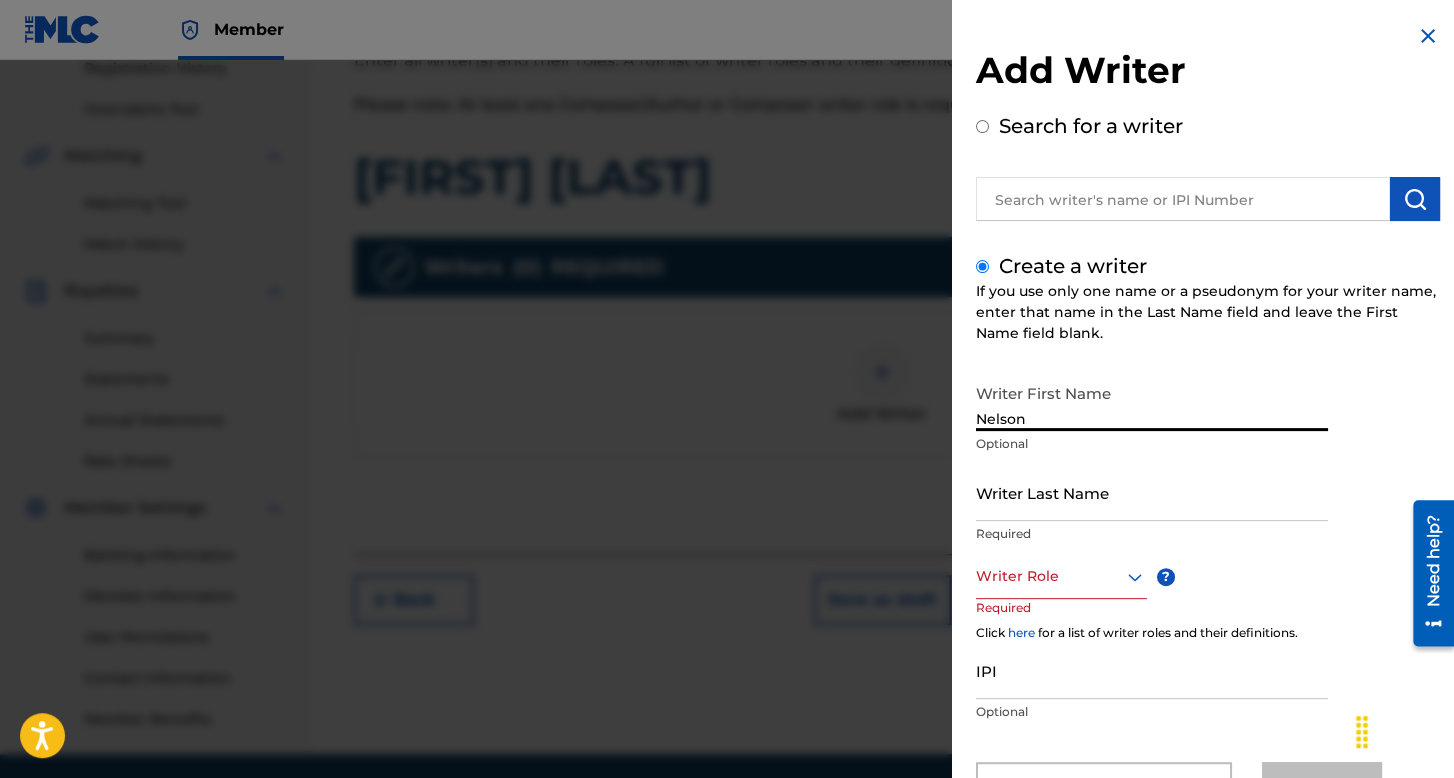 type on "Nelson" 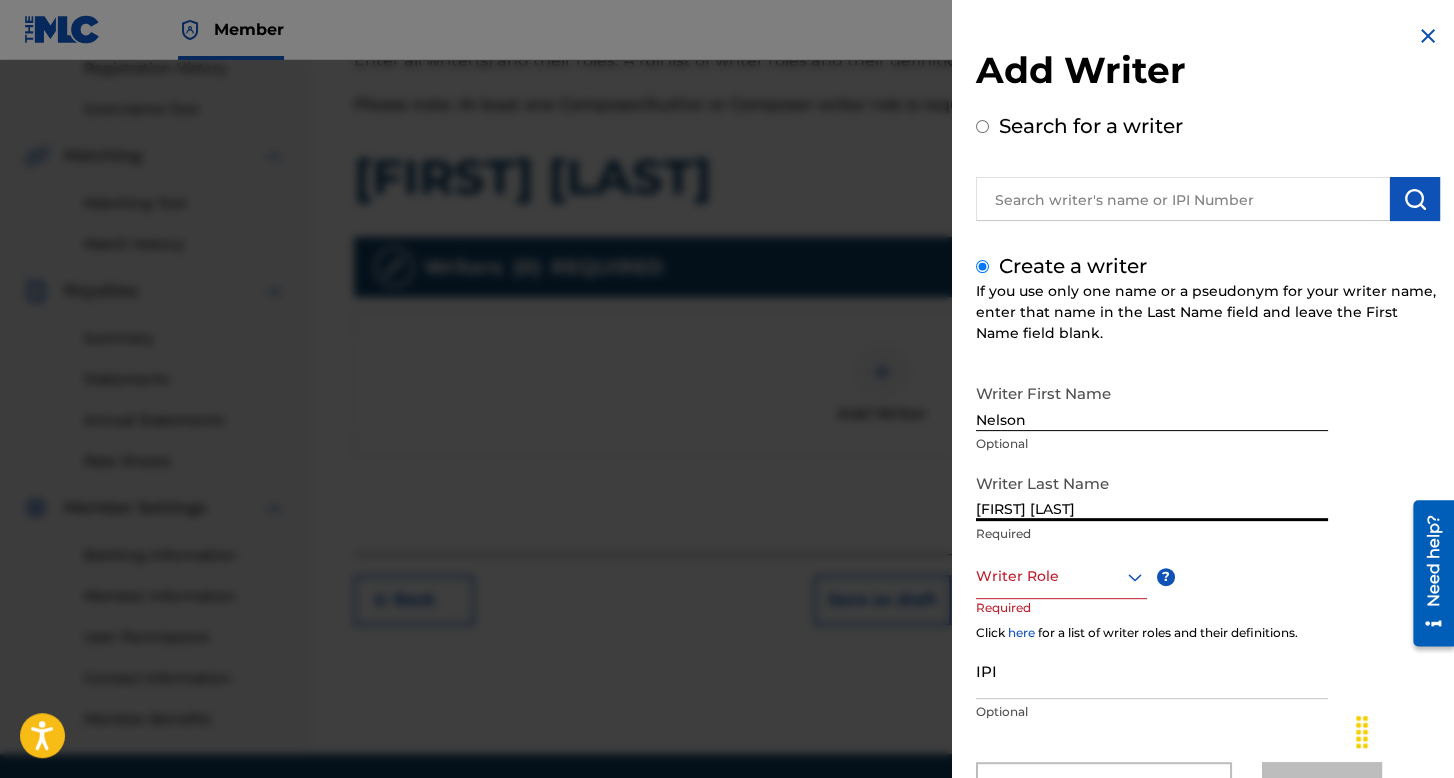 type on "[FIRST] [LAST]" 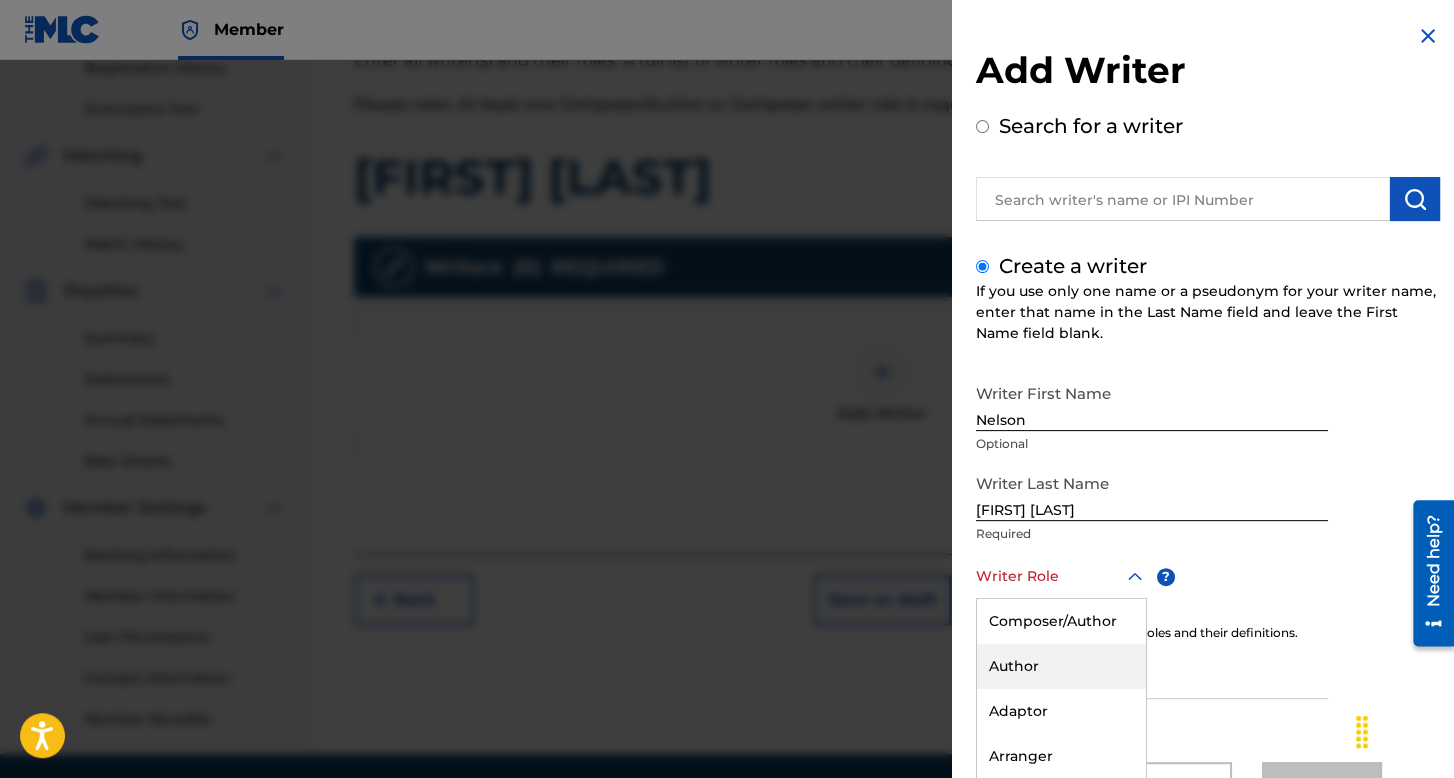 scroll, scrollTop: 88, scrollLeft: 0, axis: vertical 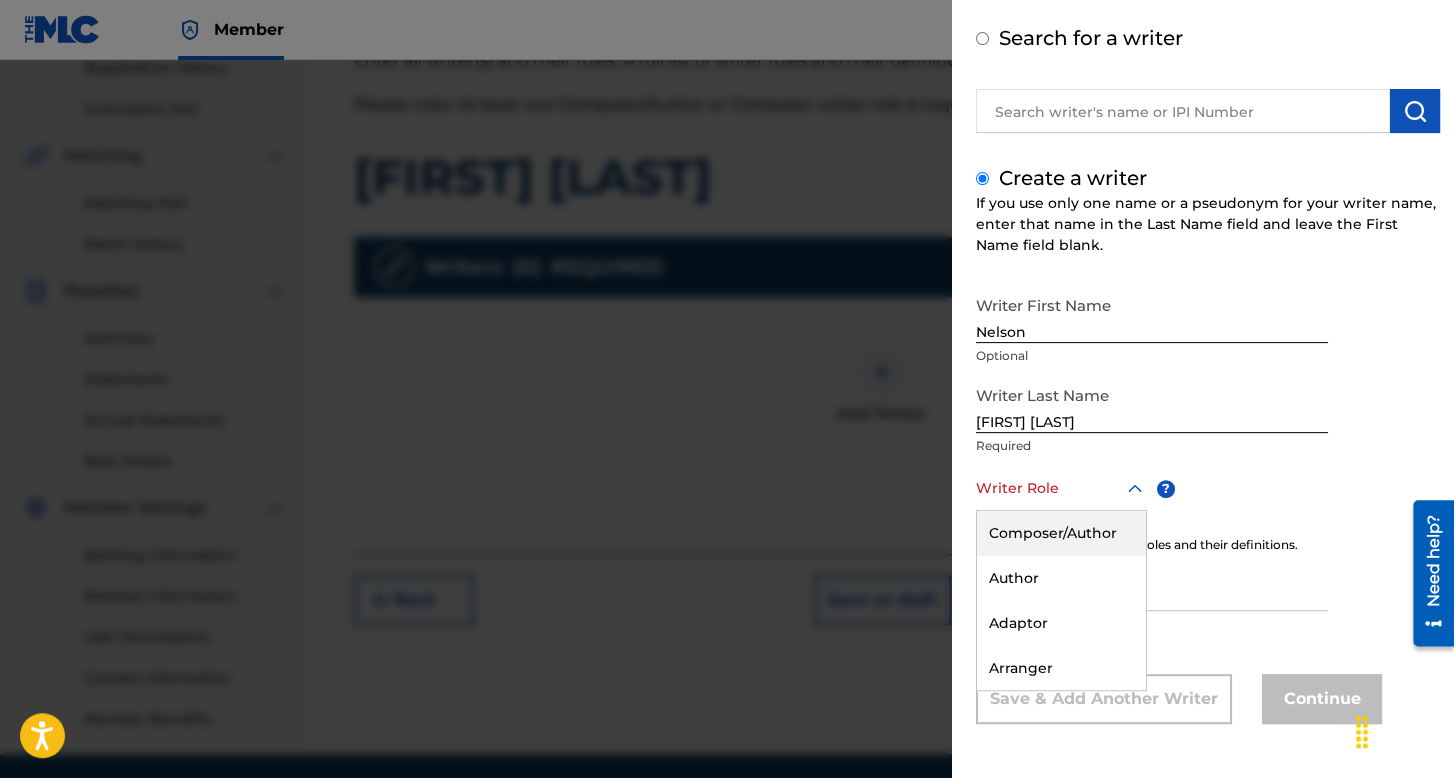 click on "Composer/Author" at bounding box center (1061, 533) 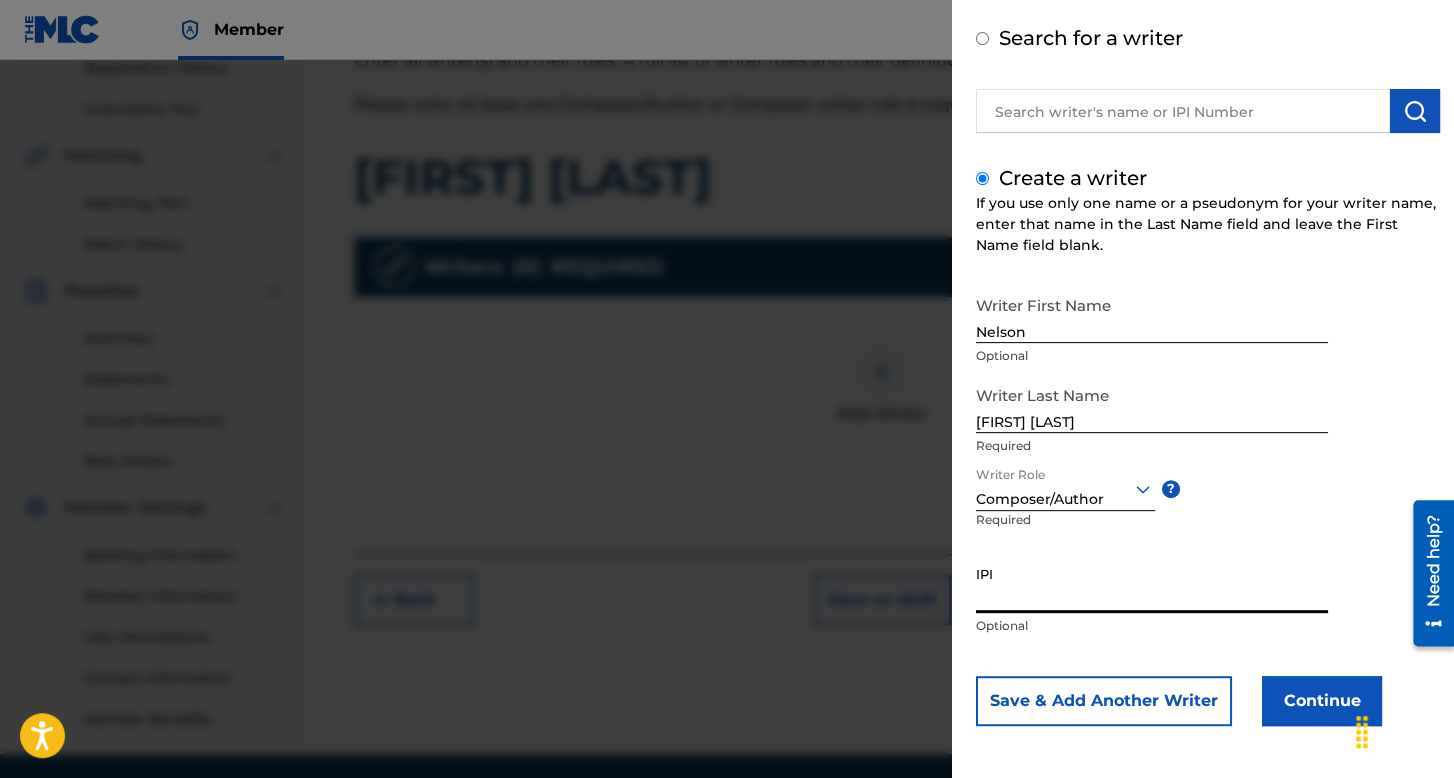 click on "IPI" at bounding box center (1152, 584) 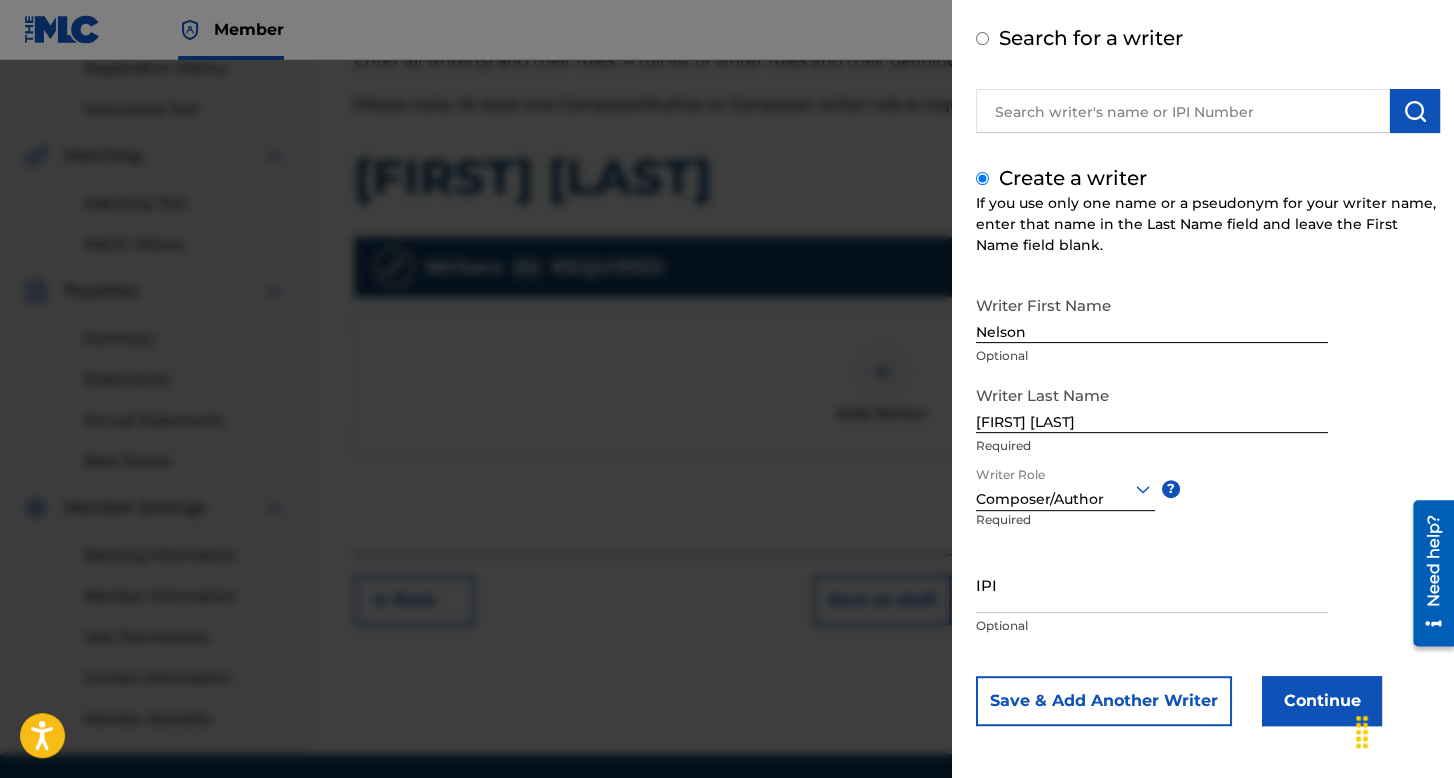 click on "Continue" at bounding box center [1322, 701] 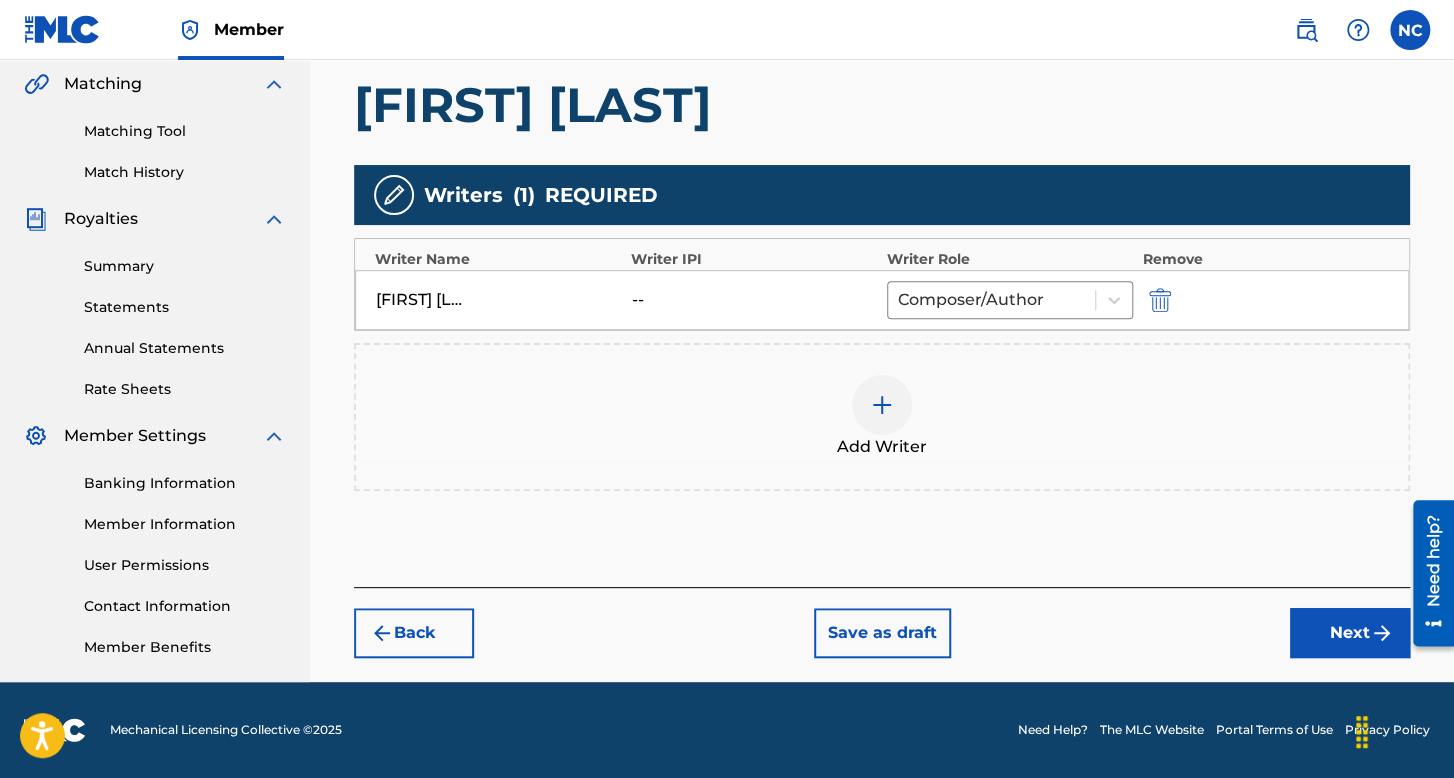 click on "Next" at bounding box center (1350, 633) 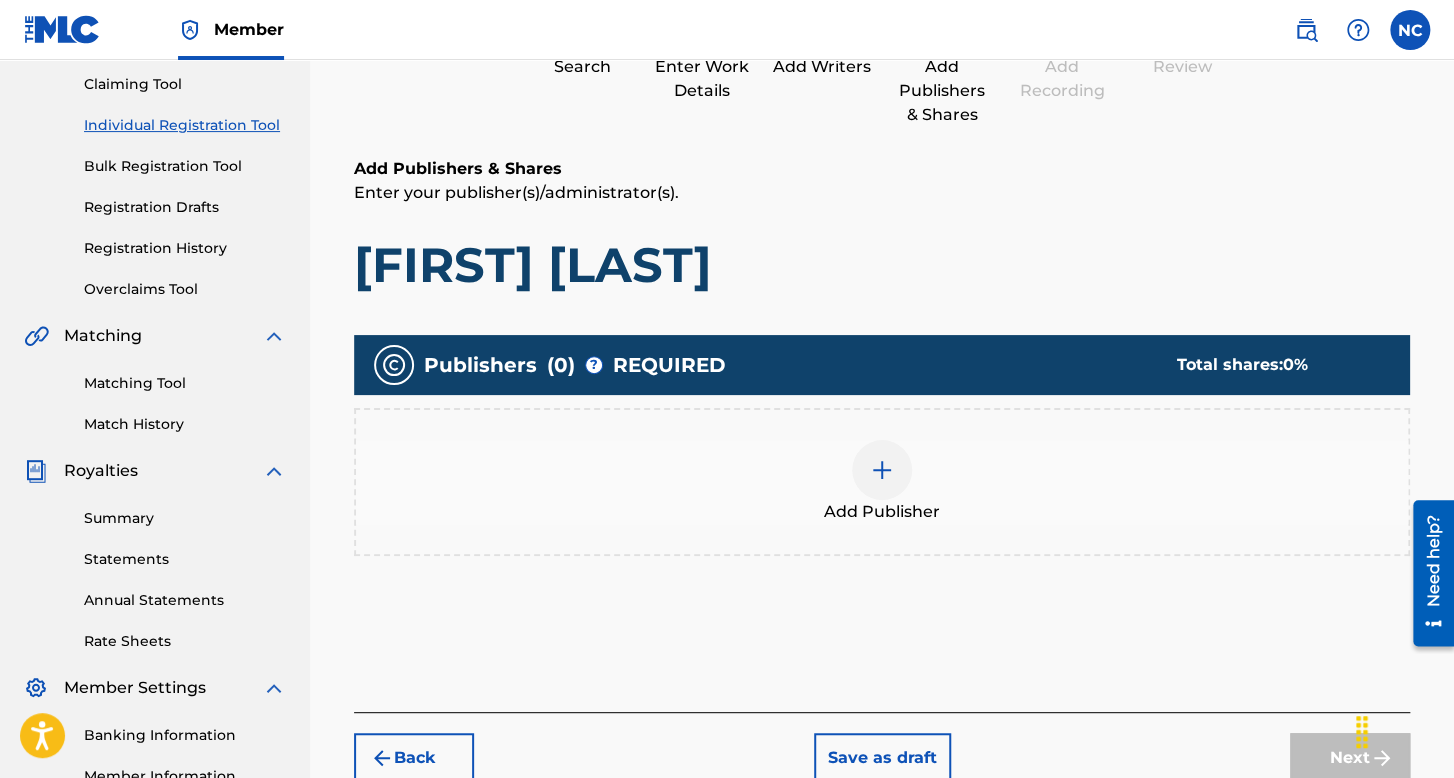 scroll, scrollTop: 390, scrollLeft: 0, axis: vertical 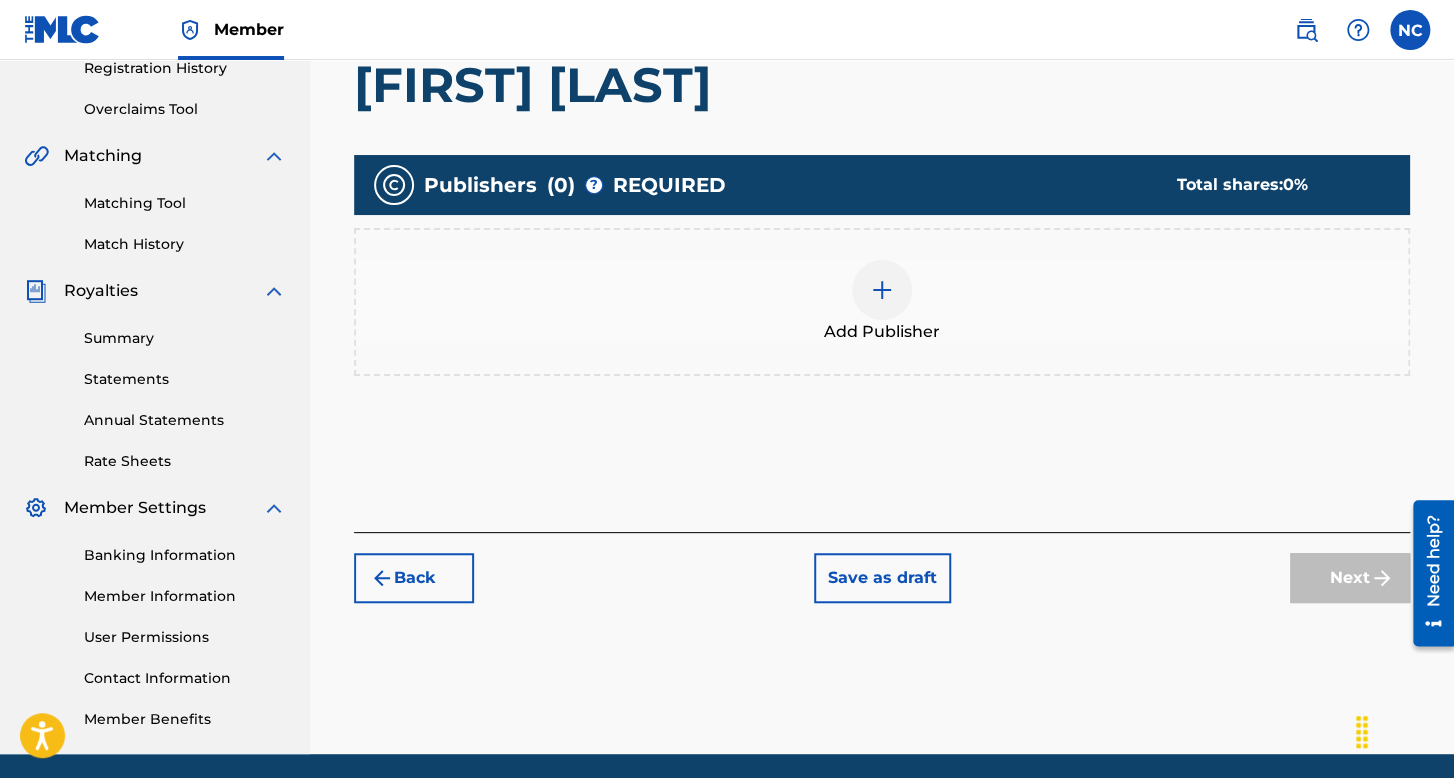 click on "Add Publisher" at bounding box center [882, 332] 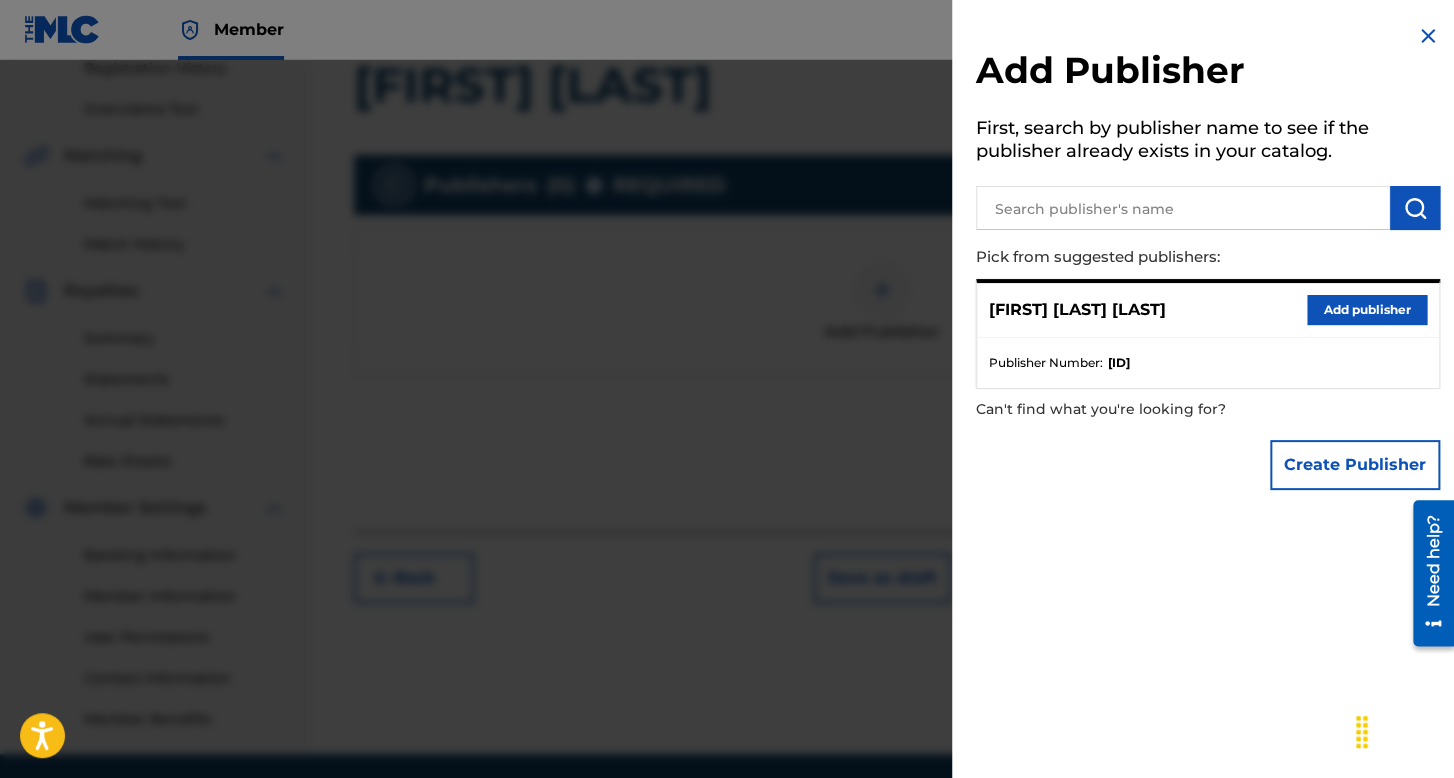 click on "Add publisher" at bounding box center (1367, 310) 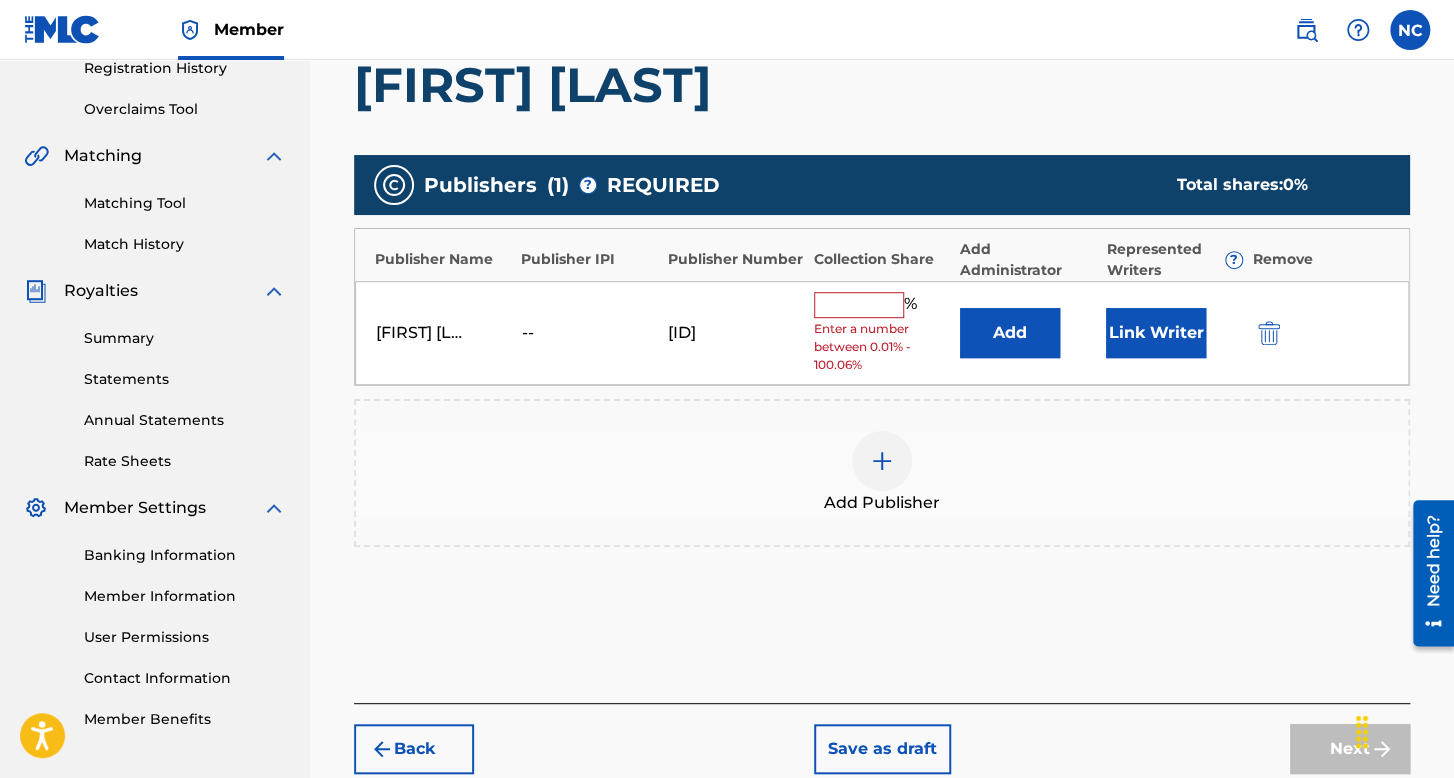 click at bounding box center [859, 305] 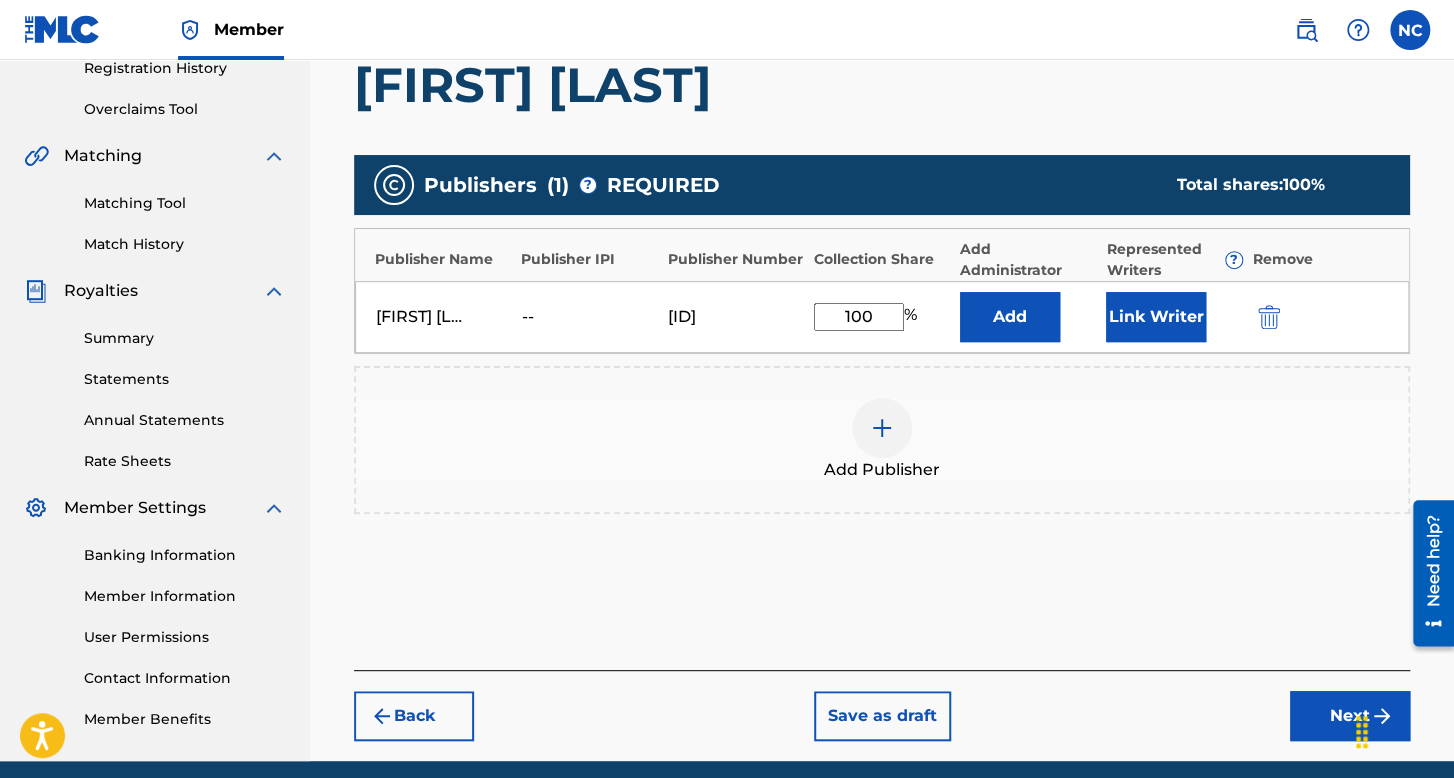 click on "Link Writer" at bounding box center (1156, 317) 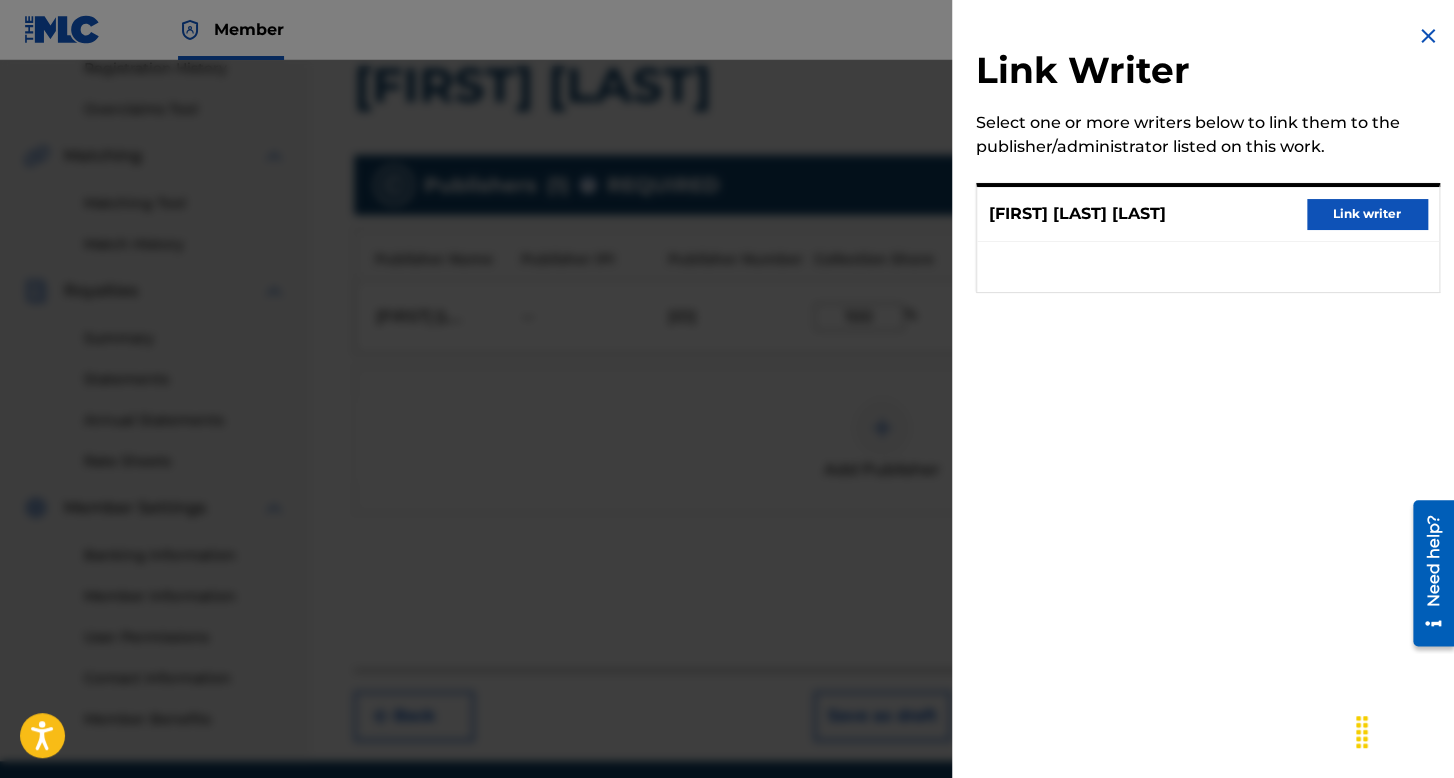 click on "Link writer" at bounding box center [1367, 214] 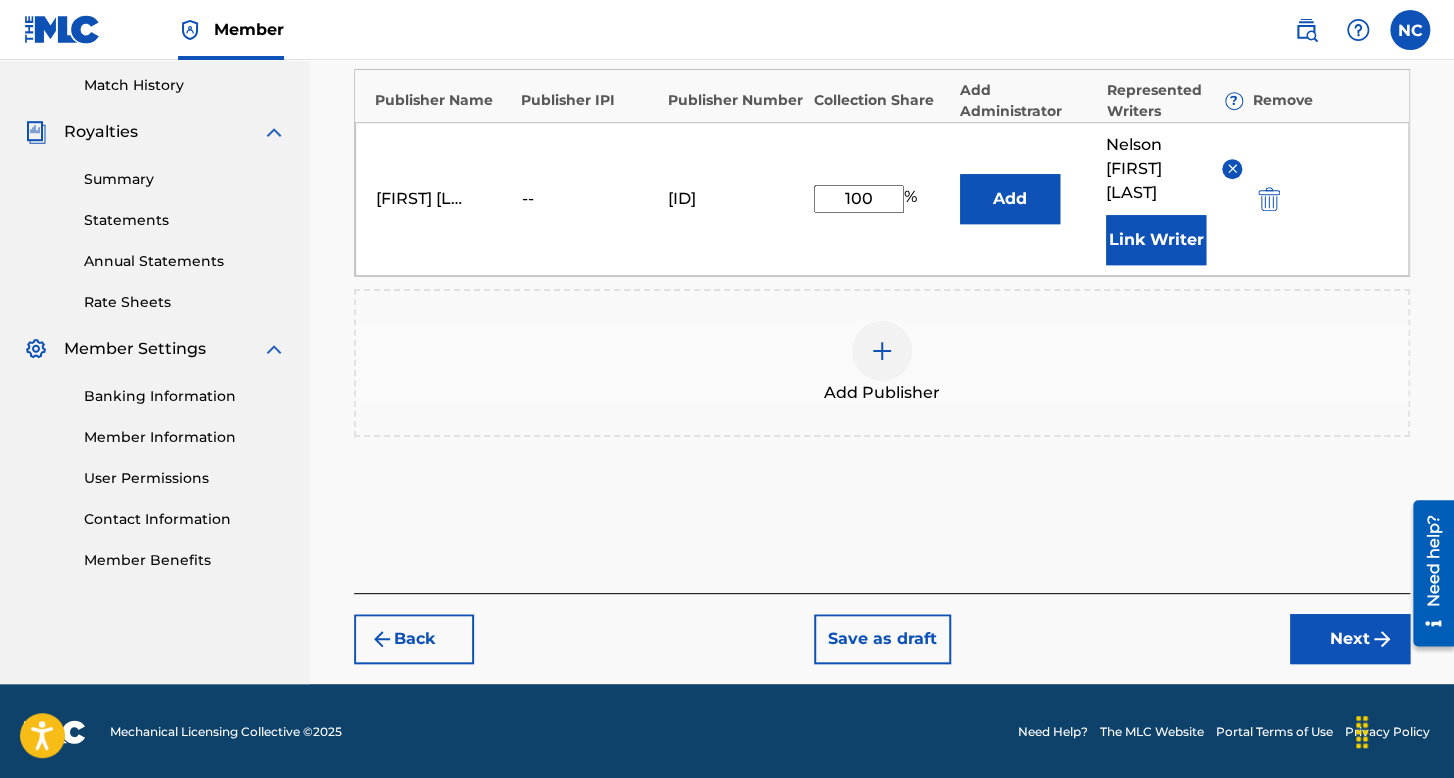 click on "Next" at bounding box center [1350, 639] 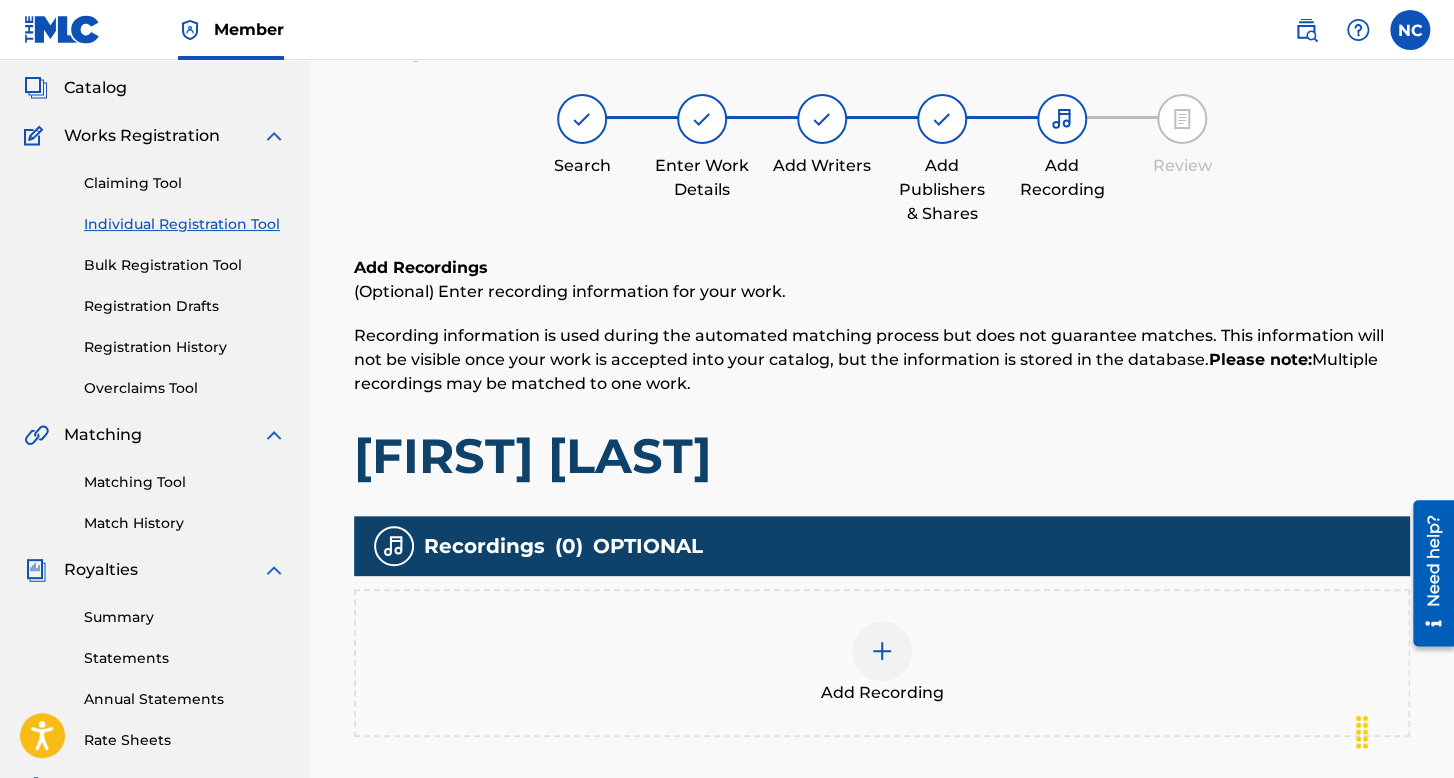 scroll, scrollTop: 462, scrollLeft: 0, axis: vertical 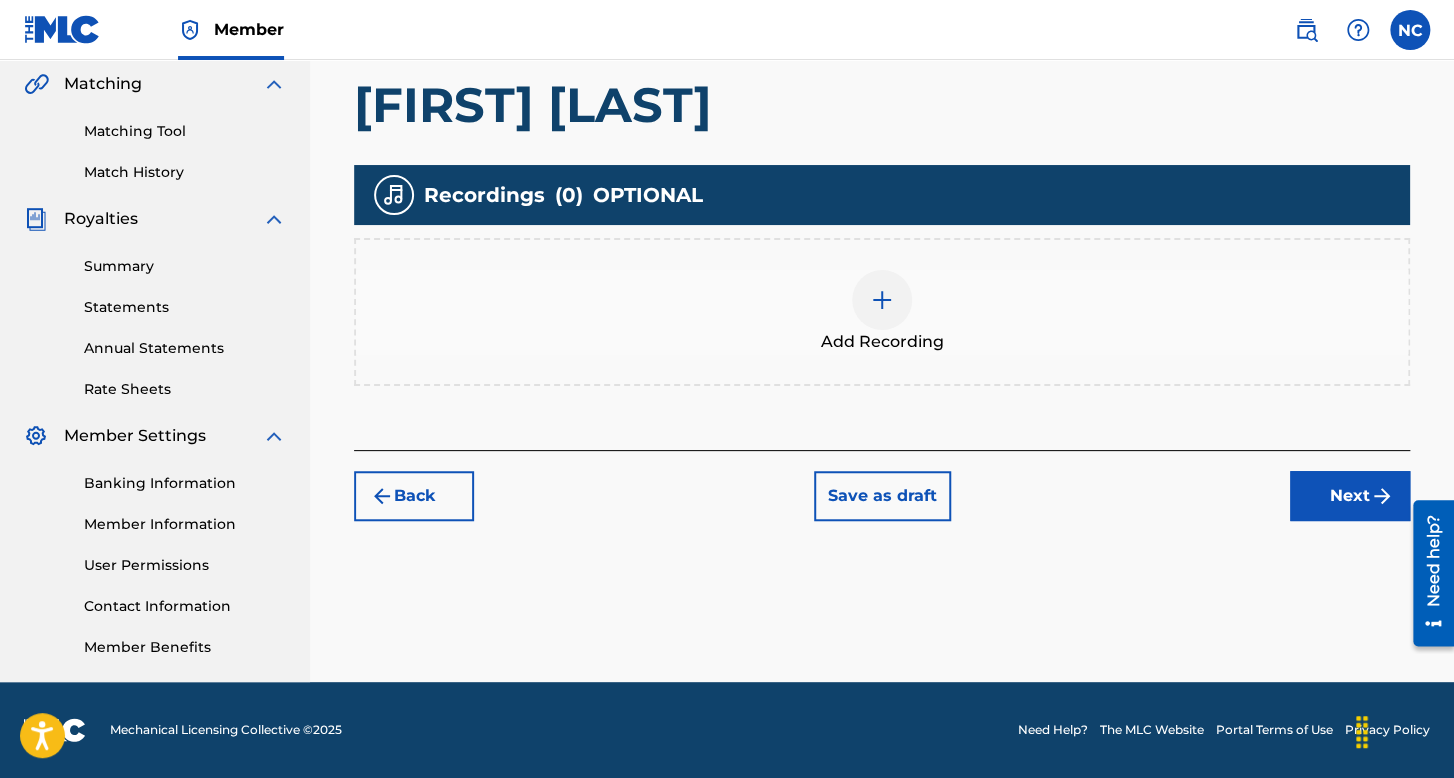 click on "Add Recording" at bounding box center [882, 312] 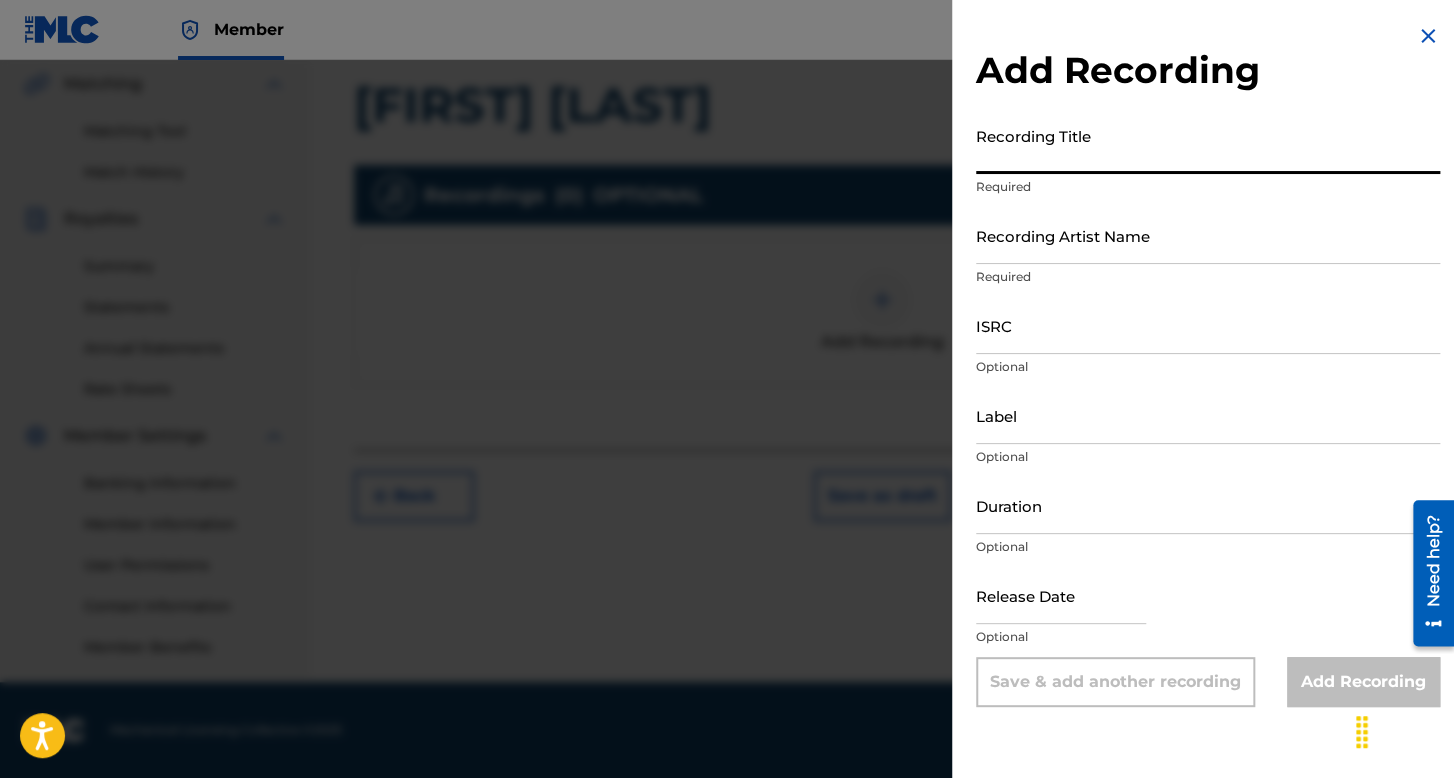click on "Recording Title" at bounding box center [1208, 145] 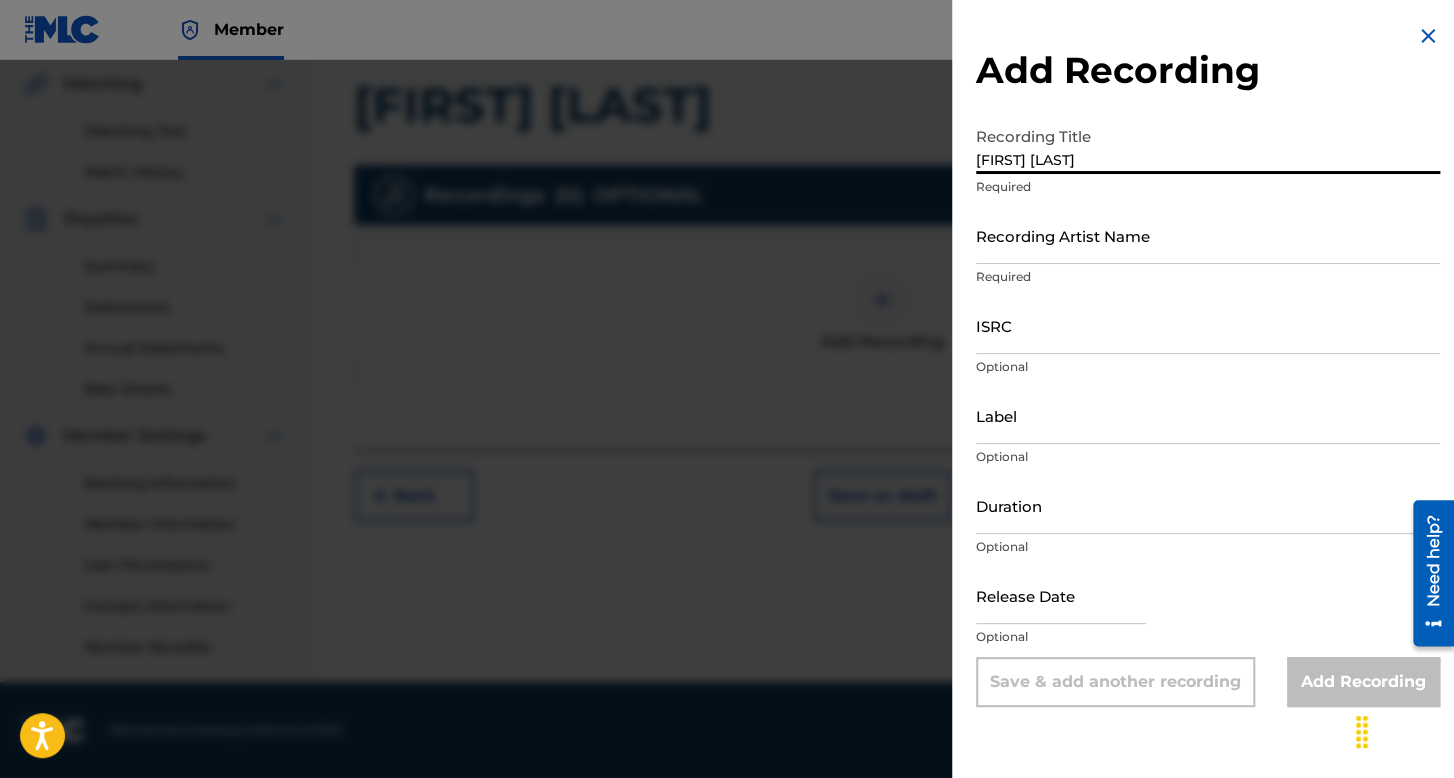 type on "[FIRST] [LAST]" 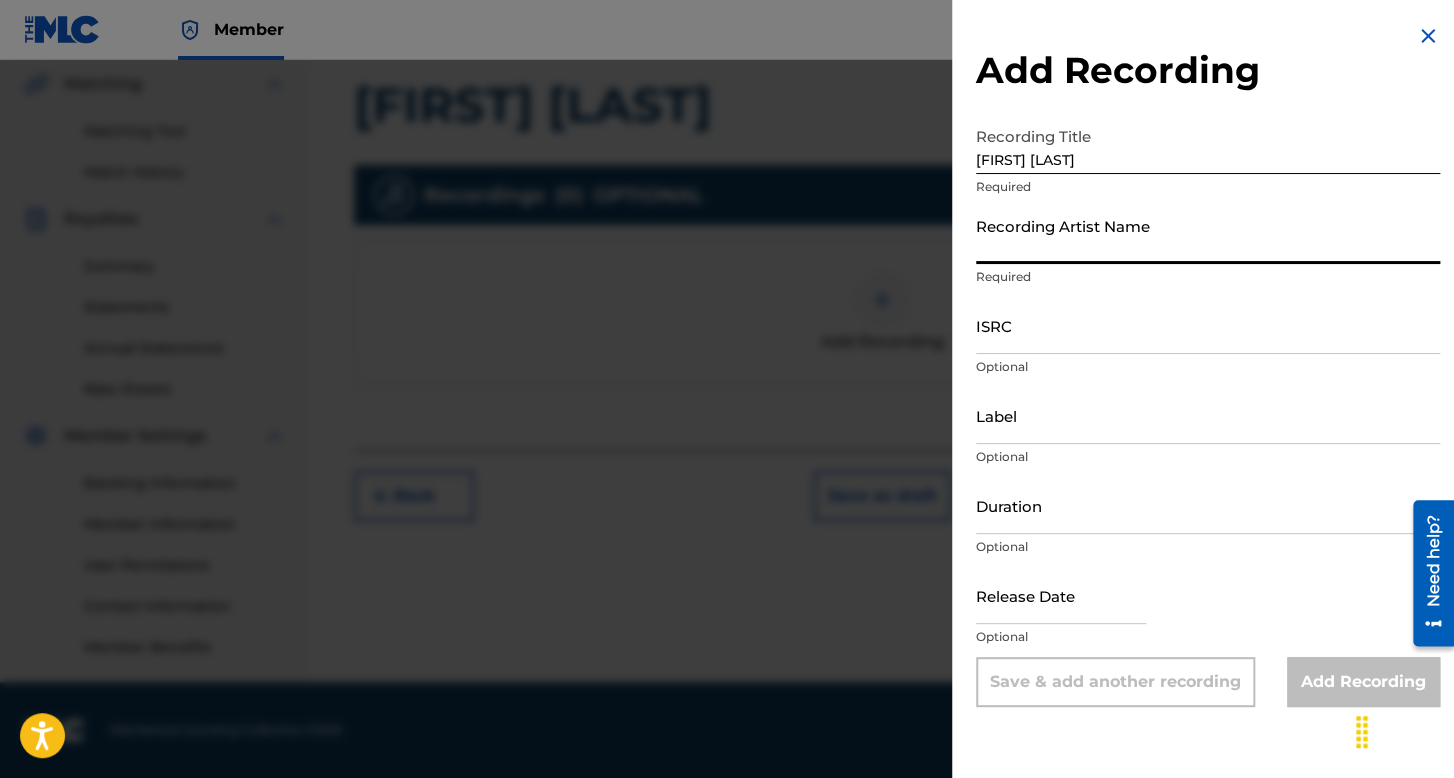 click on "Recording Artist Name" at bounding box center [1208, 235] 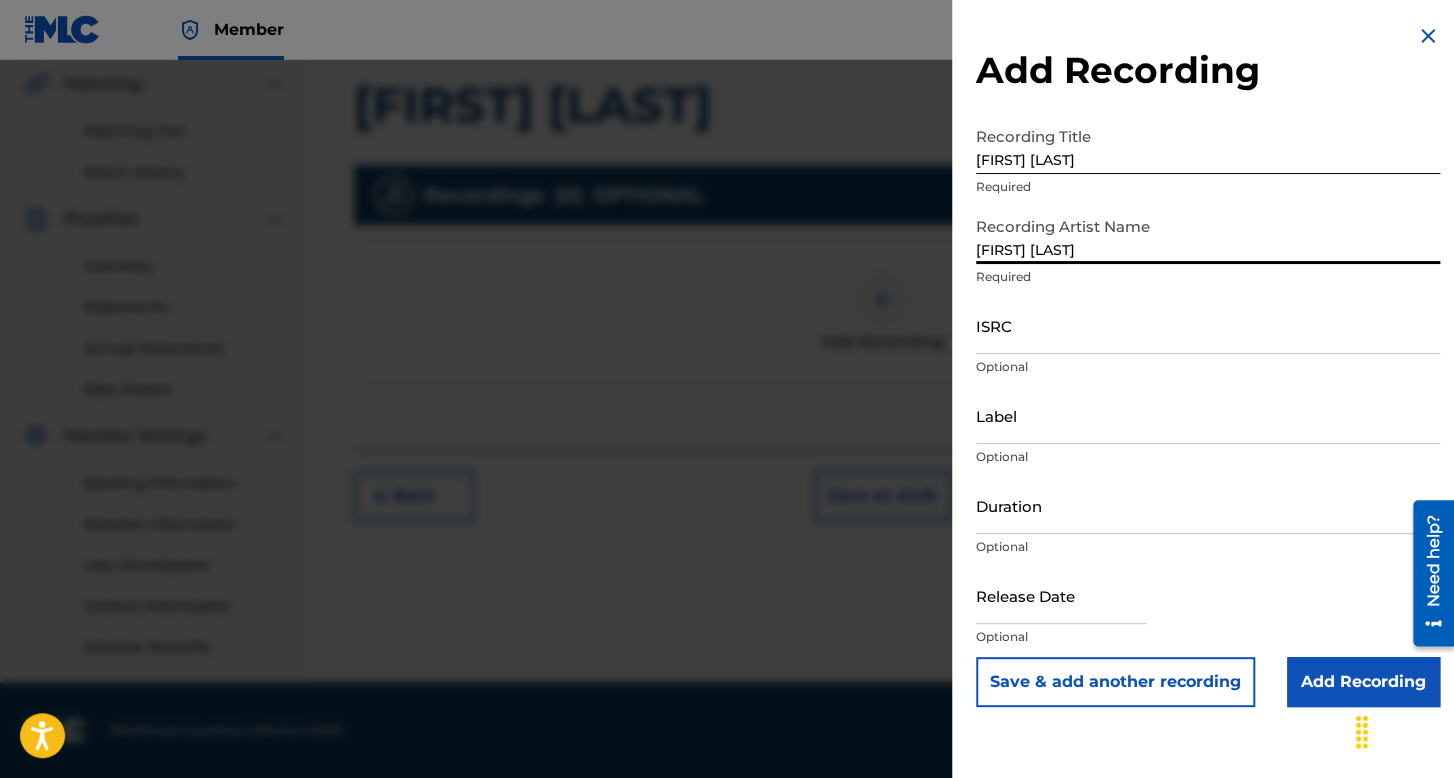drag, startPoint x: 1132, startPoint y: 334, endPoint x: 1097, endPoint y: 317, distance: 38.910152 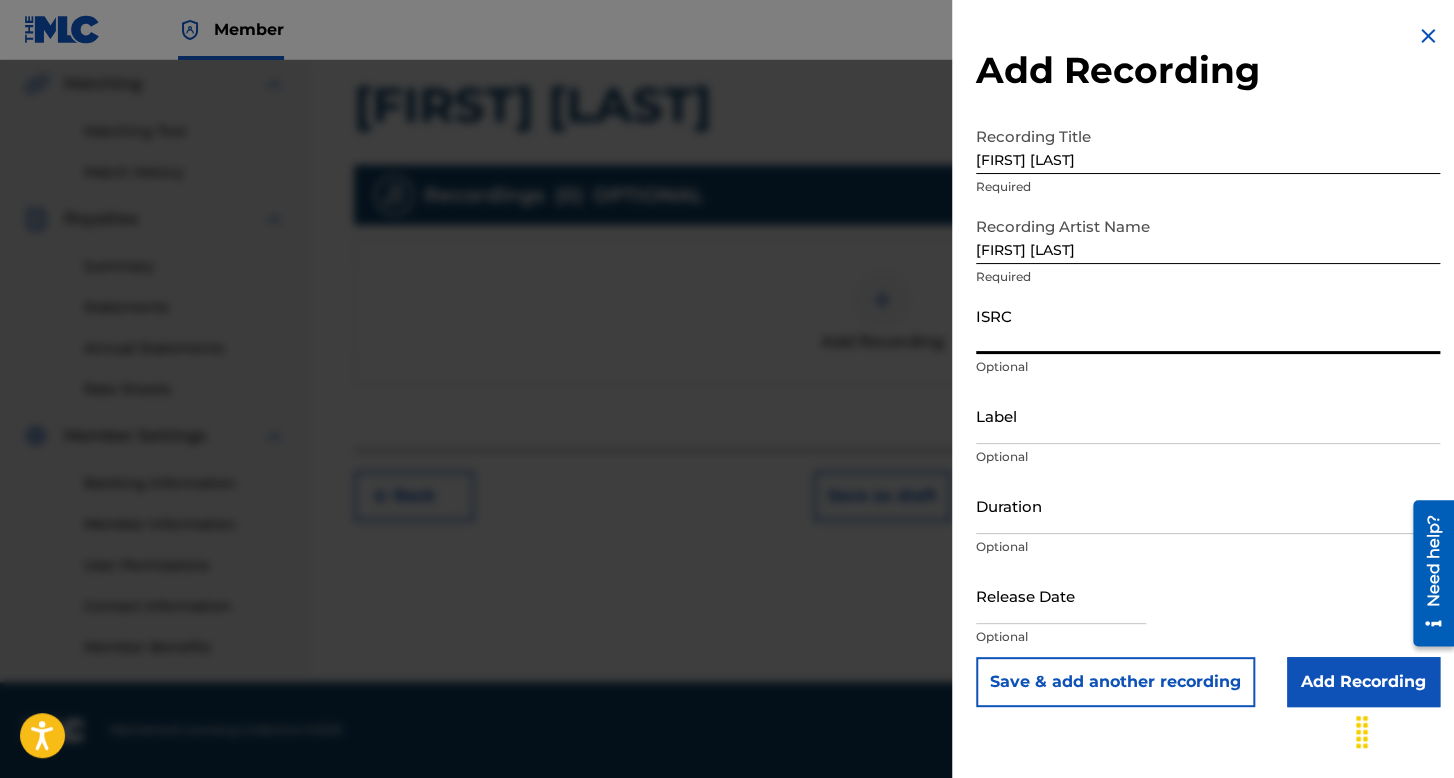 paste on "[ID]" 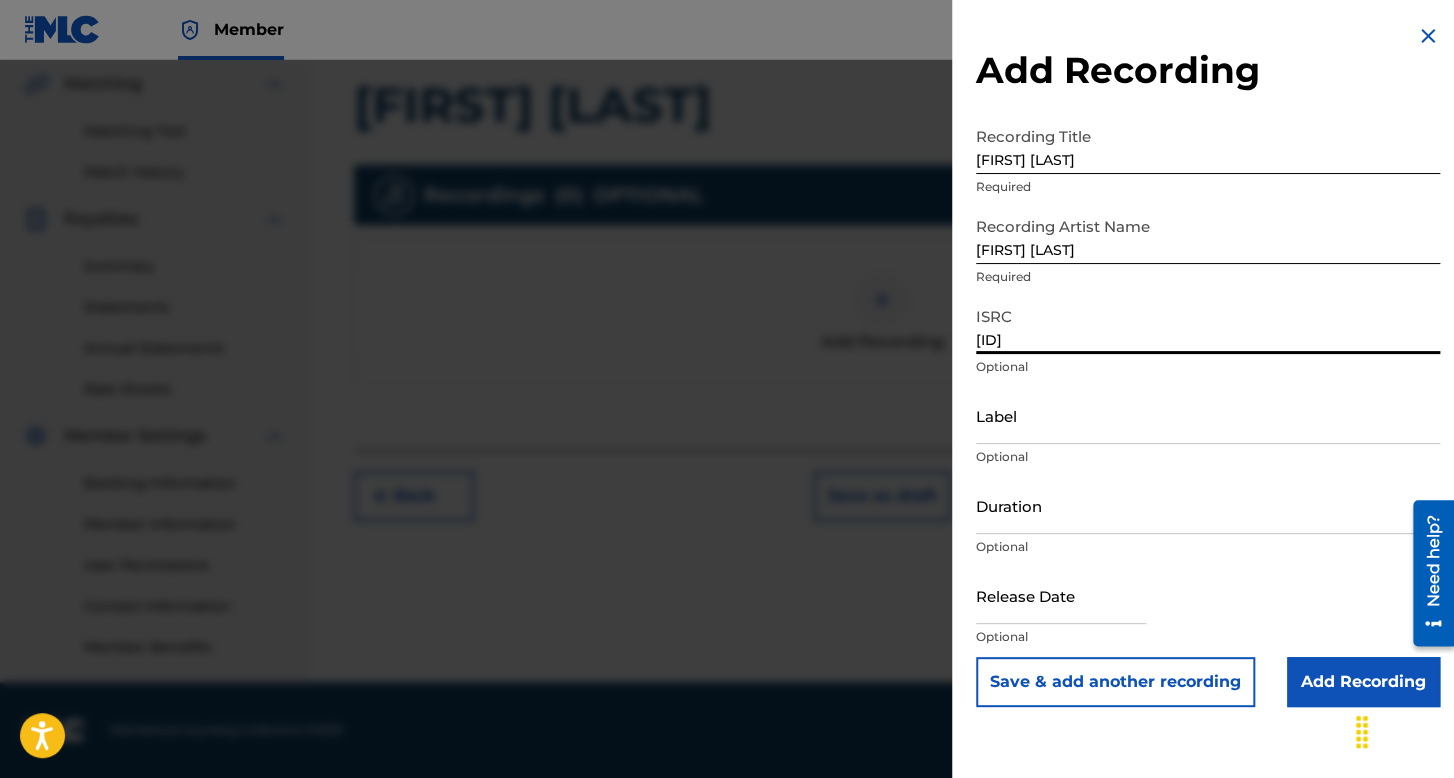 type on "[ID]" 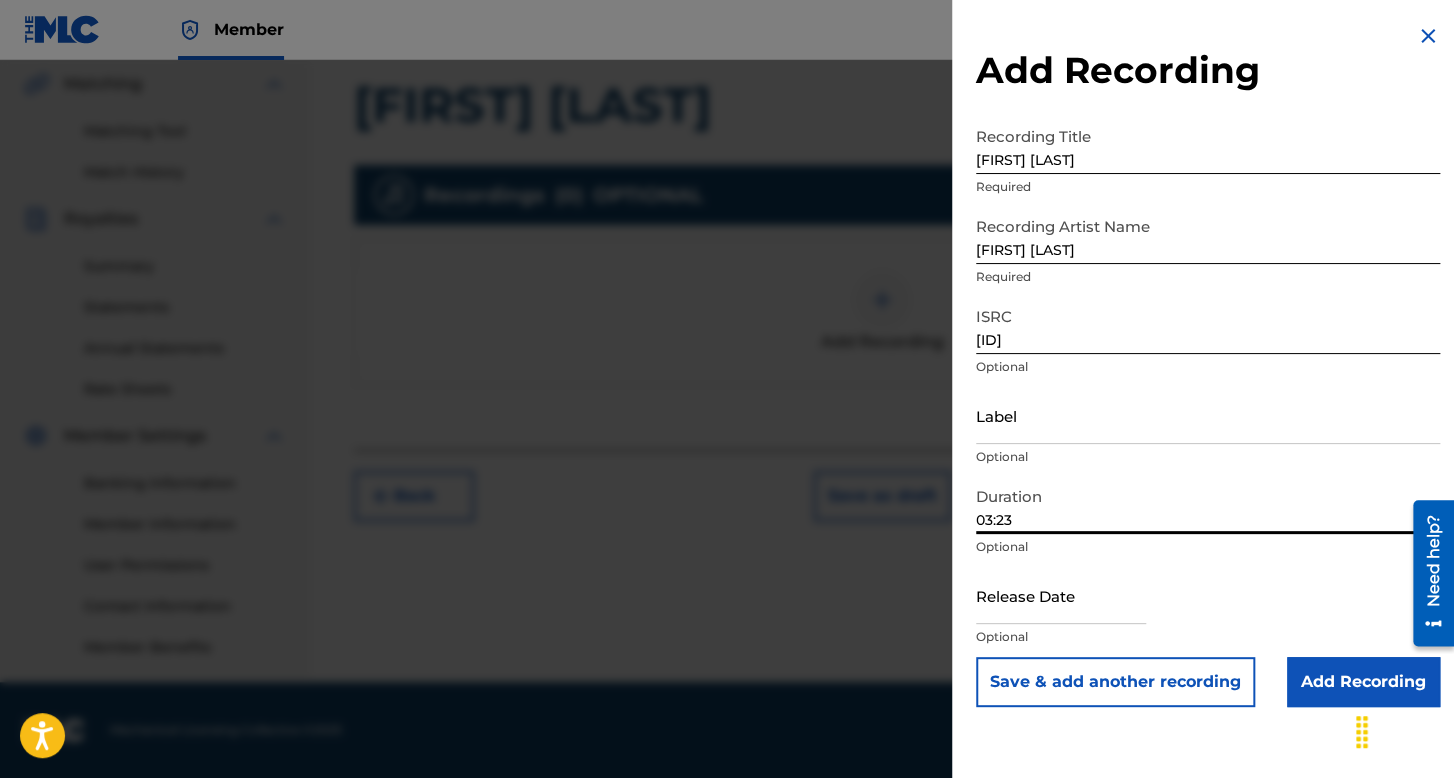 type on "03:23" 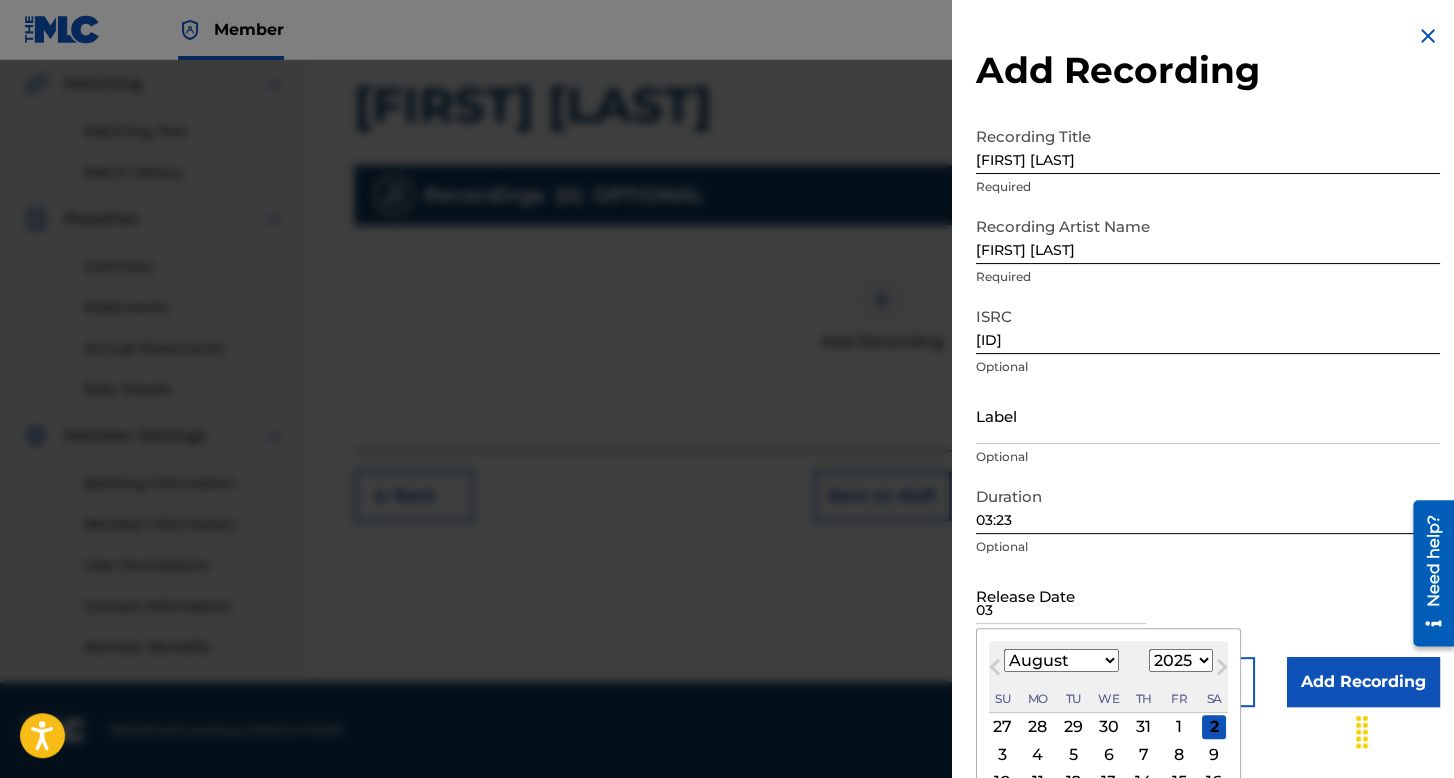 type on "0" 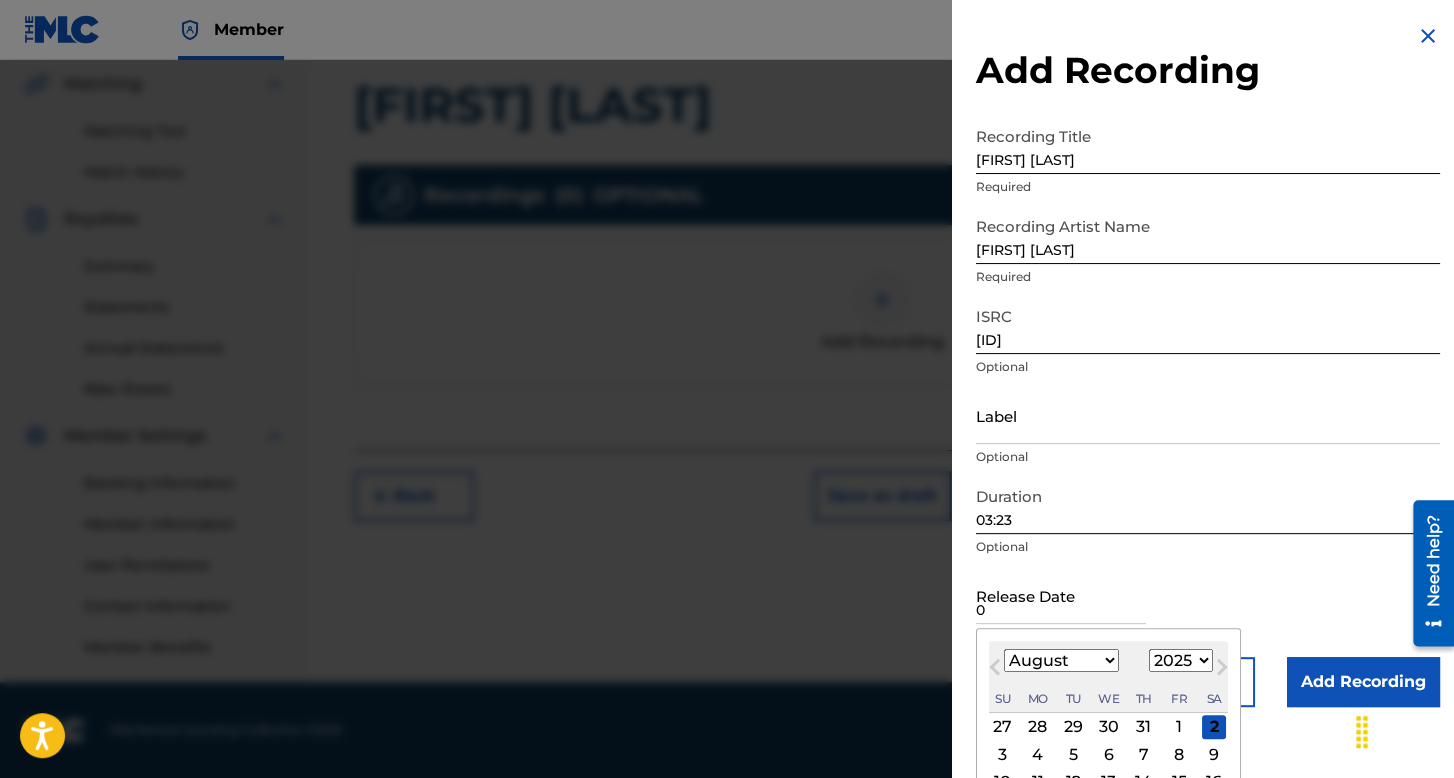 type 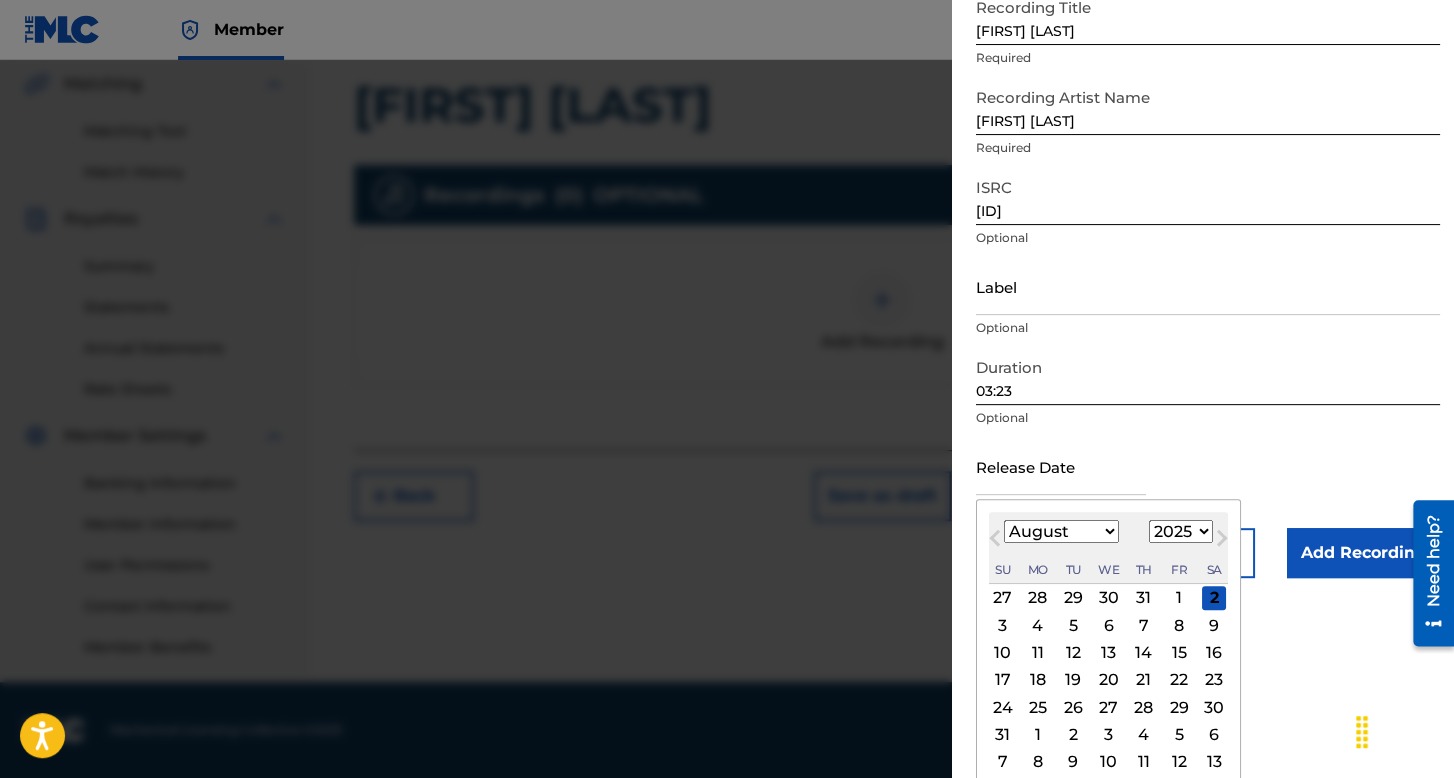 scroll, scrollTop: 139, scrollLeft: 0, axis: vertical 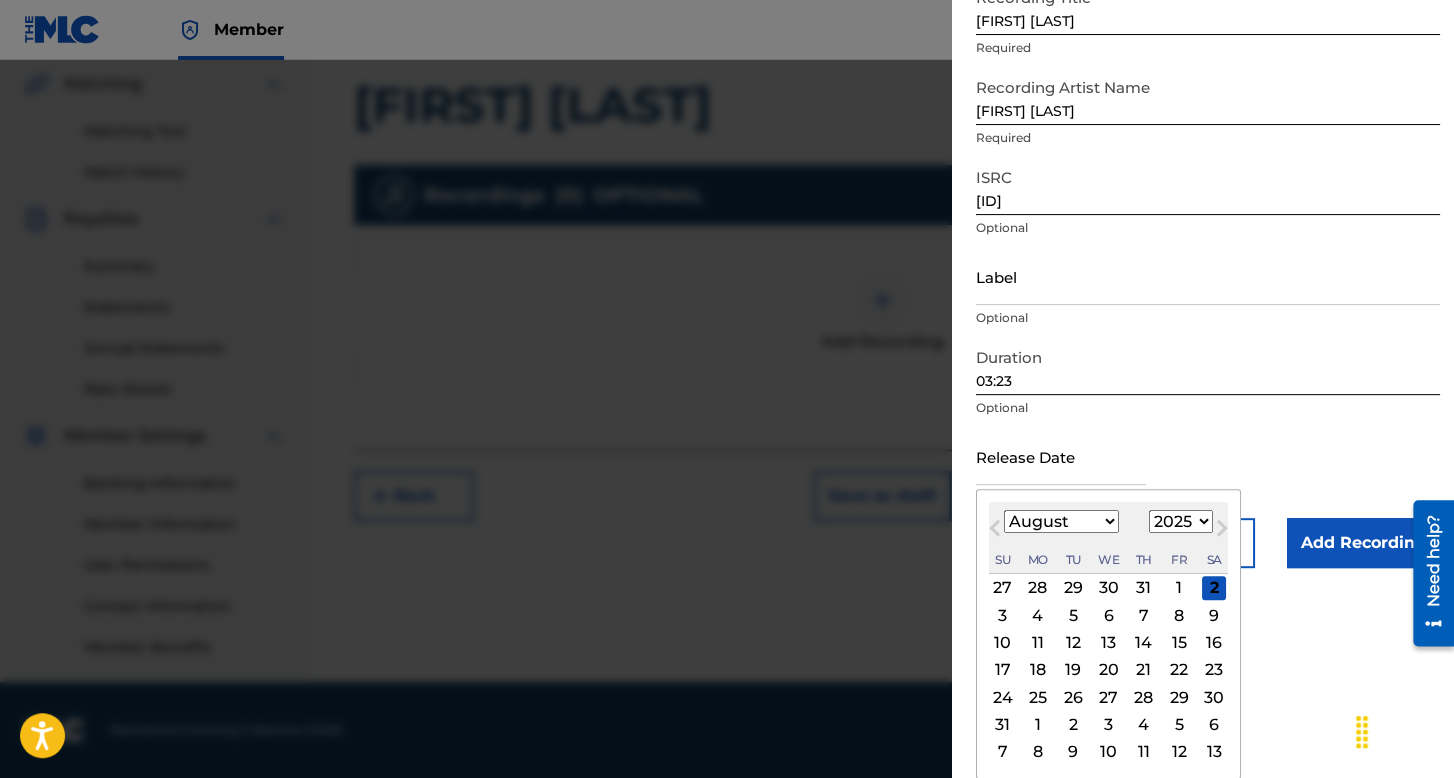 click on "January February March April May June July August September October November December" at bounding box center (1061, 521) 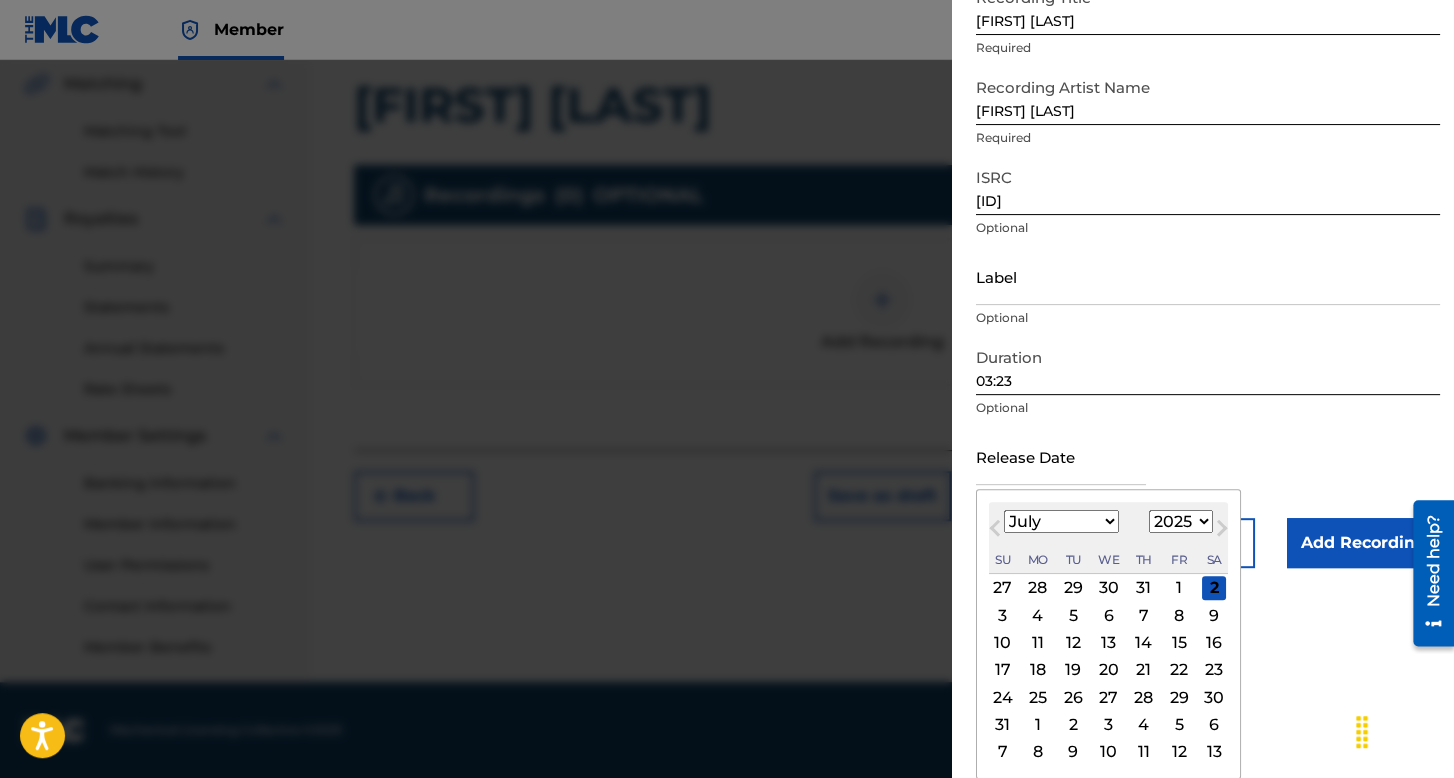 click on "January February March April May June July August September October November December" at bounding box center (1061, 521) 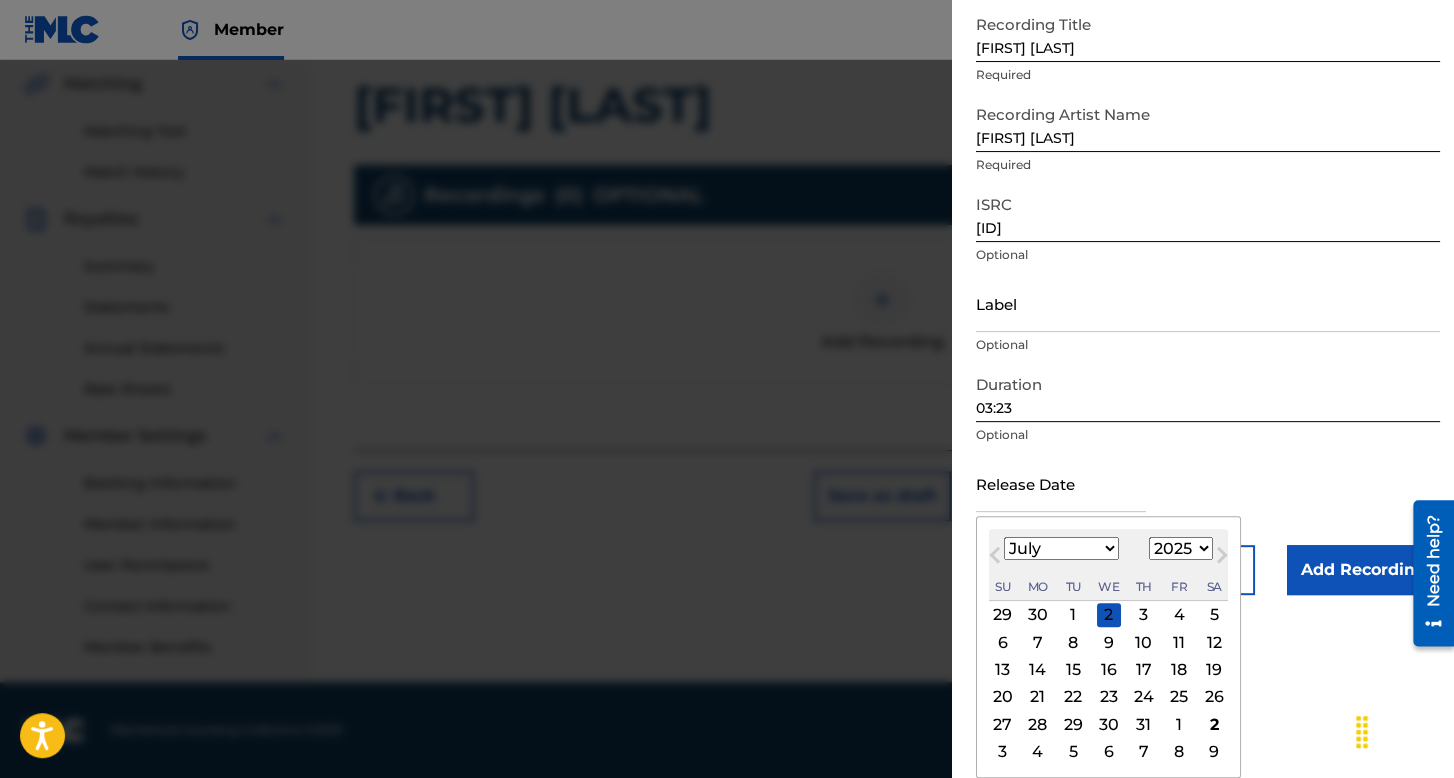 scroll, scrollTop: 112, scrollLeft: 0, axis: vertical 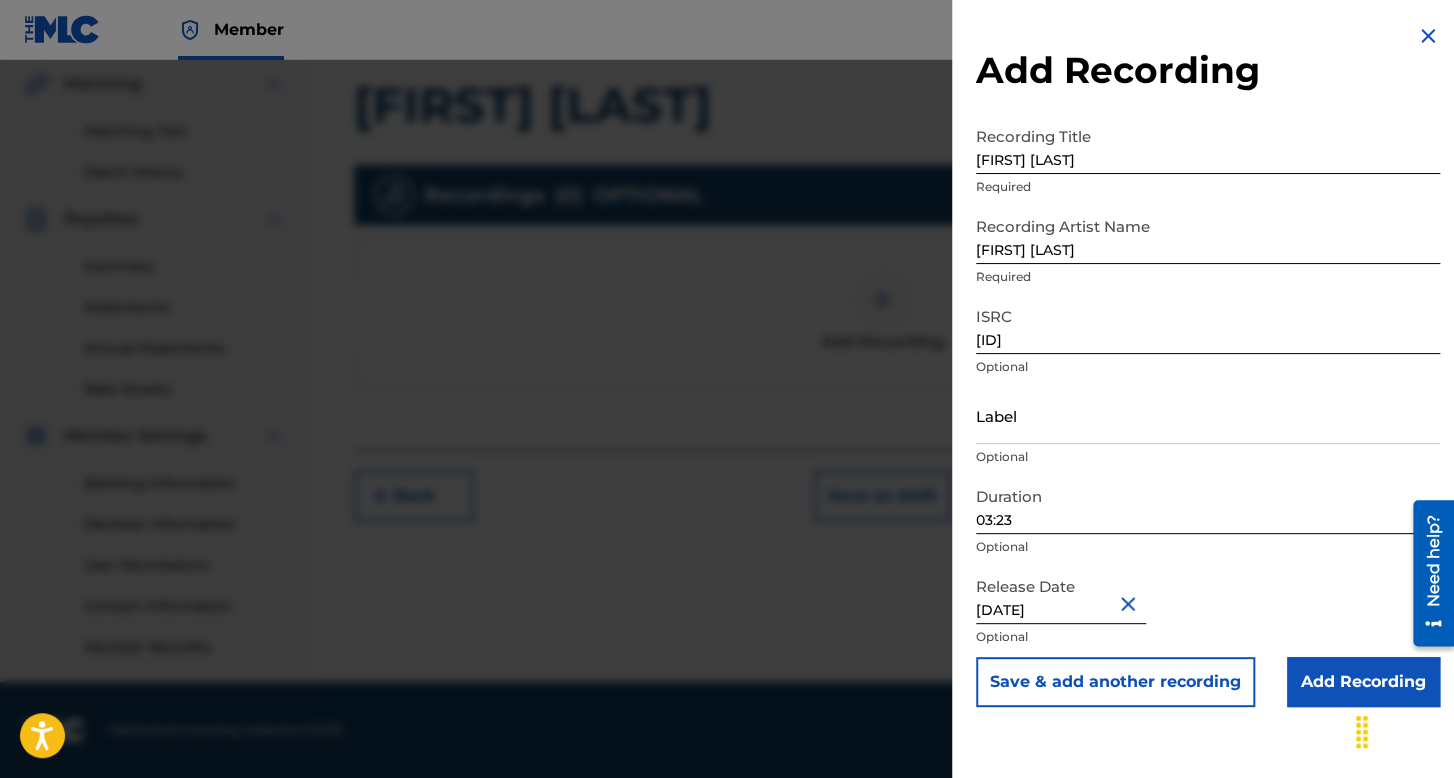 click on "Add Recording" at bounding box center [1363, 682] 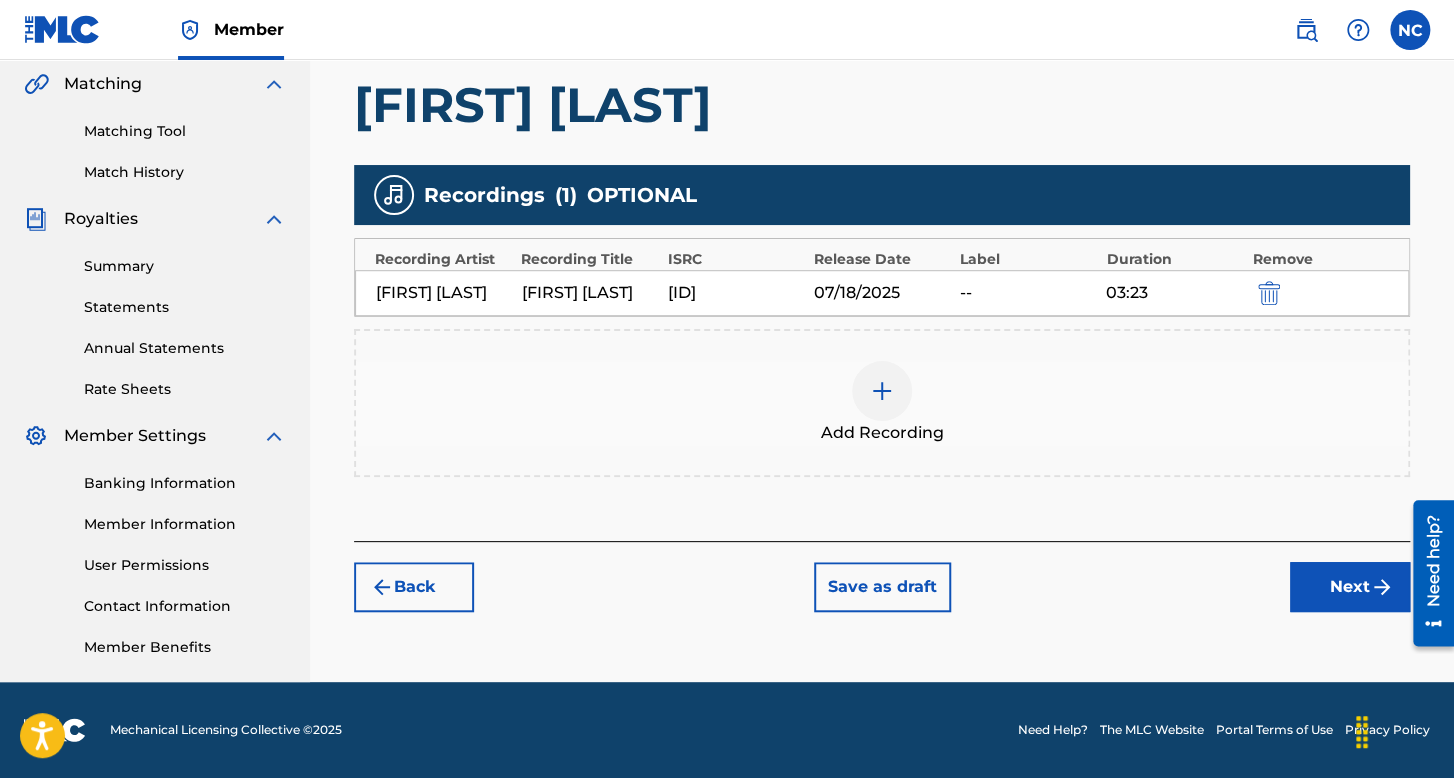 click on "Back Save as draft Next" at bounding box center [882, 576] 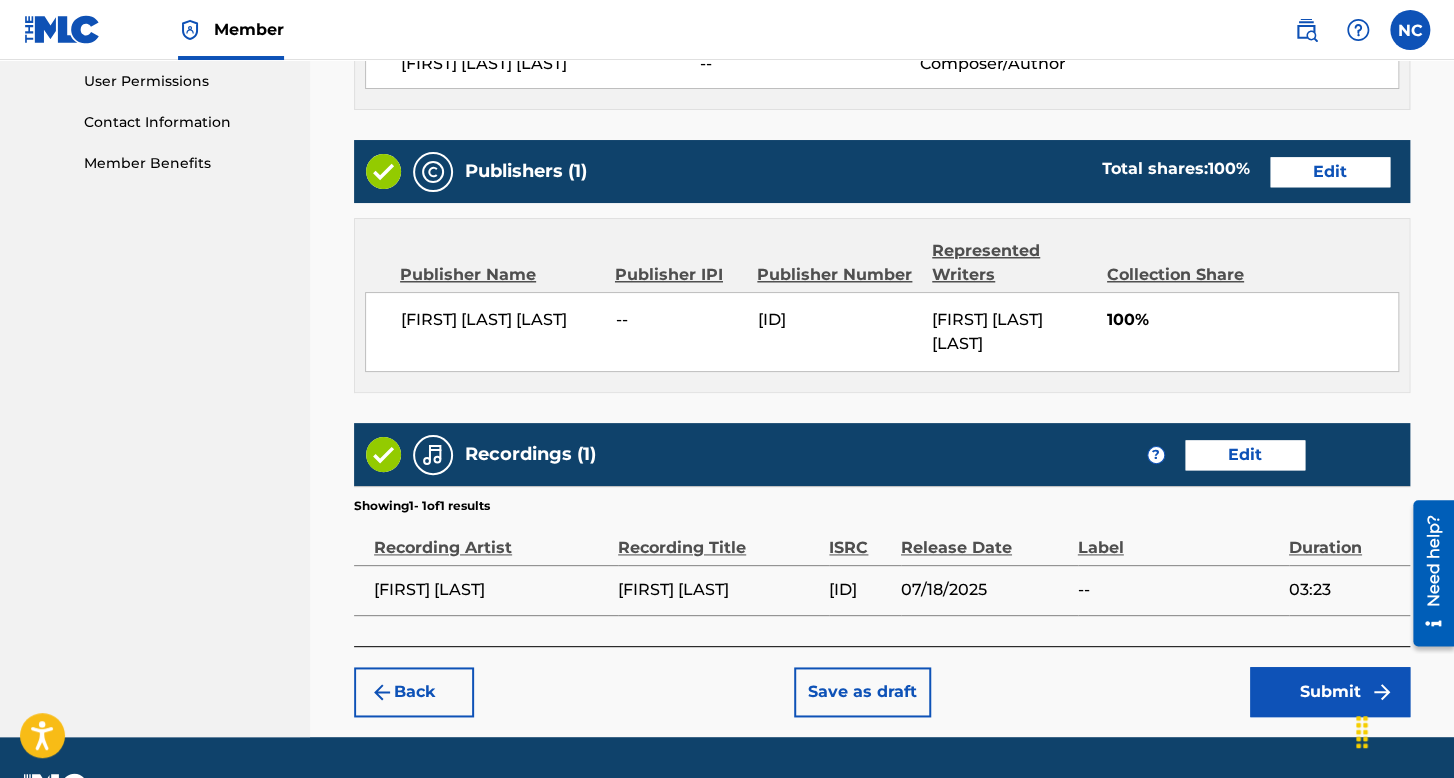 scroll, scrollTop: 999, scrollLeft: 0, axis: vertical 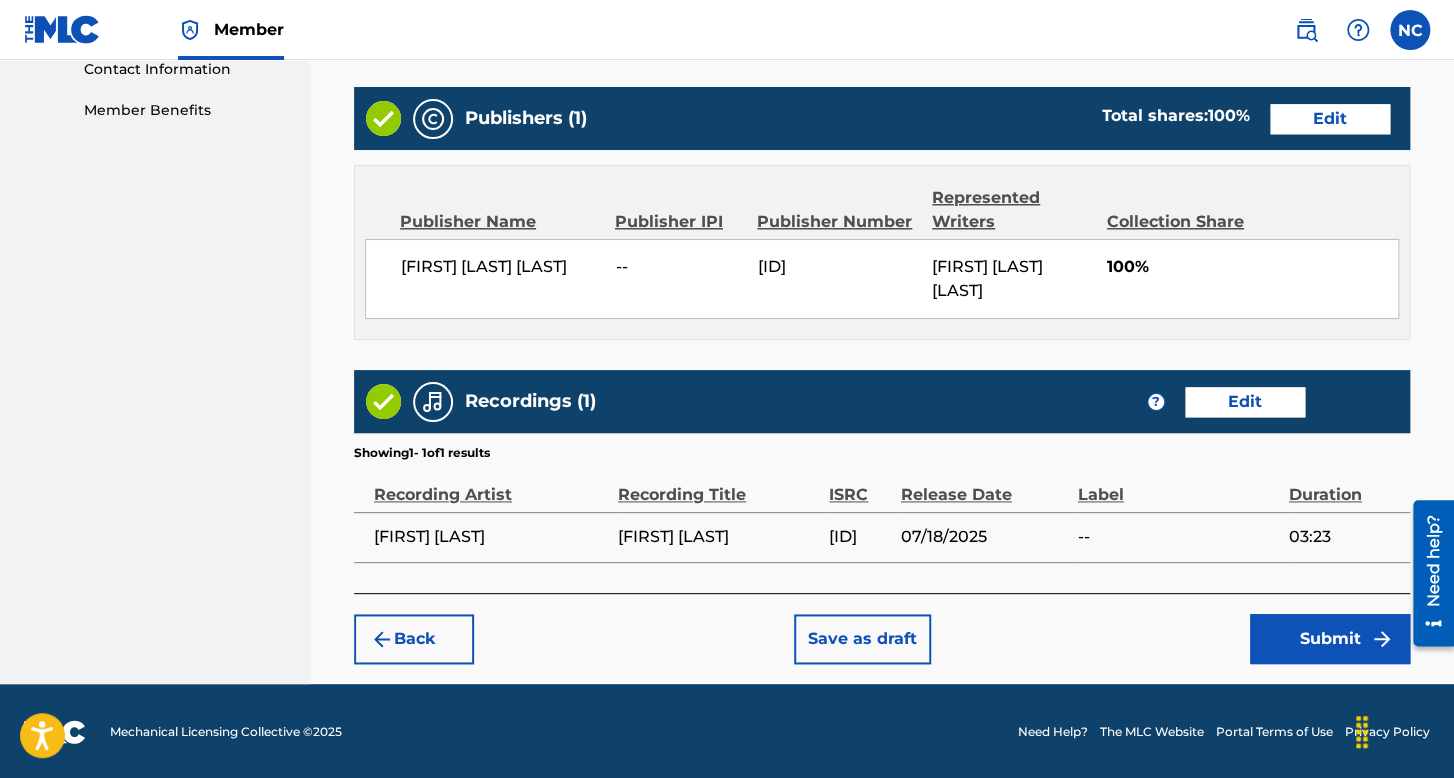 click on "Back Save as draft Submit" at bounding box center (882, 628) 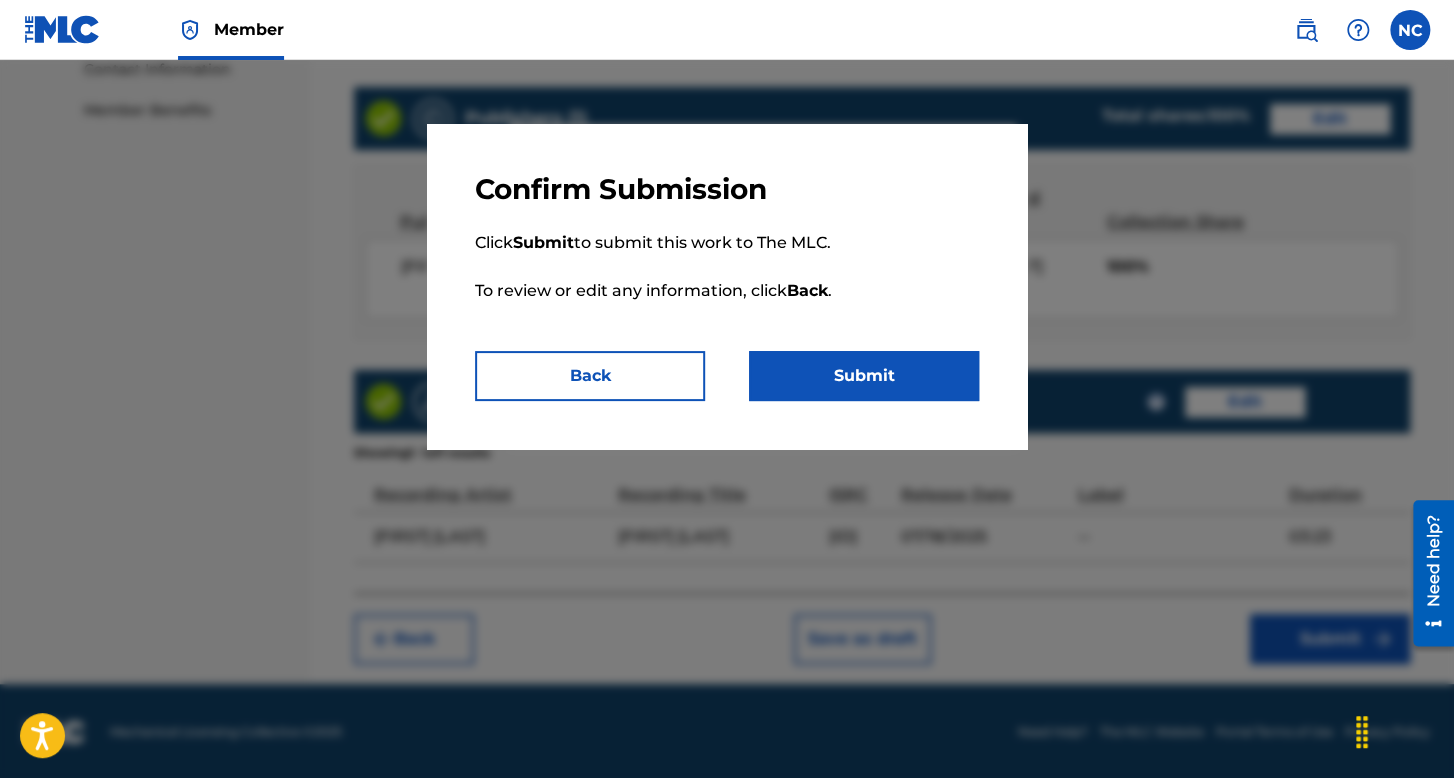 click on "Submit" at bounding box center [864, 376] 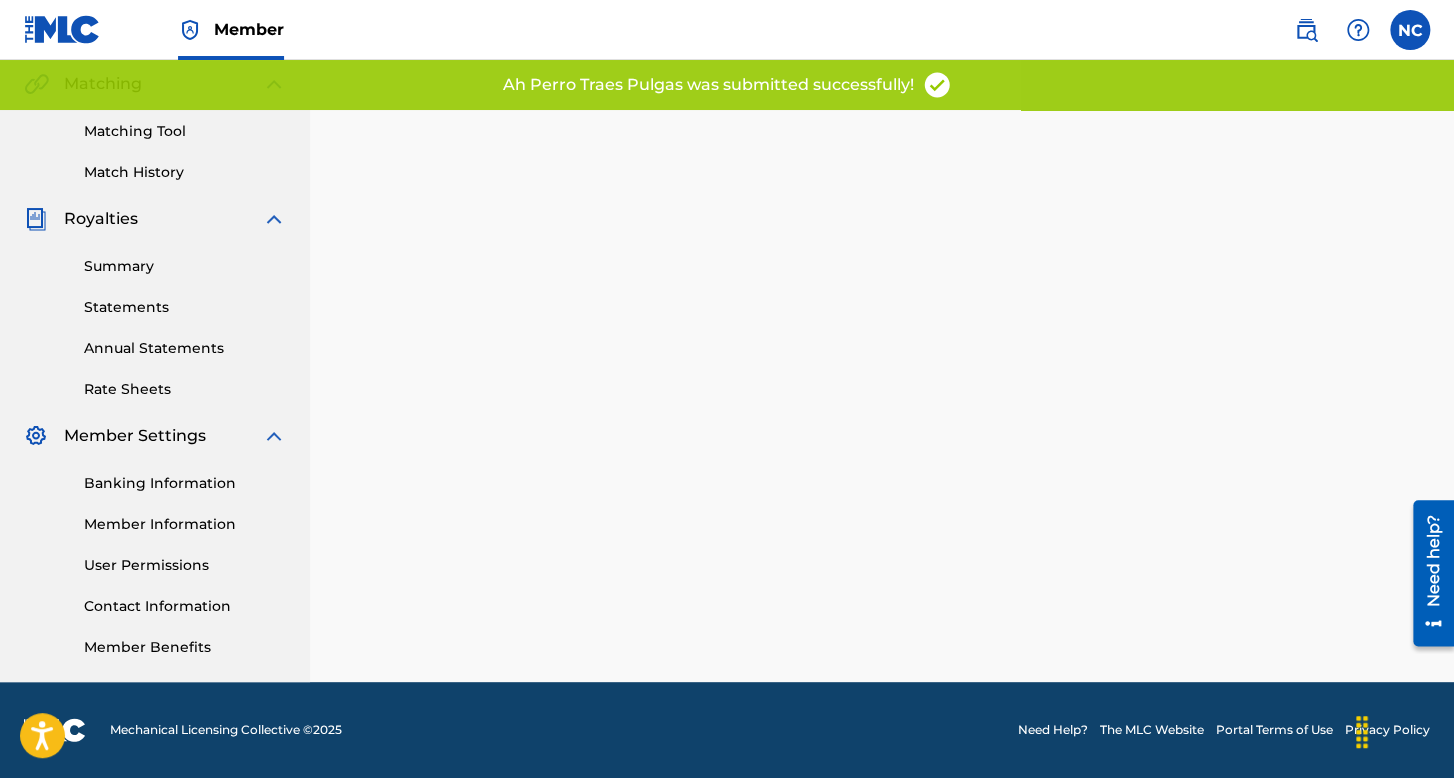 scroll, scrollTop: 0, scrollLeft: 0, axis: both 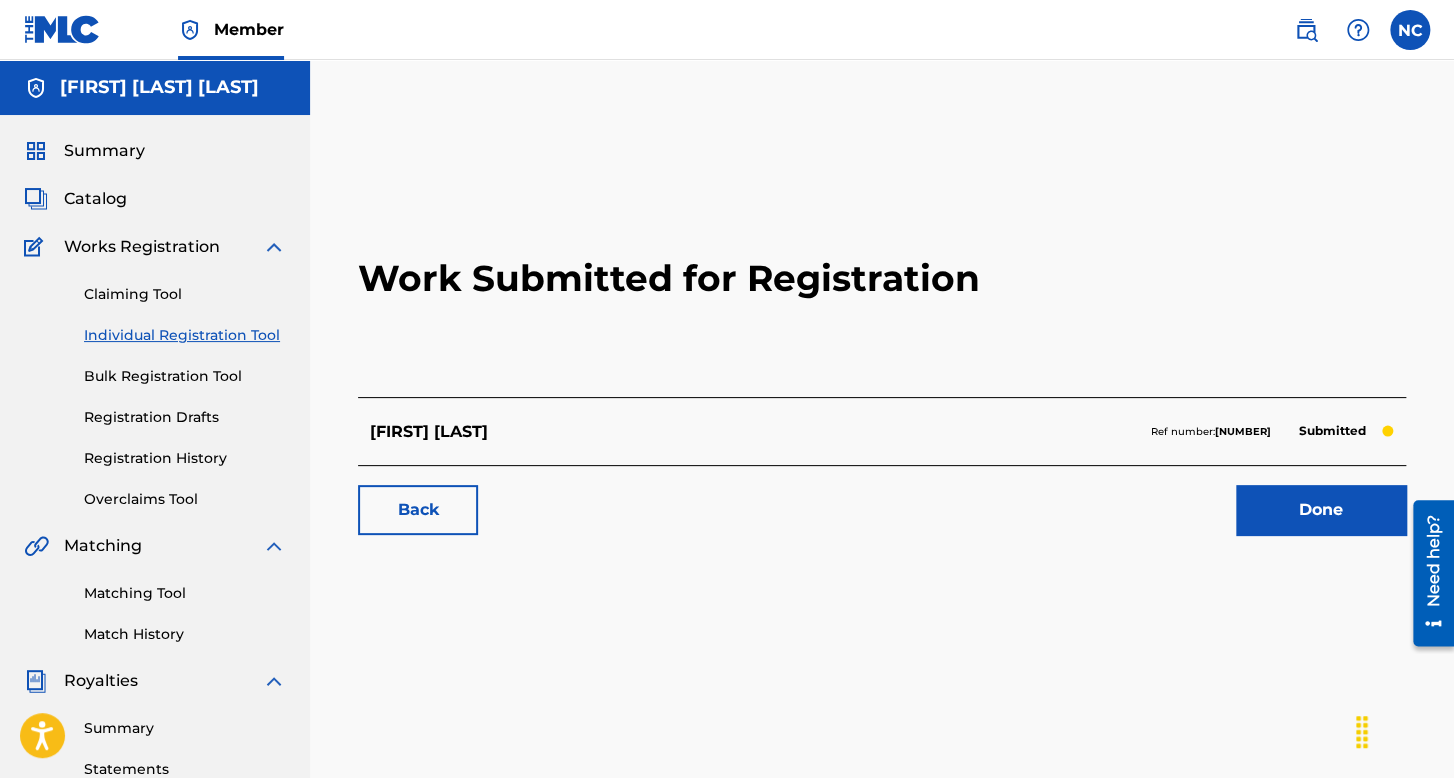 click on "Work Submitted for Registration" at bounding box center (882, 278) 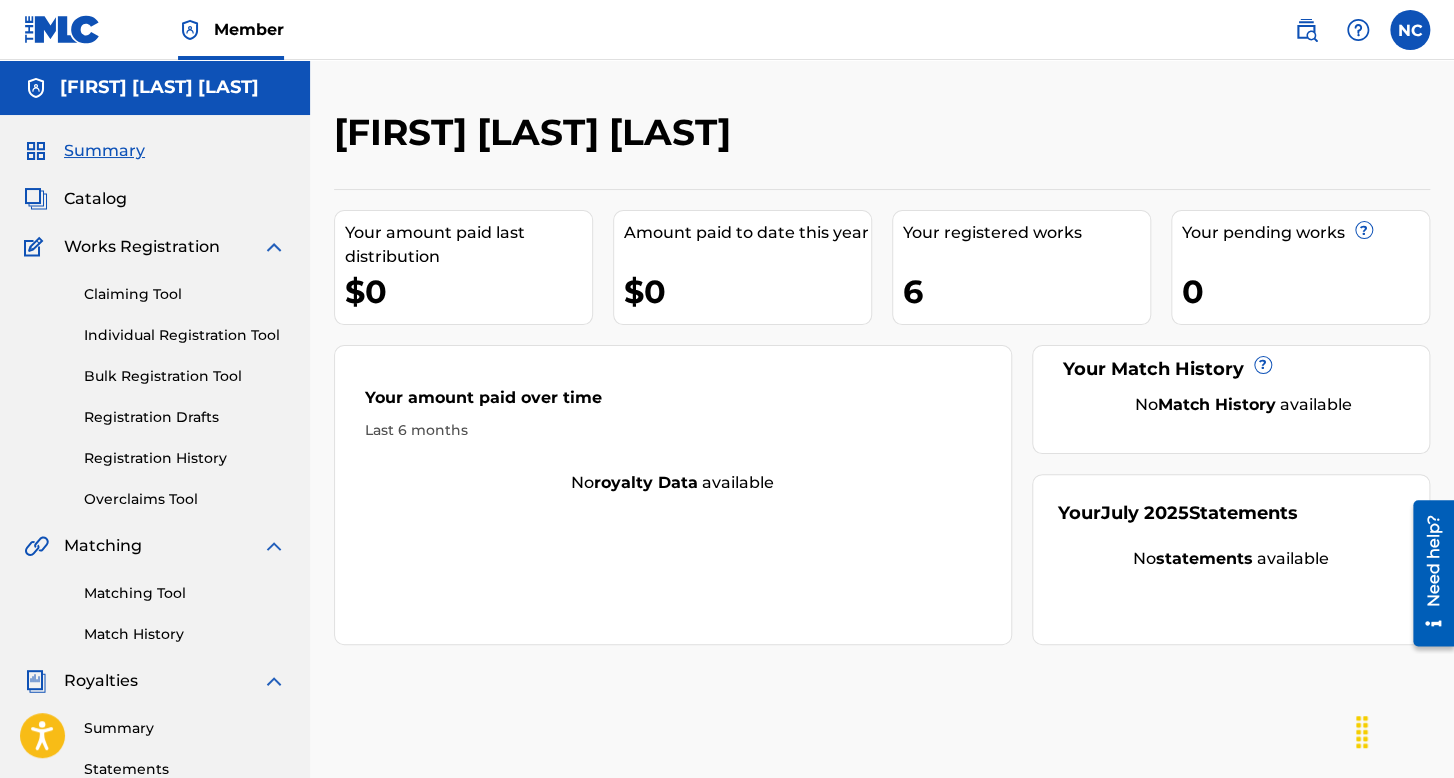 click on "Individual Registration Tool" at bounding box center (185, 335) 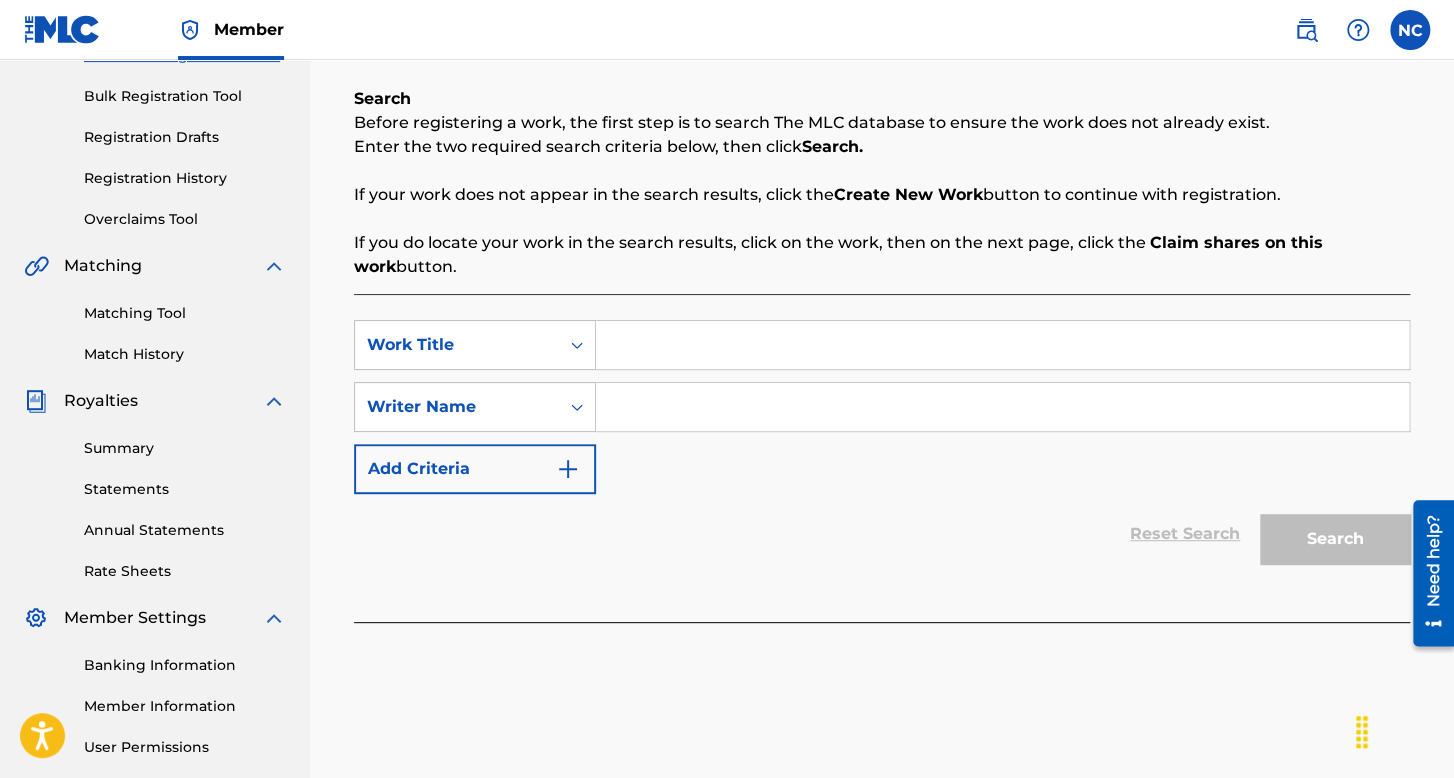 scroll, scrollTop: 300, scrollLeft: 0, axis: vertical 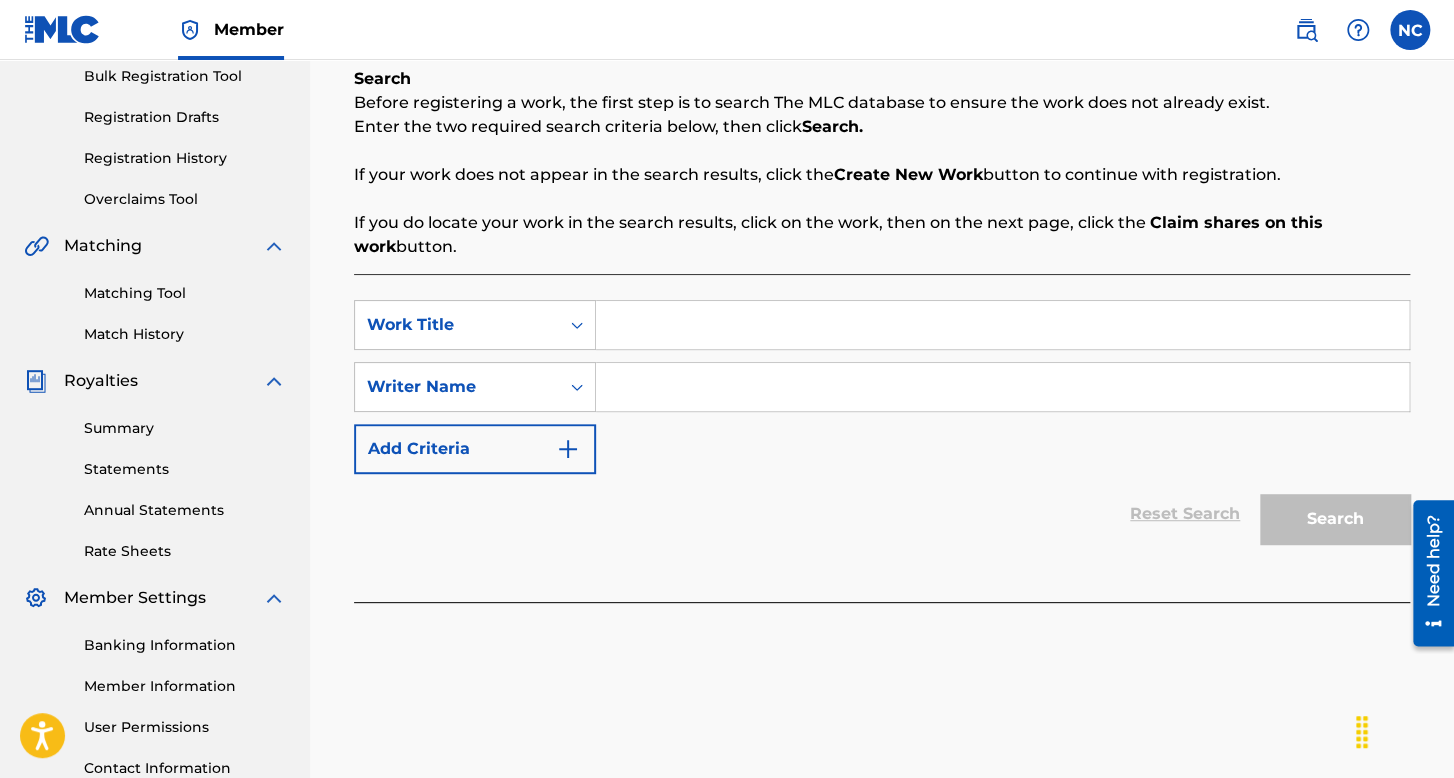 click at bounding box center [1002, 325] 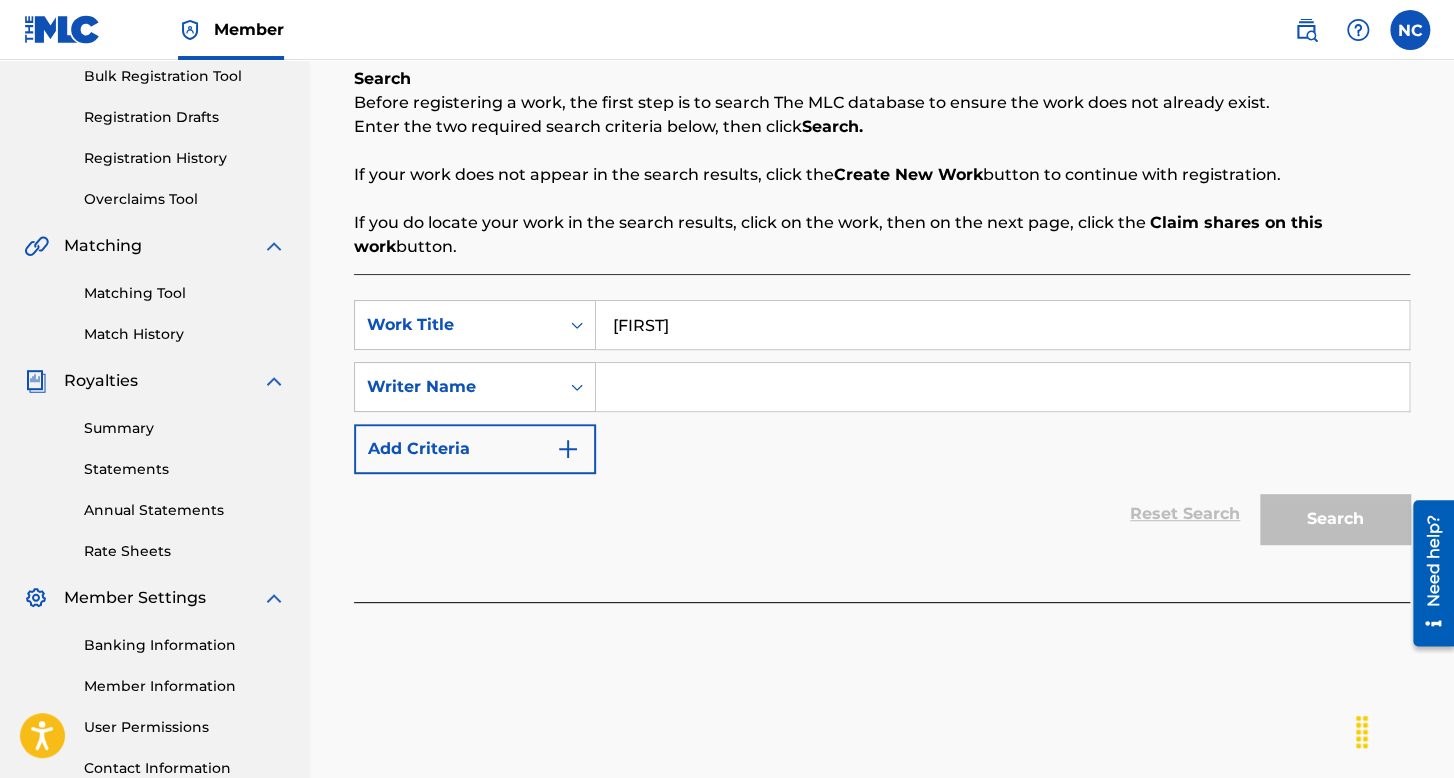 type on "[FIRST]" 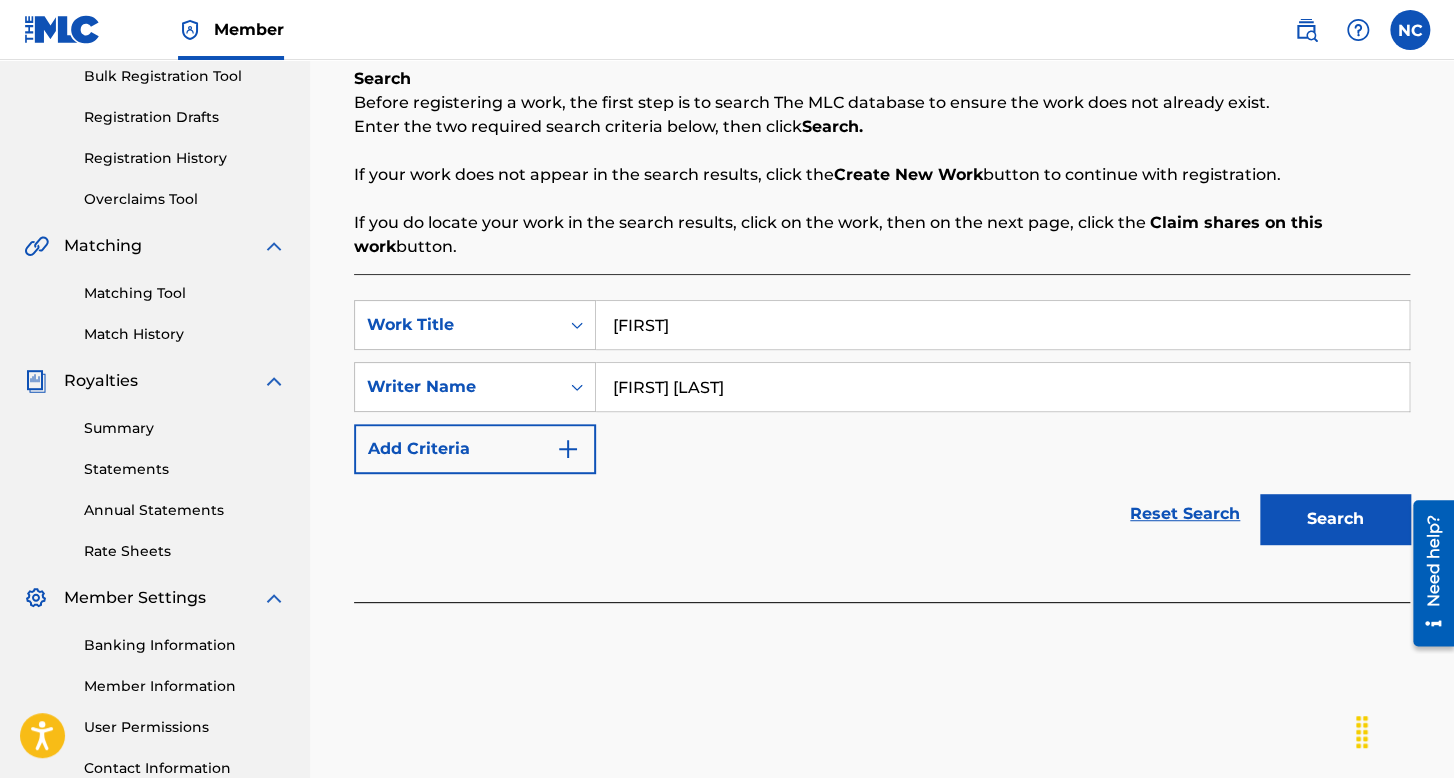 click on "Search" at bounding box center (1335, 519) 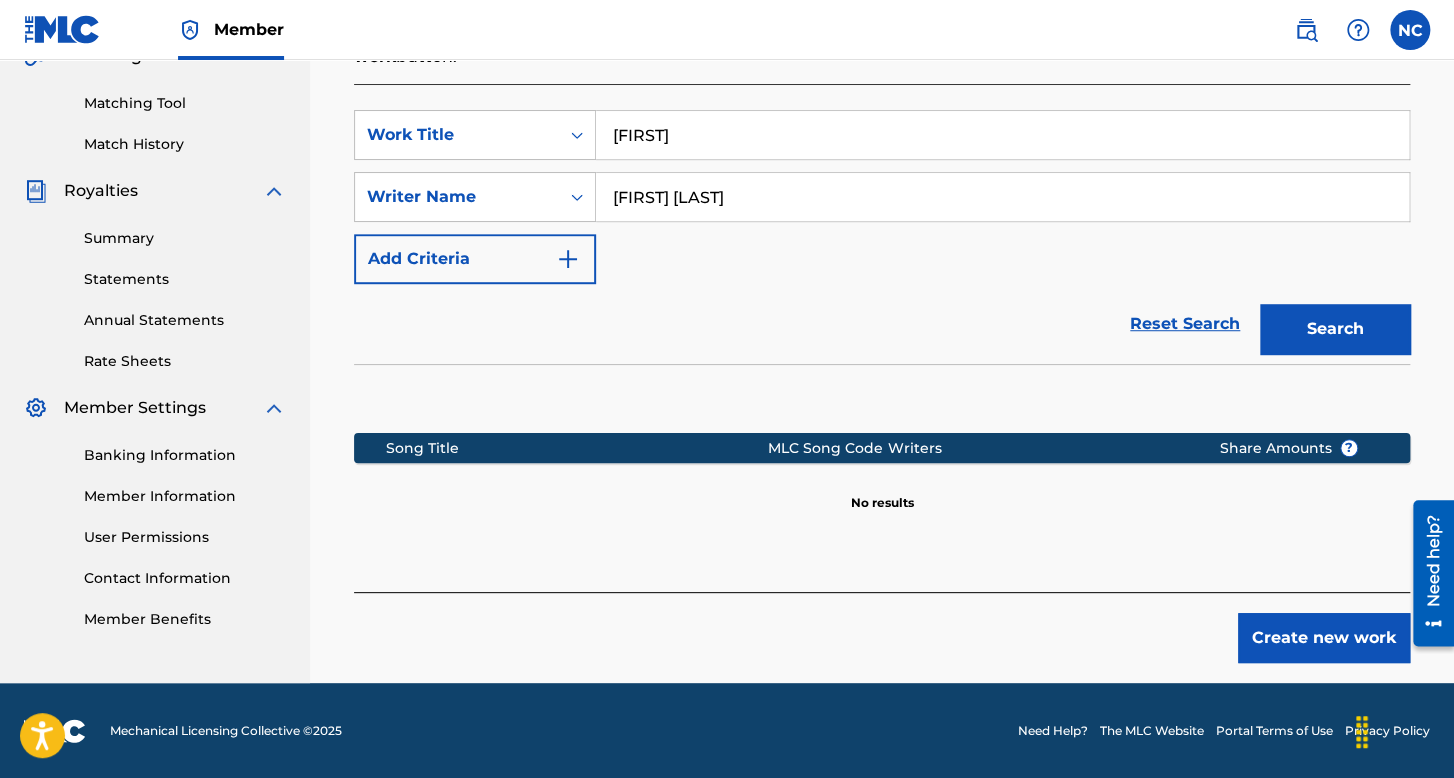 scroll, scrollTop: 491, scrollLeft: 0, axis: vertical 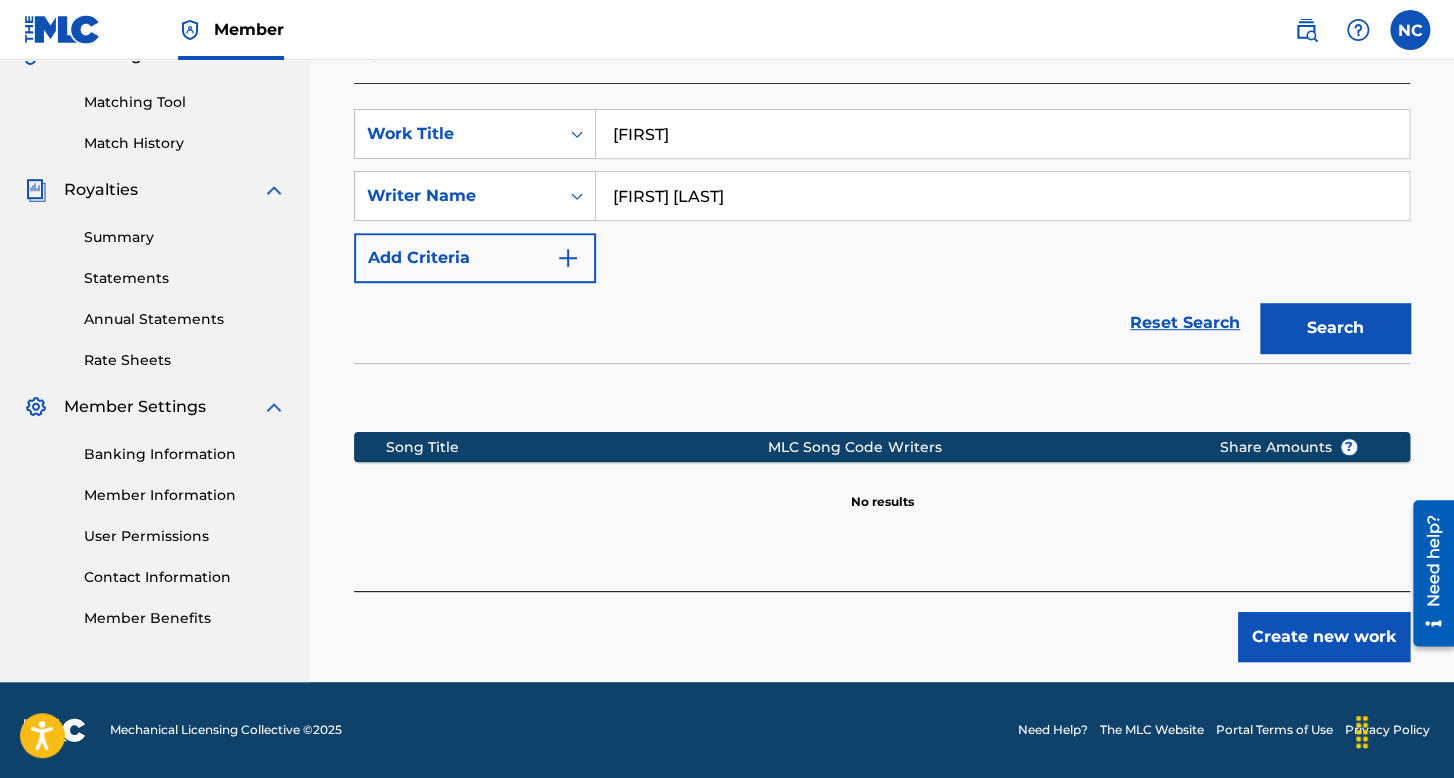 click on "[FIRST] [LAST]" at bounding box center (1002, 196) 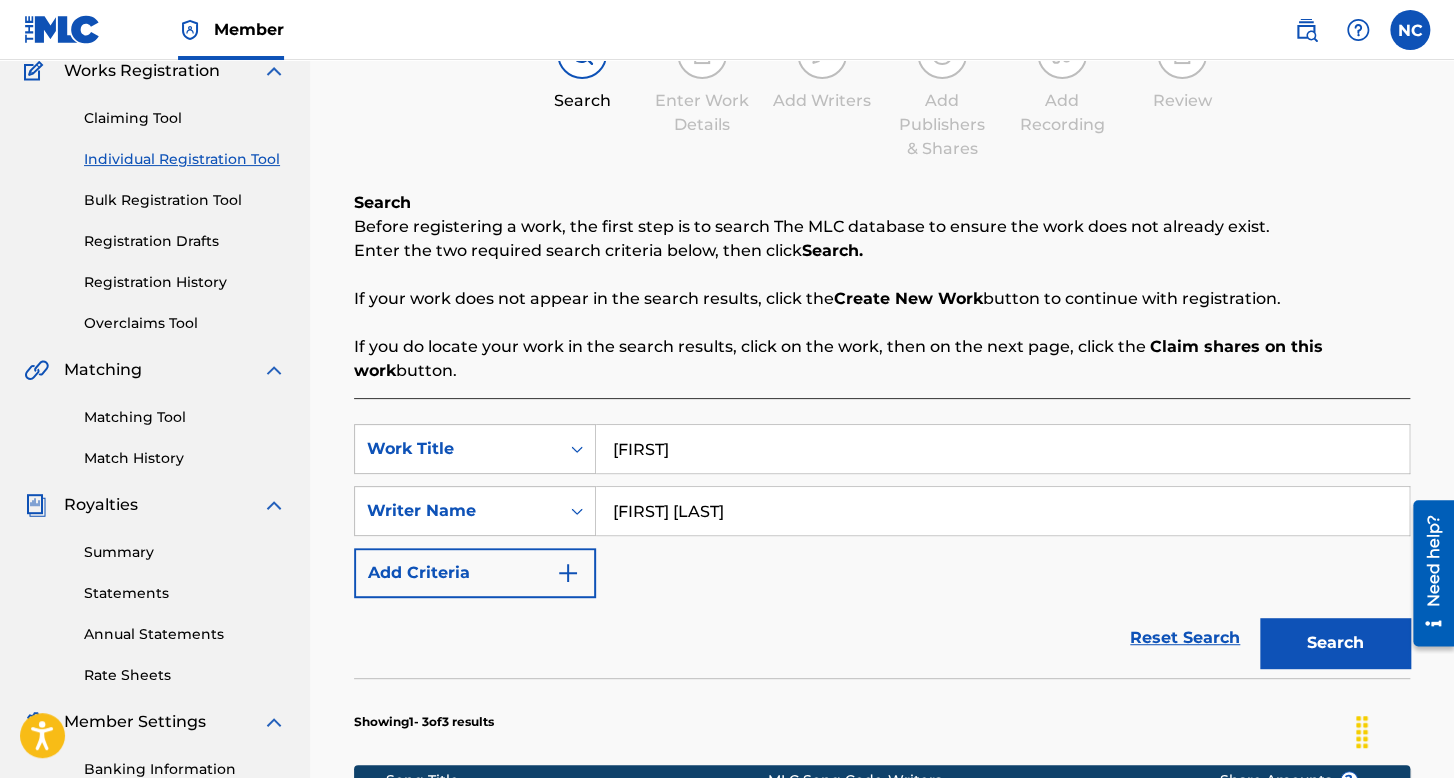 scroll, scrollTop: 91, scrollLeft: 0, axis: vertical 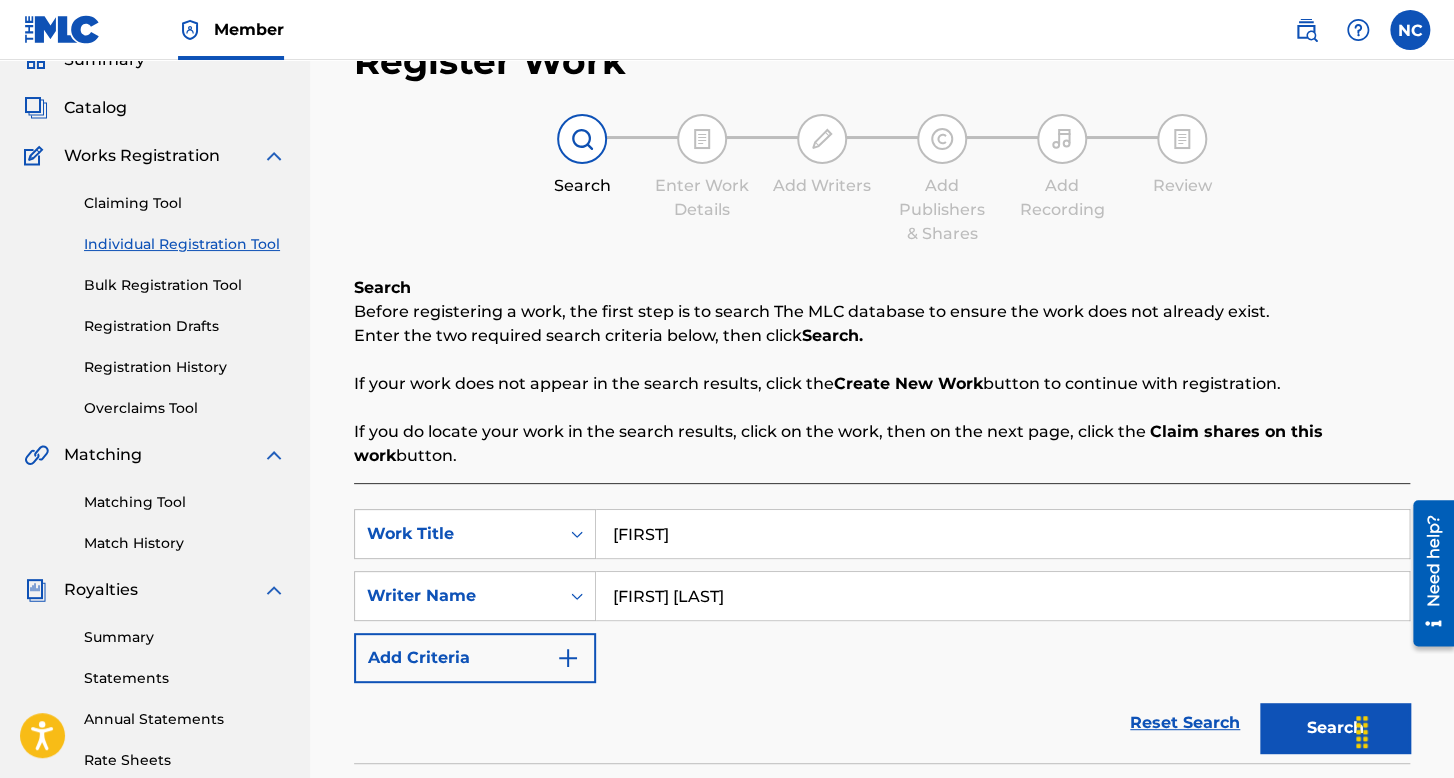 click on "Individual Registration Tool" at bounding box center (185, 244) 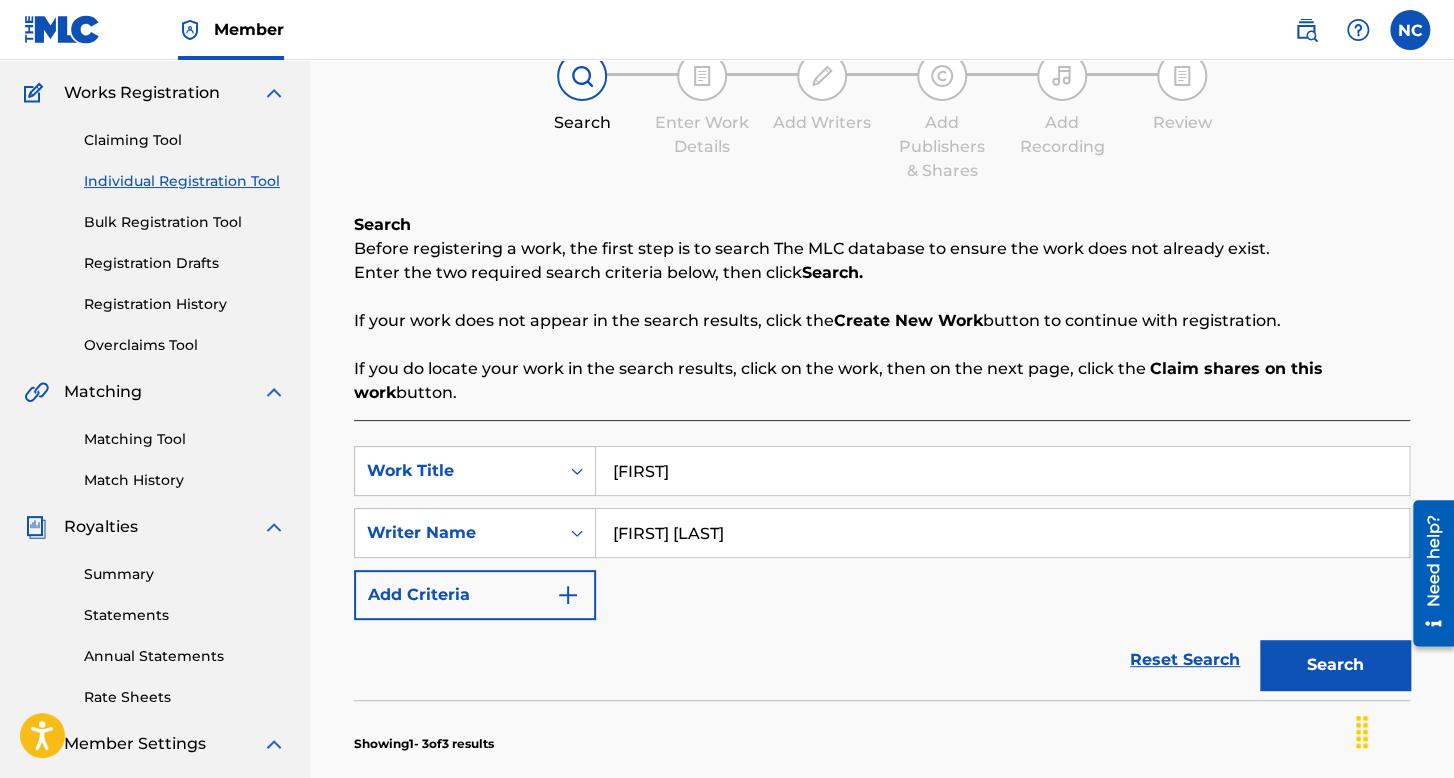 scroll, scrollTop: 300, scrollLeft: 0, axis: vertical 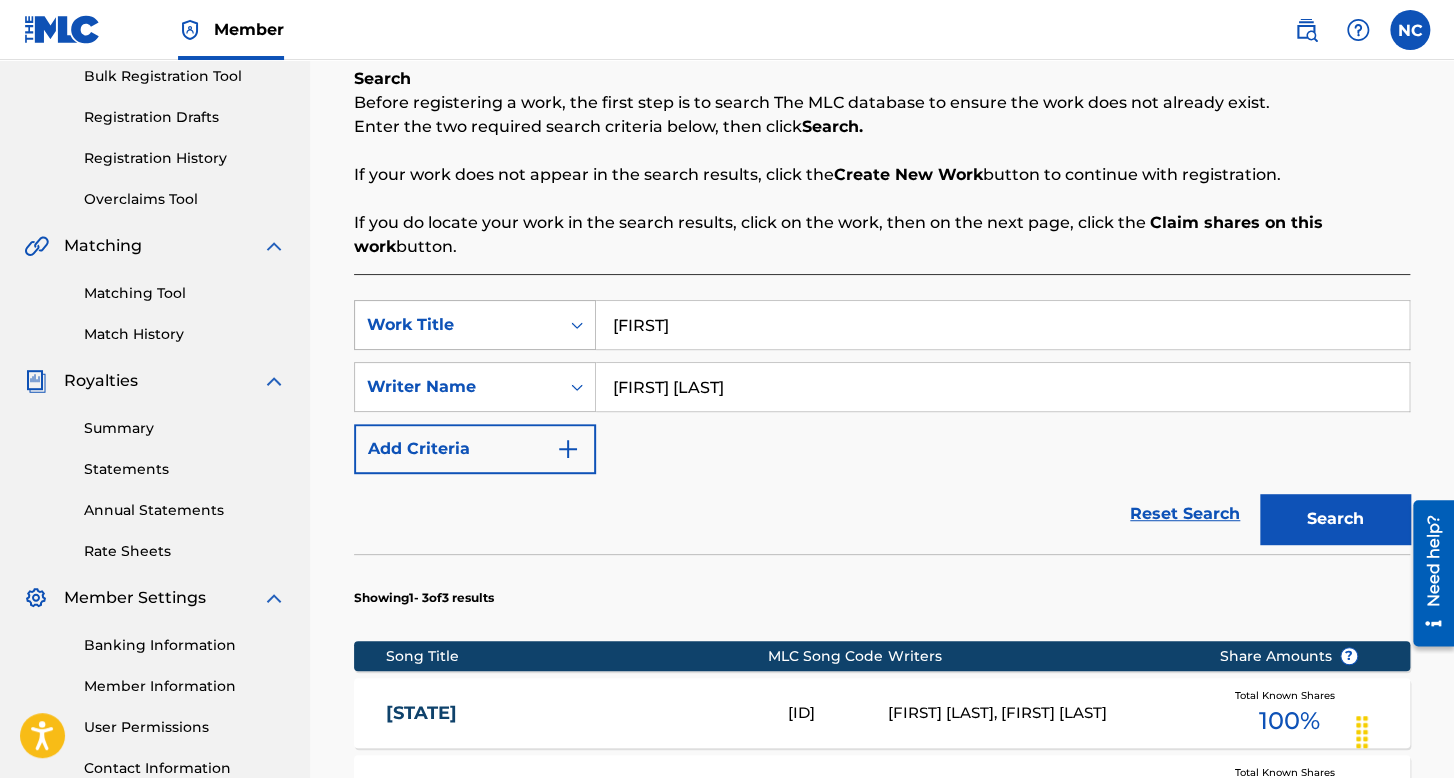 drag, startPoint x: 640, startPoint y: 321, endPoint x: 559, endPoint y: 333, distance: 81.88406 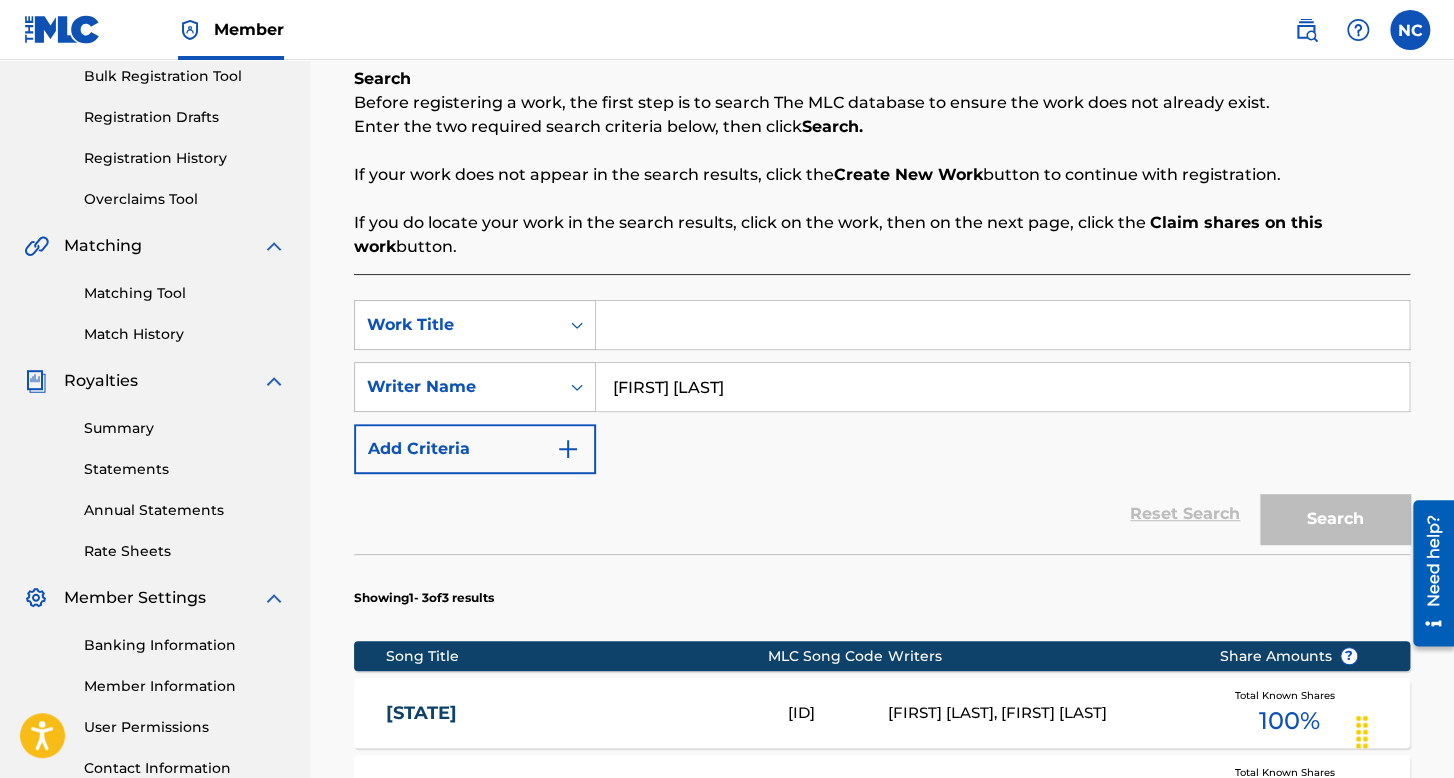 type 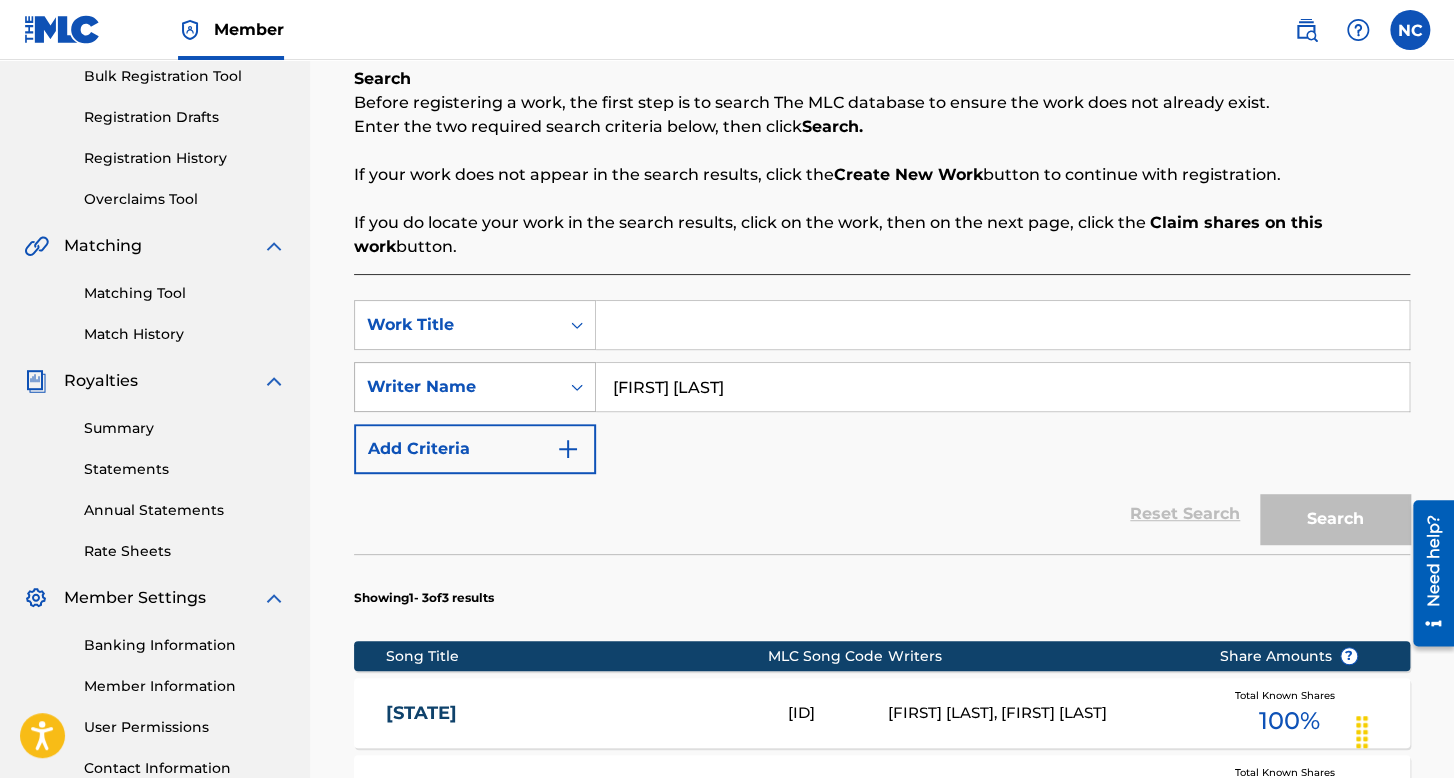drag, startPoint x: 615, startPoint y: 385, endPoint x: 518, endPoint y: 385, distance: 97 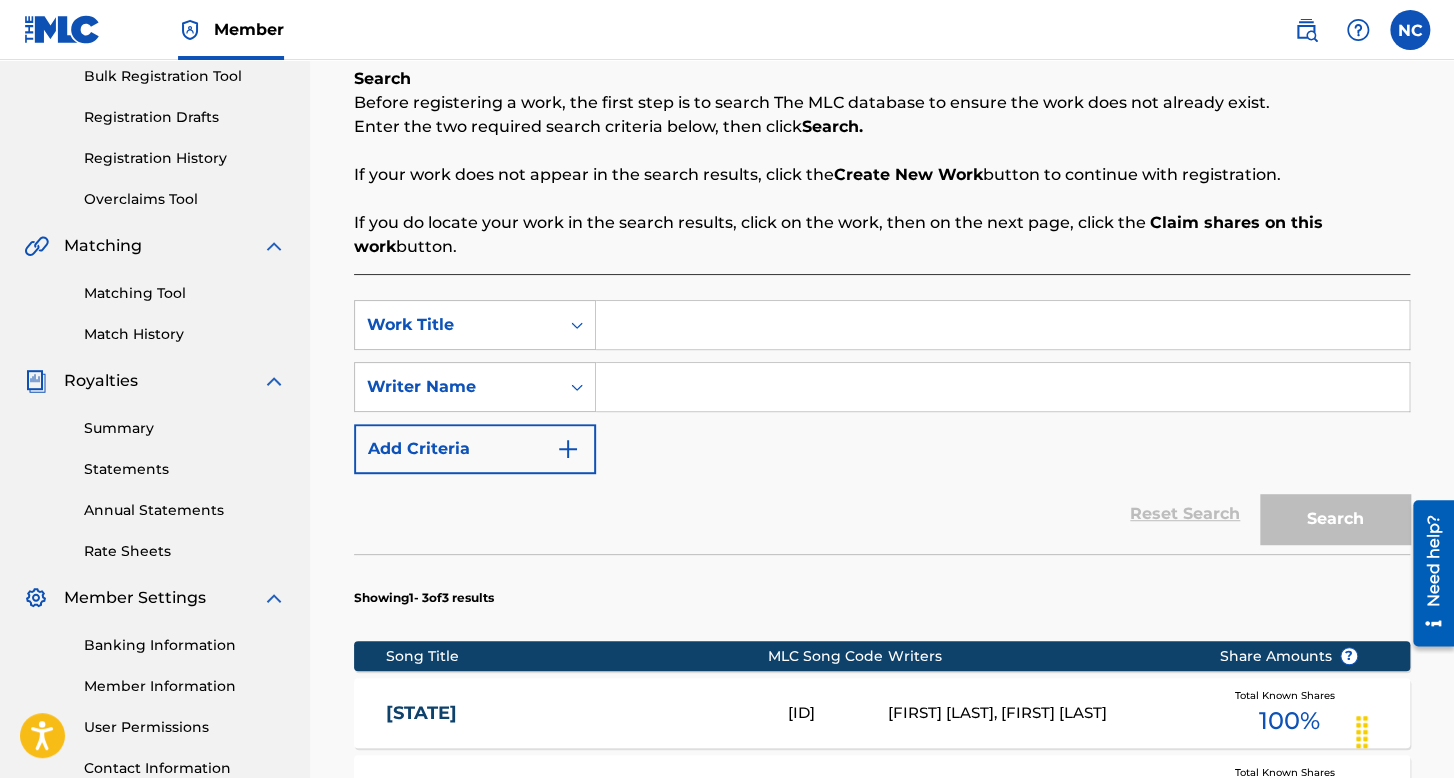 type 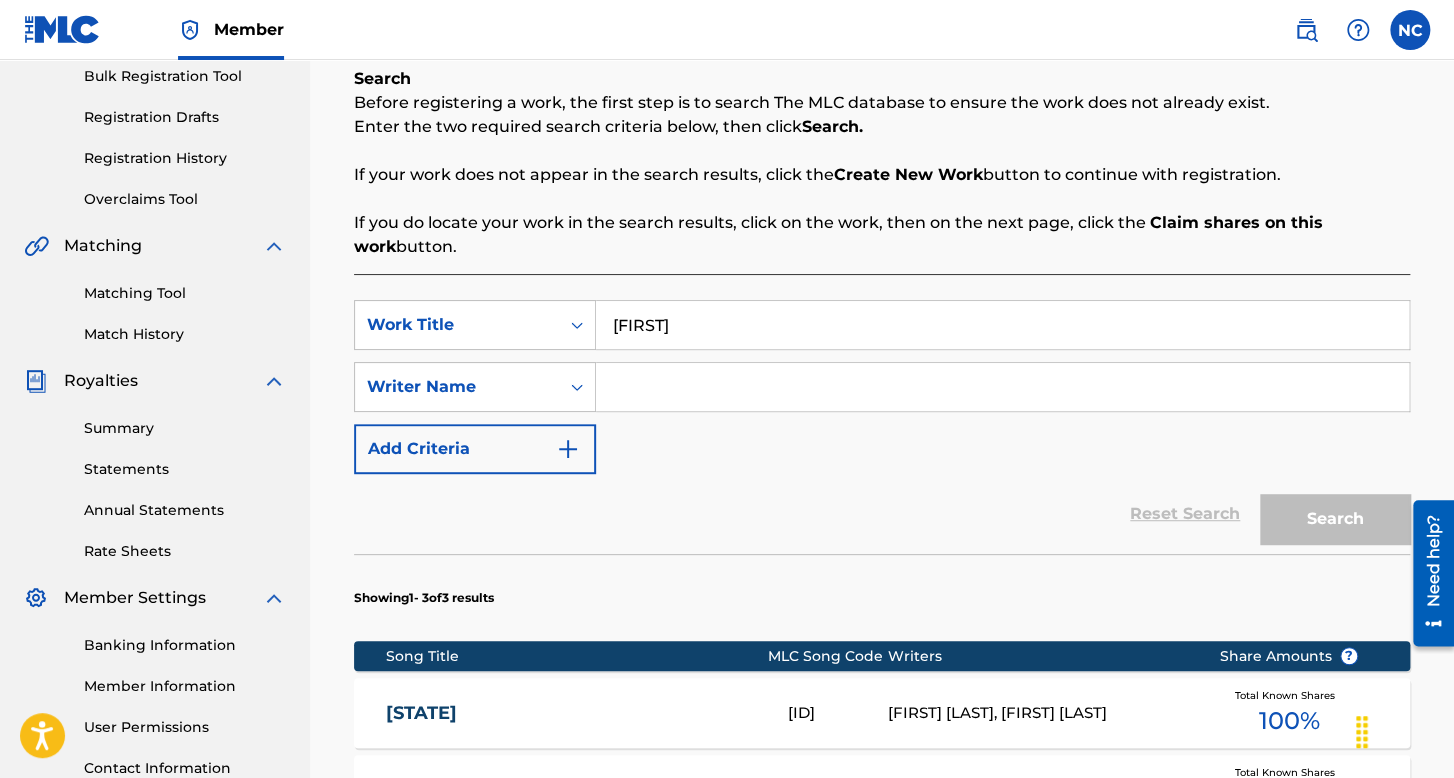 type on "[FIRST]" 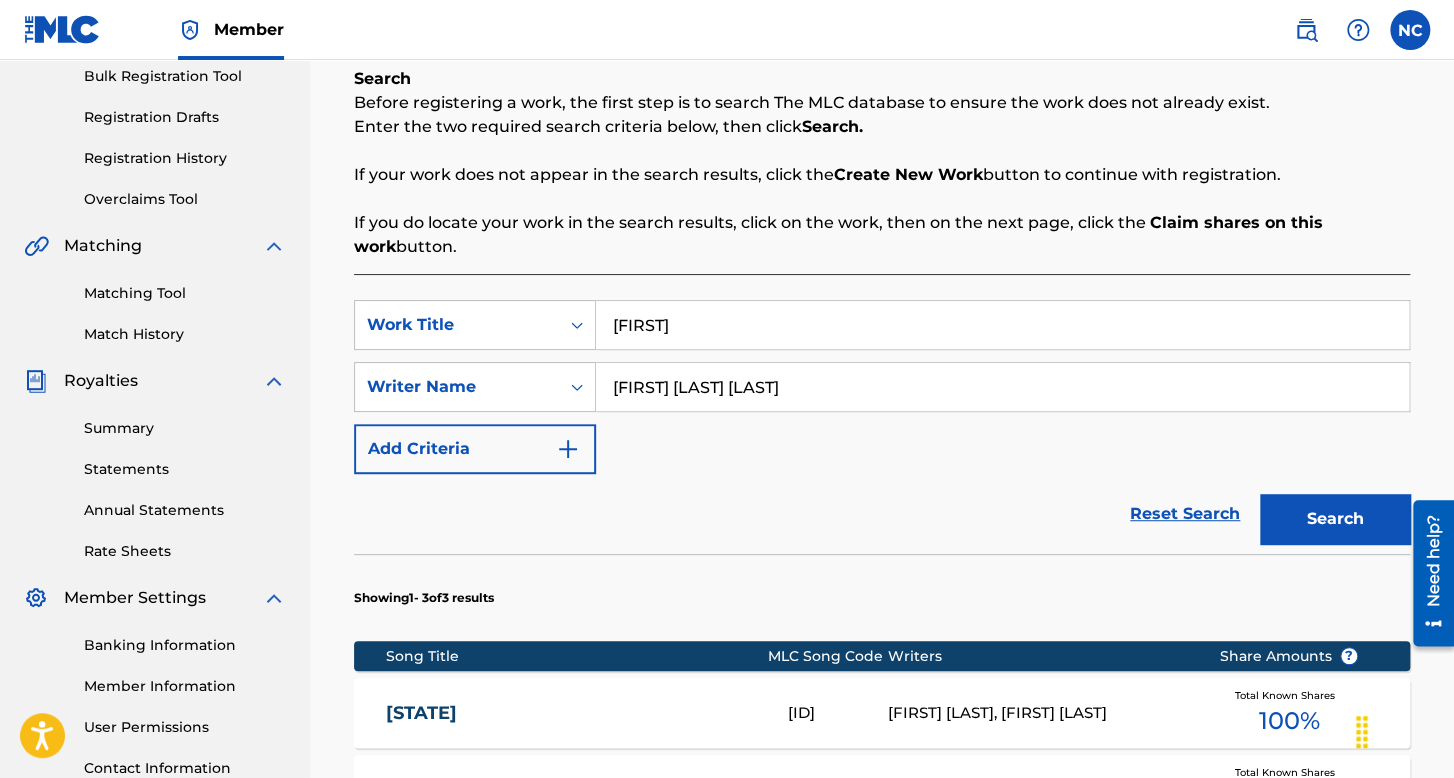 type on "[FIRST] [LAST] [LAST]" 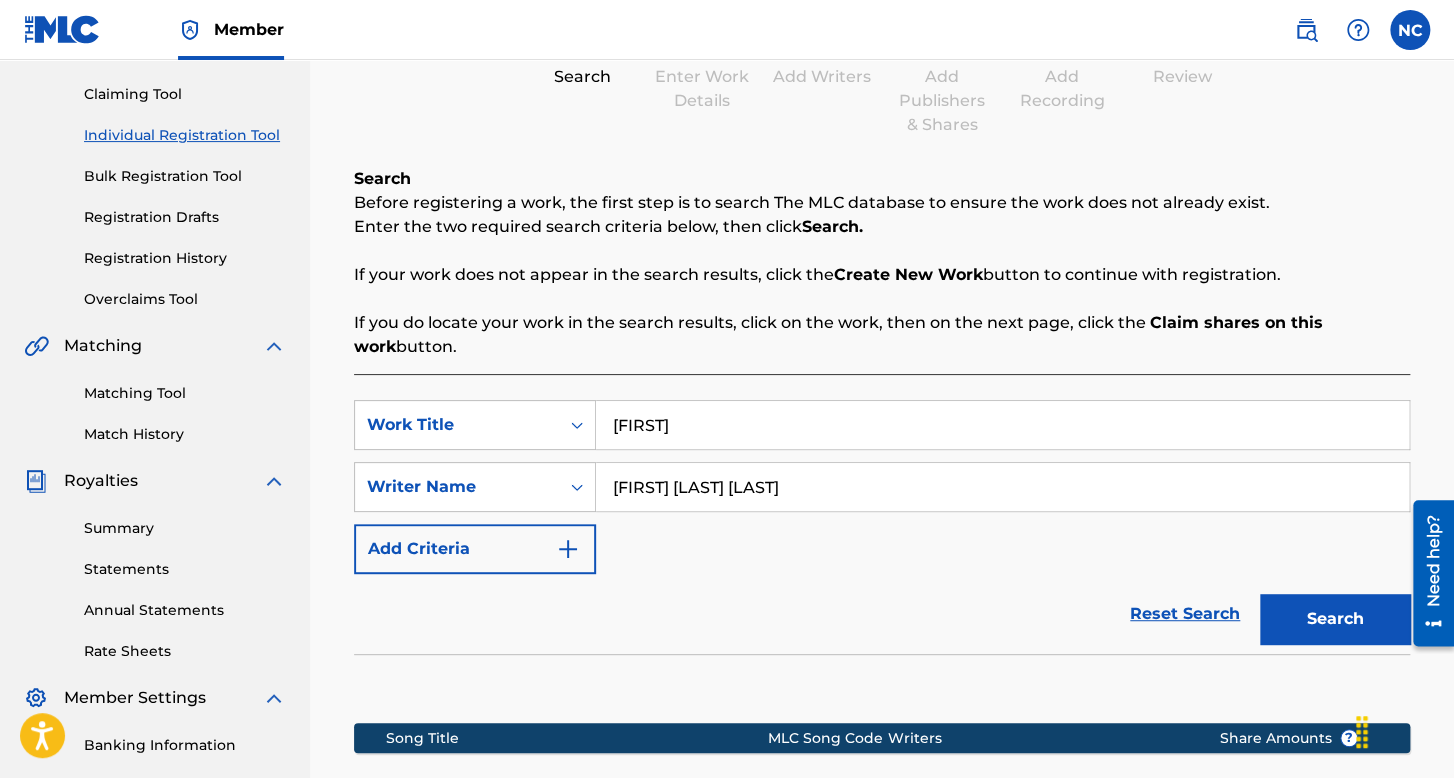 scroll, scrollTop: 491, scrollLeft: 0, axis: vertical 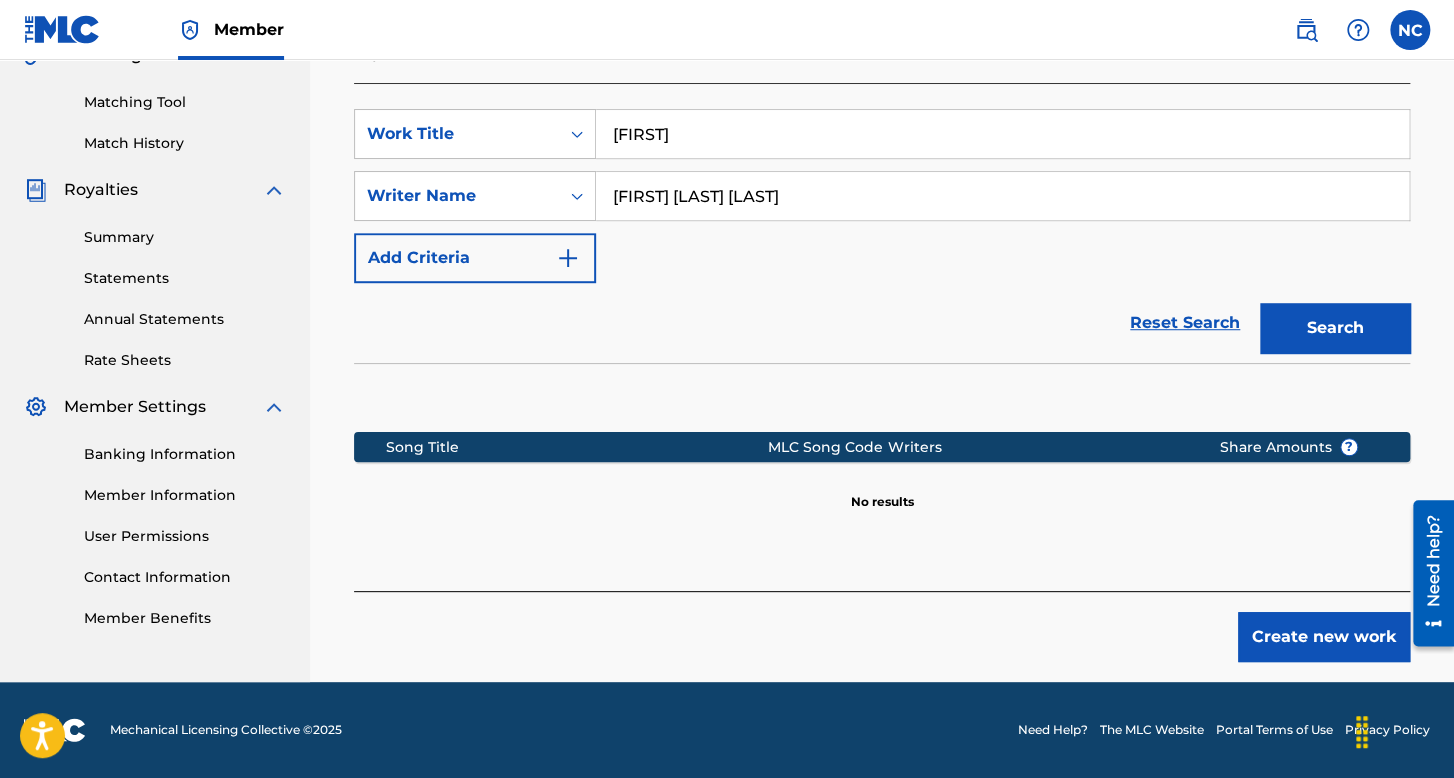 click on "Create new work" at bounding box center [1324, 637] 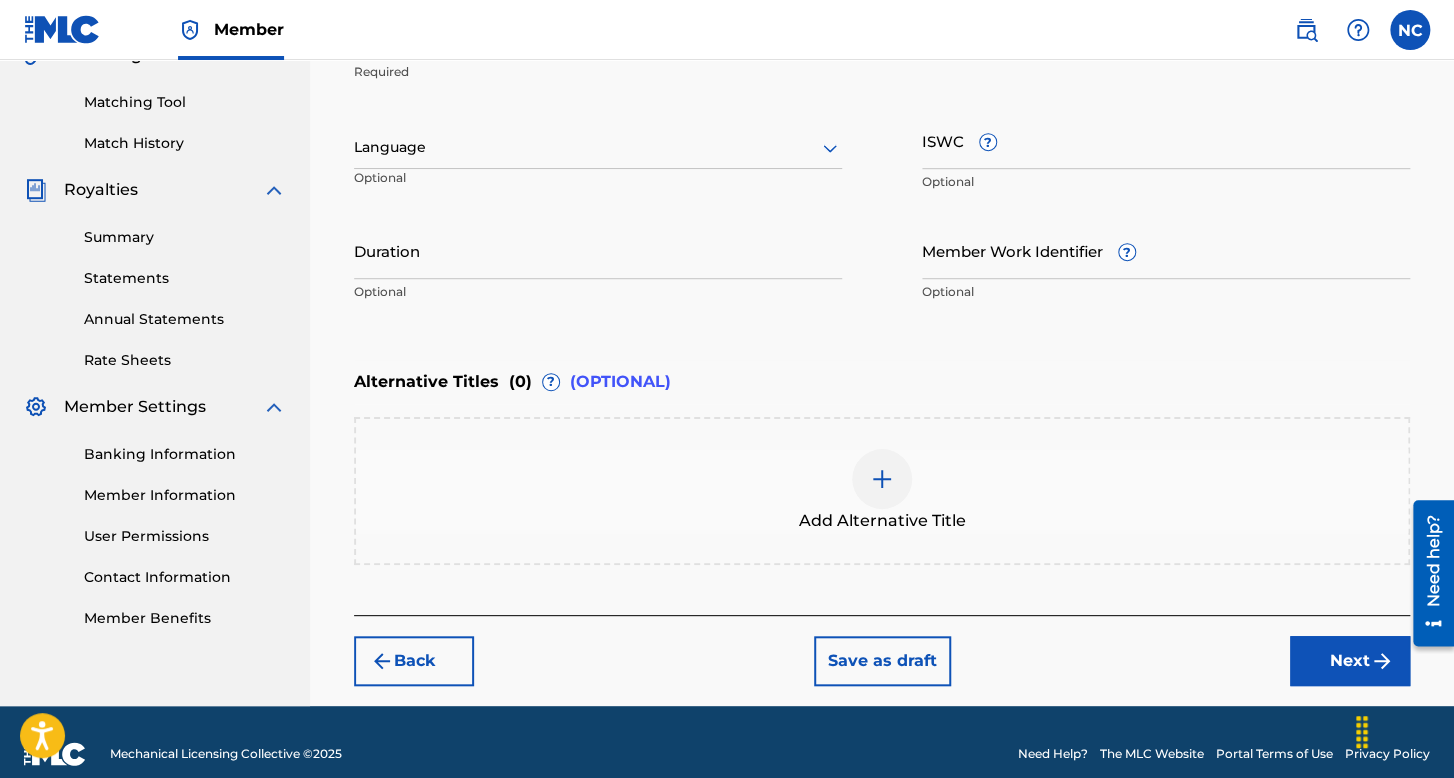 click at bounding box center [598, 147] 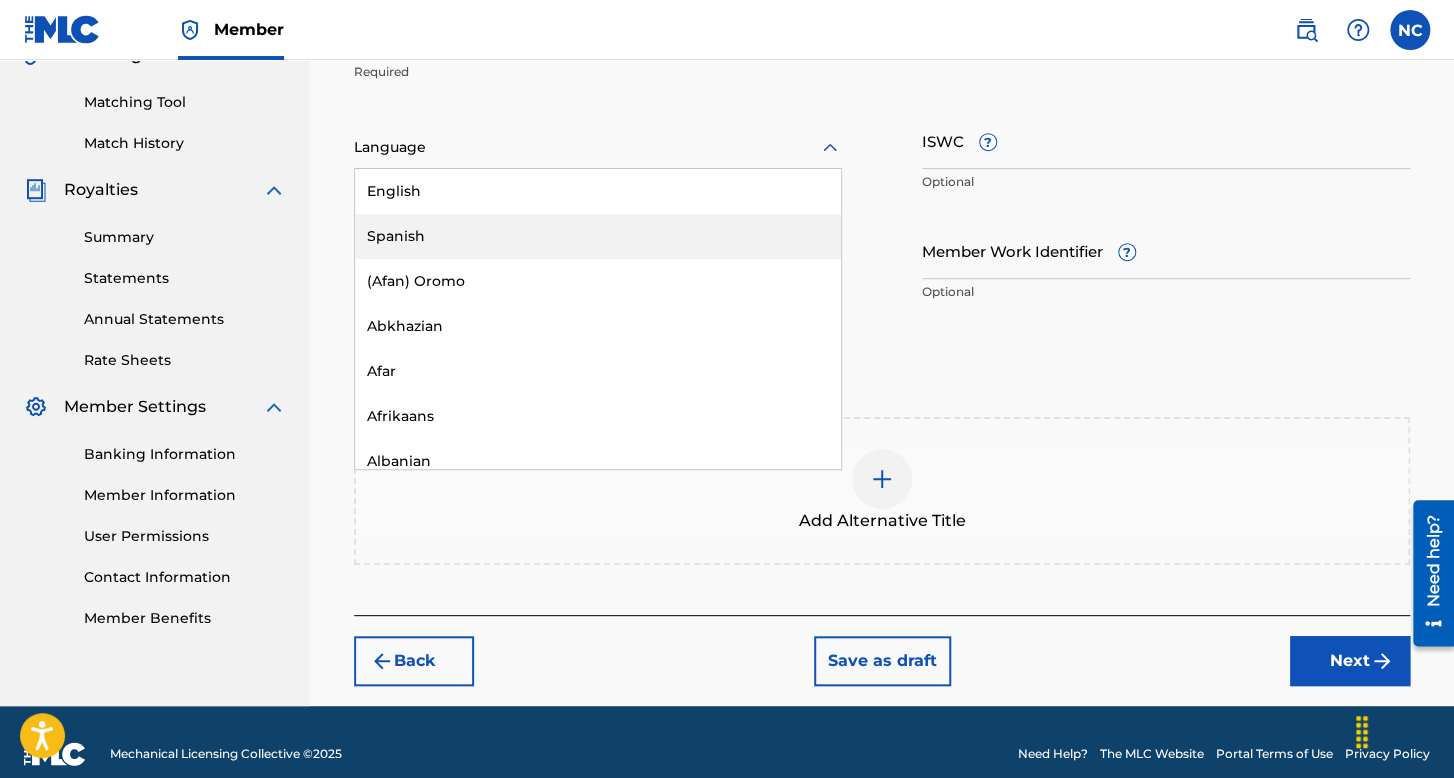 click on "Spanish" at bounding box center [598, 236] 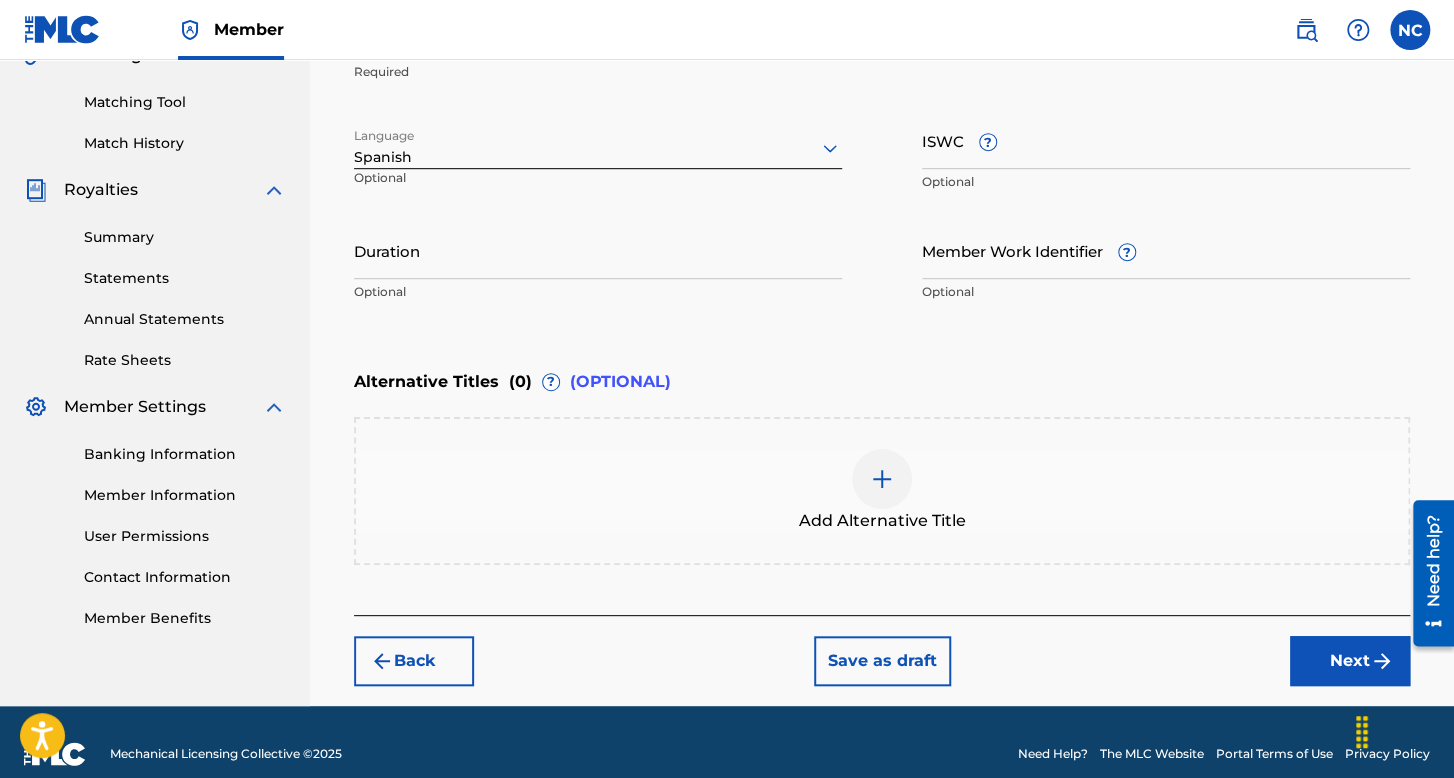 click on "Duration" at bounding box center [598, 250] 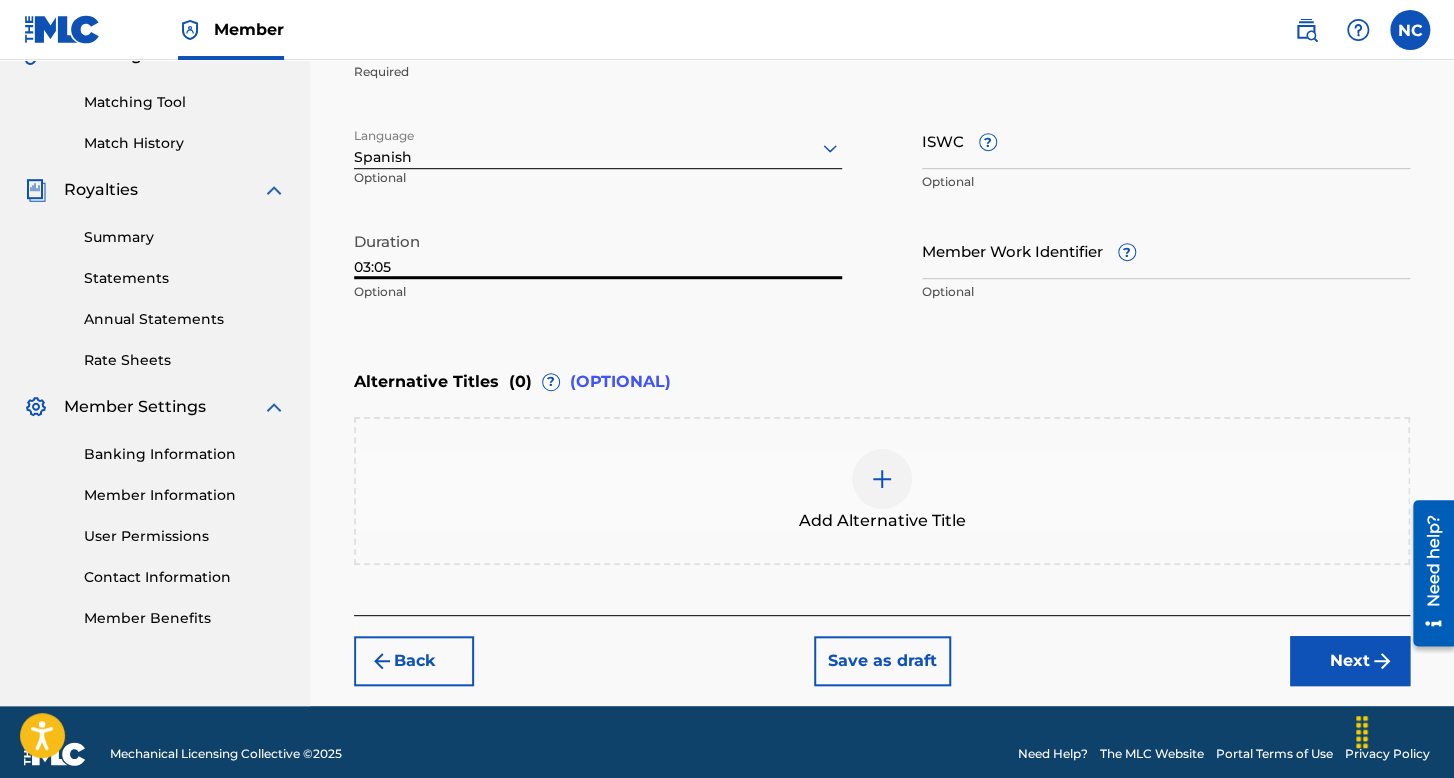type on "03:05" 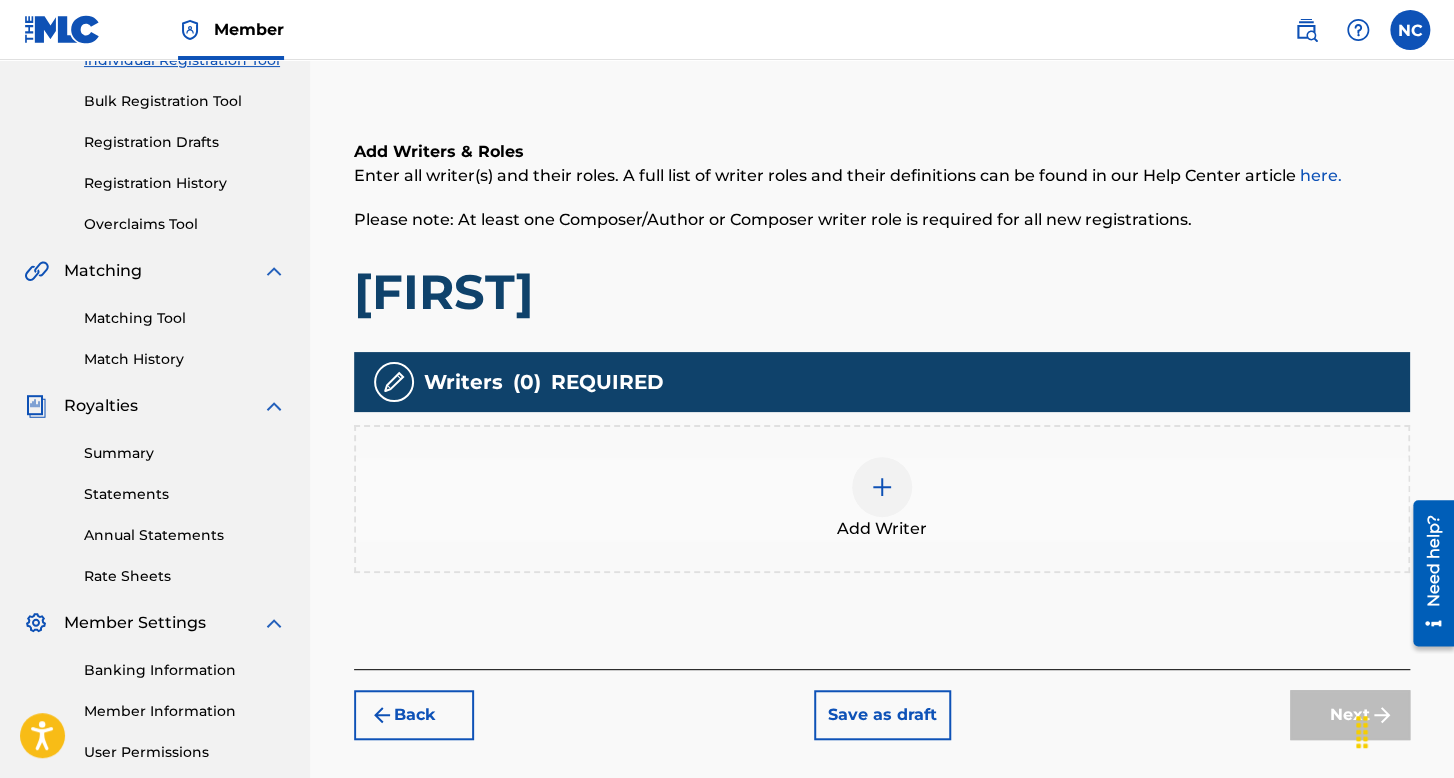 scroll, scrollTop: 462, scrollLeft: 0, axis: vertical 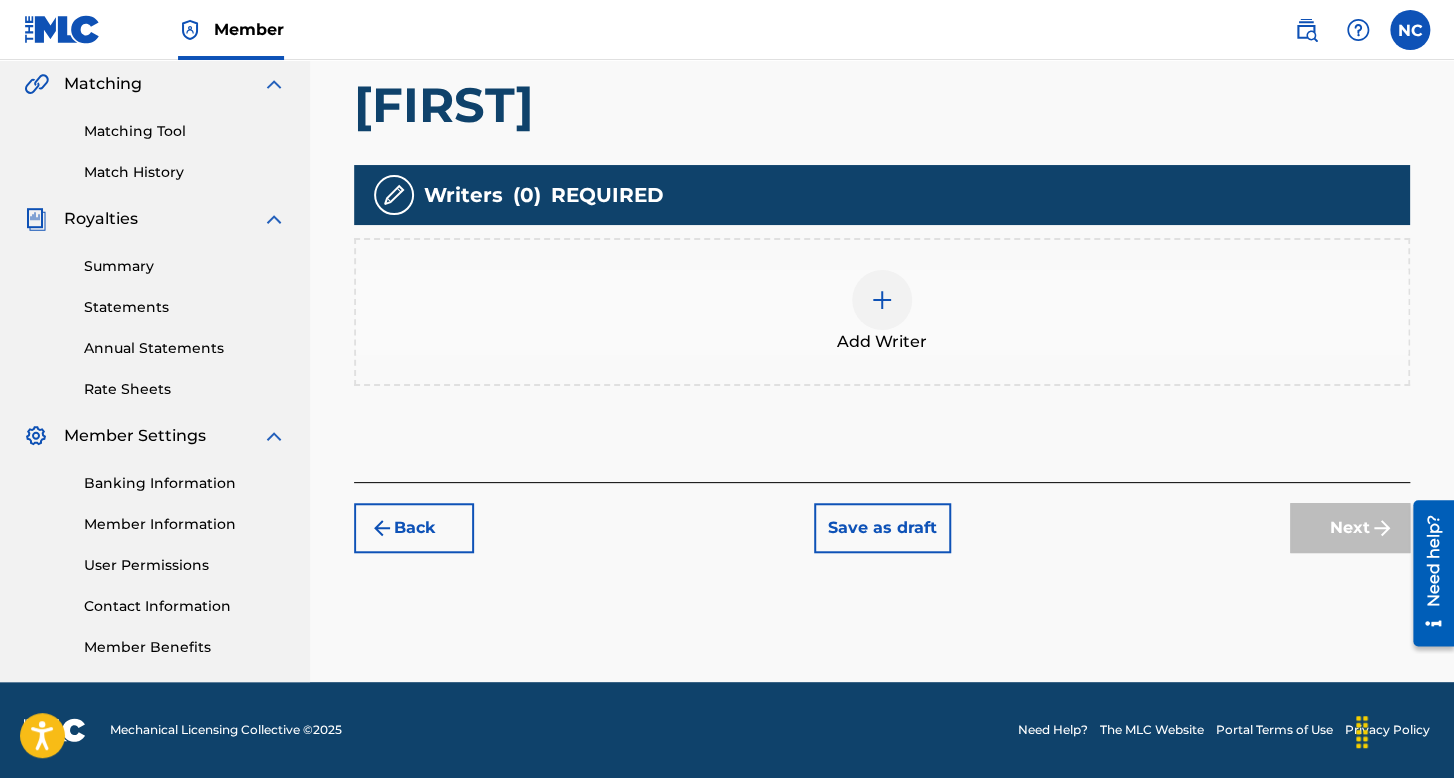 click at bounding box center (882, 300) 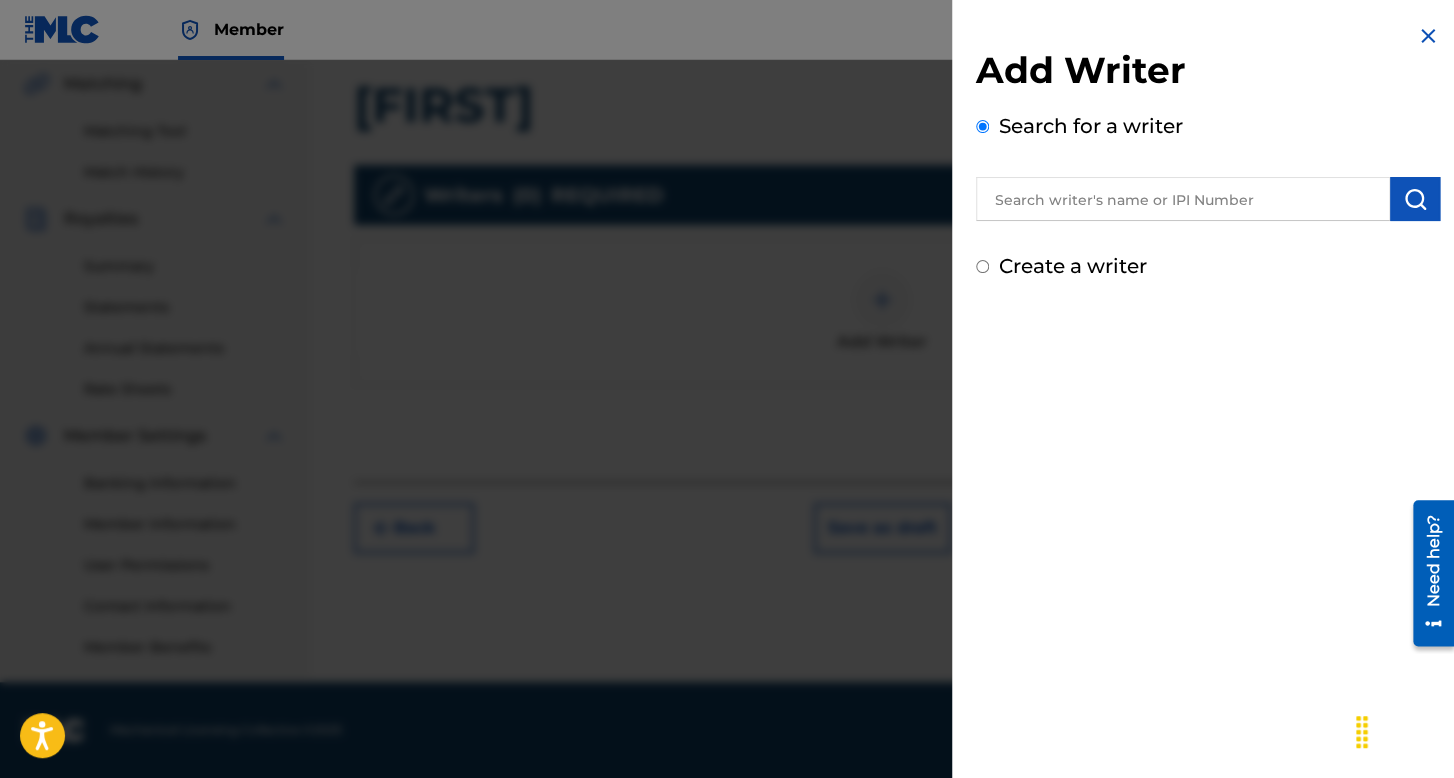 click on "Create a writer" at bounding box center [982, 266] 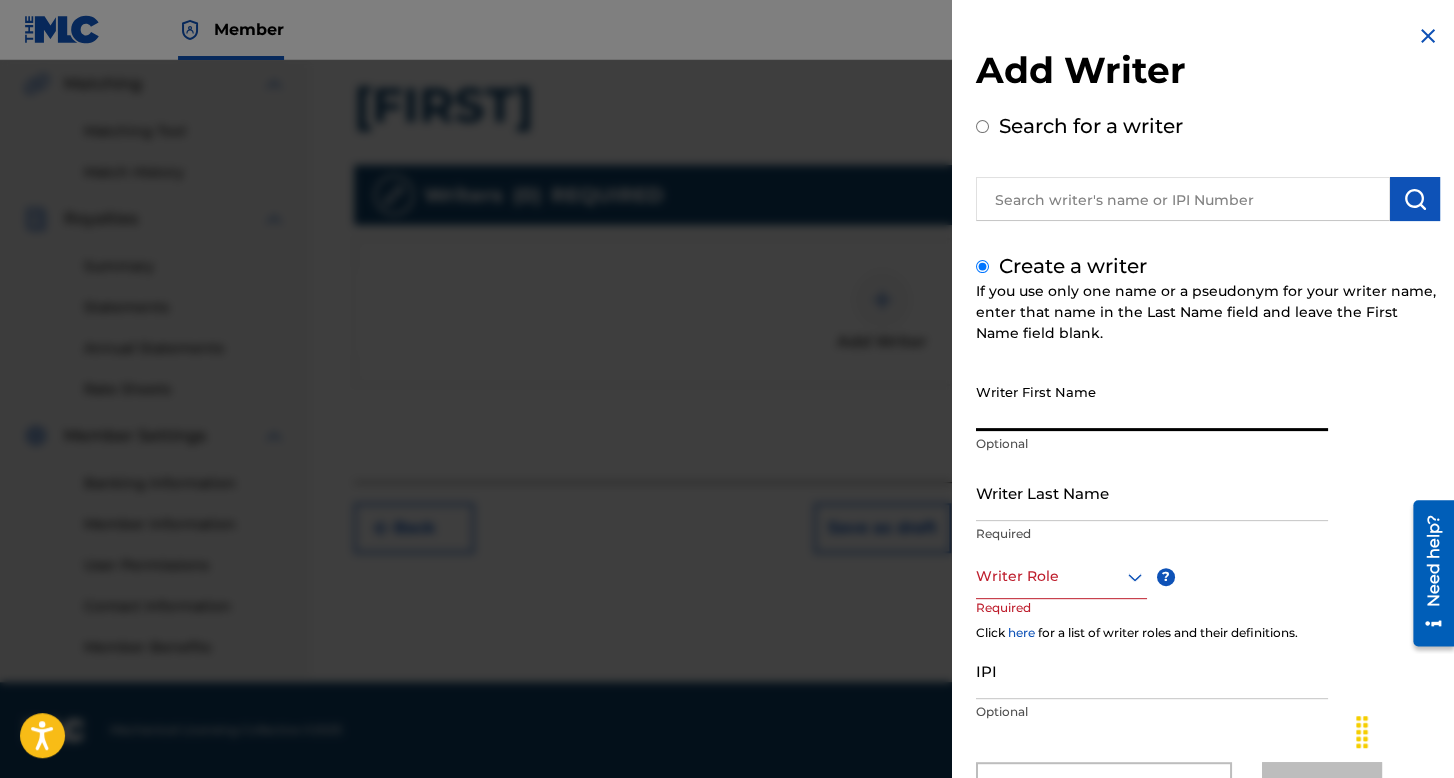click on "Writer First Name" at bounding box center [1152, 402] 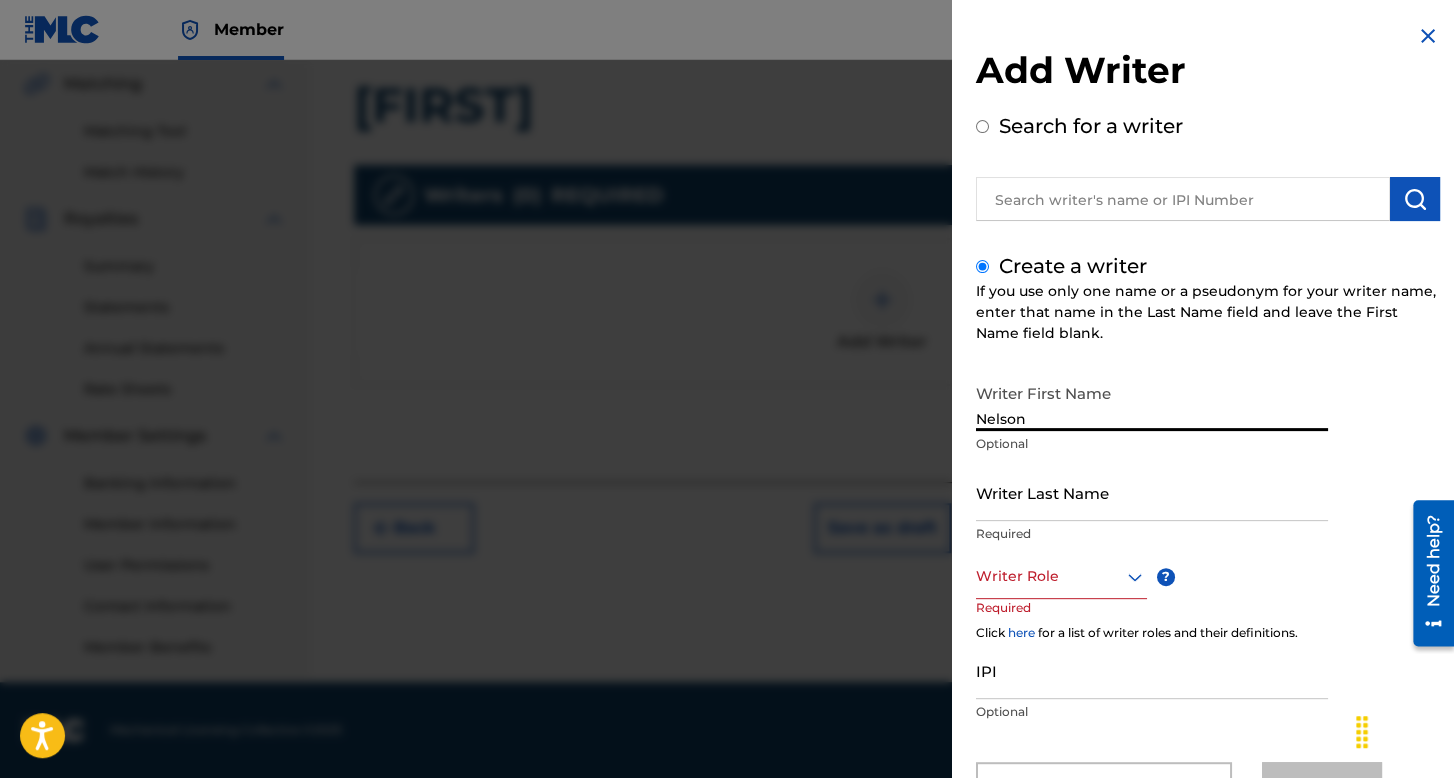 type on "Nelson" 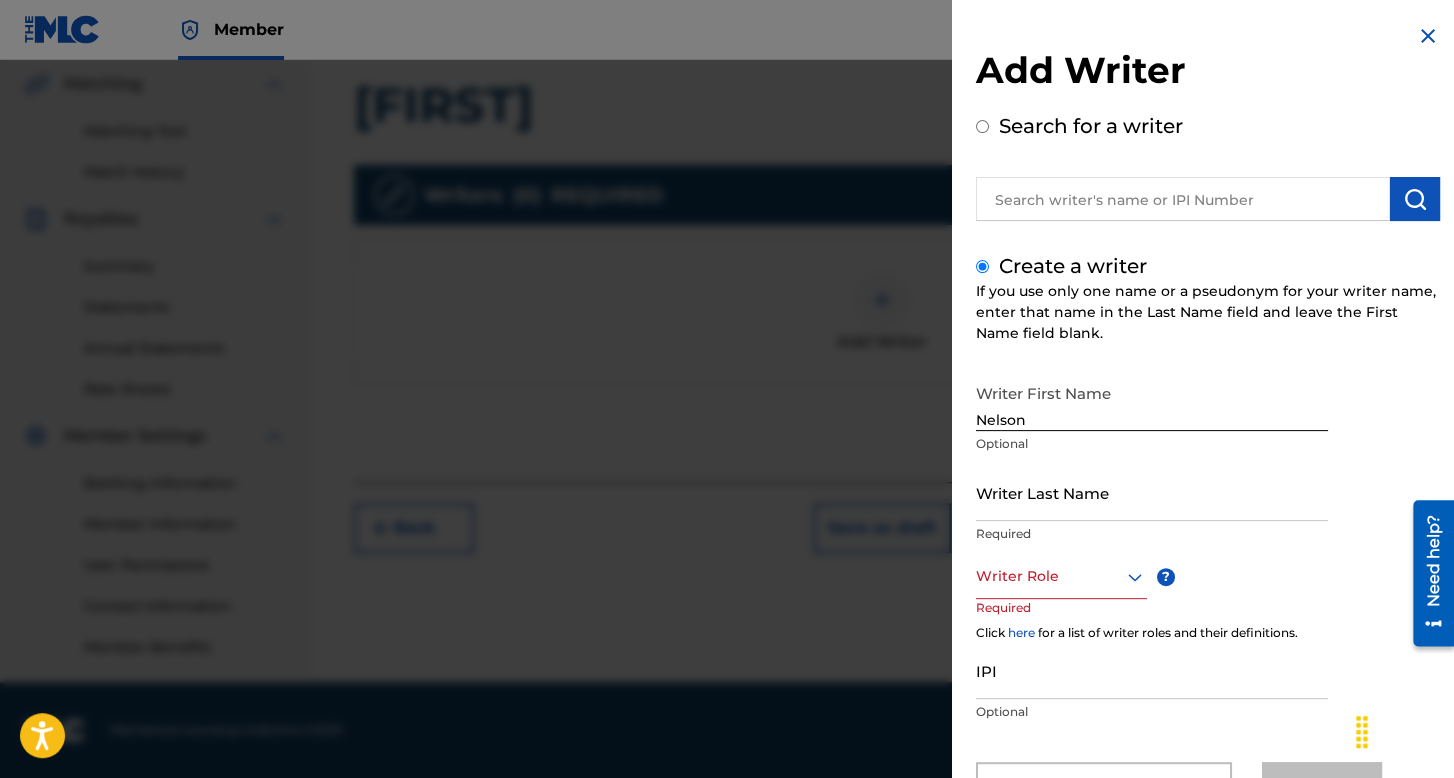 click on "Required" at bounding box center [1152, 534] 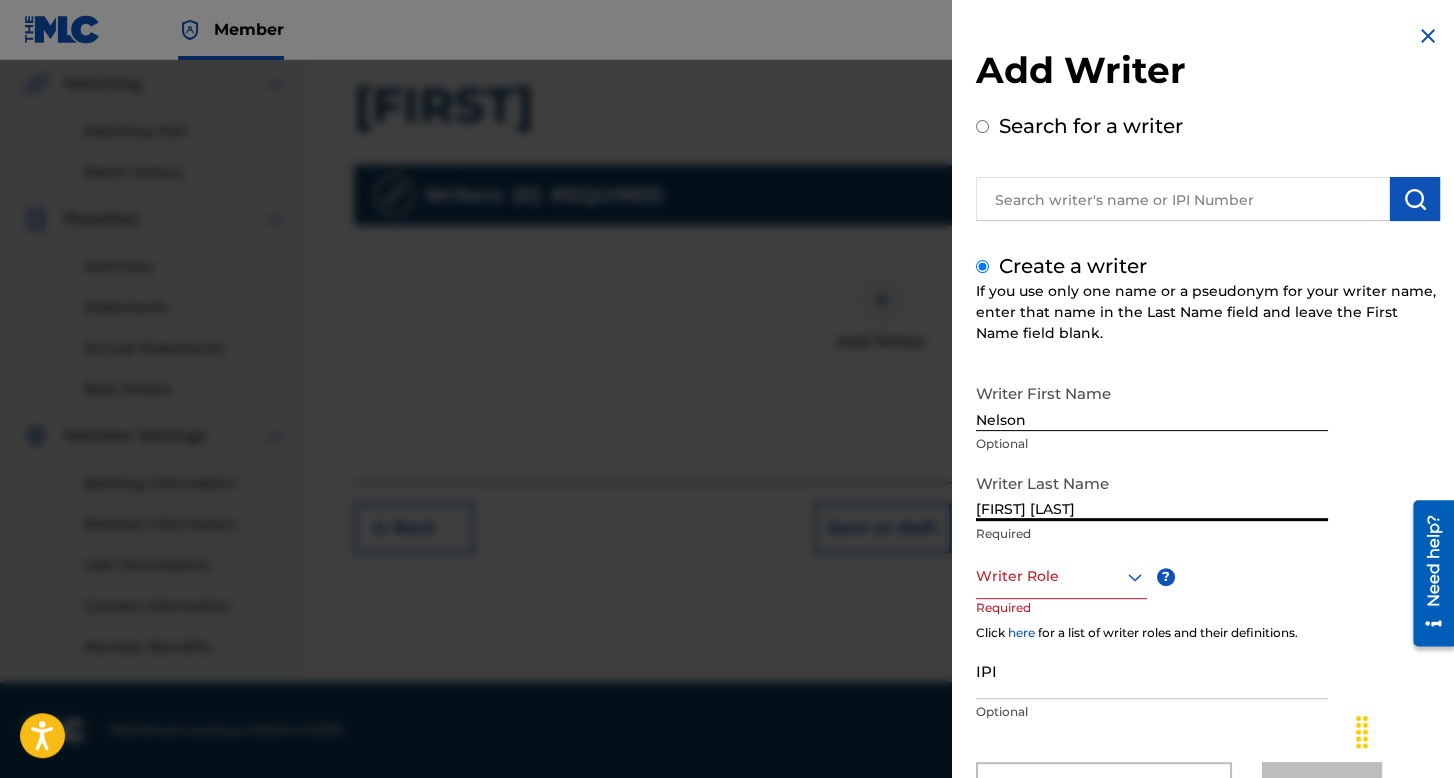 type on "[FIRST] [LAST]" 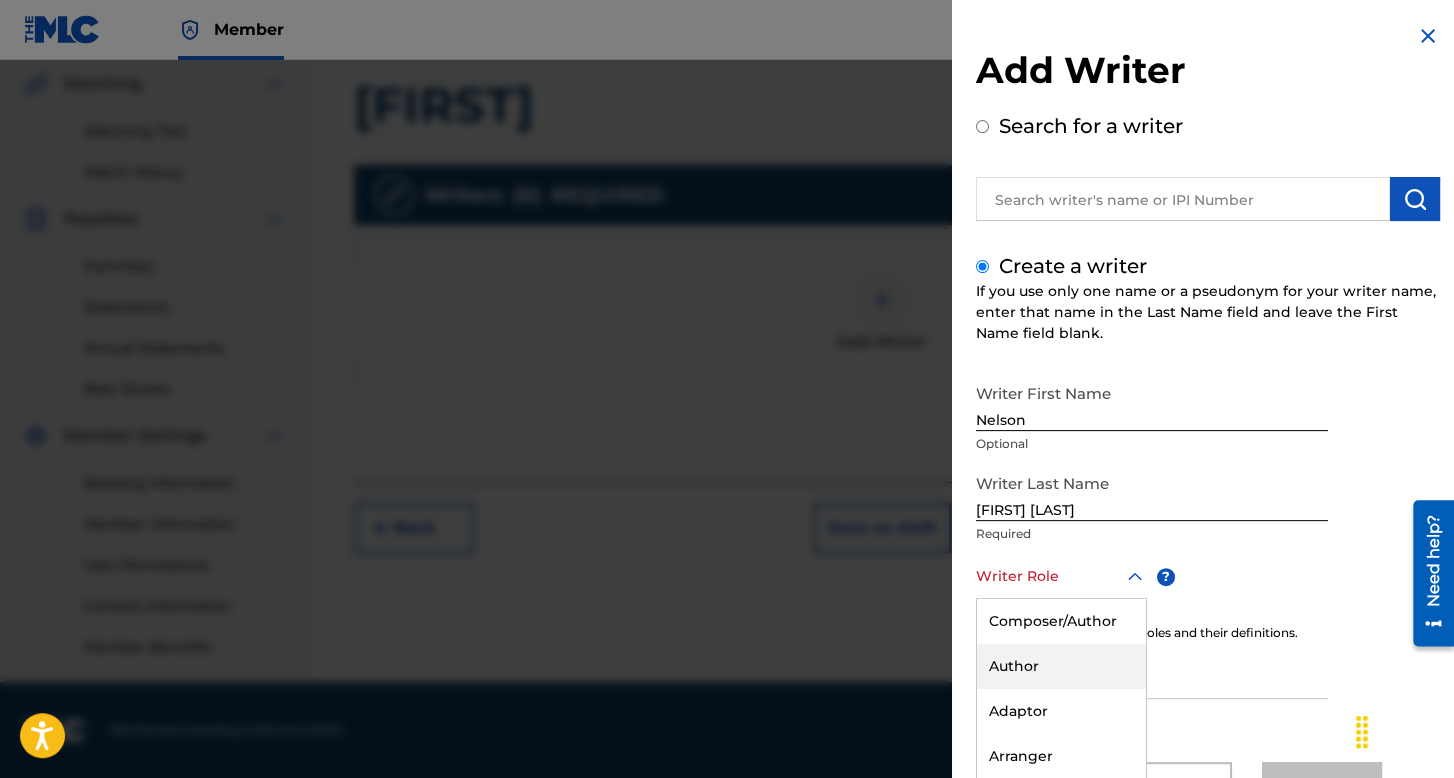 scroll, scrollTop: 88, scrollLeft: 0, axis: vertical 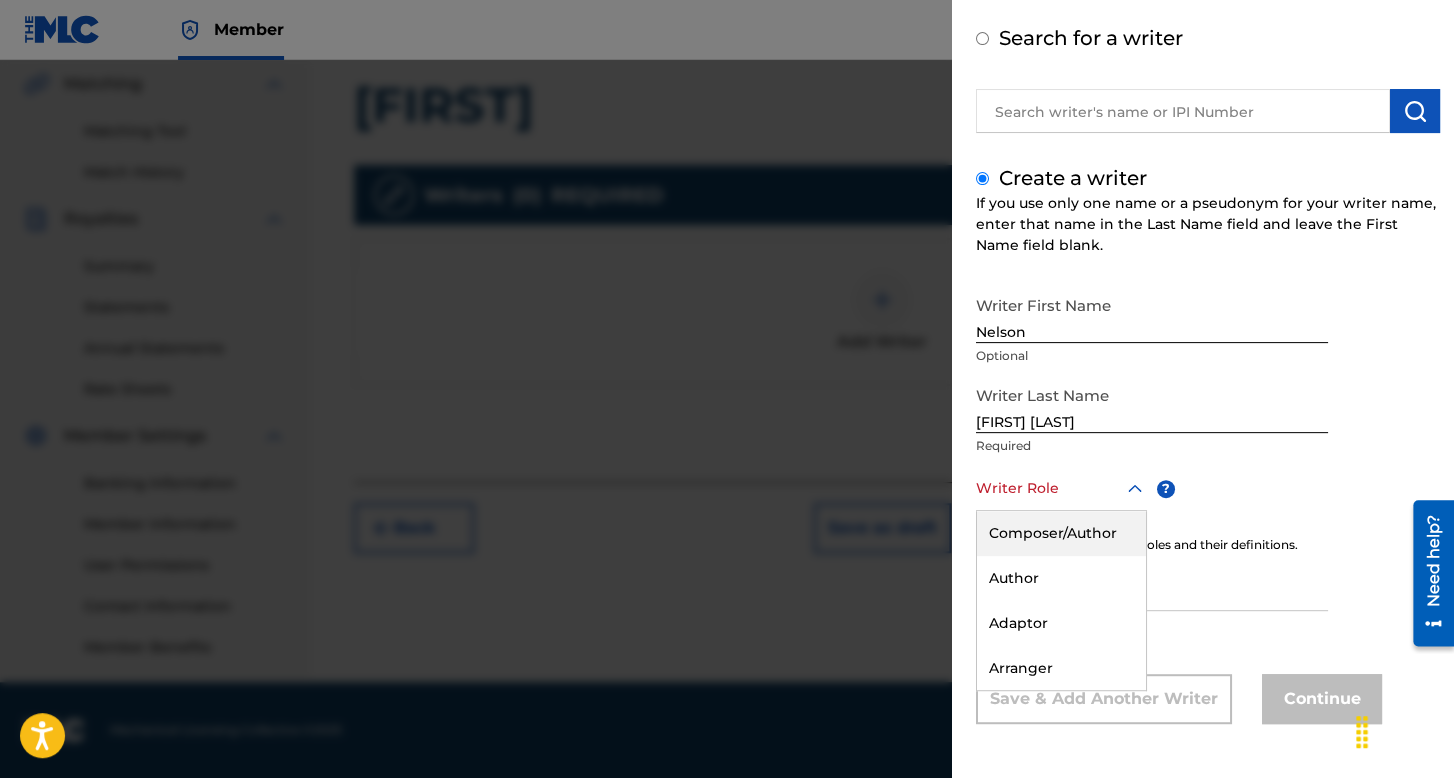 click on "Composer/Author" at bounding box center (1061, 533) 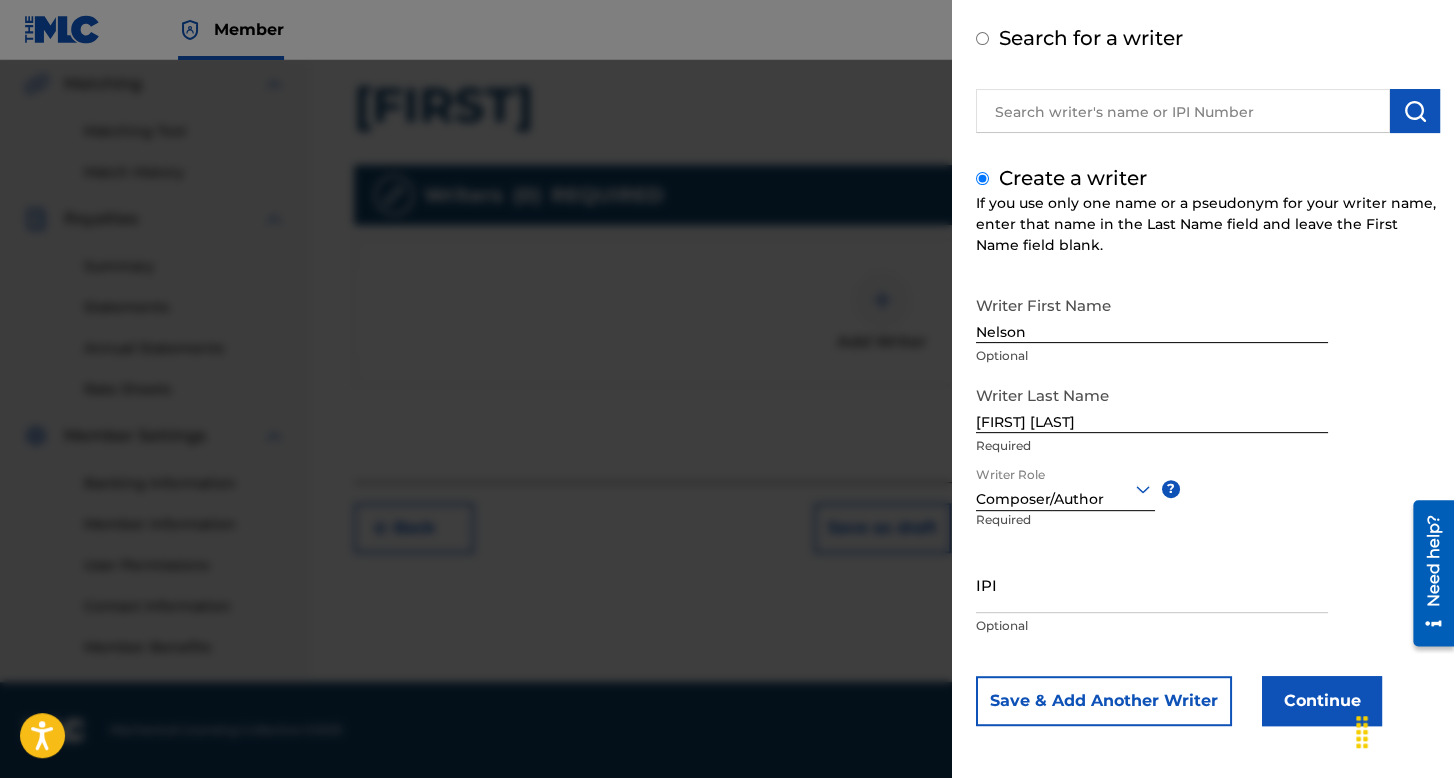 click on "Continue" at bounding box center (1322, 701) 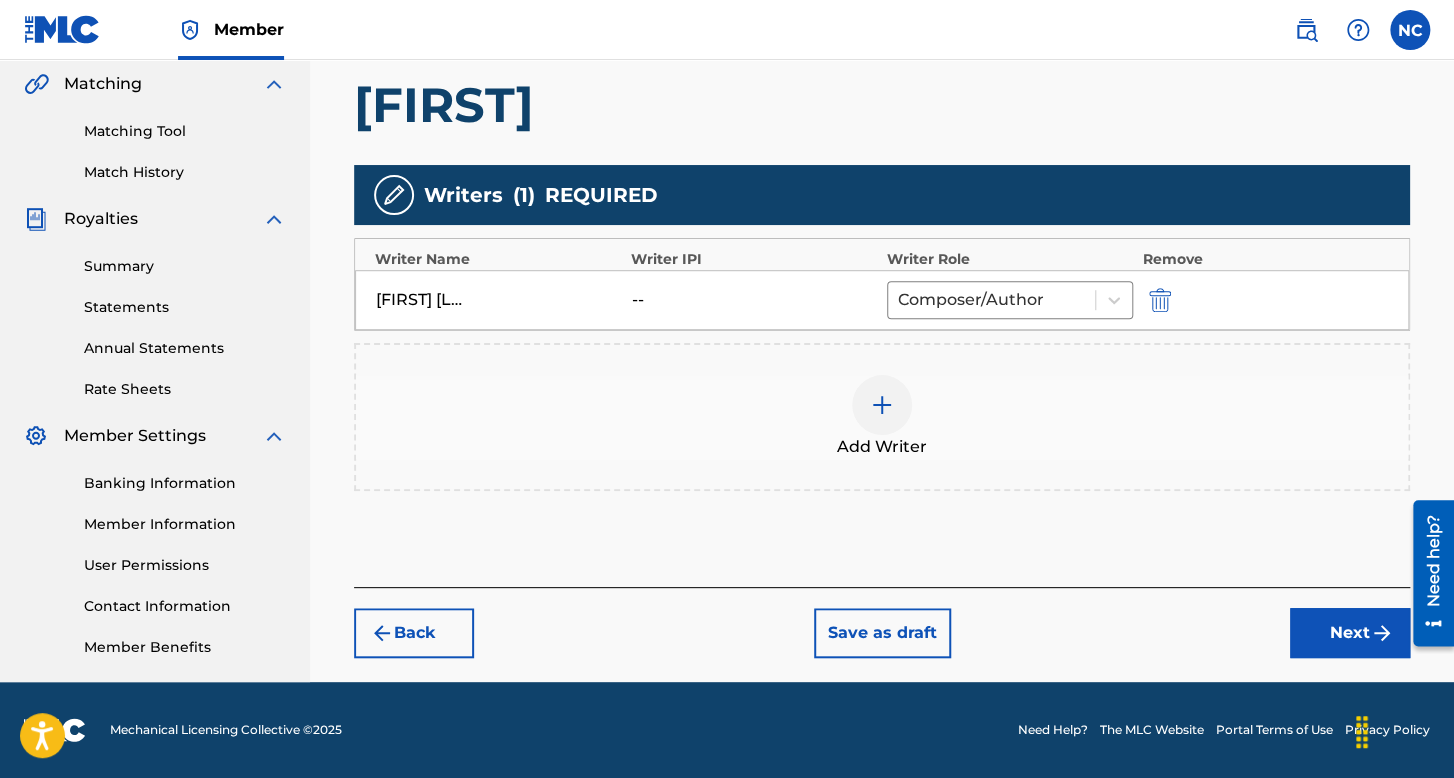 click on "Register Work Search Enter Work Details Add Writers Add Publishers & Shares Add Recording Review Add Writers & Roles Enter all writer(s) and their roles. A full list of writer roles and their definitions can be found in our Help Center article here. Please note: At least one Composer/Author or Composer writer role is required for all new registrations. [FIRST] Writers ( 1 ) REQUIRED Writer Name Writer IPI Writer Role Remove [FIRST] [LAST] -- Composer/Author Add Writer Back Save as draft Next" at bounding box center [882, 163] 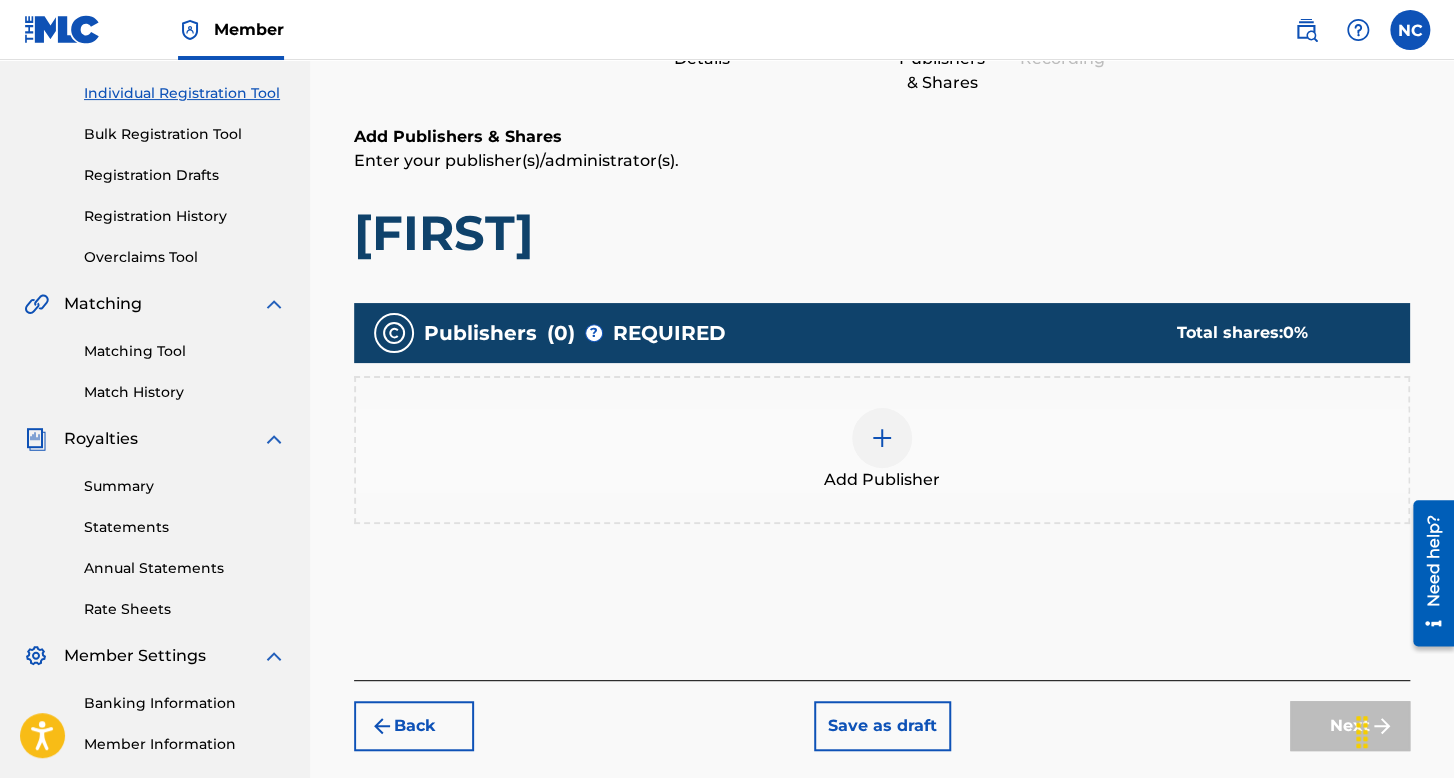 scroll, scrollTop: 290, scrollLeft: 0, axis: vertical 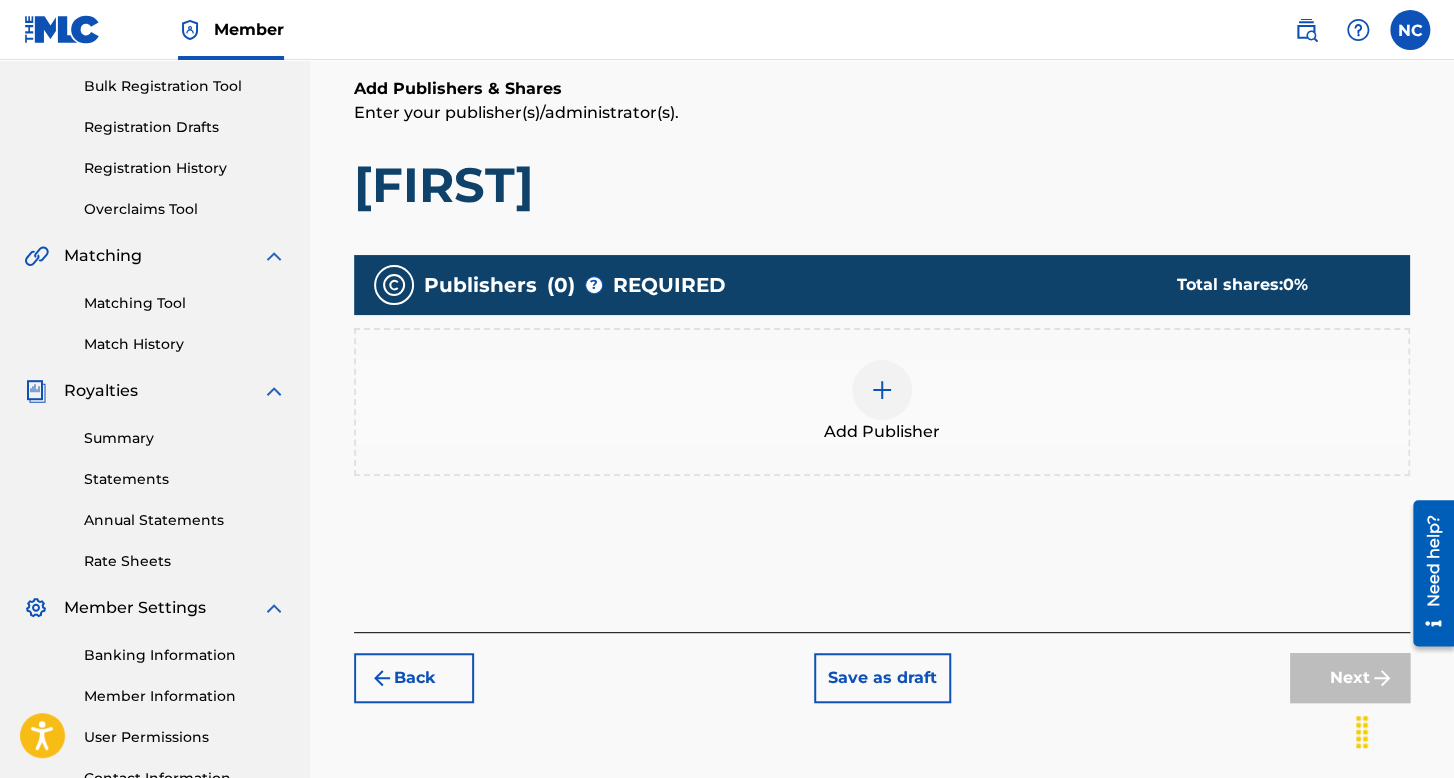click at bounding box center (882, 390) 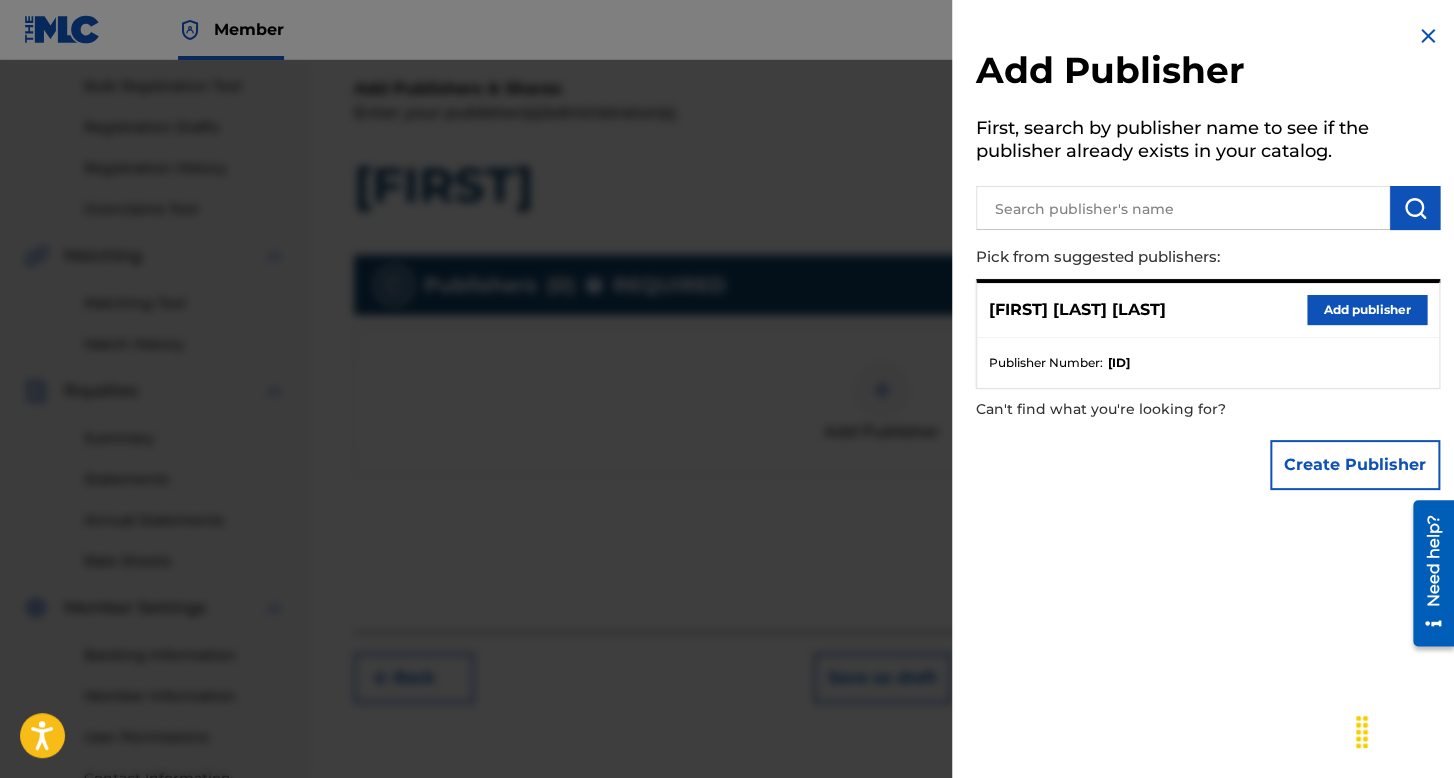 click on "Add publisher" at bounding box center (1367, 310) 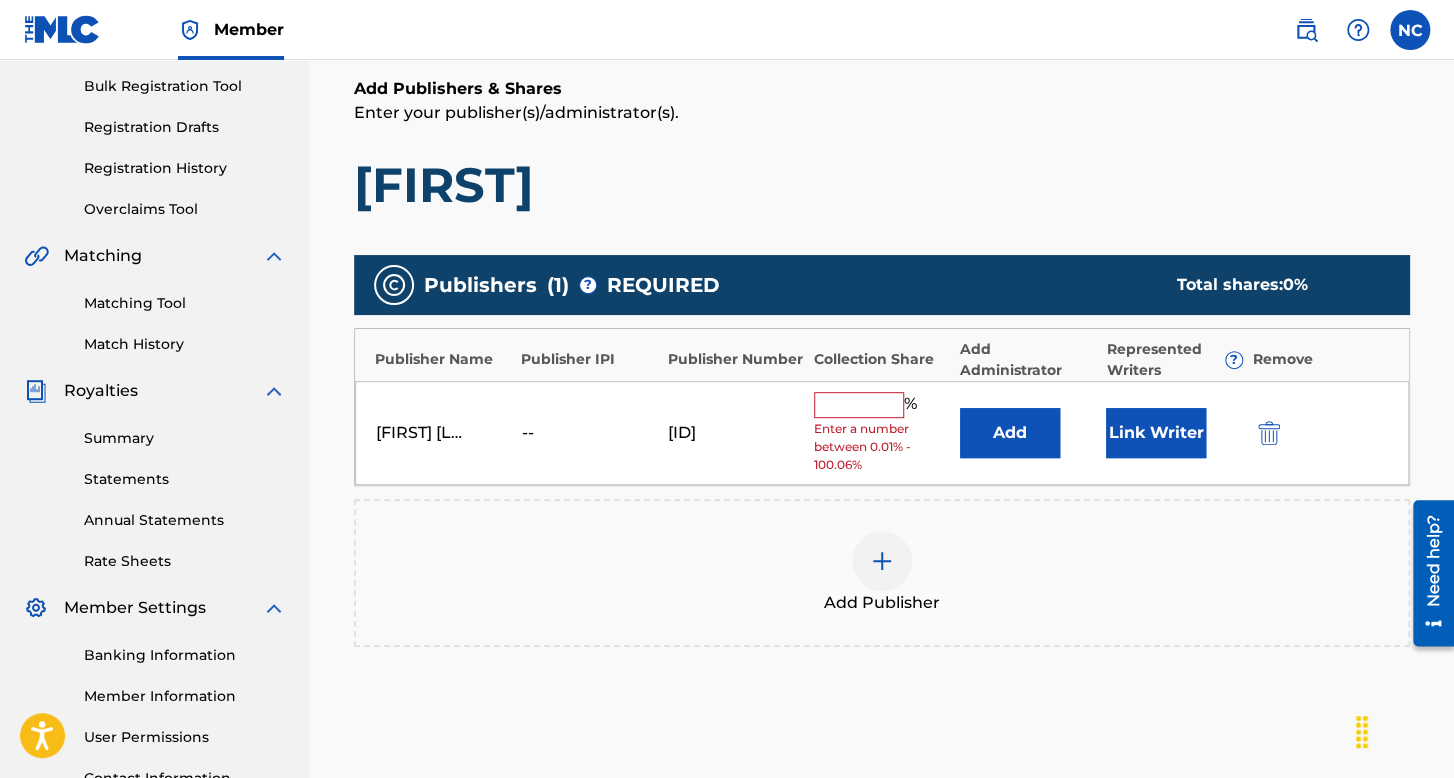 click at bounding box center [859, 405] 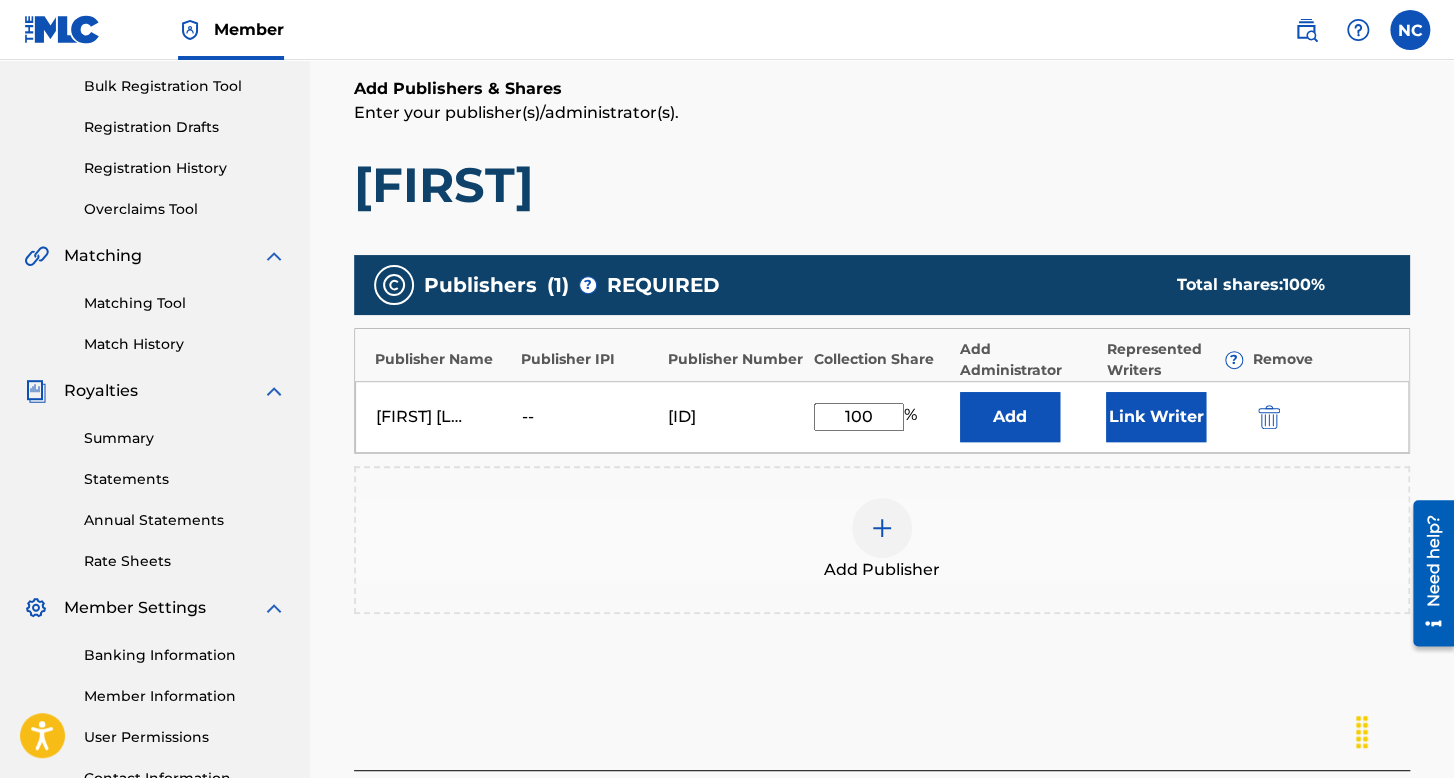 click on "Link Writer" at bounding box center (1156, 417) 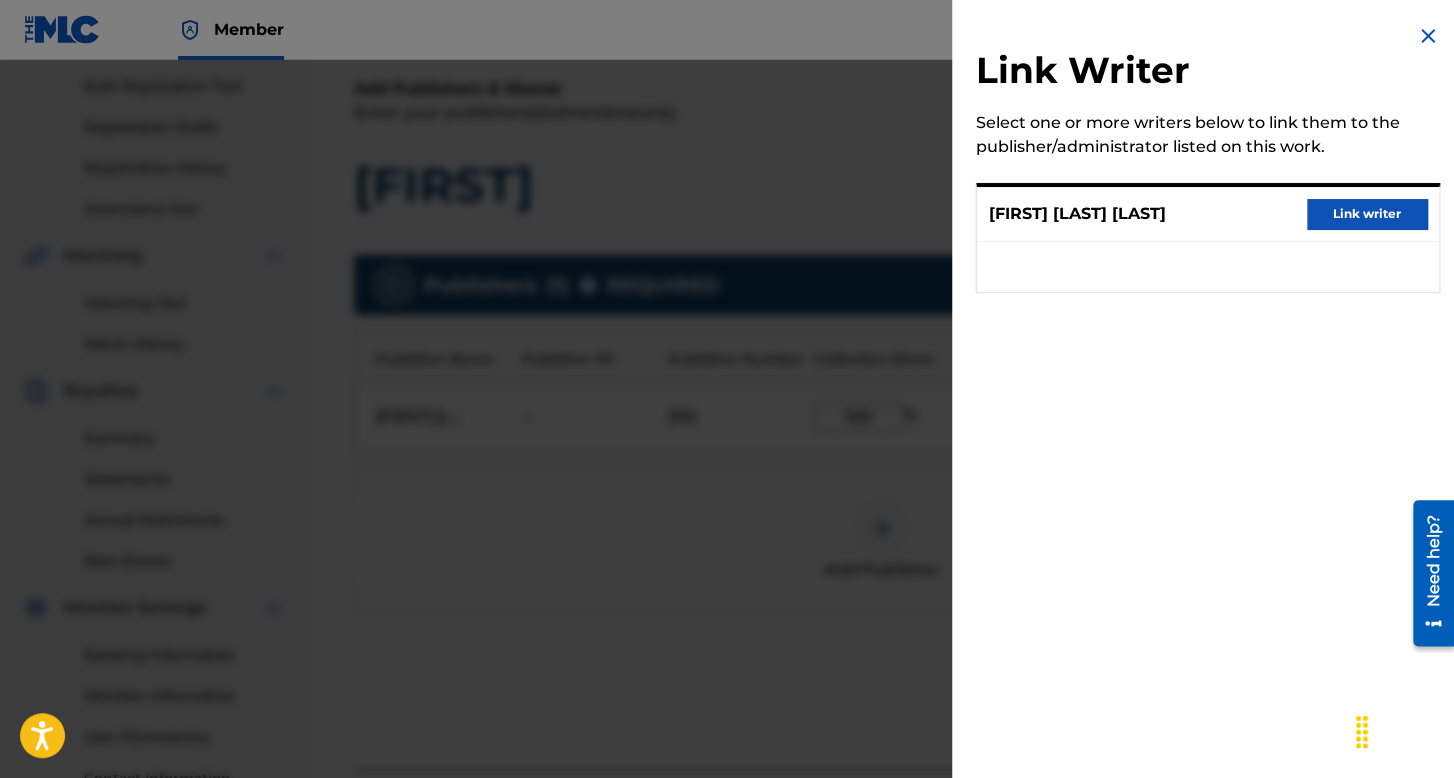 click on "Link writer" at bounding box center (1367, 214) 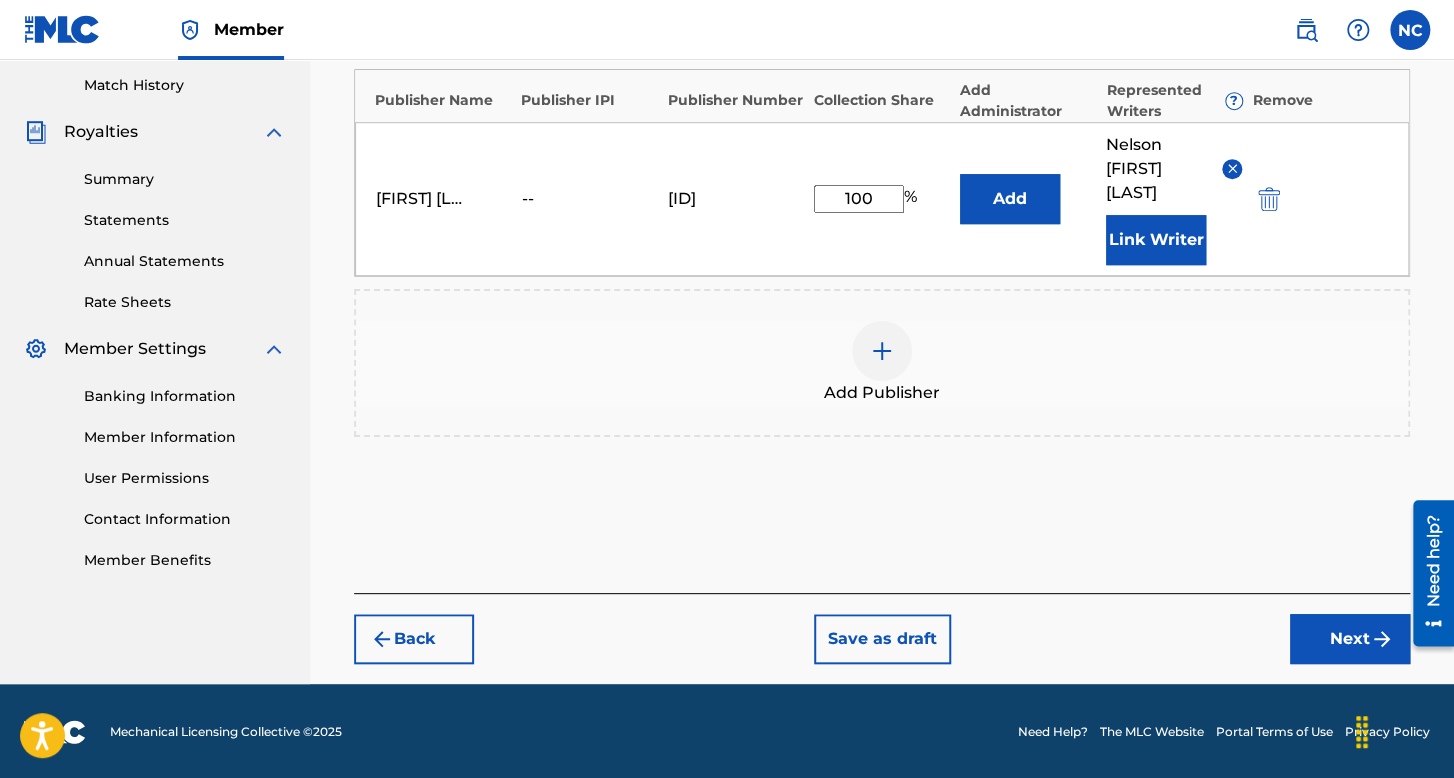 click on "Next" at bounding box center (1350, 639) 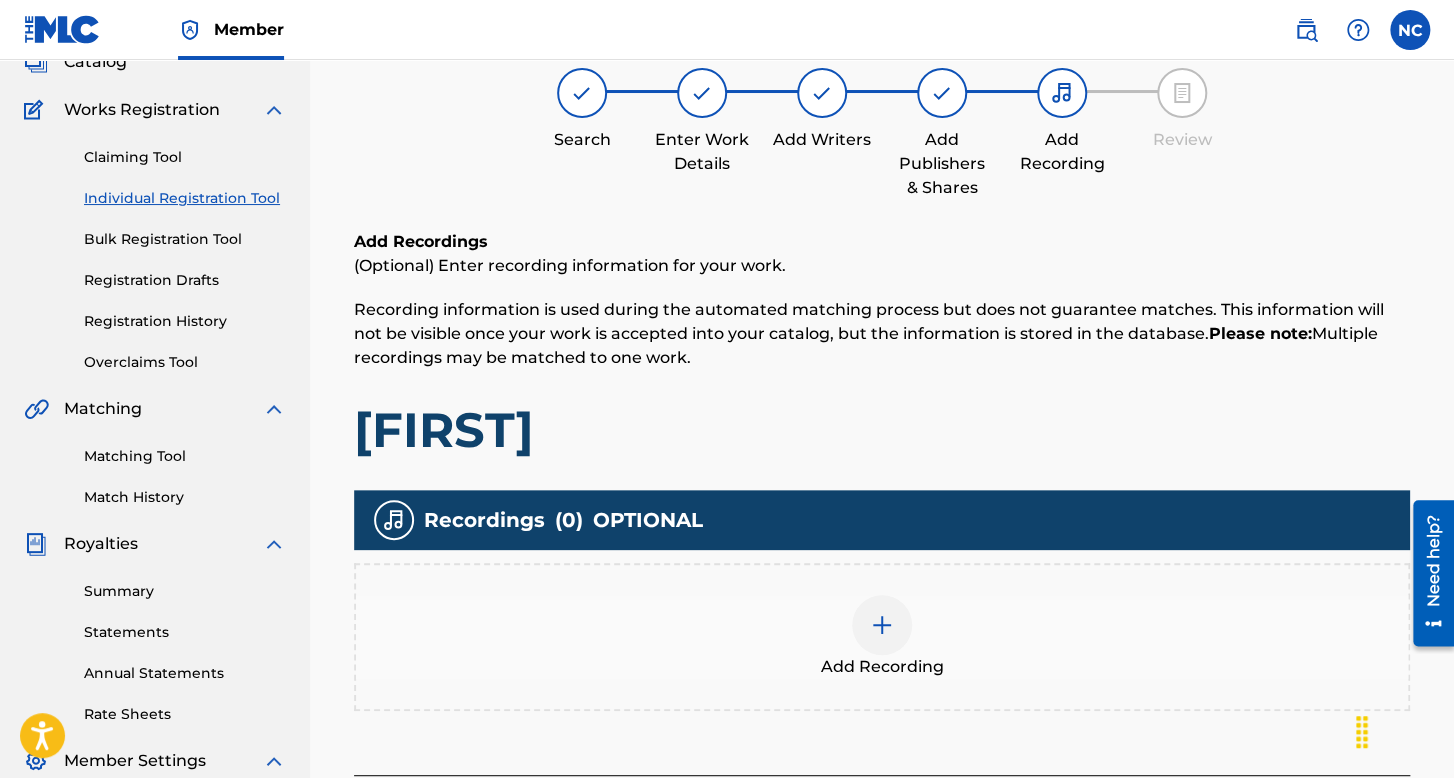 scroll, scrollTop: 462, scrollLeft: 0, axis: vertical 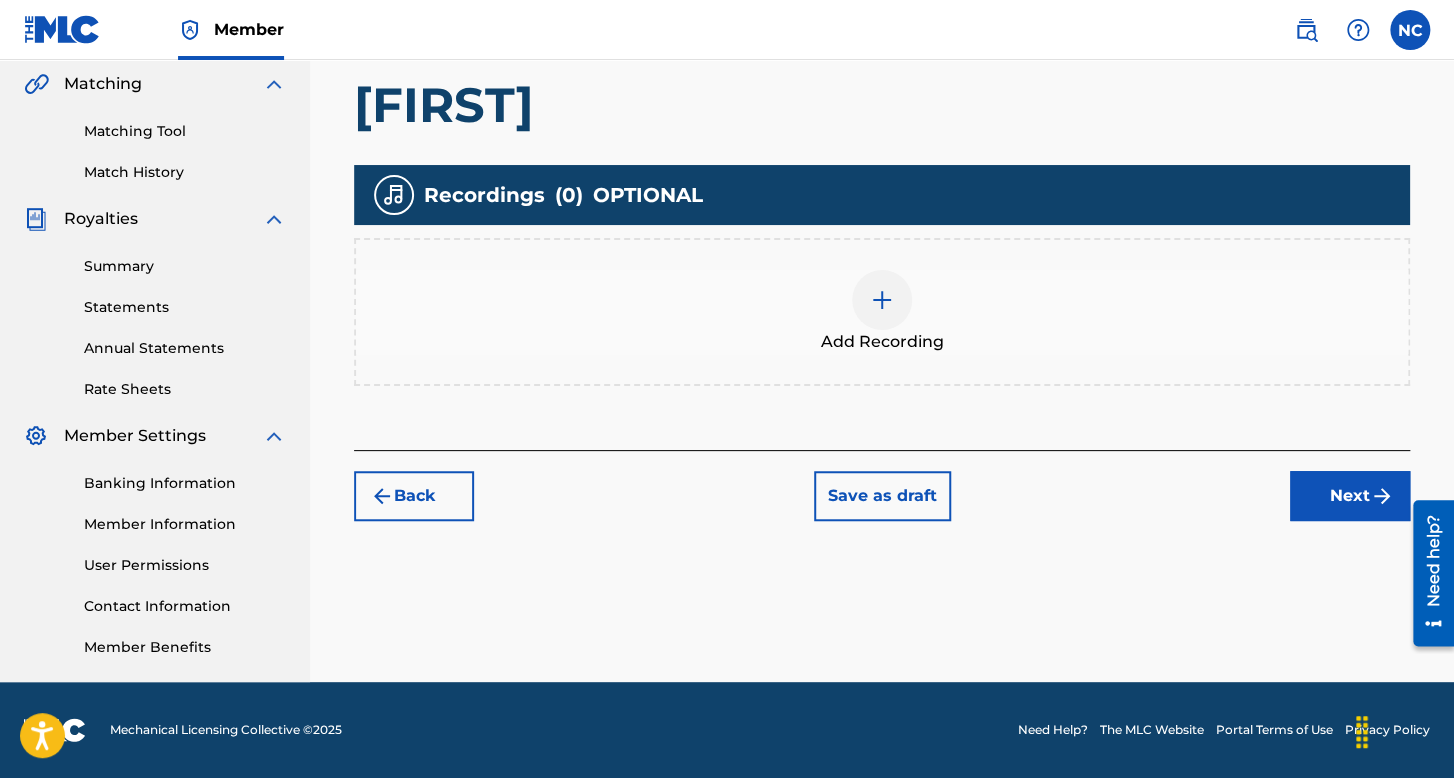 click on "Add Recording" at bounding box center [882, 312] 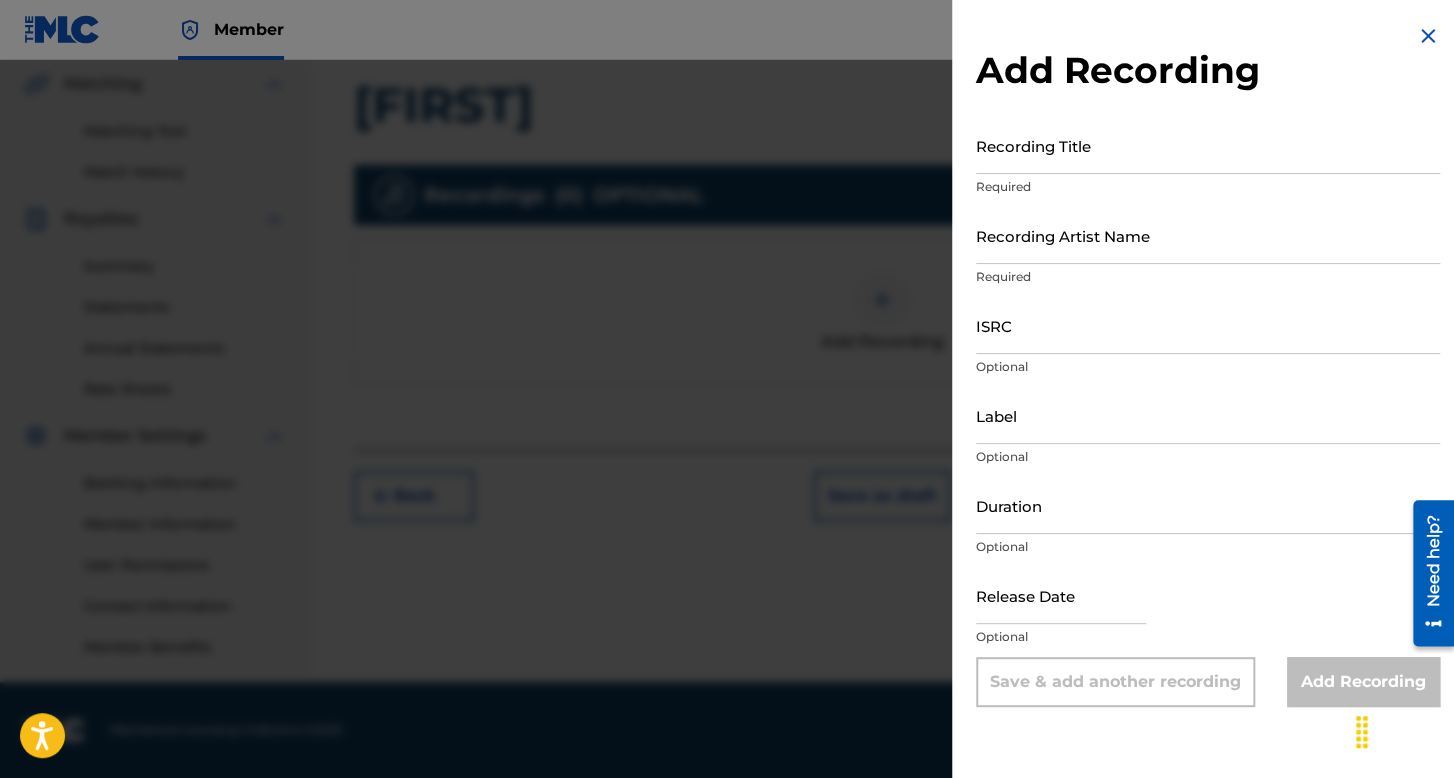 click on "Recording Title" at bounding box center (1208, 145) 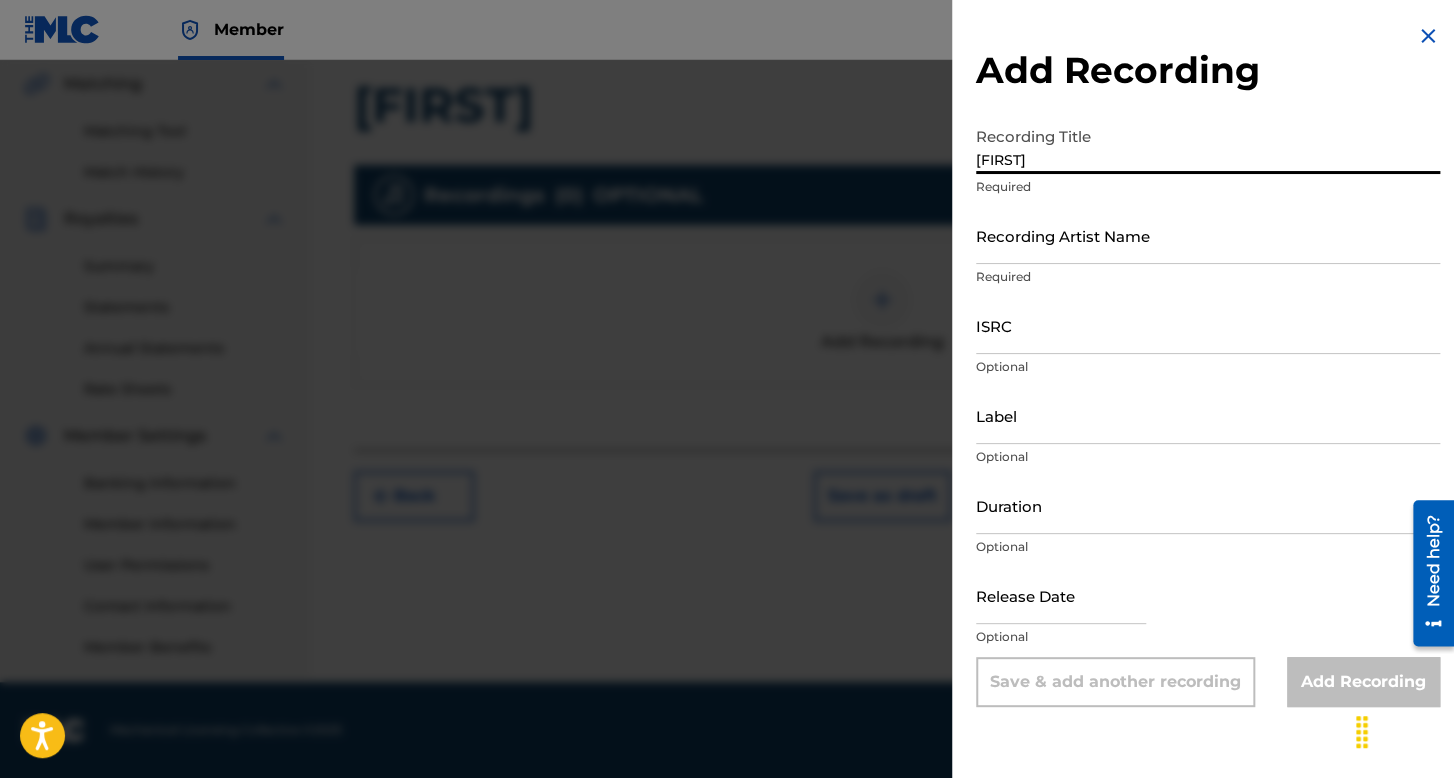 type on "[FIRST]" 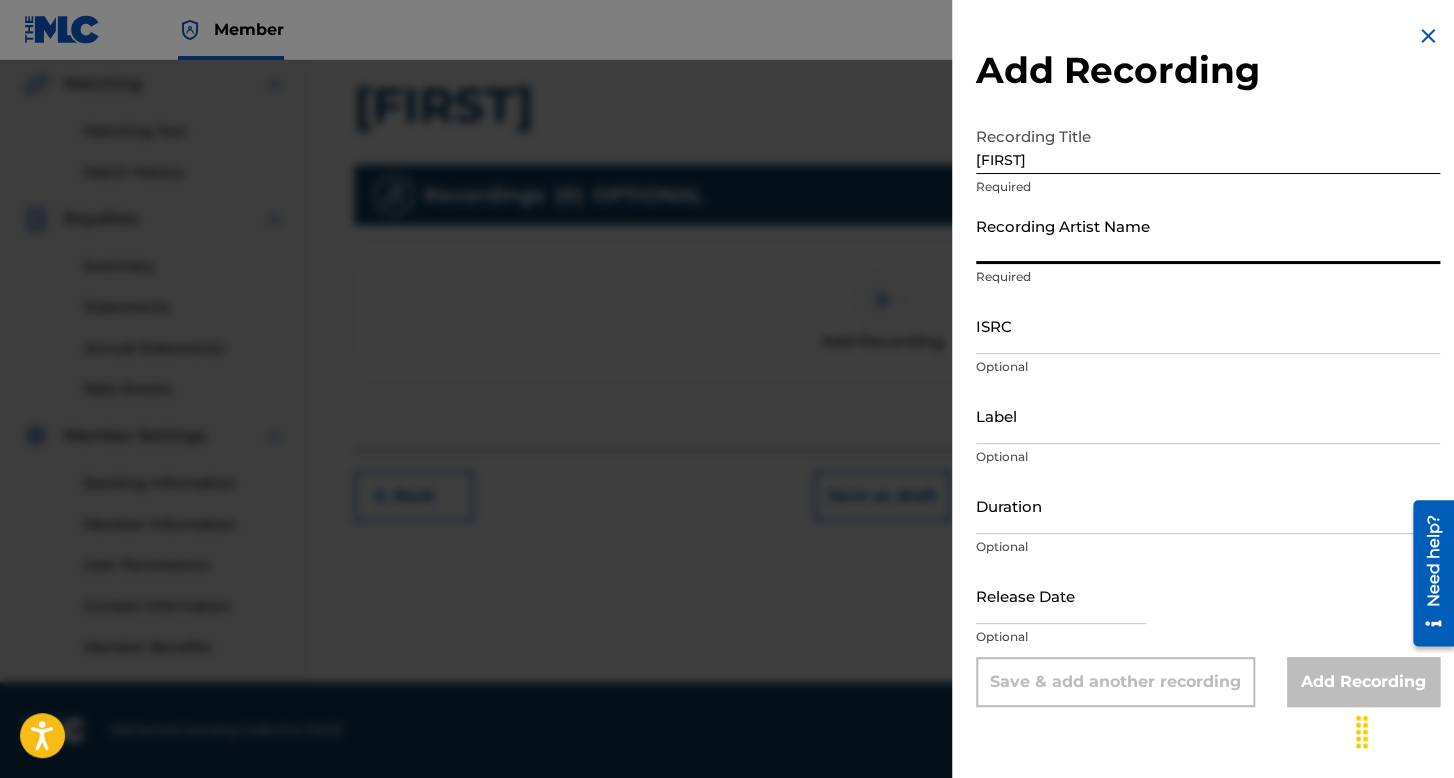 type on "[FIRST] [LAST]" 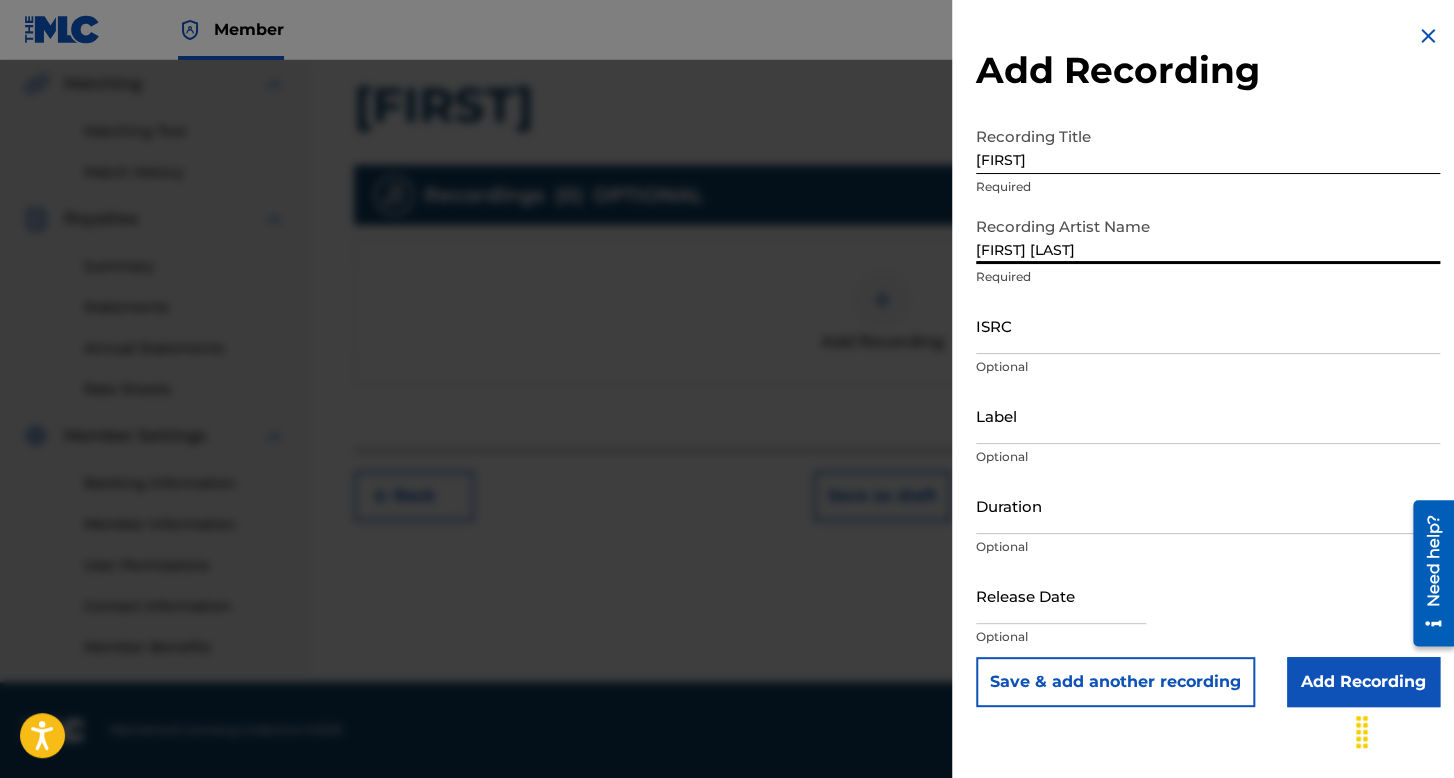 click on "ISRC" at bounding box center [1208, 325] 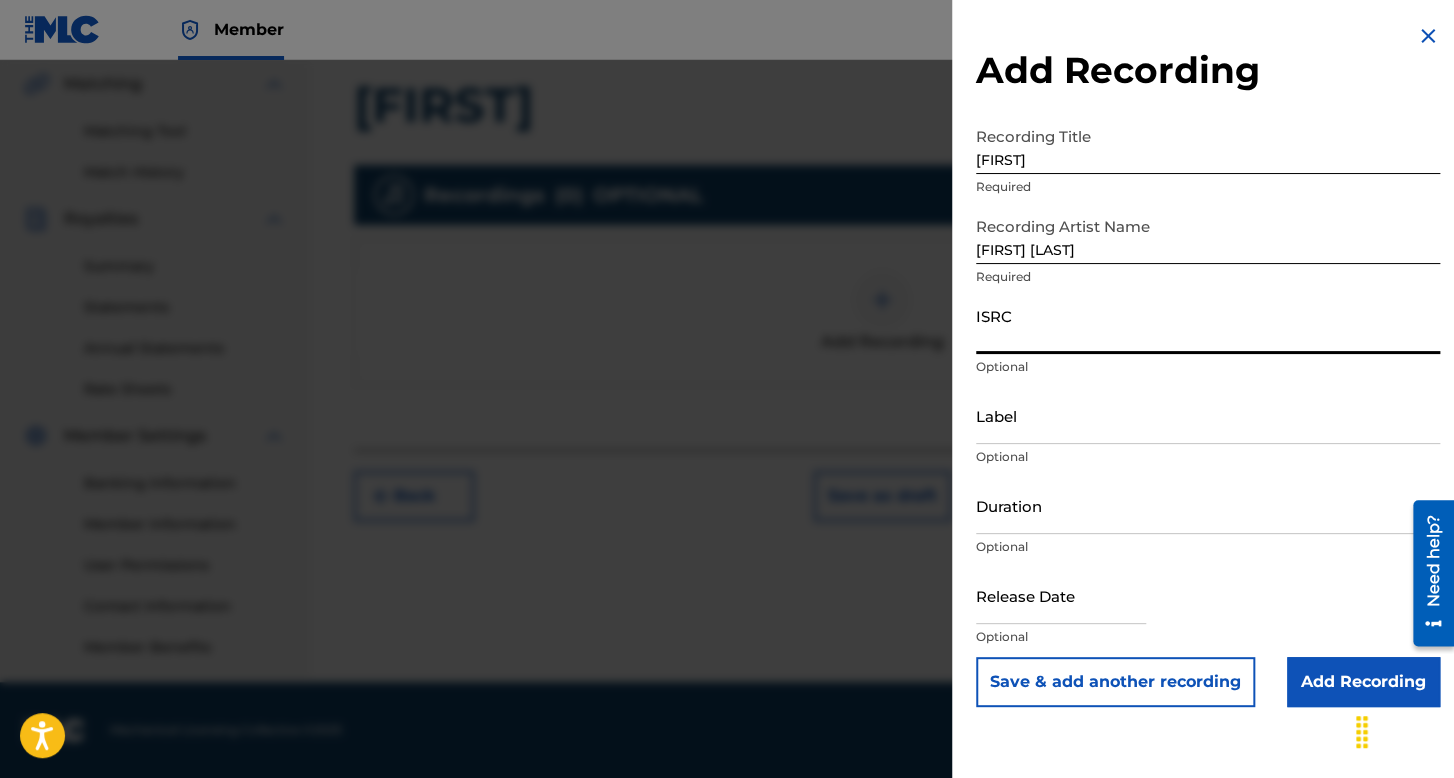 paste on "[ID]" 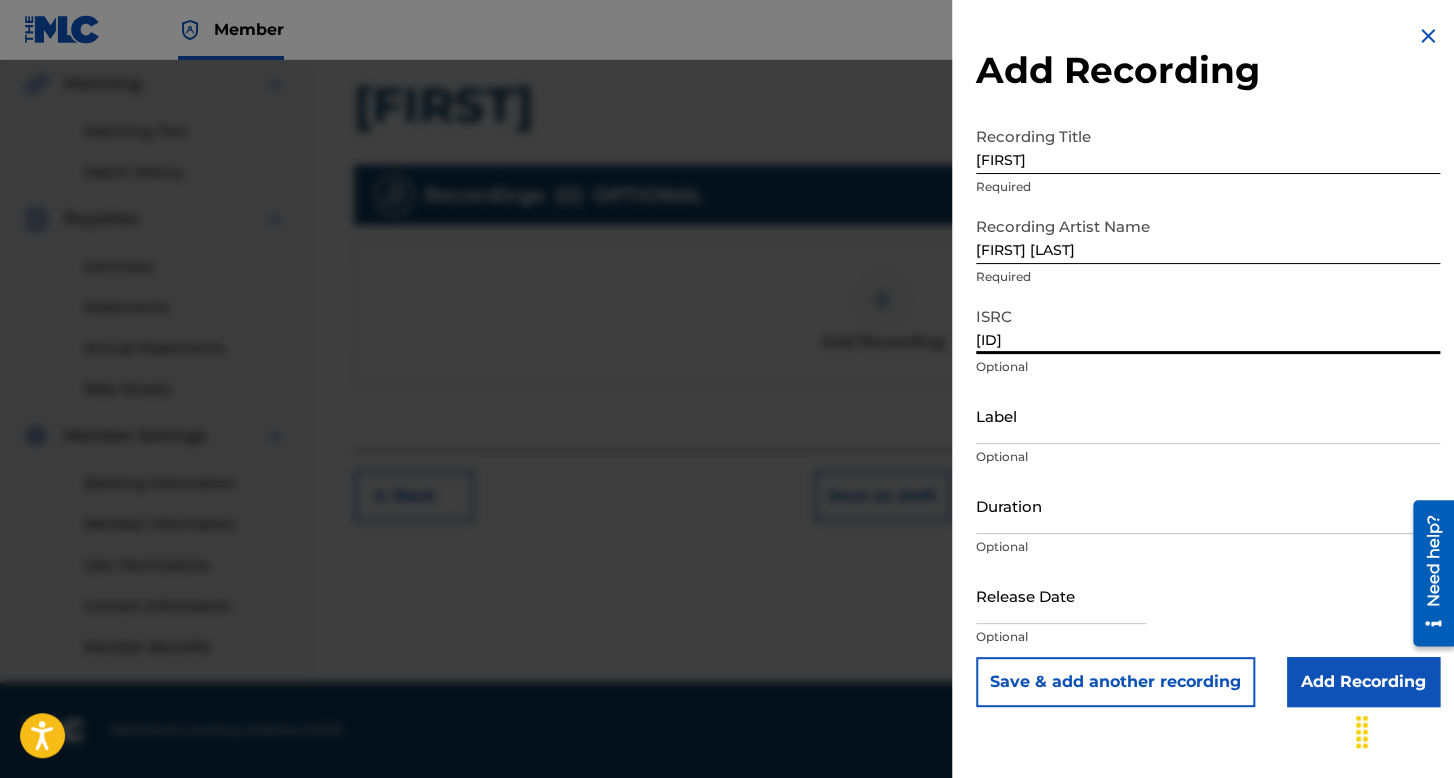 type on "[ID]" 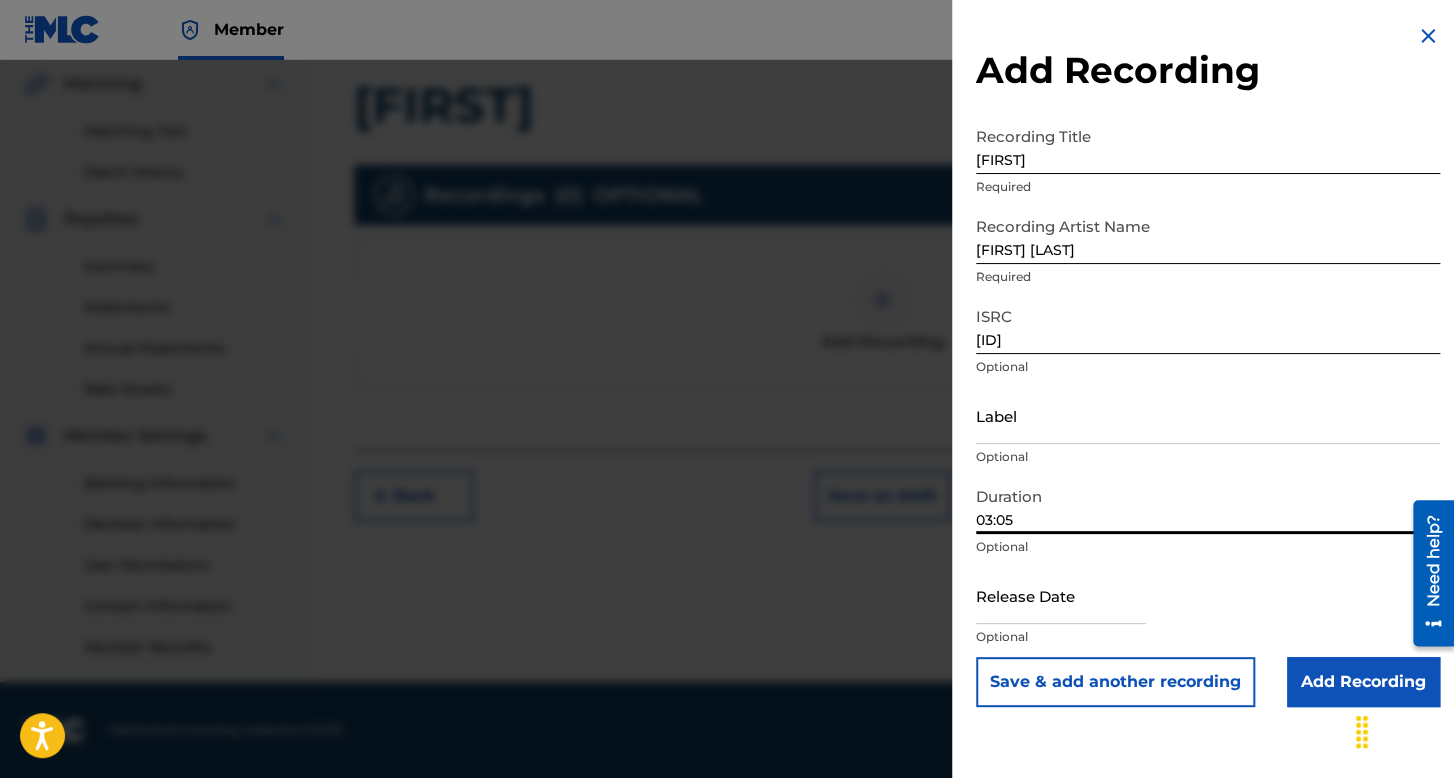 type on "03:05" 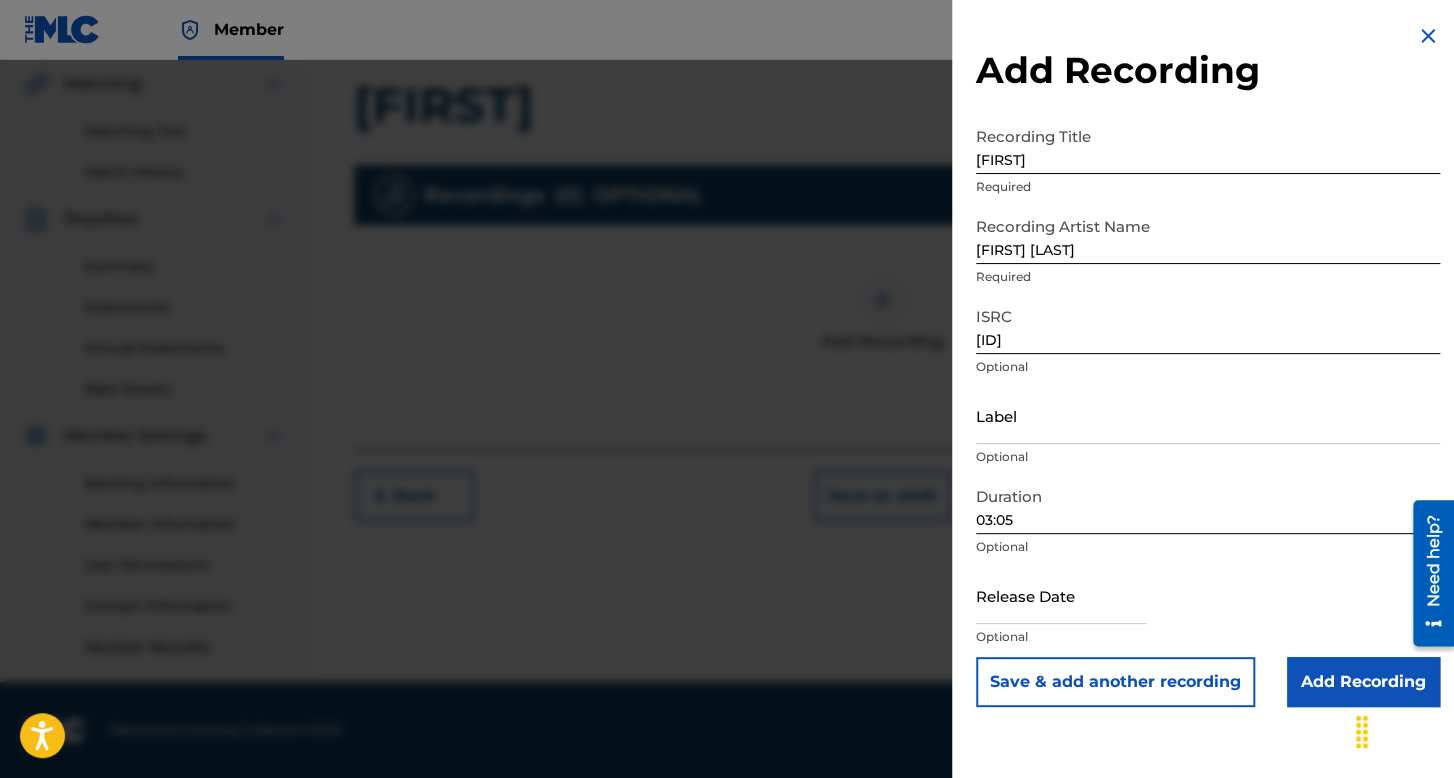 scroll, scrollTop: 0, scrollLeft: 0, axis: both 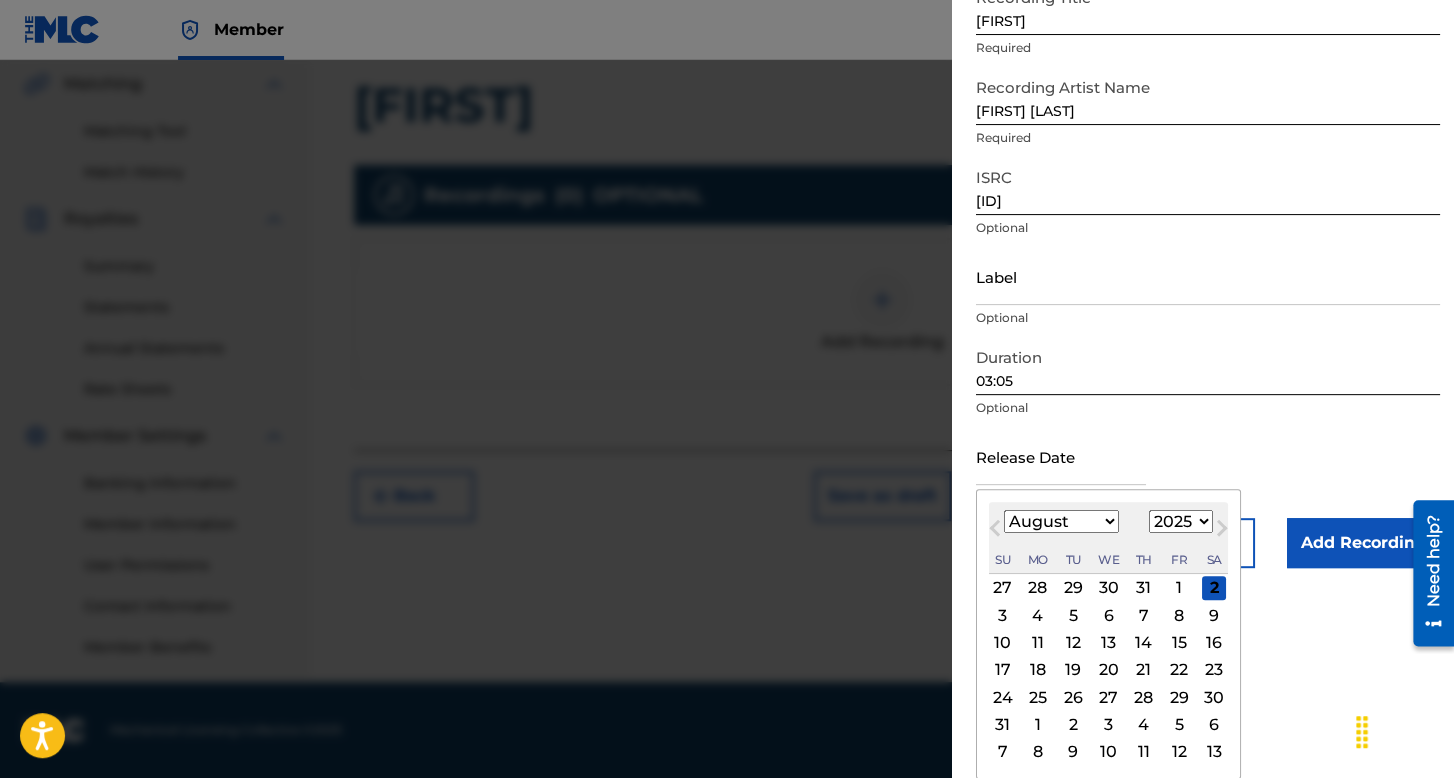 click on "January February March April May June July August September October November December" at bounding box center (1061, 521) 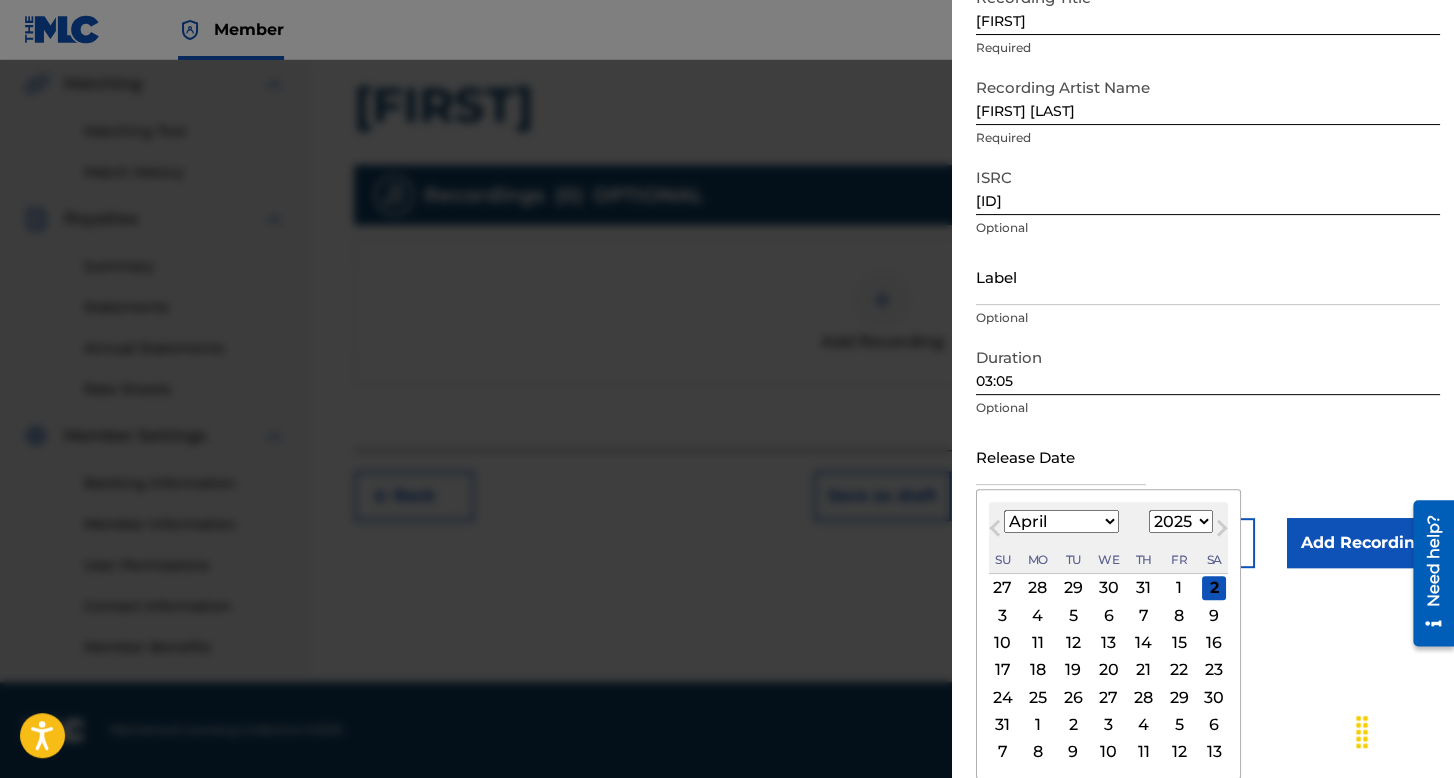click on "January February March April May June July August September October November December" at bounding box center [1061, 521] 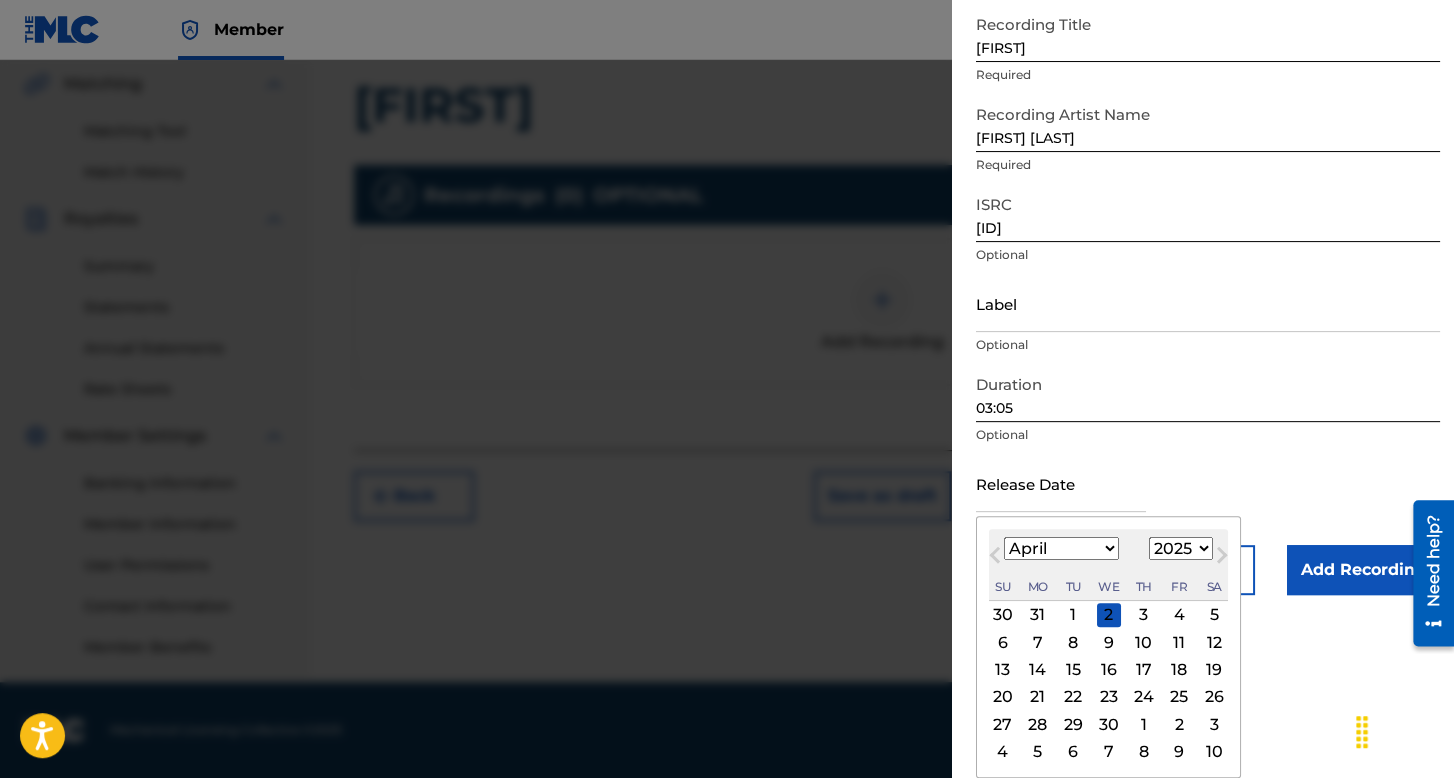 scroll, scrollTop: 112, scrollLeft: 0, axis: vertical 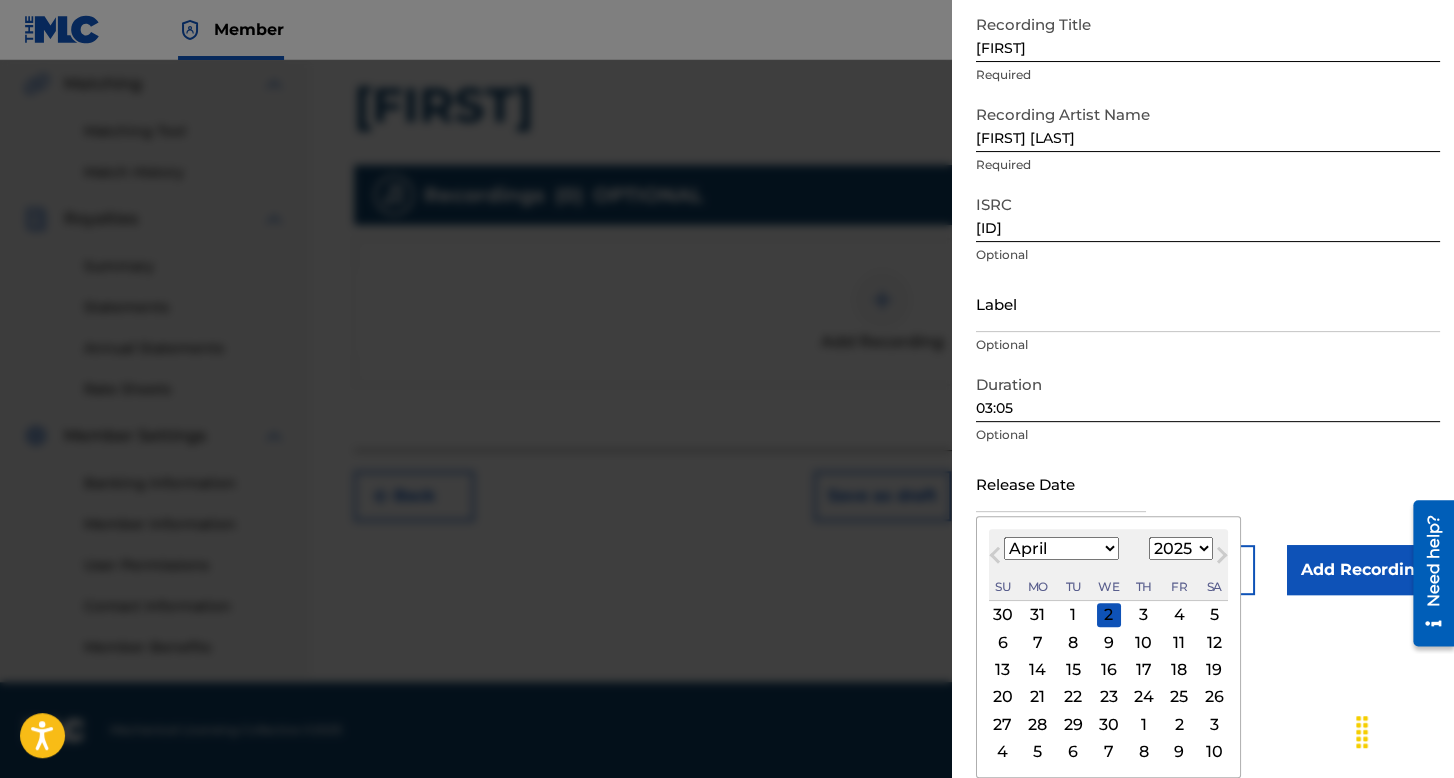 click on "1899 1900 1901 1902 1903 1904 1905 1906 1907 1908 1909 1910 1911 1912 1913 1914 1915 1916 1917 1918 1919 1920 1921 1922 1923 1924 1925 1926 1927 1928 1929 1930 1931 1932 1933 1934 1935 1936 1937 1938 1939 1940 1941 1942 1943 1944 1945 1946 1947 1948 1949 1950 1951 1952 1953 1954 1955 1956 1957 1958 1959 1960 1961 1962 1963 1964 1965 1966 1967 1968 1969 1970 1971 1972 1973 1974 1975 1976 1977 1978 1979 1980 1981 1982 1983 1984 1985 1986 1987 1988 1989 1990 1991 1992 1993 1994 1995 1996 1997 1998 1999 2000 2001 2002 2003 2004 2005 2006 2007 2008 2009 2010 2011 2012 2013 2014 2015 2016 2017 2018 2019 2020 2021 2022 2023 2024 2025 2026 2027 2028 2029 2030 2031 2032 2033 2034 2035 2036 2037 2038 2039 2040 2041 2042 2043 2044 2045 2046 2047 2048 2049 2050 2051 2052 2053 2054 2055 2056 2057 2058 2059 2060 2061 2062 2063 2064 2065 2066 2067 2068 2069 2070 2071 2072 2073 2074 2075 2076 2077 2078 2079 2080 2081 2082 2083 2084 2085 2086 2087 2088 2089 2090 2091 2092 2093 2094 2095 2096 2097 2098 2099 2100" at bounding box center [1181, 548] 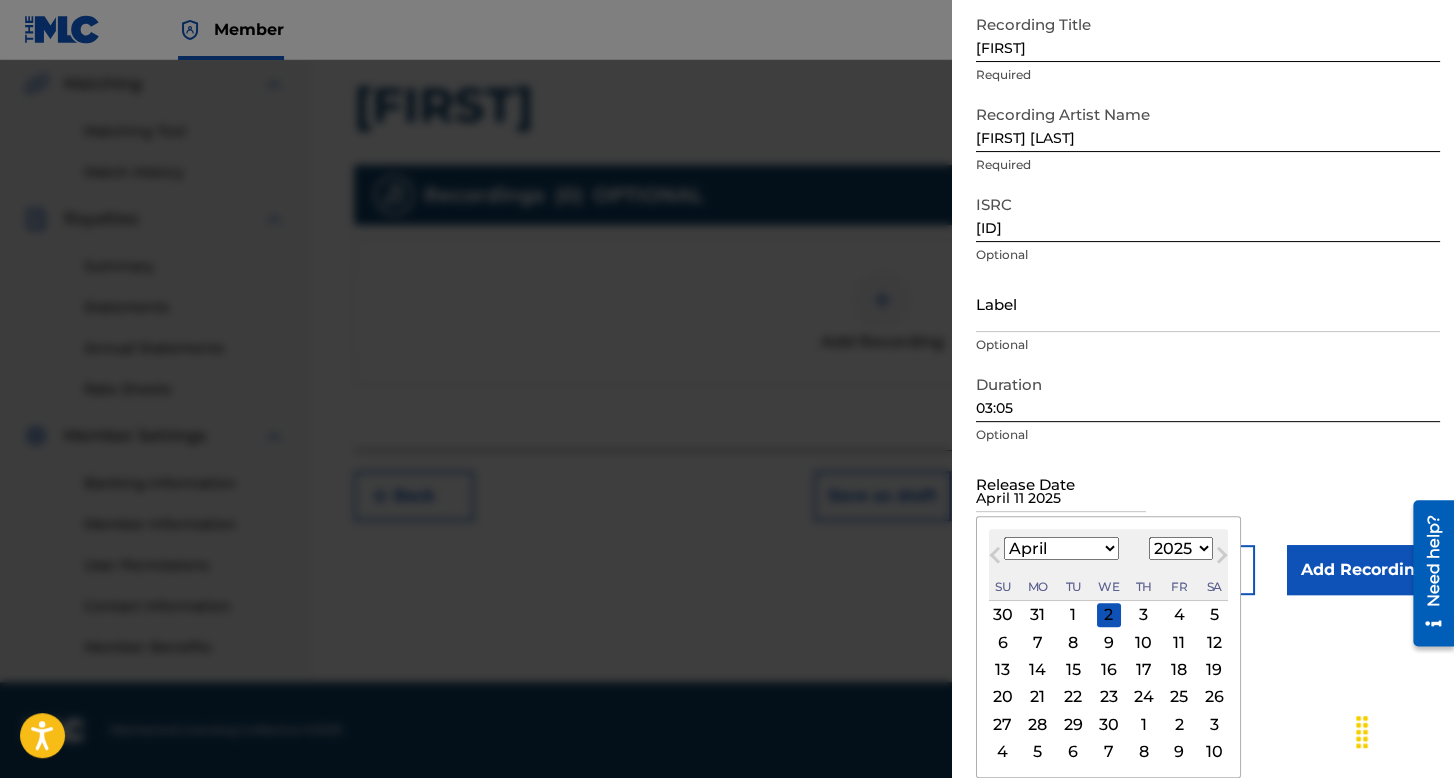 scroll, scrollTop: 0, scrollLeft: 0, axis: both 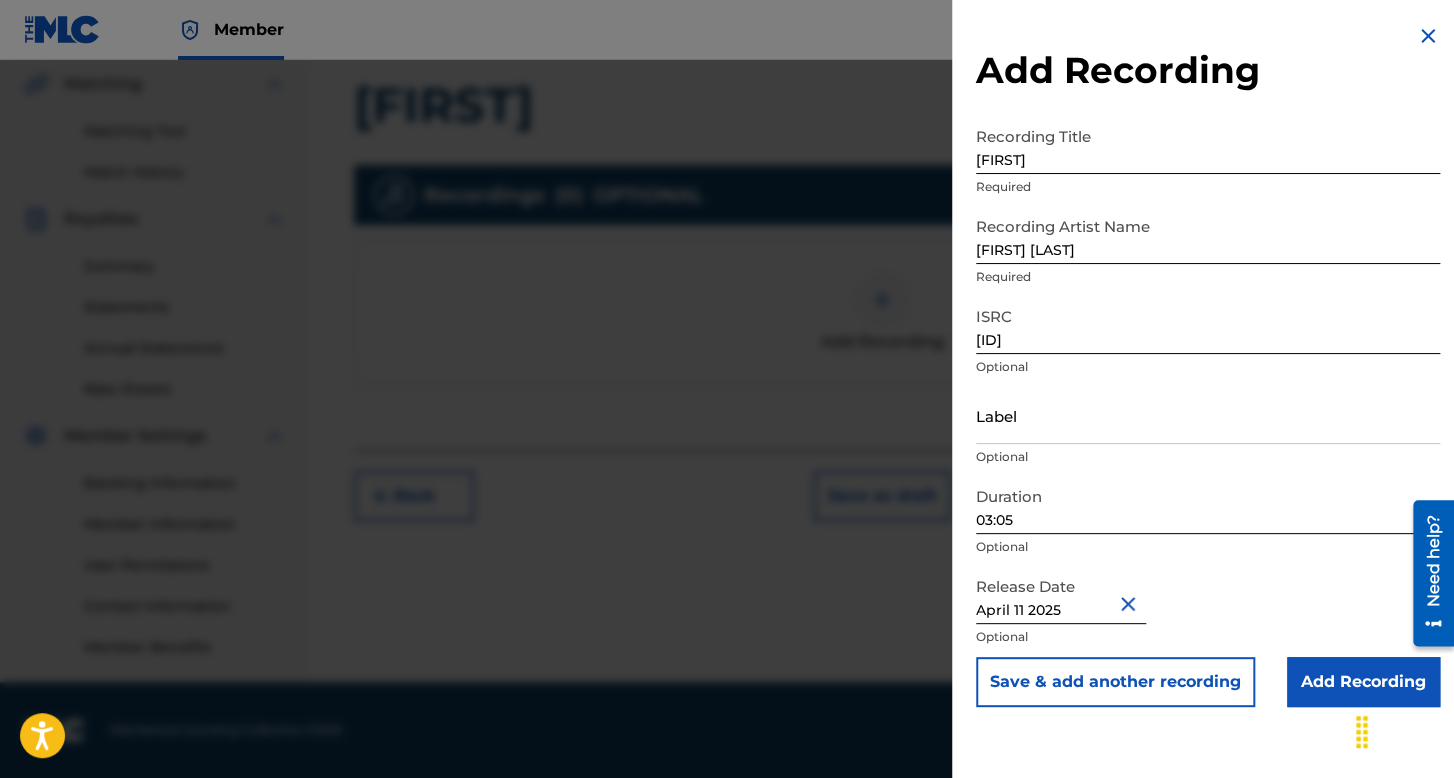 click on "Add Recording" at bounding box center [1363, 682] 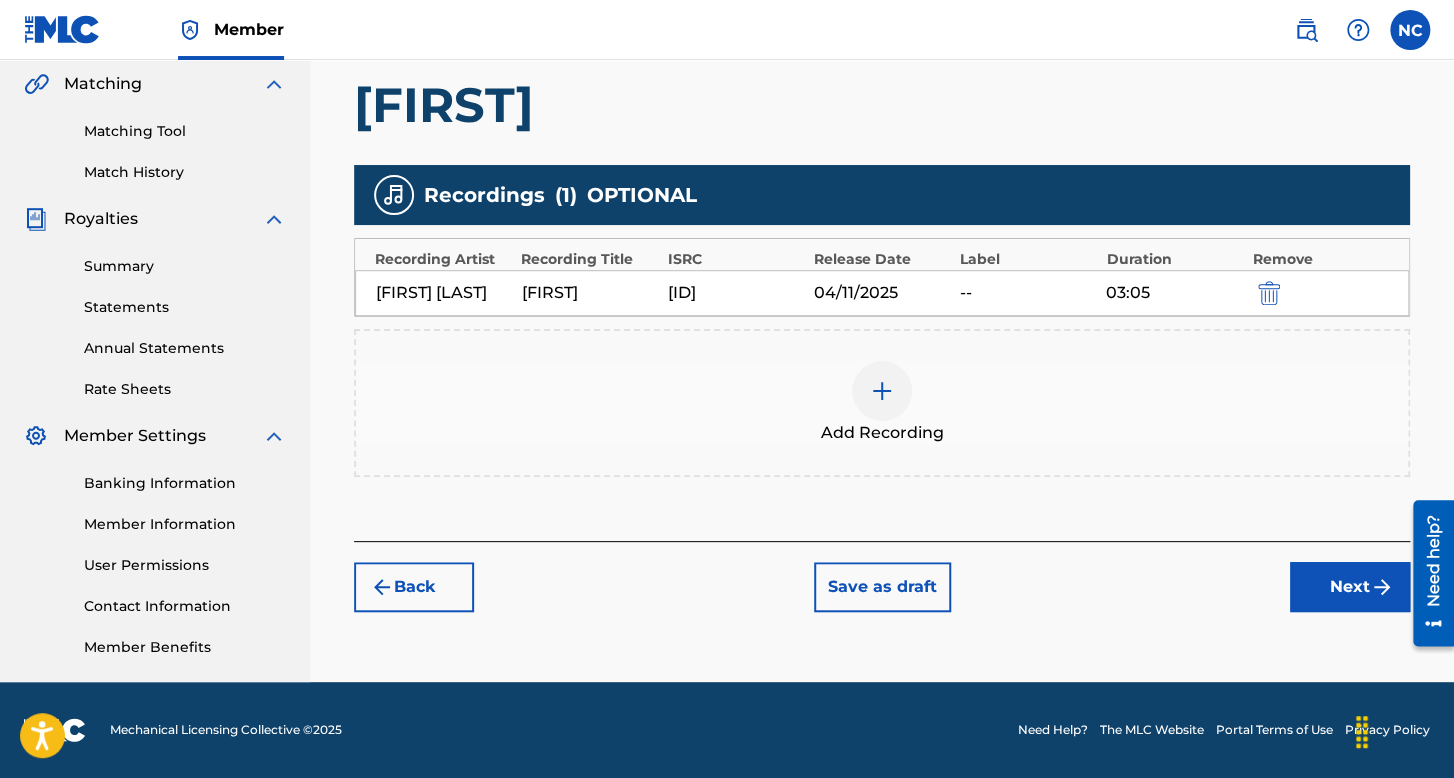 click on "Next" at bounding box center [1350, 587] 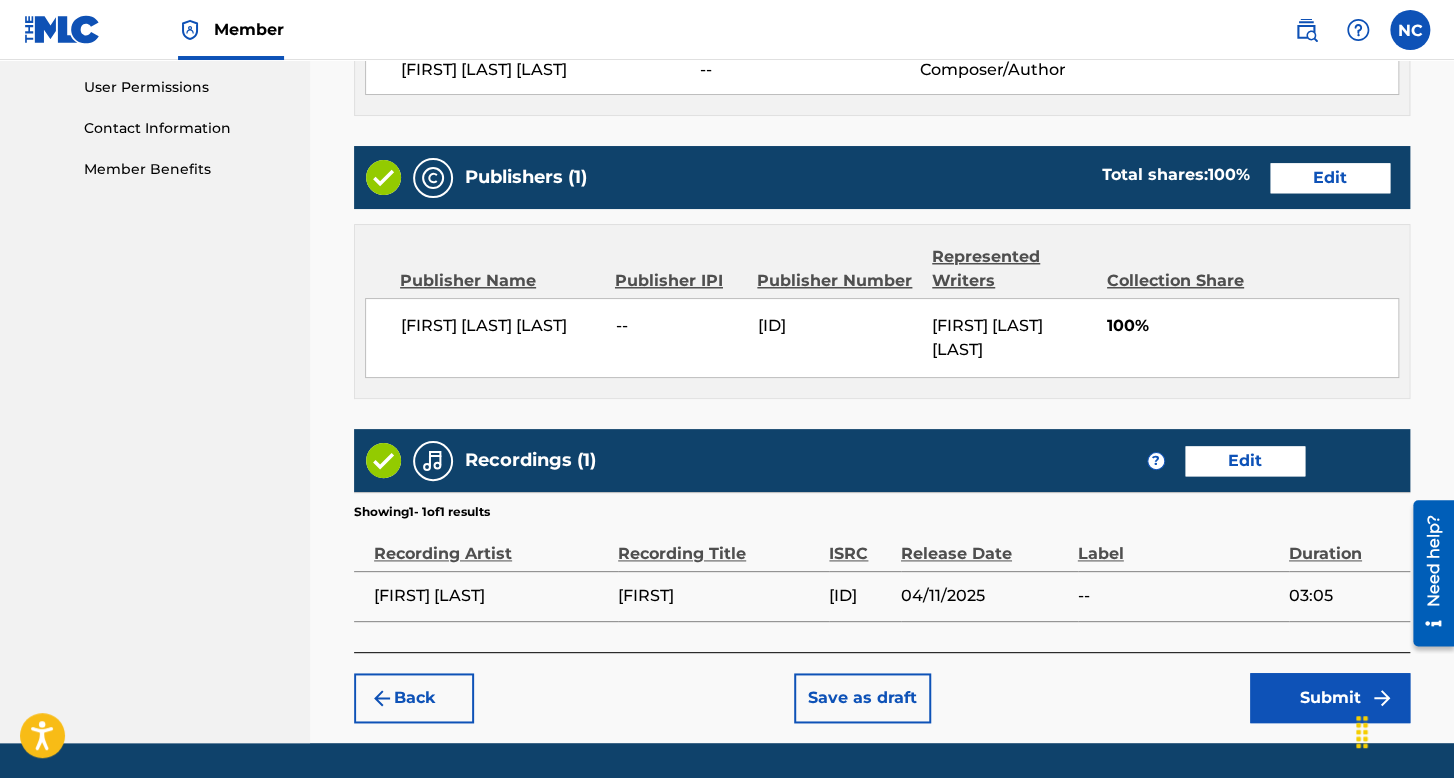 scroll, scrollTop: 999, scrollLeft: 0, axis: vertical 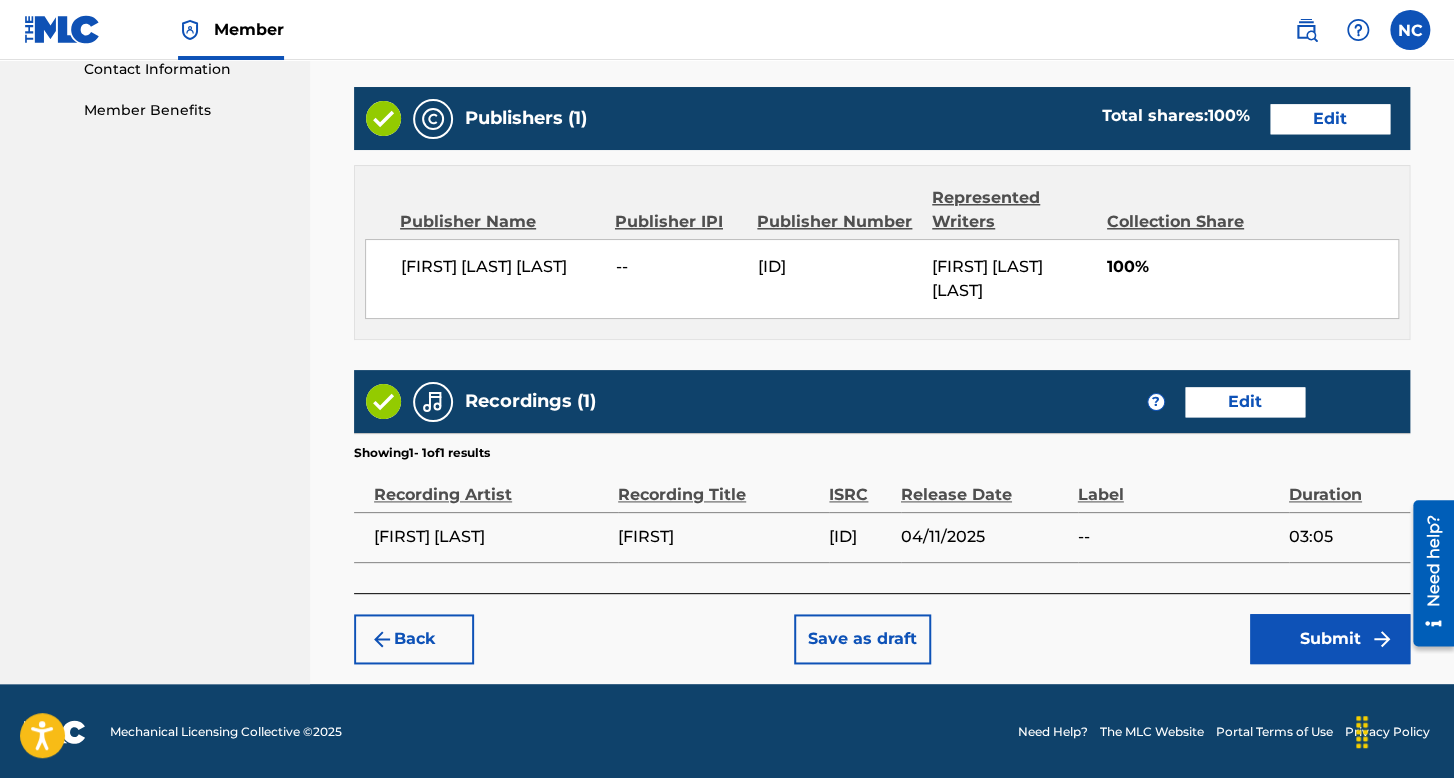 click on "Submit" at bounding box center [1330, 639] 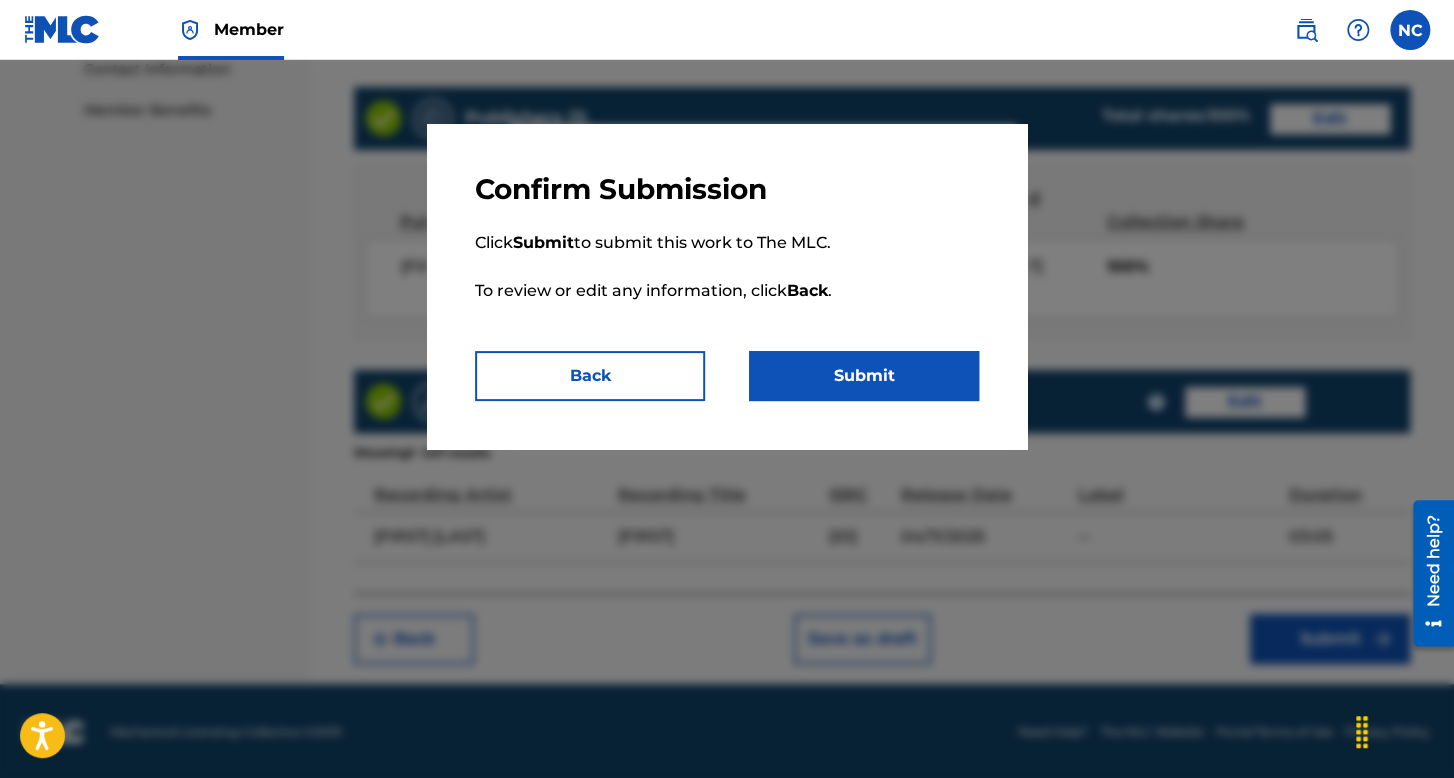 click on "Submit" at bounding box center [864, 376] 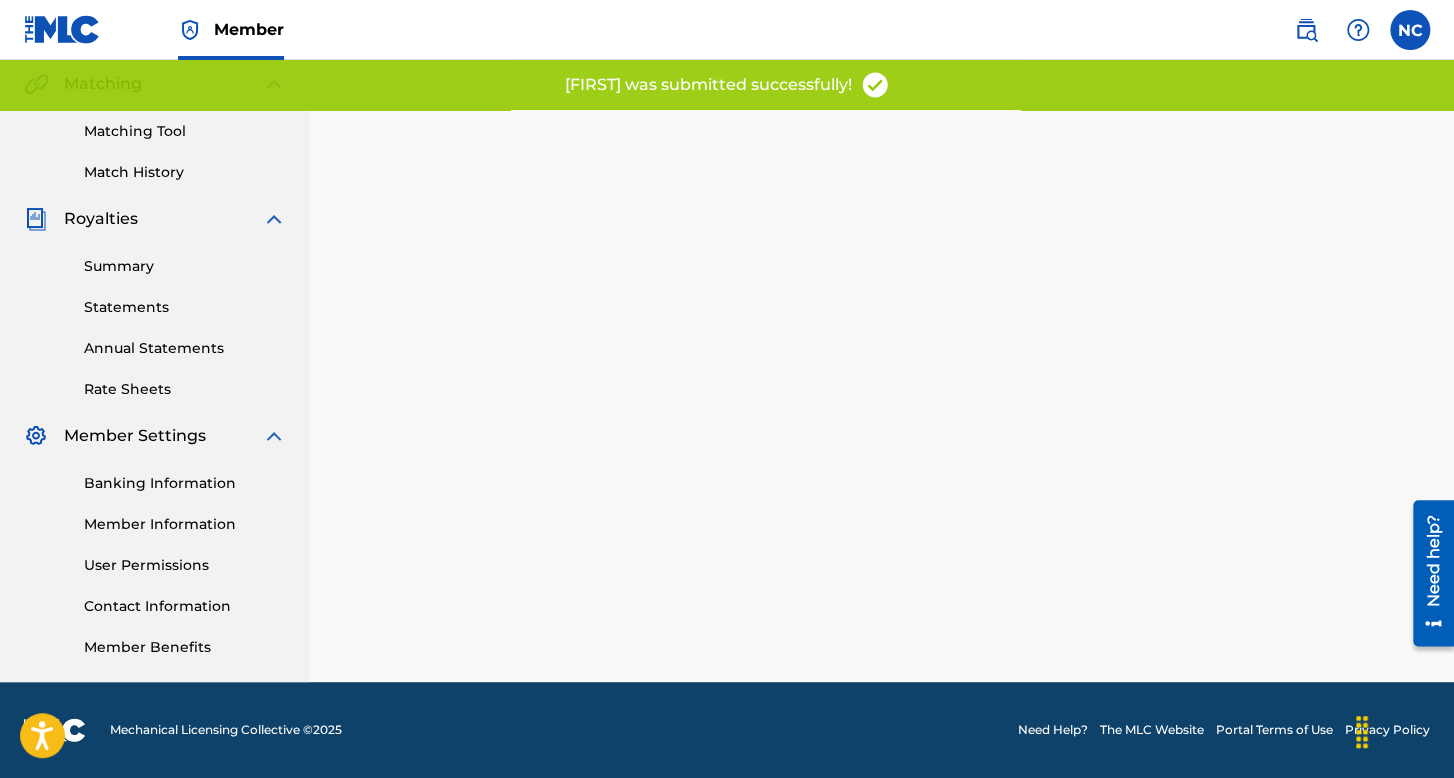 scroll, scrollTop: 0, scrollLeft: 0, axis: both 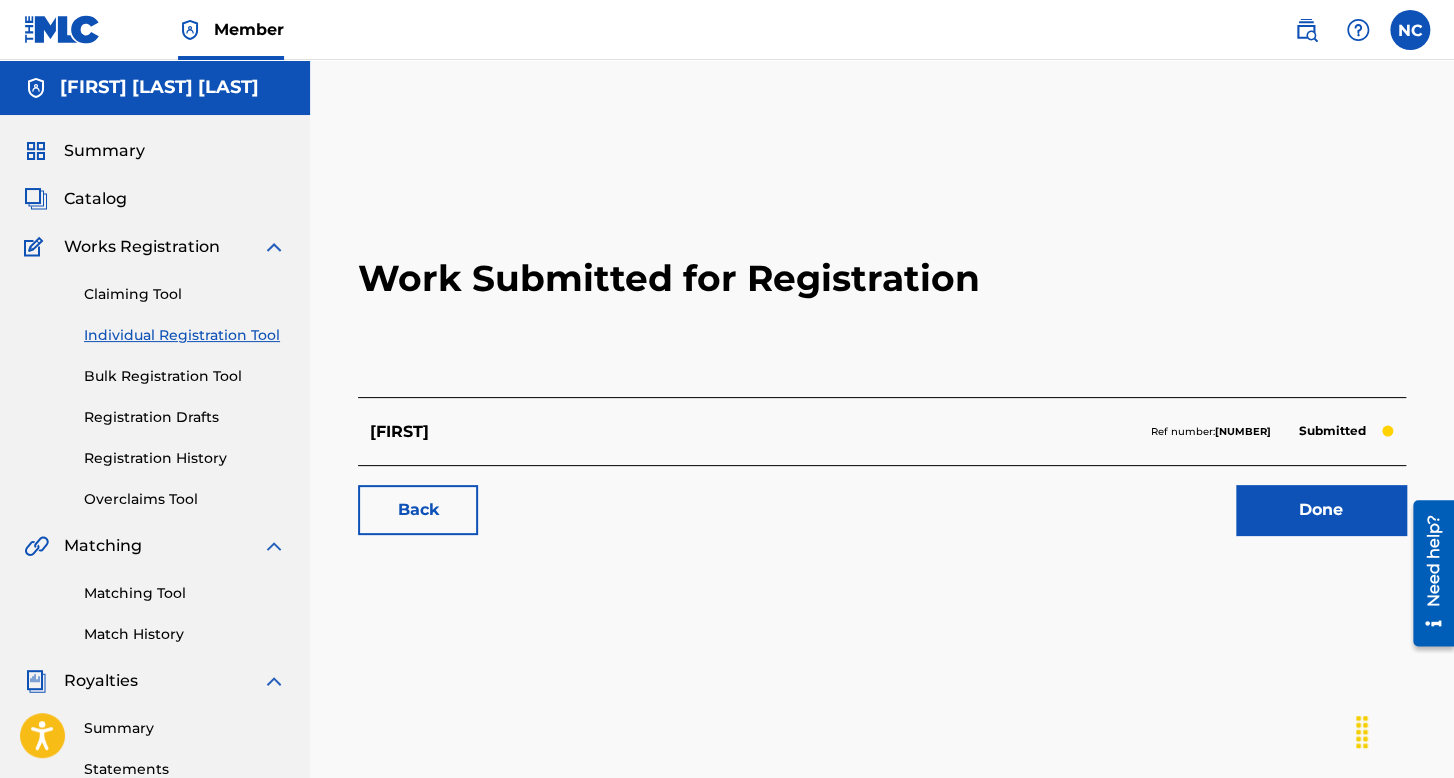 click on "Individual Registration Tool" at bounding box center (185, 335) 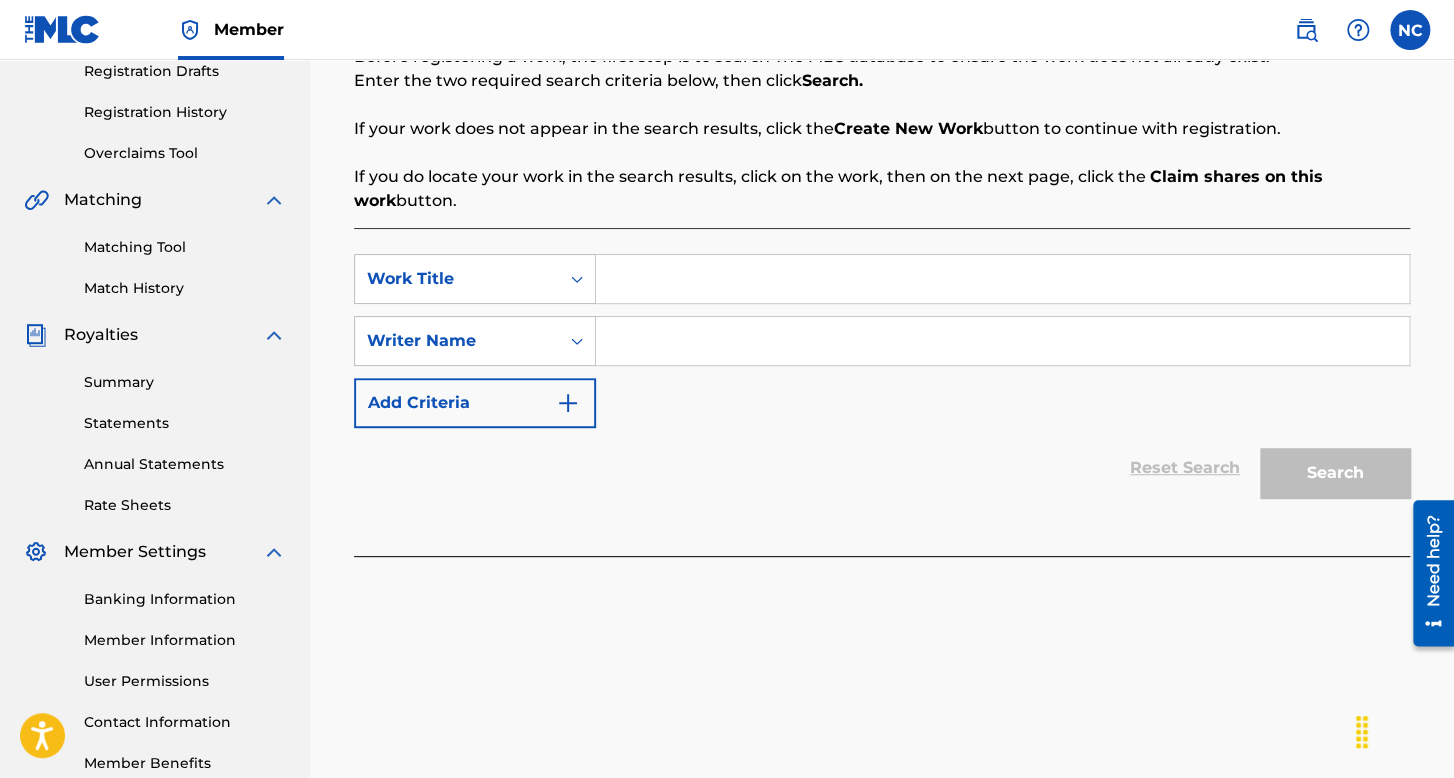 scroll, scrollTop: 400, scrollLeft: 0, axis: vertical 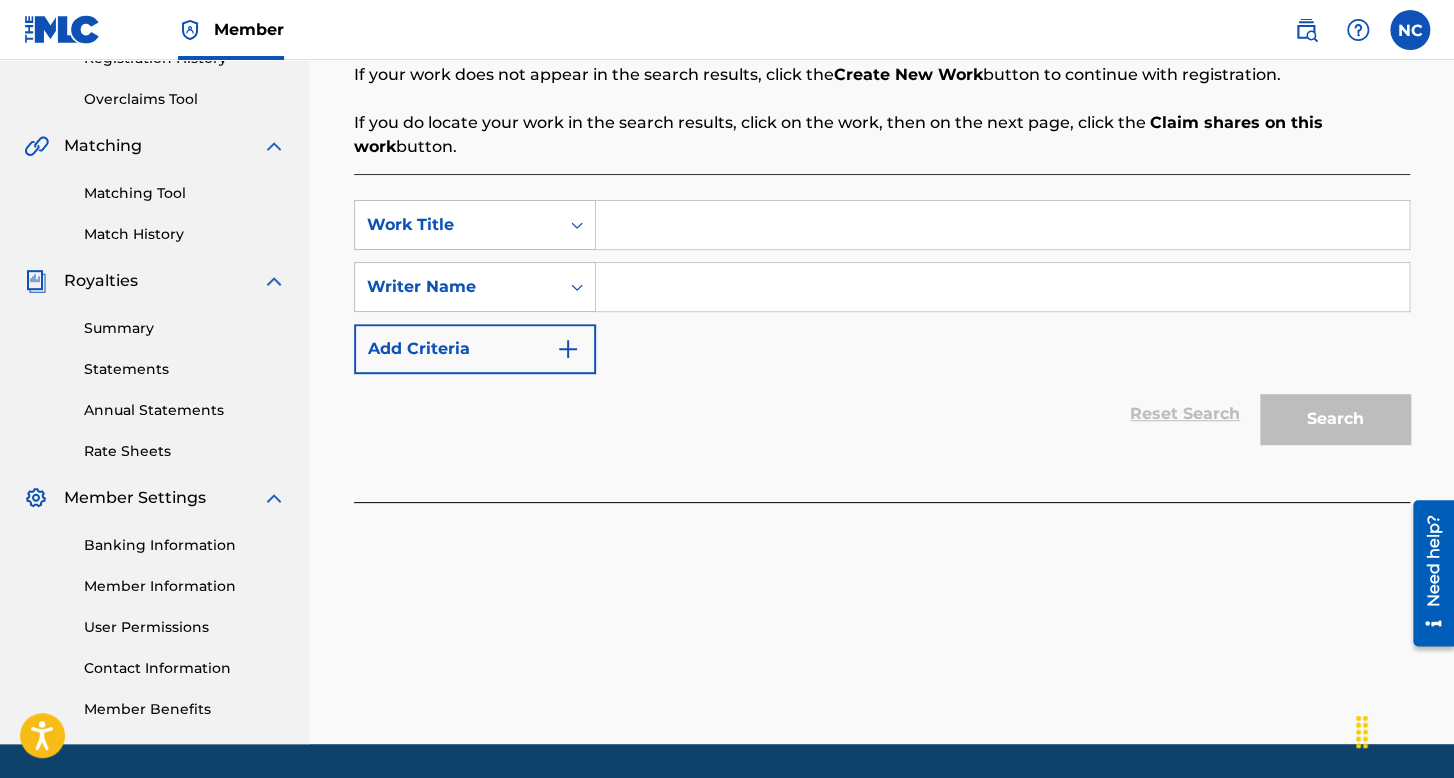 drag, startPoint x: 649, startPoint y: 251, endPoint x: 658, endPoint y: 231, distance: 21.931713 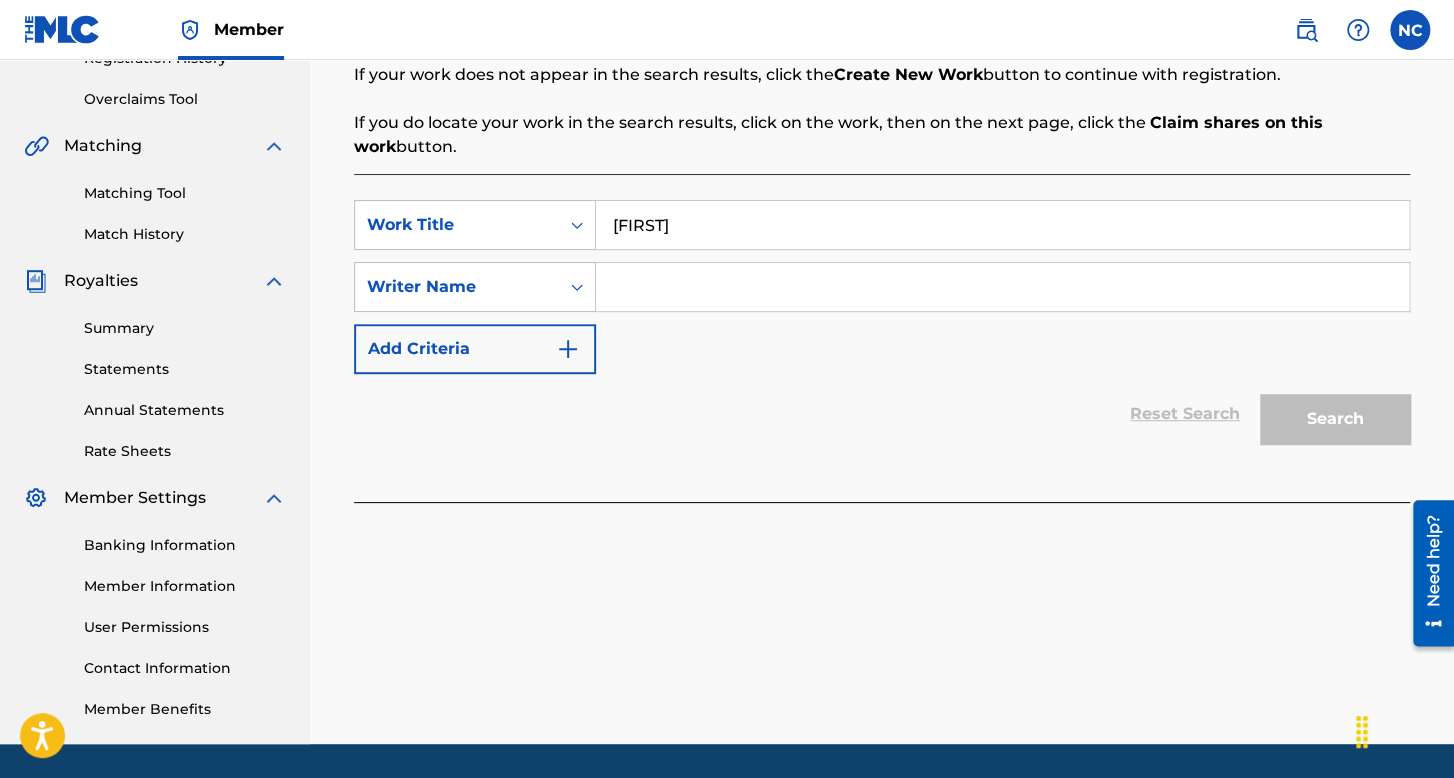 type on "[FIRST]" 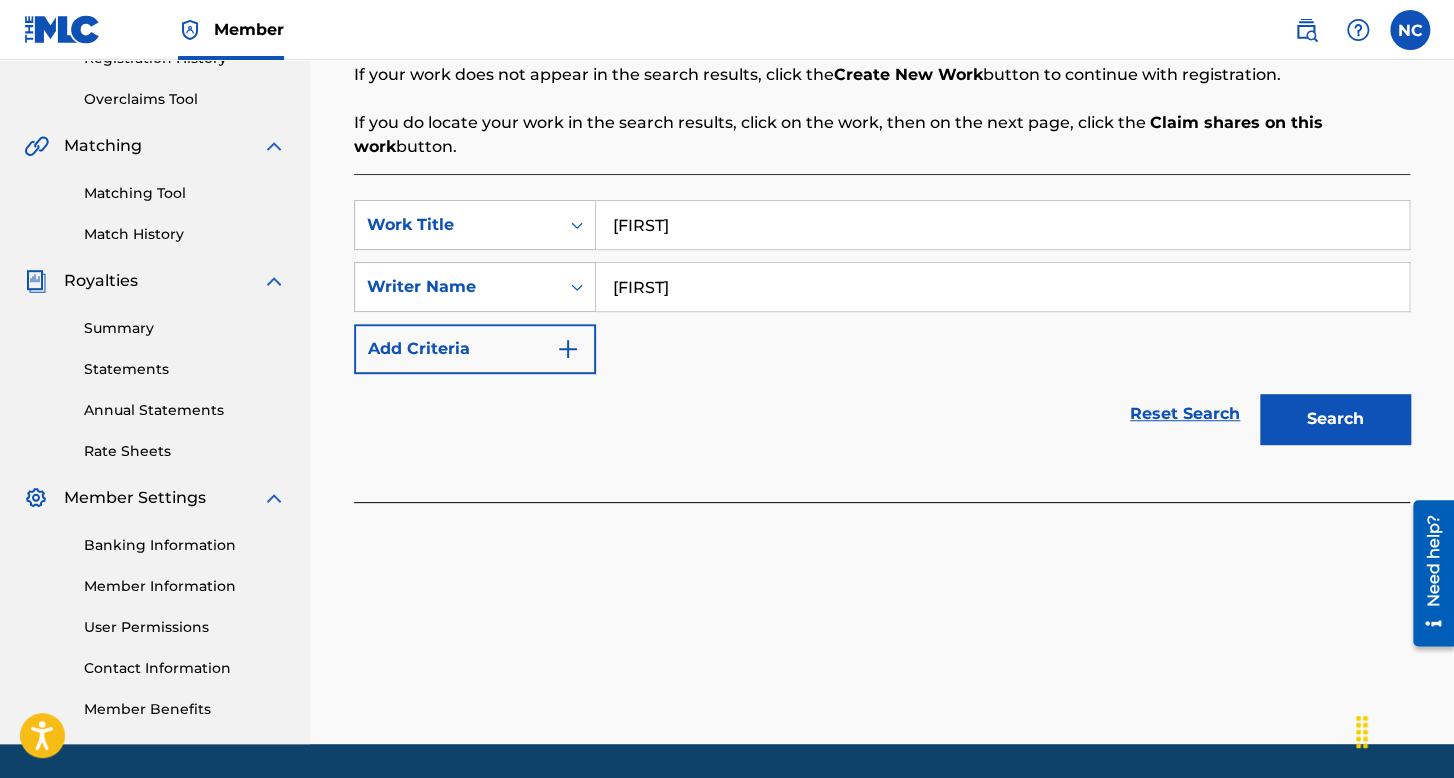 click on "Search" at bounding box center (1335, 419) 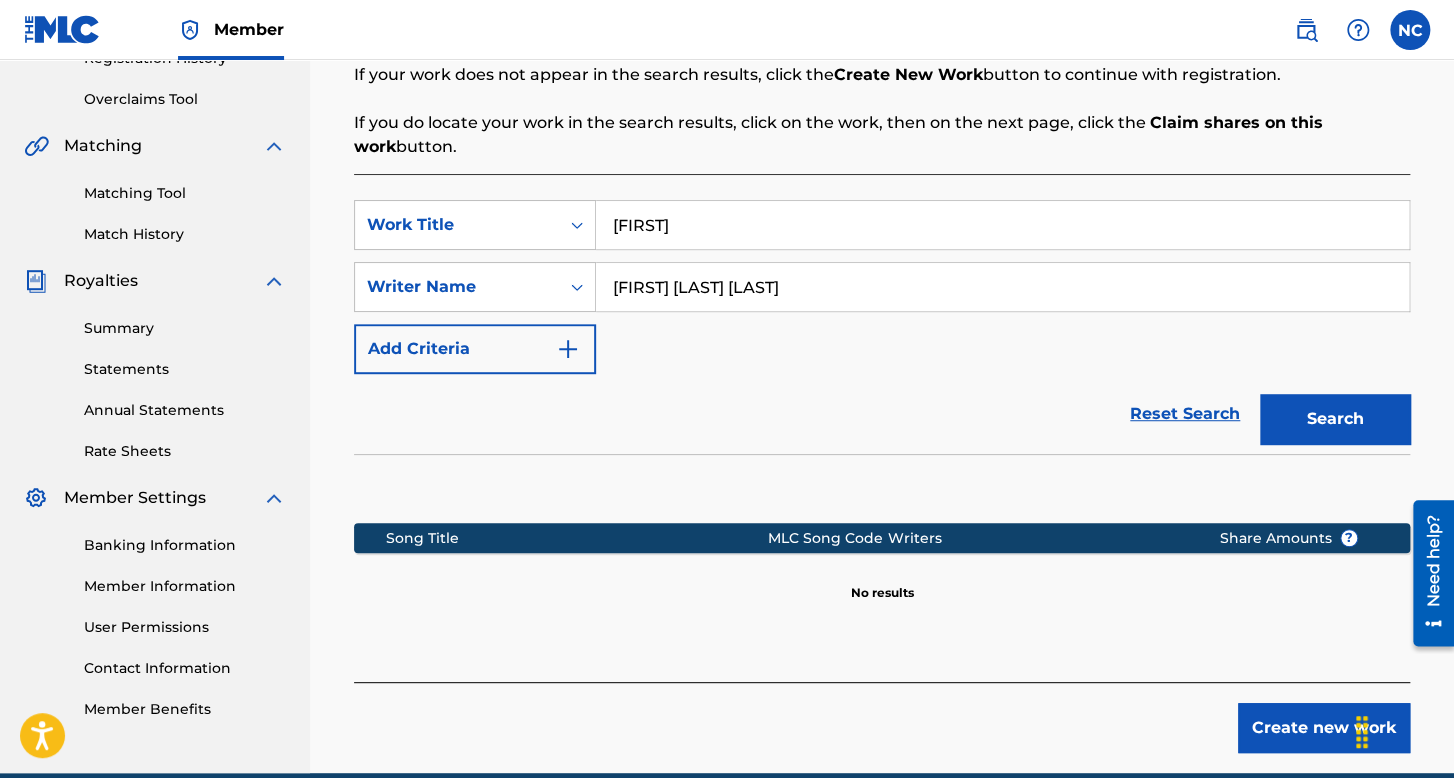 type on "[FIRST] [LAST] [LAST]" 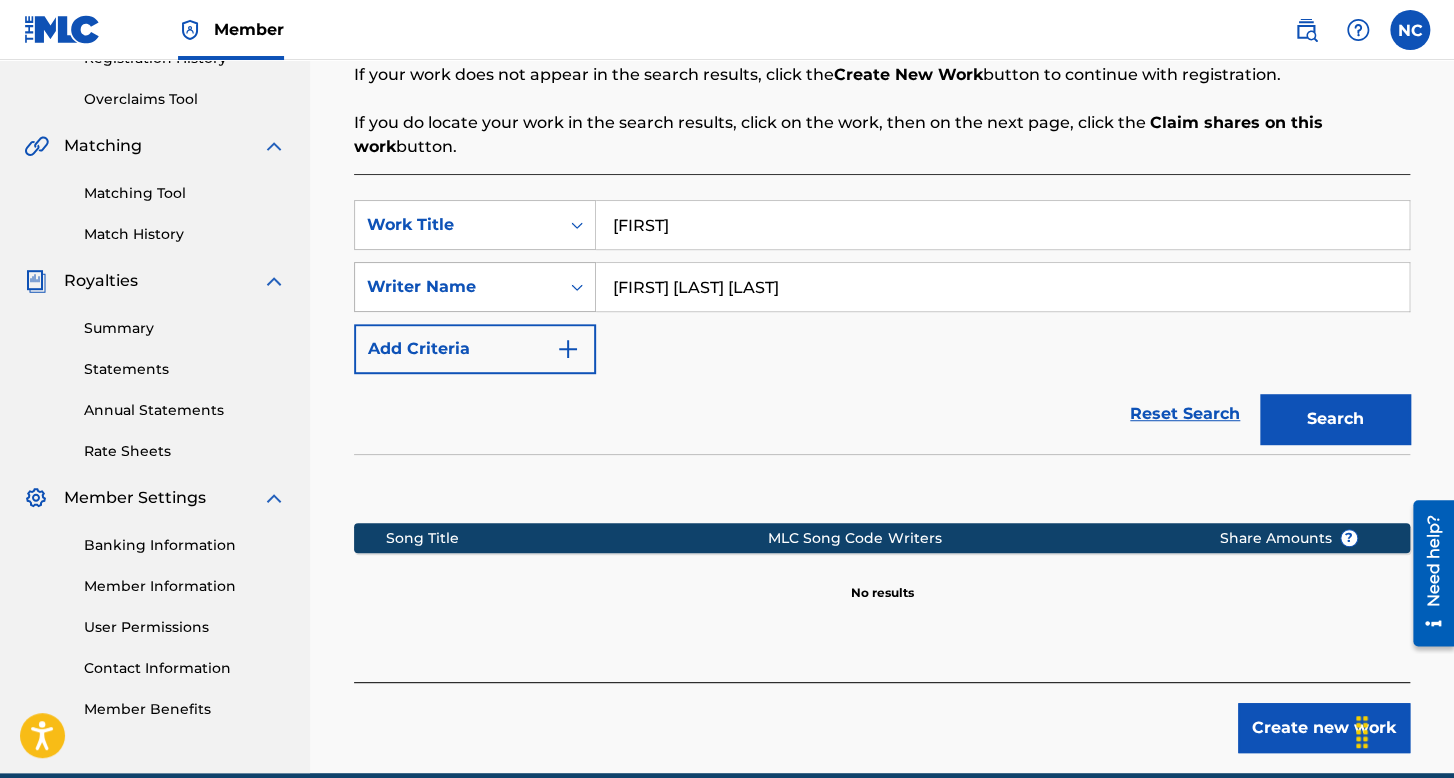 drag, startPoint x: 884, startPoint y: 291, endPoint x: 548, endPoint y: 296, distance: 336.0372 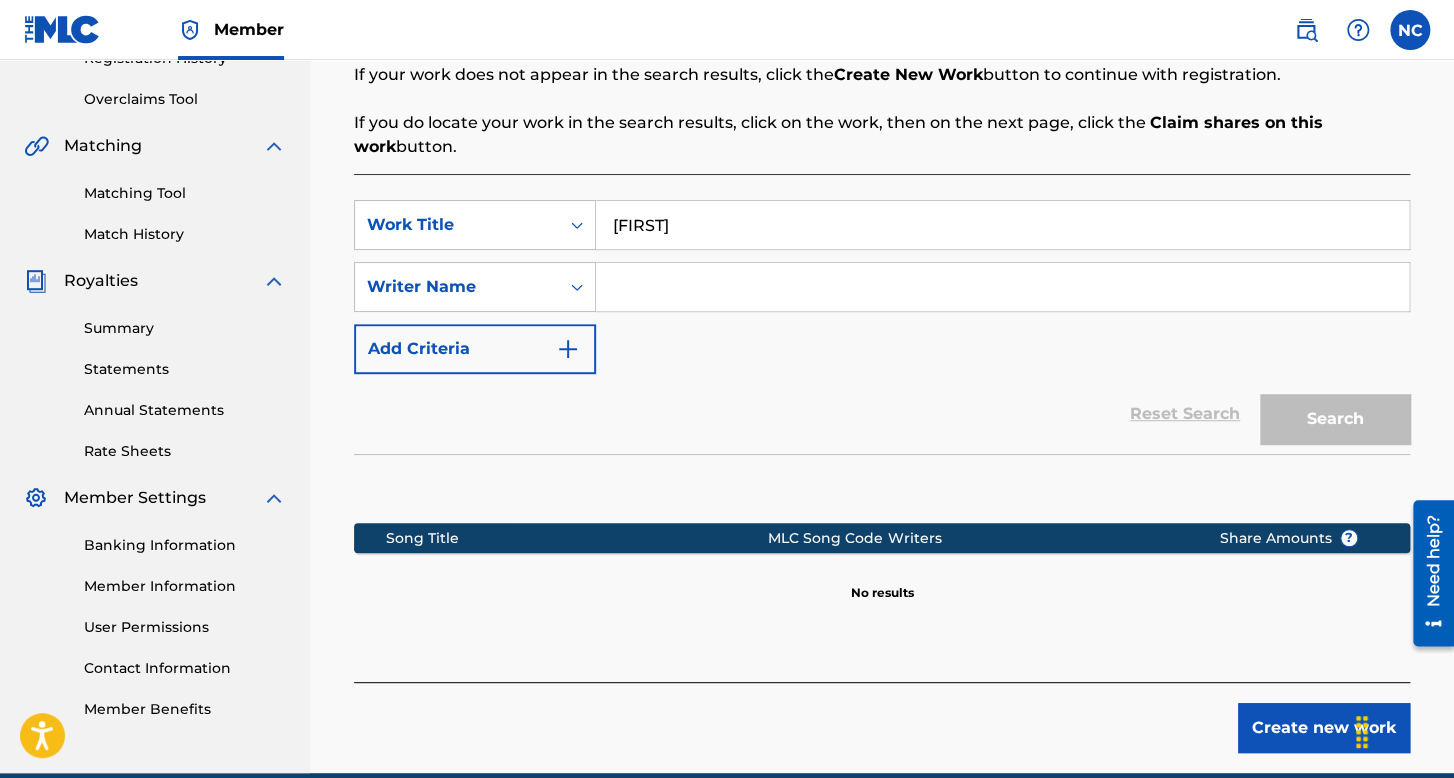 type 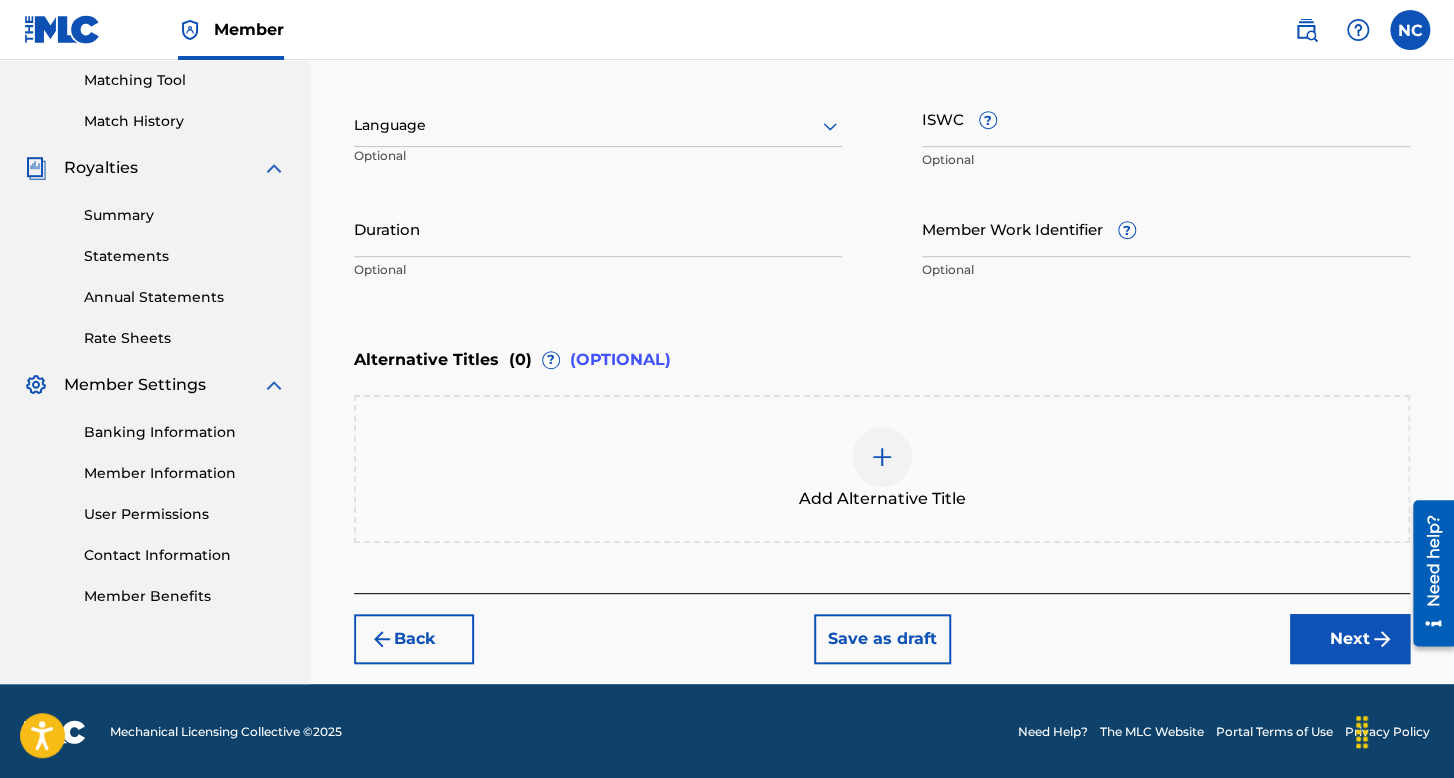 scroll, scrollTop: 313, scrollLeft: 0, axis: vertical 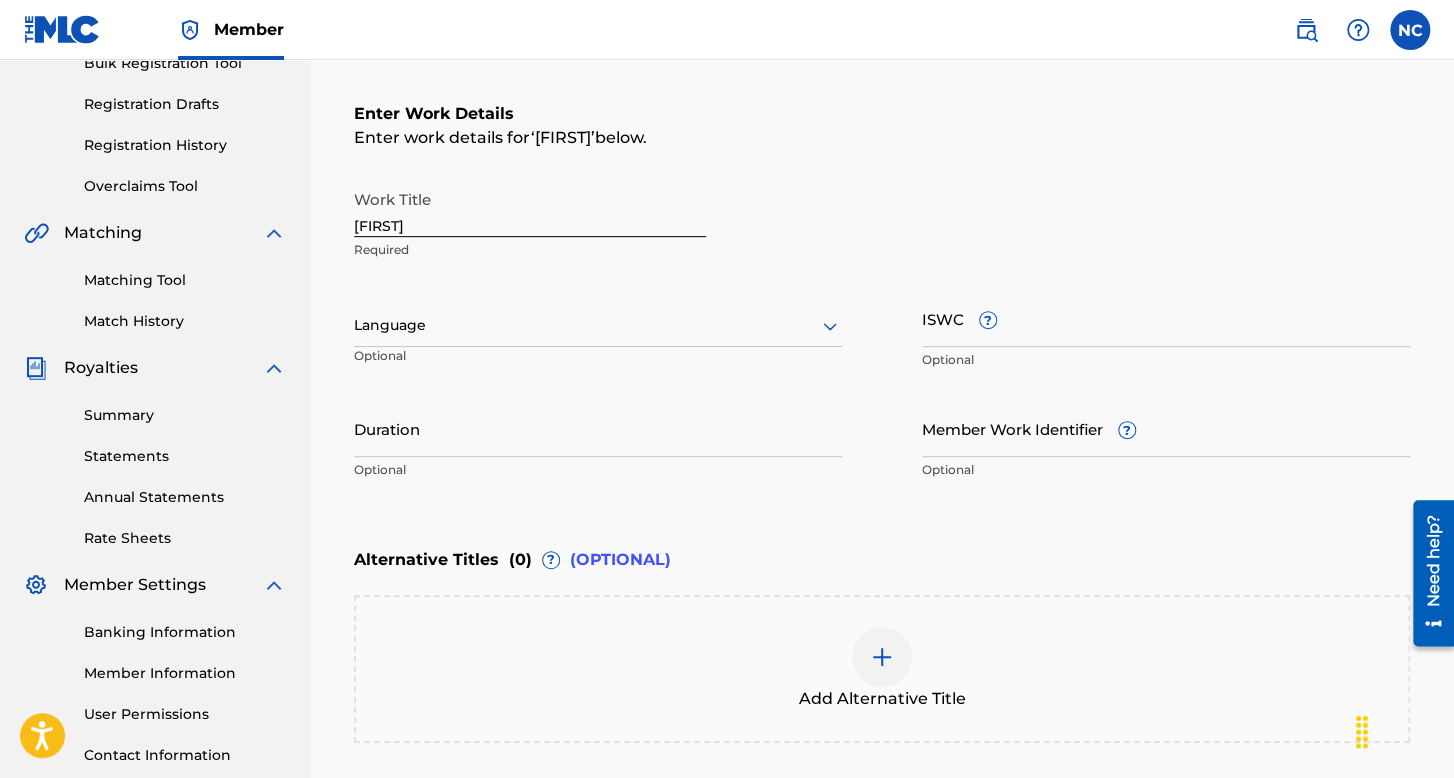 click at bounding box center (598, 325) 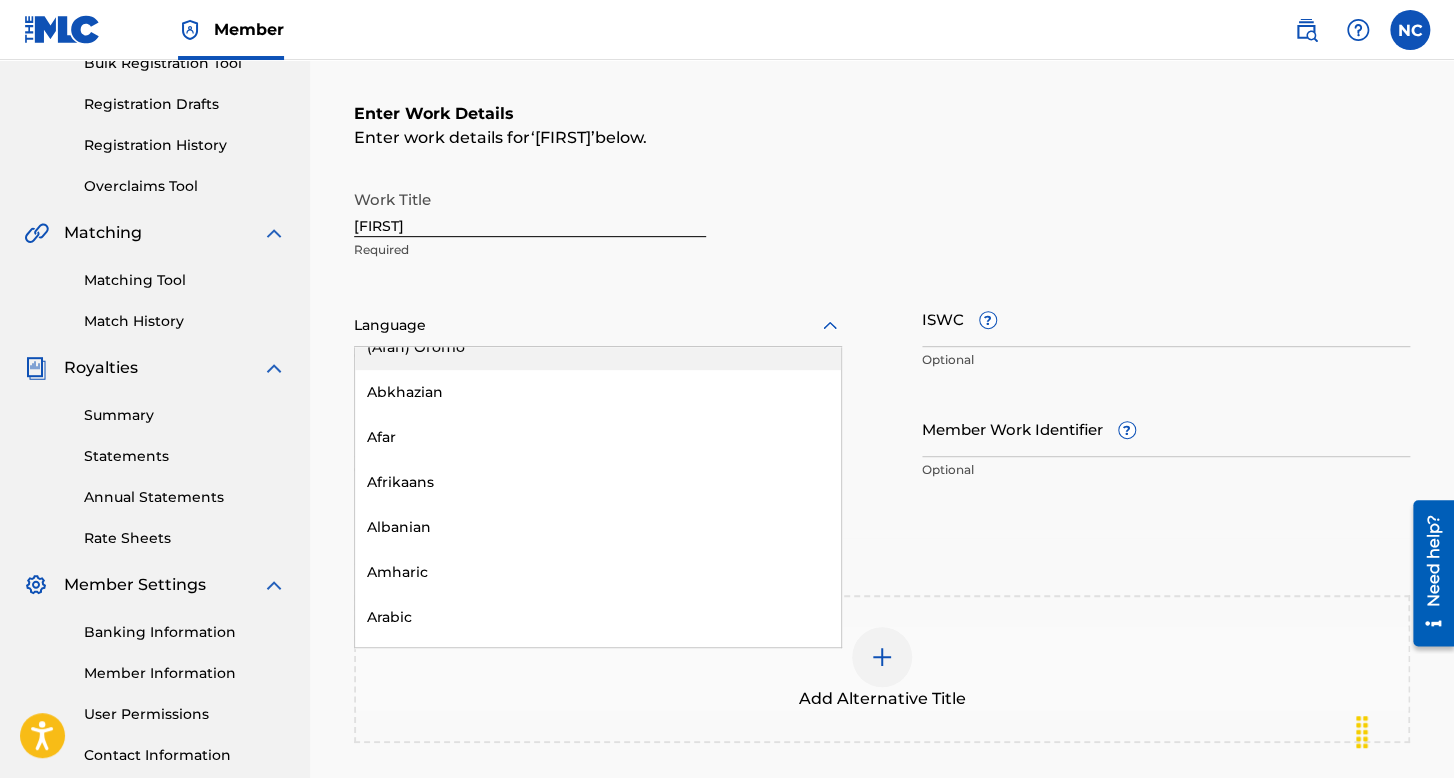 scroll, scrollTop: 0, scrollLeft: 0, axis: both 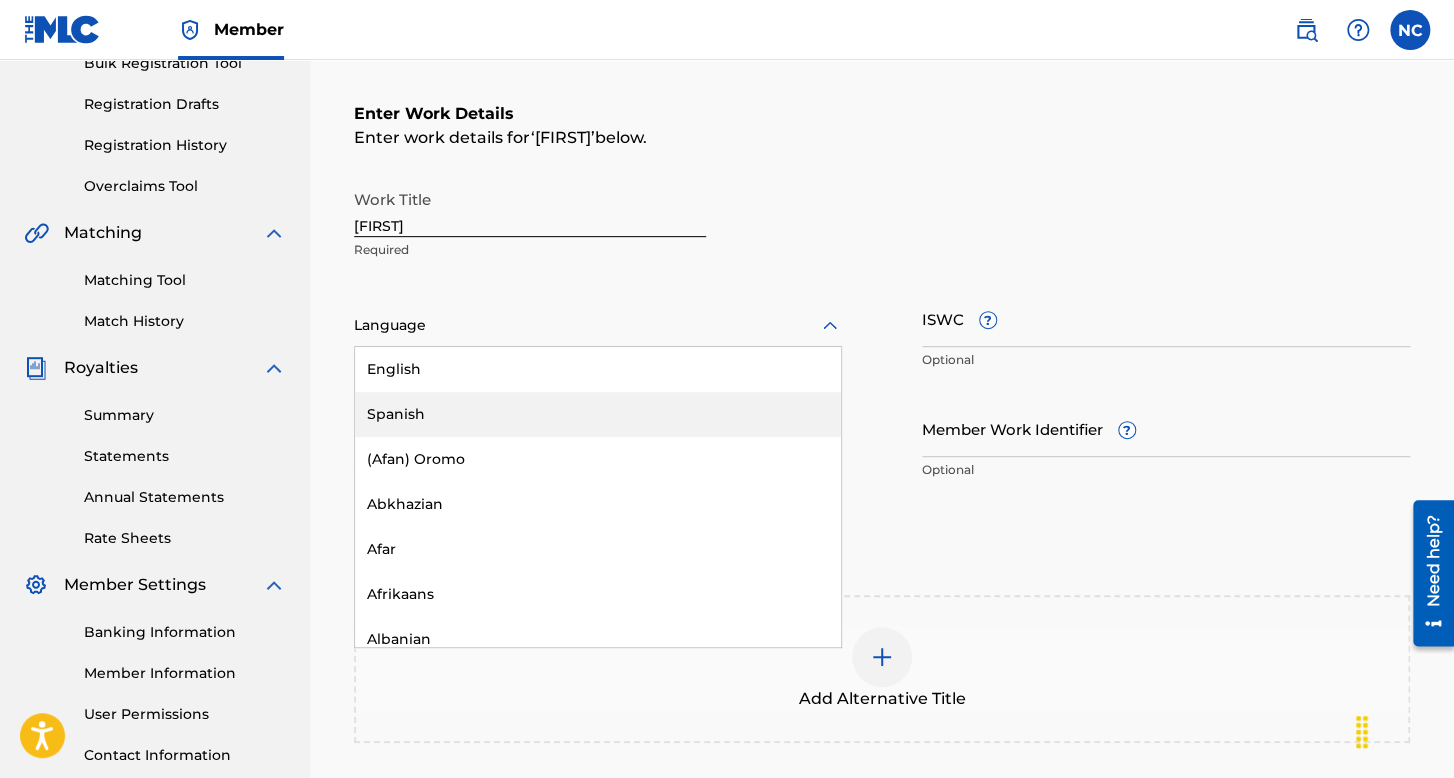 click on "Spanish" at bounding box center (598, 414) 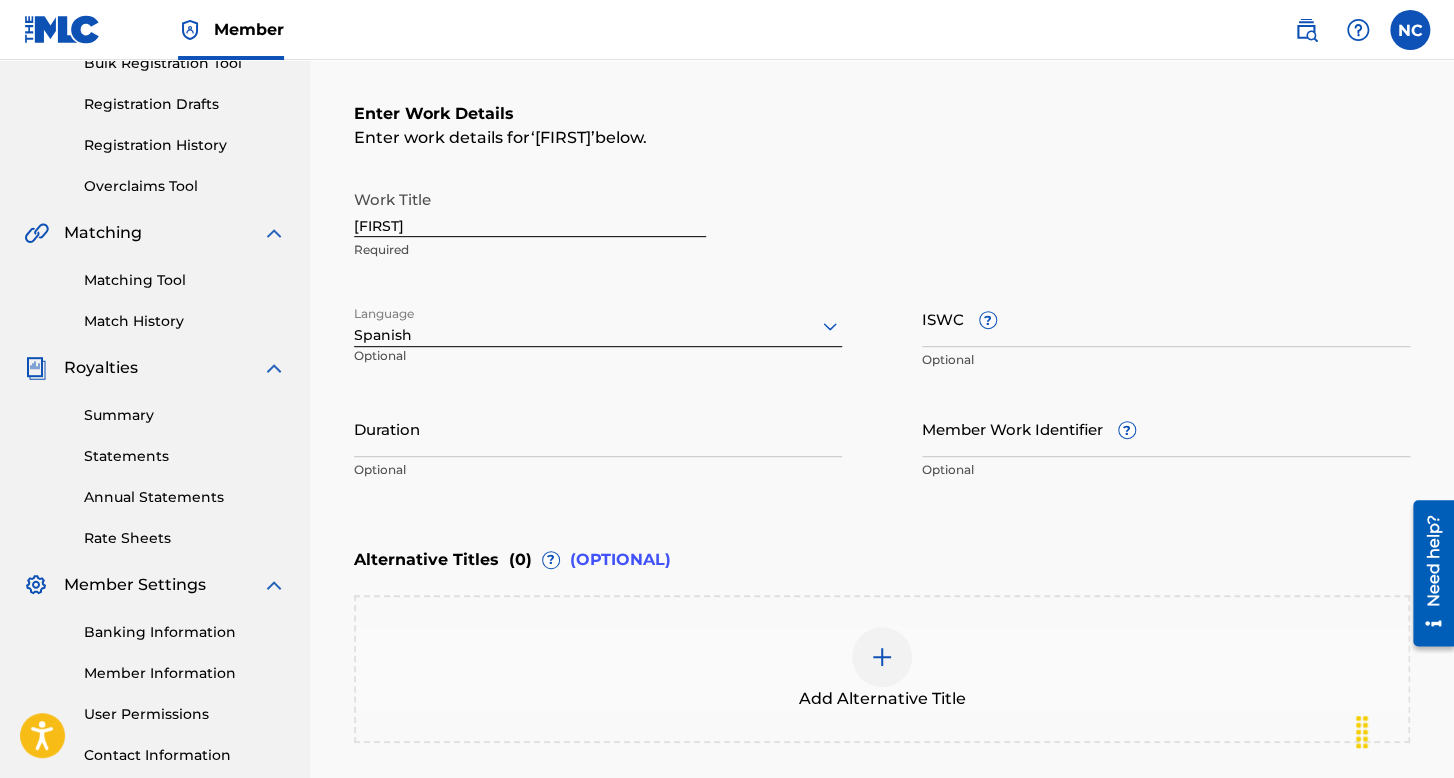 click on "Duration" at bounding box center (598, 428) 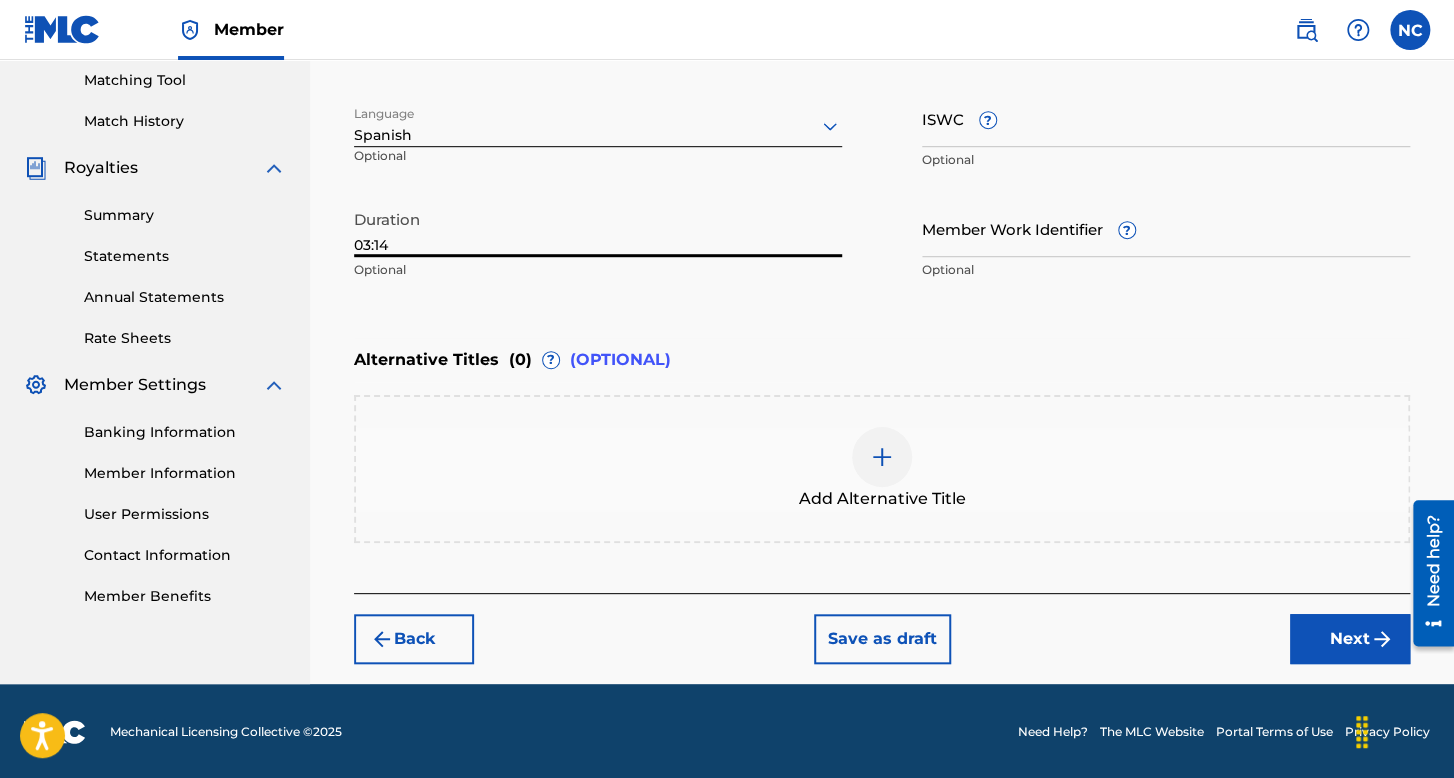 type on "03:14" 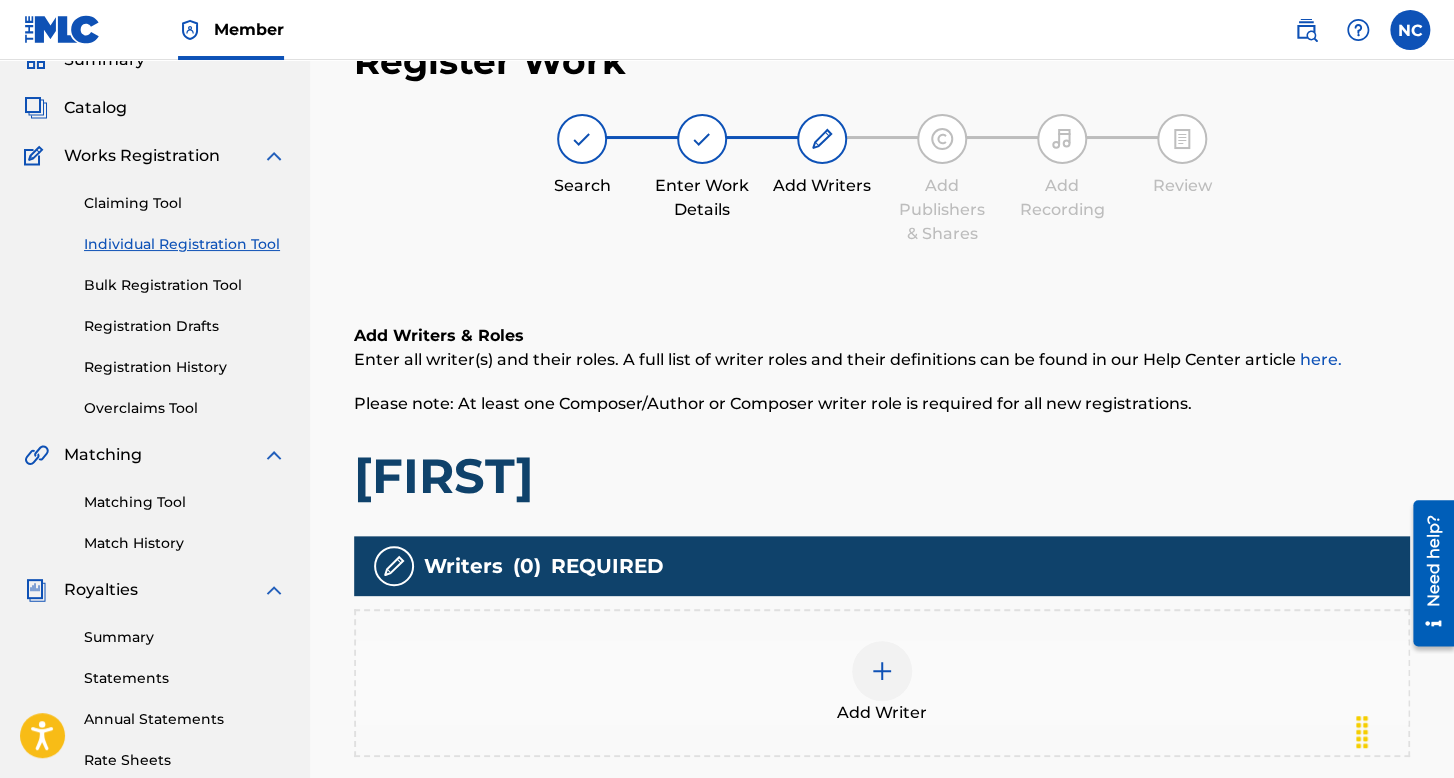scroll, scrollTop: 462, scrollLeft: 0, axis: vertical 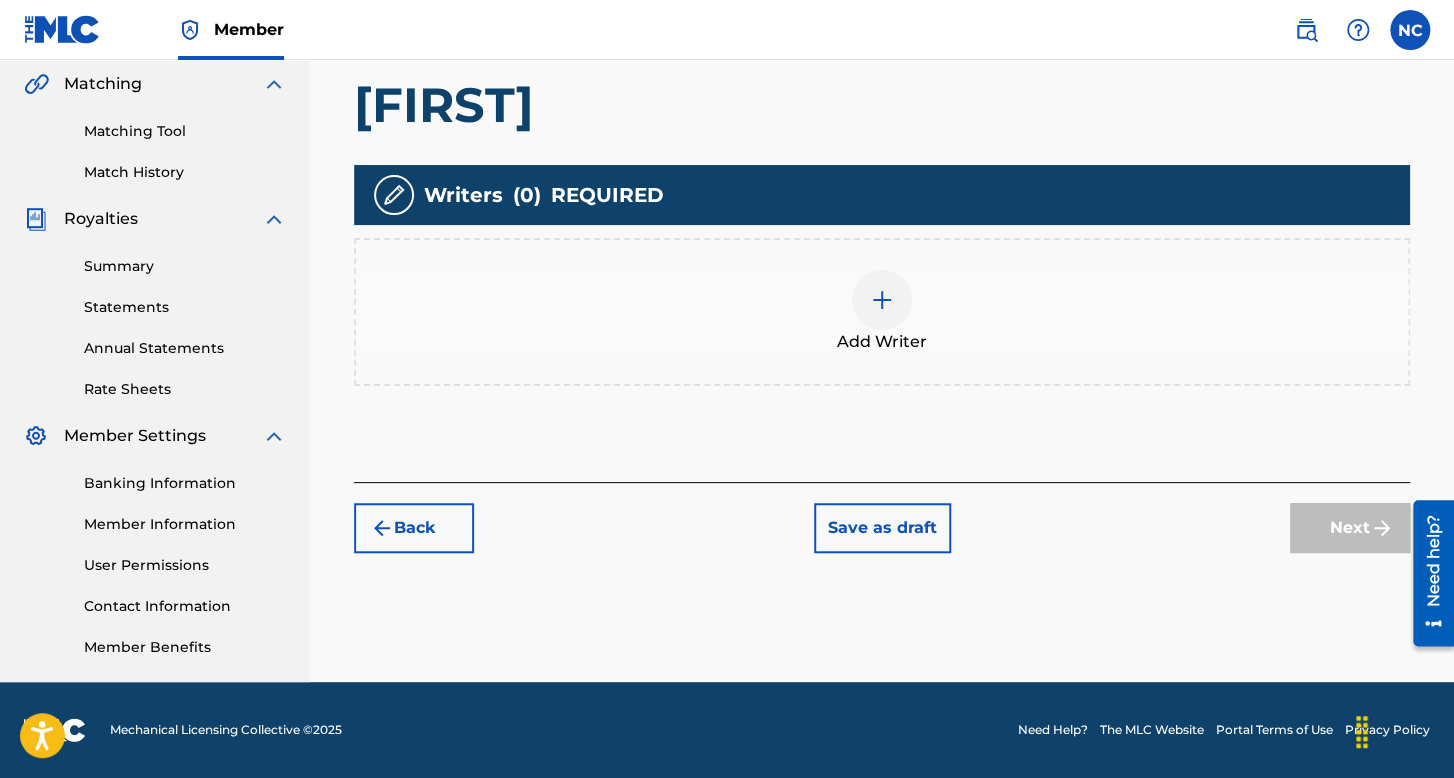 click on "Add Writer" at bounding box center (882, 342) 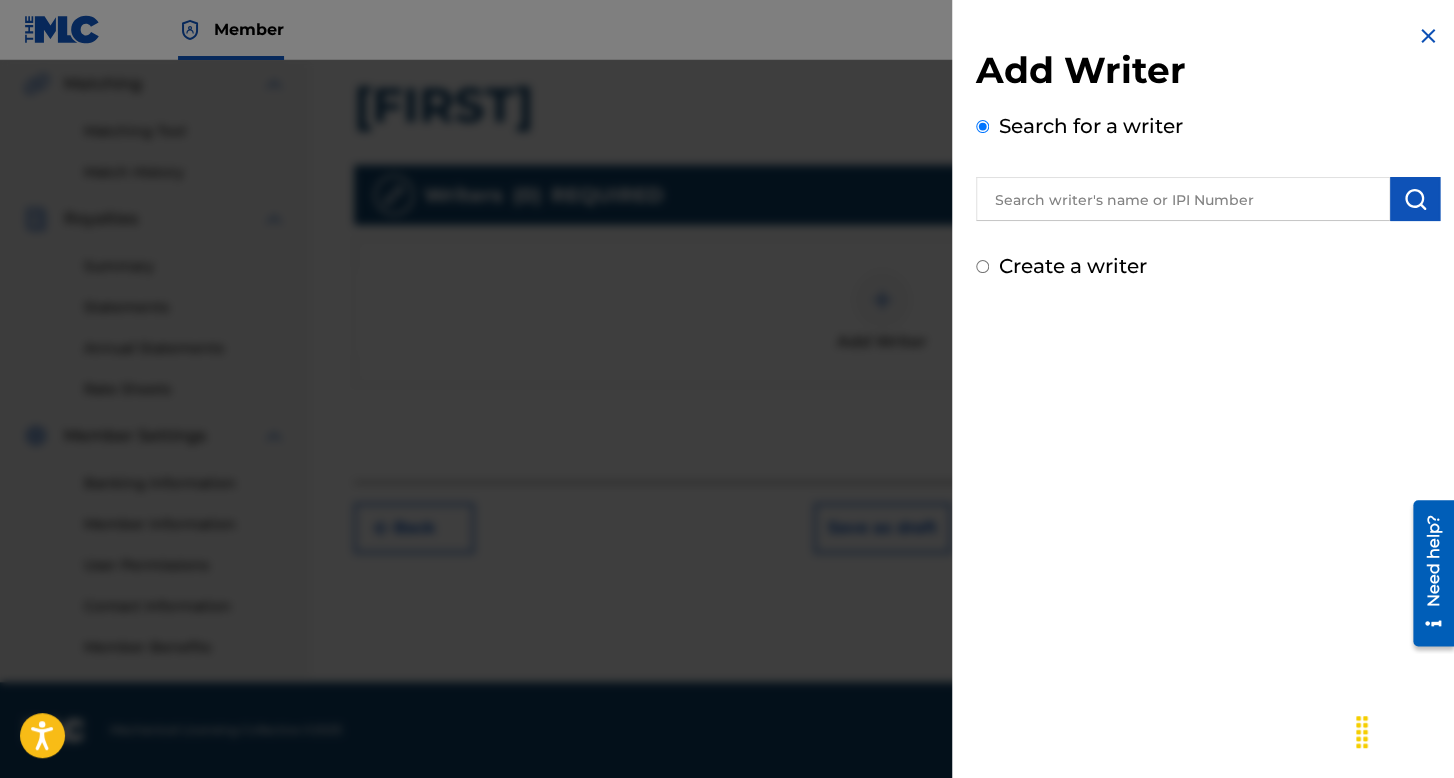 click on "Create a writer" at bounding box center [982, 266] 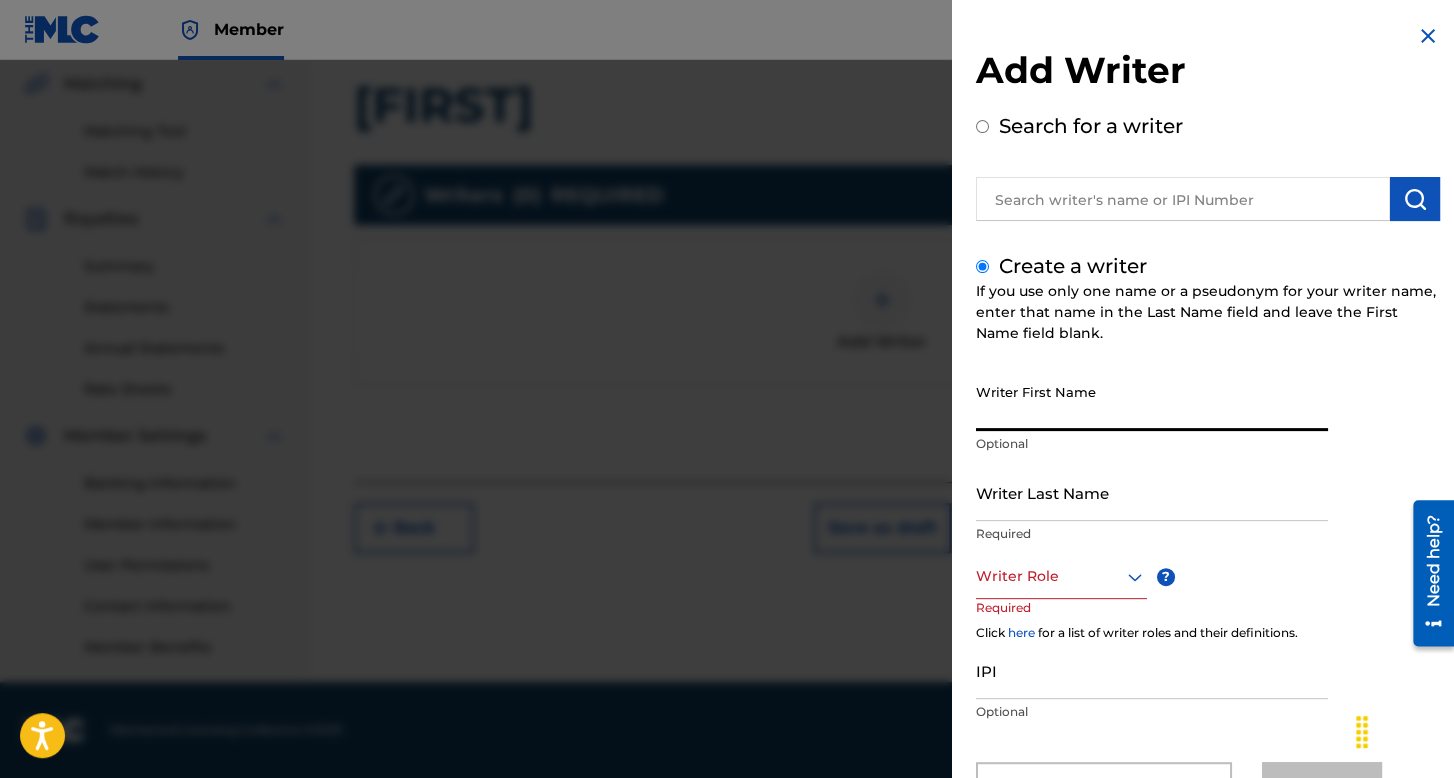 click on "Writer First Name" at bounding box center [1152, 402] 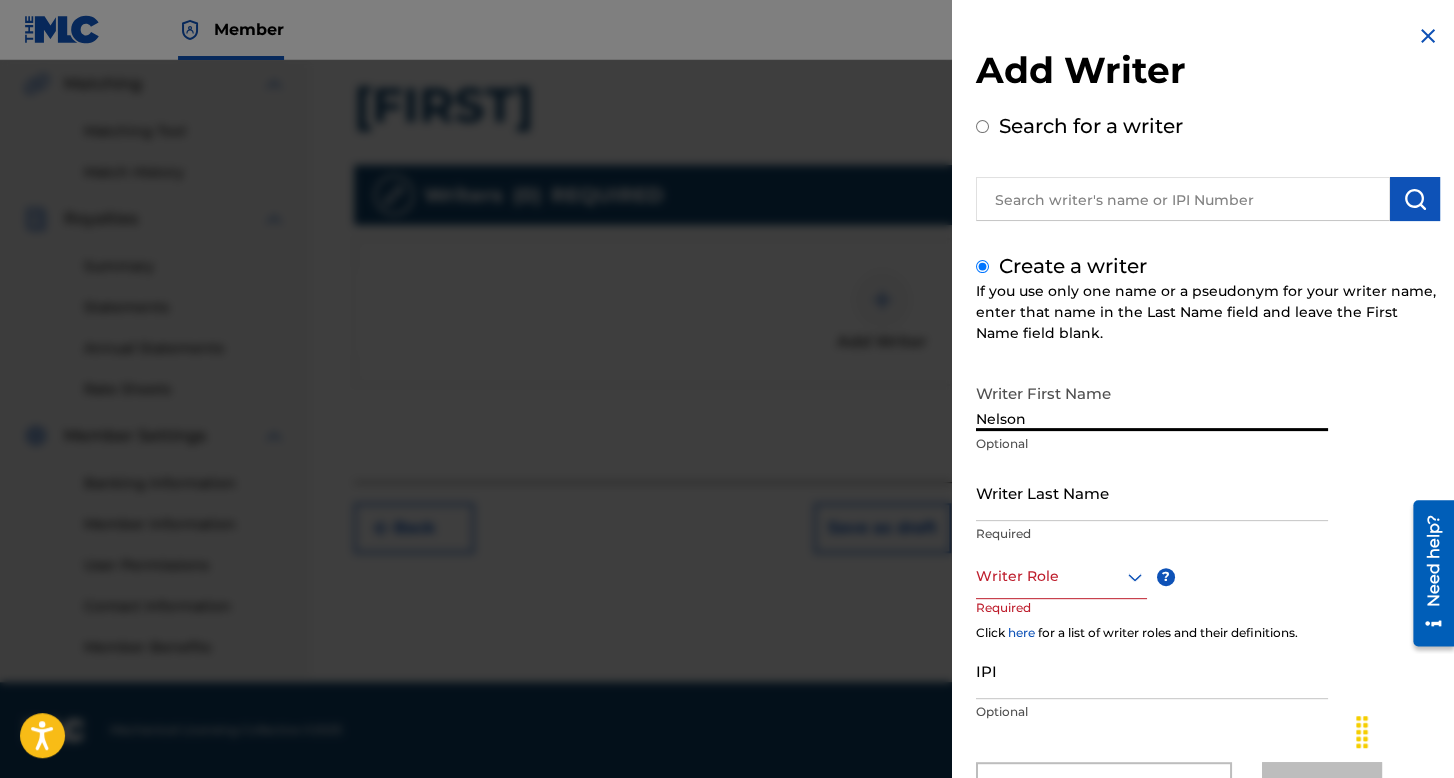 type on "Nelson" 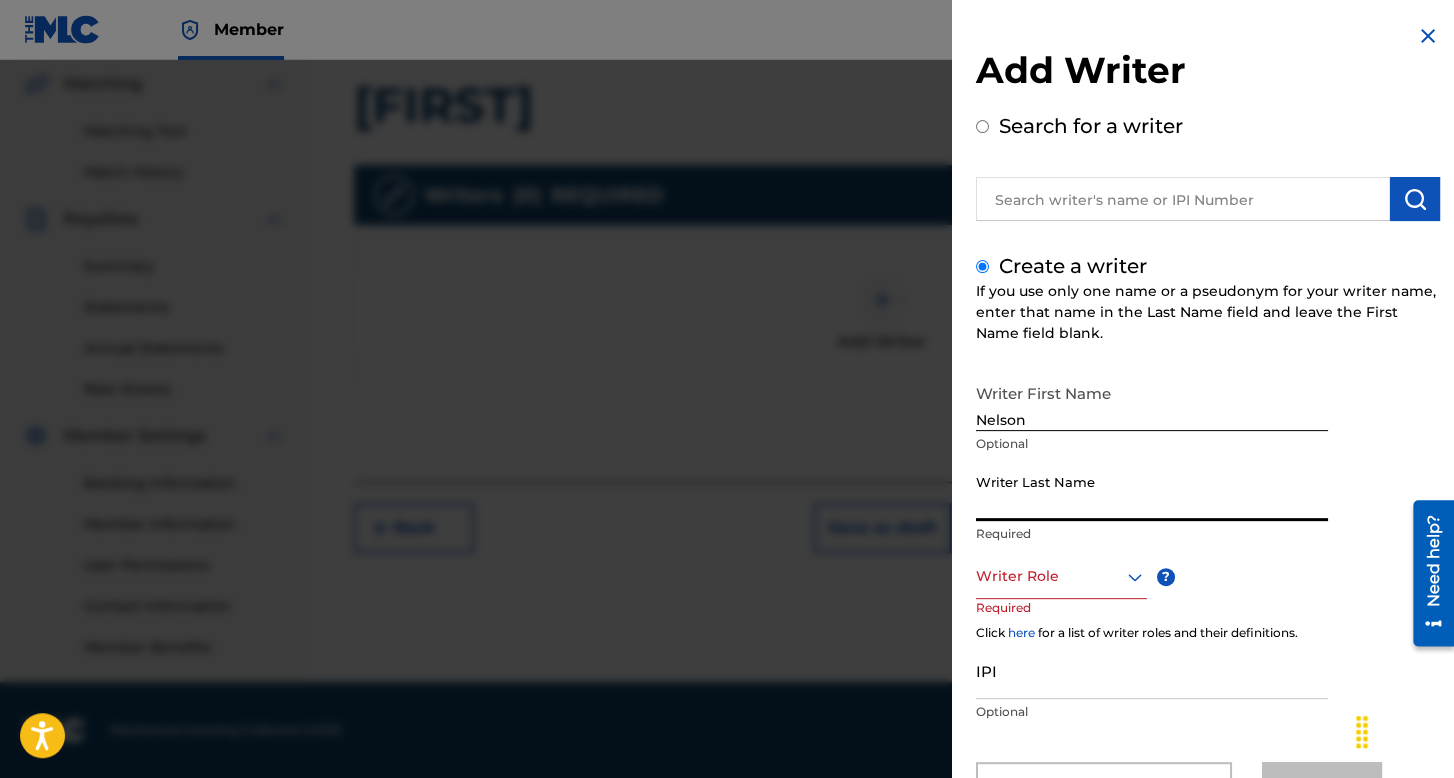 click on "Writer Last Name" at bounding box center [1152, 492] 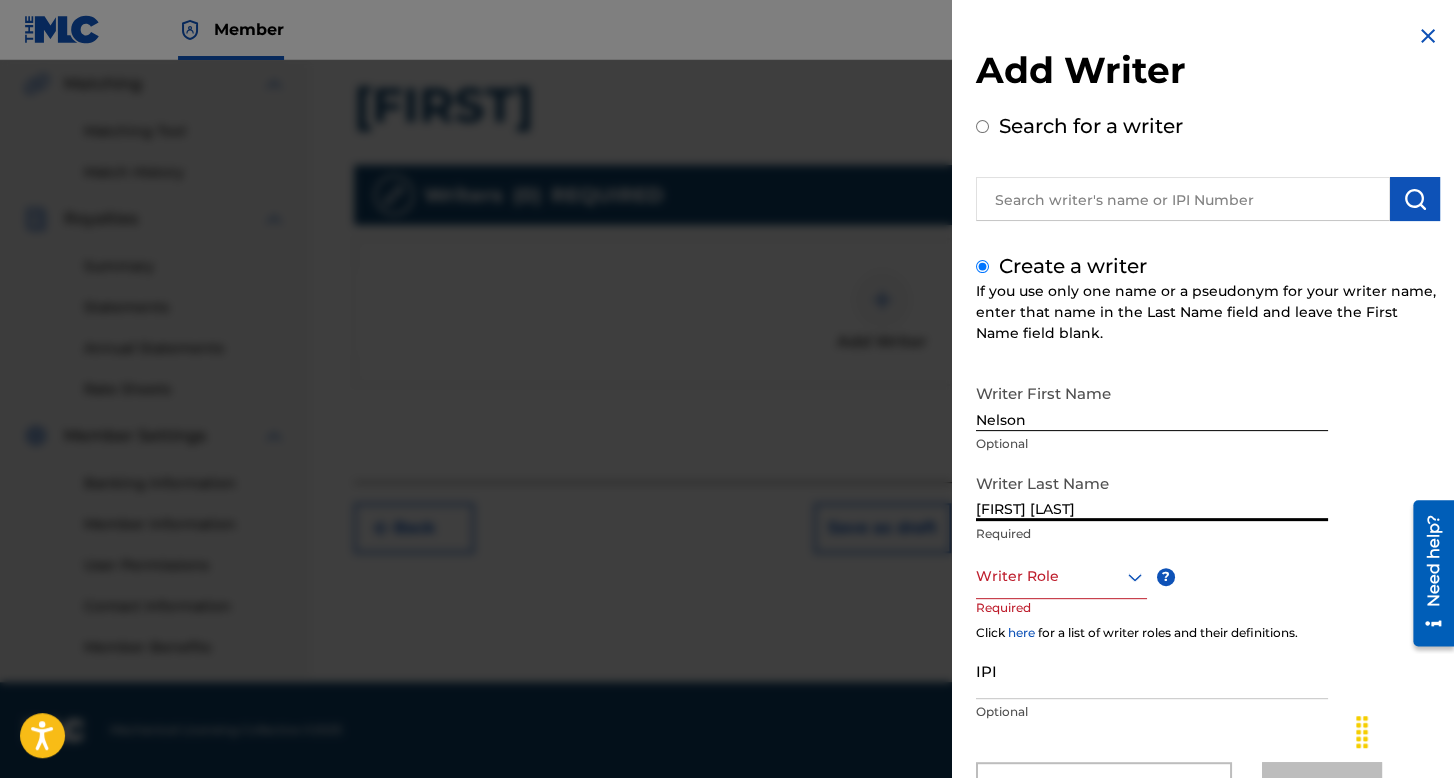 type on "[FIRST] [LAST]" 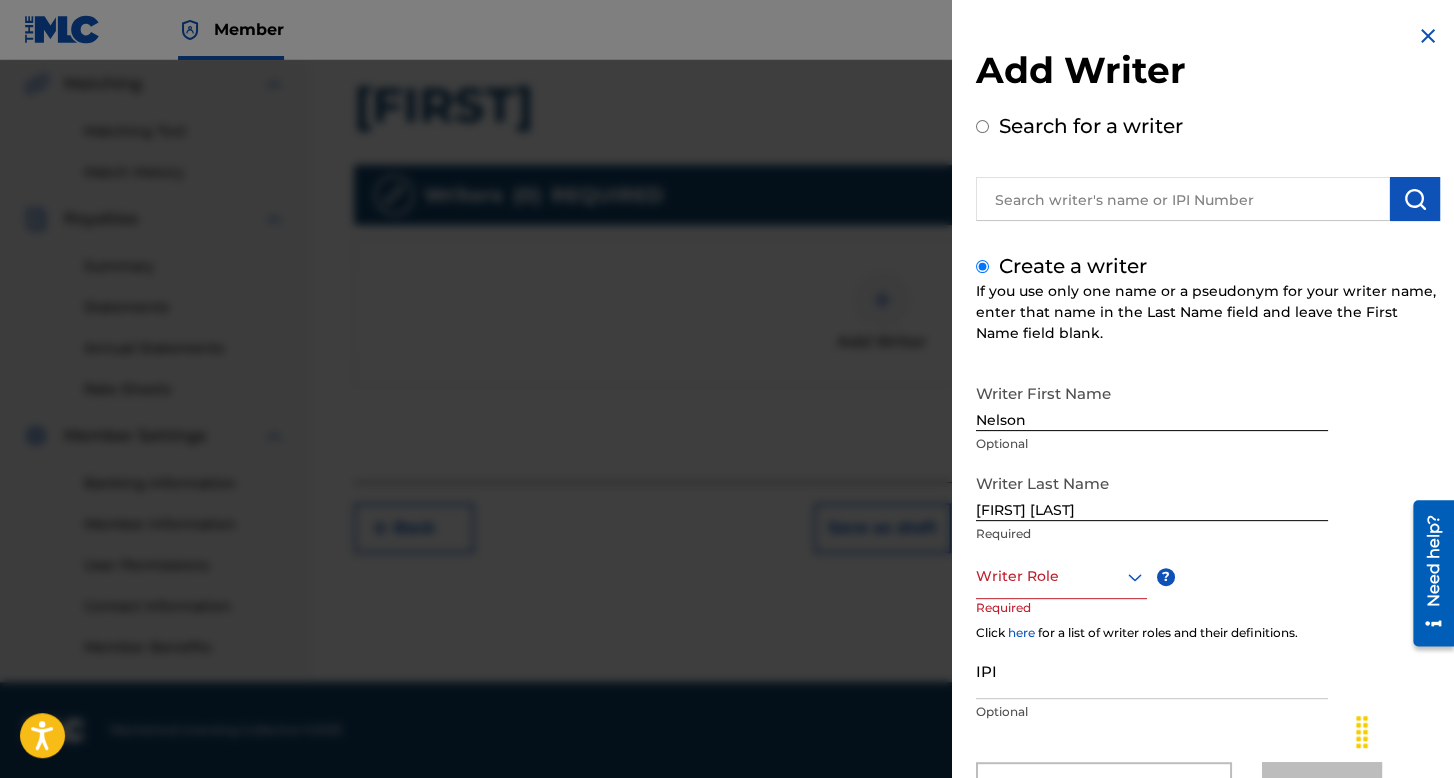 click on "Writer Role" at bounding box center (1061, 576) 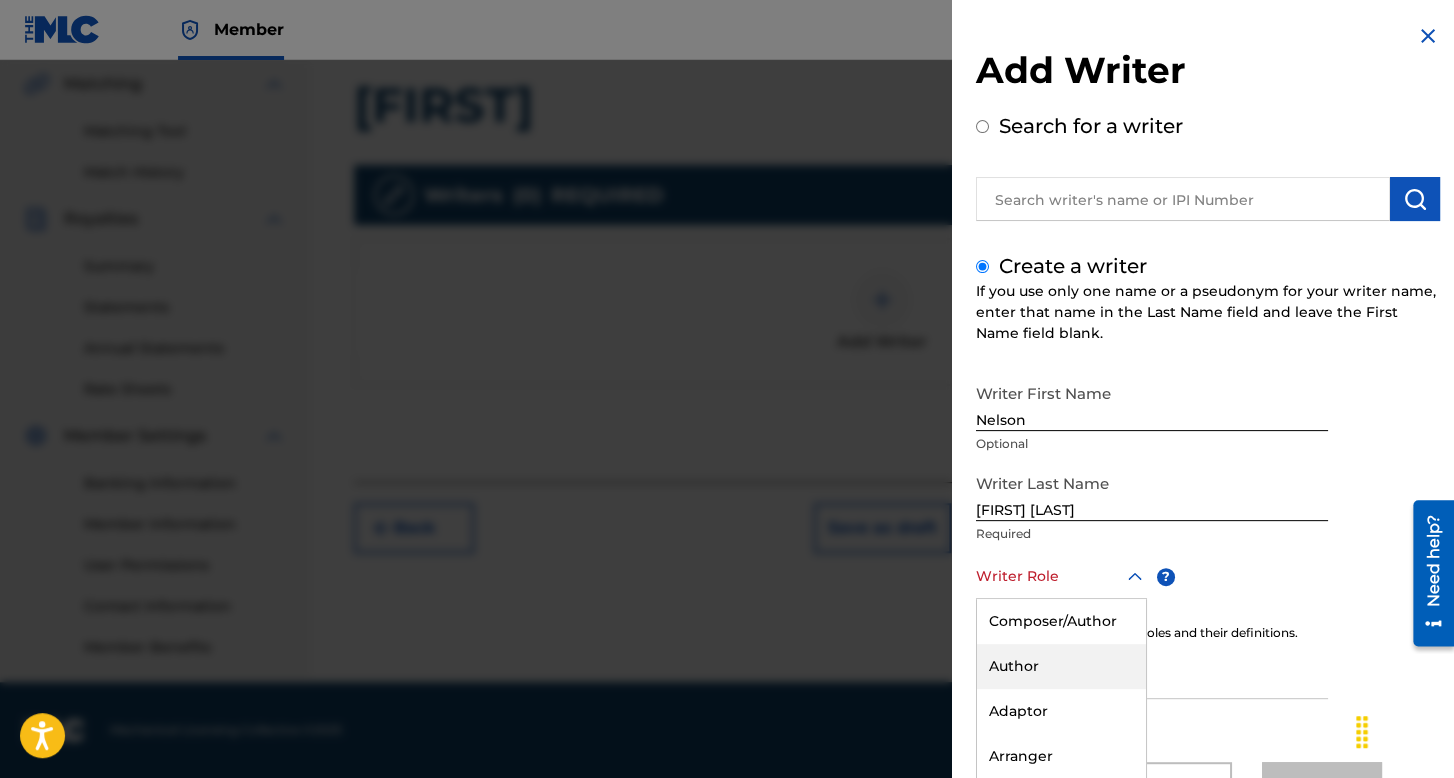 scroll, scrollTop: 88, scrollLeft: 0, axis: vertical 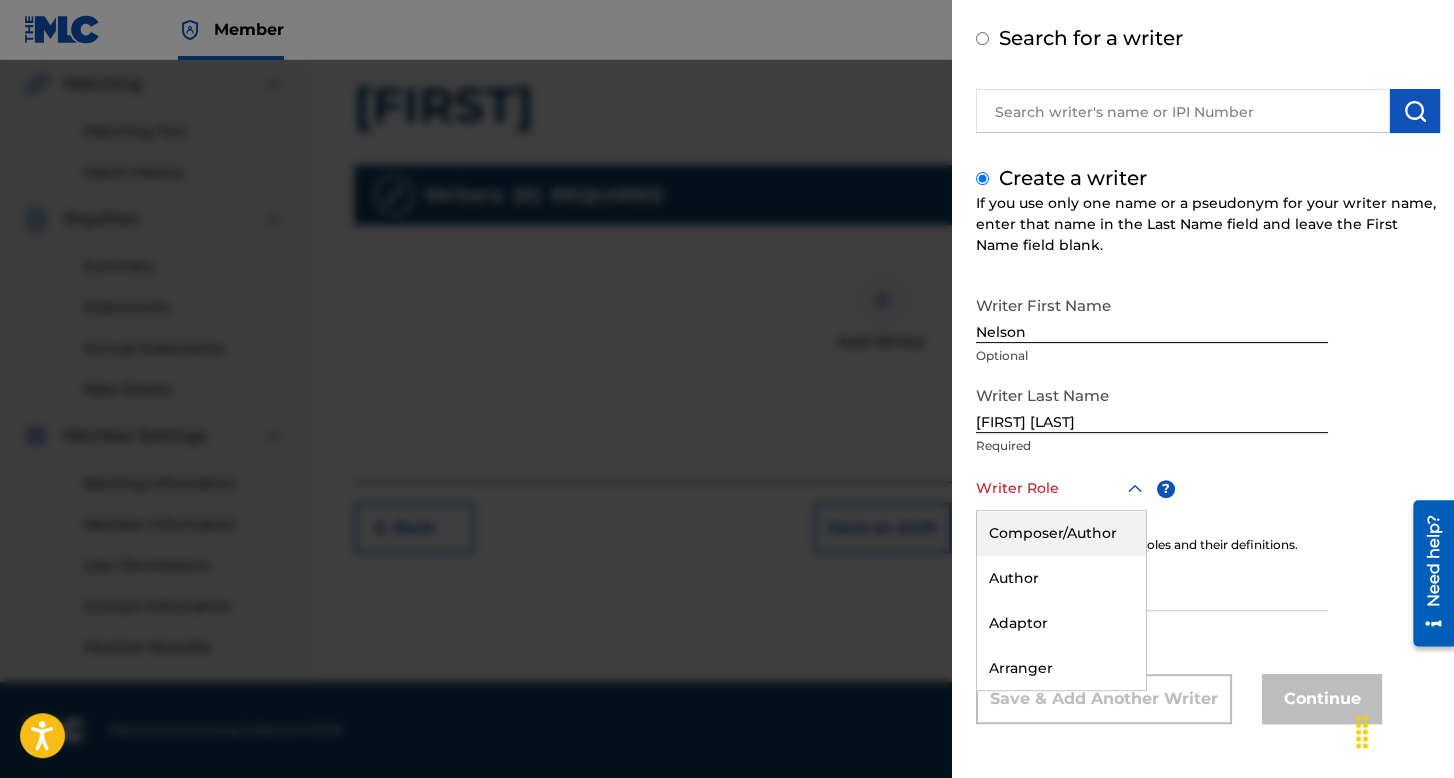 click on "Composer/Author" at bounding box center [1061, 533] 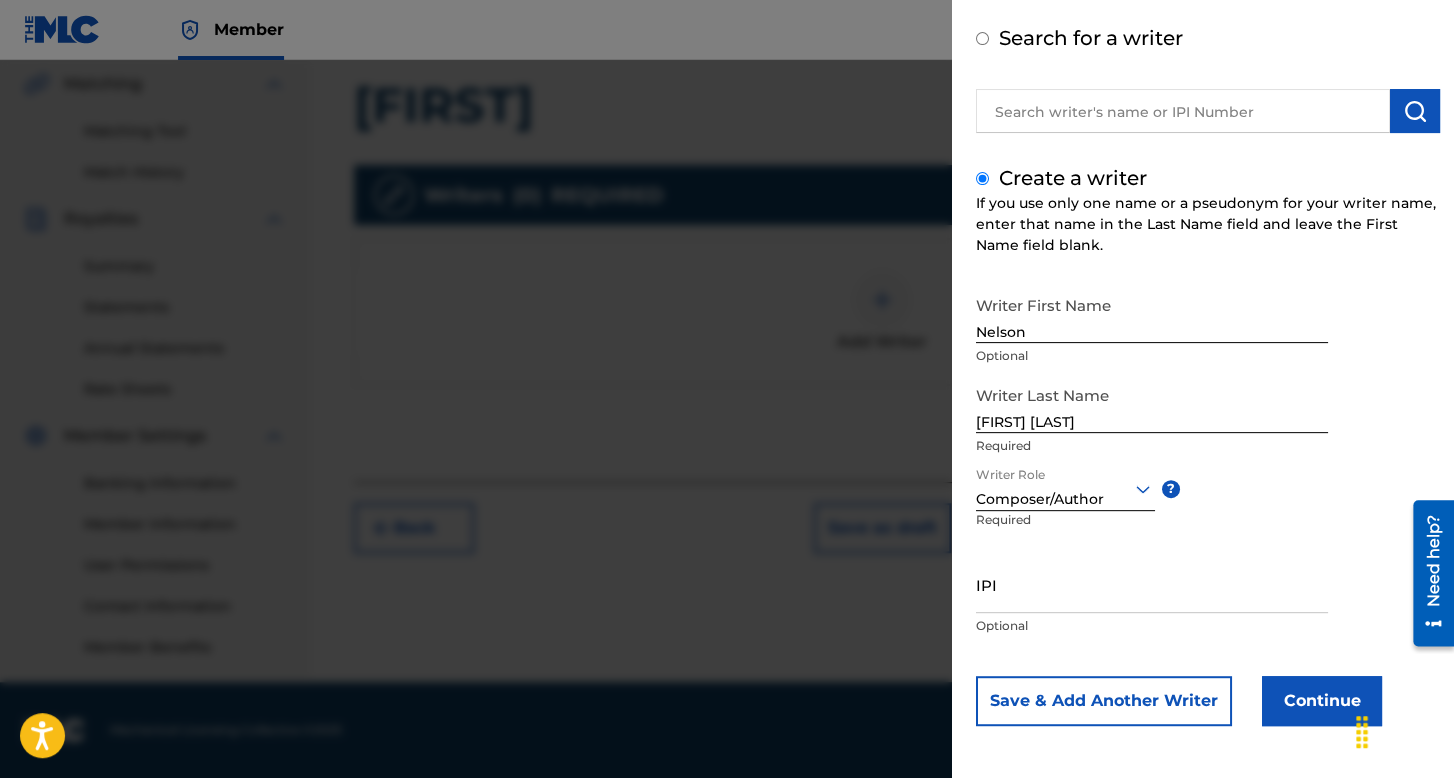 click on "Continue" at bounding box center [1322, 701] 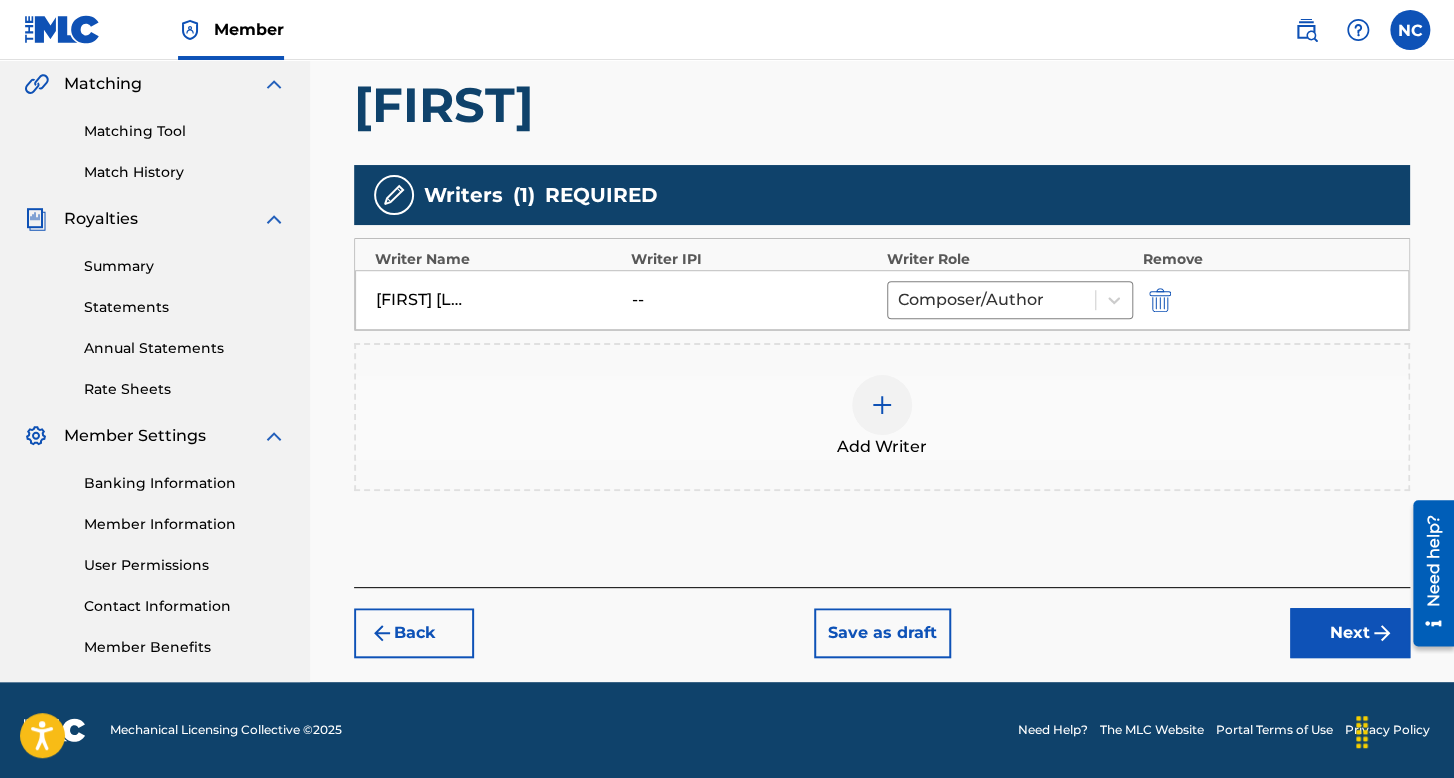 click on "Next" at bounding box center [1350, 633] 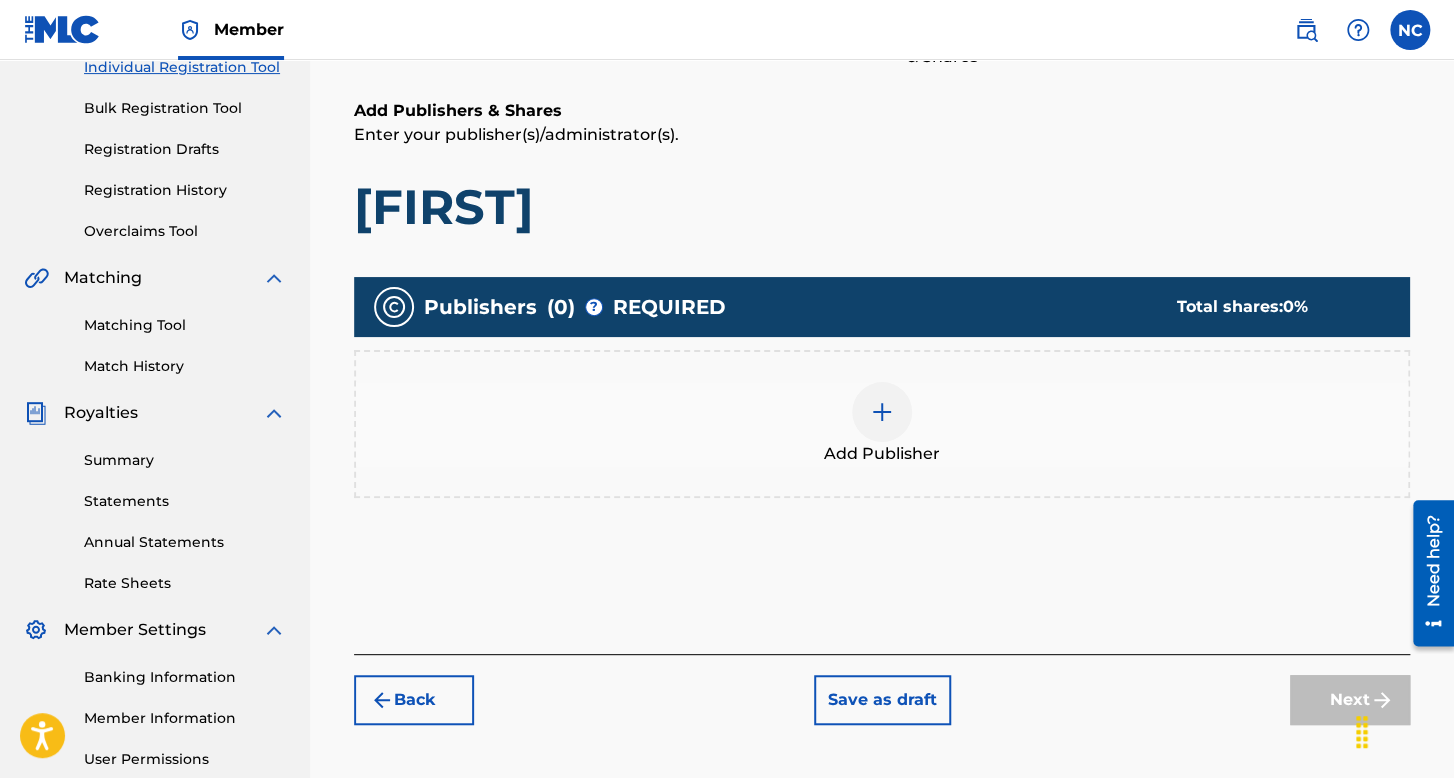 scroll, scrollTop: 462, scrollLeft: 0, axis: vertical 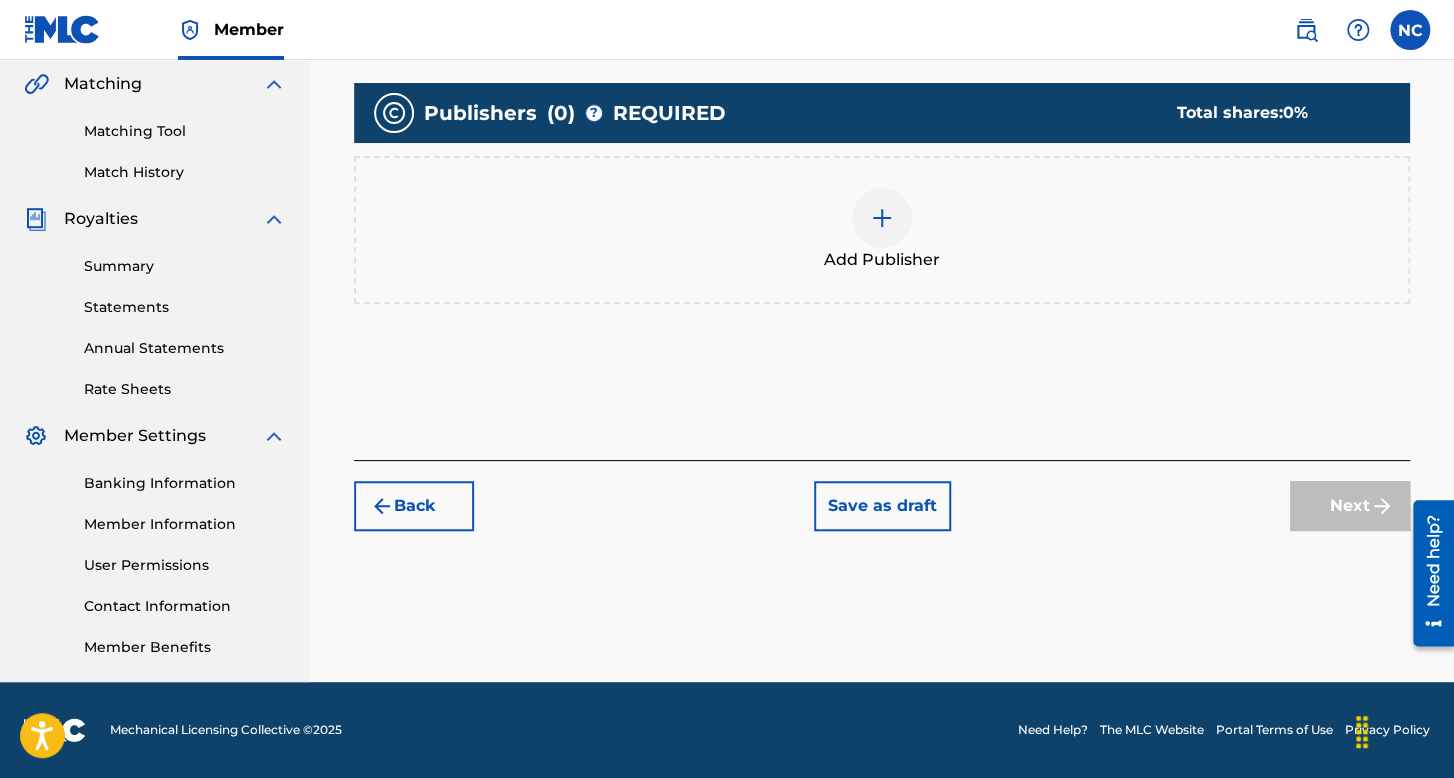 click on "Add Publisher" at bounding box center [882, 230] 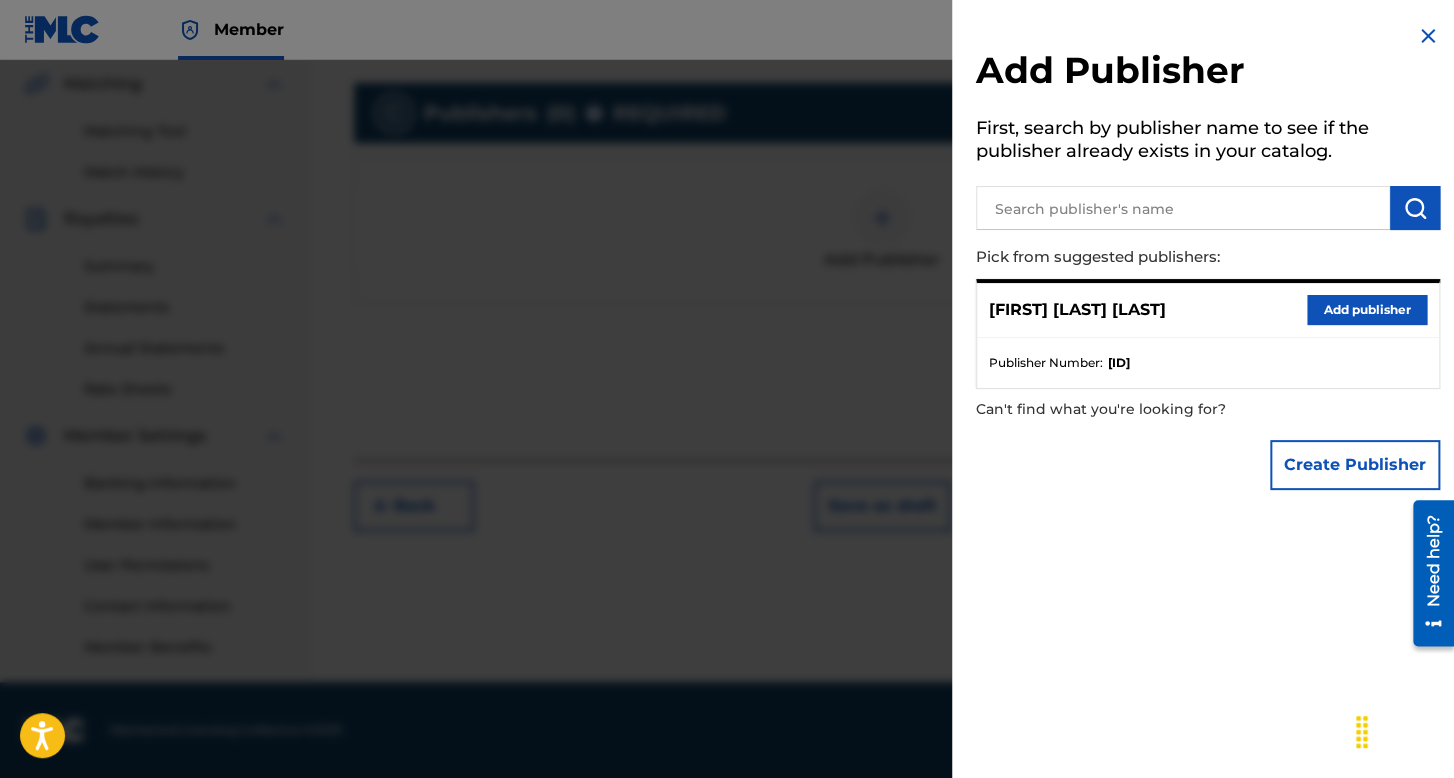 click on "Add publisher" at bounding box center [1367, 310] 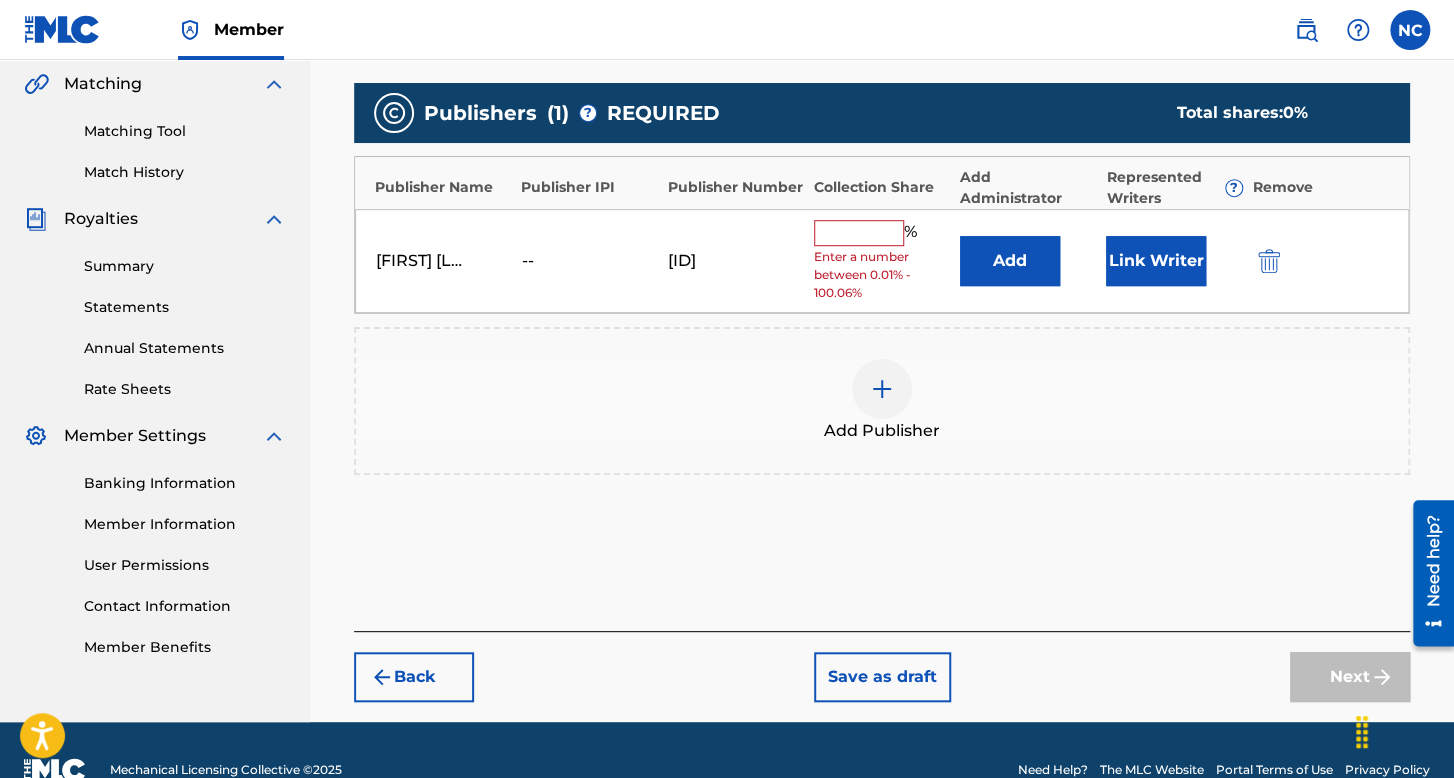 click at bounding box center [859, 233] 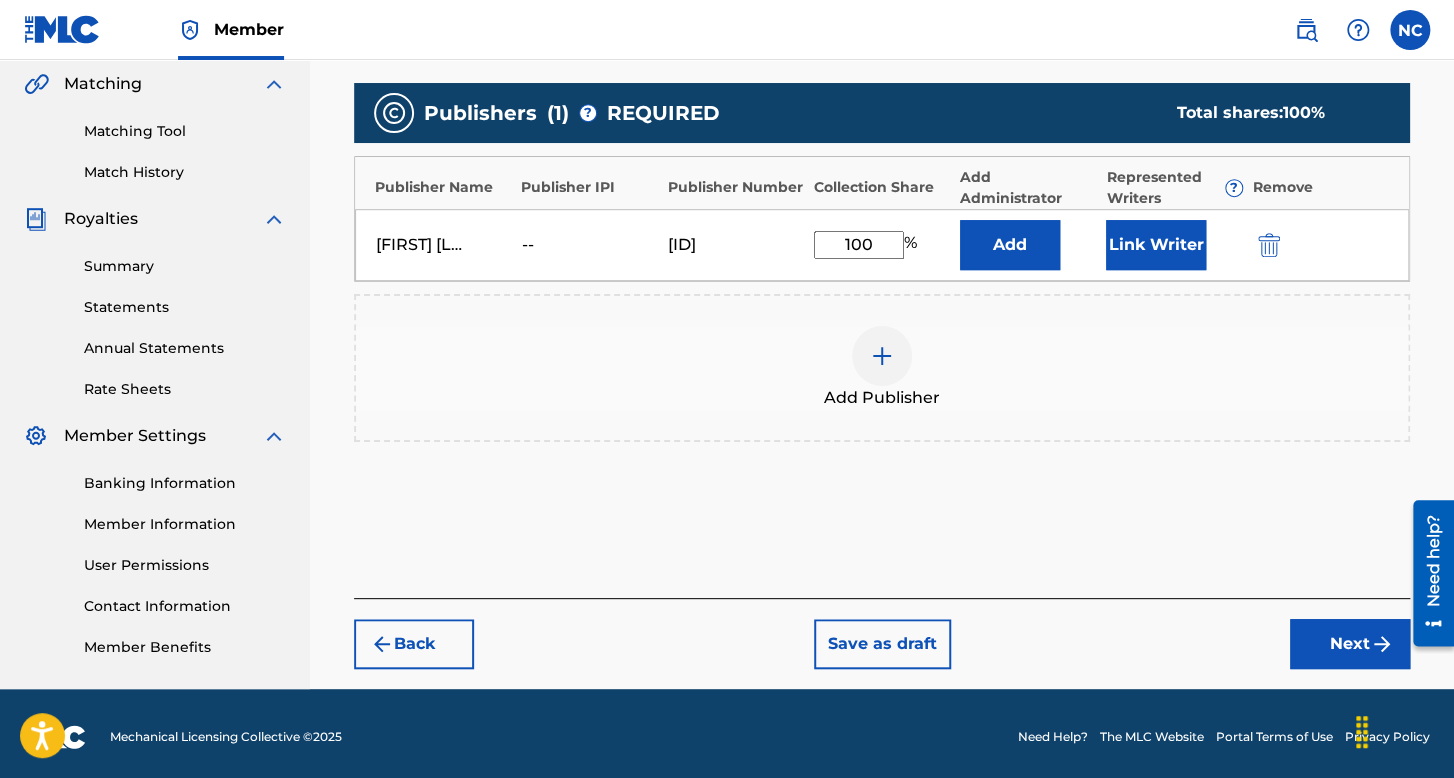 click on "Link Writer" at bounding box center [1156, 245] 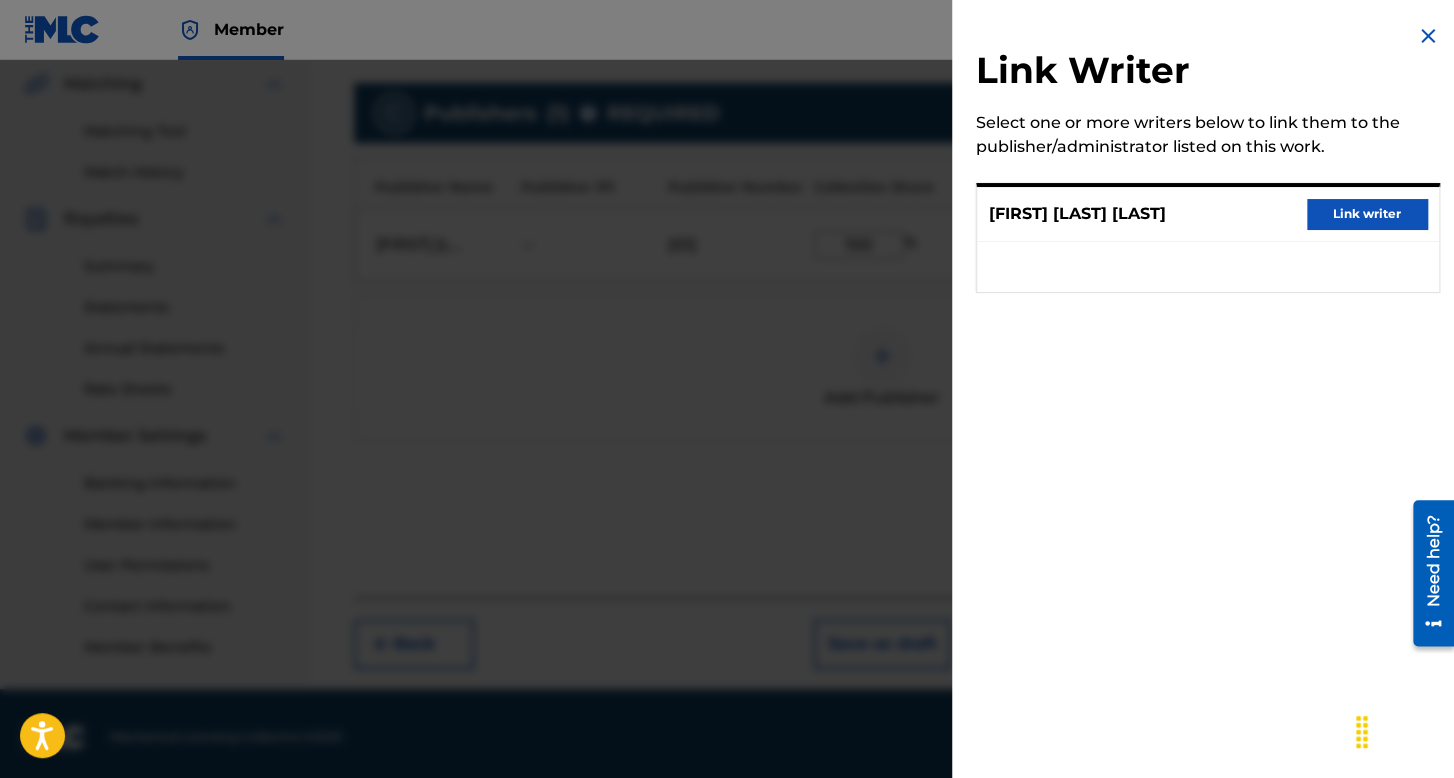 click on "Link writer" at bounding box center [1367, 214] 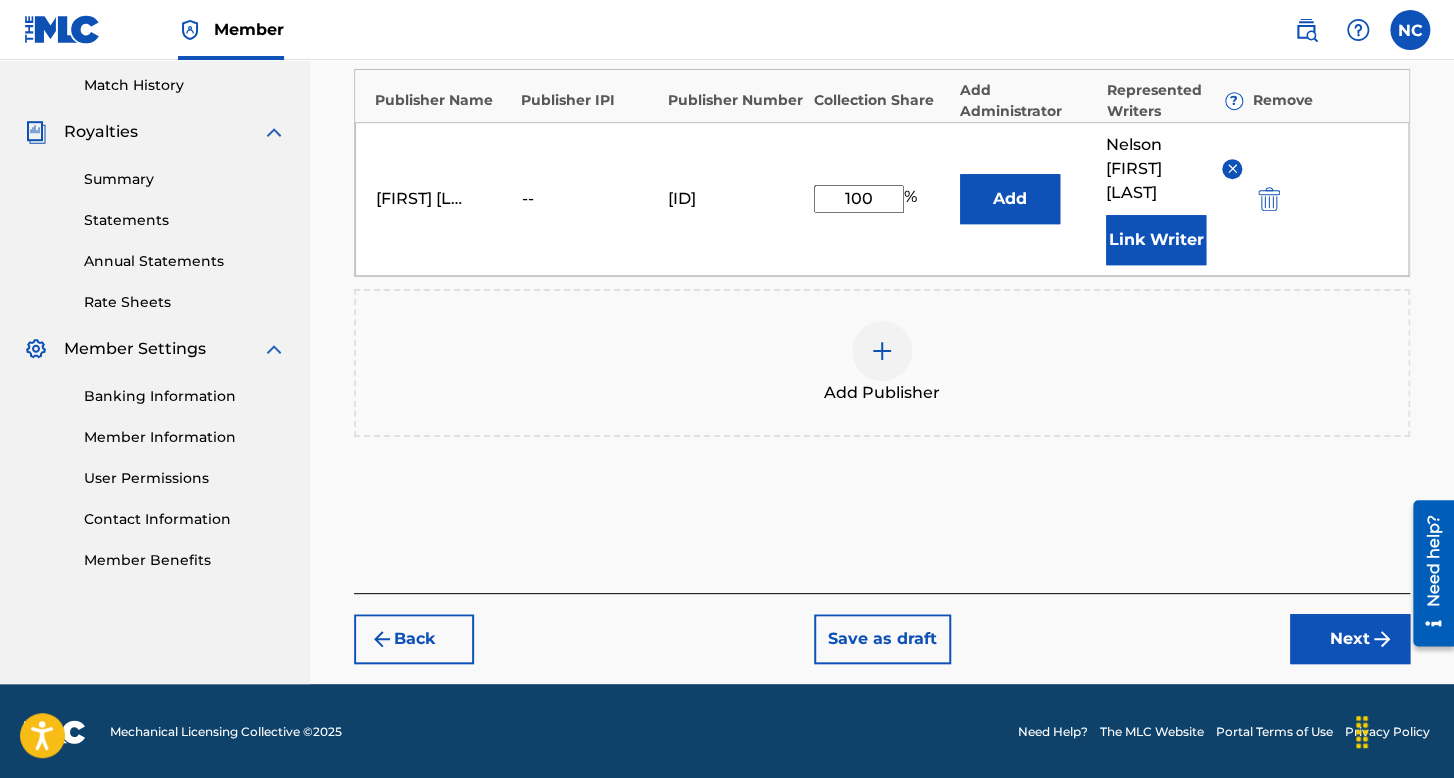 click on "Next" at bounding box center [1350, 639] 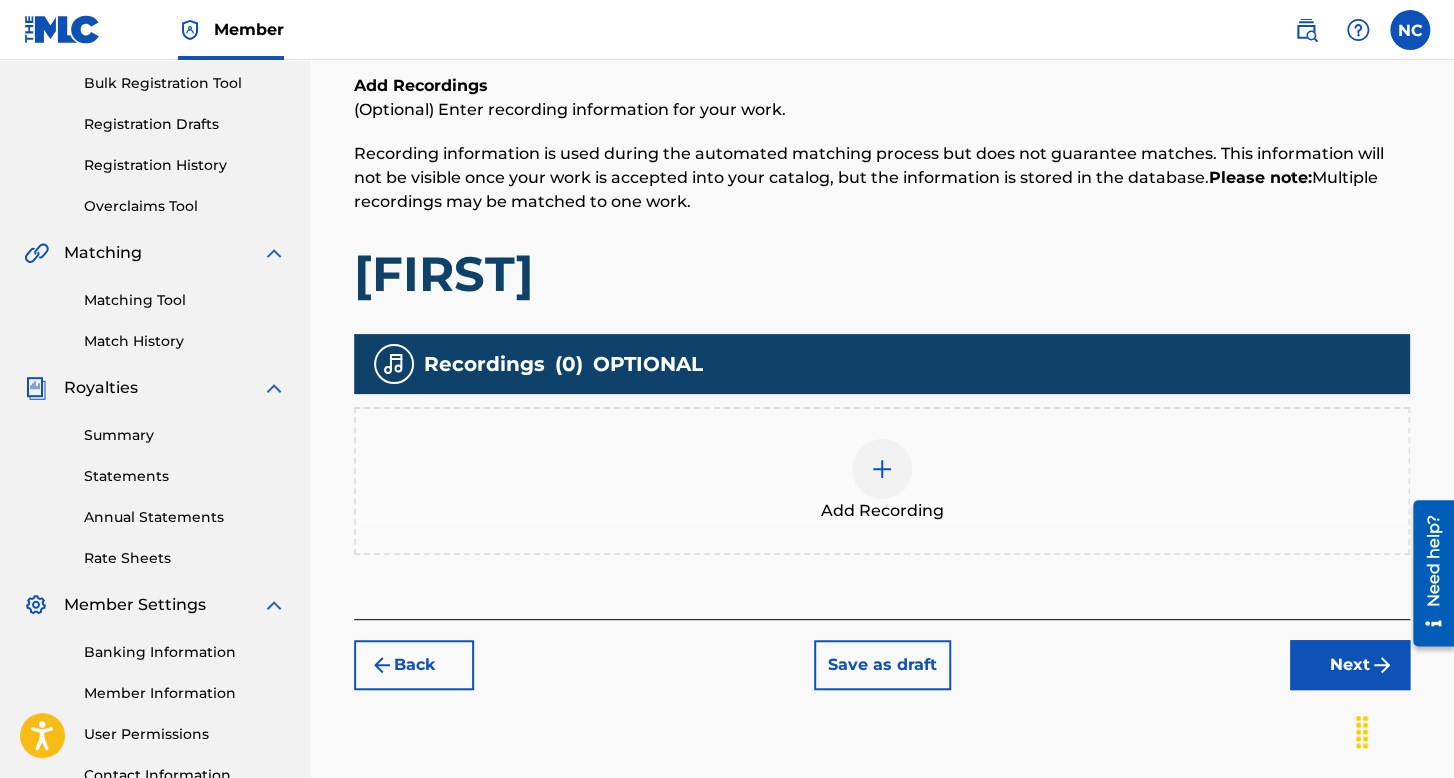 scroll, scrollTop: 390, scrollLeft: 0, axis: vertical 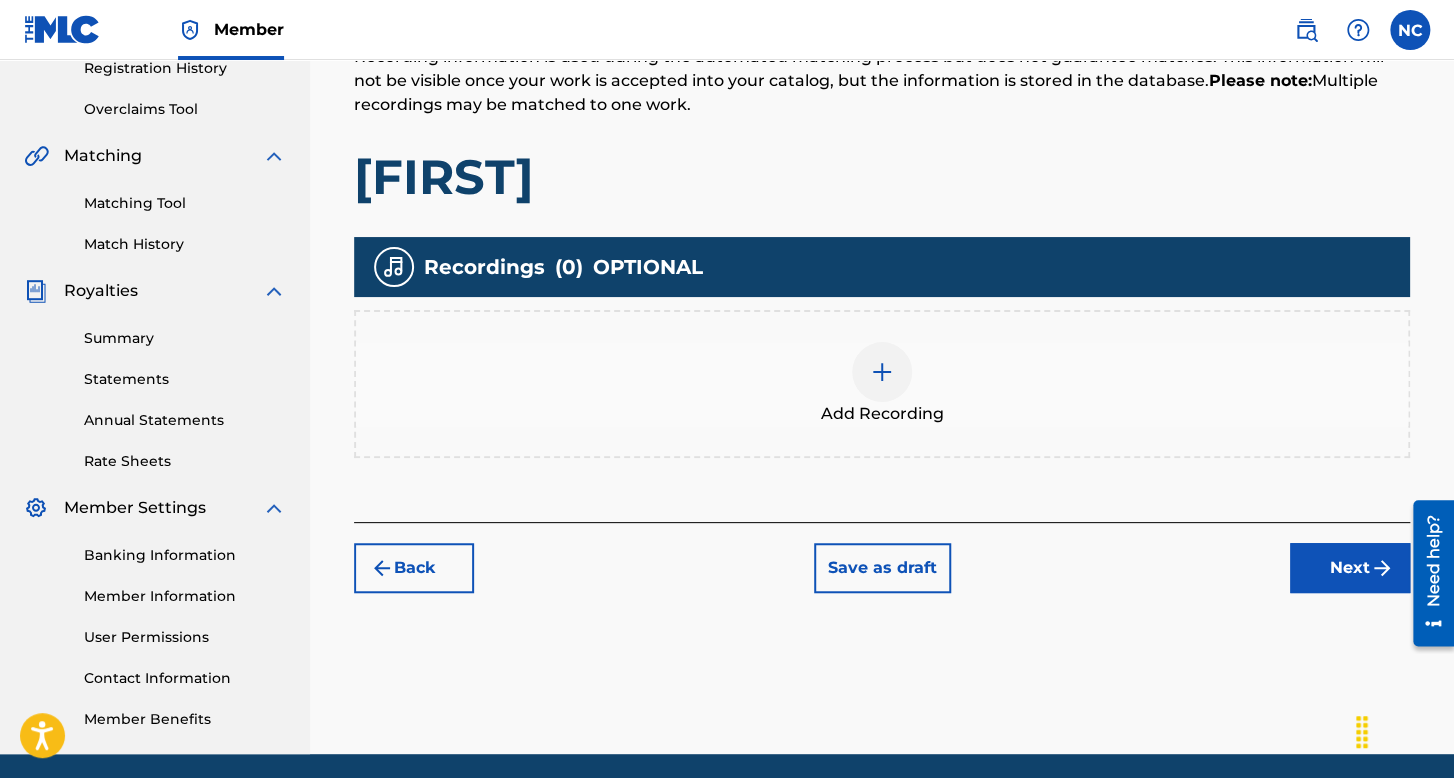 click on "Add Recording" at bounding box center (882, 384) 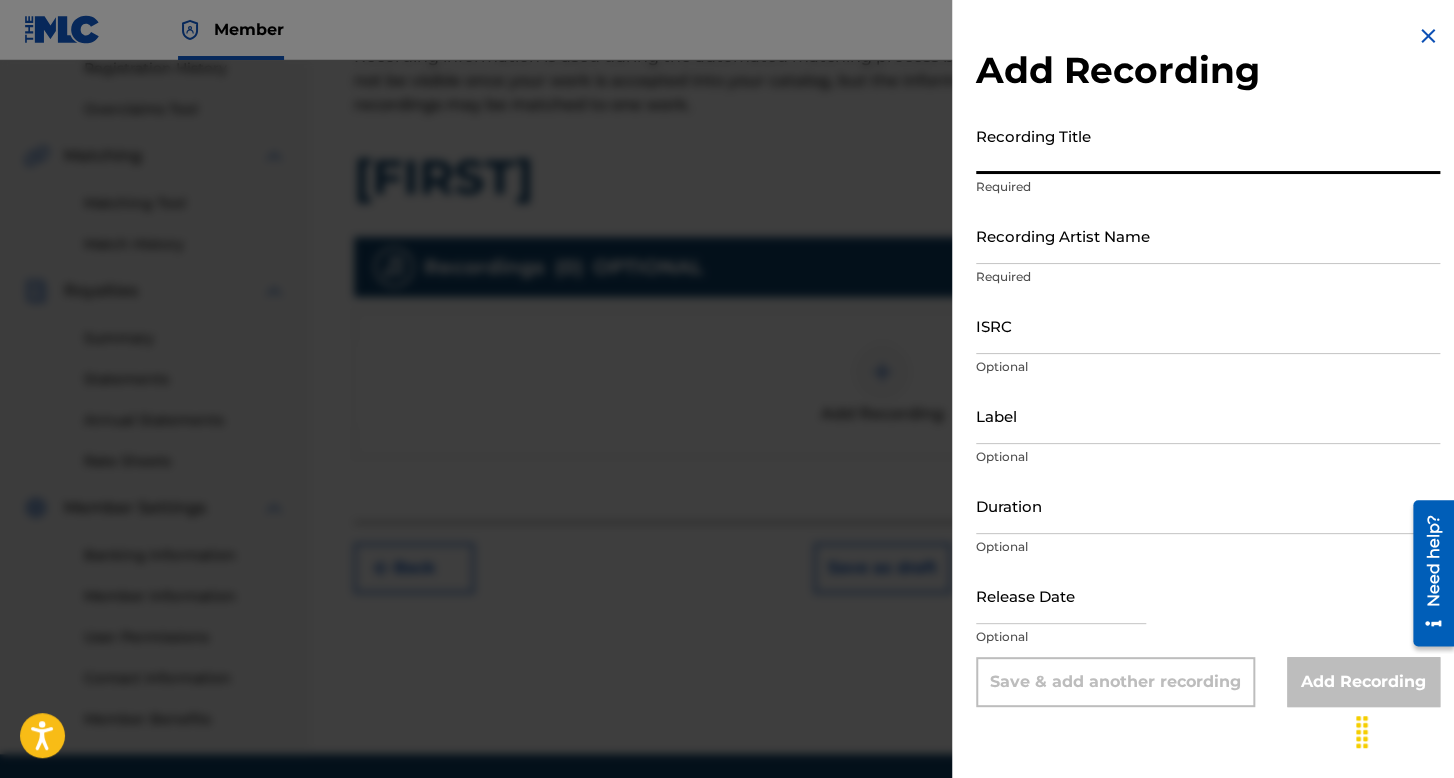 click on "Recording Title" at bounding box center (1208, 145) 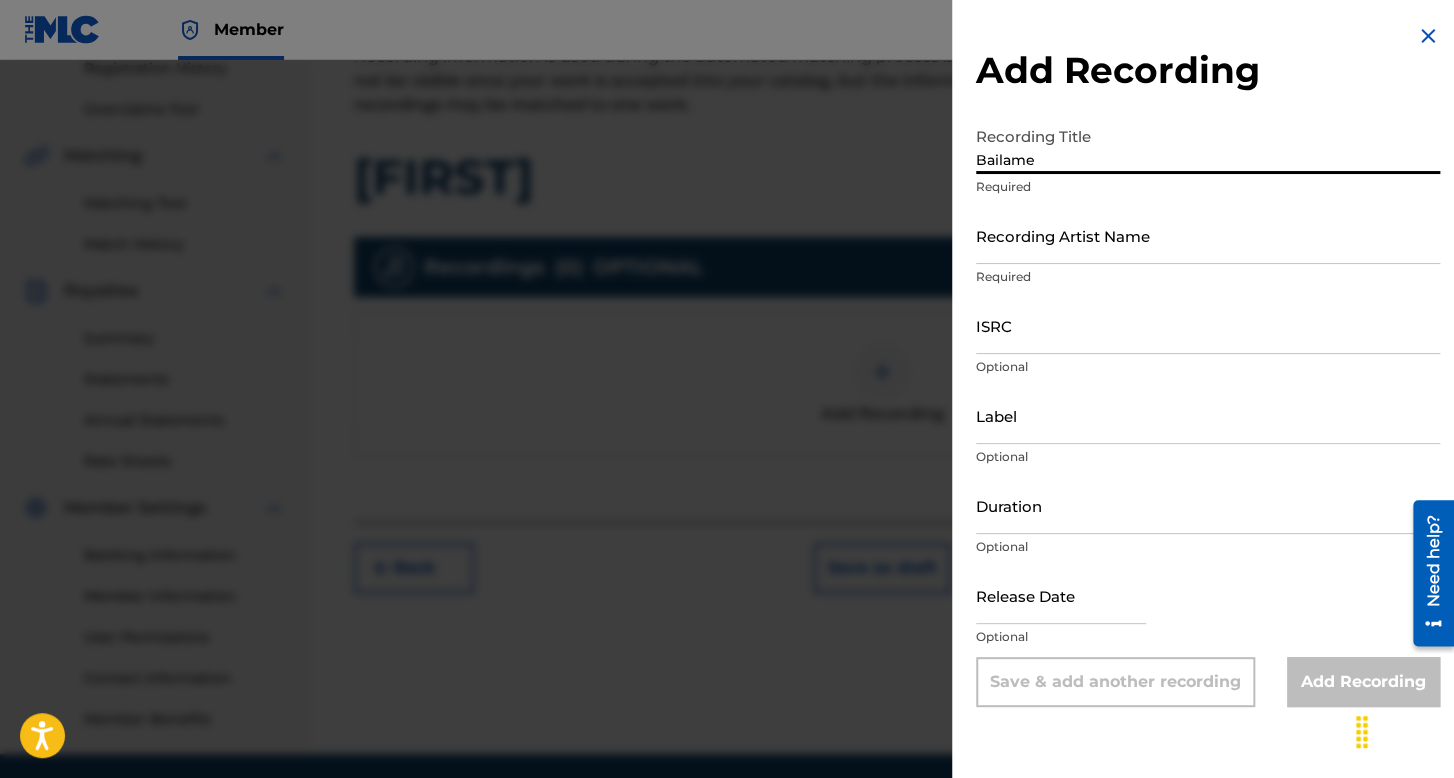 type on "Bailame" 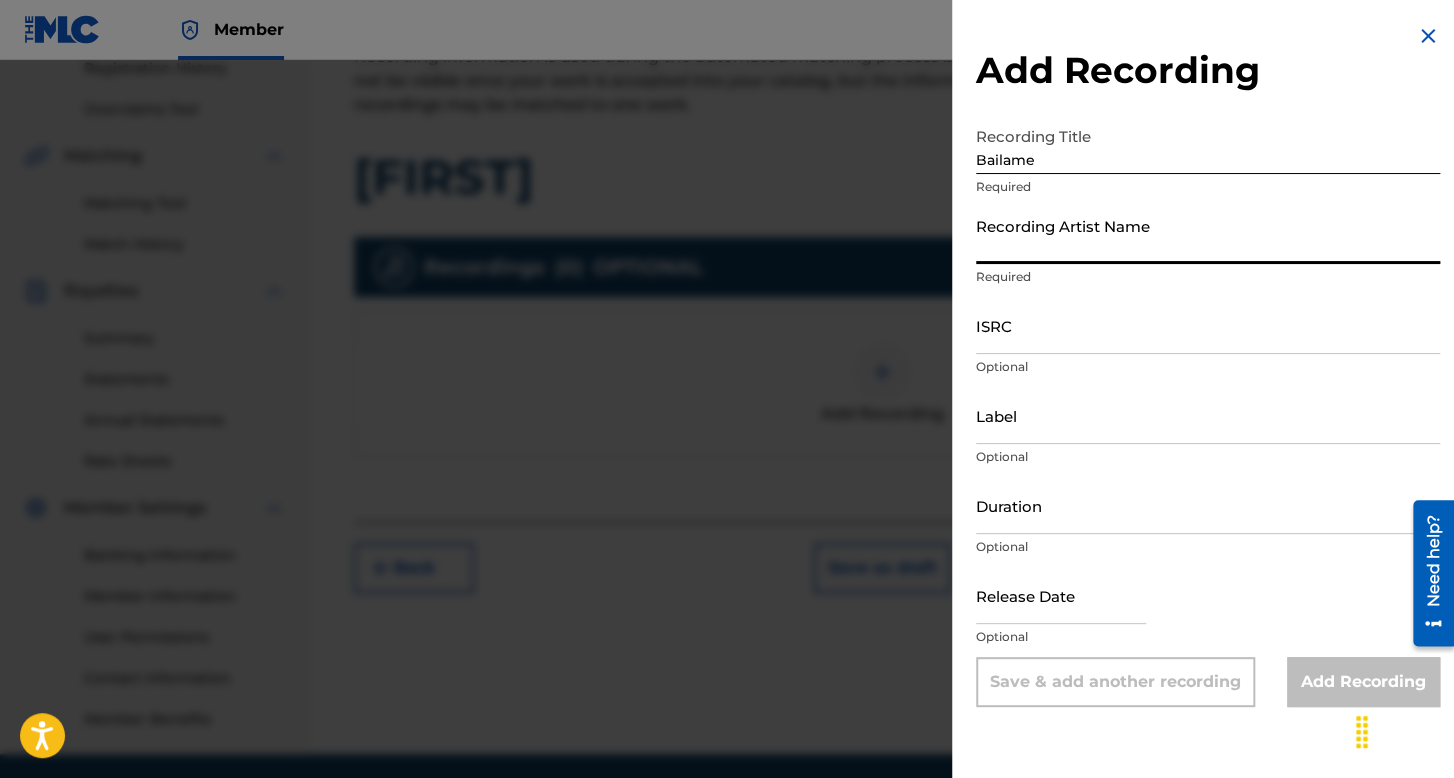 type on "[FIRST] [LAST]" 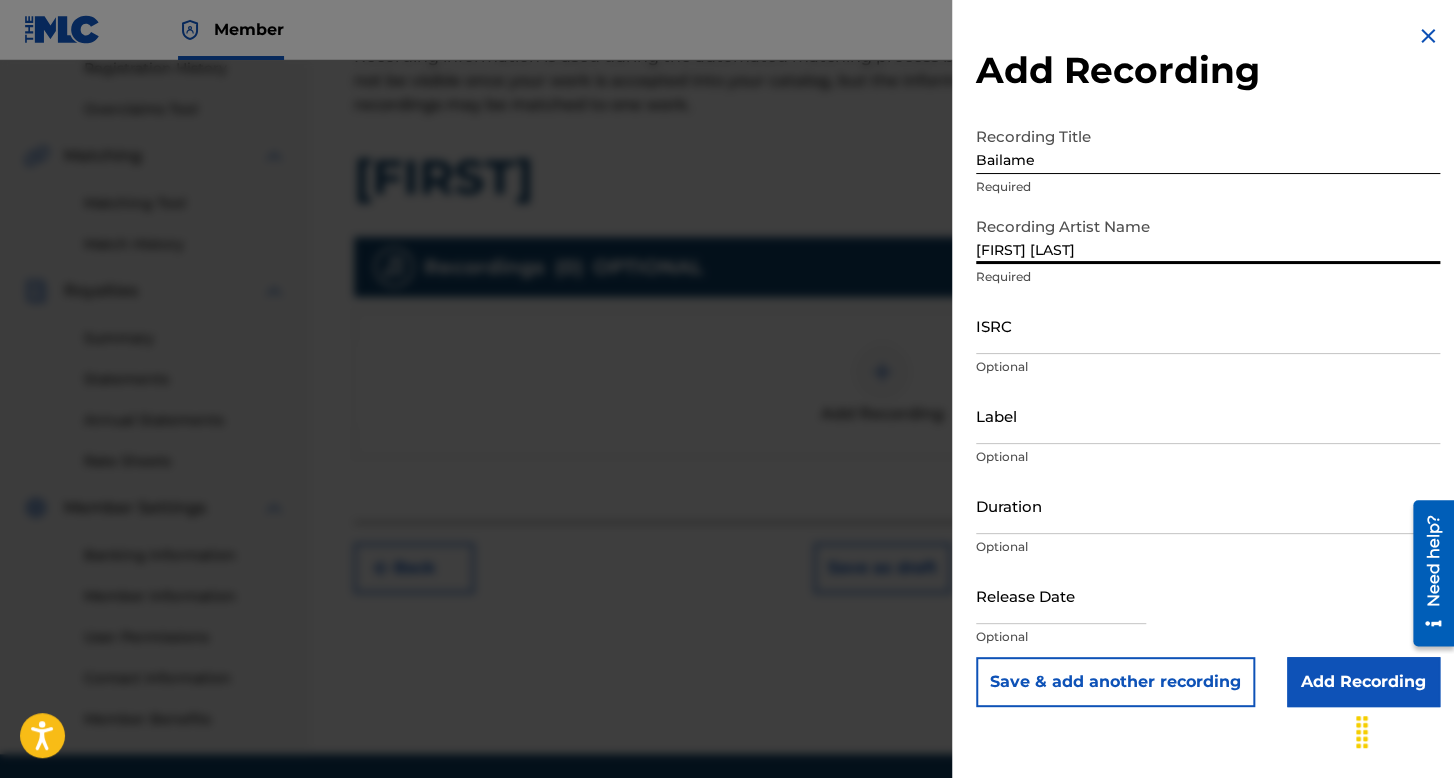 click on "ISRC" at bounding box center (1208, 325) 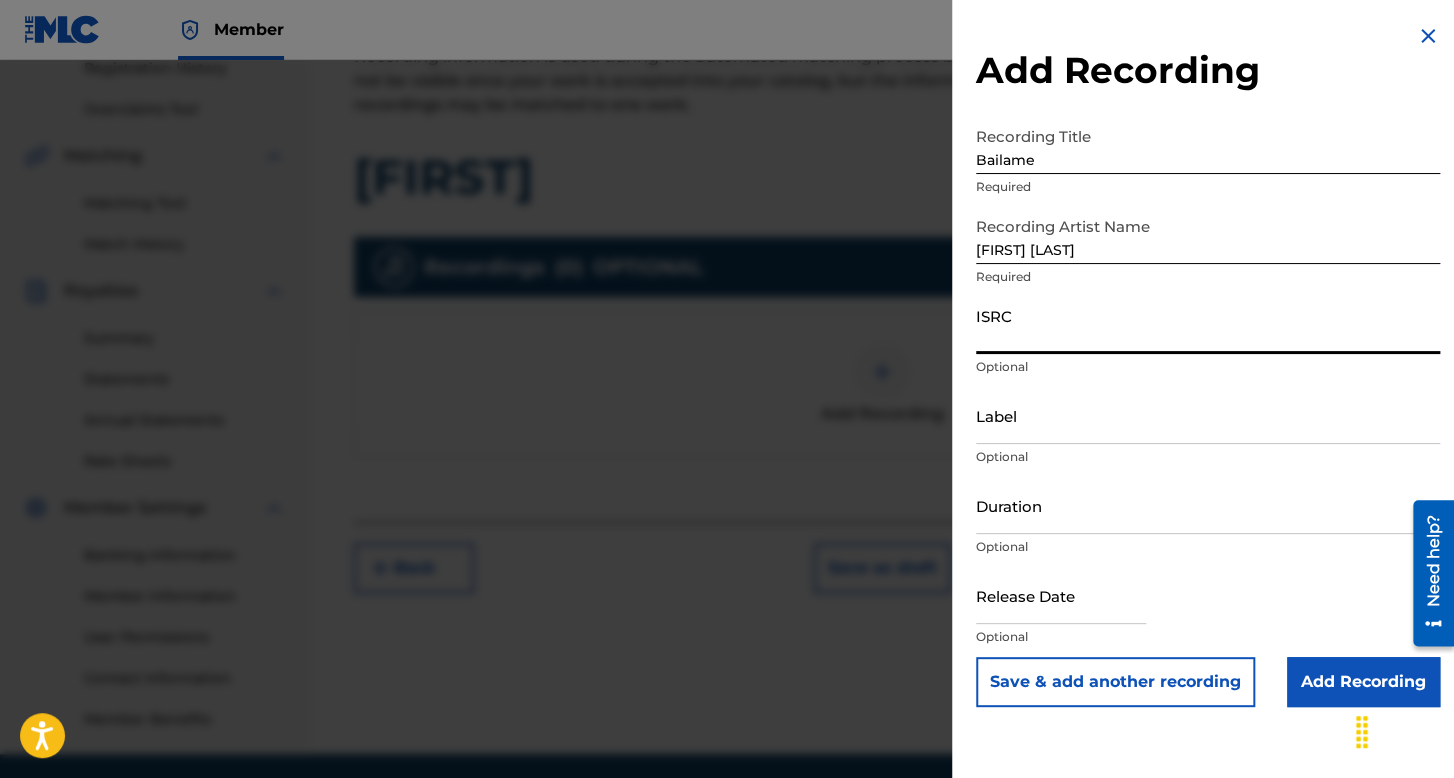 paste on "[ID]" 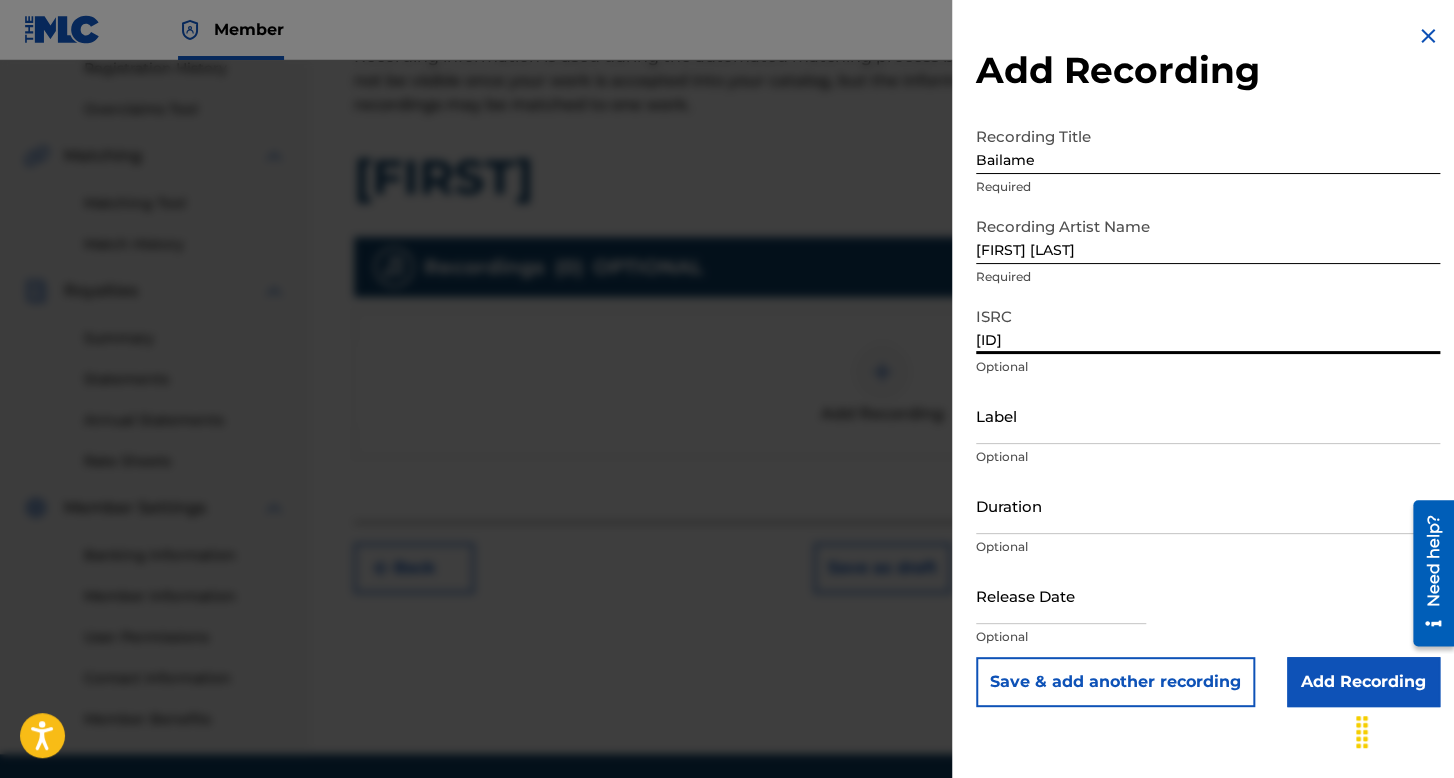 type on "[ID]" 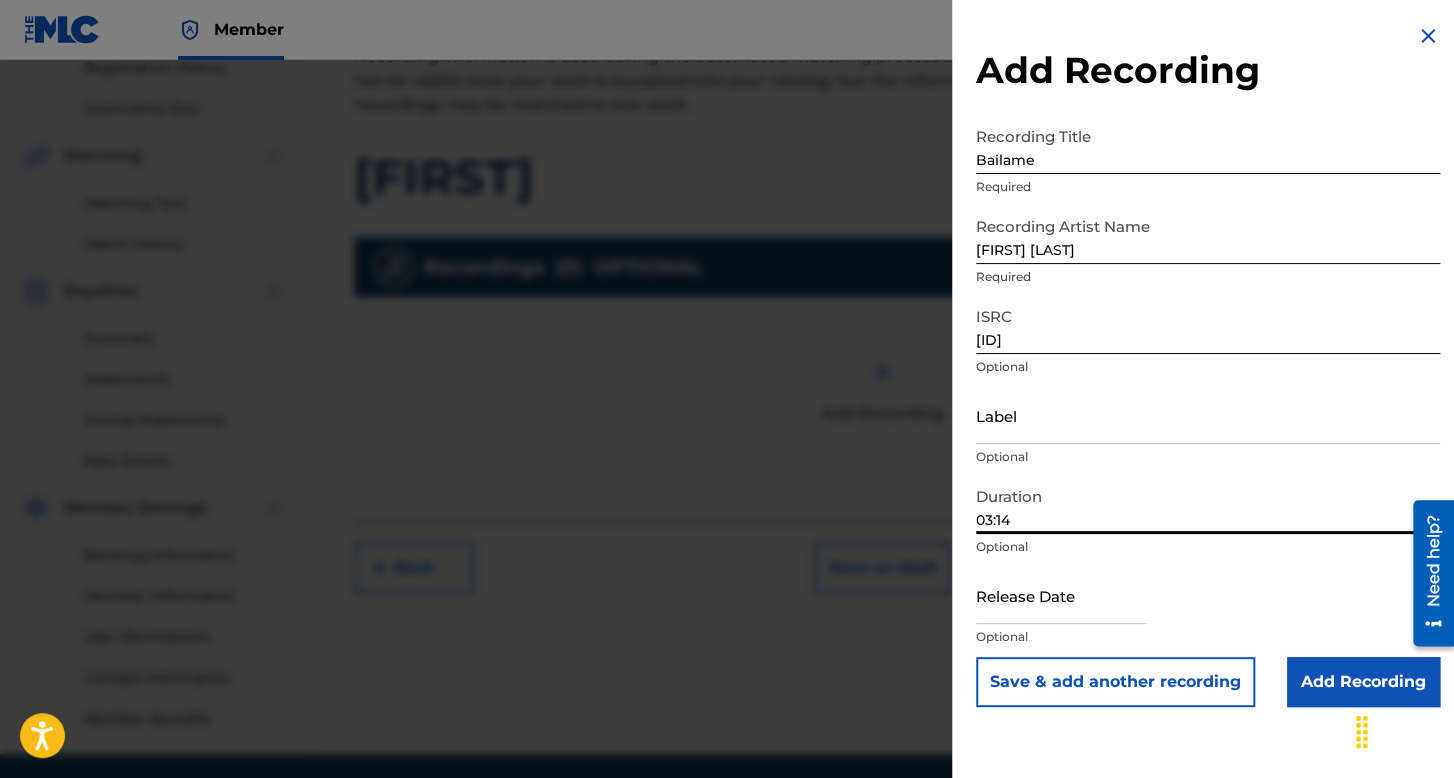 type on "03:14" 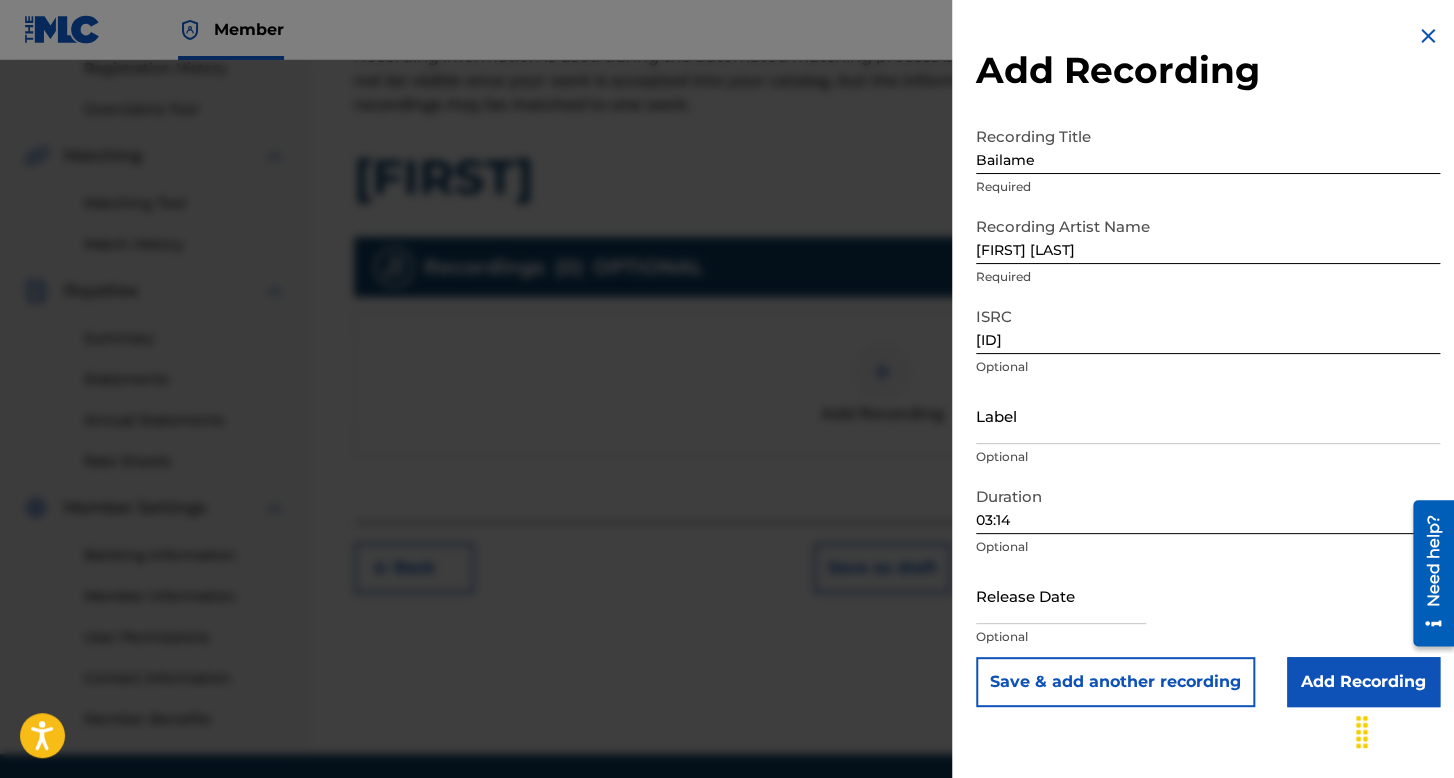 click at bounding box center (1061, 595) 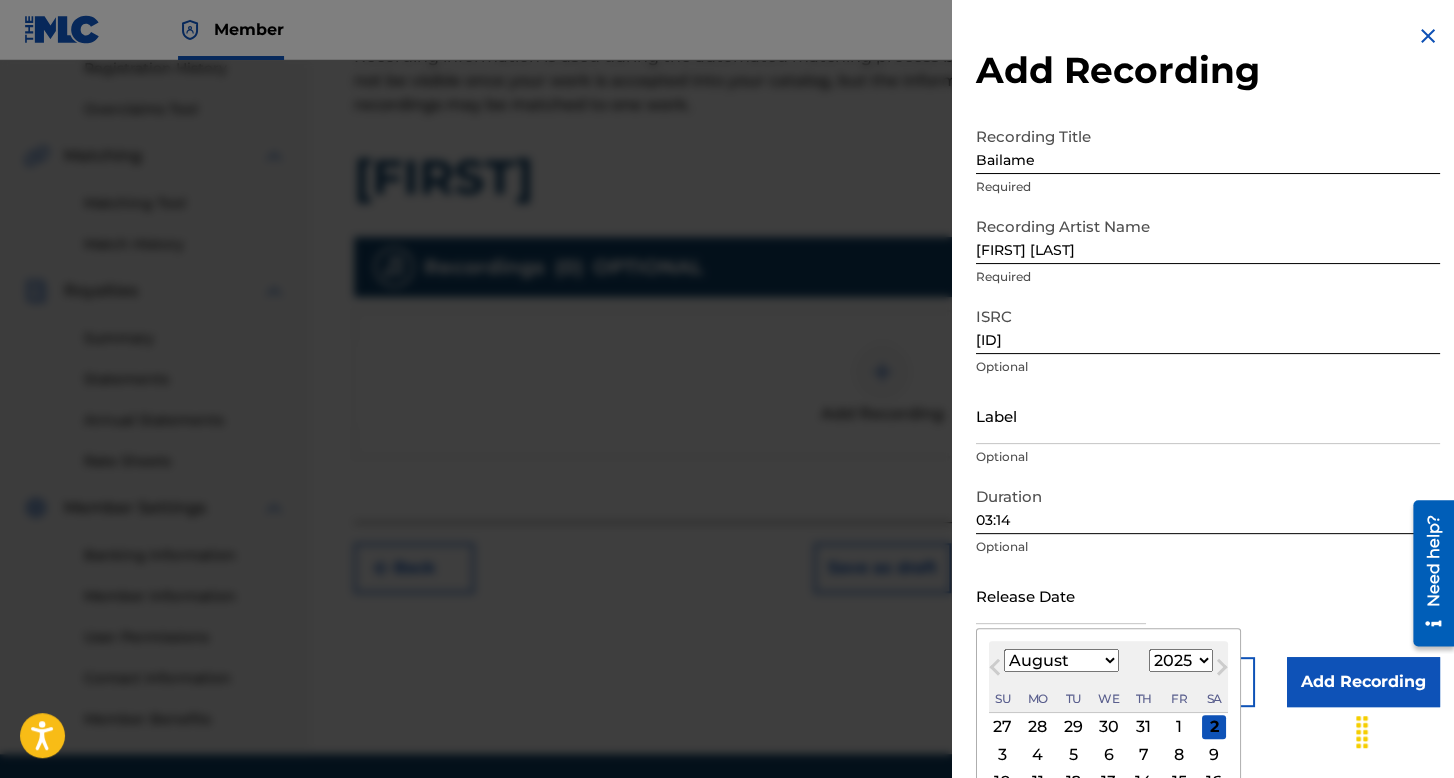 click on "January February March April May June July August September October November December" at bounding box center (1061, 660) 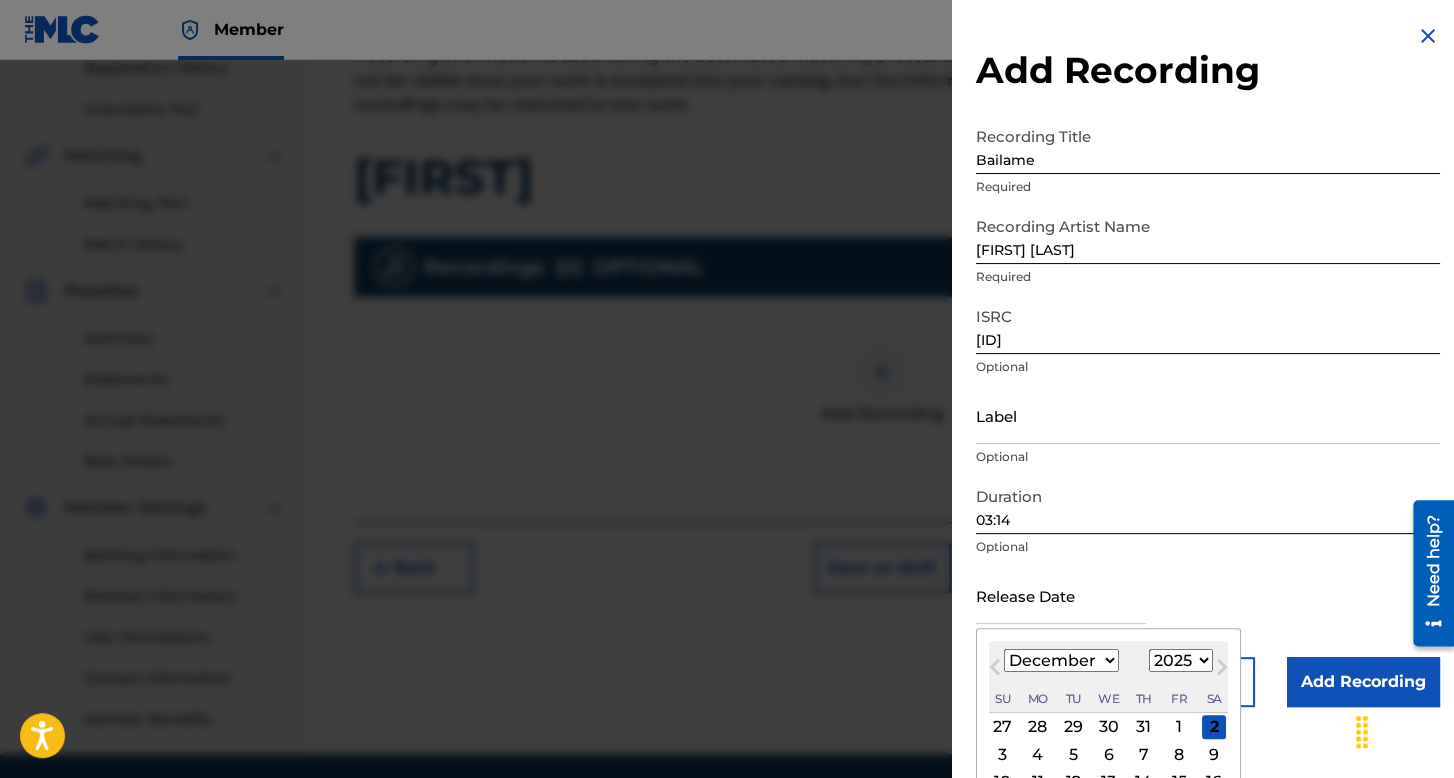 click on "January February March April May June July August September October November December" at bounding box center [1061, 660] 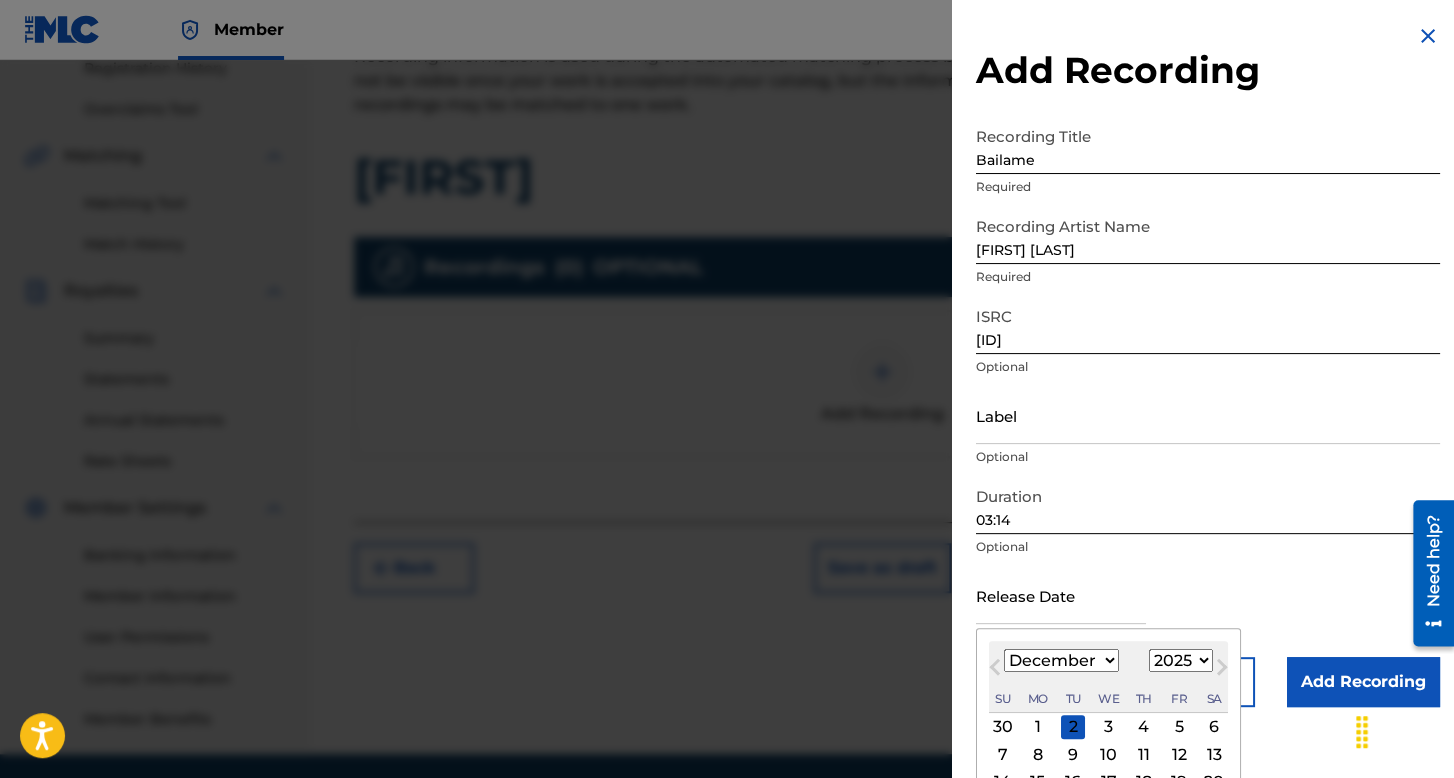 click on "1899 1900 1901 1902 1903 1904 1905 1906 1907 1908 1909 1910 1911 1912 1913 1914 1915 1916 1917 1918 1919 1920 1921 1922 1923 1924 1925 1926 1927 1928 1929 1930 1931 1932 1933 1934 1935 1936 1937 1938 1939 1940 1941 1942 1943 1944 1945 1946 1947 1948 1949 1950 1951 1952 1953 1954 1955 1956 1957 1958 1959 1960 1961 1962 1963 1964 1965 1966 1967 1968 1969 1970 1971 1972 1973 1974 1975 1976 1977 1978 1979 1980 1981 1982 1983 1984 1985 1986 1987 1988 1989 1990 1991 1992 1993 1994 1995 1996 1997 1998 1999 2000 2001 2002 2003 2004 2005 2006 2007 2008 2009 2010 2011 2012 2013 2014 2015 2016 2017 2018 2019 2020 2021 2022 2023 2024 2025 2026 2027 2028 2029 2030 2031 2032 2033 2034 2035 2036 2037 2038 2039 2040 2041 2042 2043 2044 2045 2046 2047 2048 2049 2050 2051 2052 2053 2054 2055 2056 2057 2058 2059 2060 2061 2062 2063 2064 2065 2066 2067 2068 2069 2070 2071 2072 2073 2074 2075 2076 2077 2078 2079 2080 2081 2082 2083 2084 2085 2086 2087 2088 2089 2090 2091 2092 2093 2094 2095 2096 2097 2098 2099 2100" at bounding box center [1181, 660] 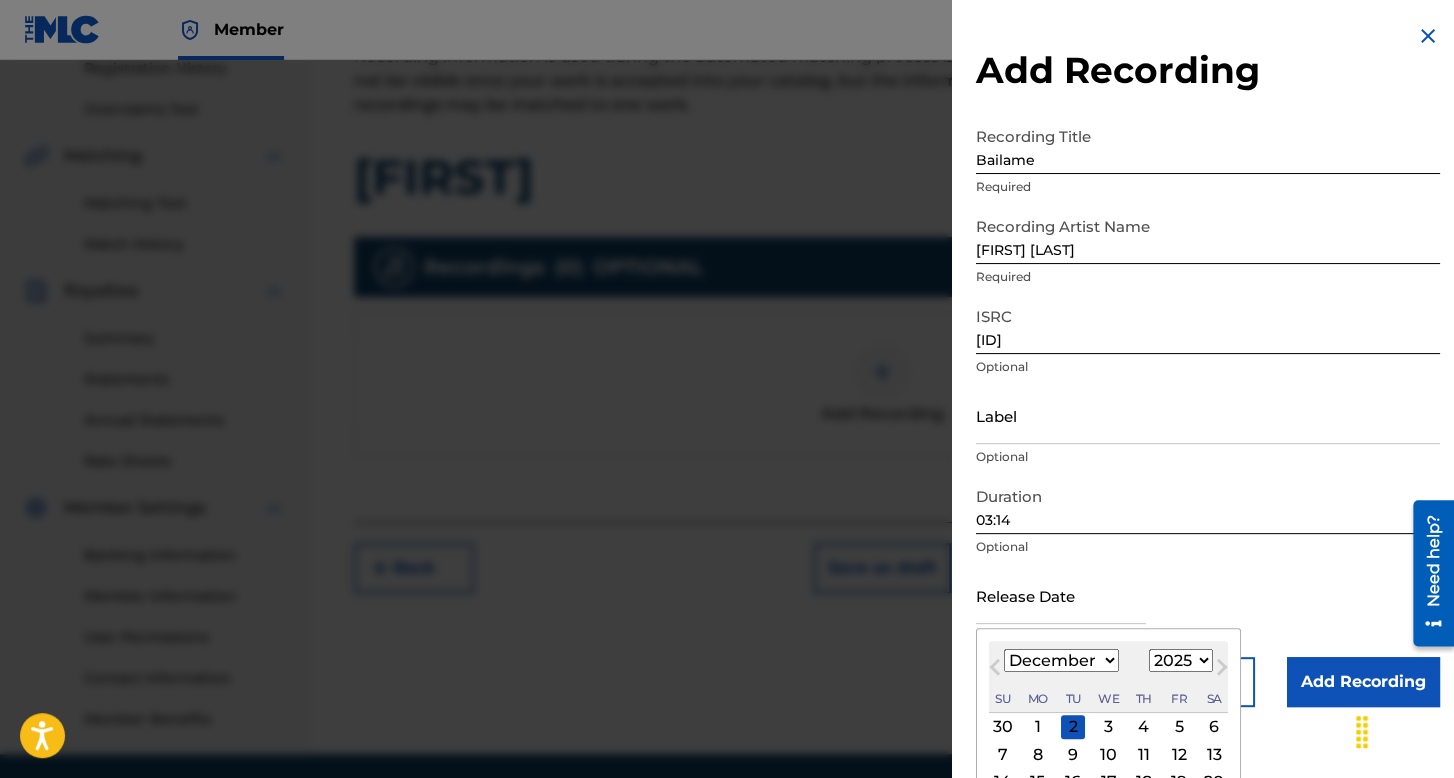 select on "2024" 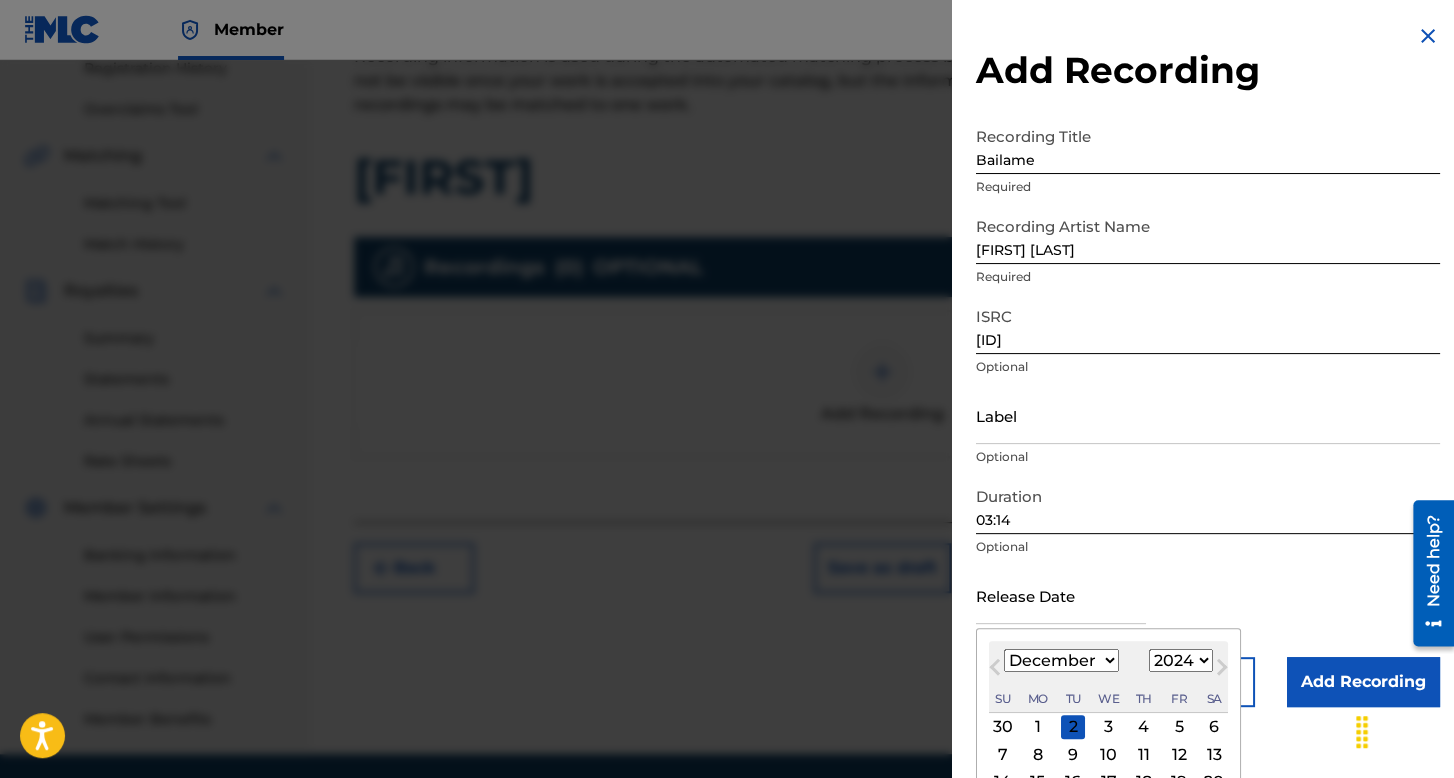 click on "1899 1900 1901 1902 1903 1904 1905 1906 1907 1908 1909 1910 1911 1912 1913 1914 1915 1916 1917 1918 1919 1920 1921 1922 1923 1924 1925 1926 1927 1928 1929 1930 1931 1932 1933 1934 1935 1936 1937 1938 1939 1940 1941 1942 1943 1944 1945 1946 1947 1948 1949 1950 1951 1952 1953 1954 1955 1956 1957 1958 1959 1960 1961 1962 1963 1964 1965 1966 1967 1968 1969 1970 1971 1972 1973 1974 1975 1976 1977 1978 1979 1980 1981 1982 1983 1984 1985 1986 1987 1988 1989 1990 1991 1992 1993 1994 1995 1996 1997 1998 1999 2000 2001 2002 2003 2004 2005 2006 2007 2008 2009 2010 2011 2012 2013 2014 2015 2016 2017 2018 2019 2020 2021 2022 2023 2024 2025 2026 2027 2028 2029 2030 2031 2032 2033 2034 2035 2036 2037 2038 2039 2040 2041 2042 2043 2044 2045 2046 2047 2048 2049 2050 2051 2052 2053 2054 2055 2056 2057 2058 2059 2060 2061 2062 2063 2064 2065 2066 2067 2068 2069 2070 2071 2072 2073 2074 2075 2076 2077 2078 2079 2080 2081 2082 2083 2084 2085 2086 2087 2088 2089 2090 2091 2092 2093 2094 2095 2096 2097 2098 2099 2100" at bounding box center [1181, 660] 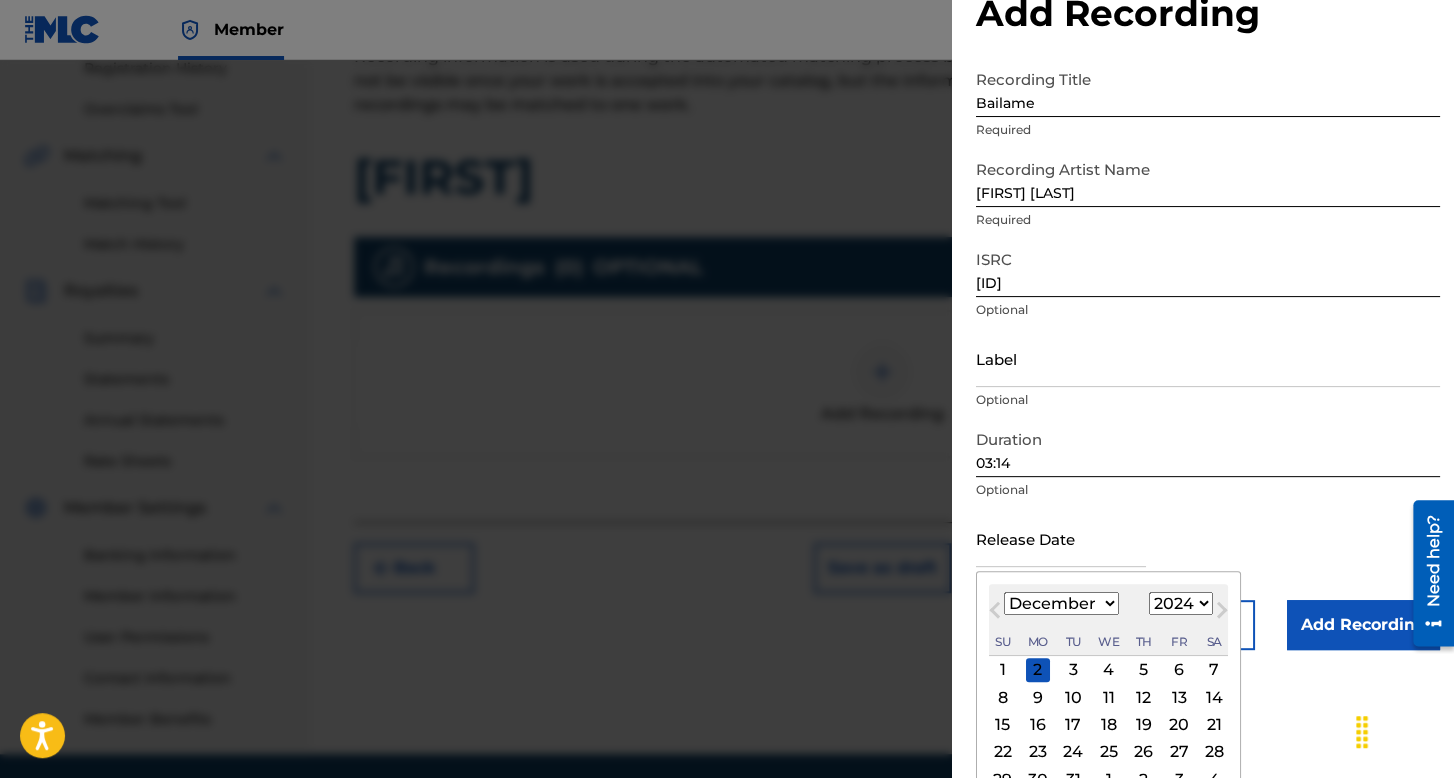 scroll, scrollTop: 112, scrollLeft: 0, axis: vertical 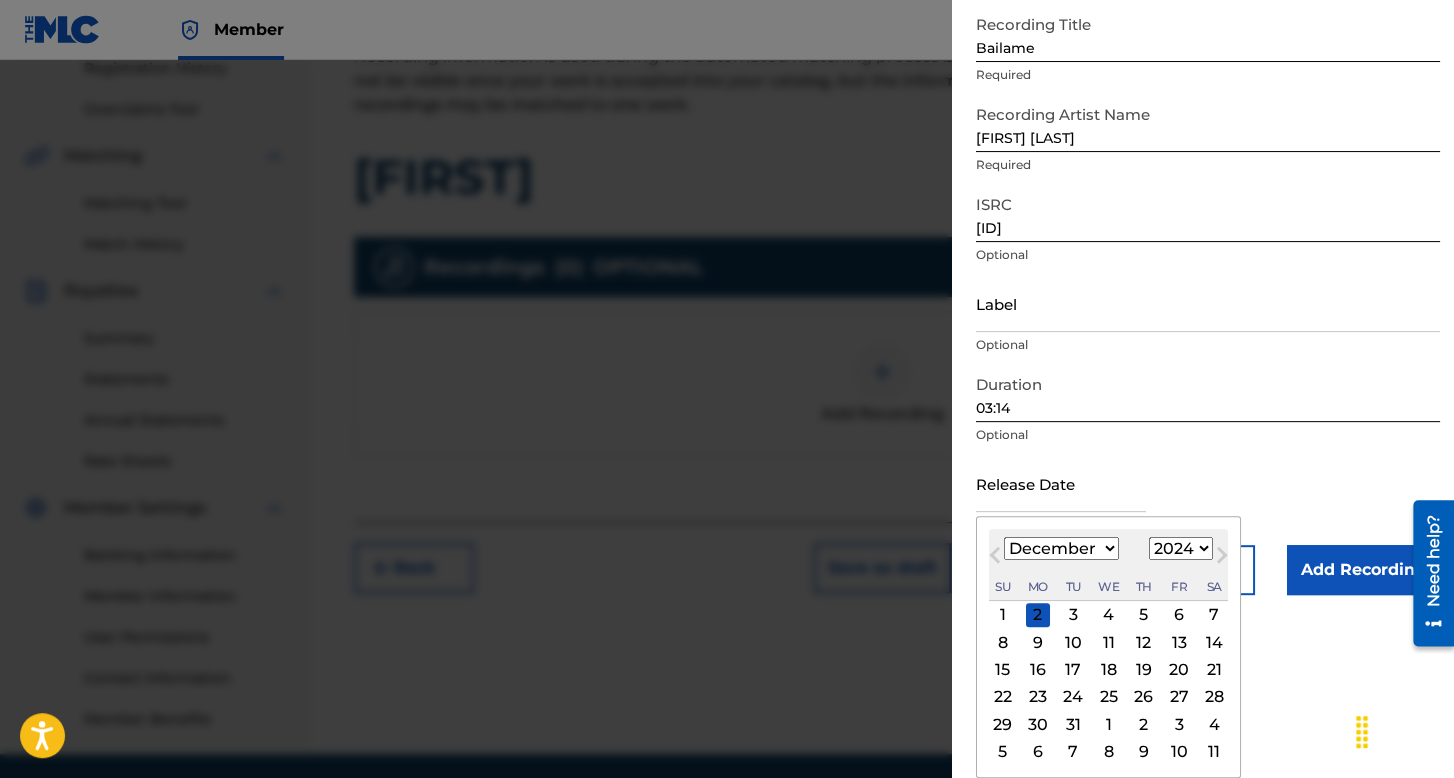 click on "20" at bounding box center (1179, 670) 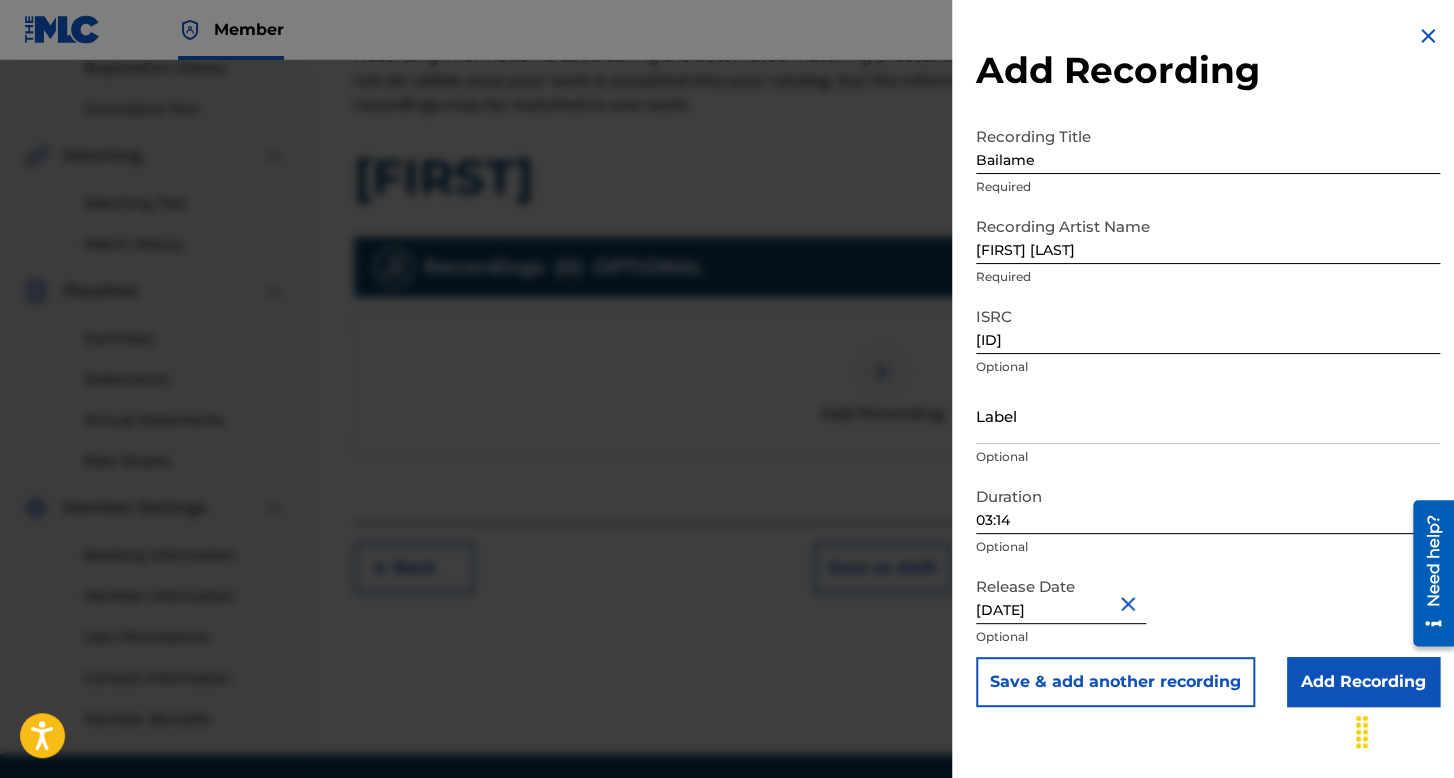 scroll, scrollTop: 0, scrollLeft: 0, axis: both 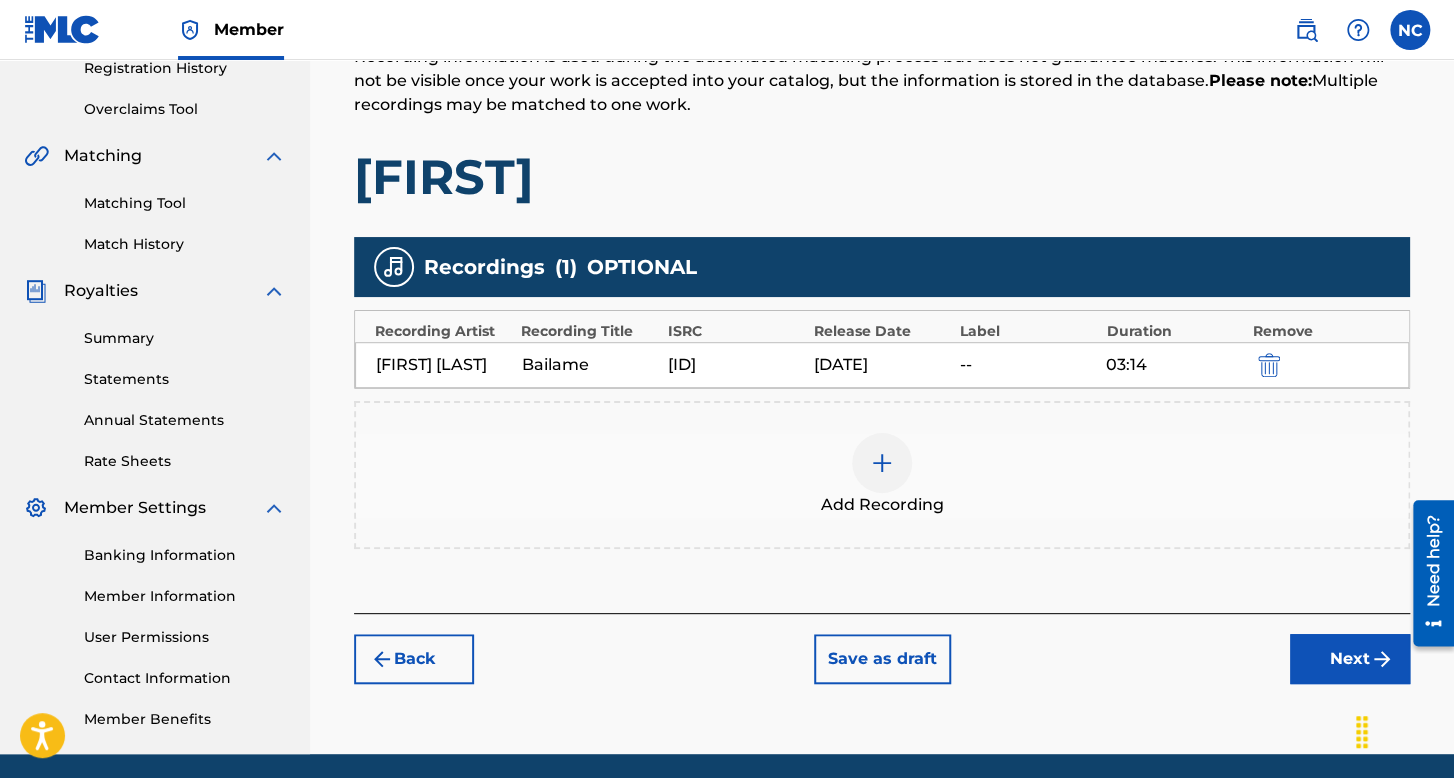 click on "Next" at bounding box center (1350, 659) 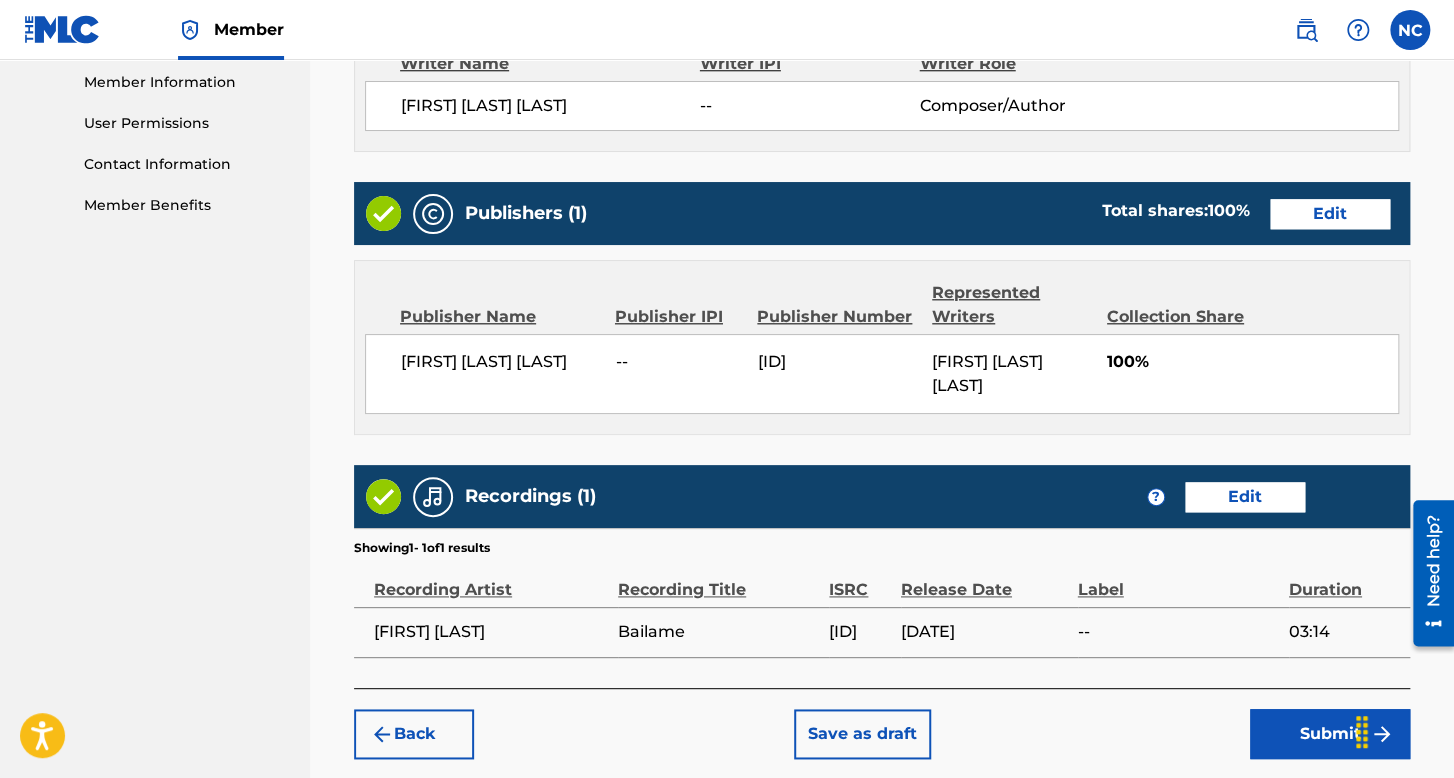scroll, scrollTop: 999, scrollLeft: 0, axis: vertical 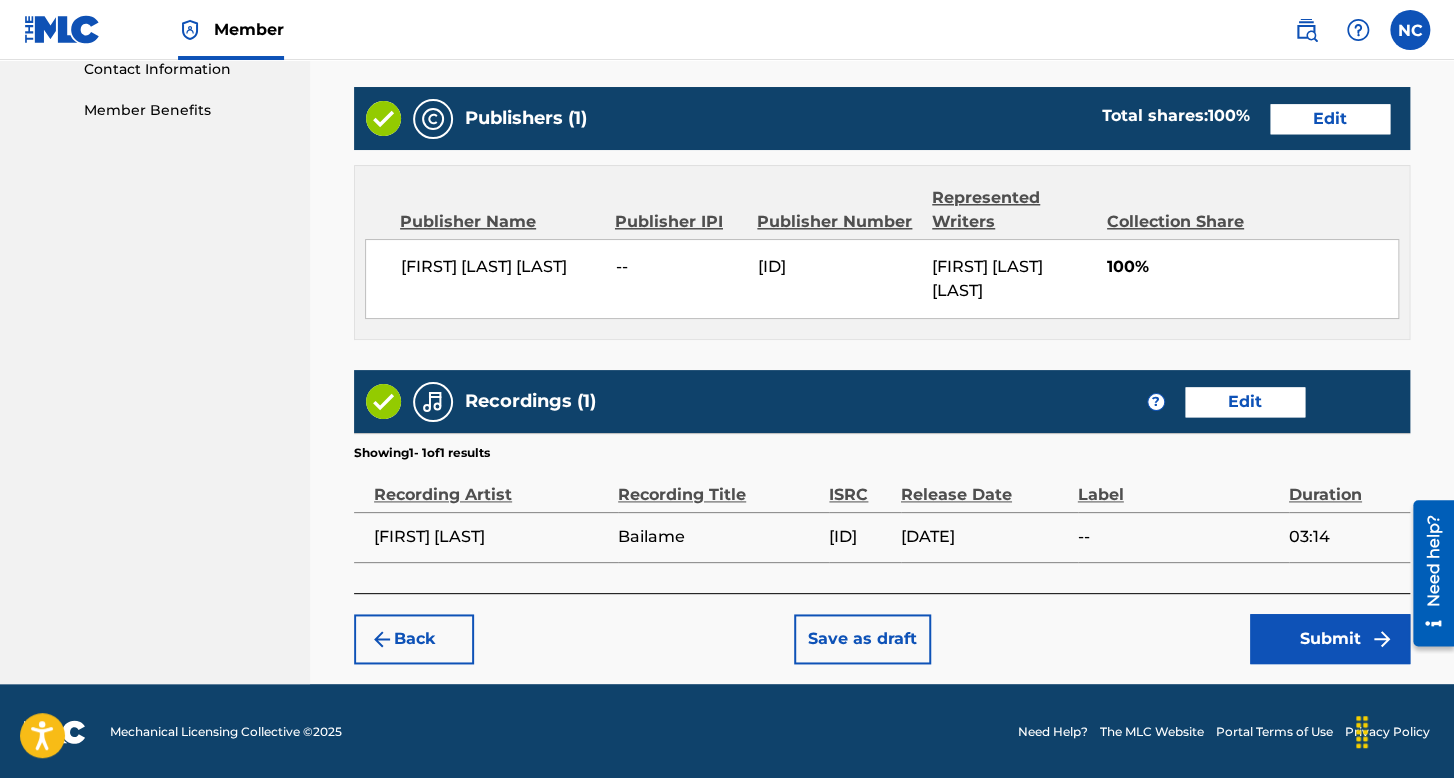 click on "Submit" at bounding box center [1330, 639] 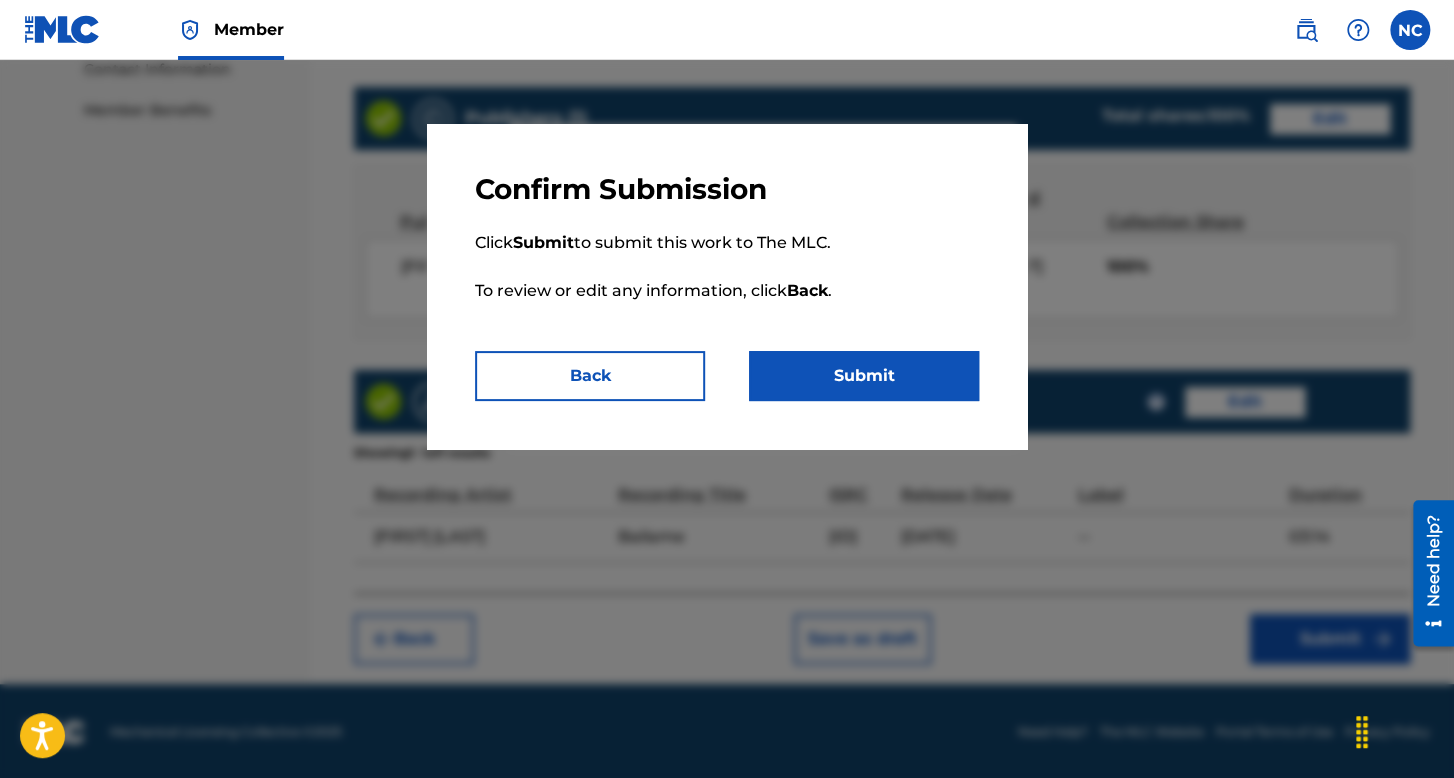 click on "Submit" at bounding box center [864, 376] 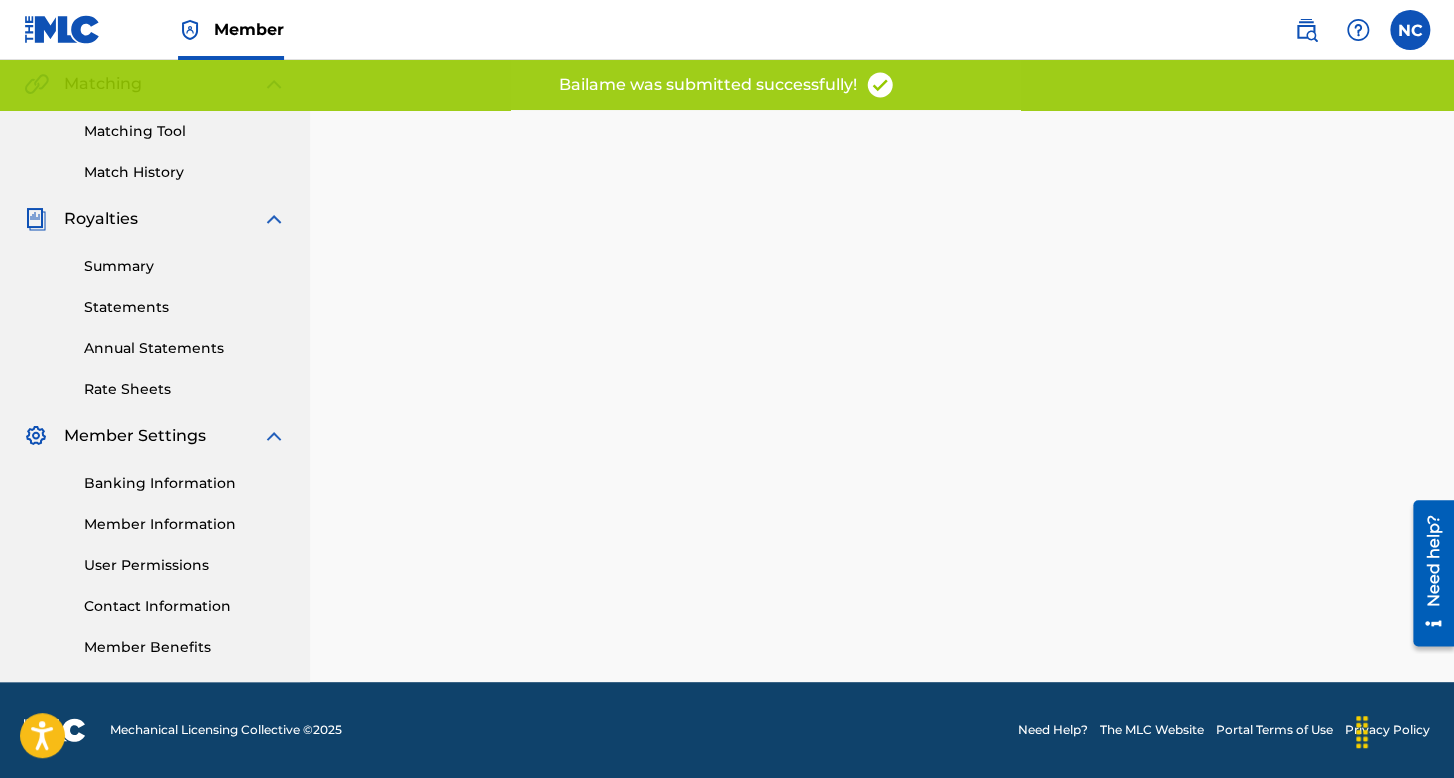 scroll, scrollTop: 0, scrollLeft: 0, axis: both 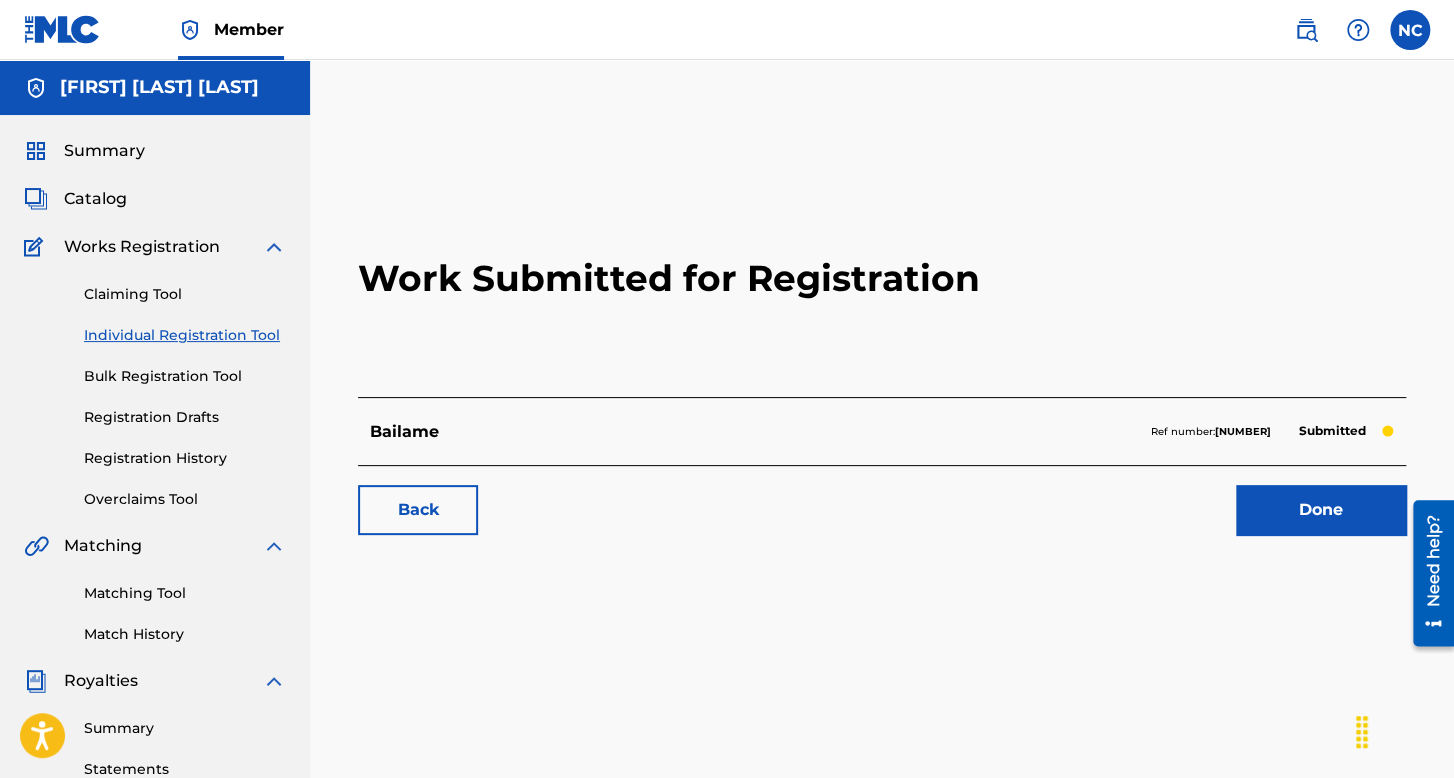 click on "Individual Registration Tool" at bounding box center [185, 335] 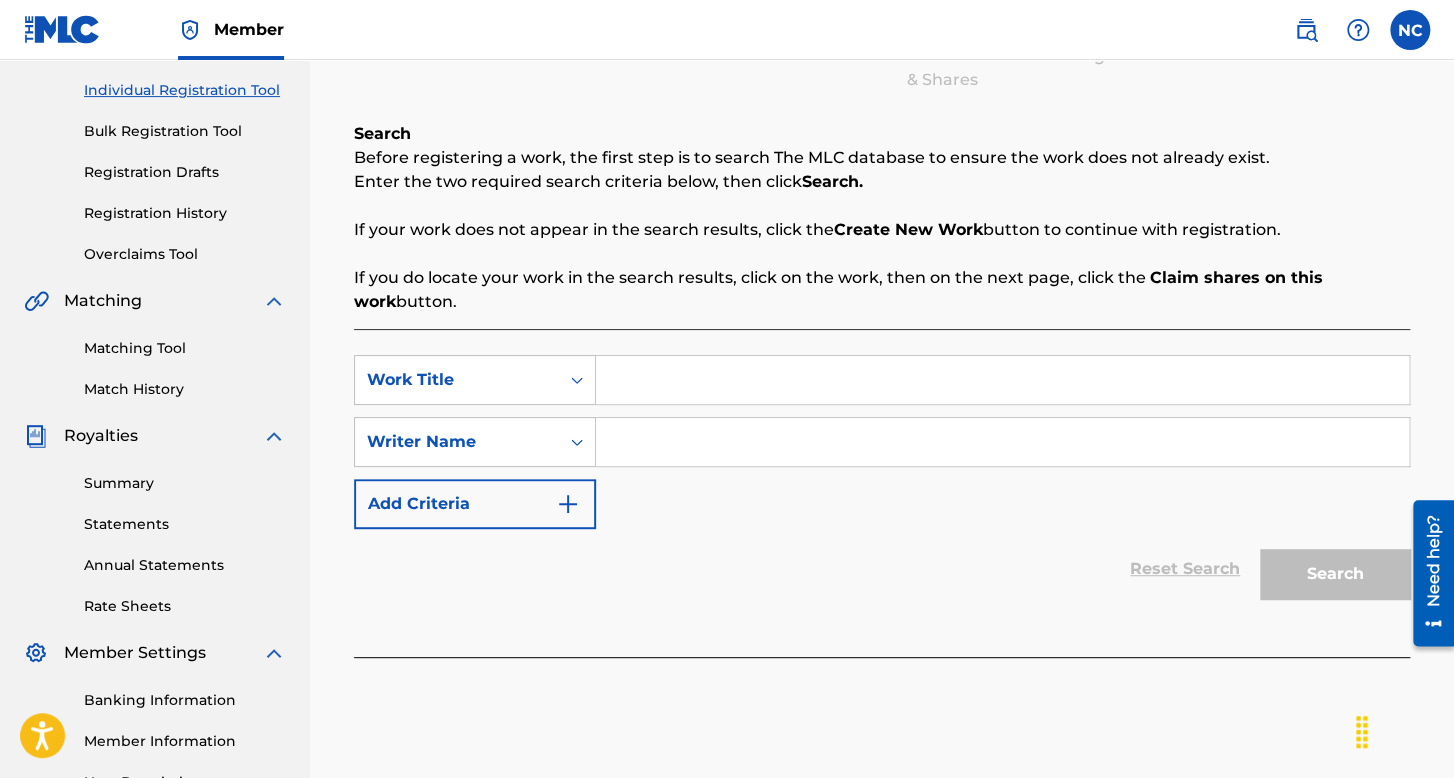 scroll, scrollTop: 400, scrollLeft: 0, axis: vertical 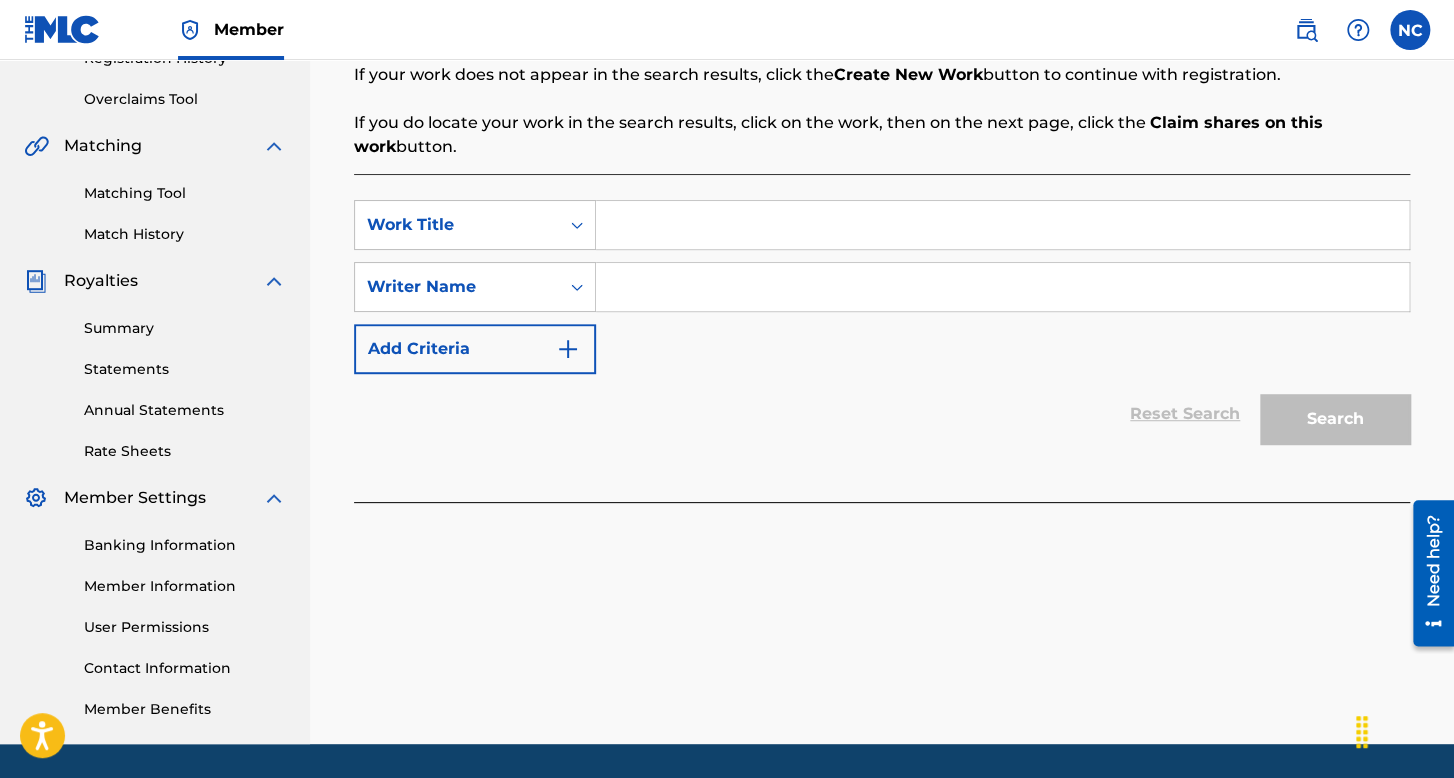 click at bounding box center (1002, 225) 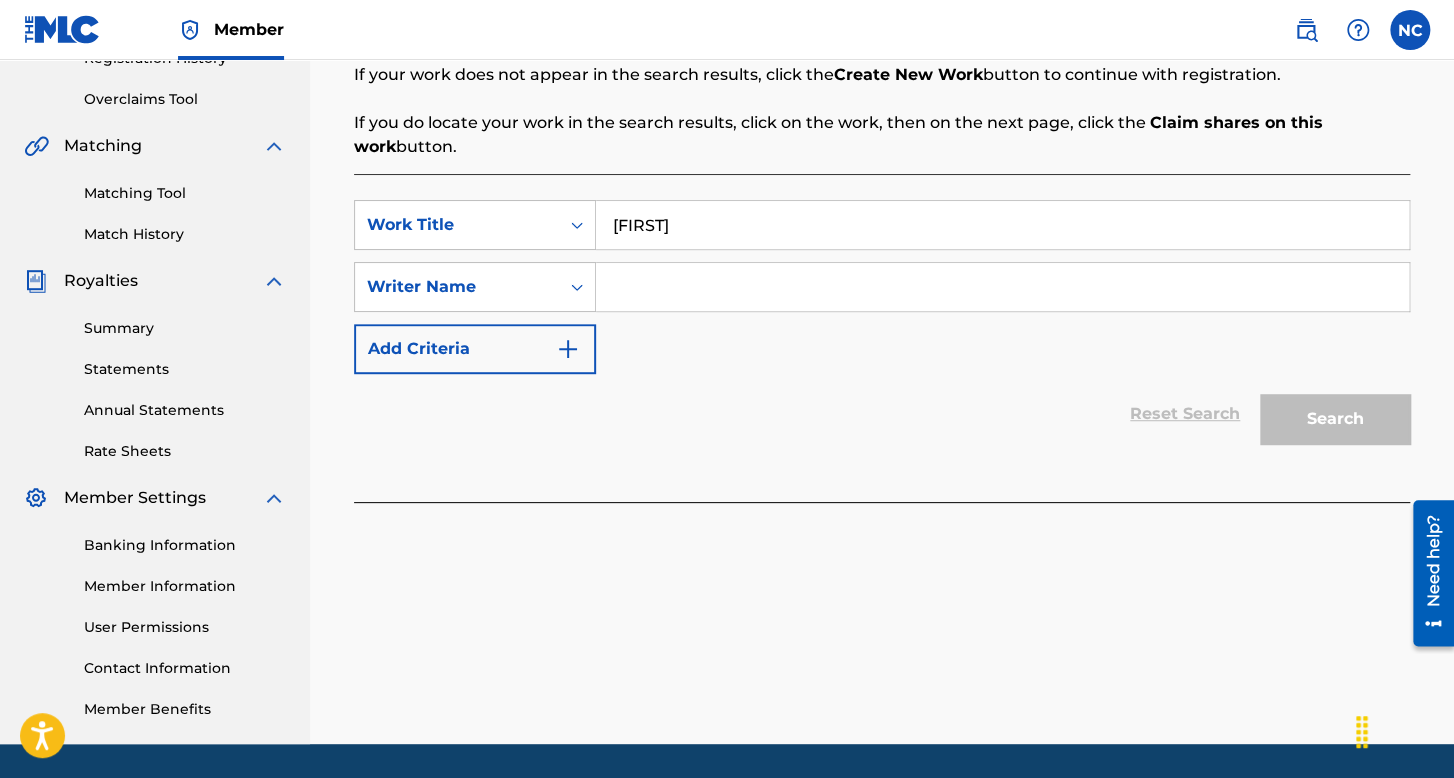 type on "[FIRST]" 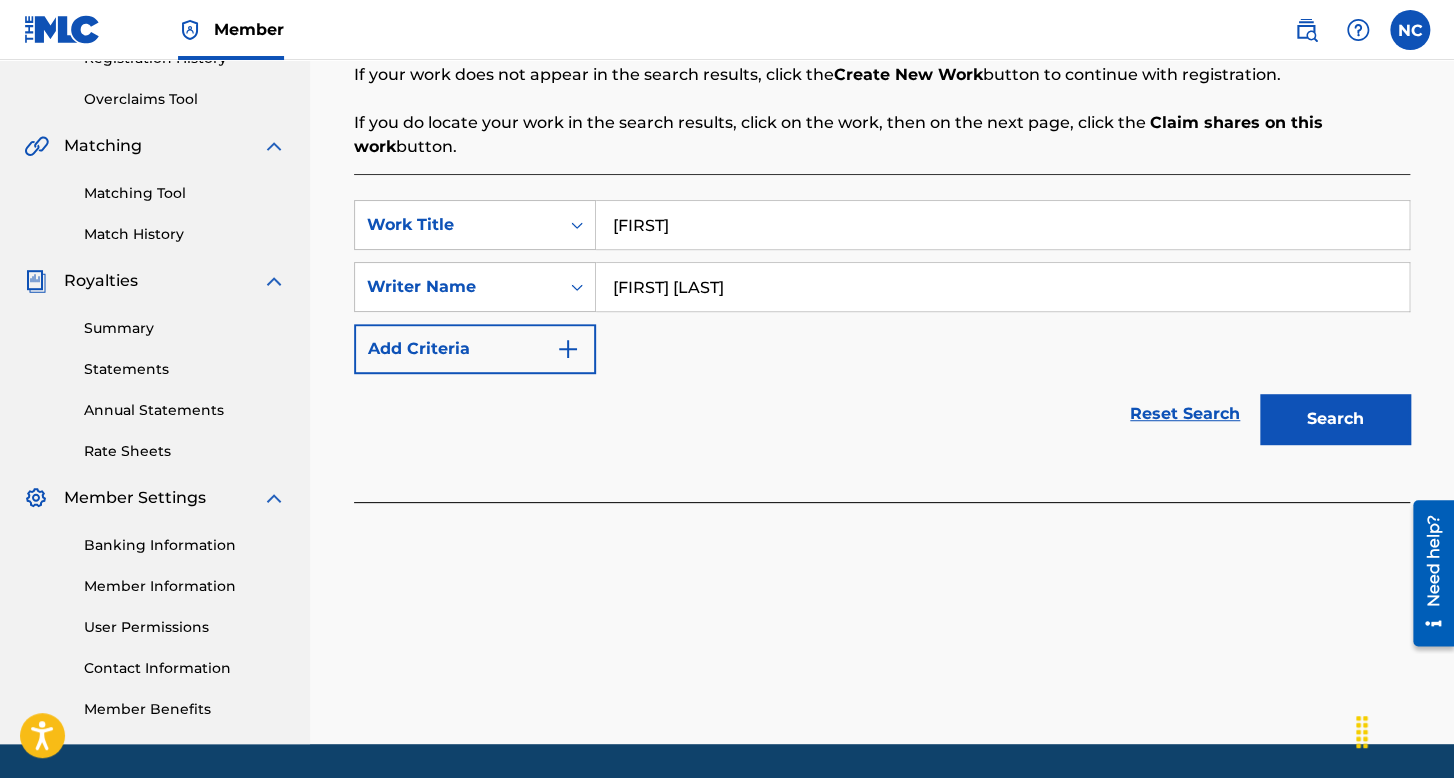 type on "[FIRST] [LAST]" 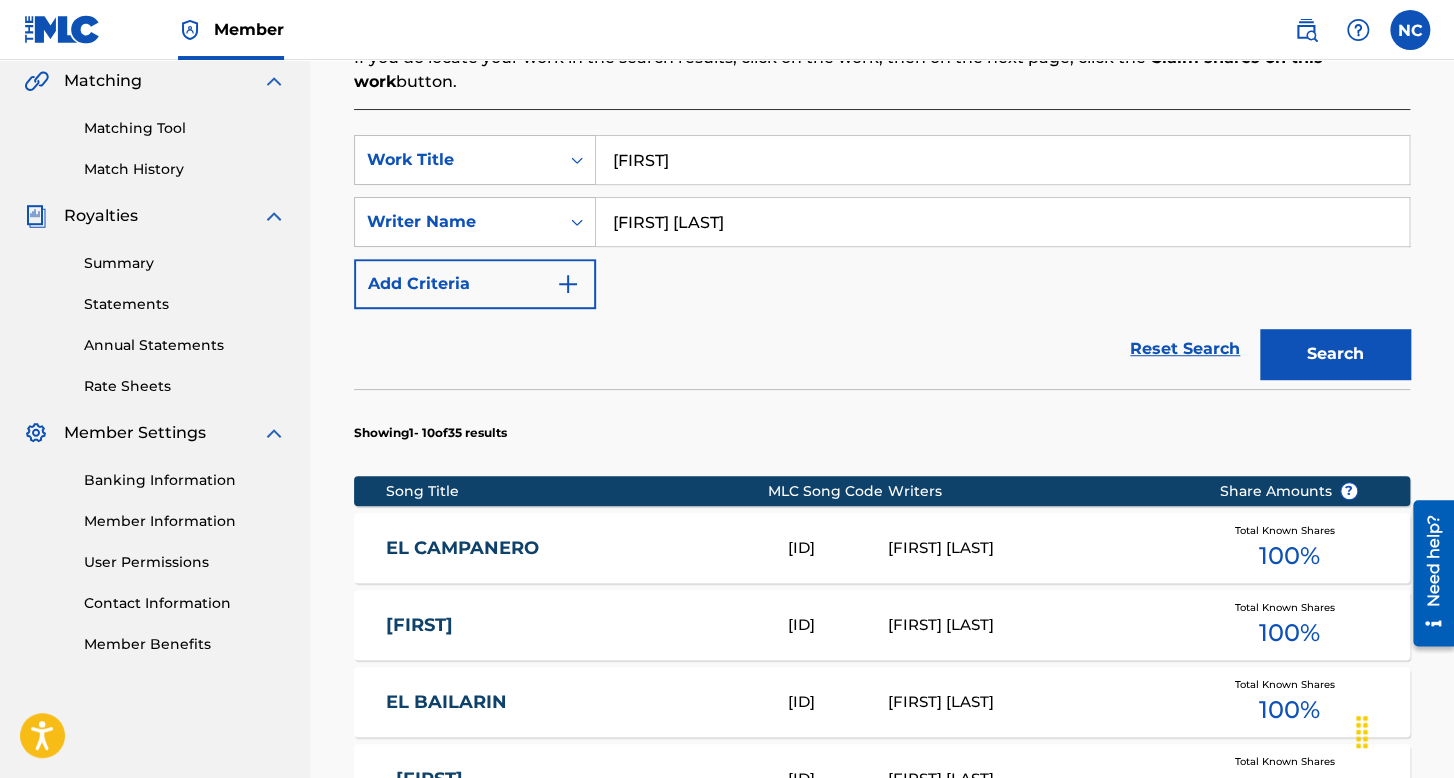 scroll, scrollTop: 500, scrollLeft: 0, axis: vertical 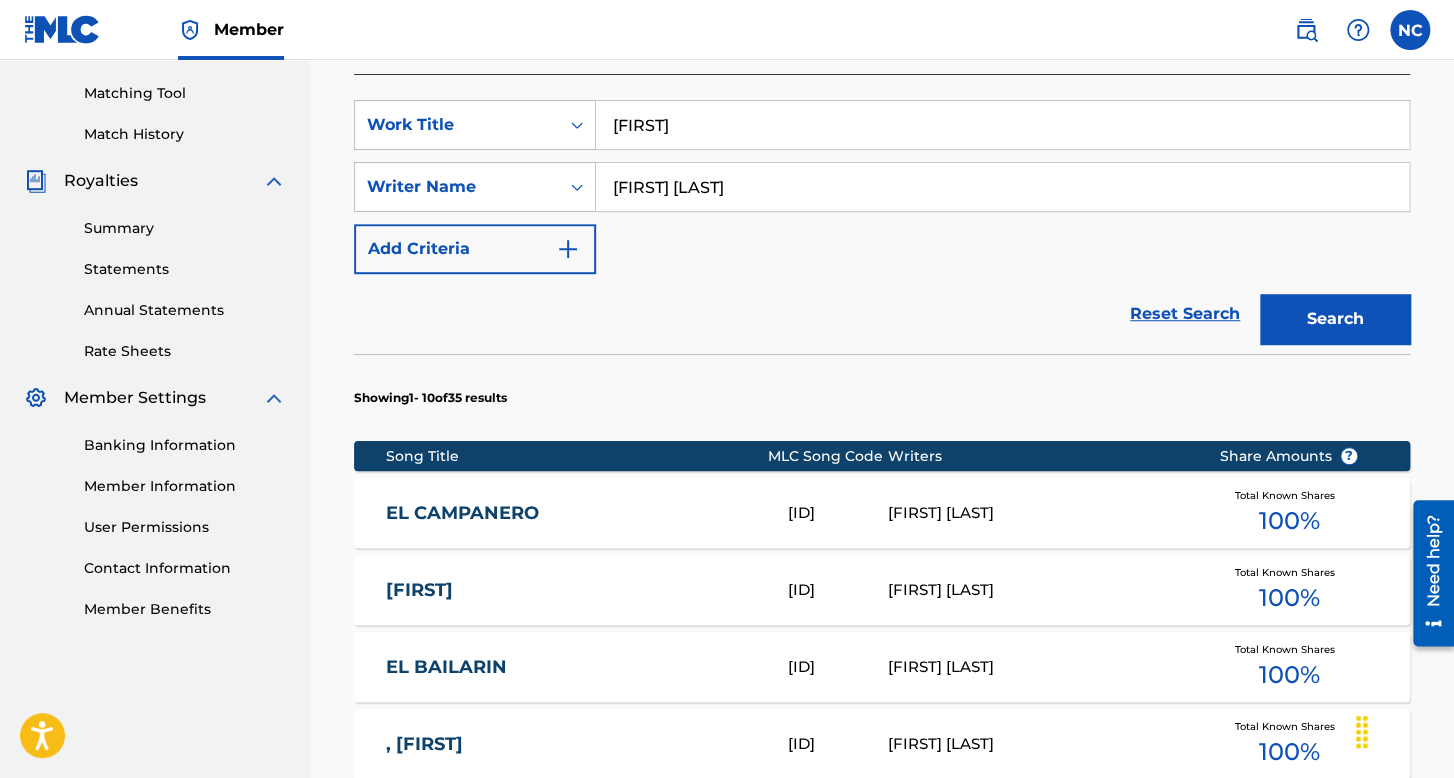 drag, startPoint x: 805, startPoint y: 105, endPoint x: 346, endPoint y: 123, distance: 459.3528 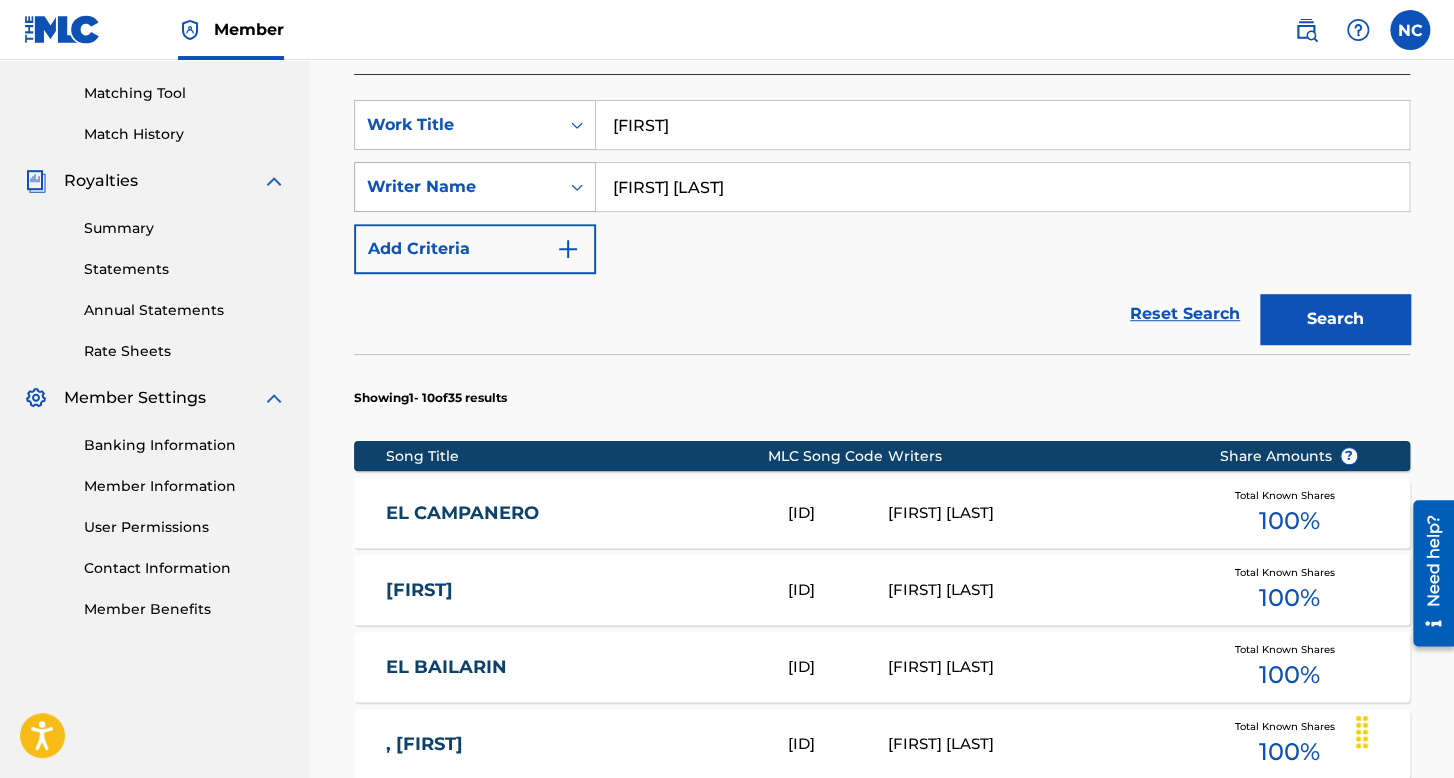 drag, startPoint x: 782, startPoint y: 176, endPoint x: 473, endPoint y: 191, distance: 309.36386 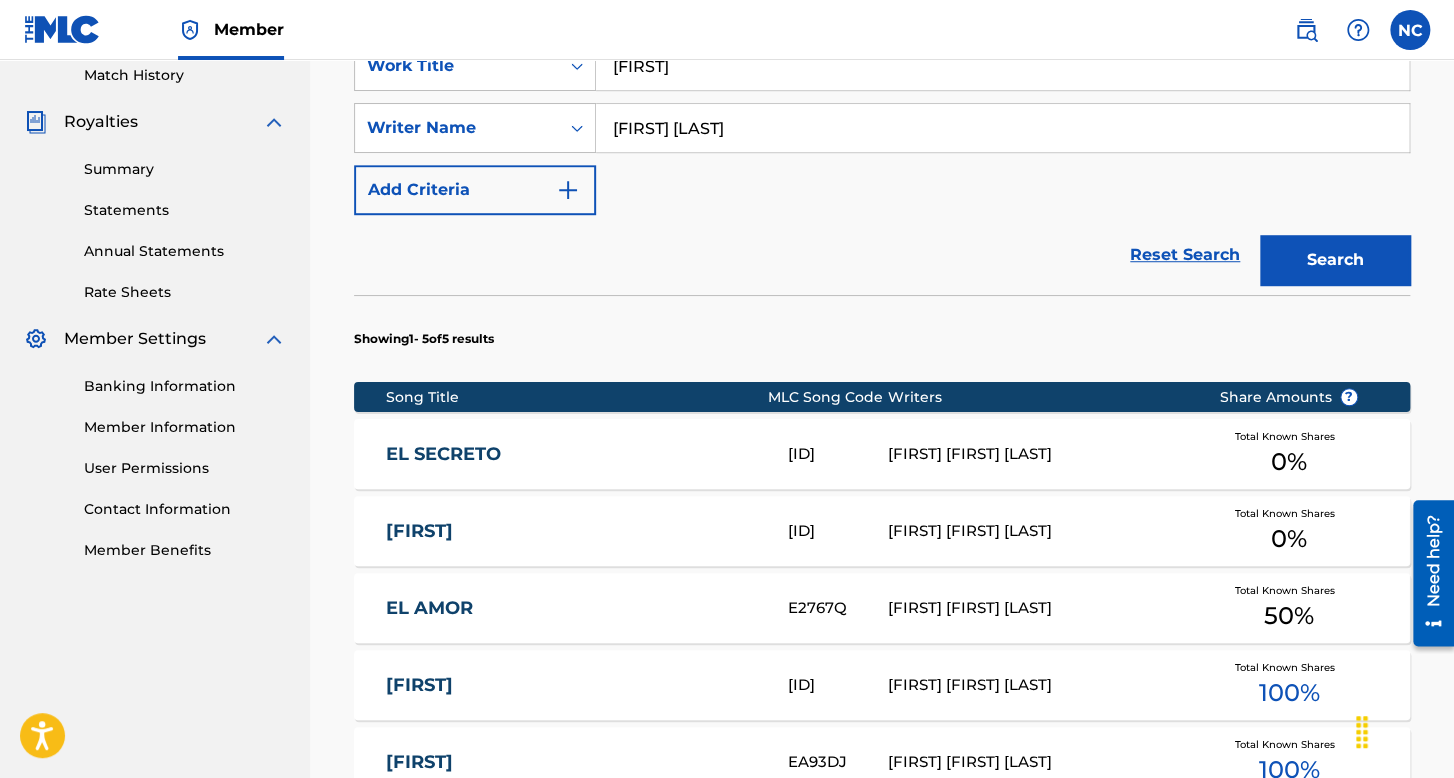 scroll, scrollTop: 300, scrollLeft: 0, axis: vertical 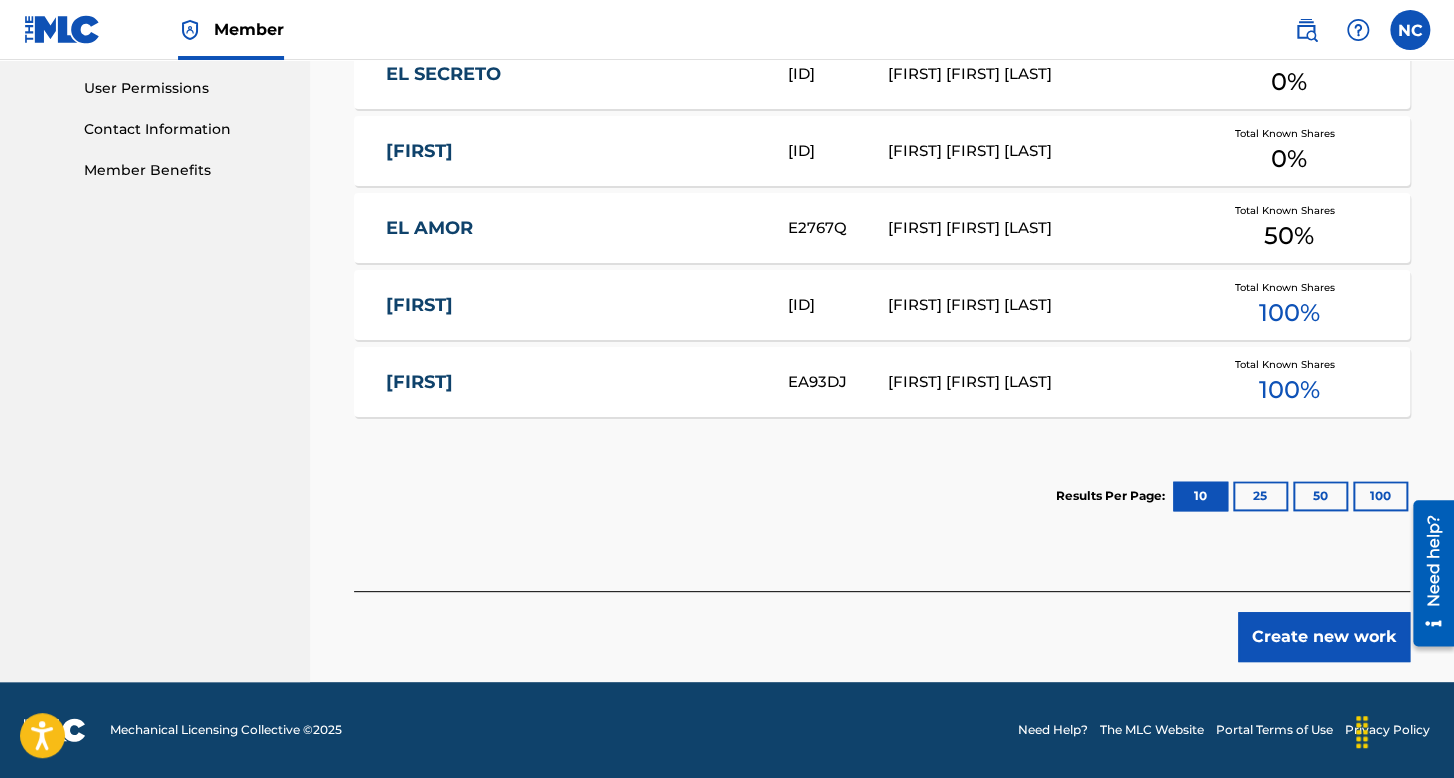 click on "Create new work" at bounding box center (1324, 637) 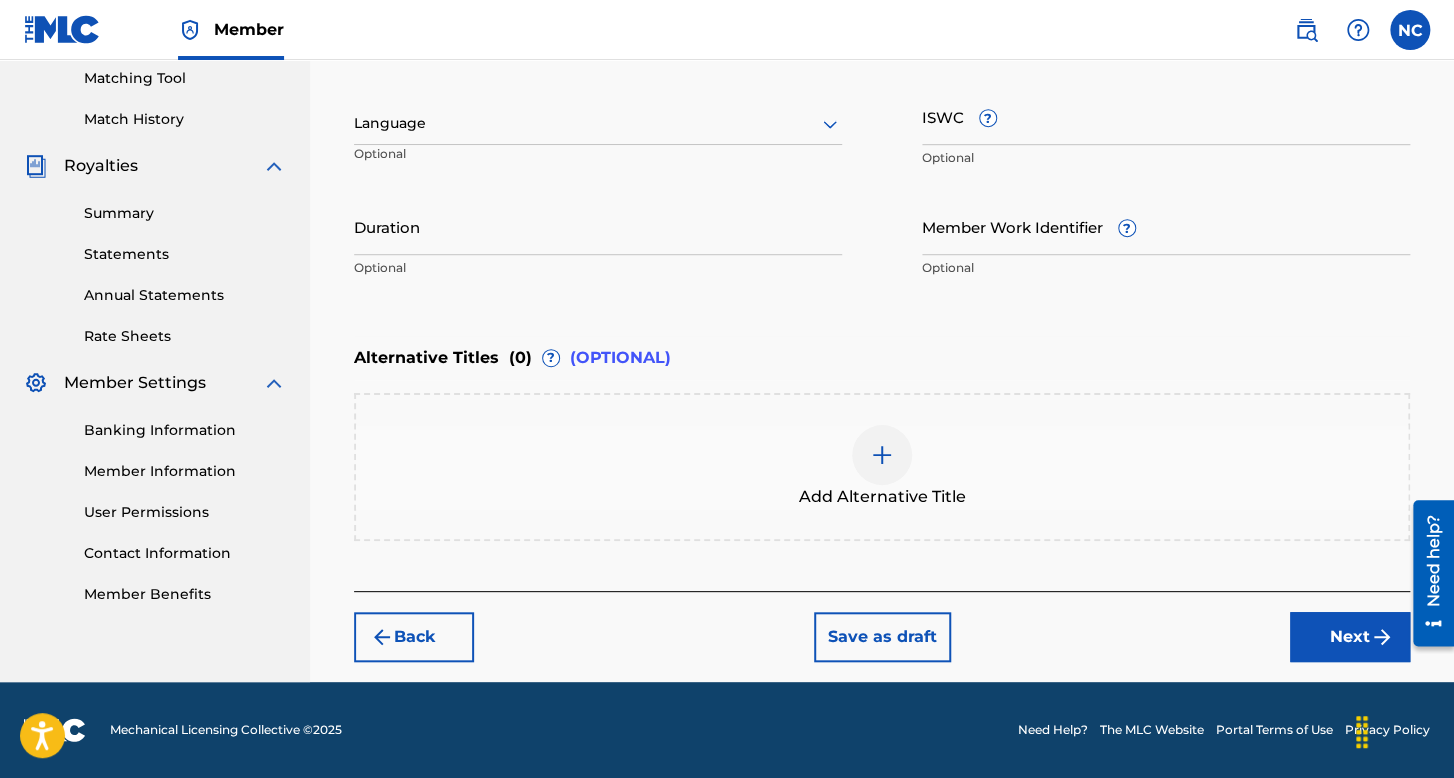 scroll, scrollTop: 513, scrollLeft: 0, axis: vertical 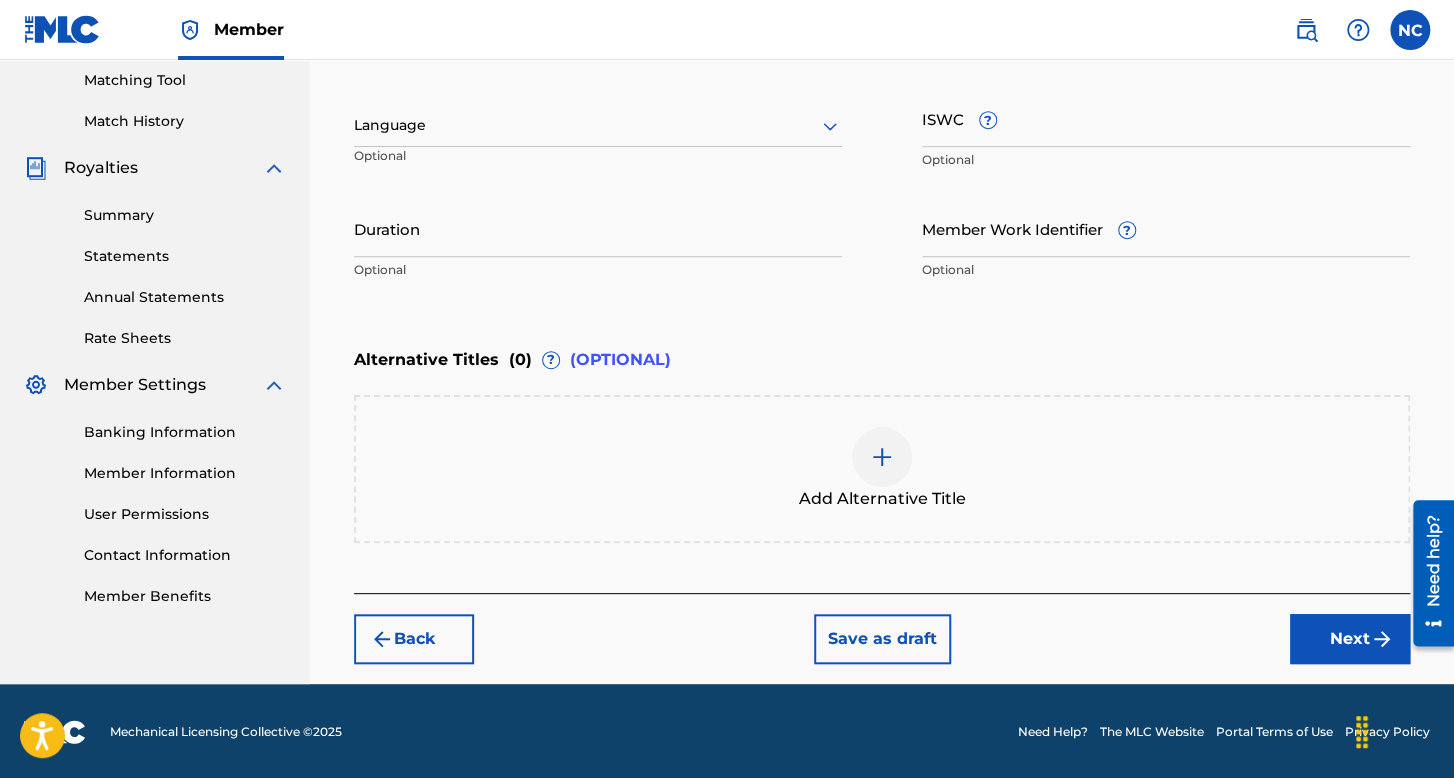 click at bounding box center [598, 125] 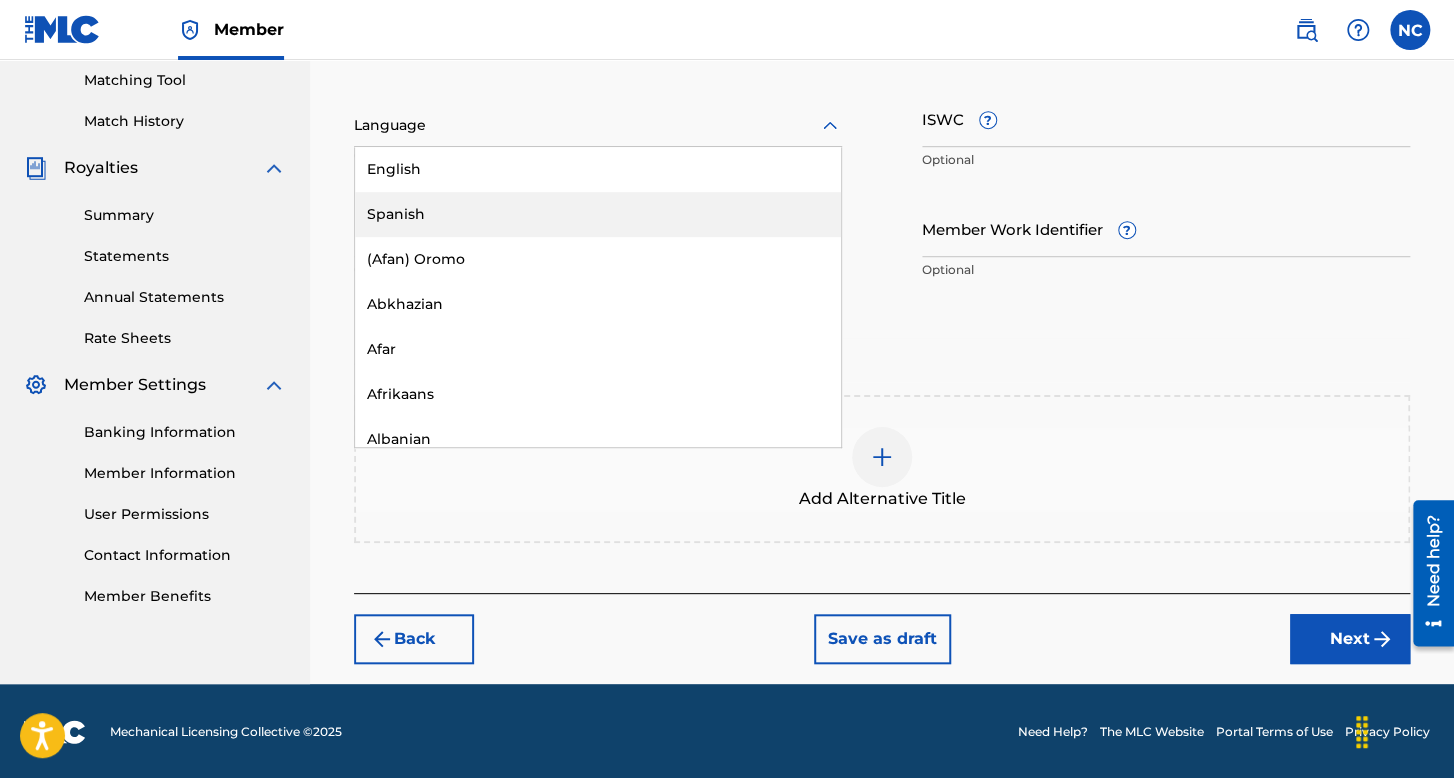 click on "Spanish" at bounding box center [598, 214] 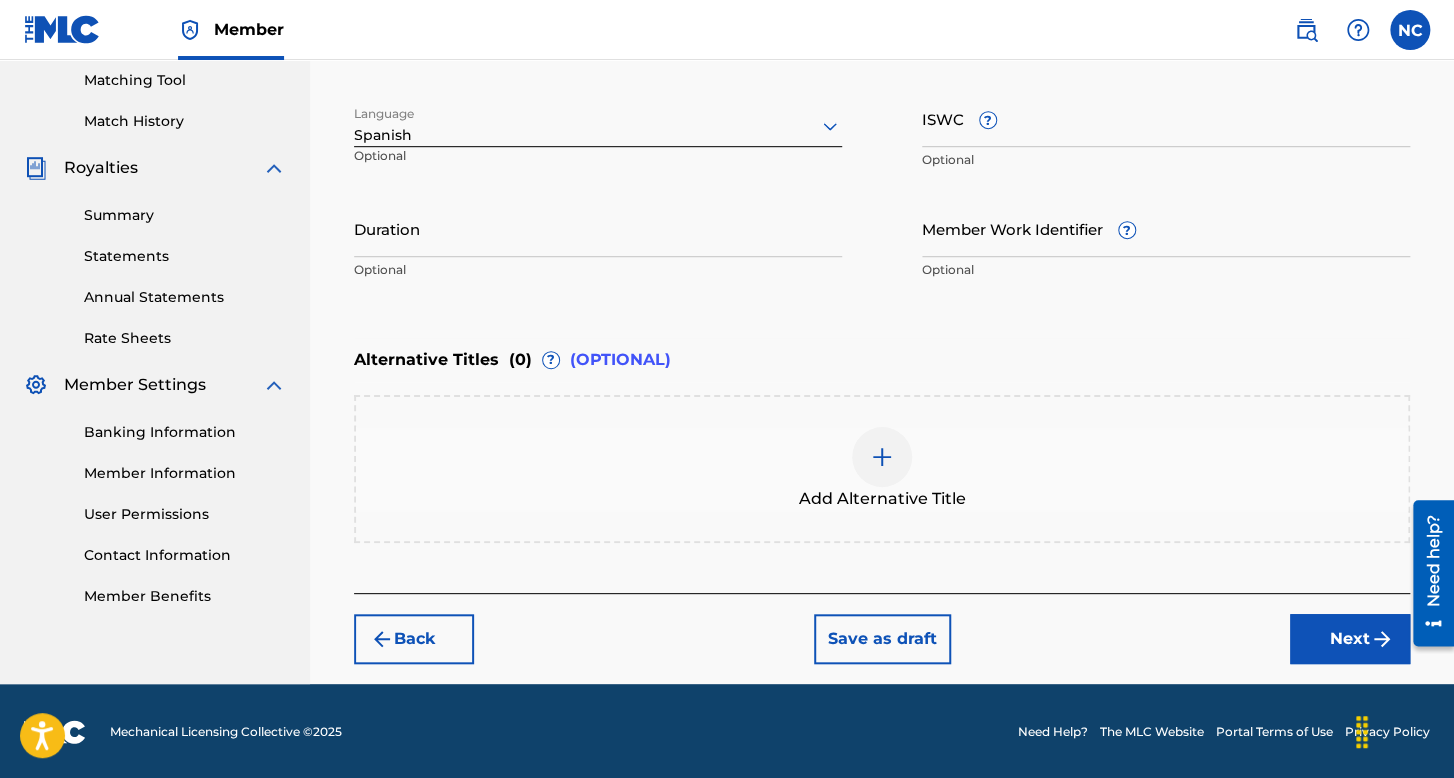 click on "Optional" at bounding box center (598, 270) 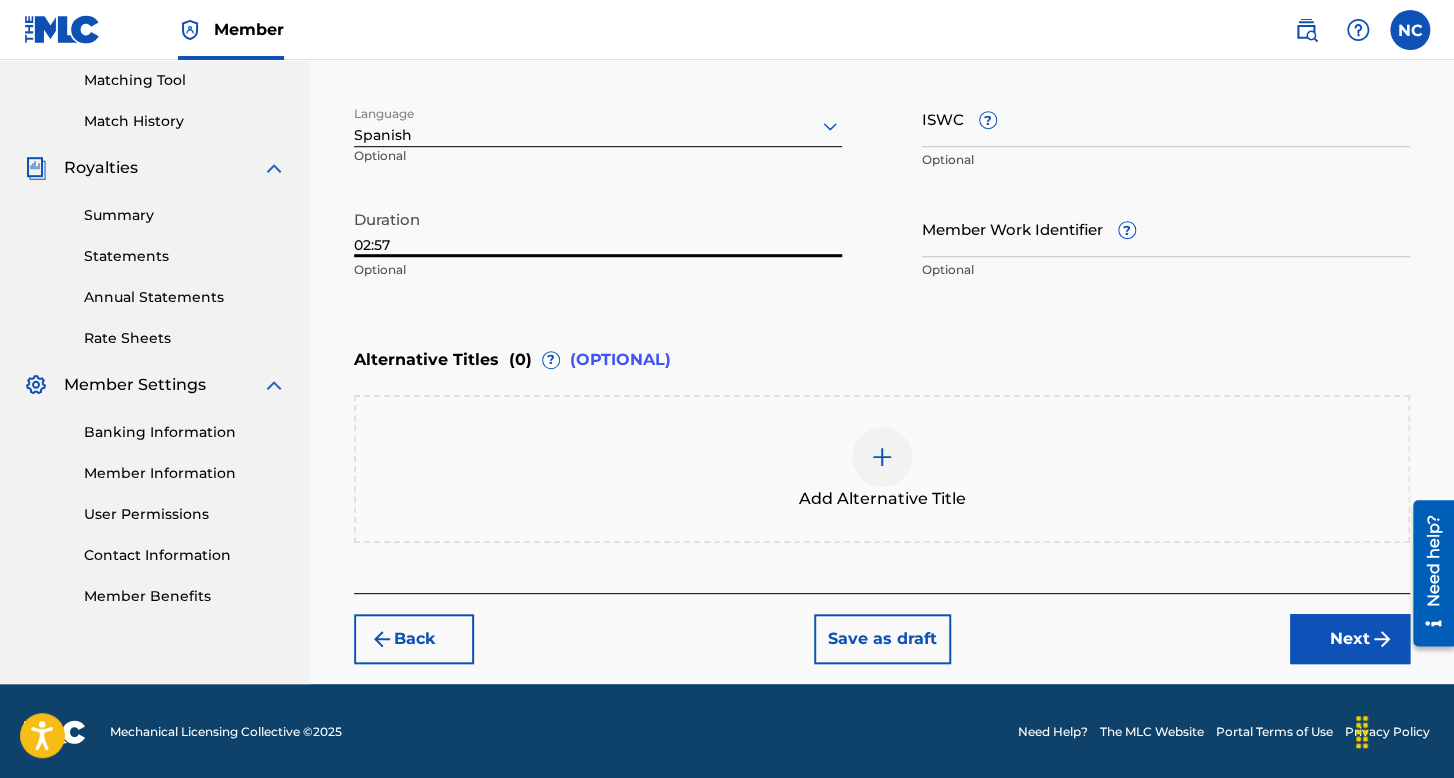 type on "02:57" 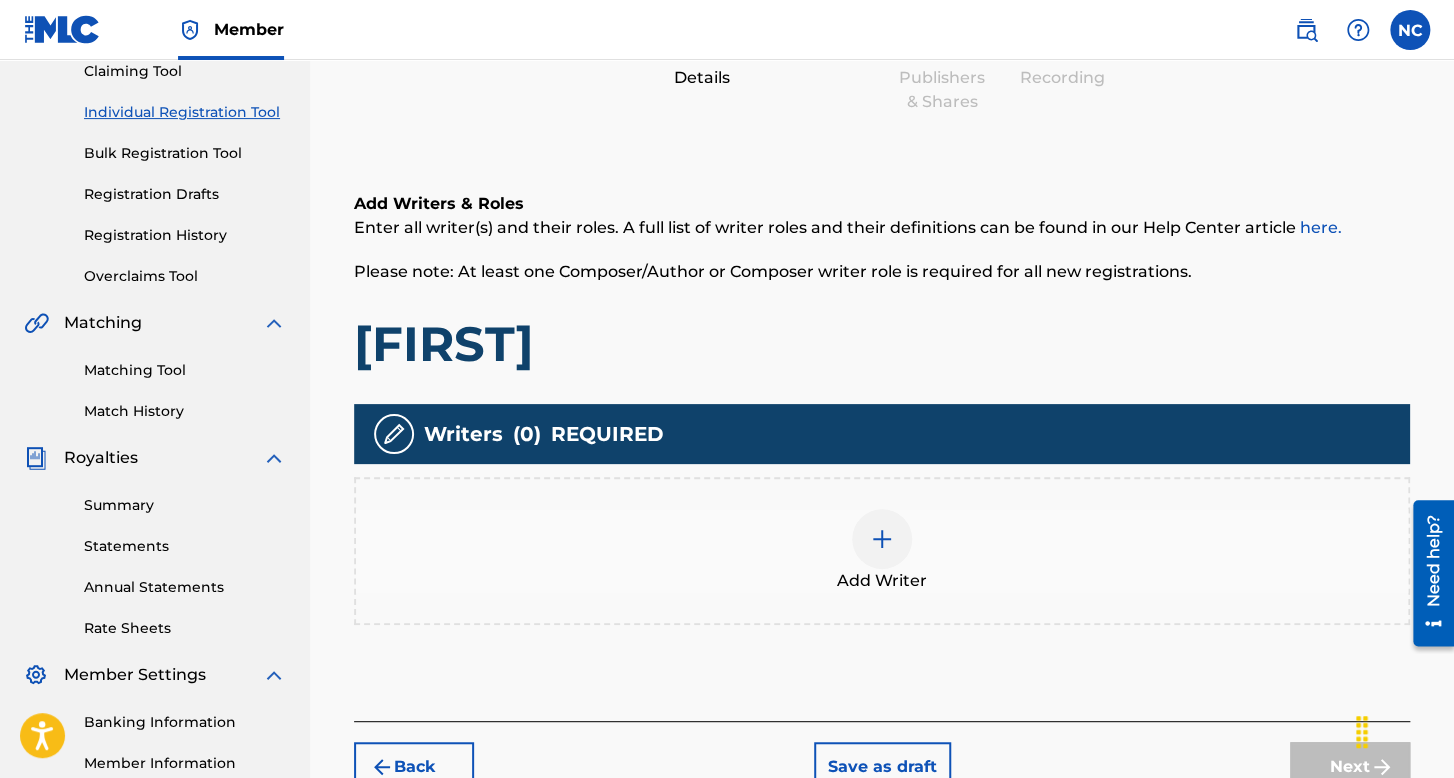 scroll, scrollTop: 290, scrollLeft: 0, axis: vertical 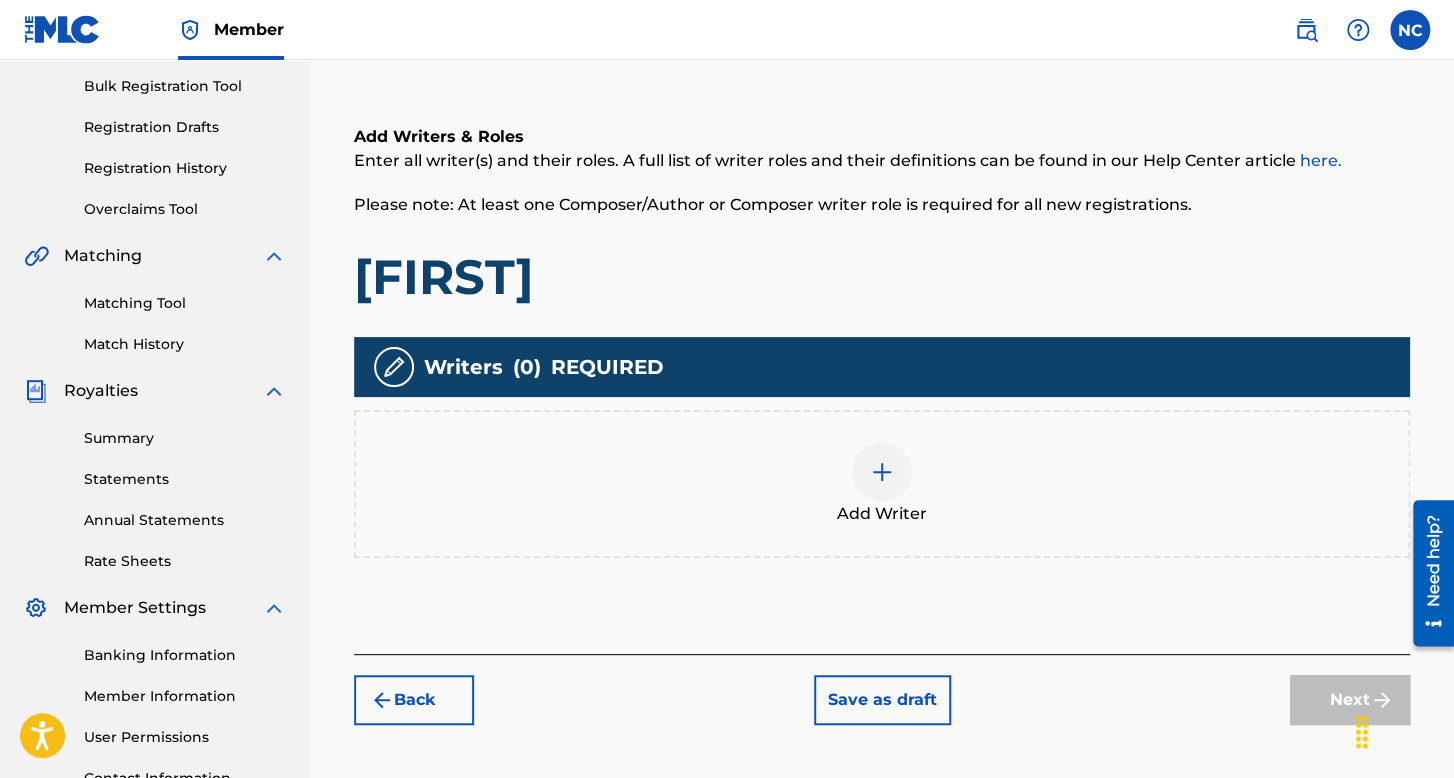 click on "Add Writer" at bounding box center [882, 484] 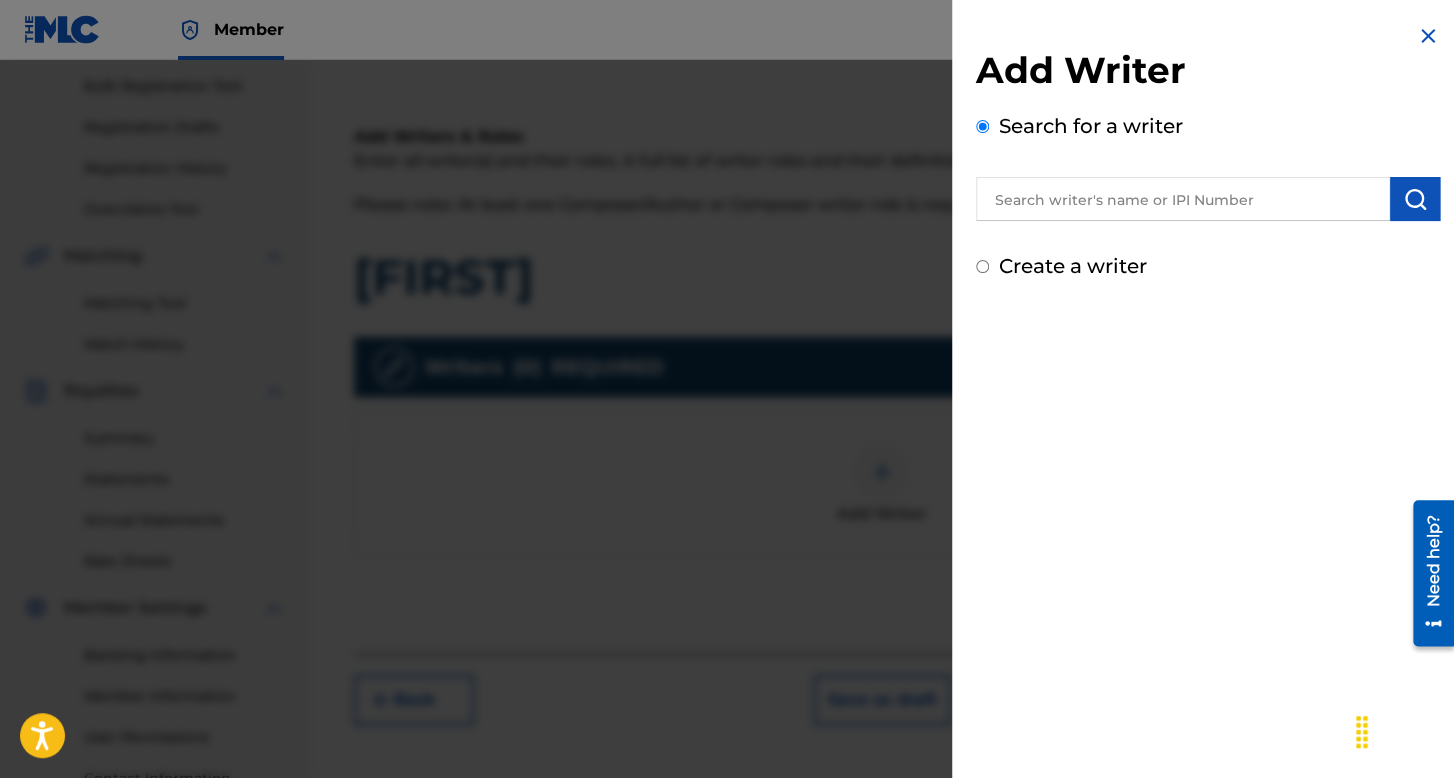click on "Create a writer" at bounding box center (982, 266) 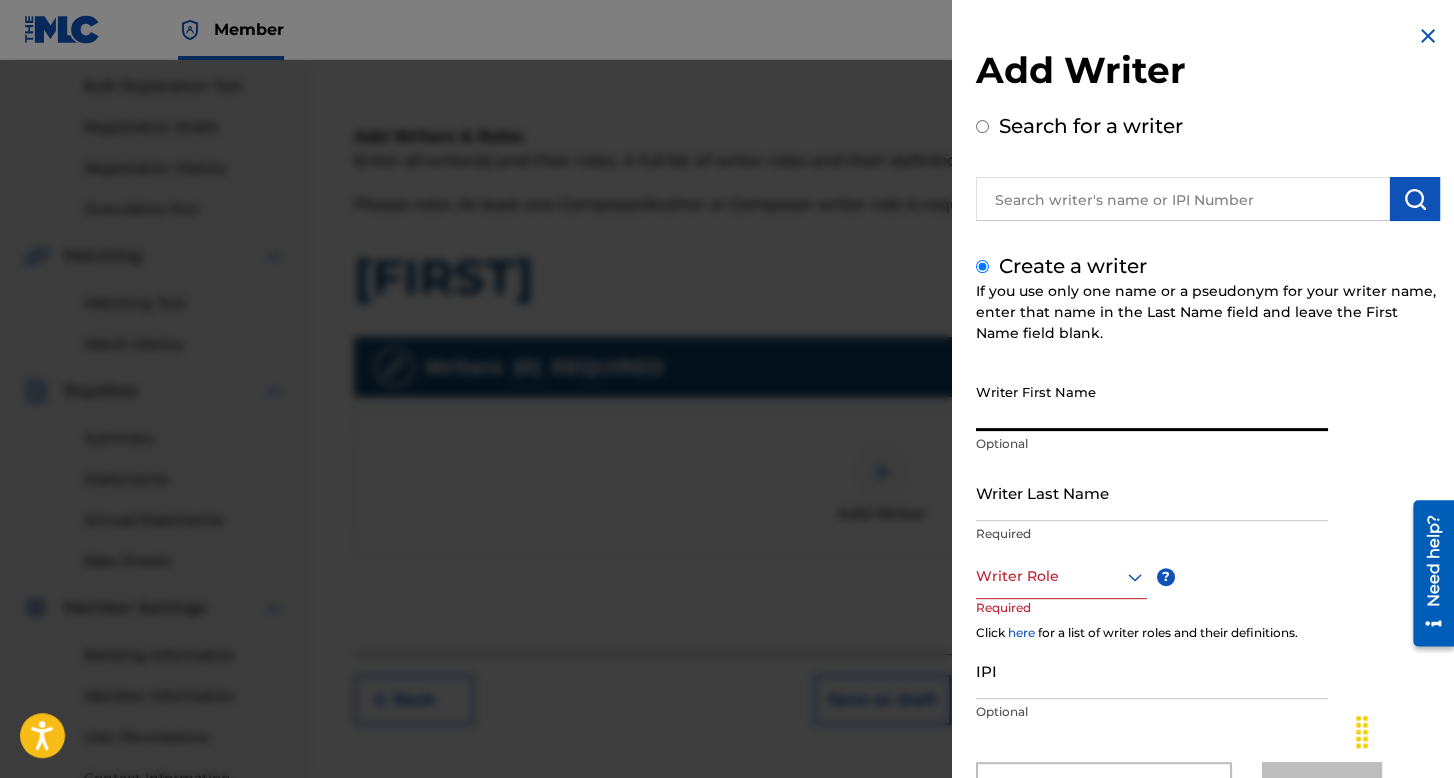 click on "Writer First Name" at bounding box center [1152, 402] 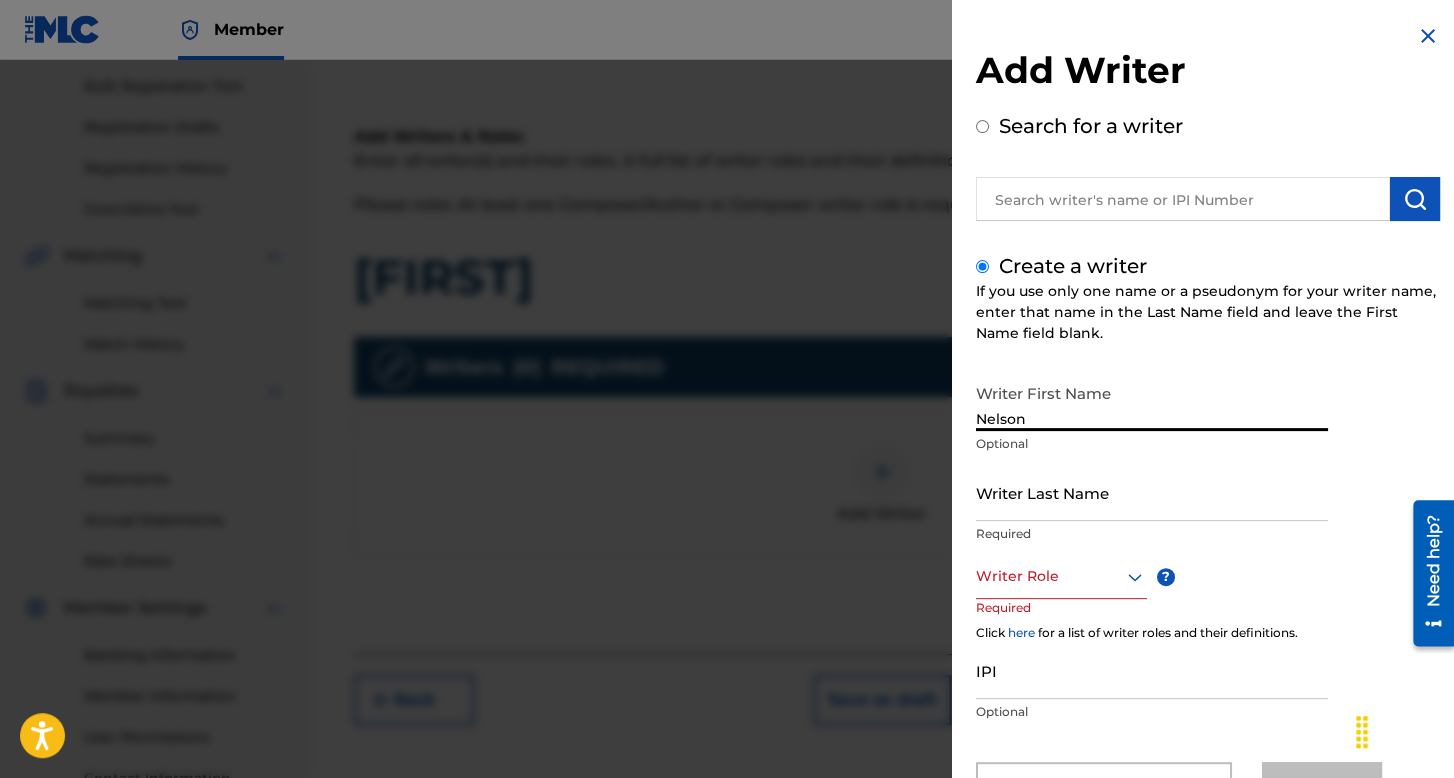 type on "Nelson" 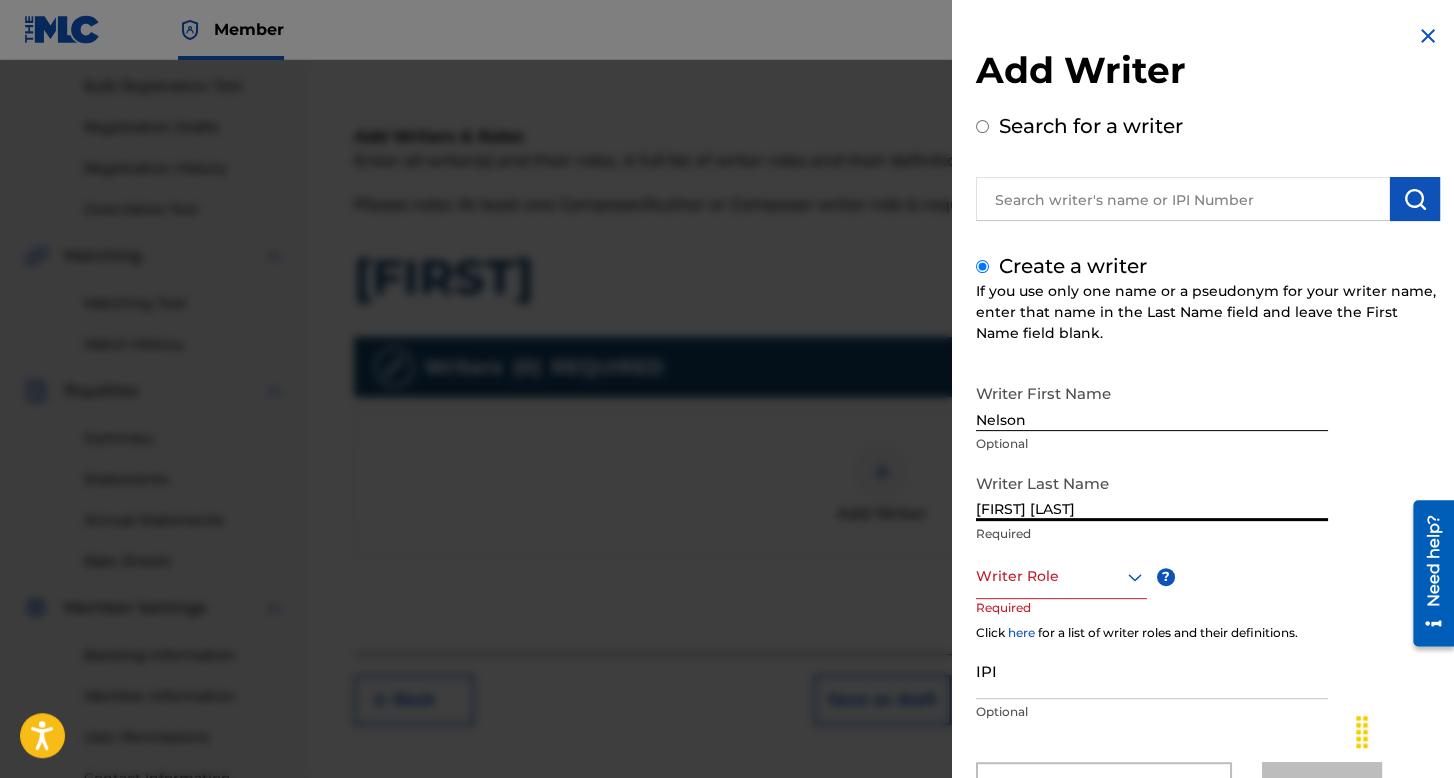 type on "[FIRST] [LAST]" 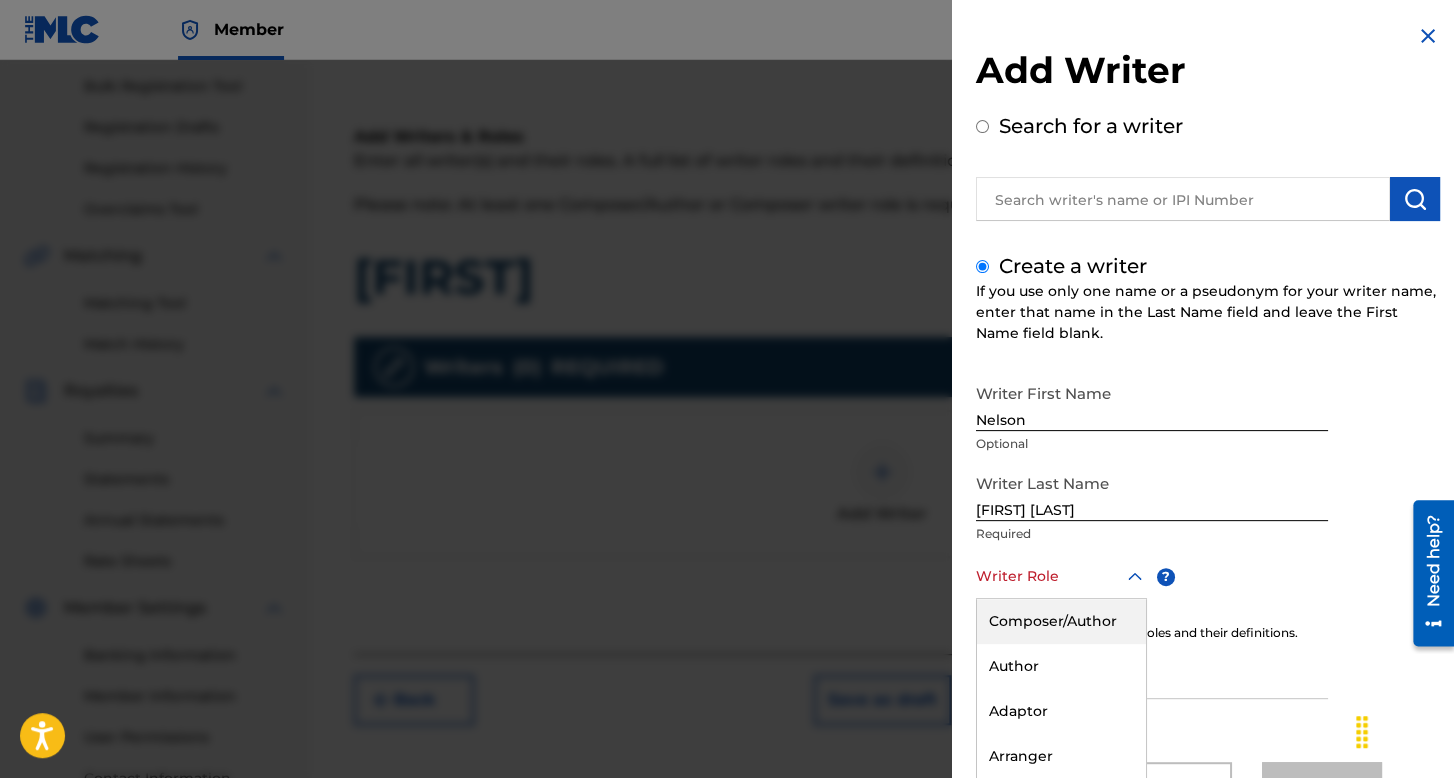 scroll, scrollTop: 88, scrollLeft: 0, axis: vertical 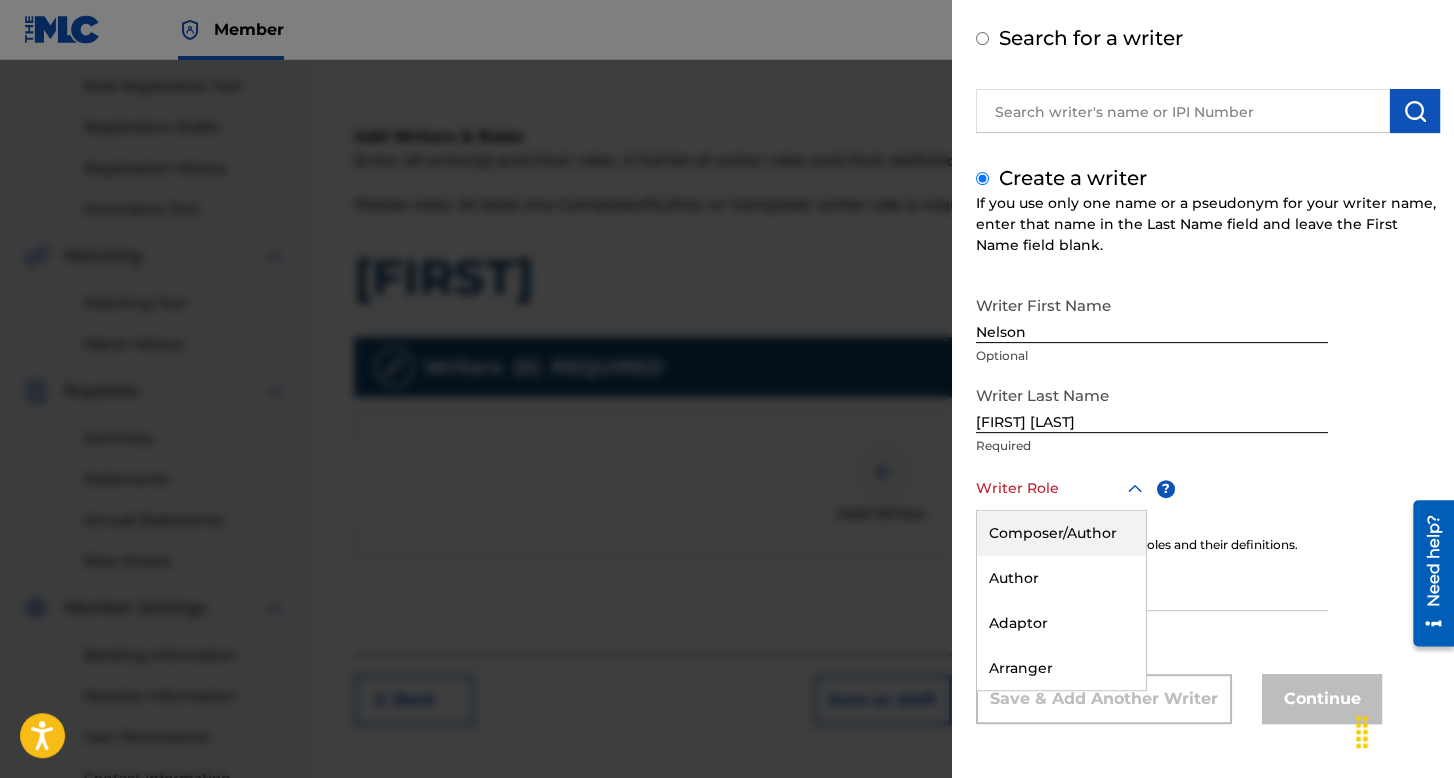 click on "Composer/Author" at bounding box center (1061, 533) 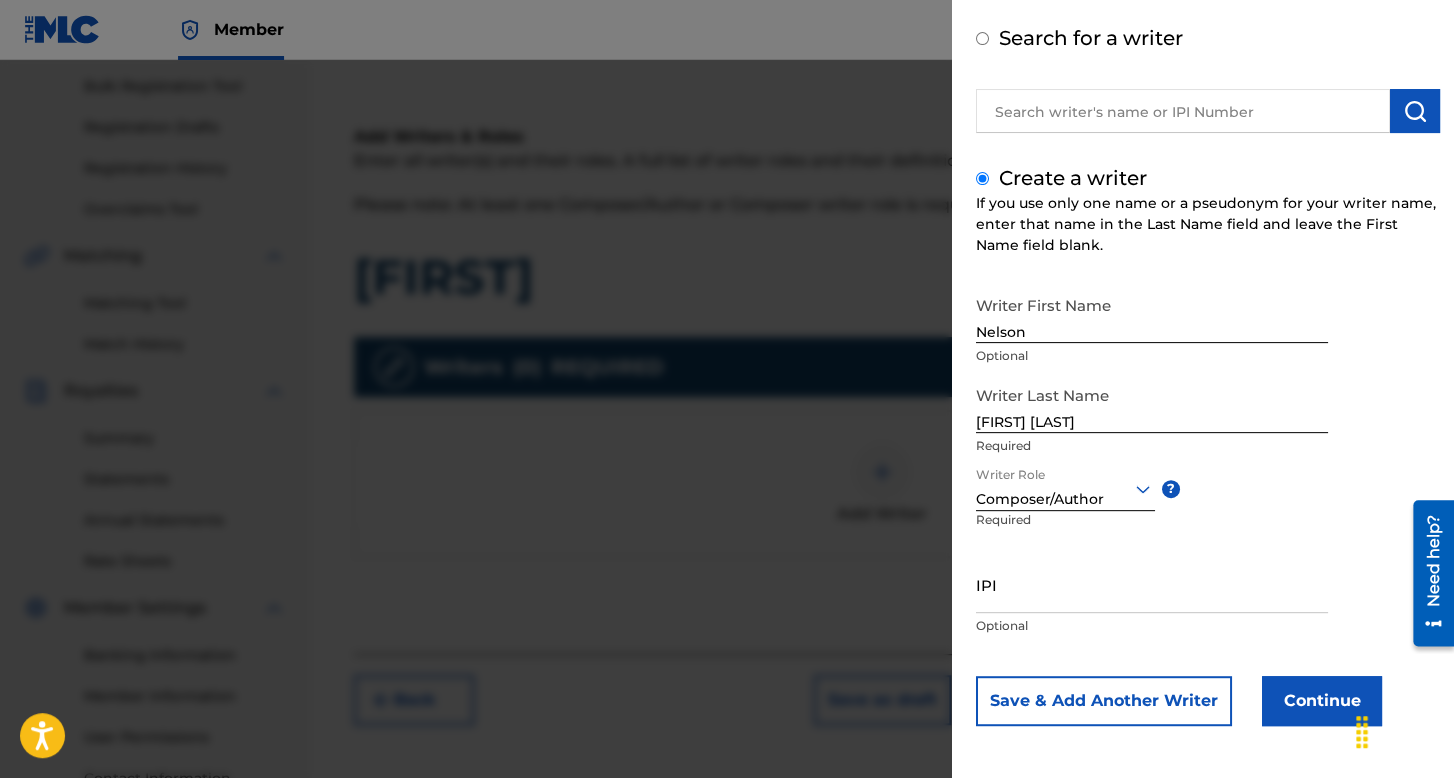 click on "Continue" at bounding box center [1322, 701] 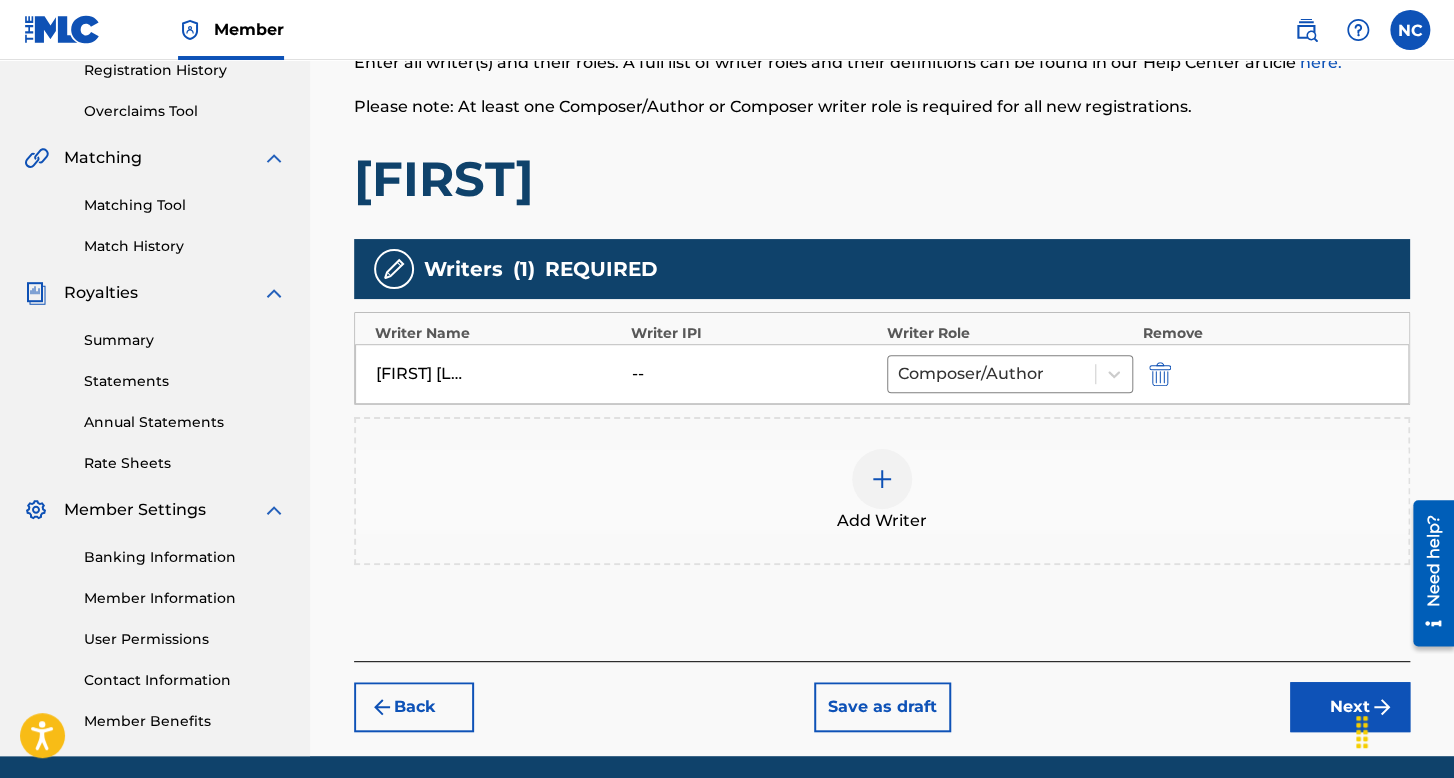 scroll, scrollTop: 462, scrollLeft: 0, axis: vertical 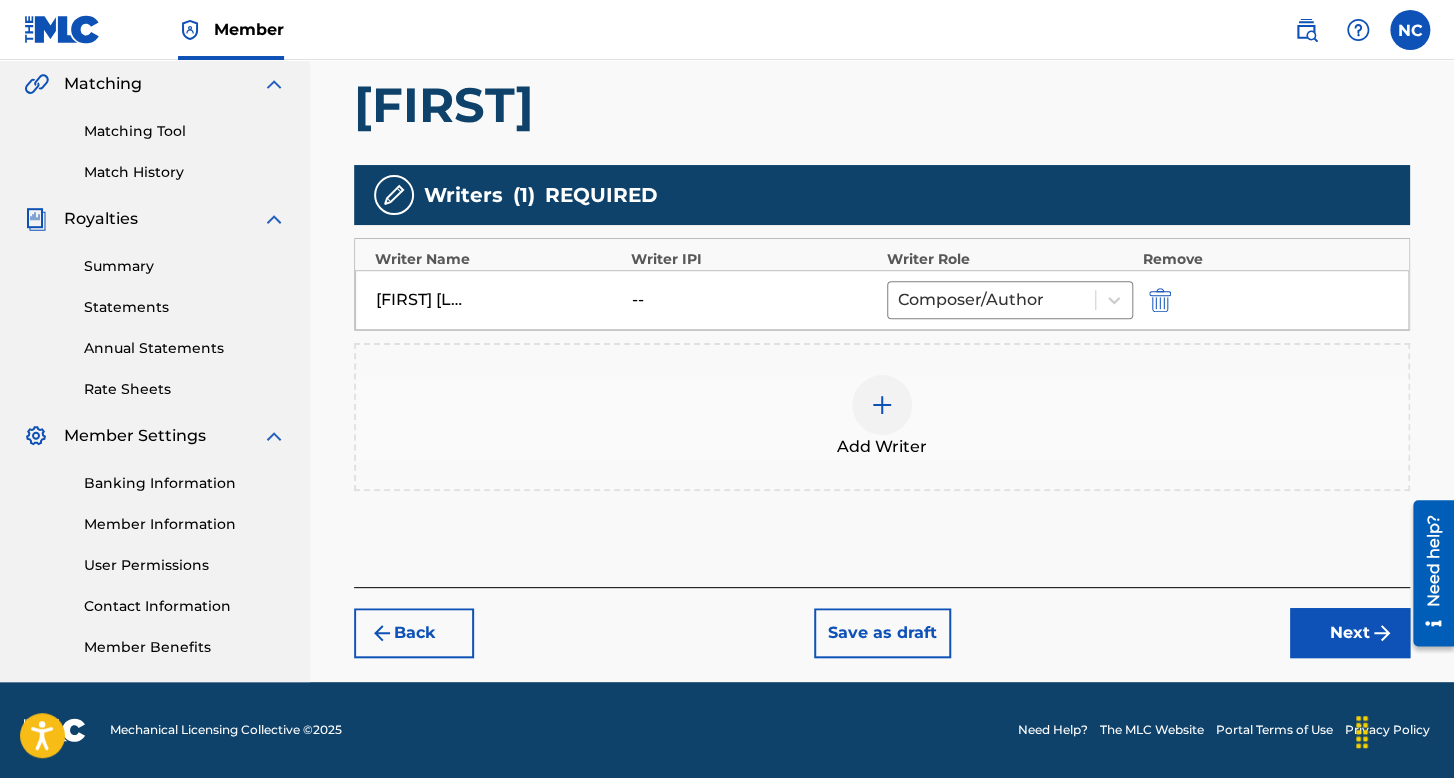 click on "Back Save as draft Next" at bounding box center [882, 622] 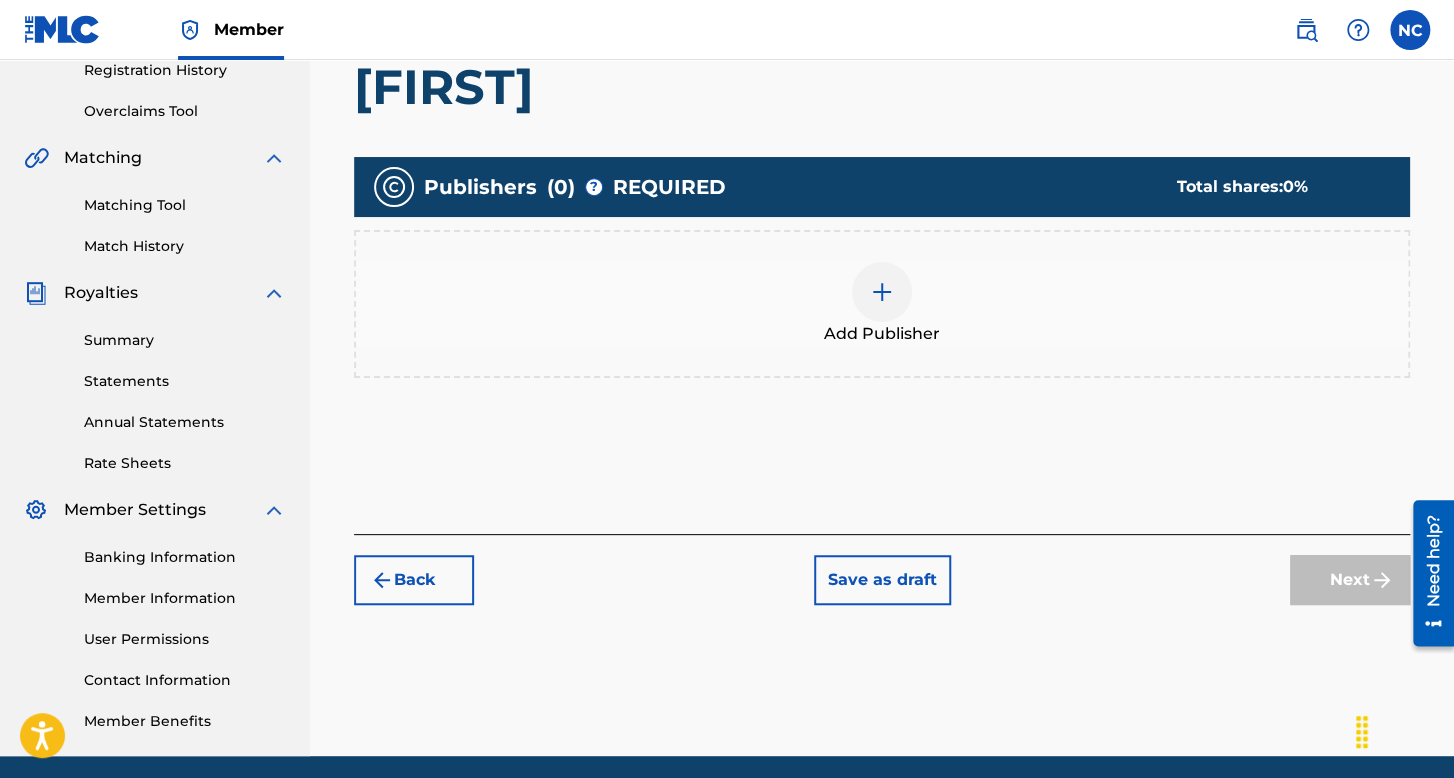 scroll, scrollTop: 390, scrollLeft: 0, axis: vertical 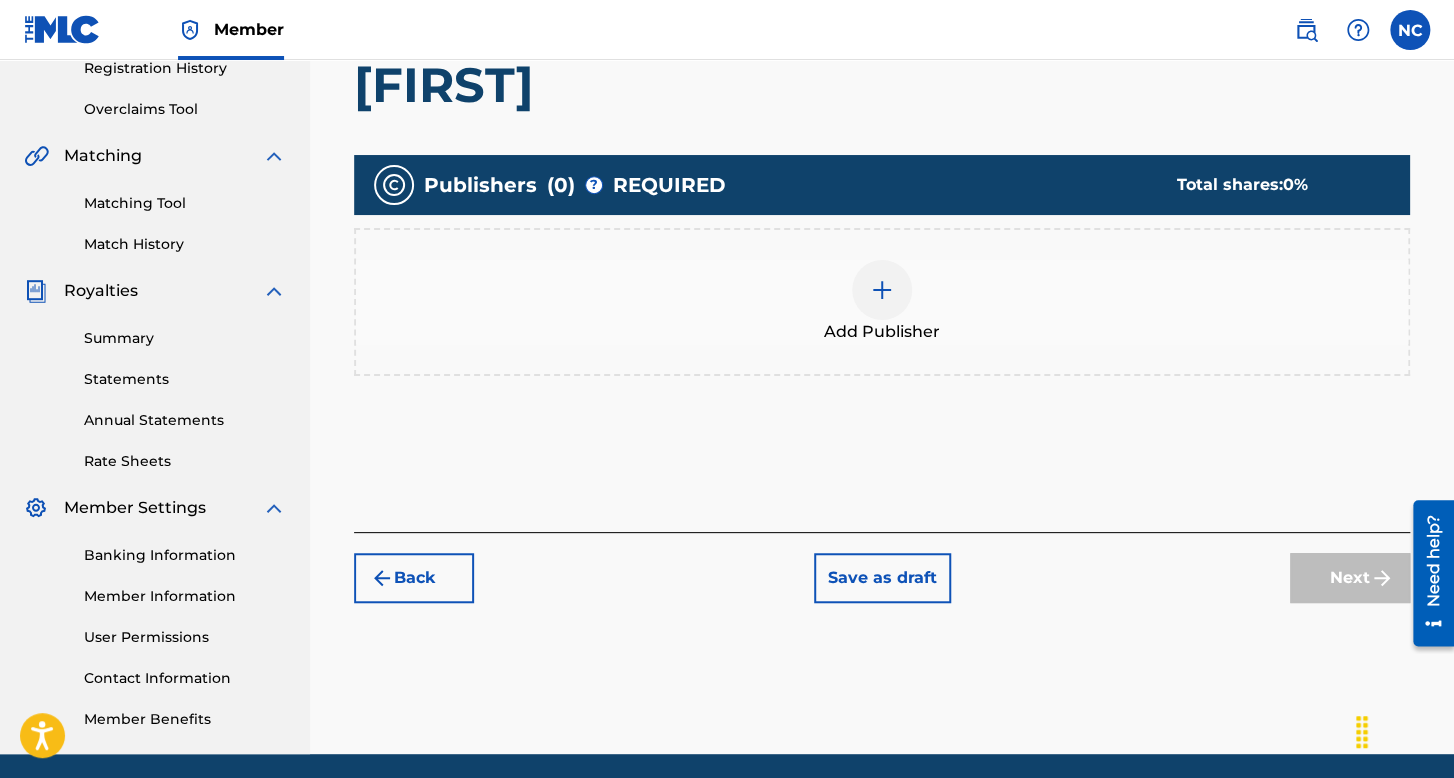 click on "Add Publisher" at bounding box center (882, 302) 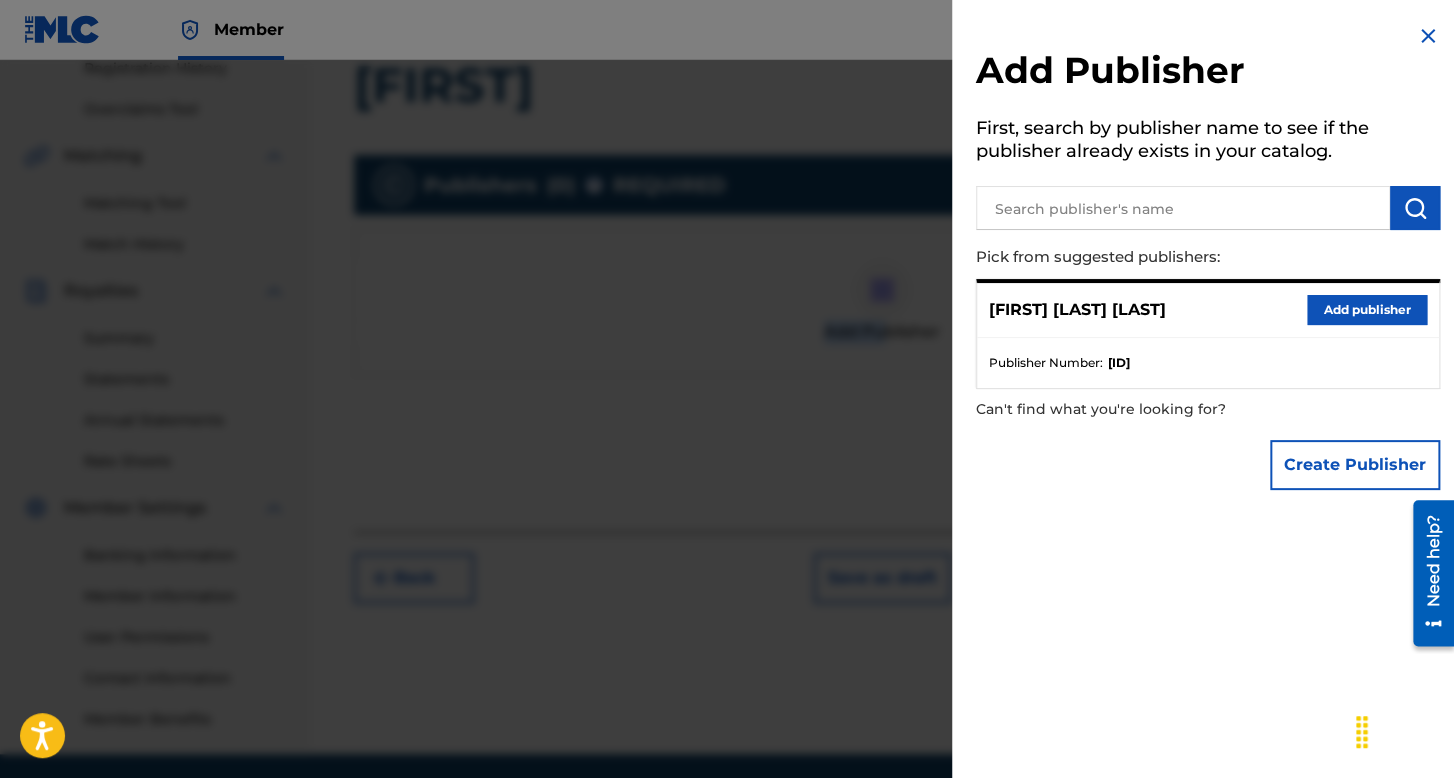 click on "Add publisher" at bounding box center [1367, 310] 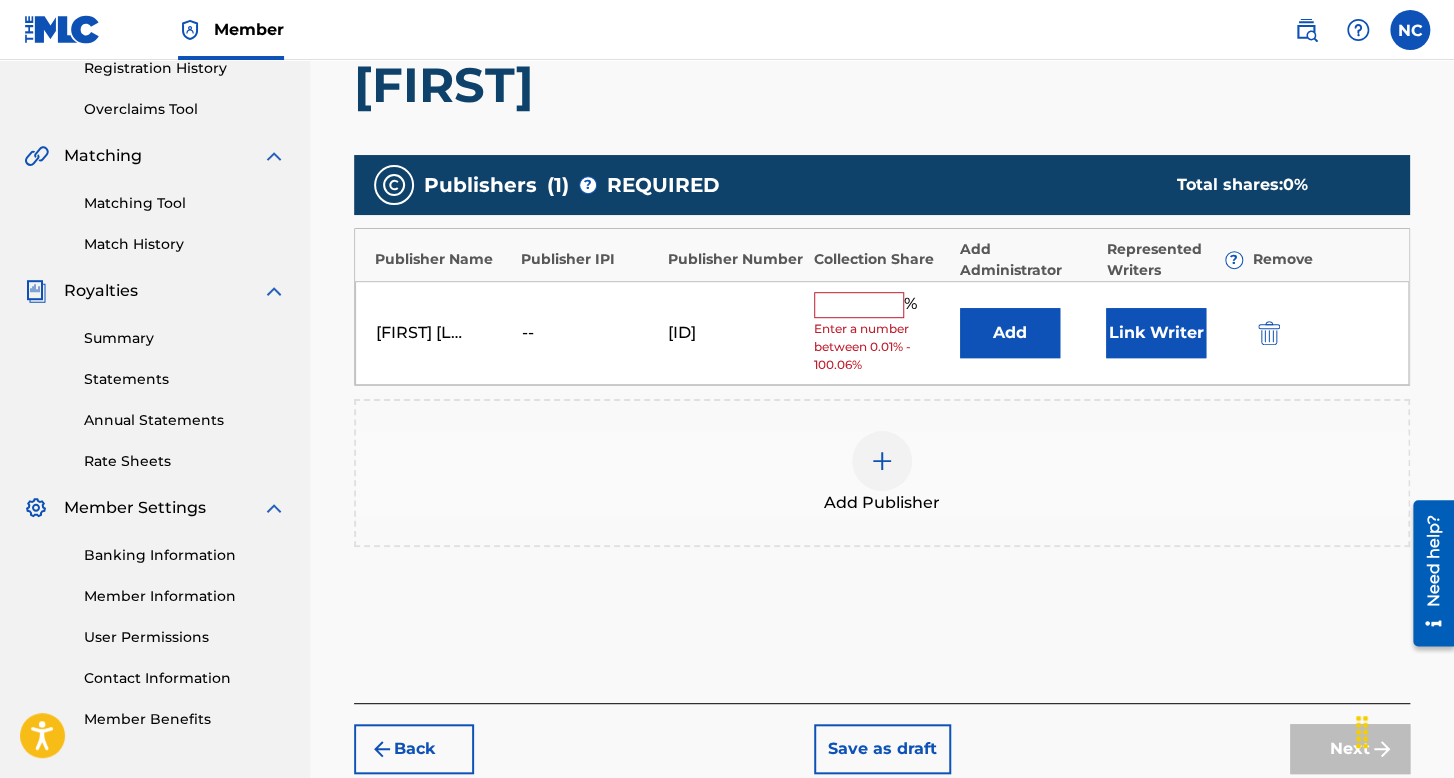 click on "%" at bounding box center [913, 305] 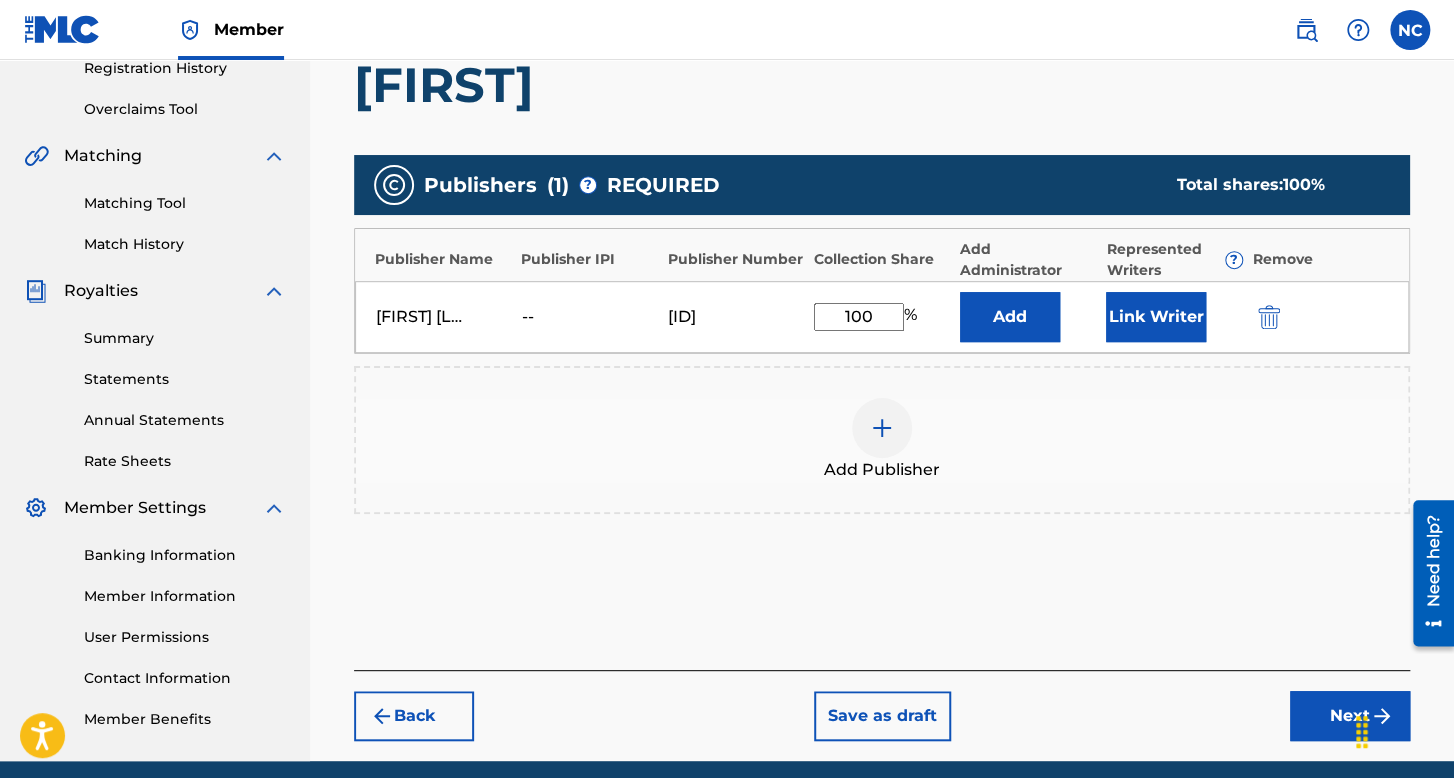 click on "Link Writer" at bounding box center [1156, 317] 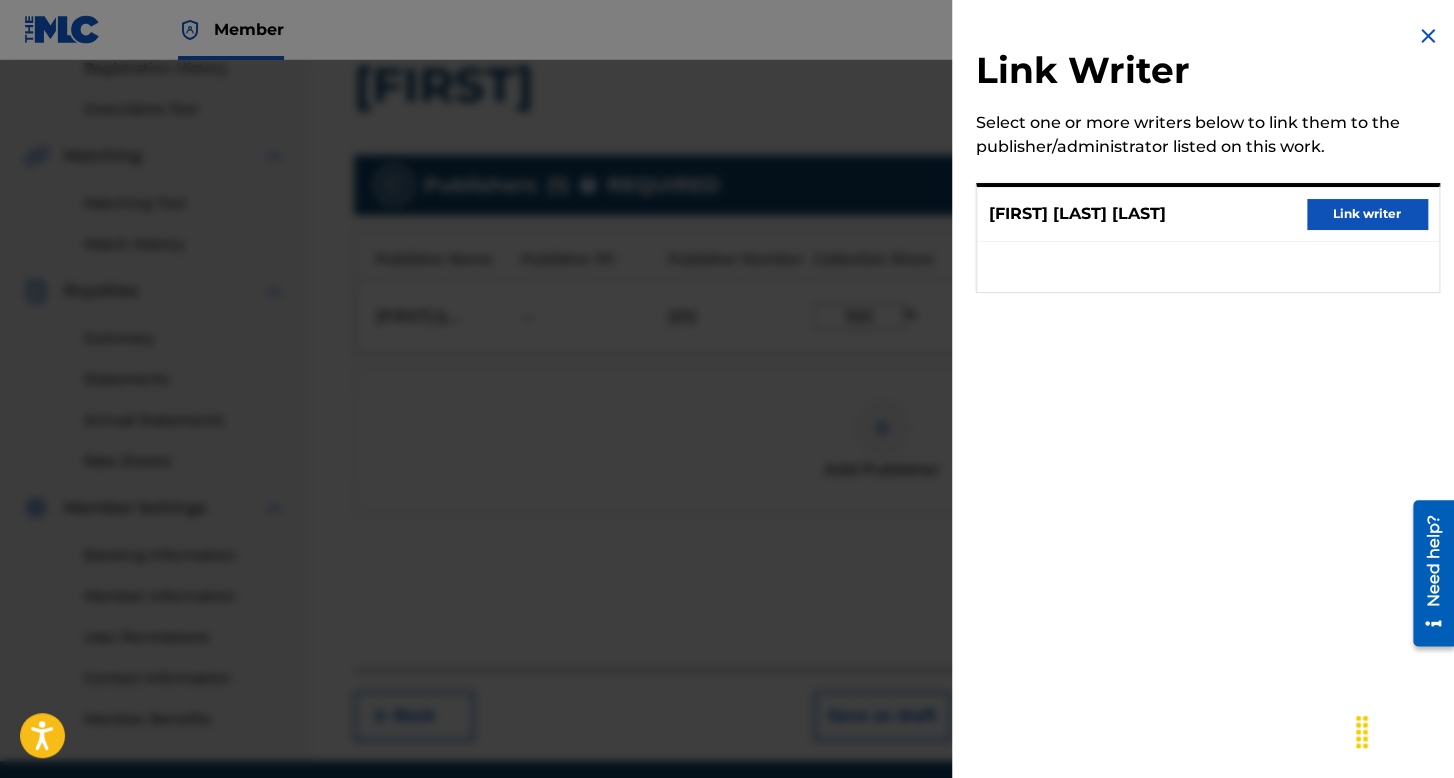click on "Link writer" at bounding box center (1367, 214) 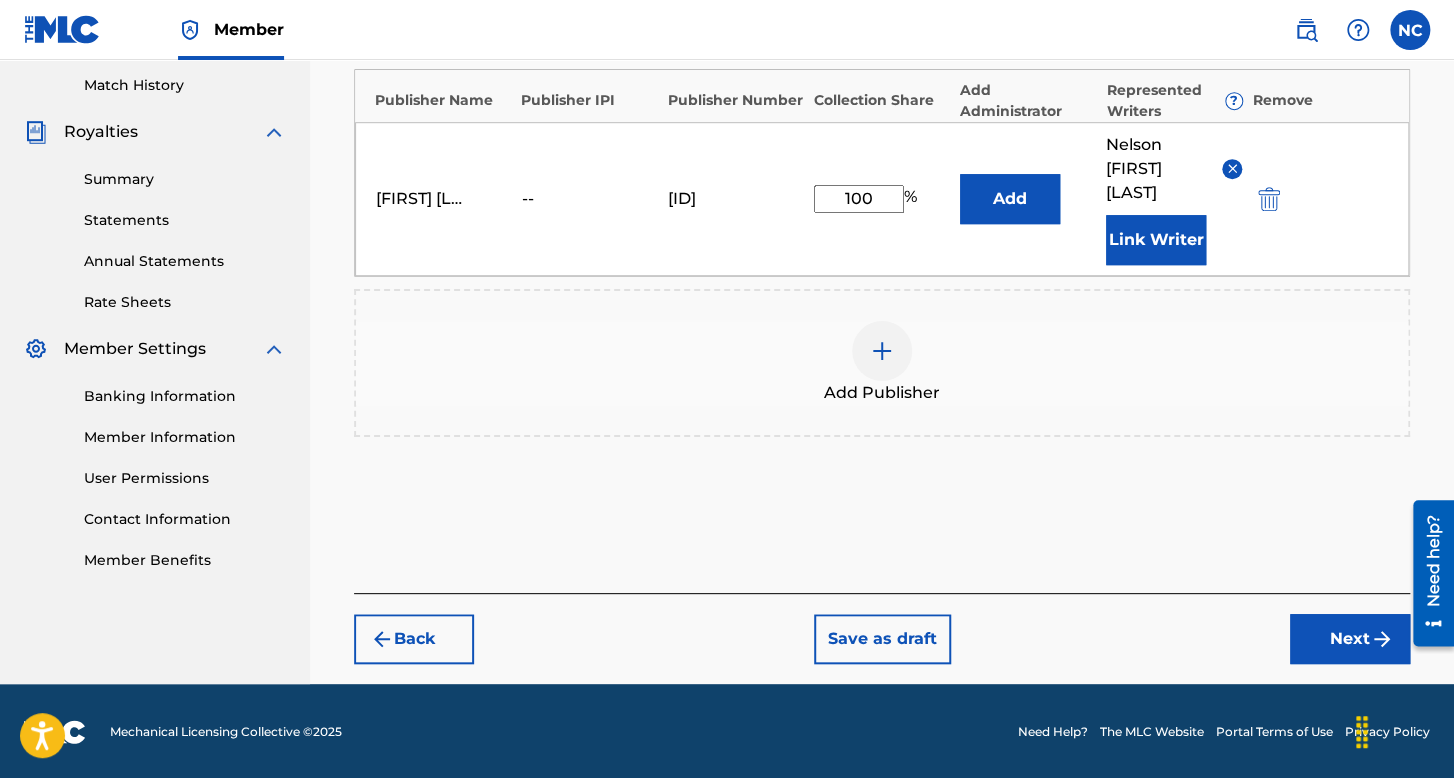 click on "Next" at bounding box center (1350, 639) 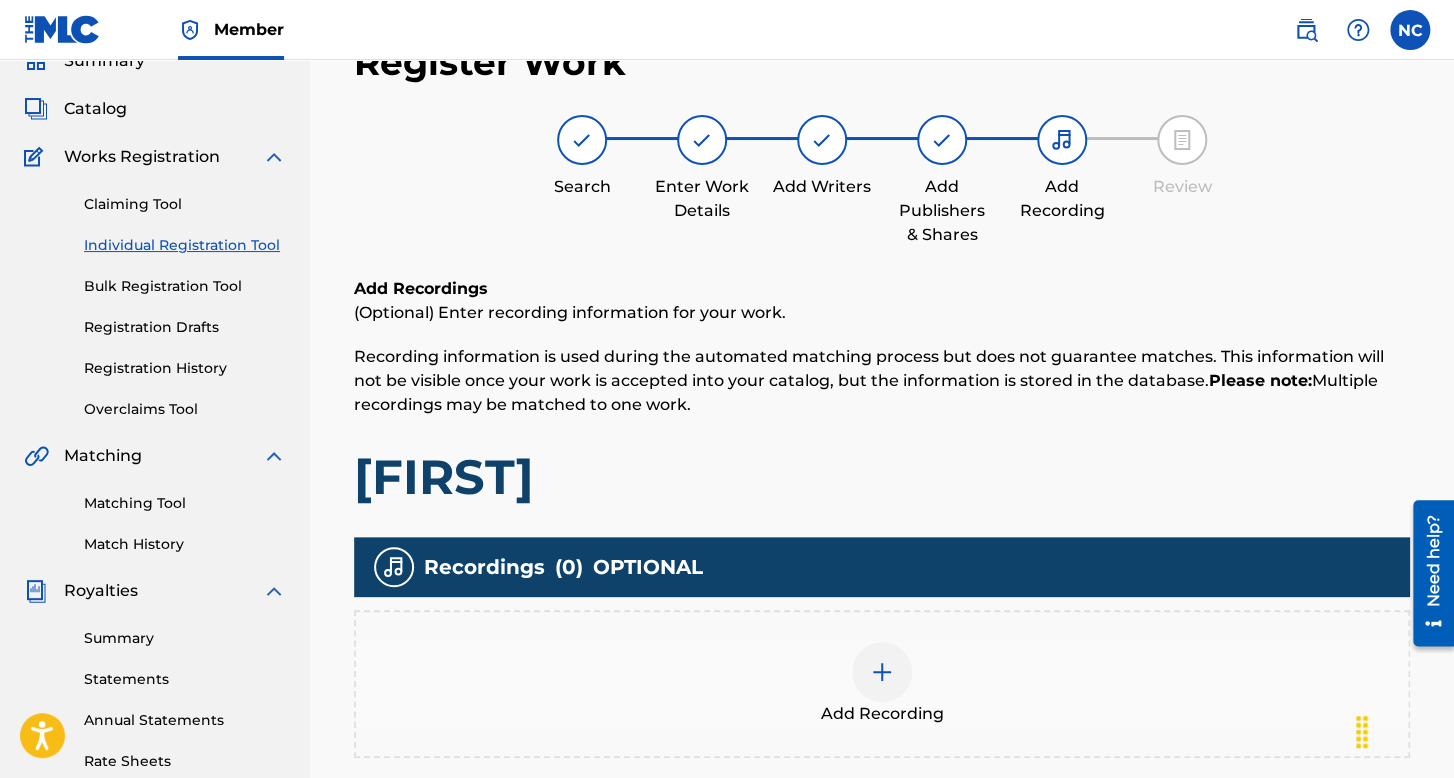 scroll, scrollTop: 462, scrollLeft: 0, axis: vertical 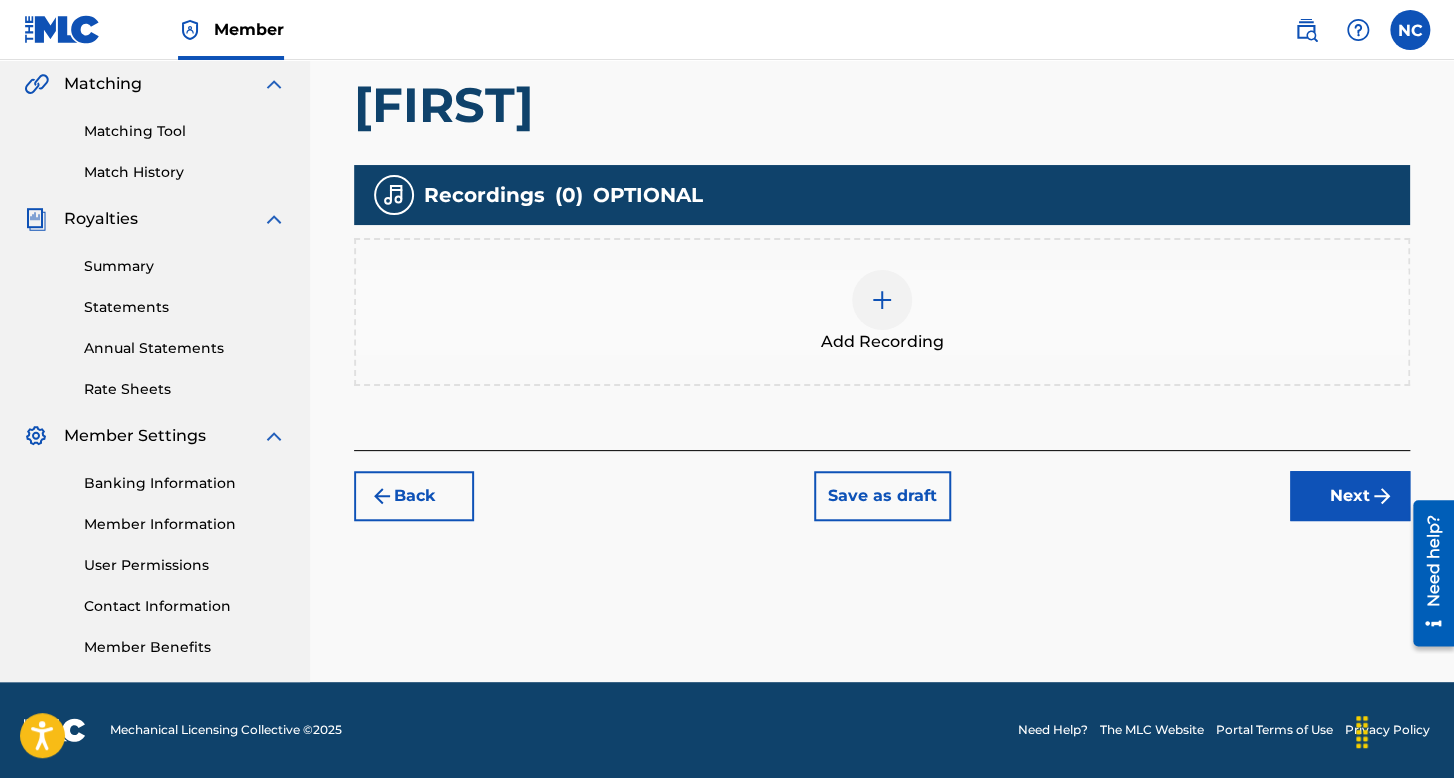 click on "Add Recording" at bounding box center (882, 312) 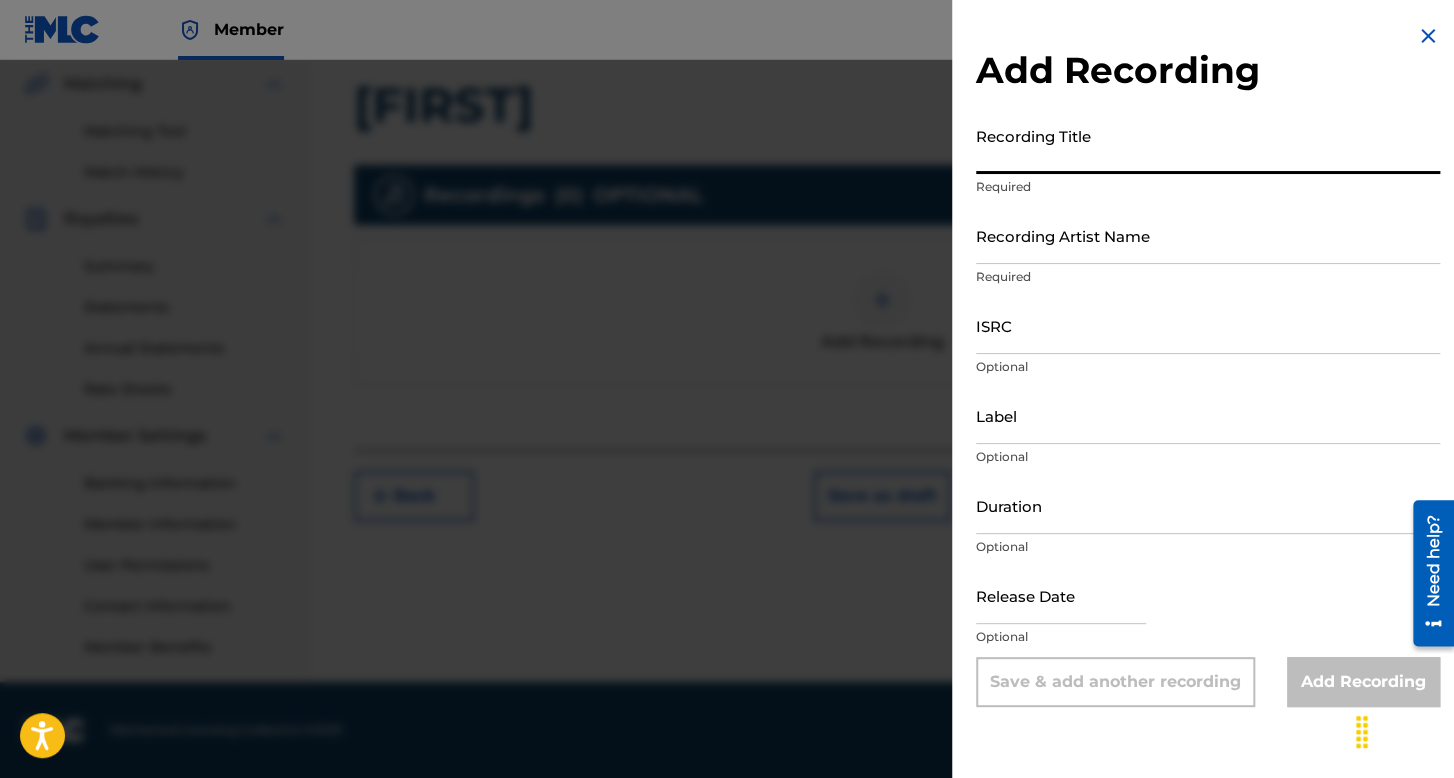 click on "Recording Title" at bounding box center (1208, 145) 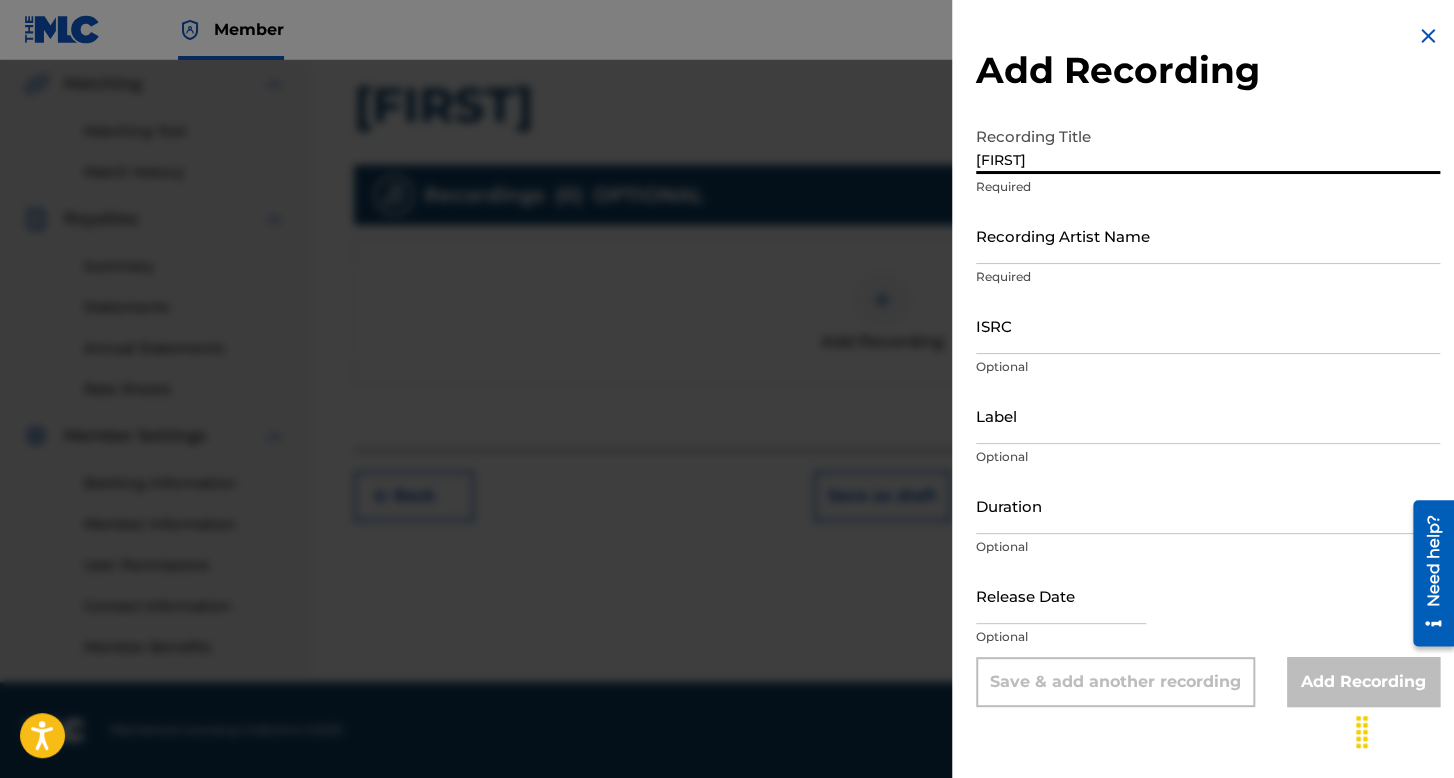 type on "[FIRST]" 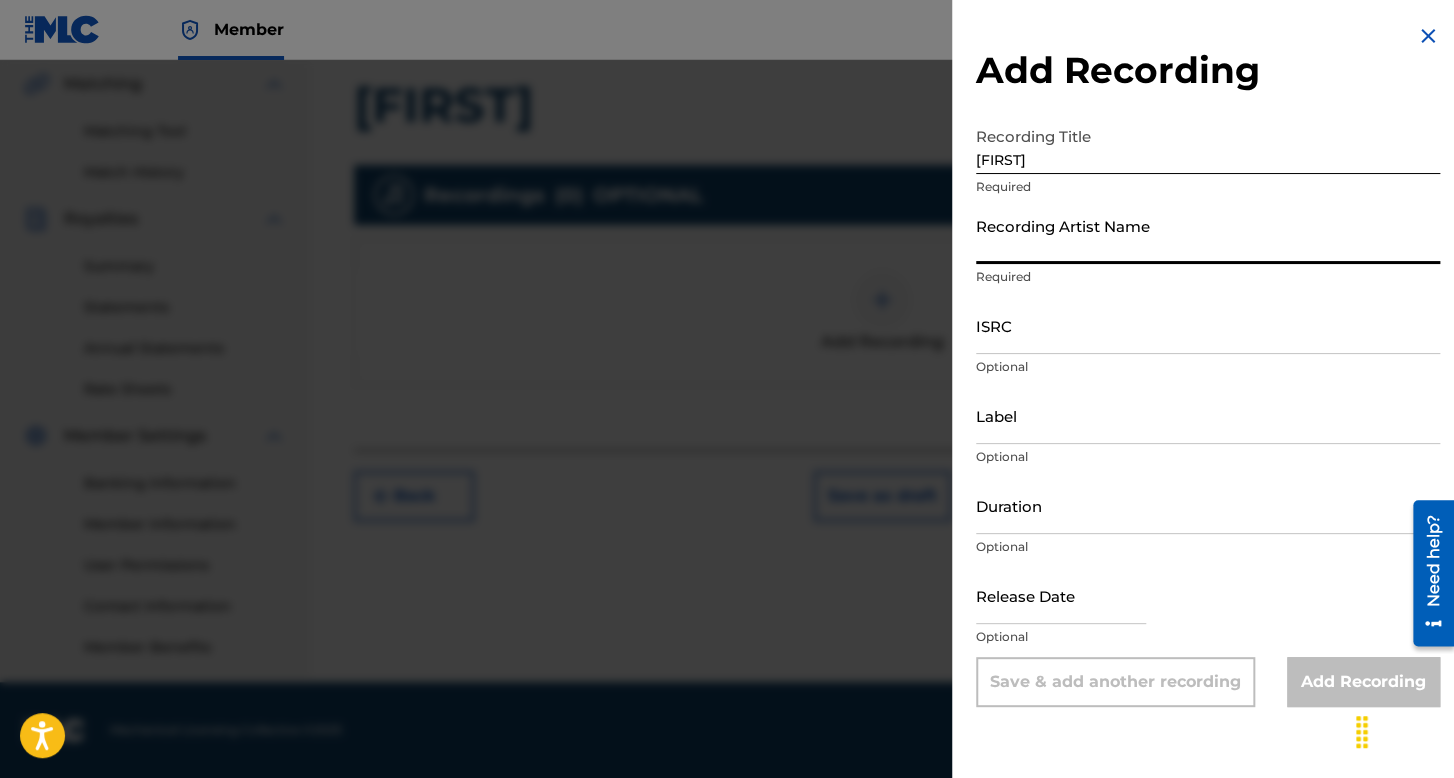 click on "Recording Artist Name" at bounding box center (1208, 235) 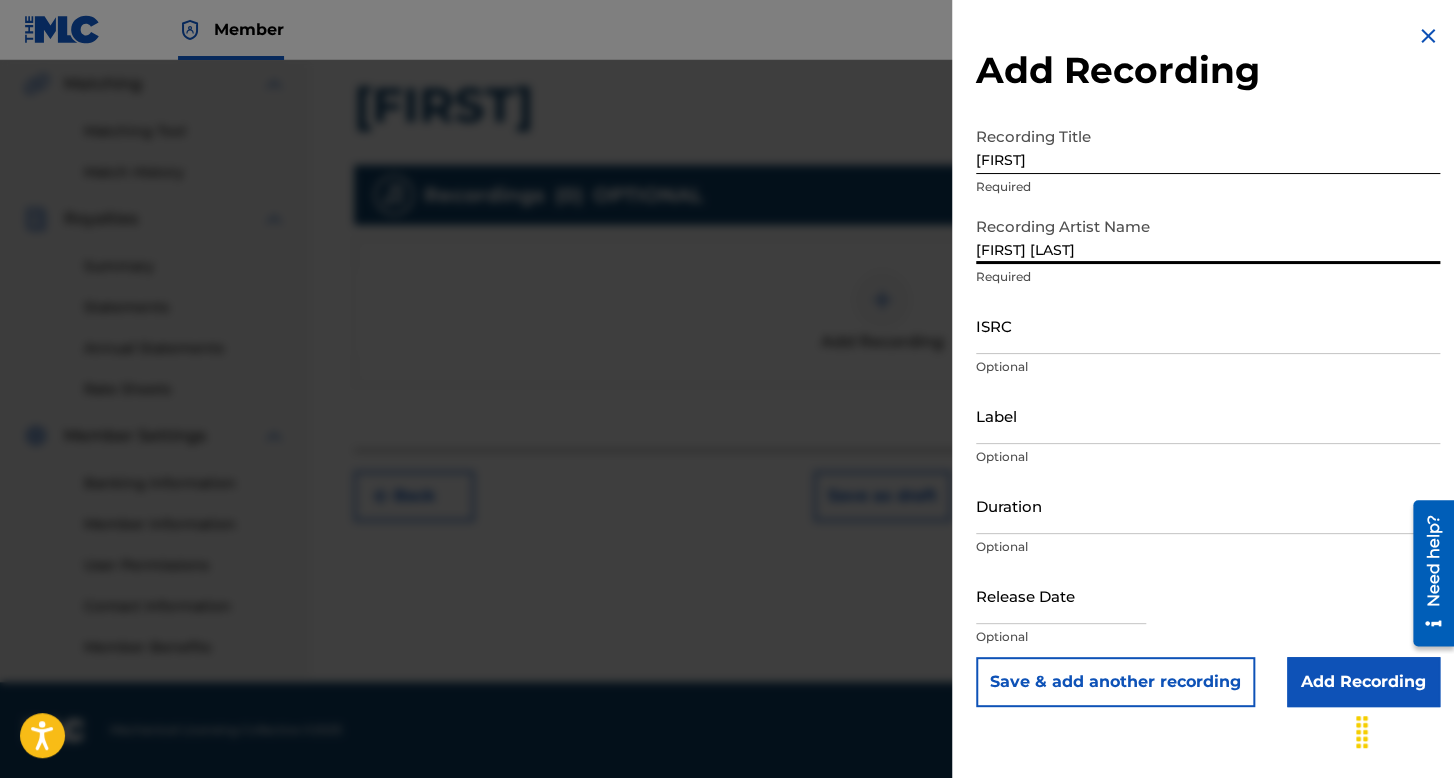 click on "ISRC" at bounding box center [1208, 325] 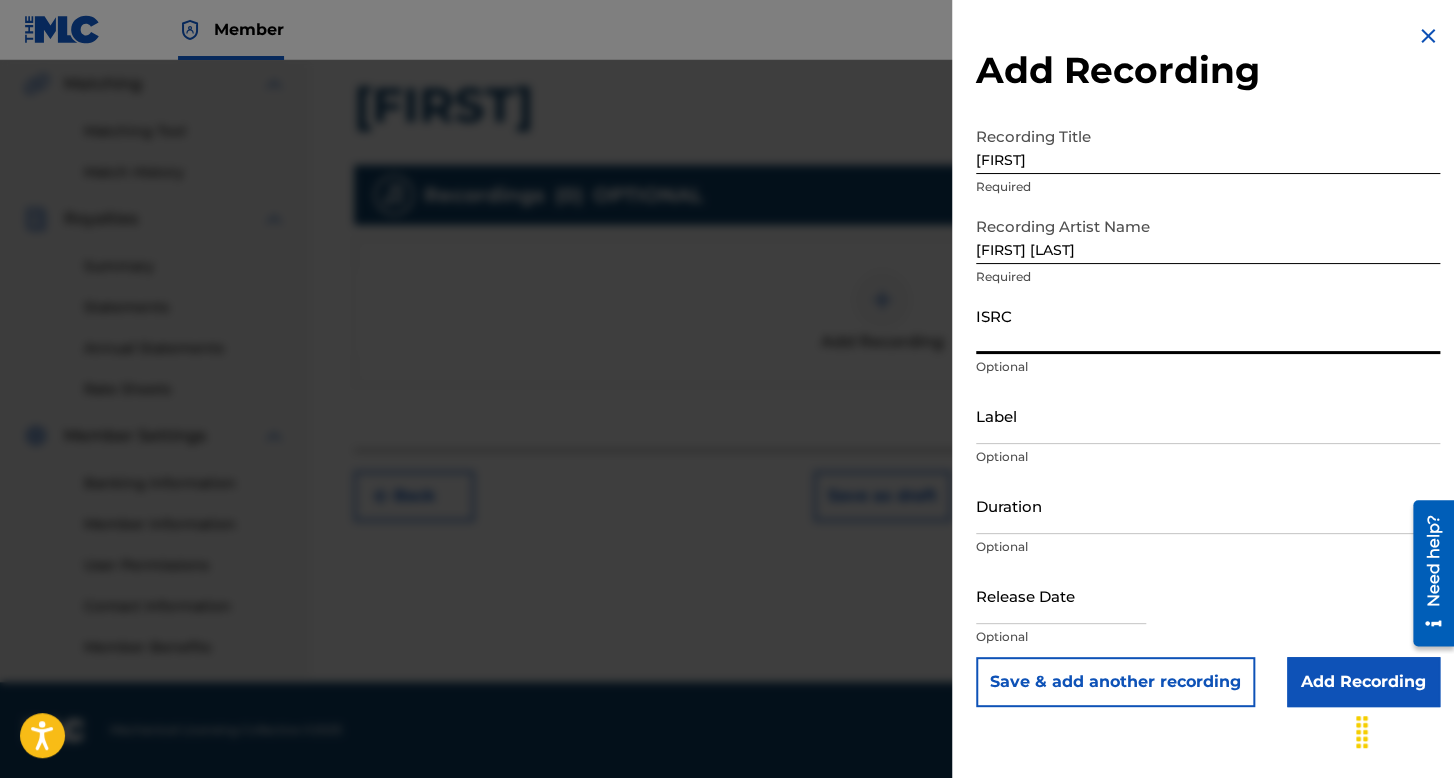 paste on "[ID]" 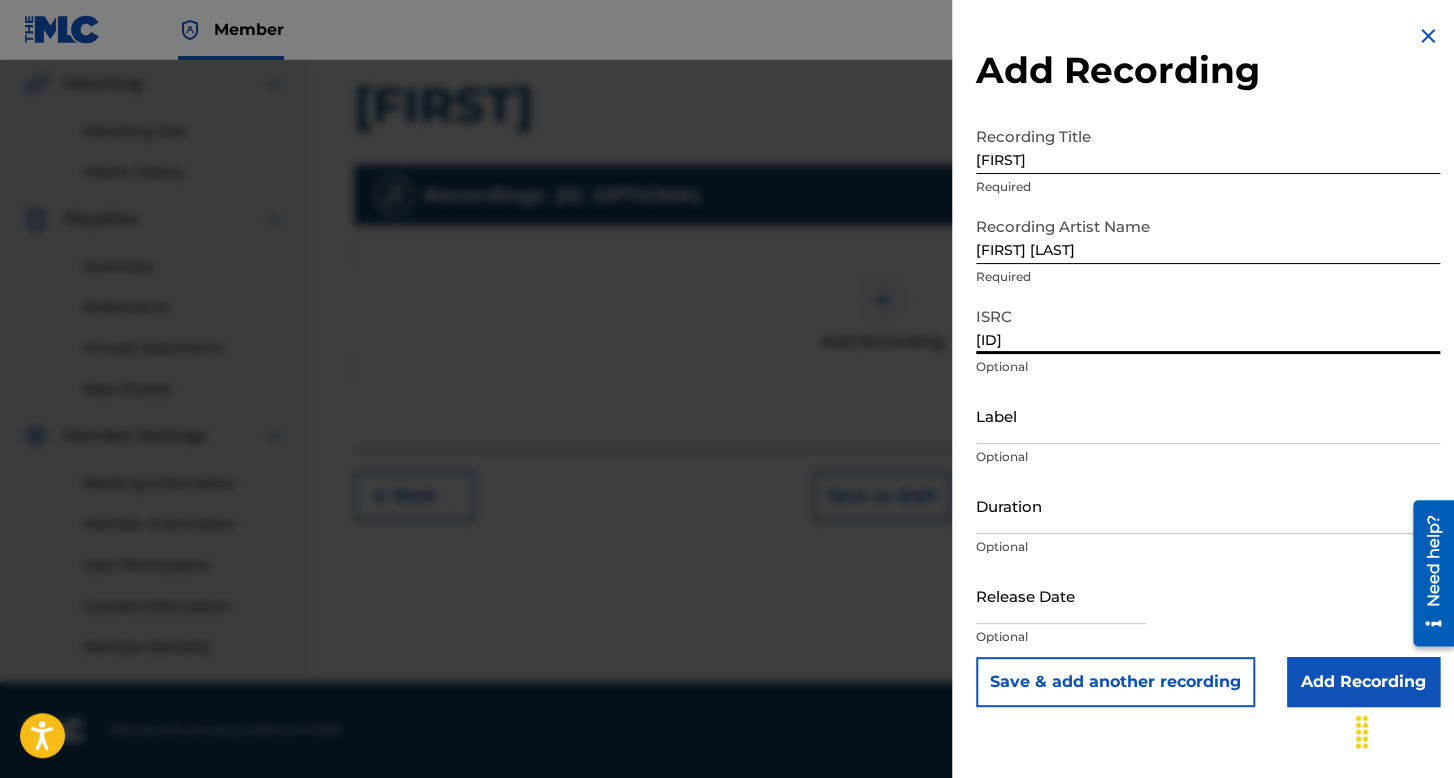 type on "[ID]" 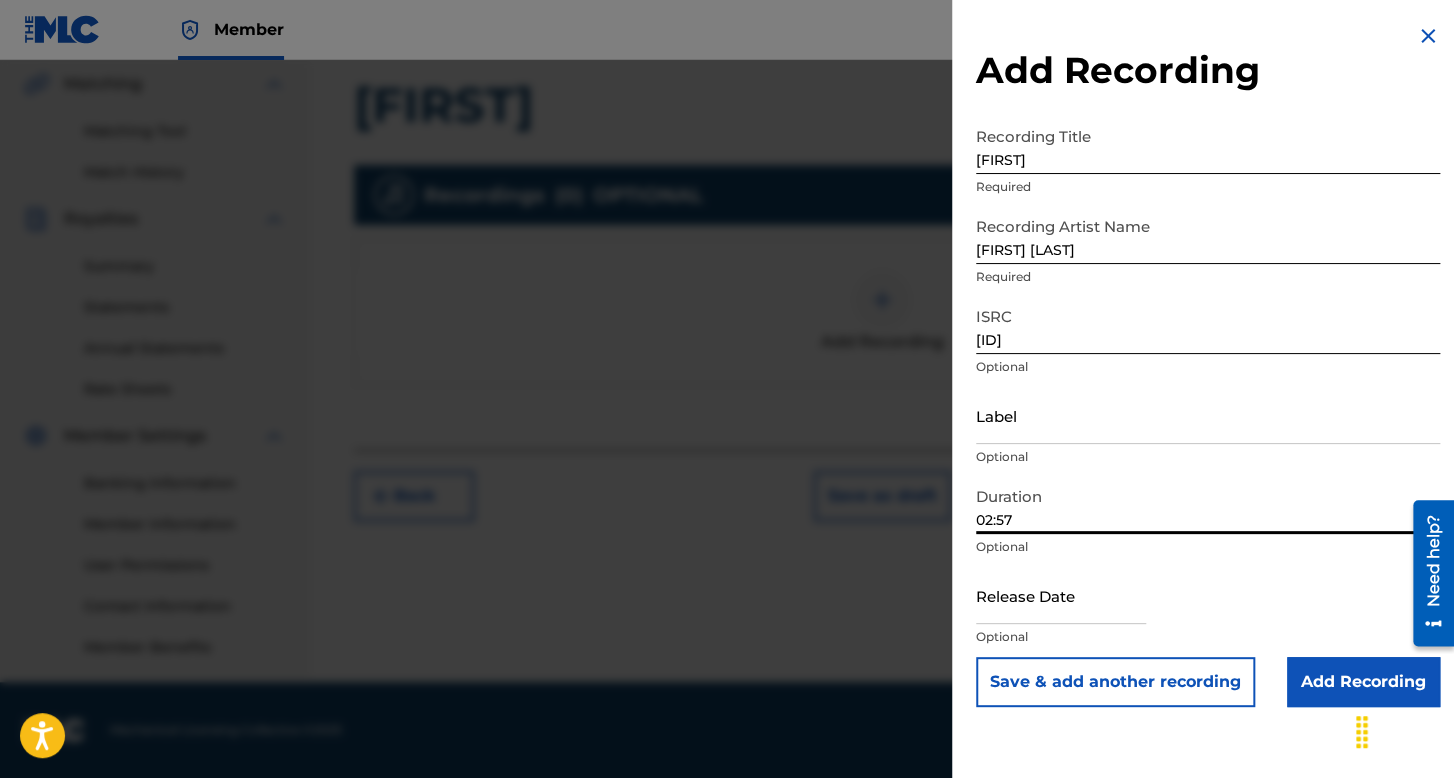 type on "02:57" 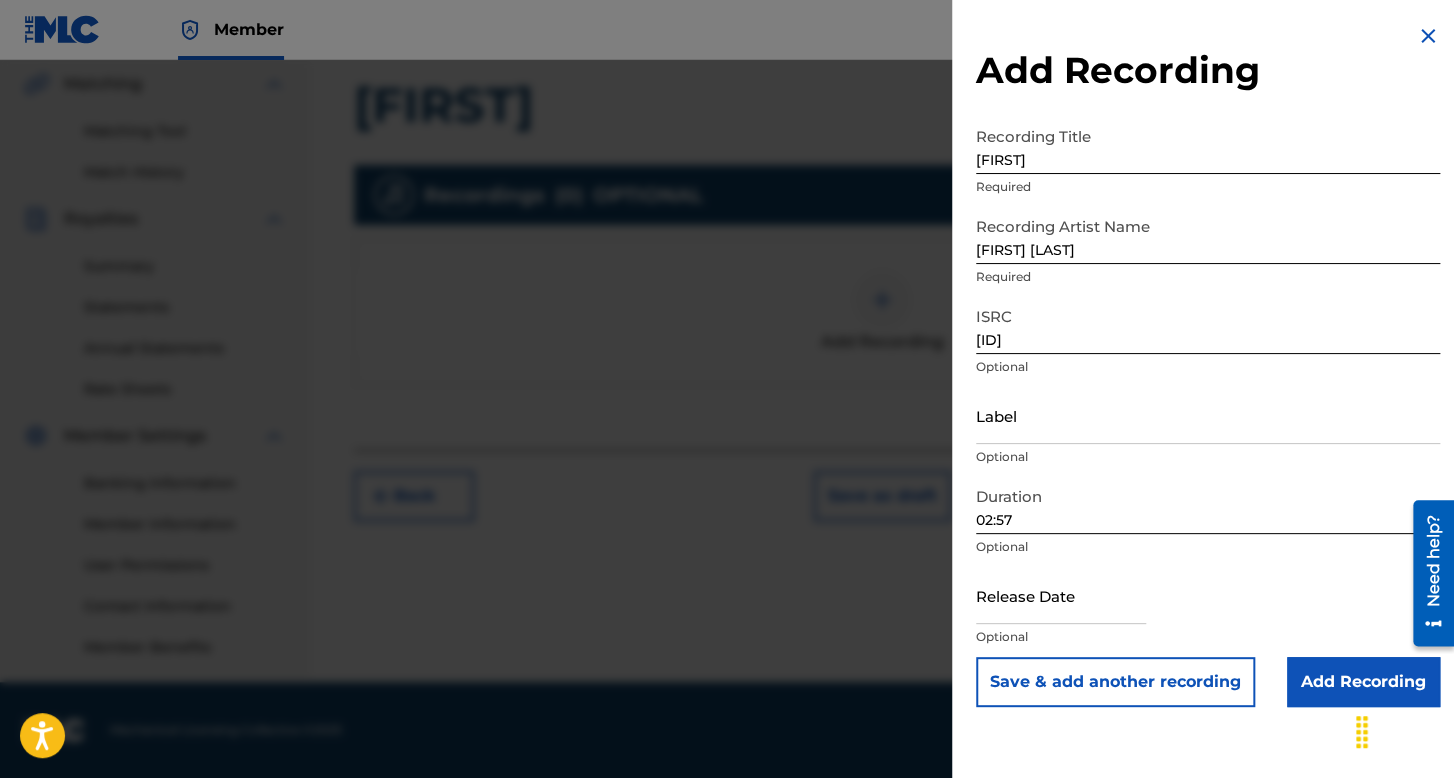 click at bounding box center (1061, 597) 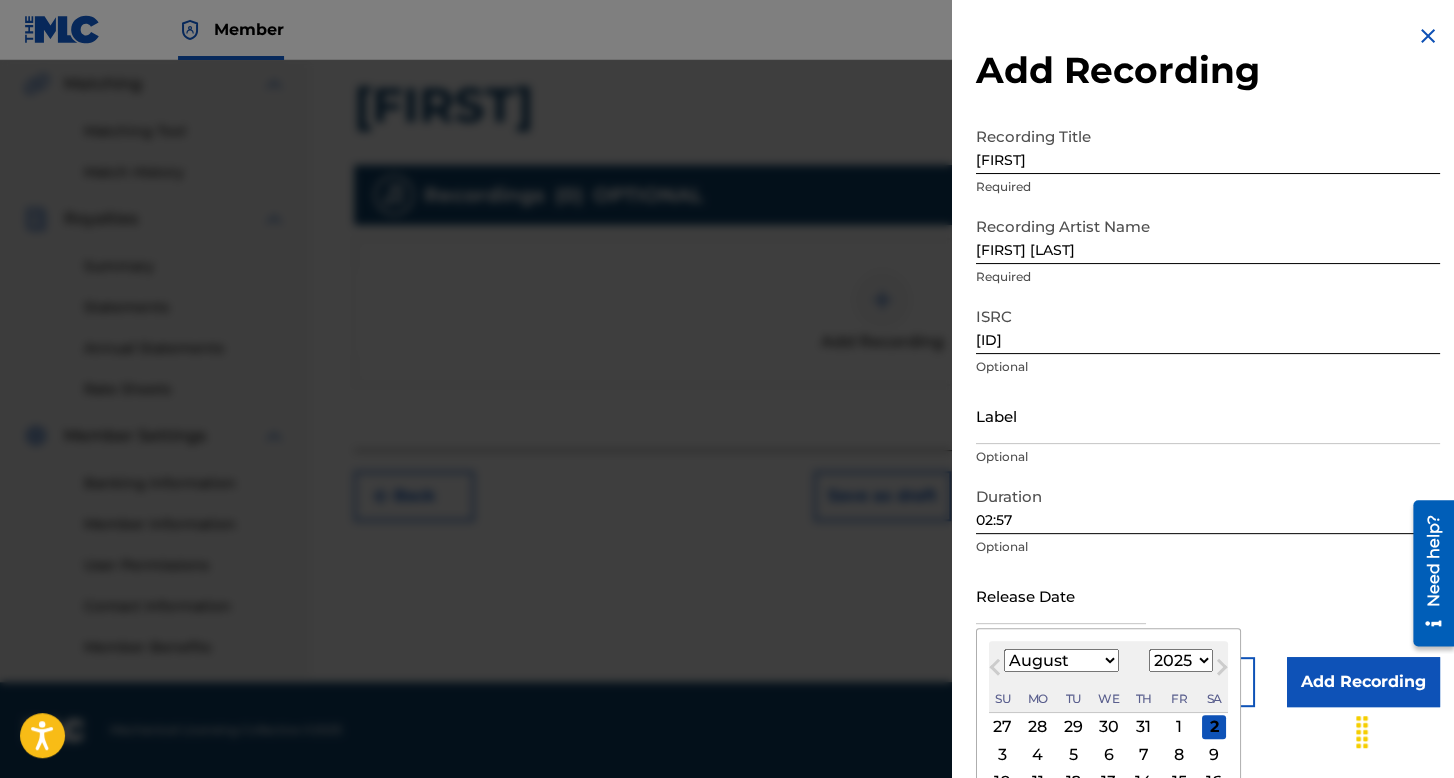 scroll, scrollTop: 139, scrollLeft: 0, axis: vertical 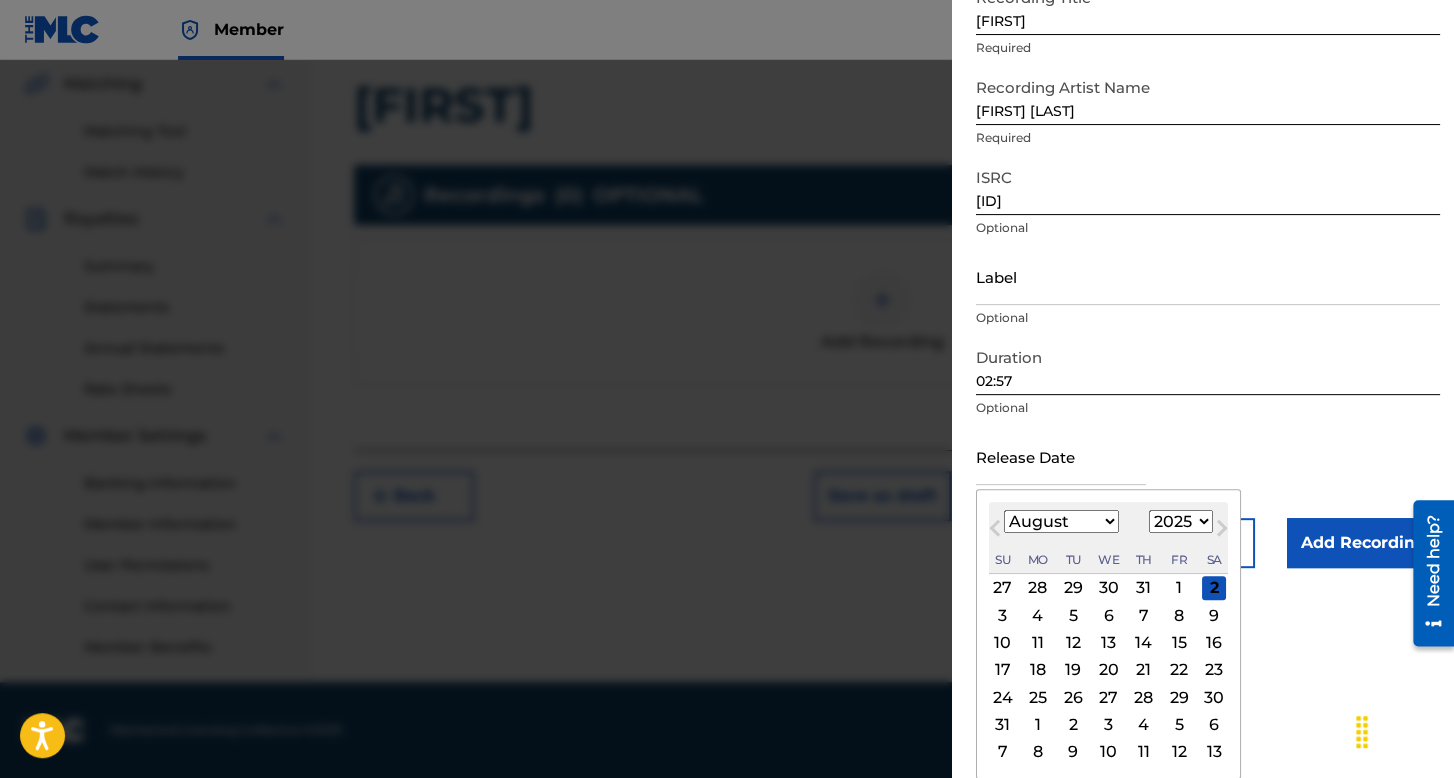 click on "January February March April May June July August September October November December" at bounding box center [1061, 521] 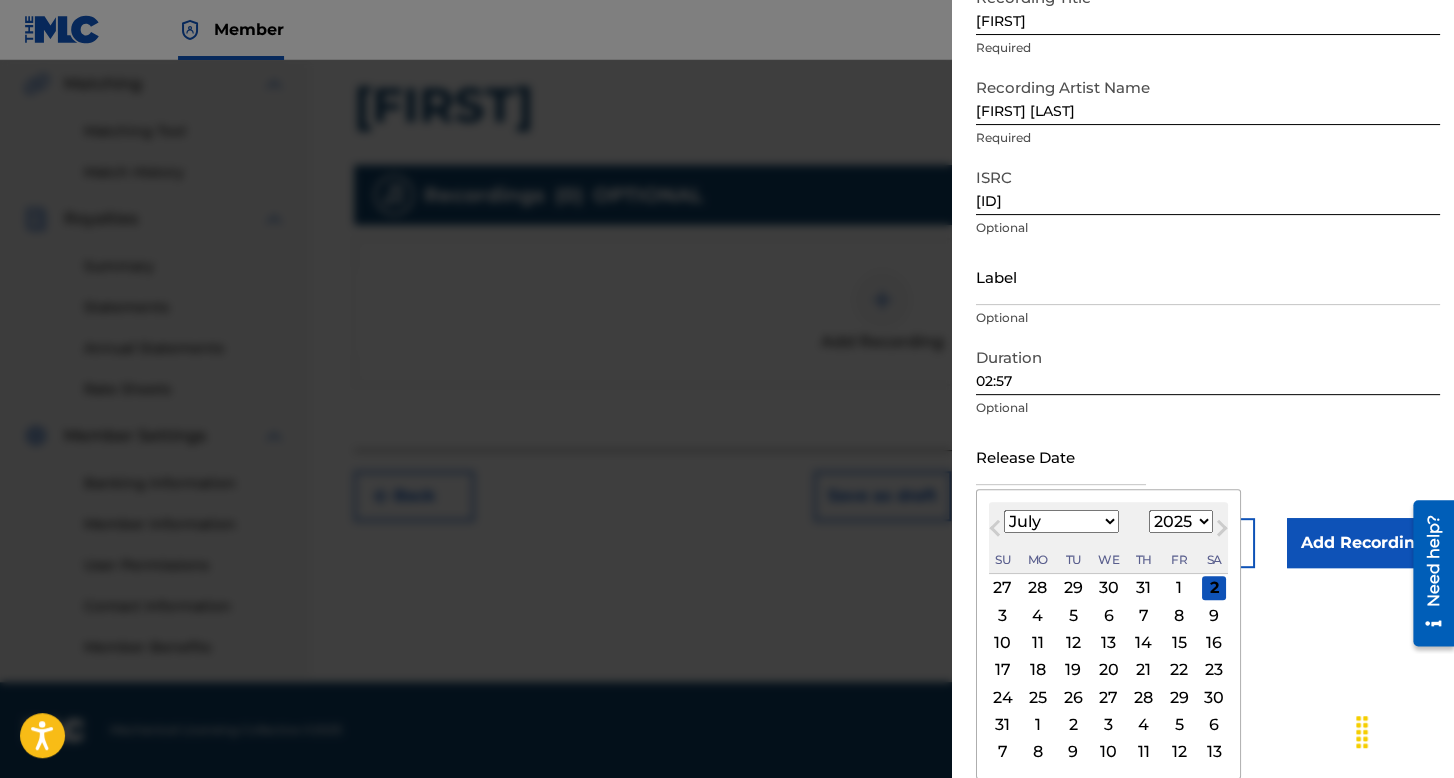 click on "January February March April May June July August September October November December" at bounding box center [1061, 521] 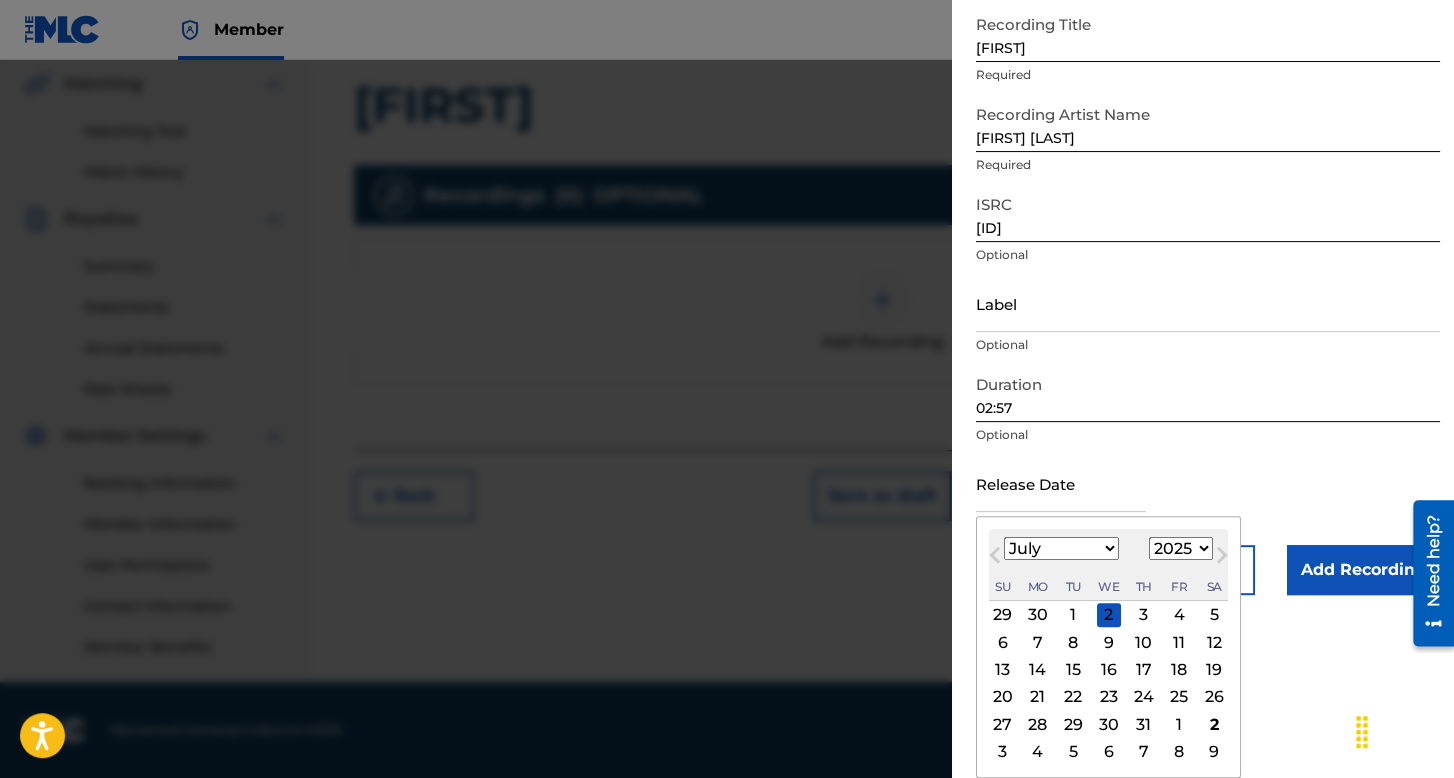 scroll, scrollTop: 112, scrollLeft: 0, axis: vertical 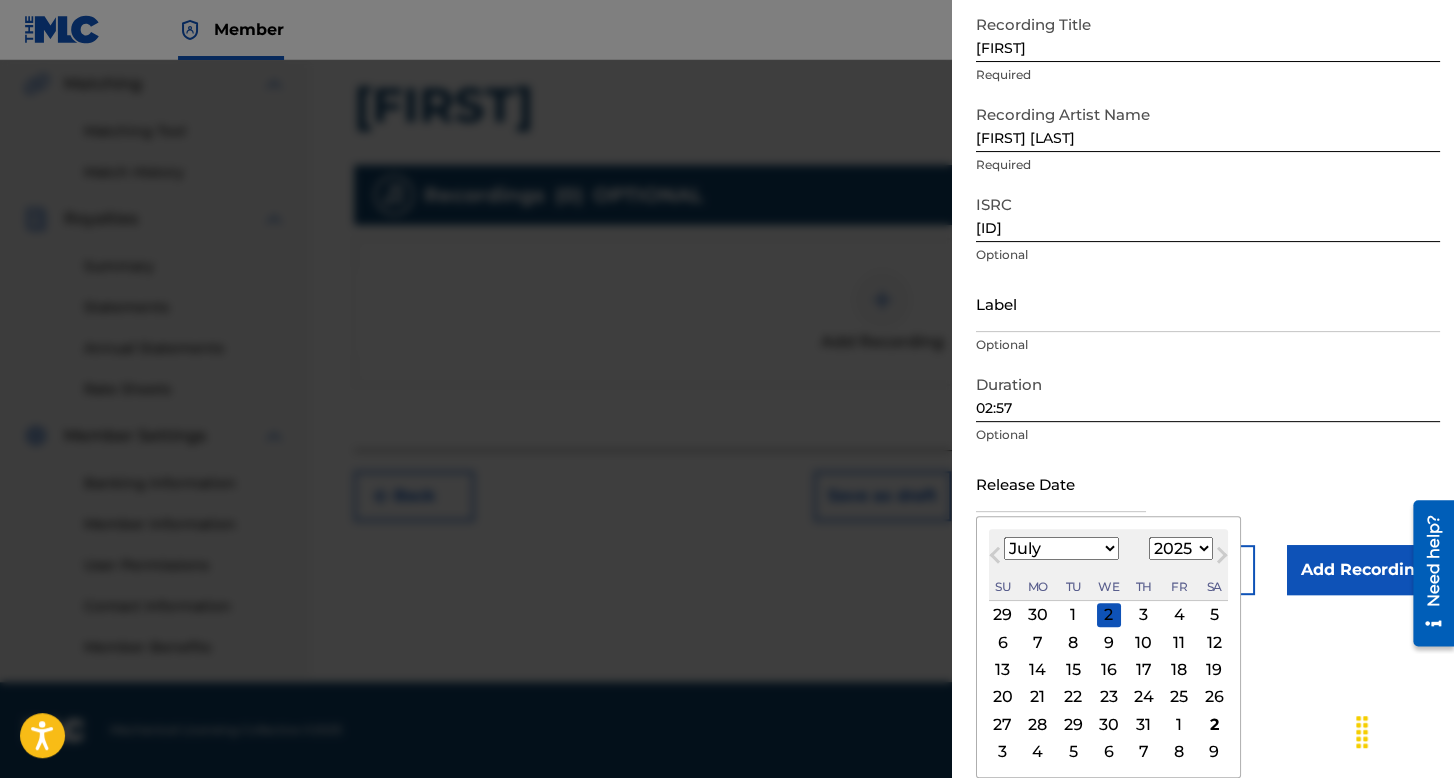 click on "1899 1900 1901 1902 1903 1904 1905 1906 1907 1908 1909 1910 1911 1912 1913 1914 1915 1916 1917 1918 1919 1920 1921 1922 1923 1924 1925 1926 1927 1928 1929 1930 1931 1932 1933 1934 1935 1936 1937 1938 1939 1940 1941 1942 1943 1944 1945 1946 1947 1948 1949 1950 1951 1952 1953 1954 1955 1956 1957 1958 1959 1960 1961 1962 1963 1964 1965 1966 1967 1968 1969 1970 1971 1972 1973 1974 1975 1976 1977 1978 1979 1980 1981 1982 1983 1984 1985 1986 1987 1988 1989 1990 1991 1992 1993 1994 1995 1996 1997 1998 1999 2000 2001 2002 2003 2004 2005 2006 2007 2008 2009 2010 2011 2012 2013 2014 2015 2016 2017 2018 2019 2020 2021 2022 2023 2024 2025 2026 2027 2028 2029 2030 2031 2032 2033 2034 2035 2036 2037 2038 2039 2040 2041 2042 2043 2044 2045 2046 2047 2048 2049 2050 2051 2052 2053 2054 2055 2056 2057 2058 2059 2060 2061 2062 2063 2064 2065 2066 2067 2068 2069 2070 2071 2072 2073 2074 2075 2076 2077 2078 2079 2080 2081 2082 2083 2084 2085 2086 2087 2088 2089 2090 2091 2092 2093 2094 2095 2096 2097 2098 2099 2100" at bounding box center [1181, 548] 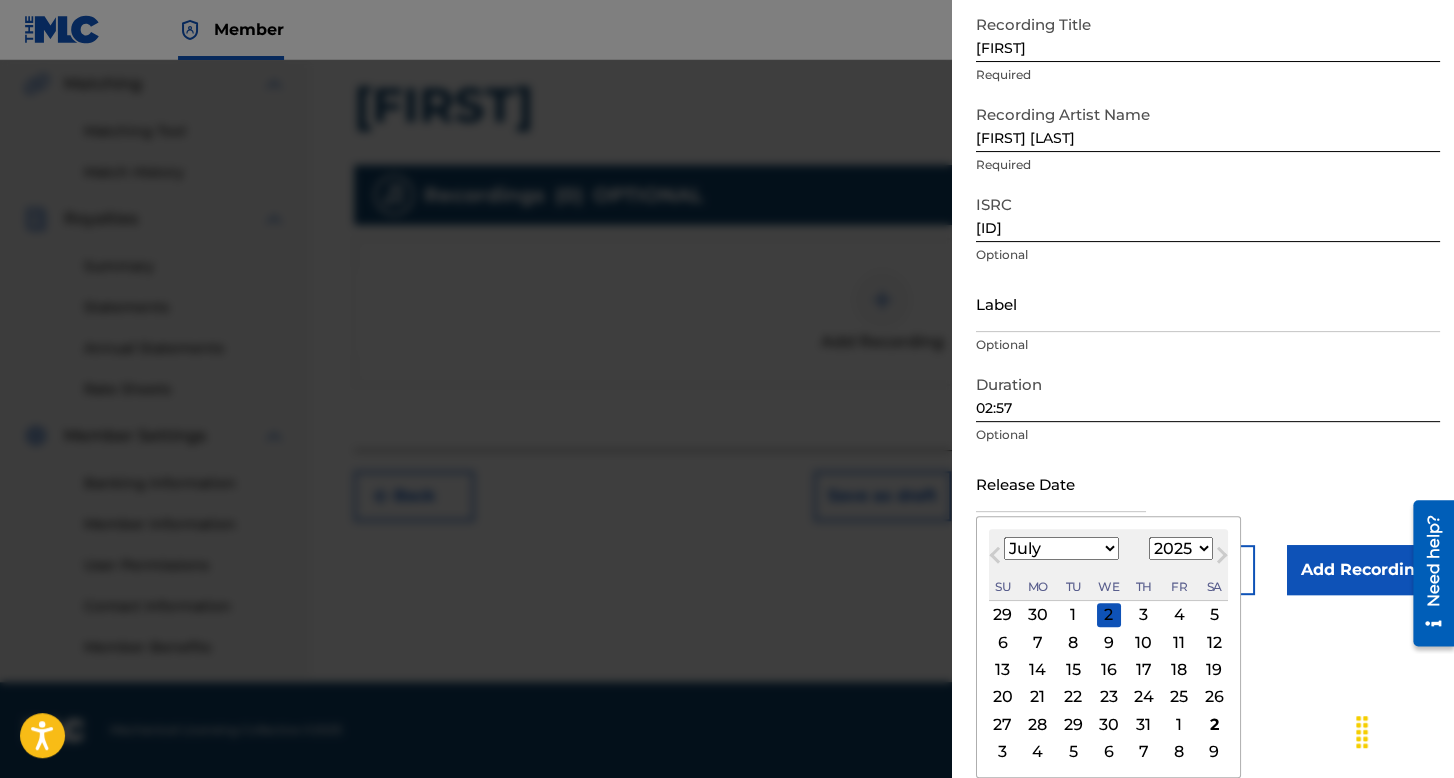select on "2023" 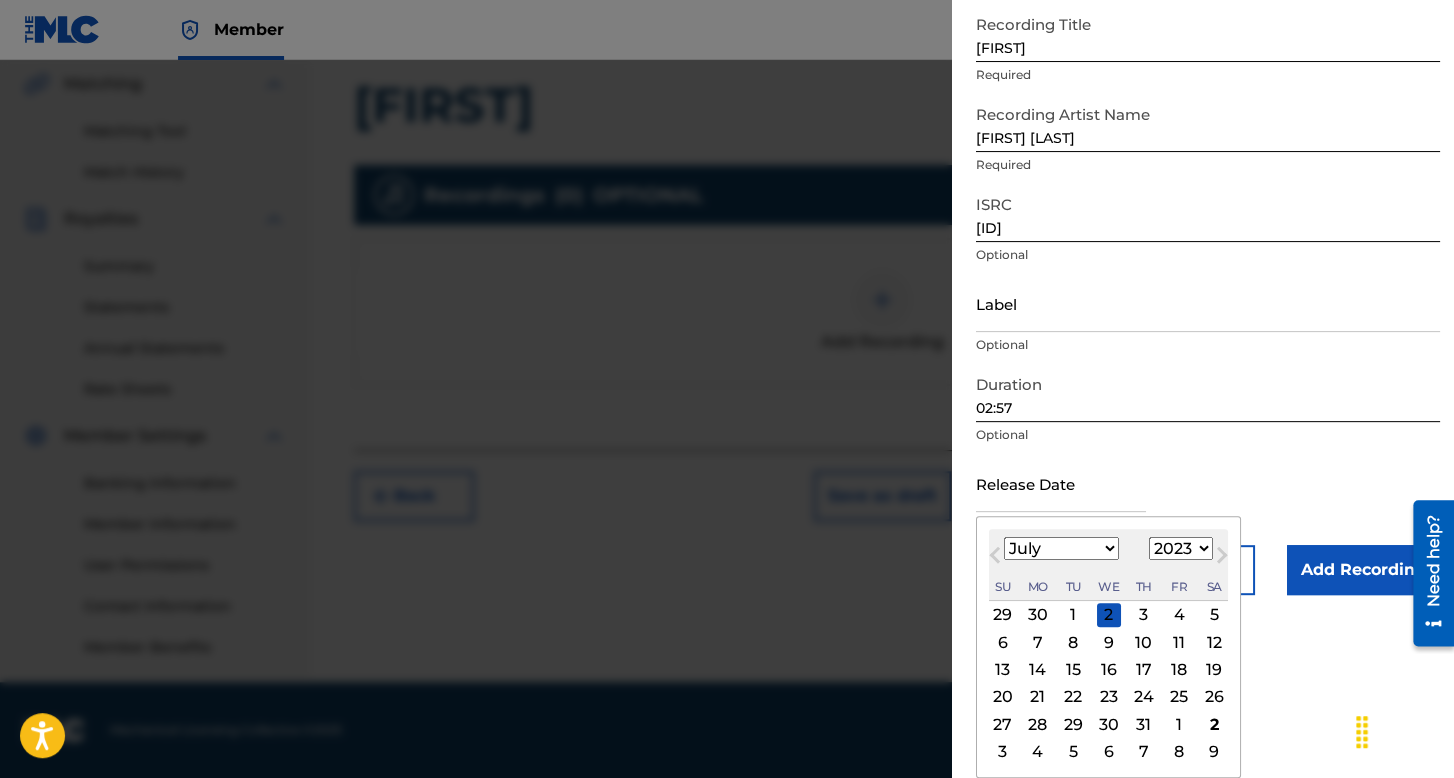 click on "1899 1900 1901 1902 1903 1904 1905 1906 1907 1908 1909 1910 1911 1912 1913 1914 1915 1916 1917 1918 1919 1920 1921 1922 1923 1924 1925 1926 1927 1928 1929 1930 1931 1932 1933 1934 1935 1936 1937 1938 1939 1940 1941 1942 1943 1944 1945 1946 1947 1948 1949 1950 1951 1952 1953 1954 1955 1956 1957 1958 1959 1960 1961 1962 1963 1964 1965 1966 1967 1968 1969 1970 1971 1972 1973 1974 1975 1976 1977 1978 1979 1980 1981 1982 1983 1984 1985 1986 1987 1988 1989 1990 1991 1992 1993 1994 1995 1996 1997 1998 1999 2000 2001 2002 2003 2004 2005 2006 2007 2008 2009 2010 2011 2012 2013 2014 2015 2016 2017 2018 2019 2020 2021 2022 2023 2024 2025 2026 2027 2028 2029 2030 2031 2032 2033 2034 2035 2036 2037 2038 2039 2040 2041 2042 2043 2044 2045 2046 2047 2048 2049 2050 2051 2052 2053 2054 2055 2056 2057 2058 2059 2060 2061 2062 2063 2064 2065 2066 2067 2068 2069 2070 2071 2072 2073 2074 2075 2076 2077 2078 2079 2080 2081 2082 2083 2084 2085 2086 2087 2088 2089 2090 2091 2092 2093 2094 2095 2096 2097 2098 2099 2100" at bounding box center [1181, 548] 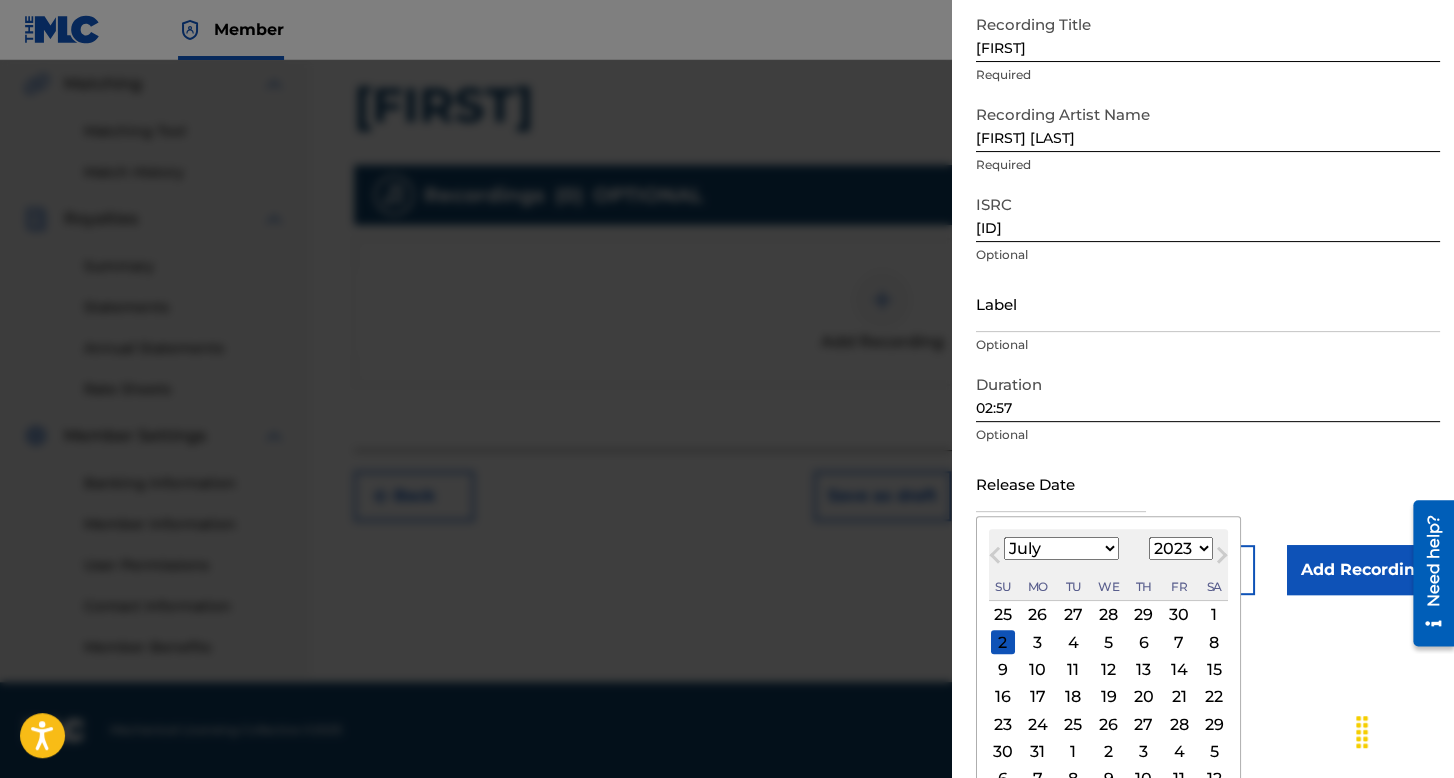 click on "28" at bounding box center [1179, 724] 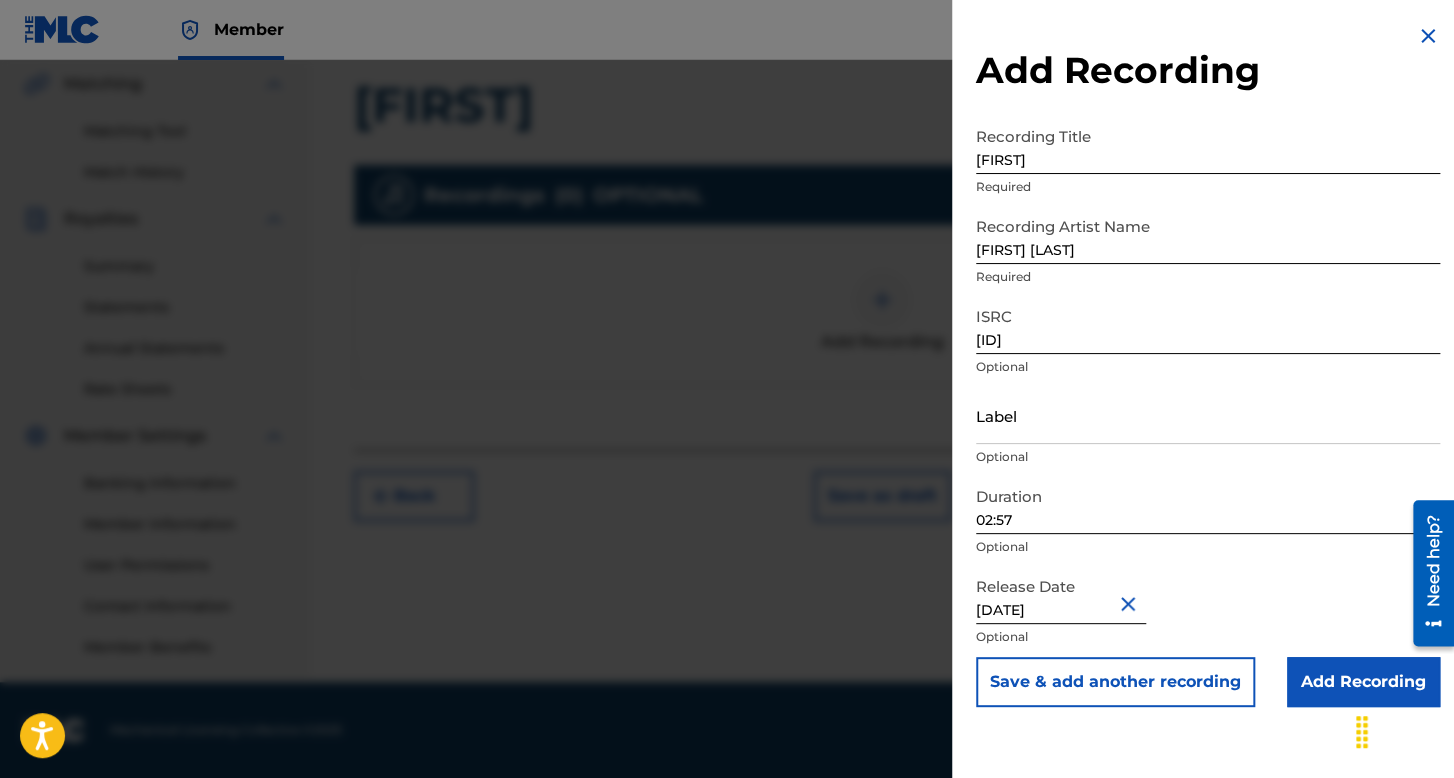 scroll, scrollTop: 0, scrollLeft: 0, axis: both 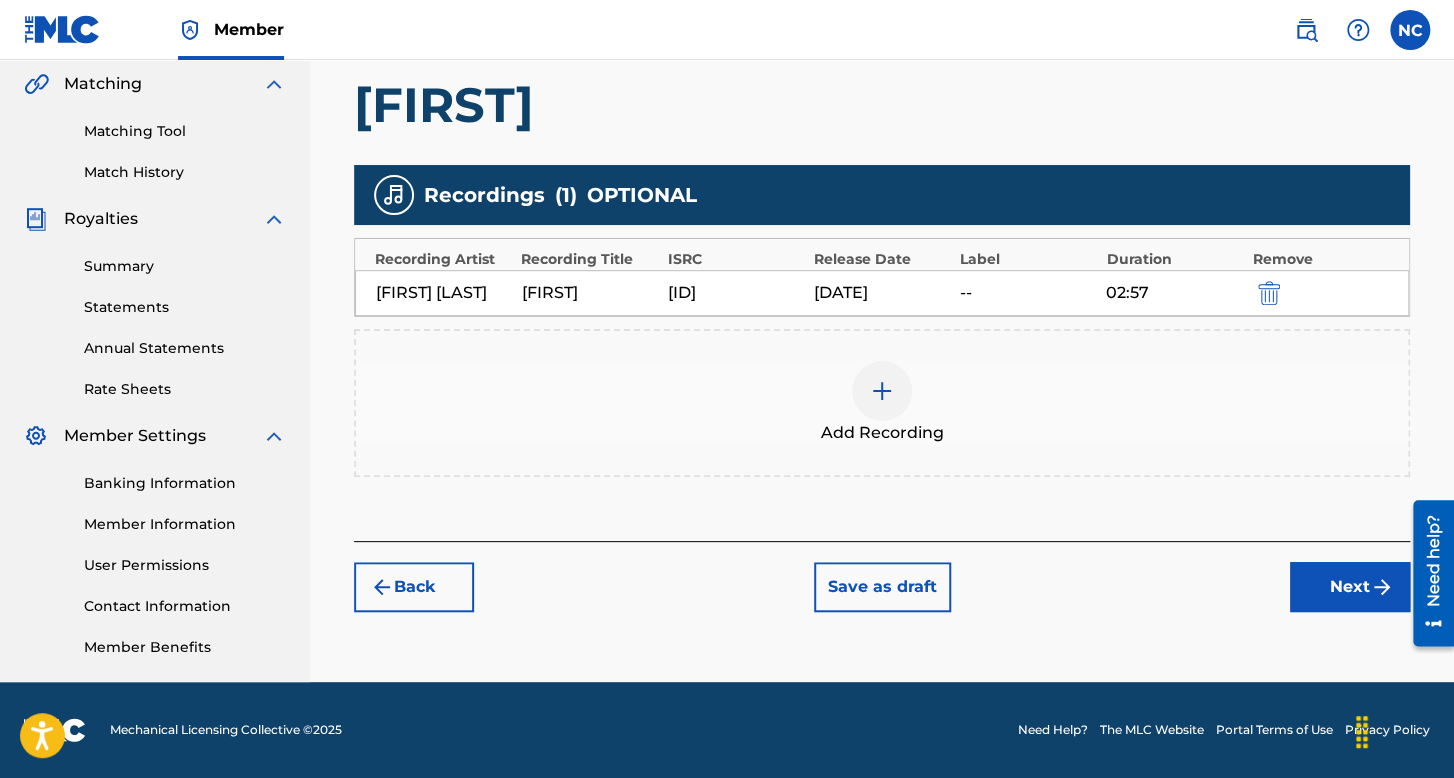 click on "Next" at bounding box center (1350, 587) 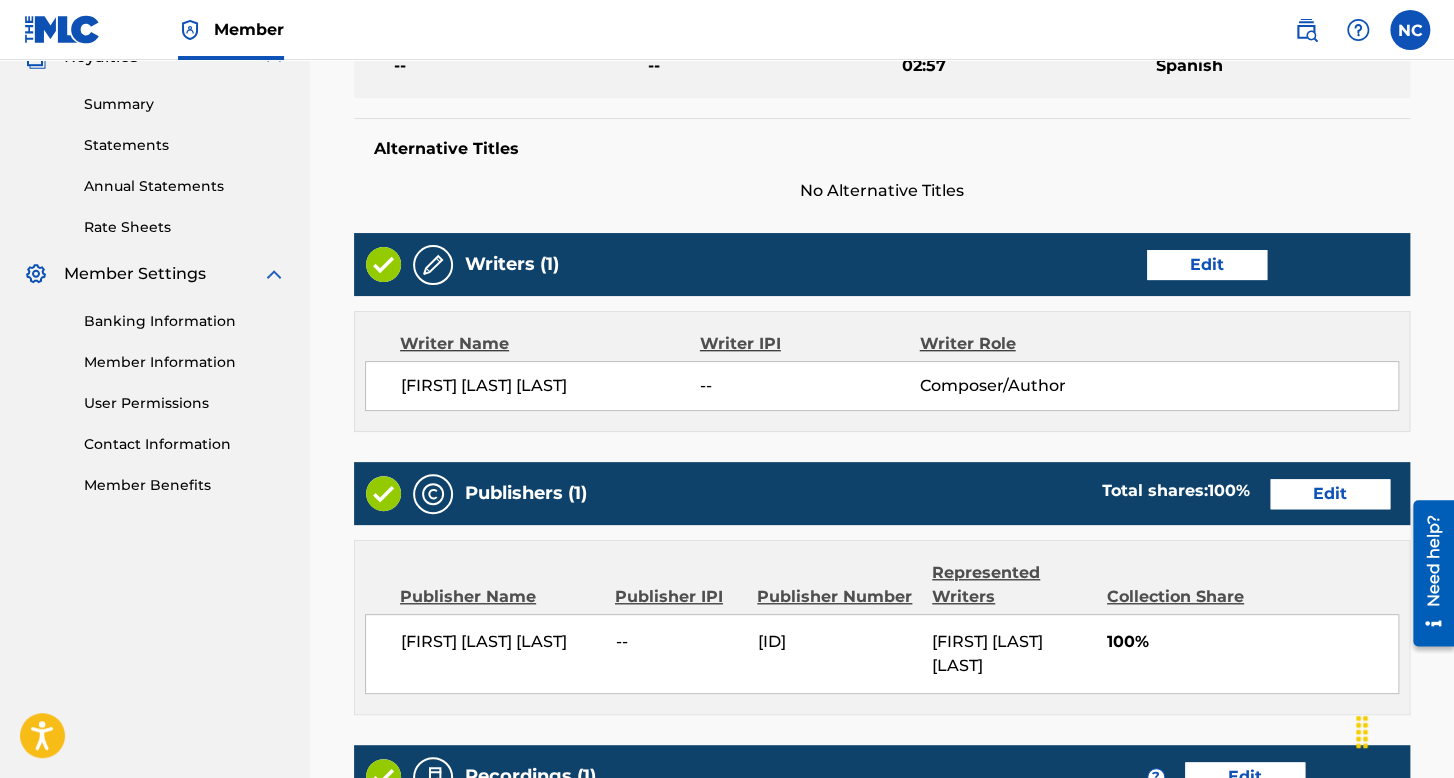 scroll, scrollTop: 999, scrollLeft: 0, axis: vertical 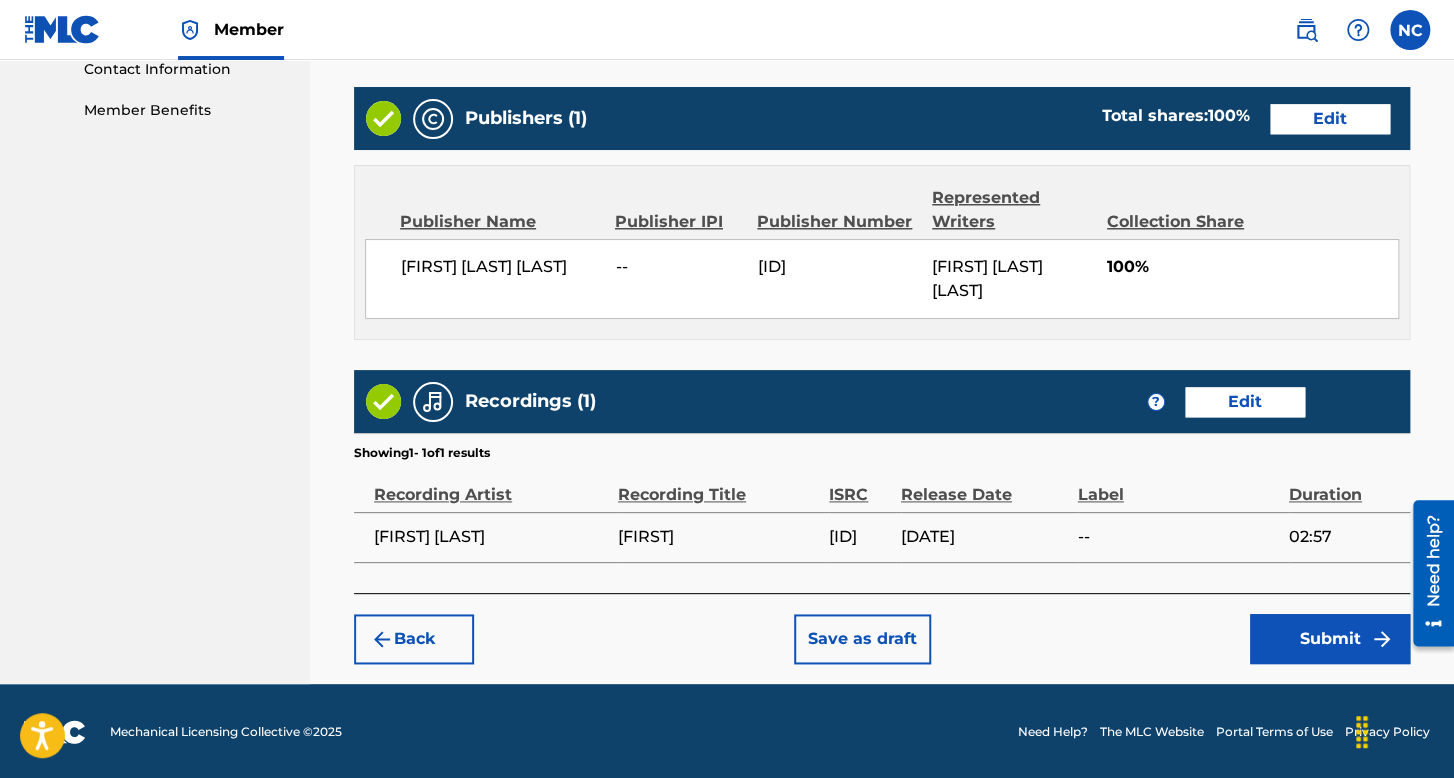 click on "Submit" at bounding box center [1330, 639] 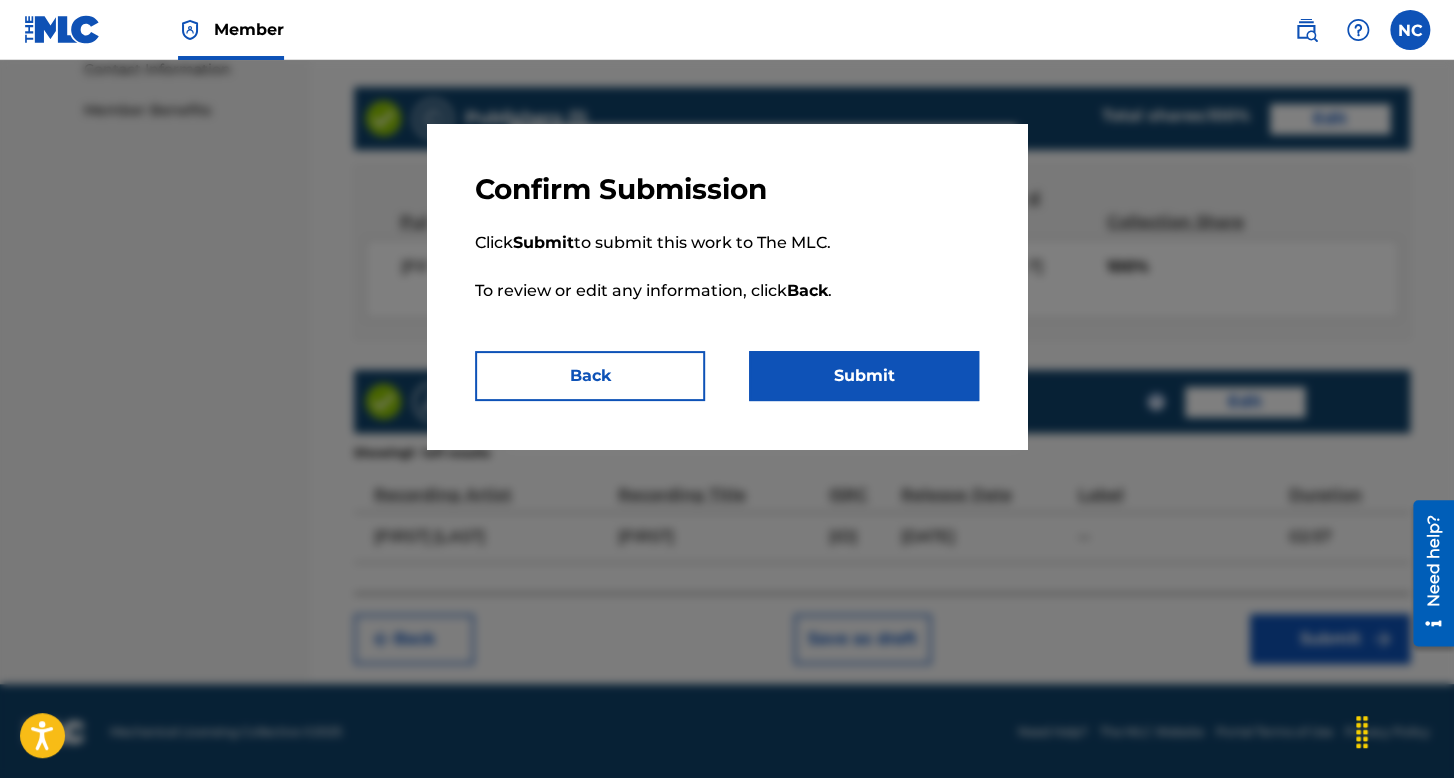 click on "Submit" at bounding box center (864, 376) 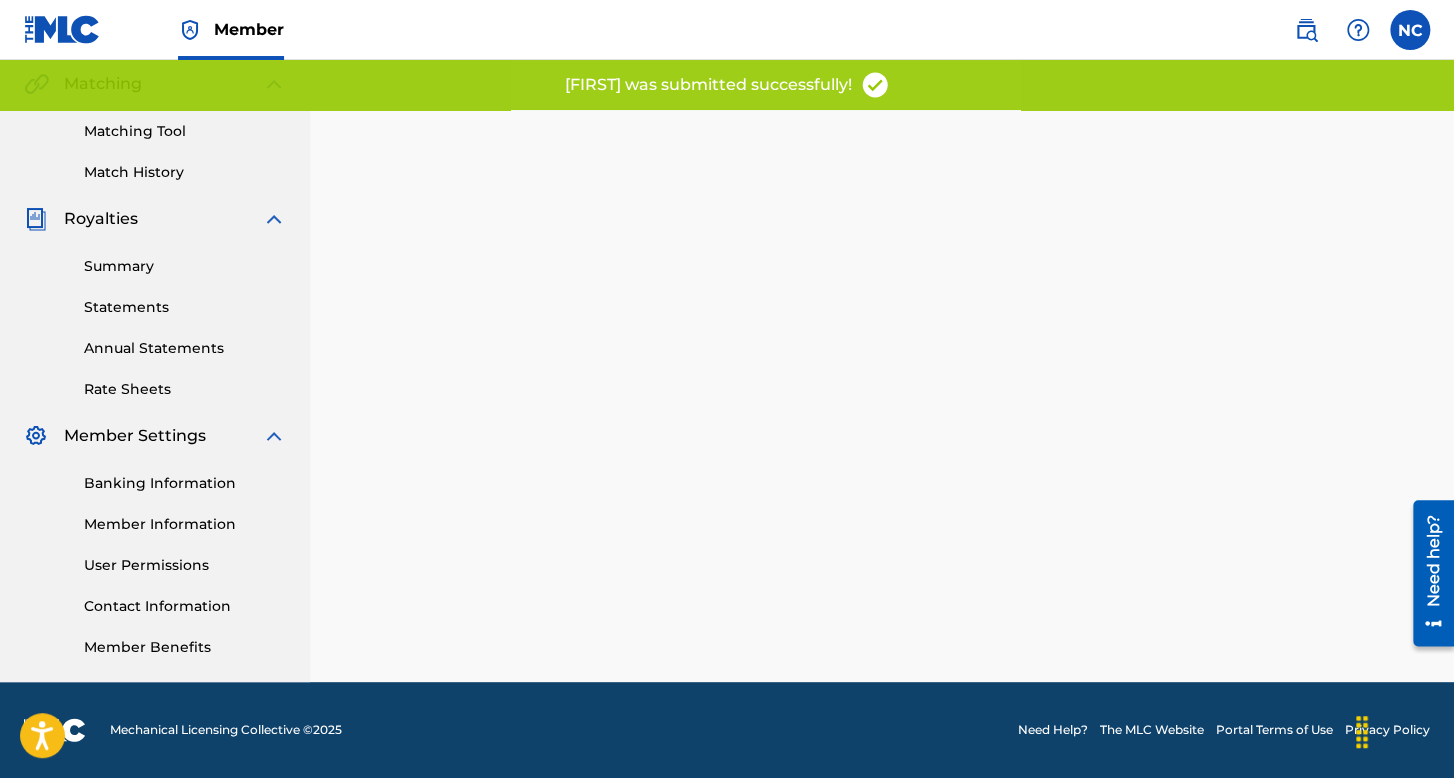 scroll, scrollTop: 0, scrollLeft: 0, axis: both 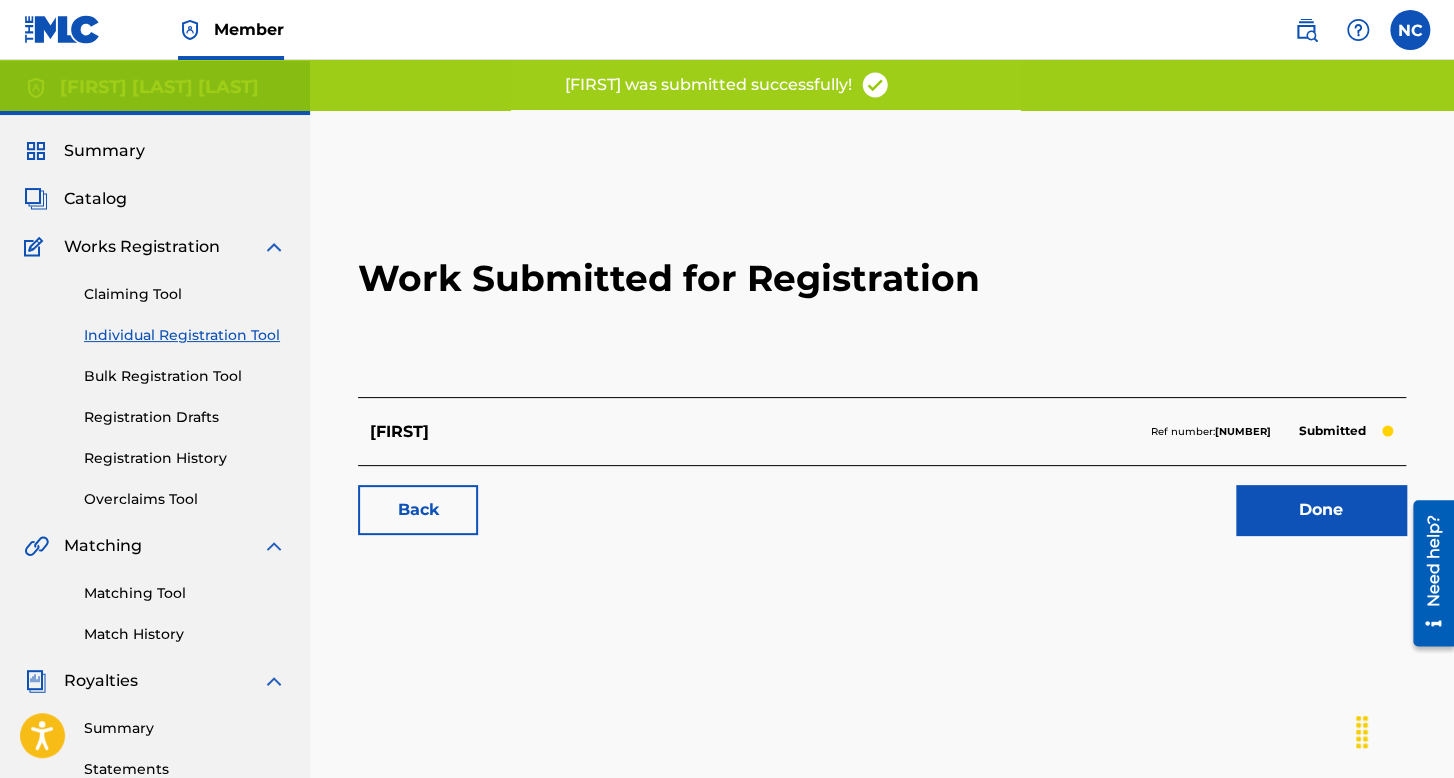 click on "Individual Registration Tool" at bounding box center [185, 335] 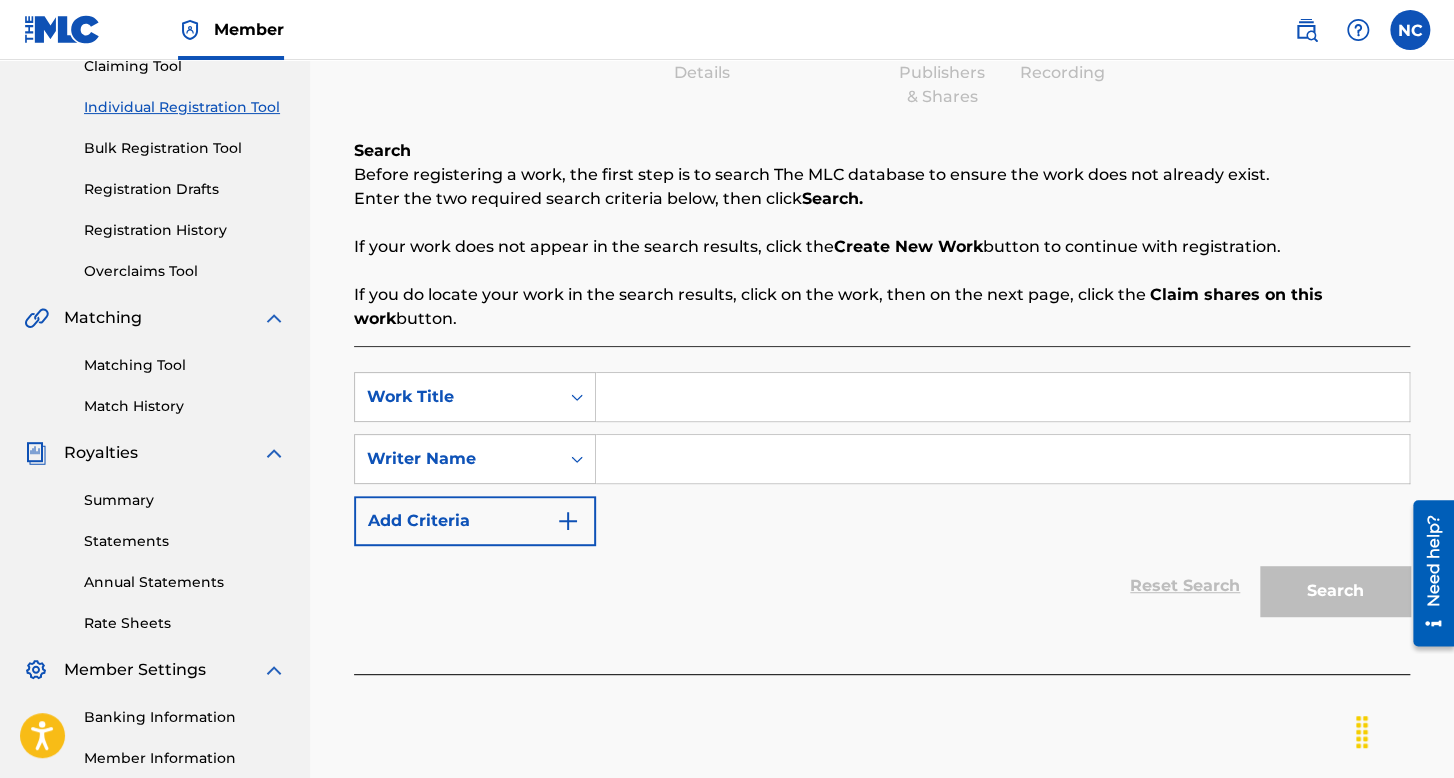scroll, scrollTop: 200, scrollLeft: 0, axis: vertical 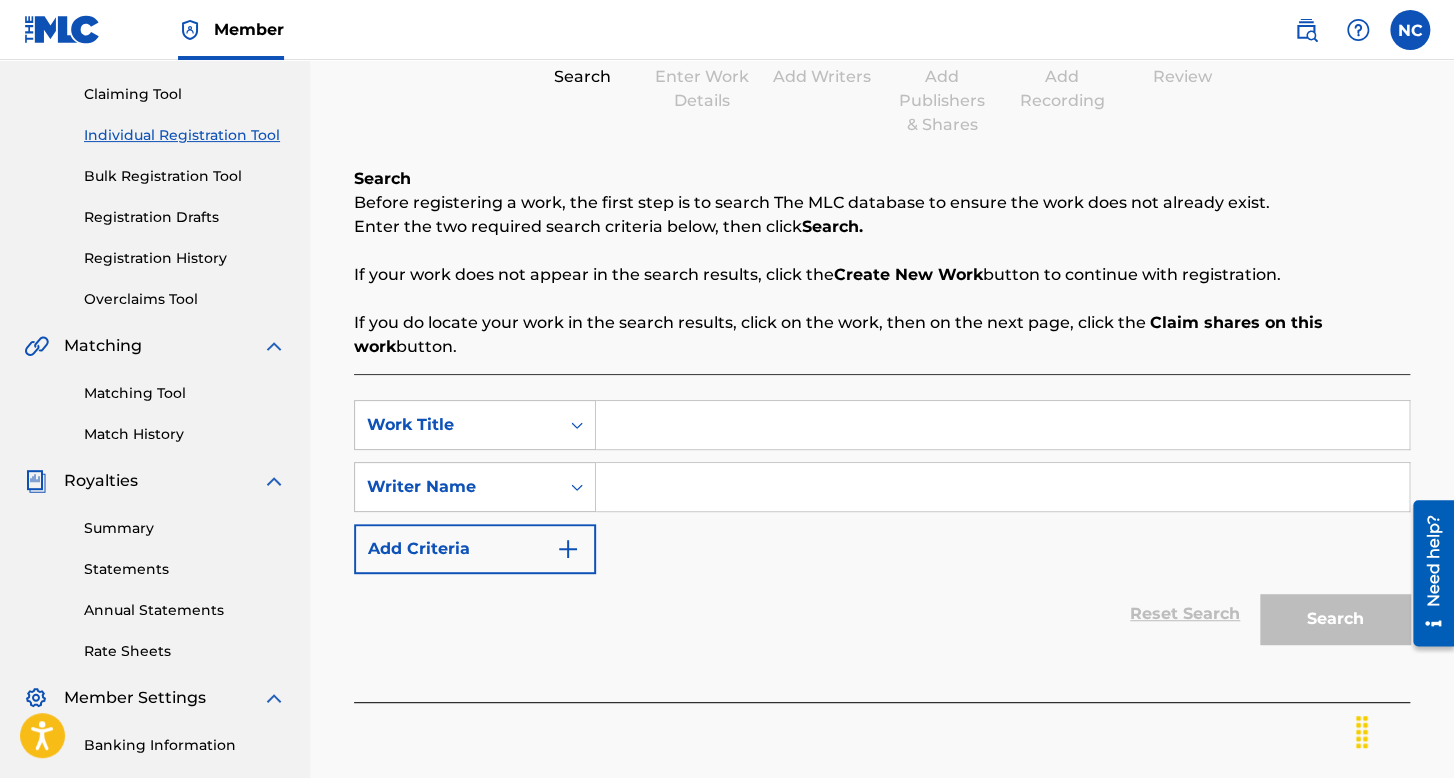 click at bounding box center [1002, 425] 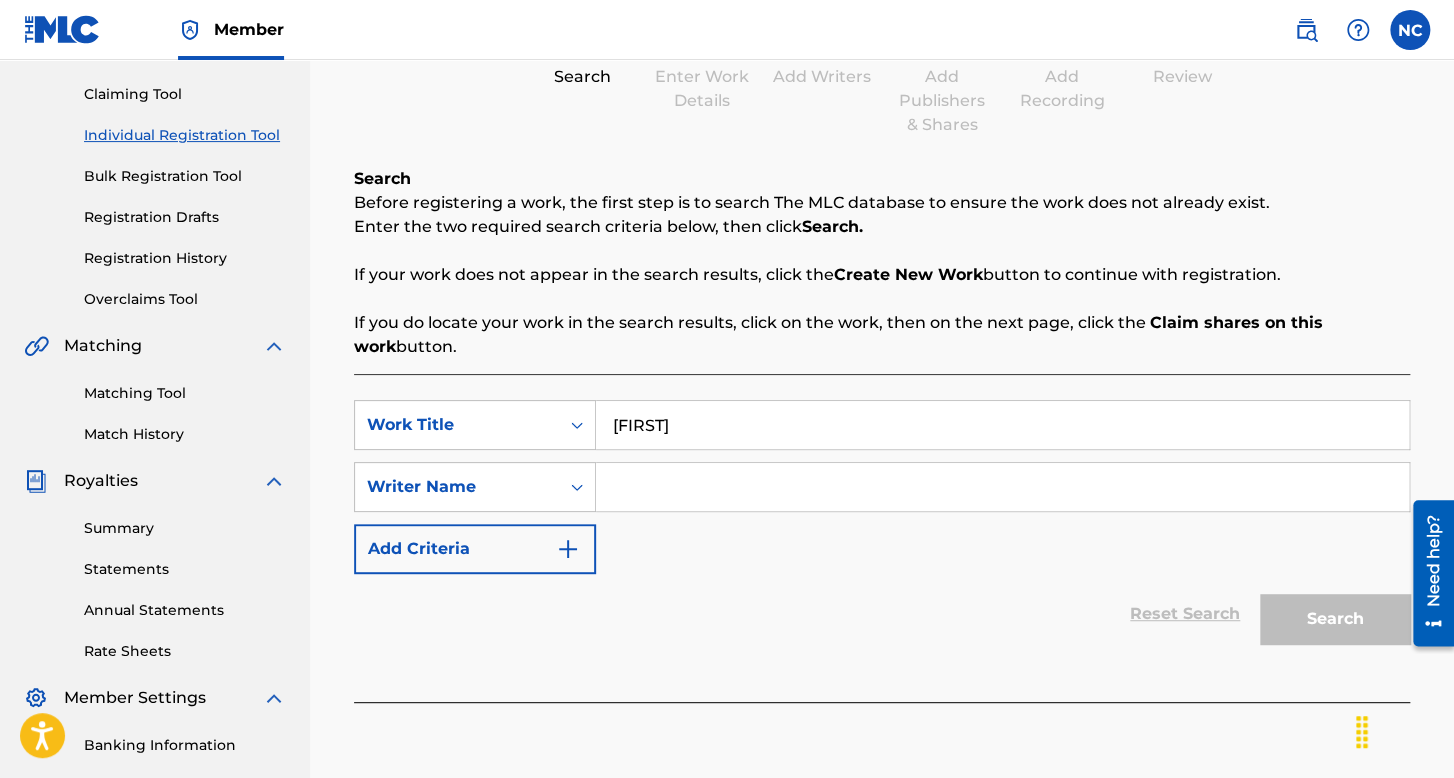 type on "[FIRST]" 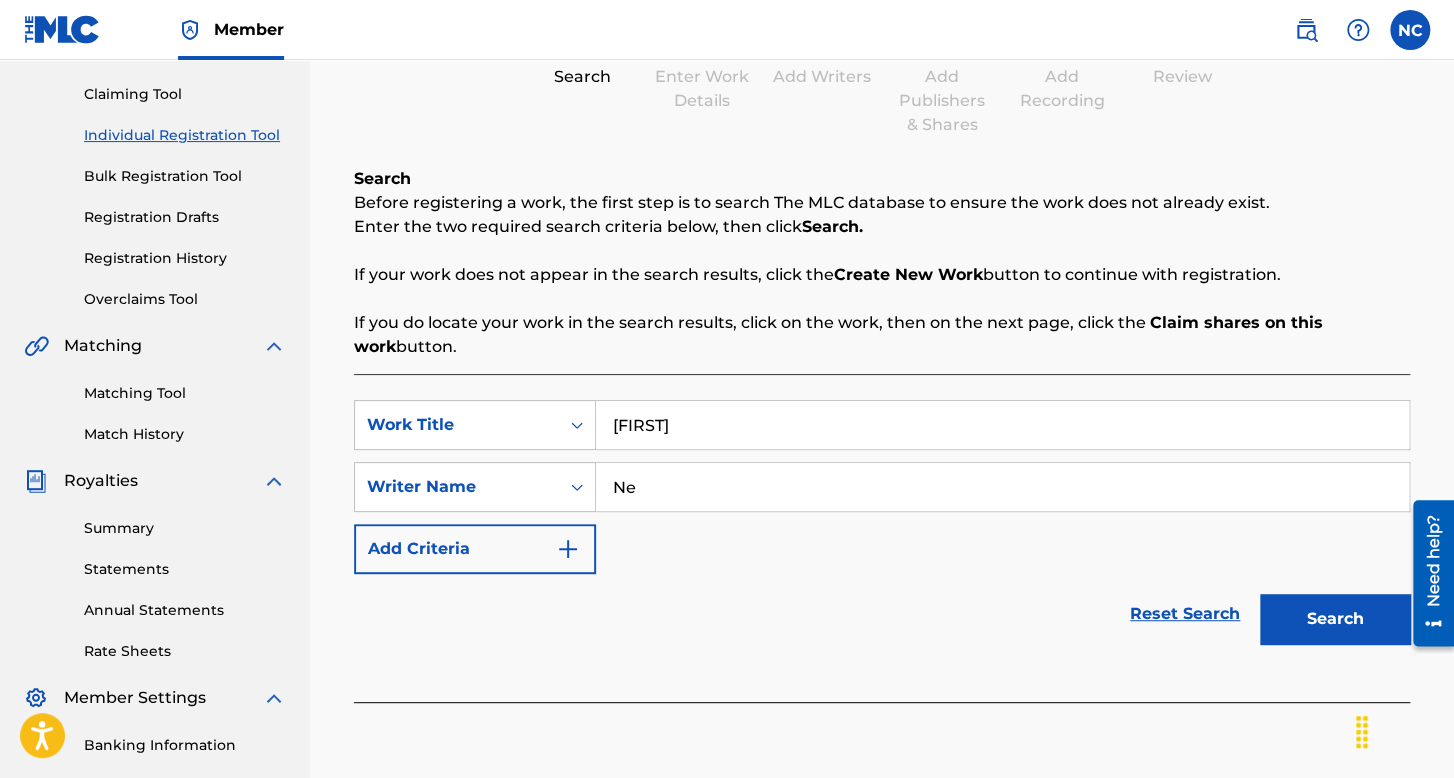 type on "N" 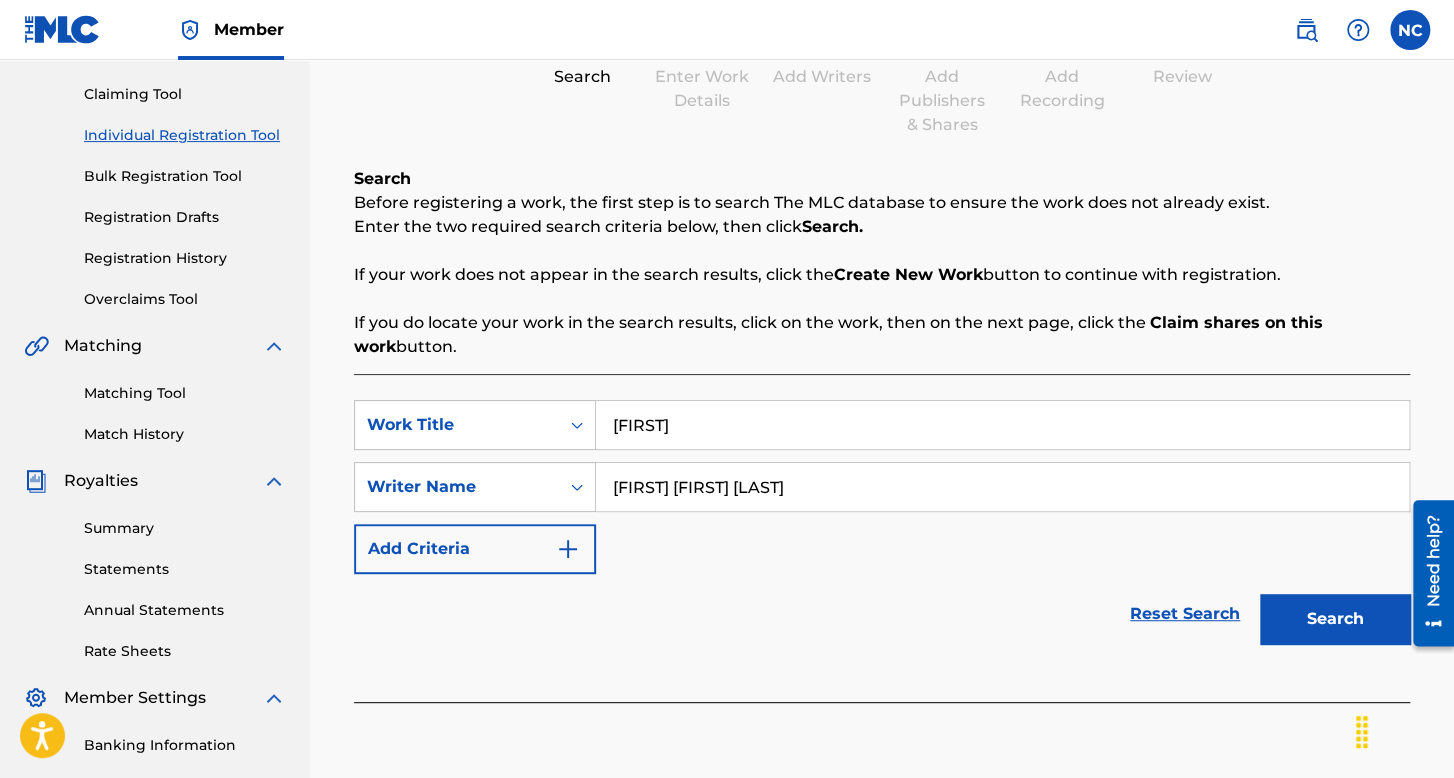 click on "Search" at bounding box center (1335, 619) 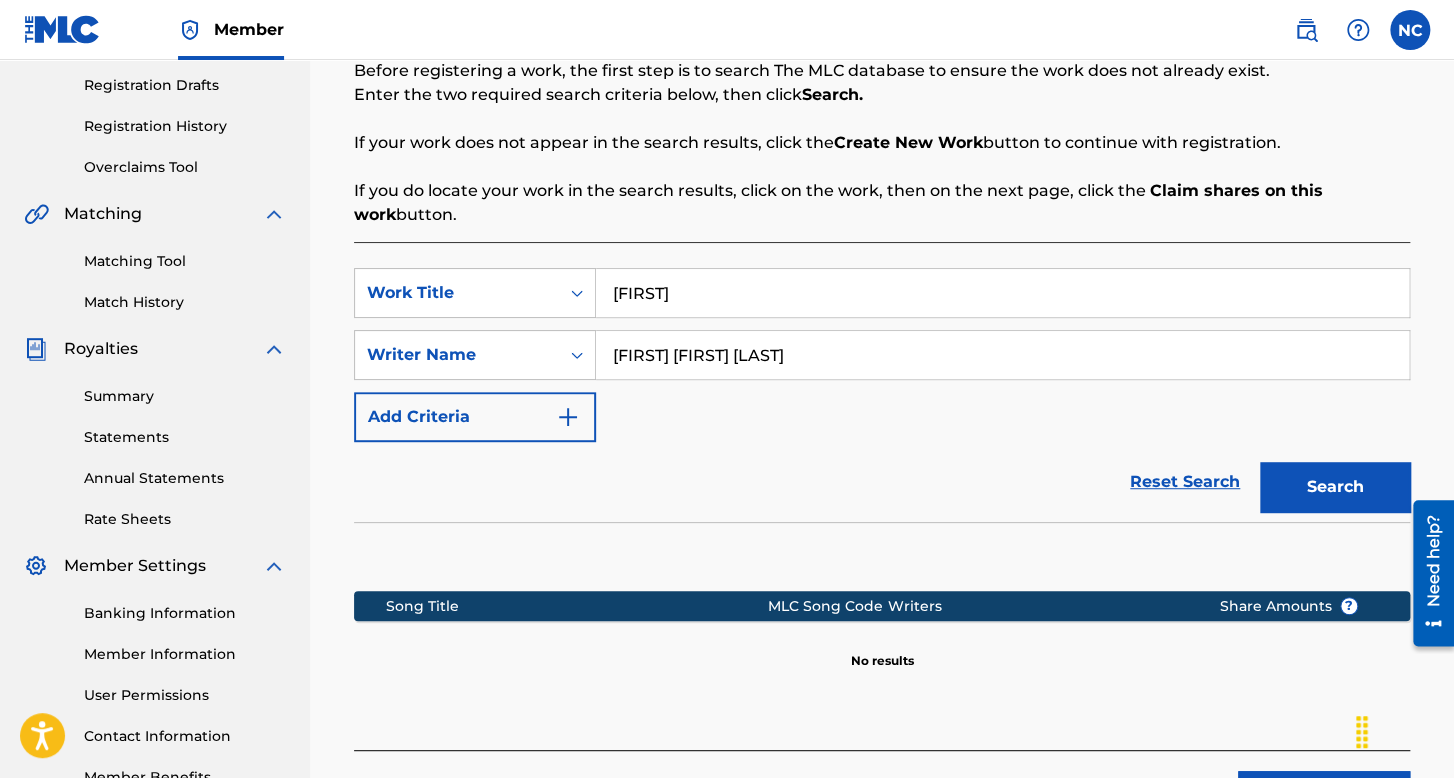 scroll, scrollTop: 400, scrollLeft: 0, axis: vertical 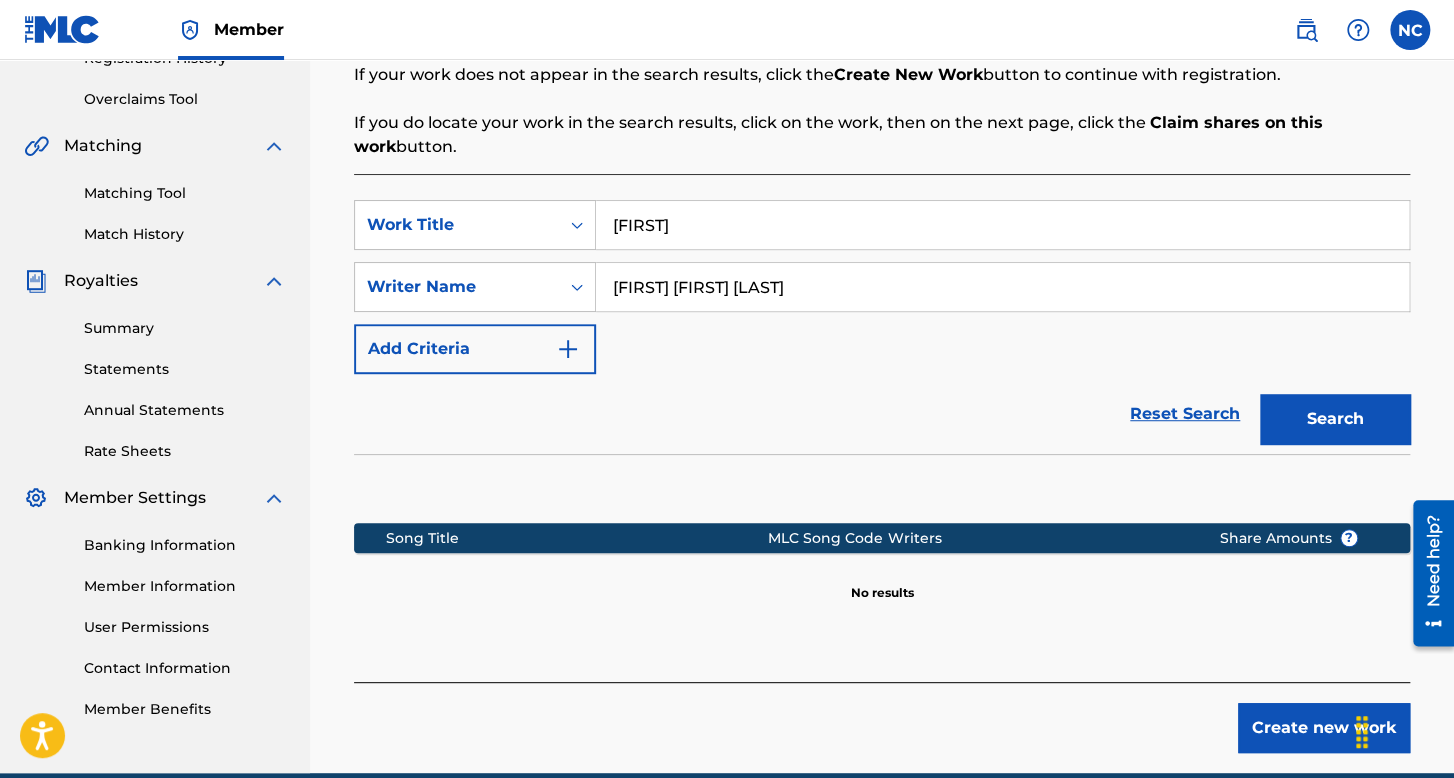 type on "[FIRST] [FIRST] [LAST]" 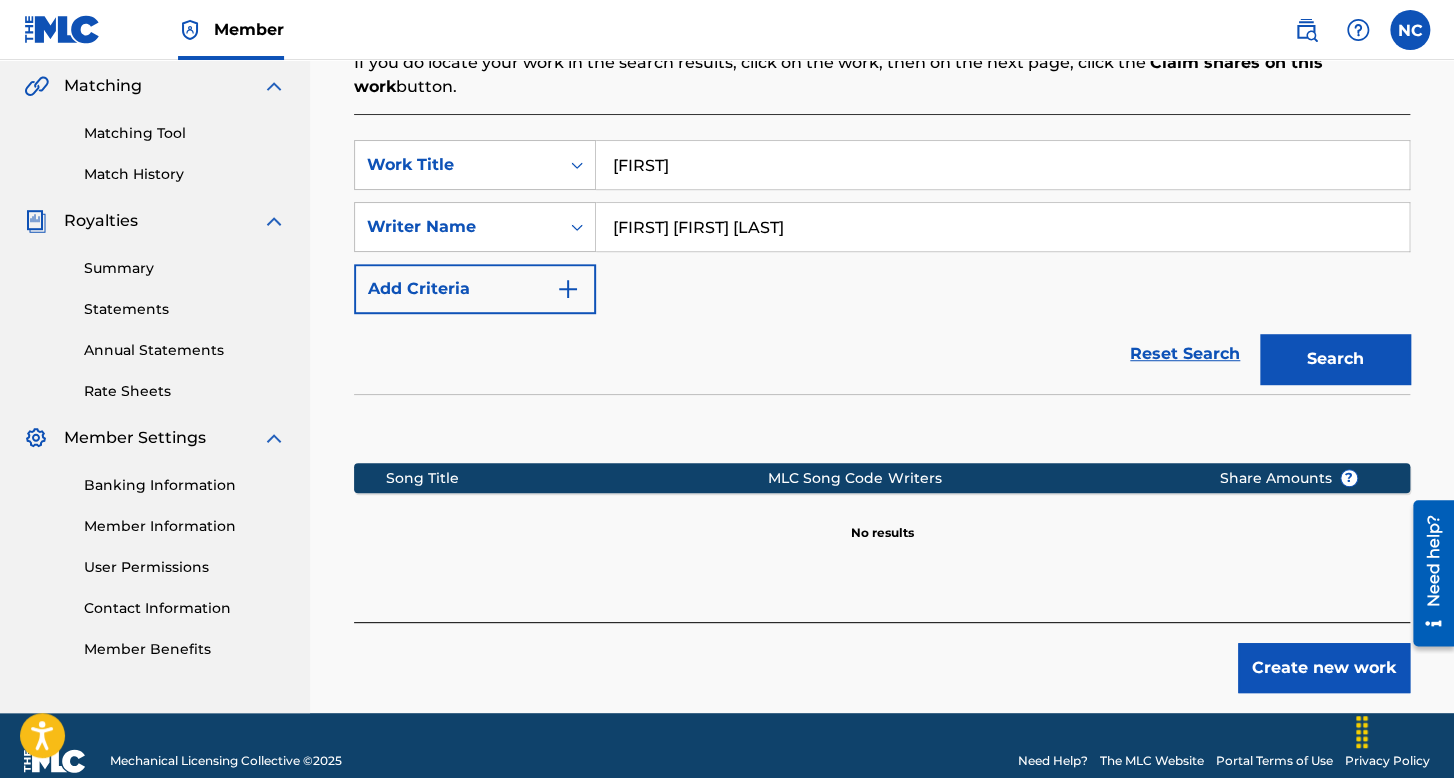 scroll, scrollTop: 491, scrollLeft: 0, axis: vertical 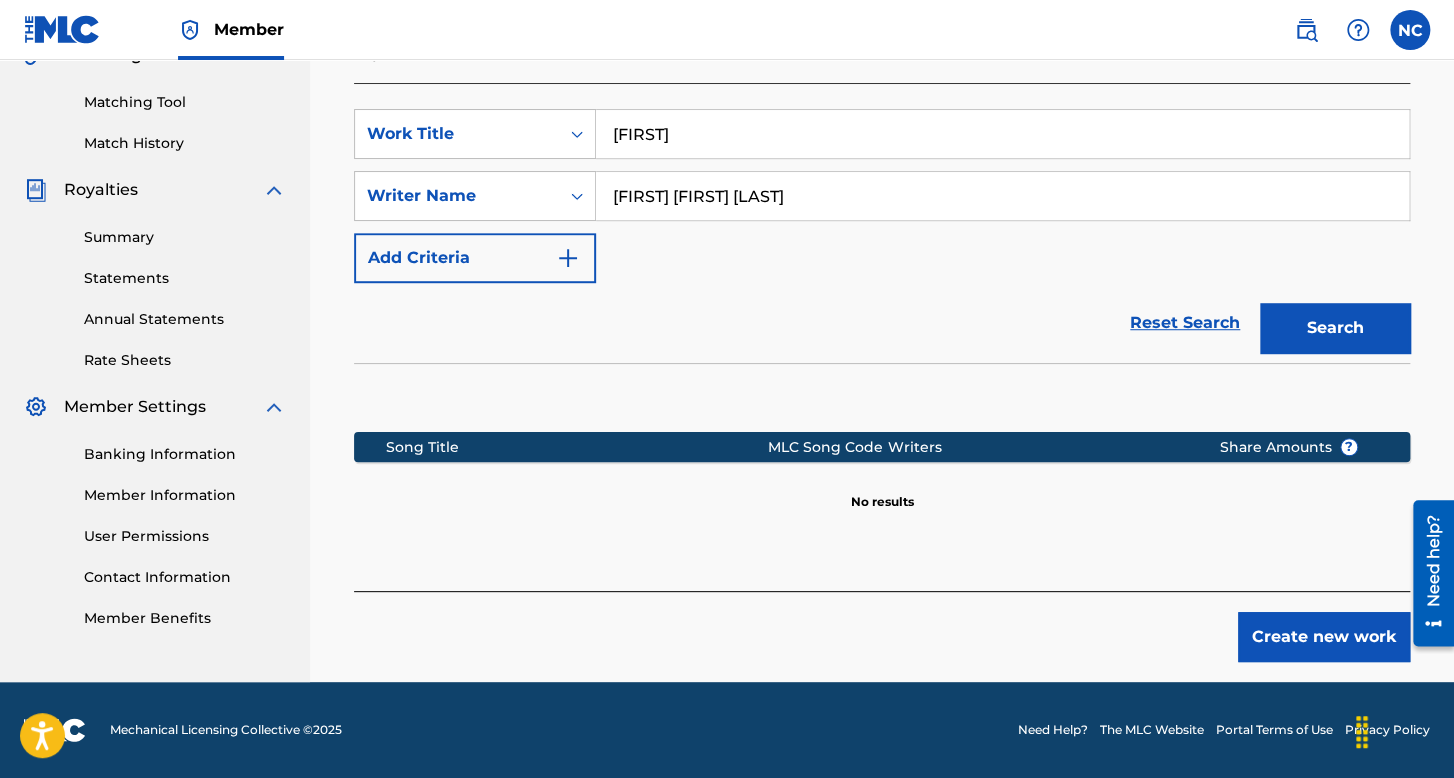 click on "Create new work" at bounding box center (1324, 637) 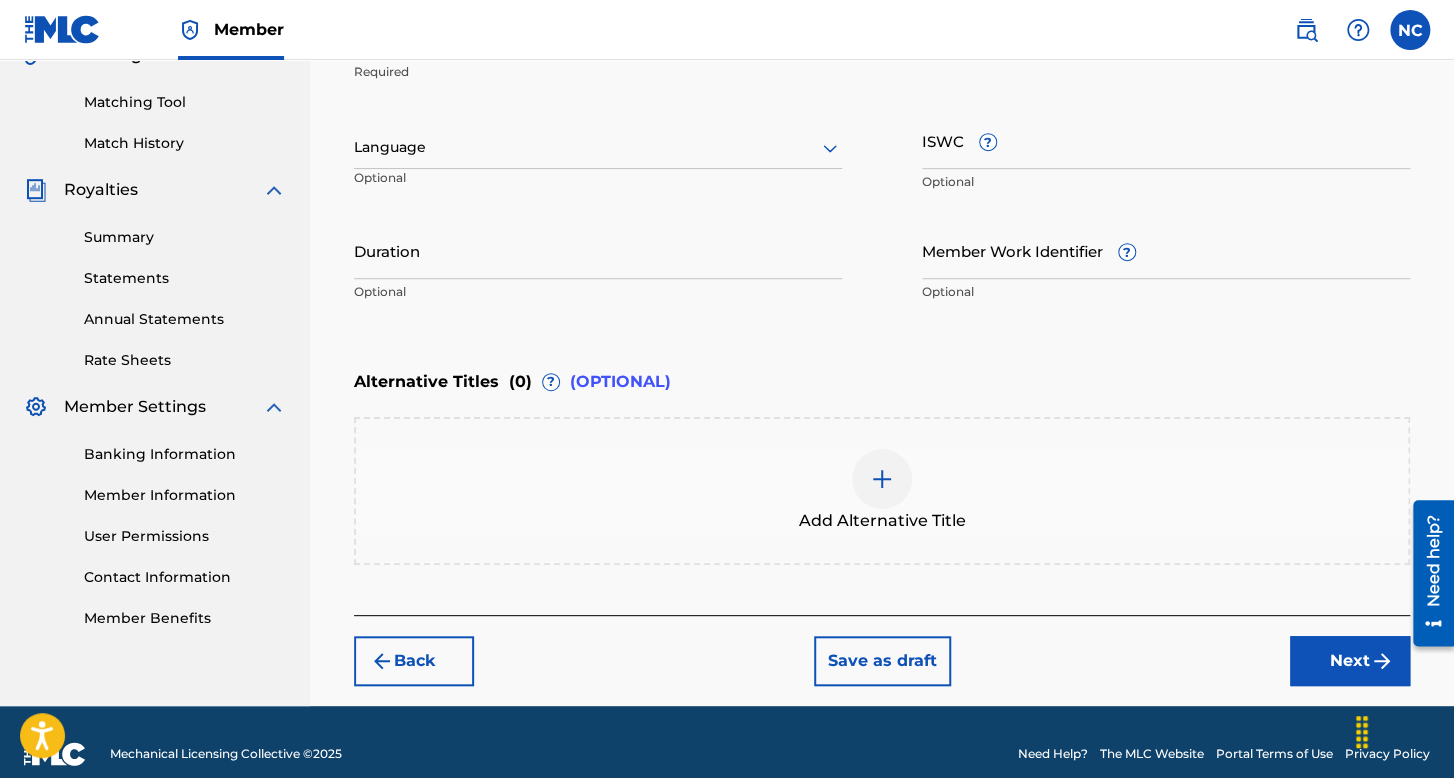 click on "Language" at bounding box center [598, 148] 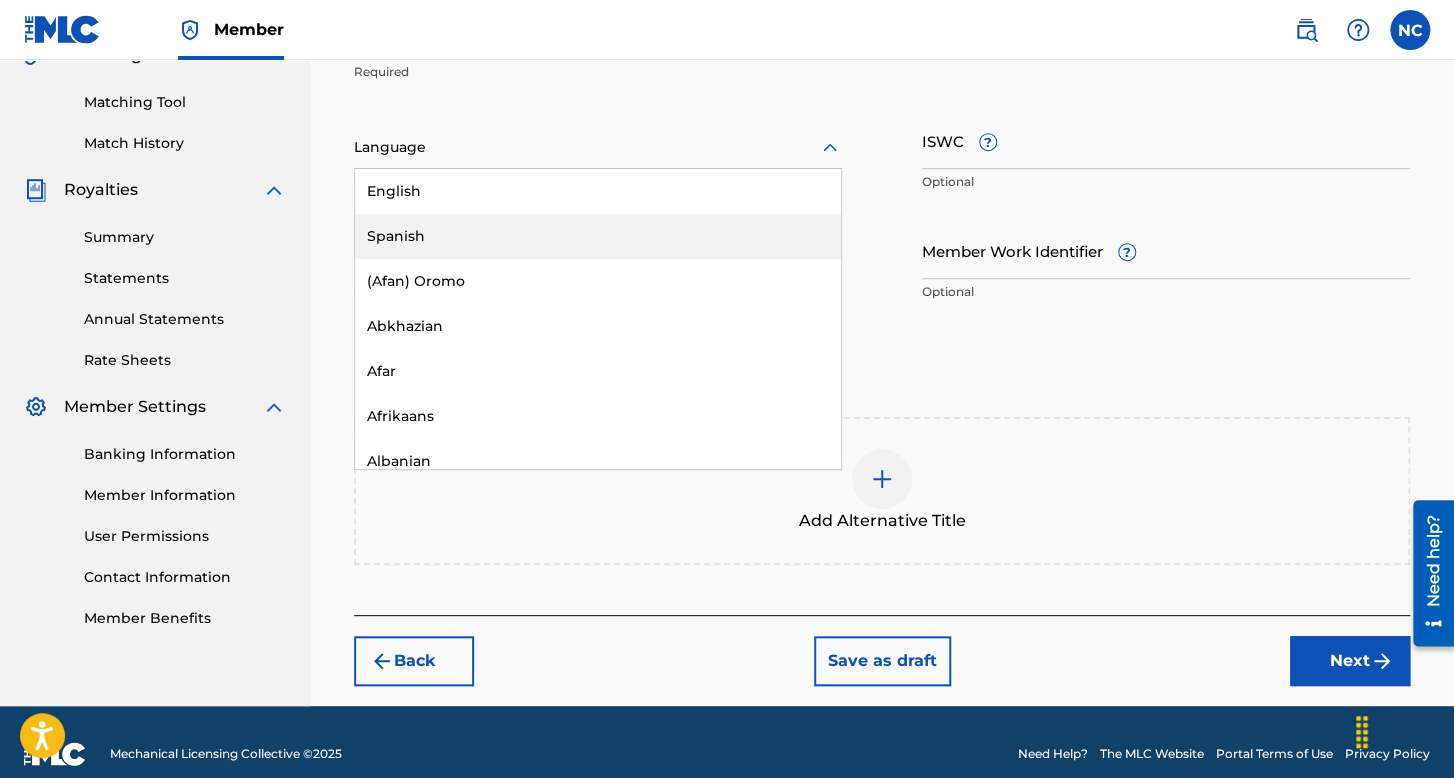 click on "Spanish" at bounding box center [598, 236] 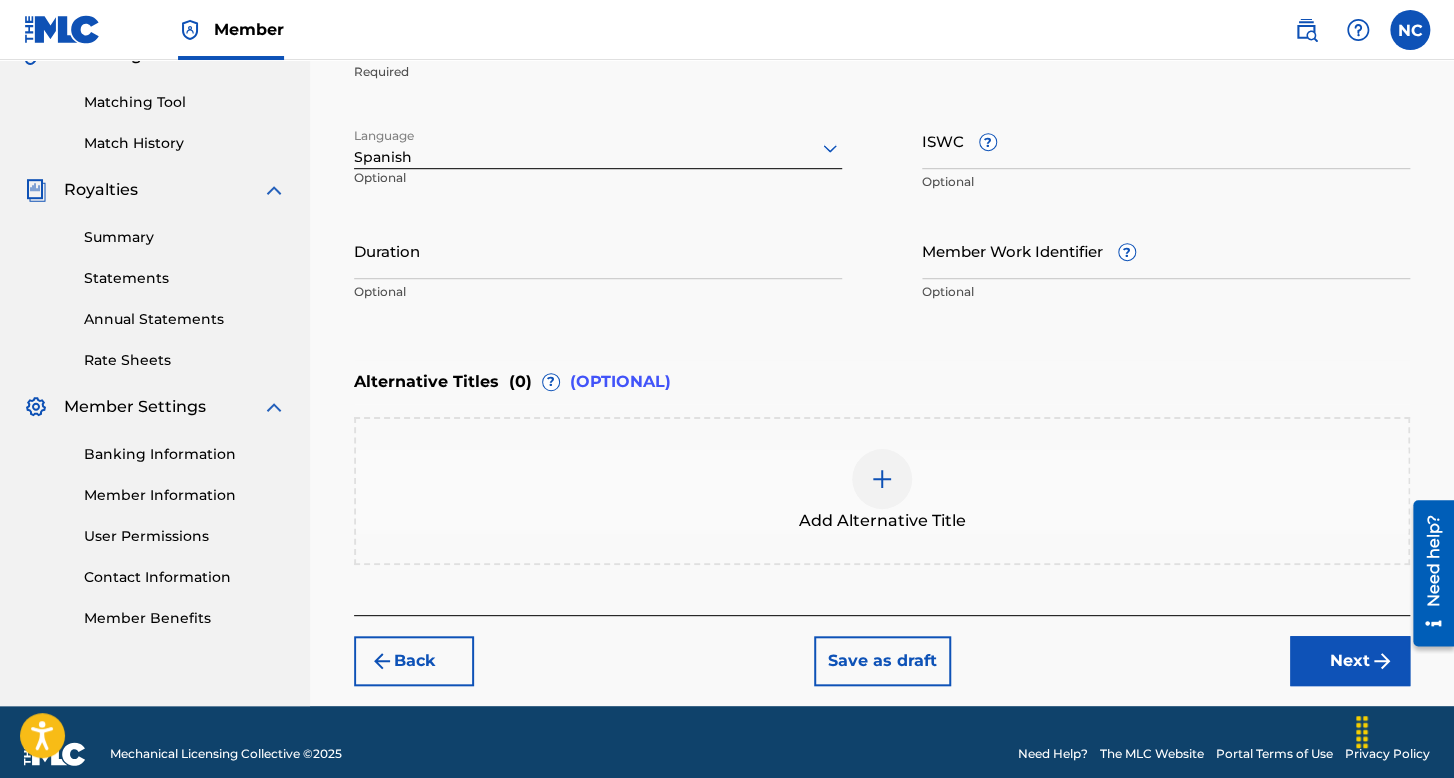 drag, startPoint x: 475, startPoint y: 292, endPoint x: 476, endPoint y: 273, distance: 19.026299 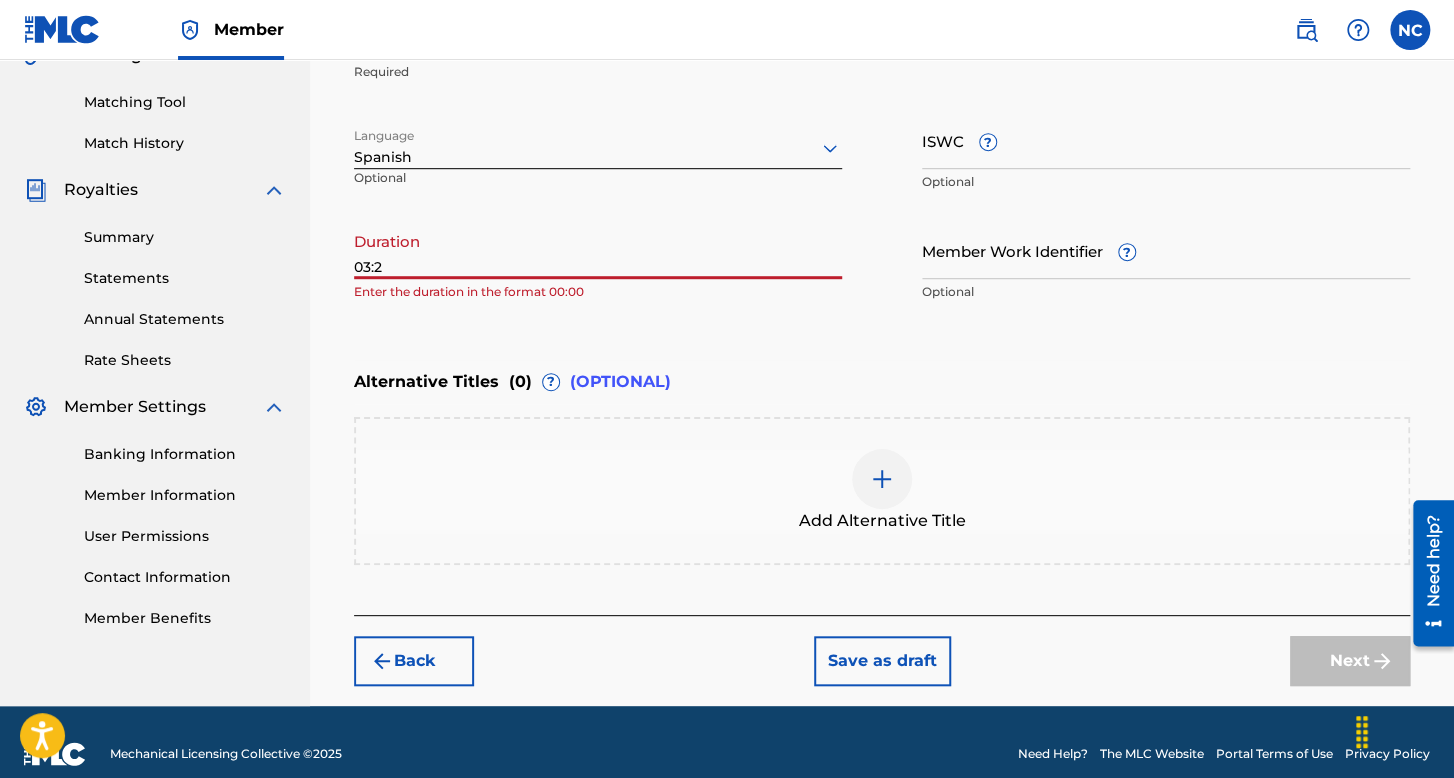type on "03:24" 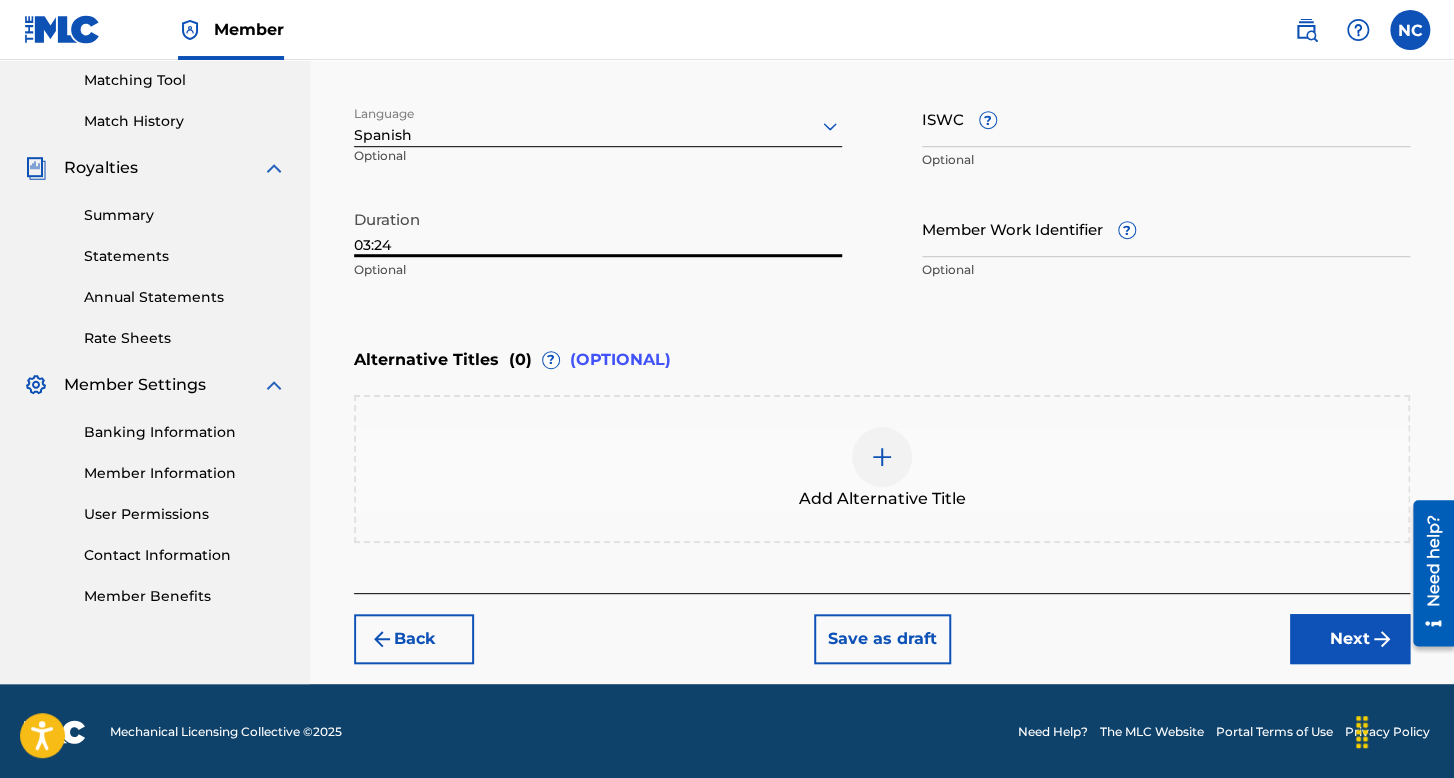 click on "Next" at bounding box center [1350, 639] 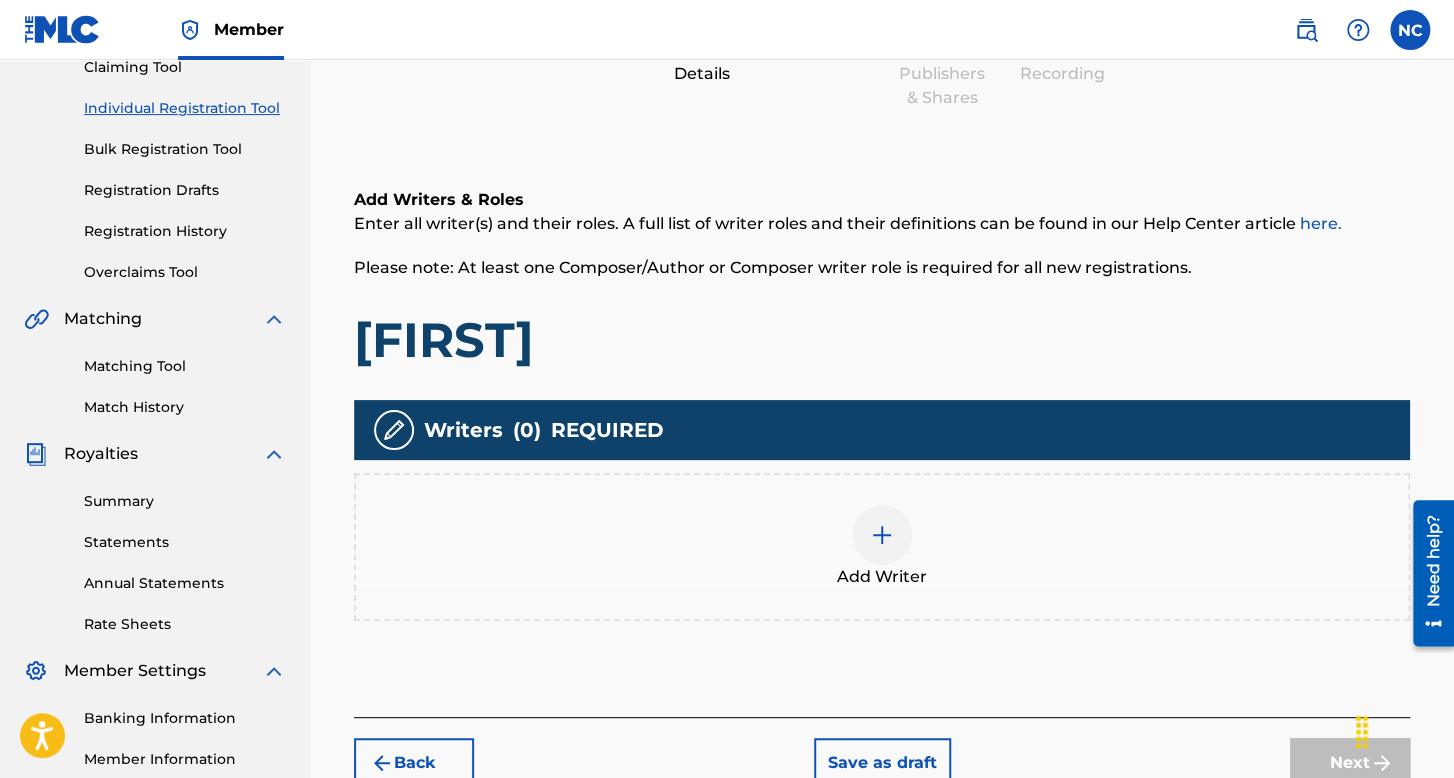 scroll, scrollTop: 390, scrollLeft: 0, axis: vertical 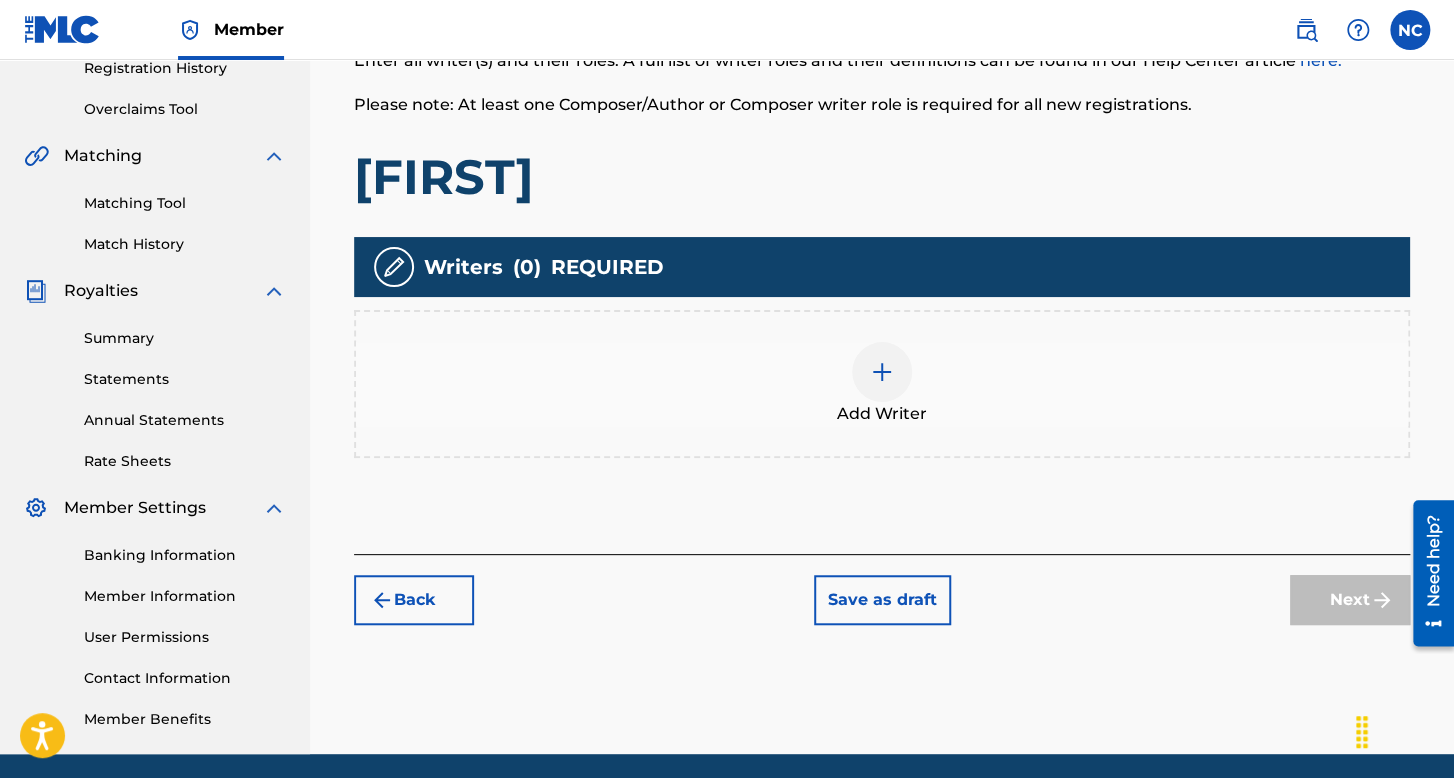 click on "Add Writer" at bounding box center (882, 414) 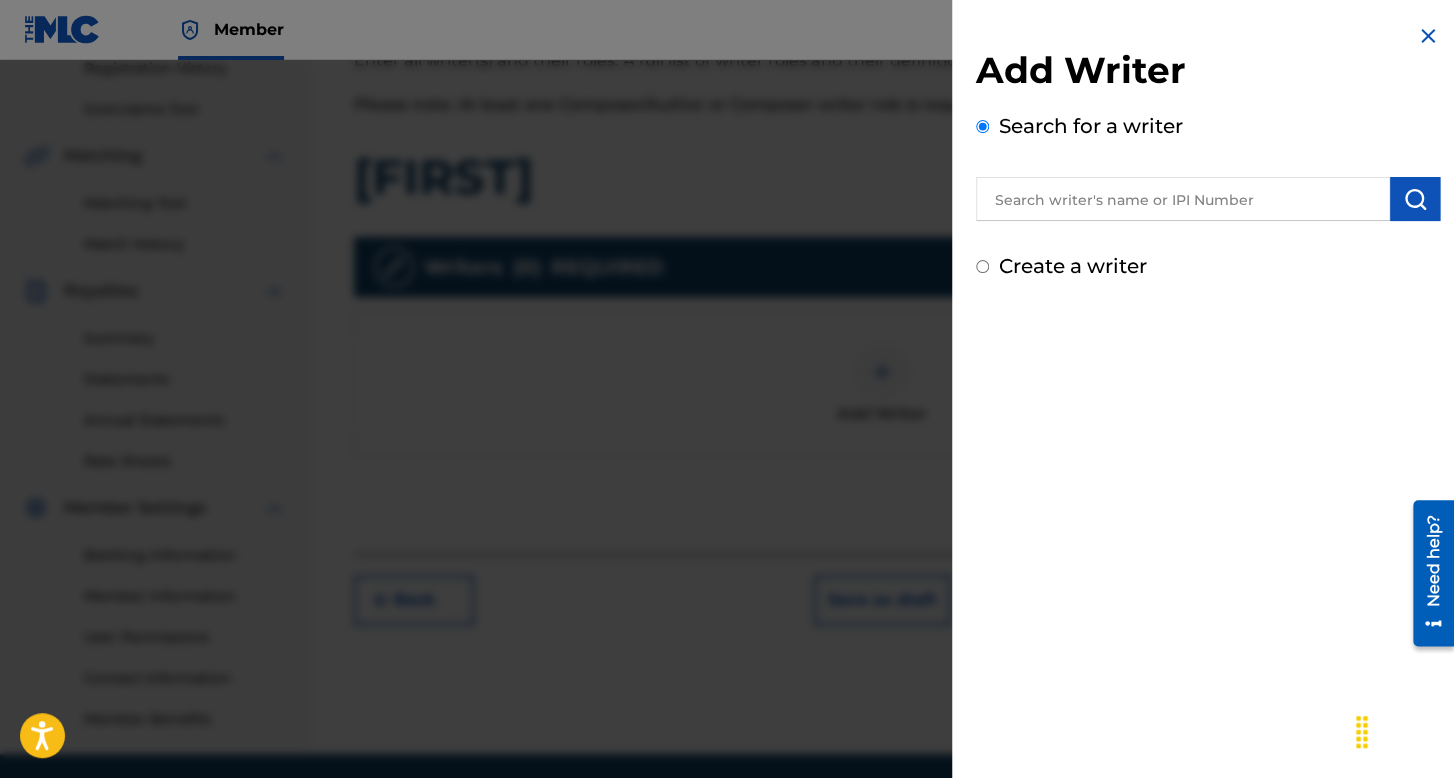 click on "Create a writer" at bounding box center (982, 266) 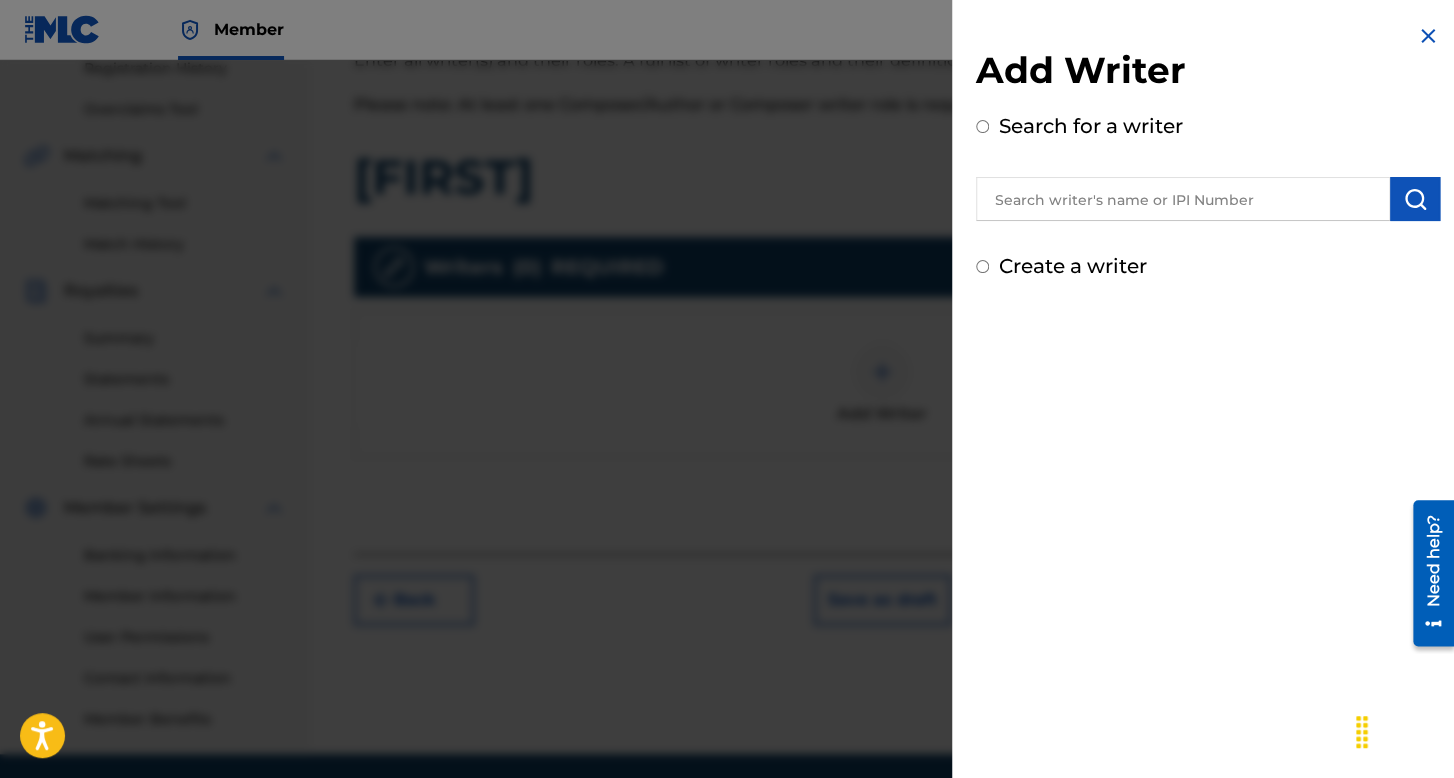 radio on "true" 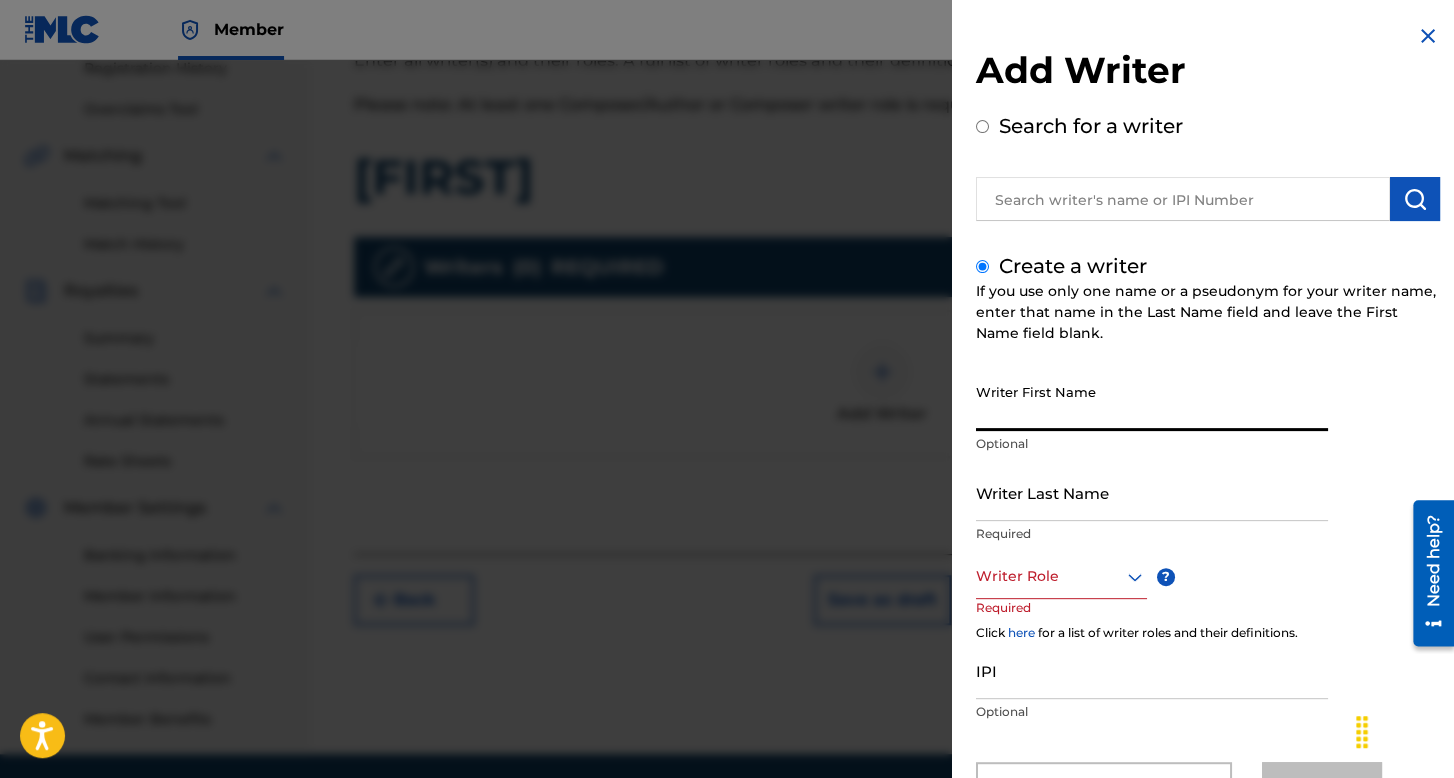 click on "Writer First Name" at bounding box center (1152, 402) 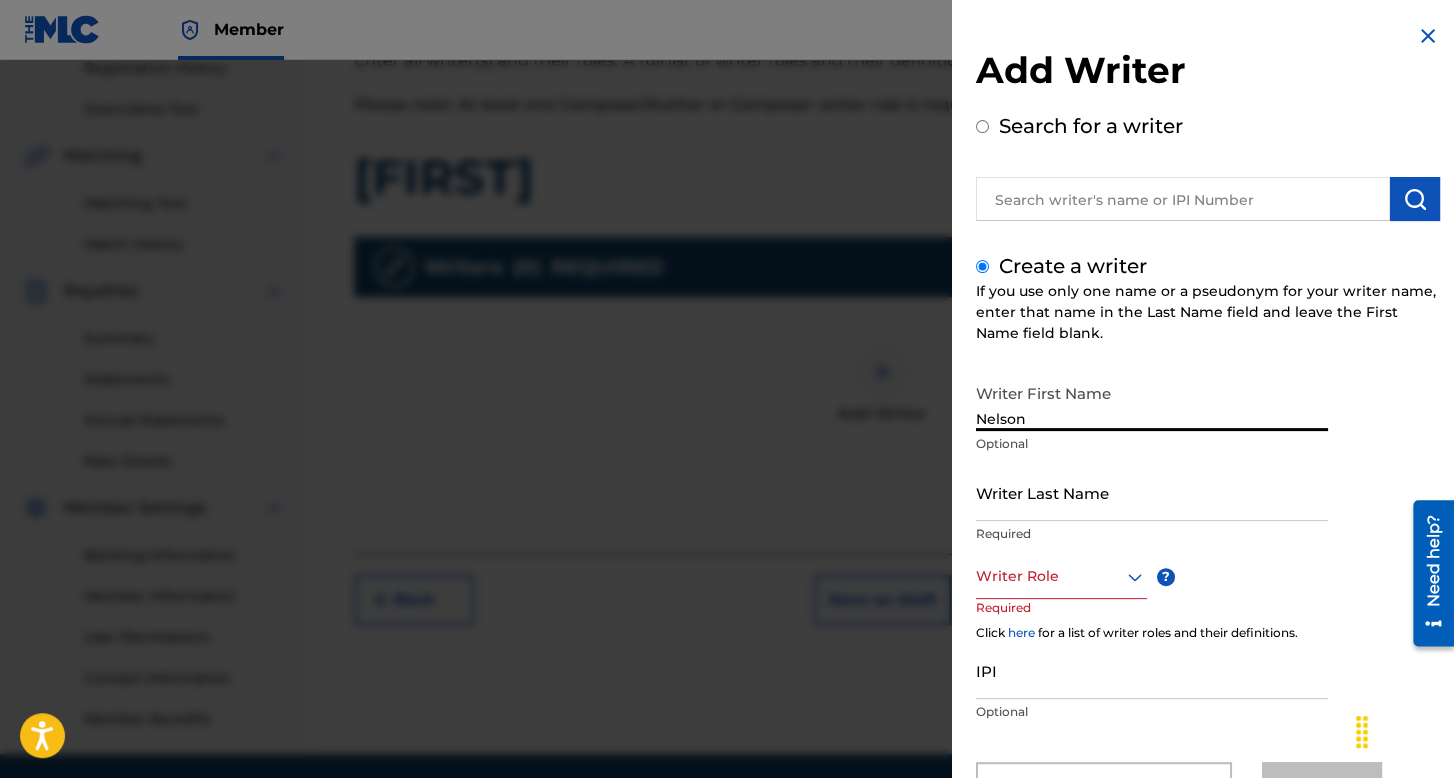 type on "Nelson" 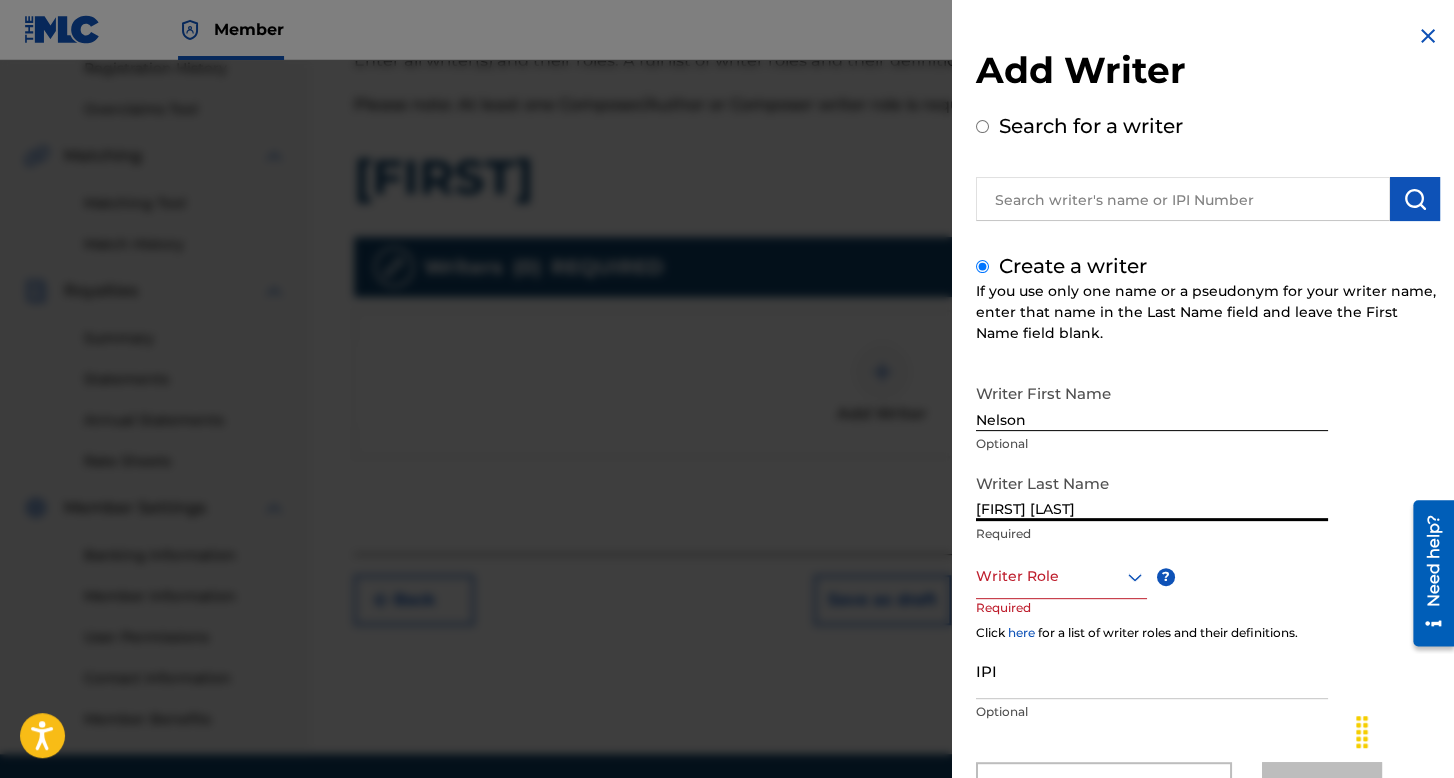type on "[FIRST] [LAST]" 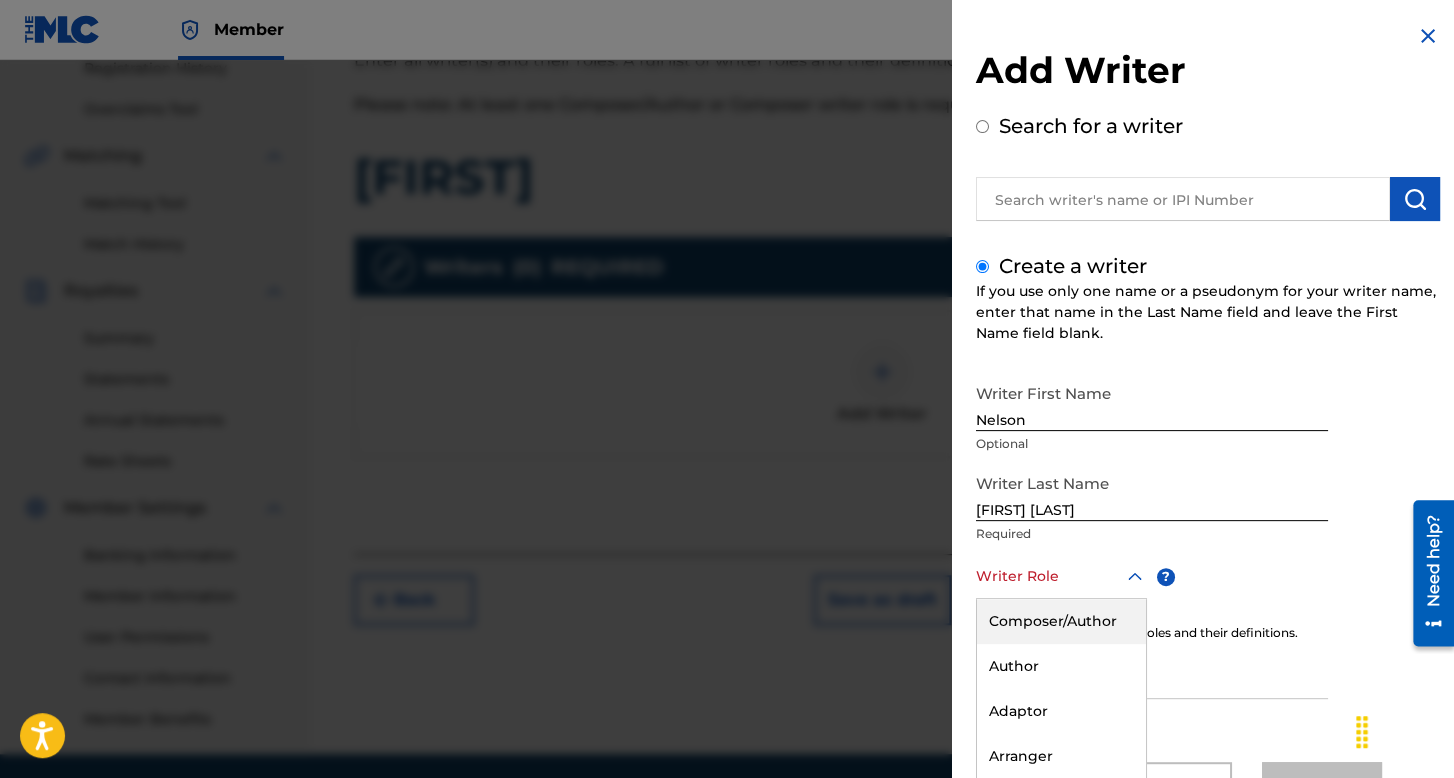 scroll, scrollTop: 88, scrollLeft: 0, axis: vertical 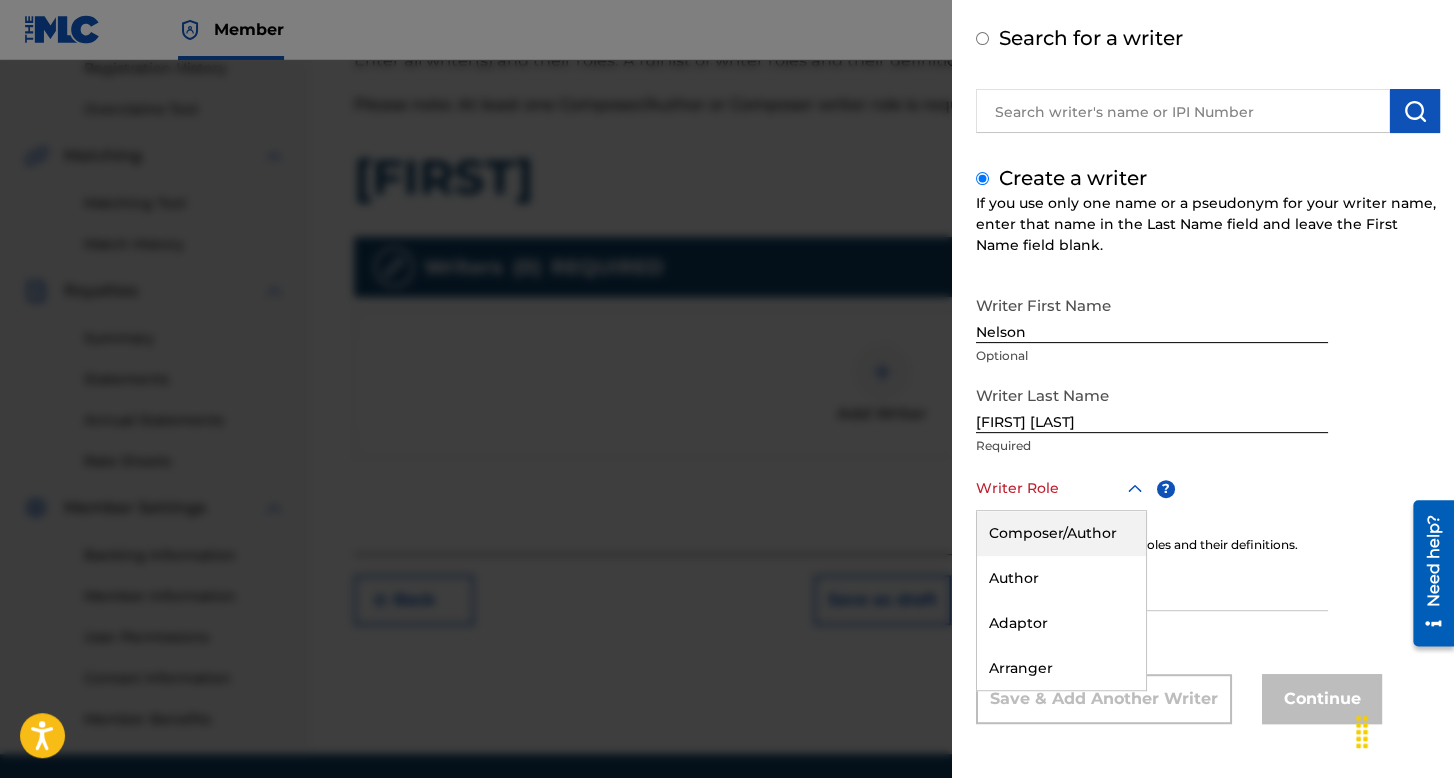 click on "Composer/Author" at bounding box center [1061, 533] 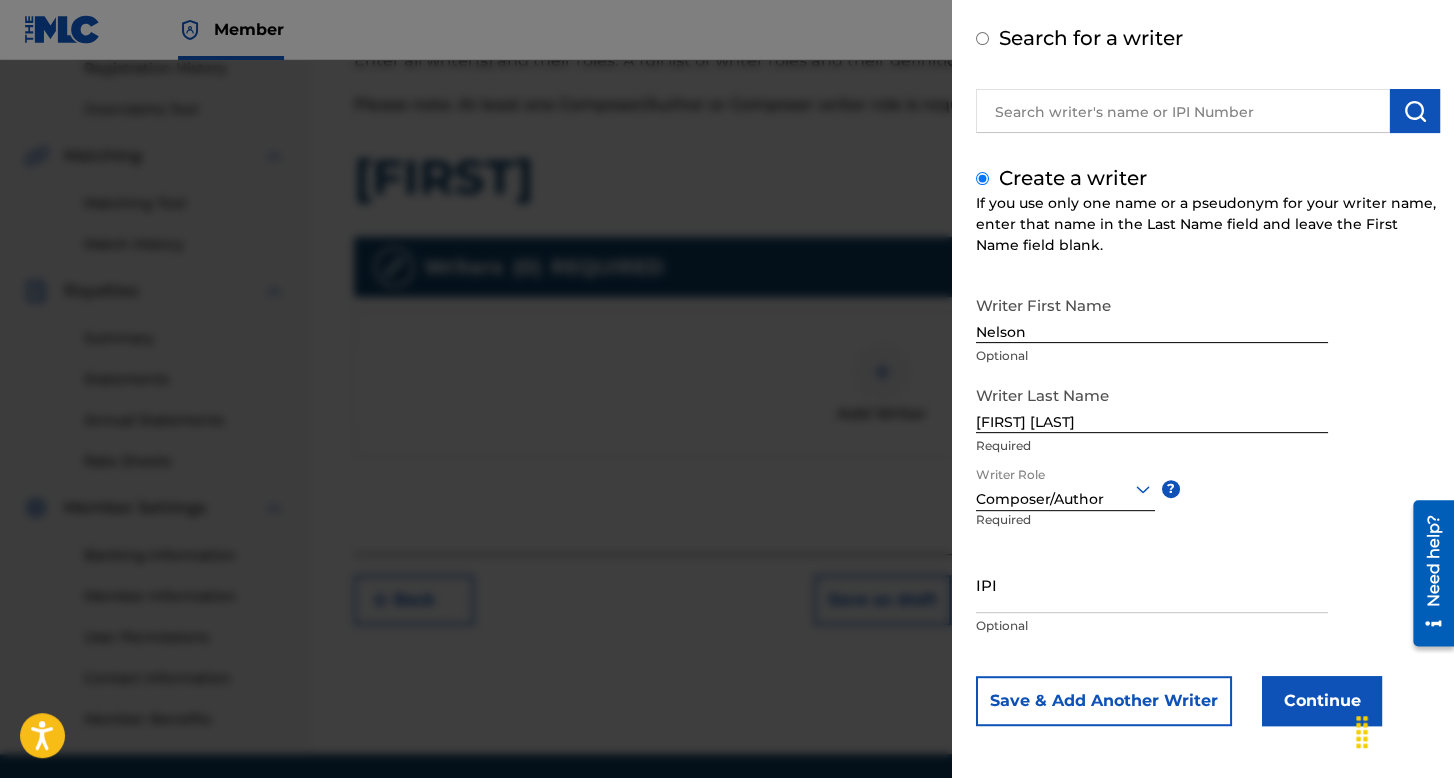 click on "Continue" at bounding box center (1322, 701) 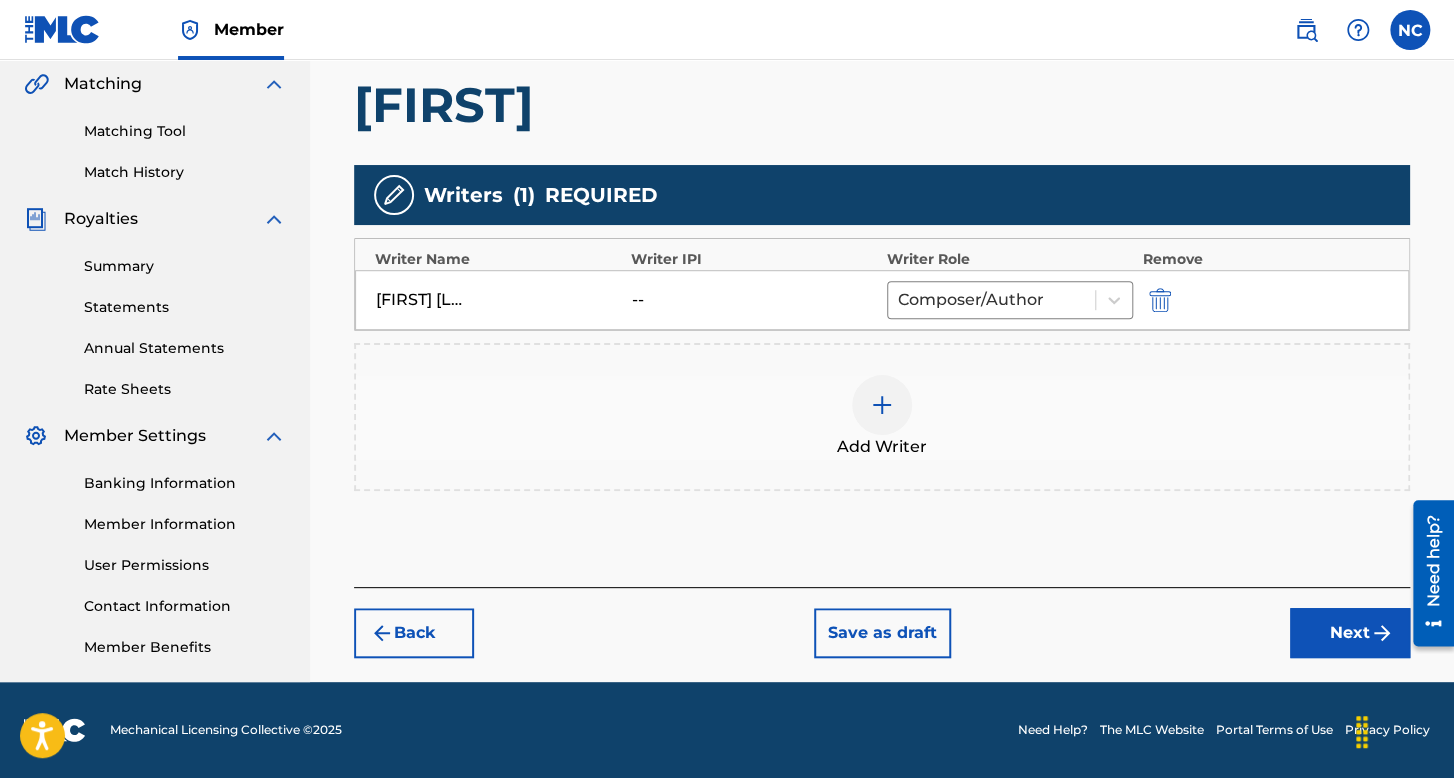 click on "Next" at bounding box center (1350, 633) 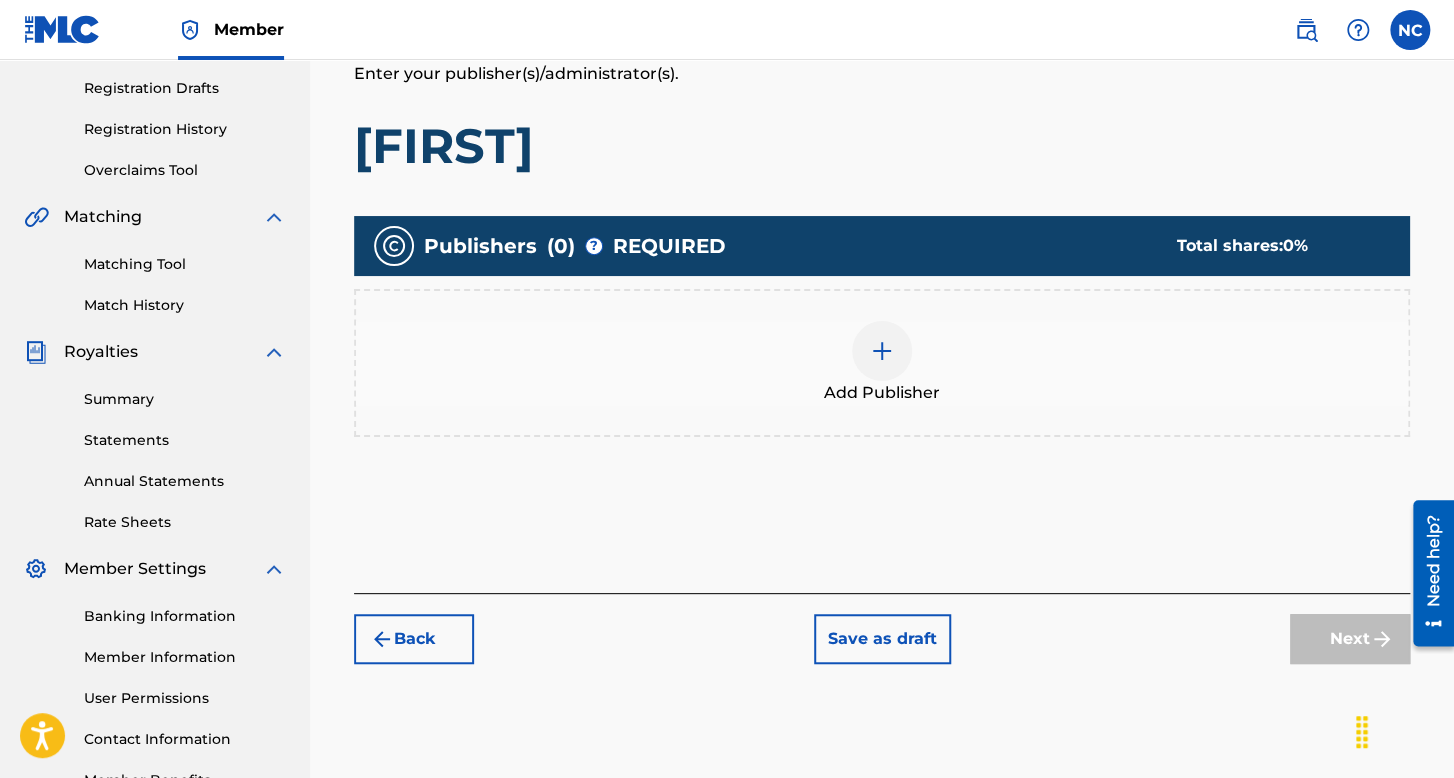 scroll, scrollTop: 462, scrollLeft: 0, axis: vertical 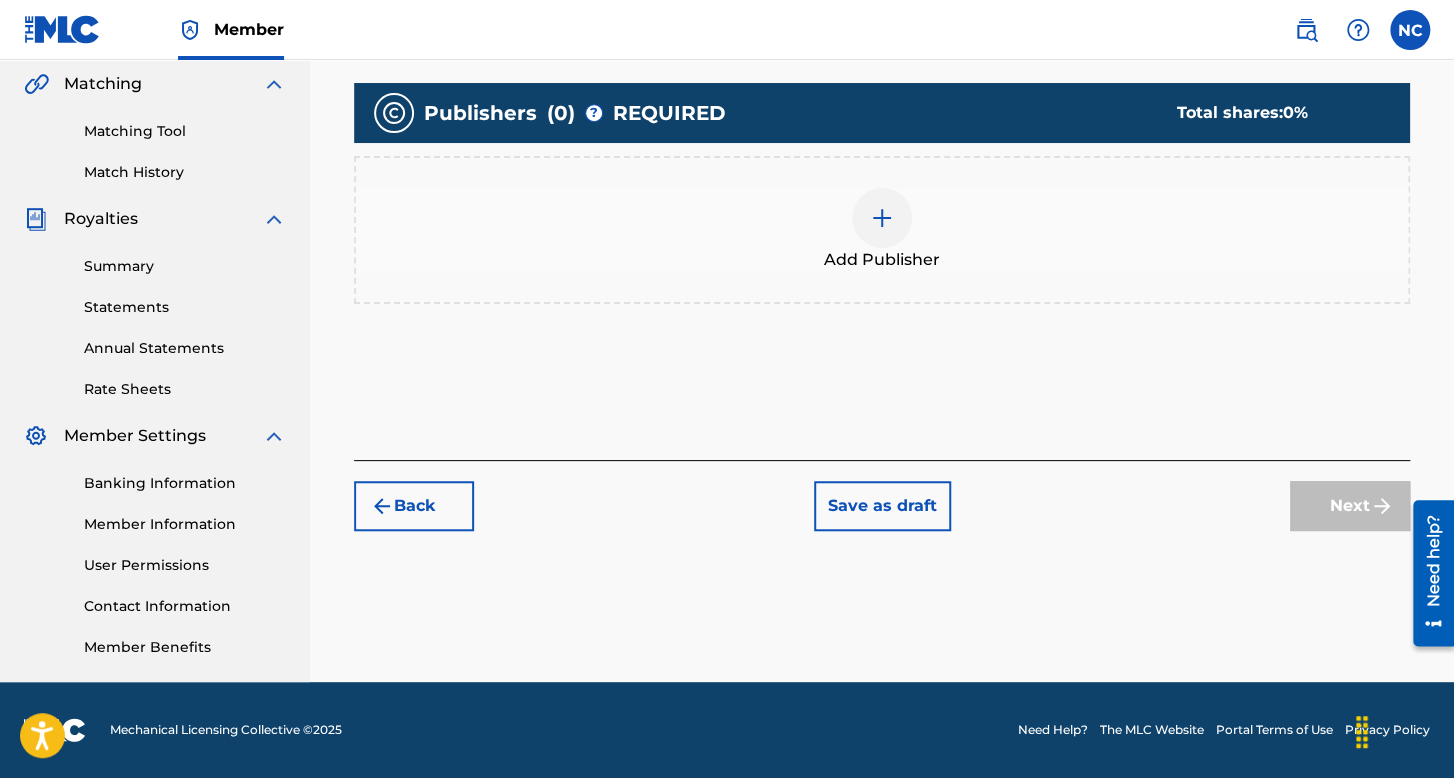 click on "Add Publisher" at bounding box center [882, 260] 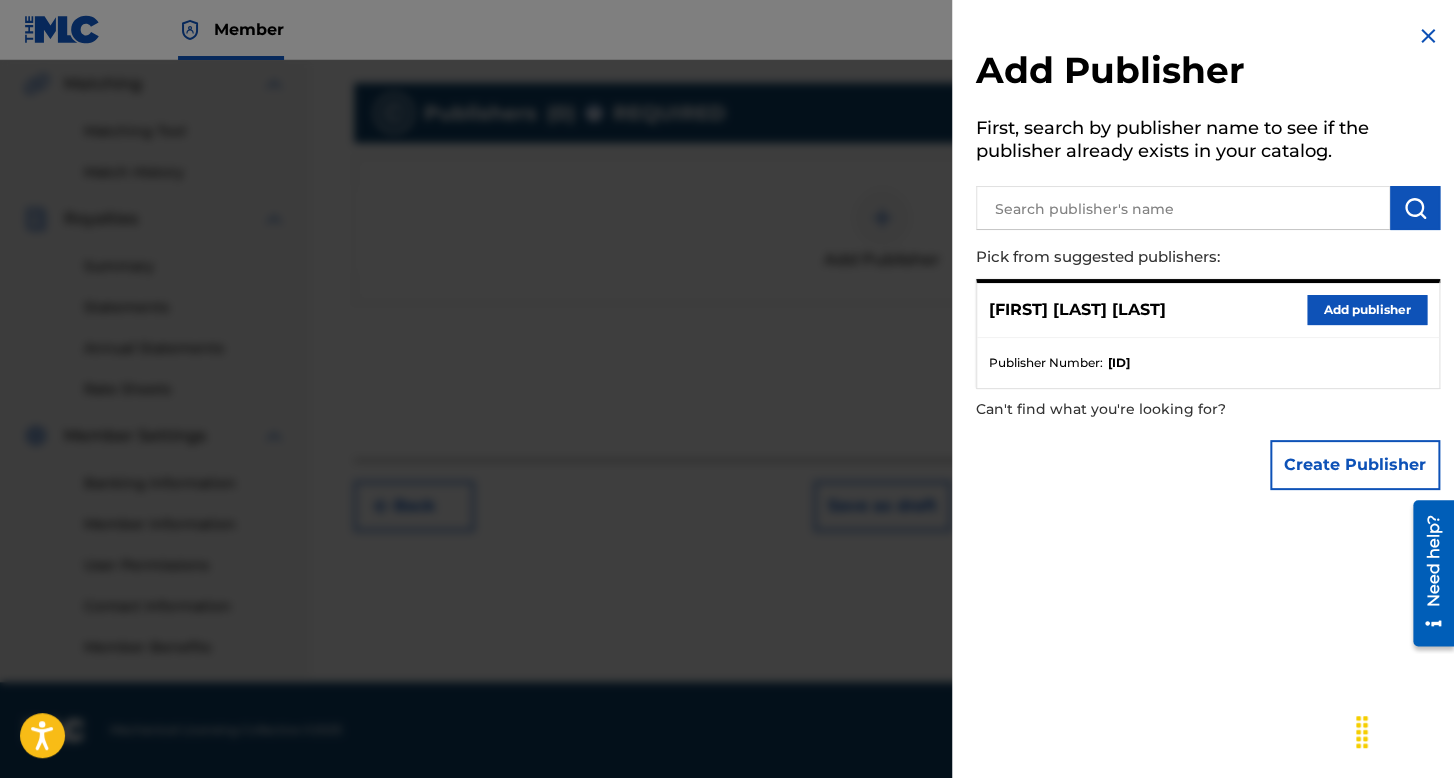 click on "Add publisher" at bounding box center [1367, 310] 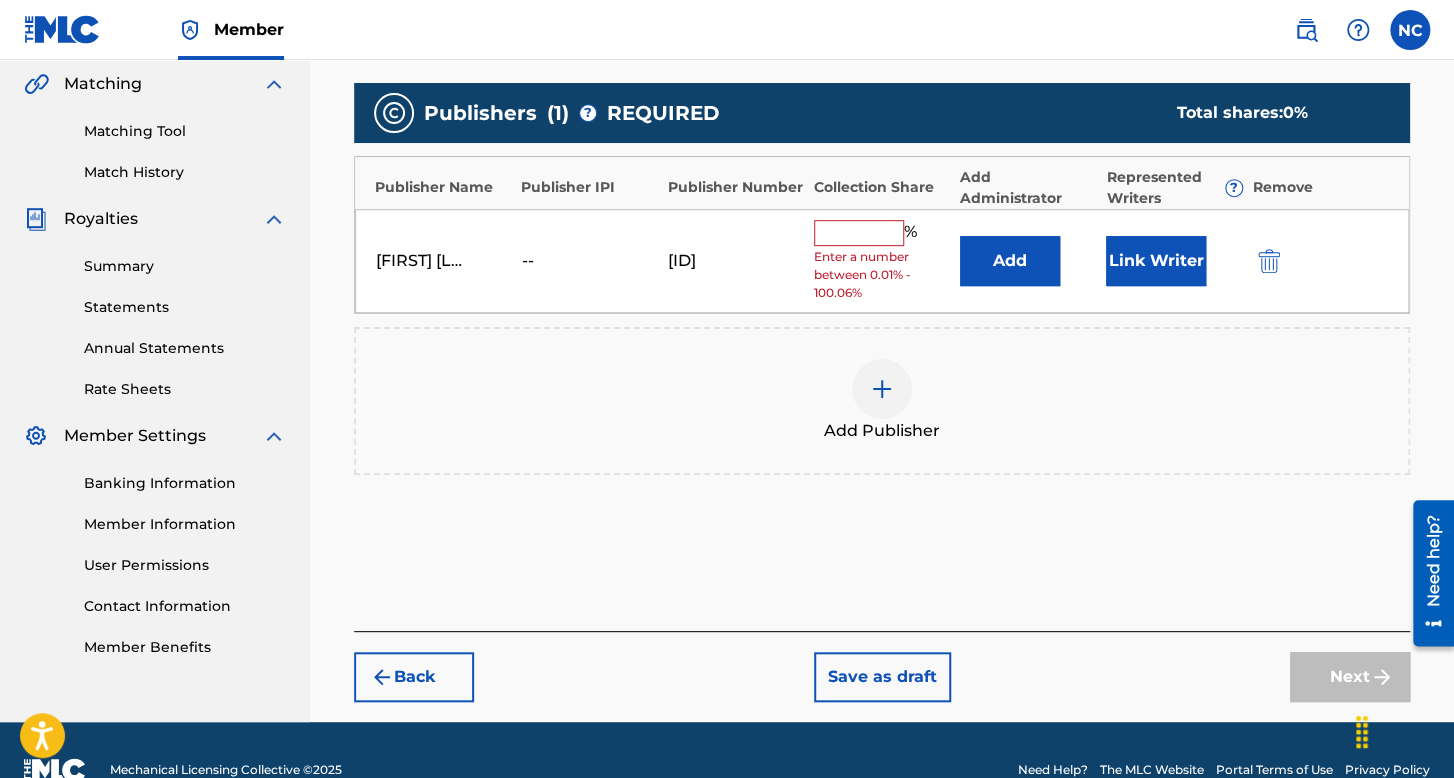 click at bounding box center [859, 233] 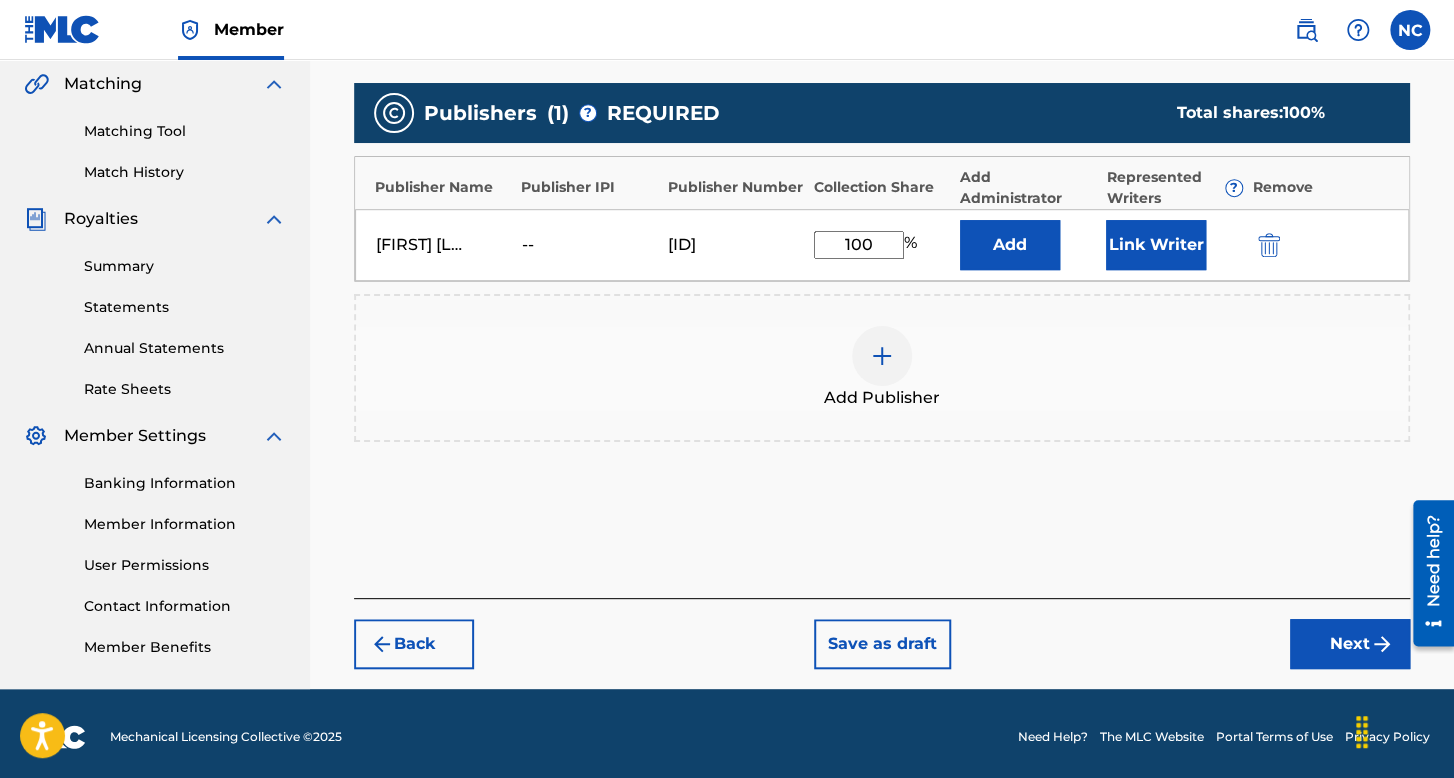 click on "Link Writer" at bounding box center [1156, 245] 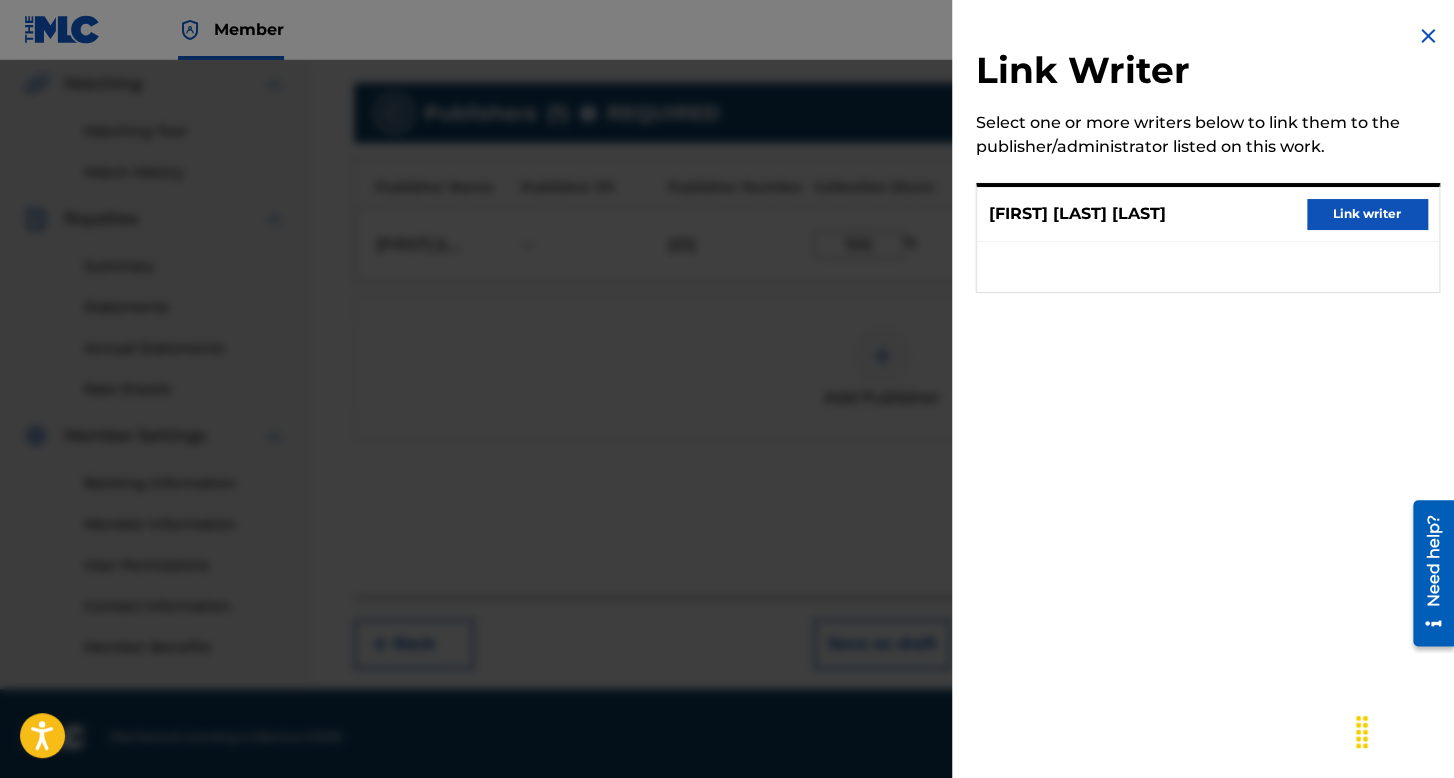 click on "Link writer" at bounding box center [1367, 214] 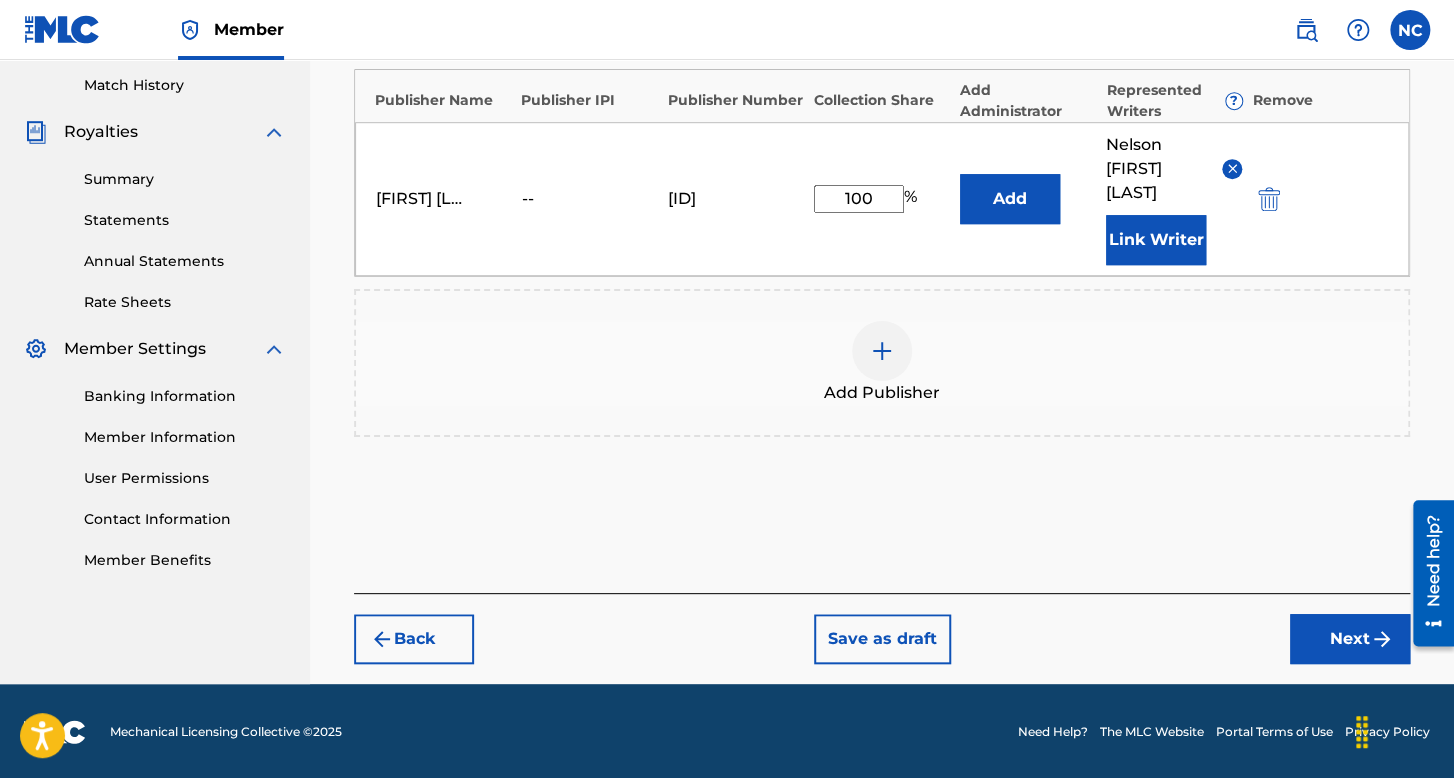 click at bounding box center (1382, 639) 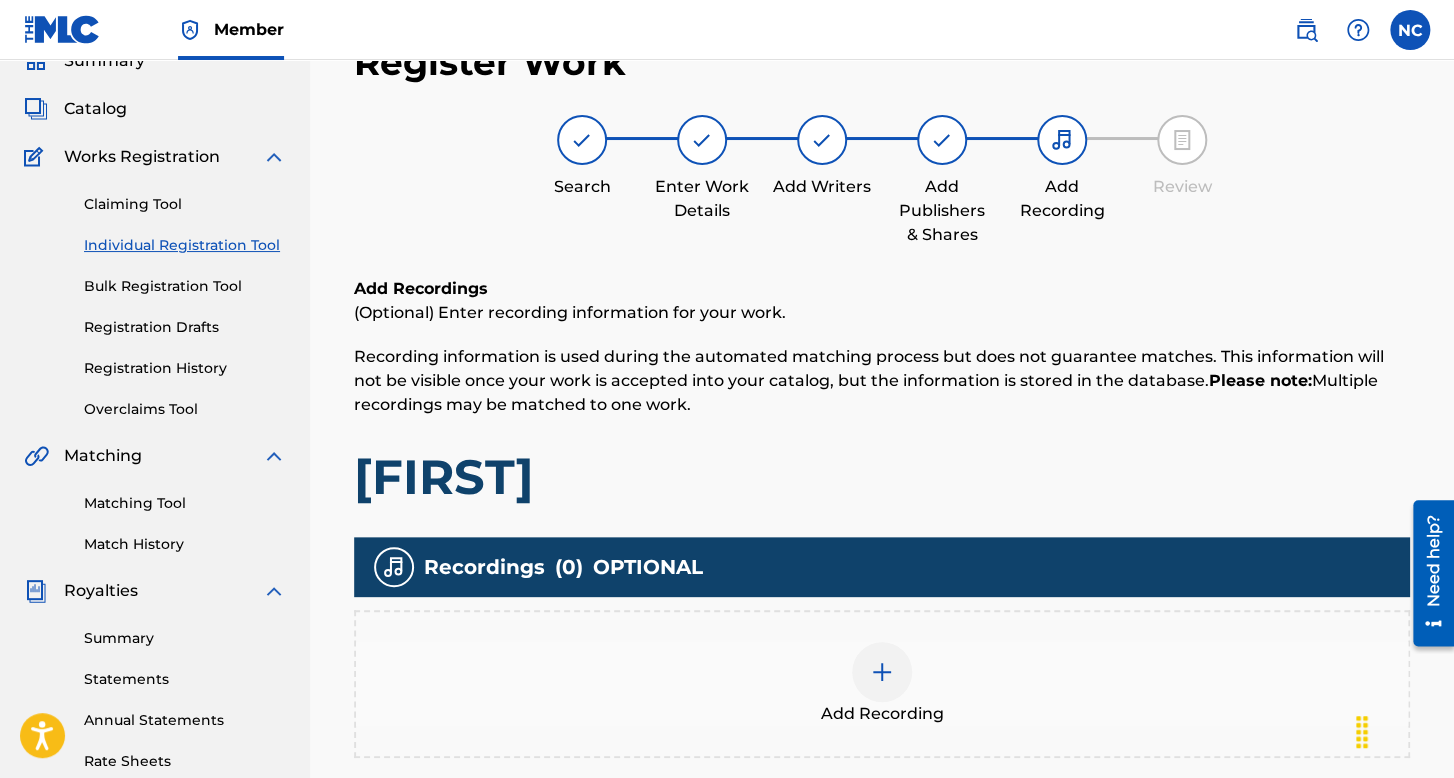 scroll, scrollTop: 462, scrollLeft: 0, axis: vertical 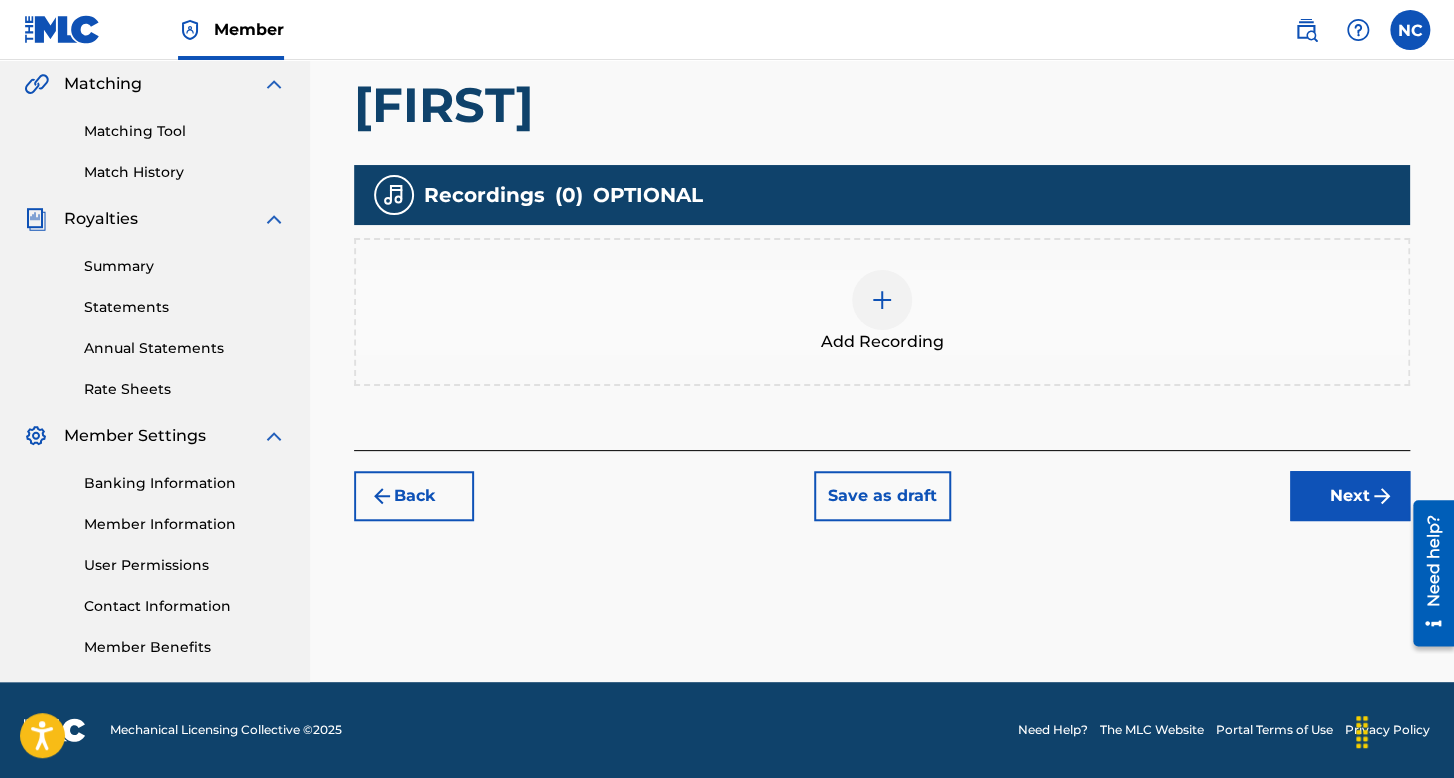 click at bounding box center (882, 300) 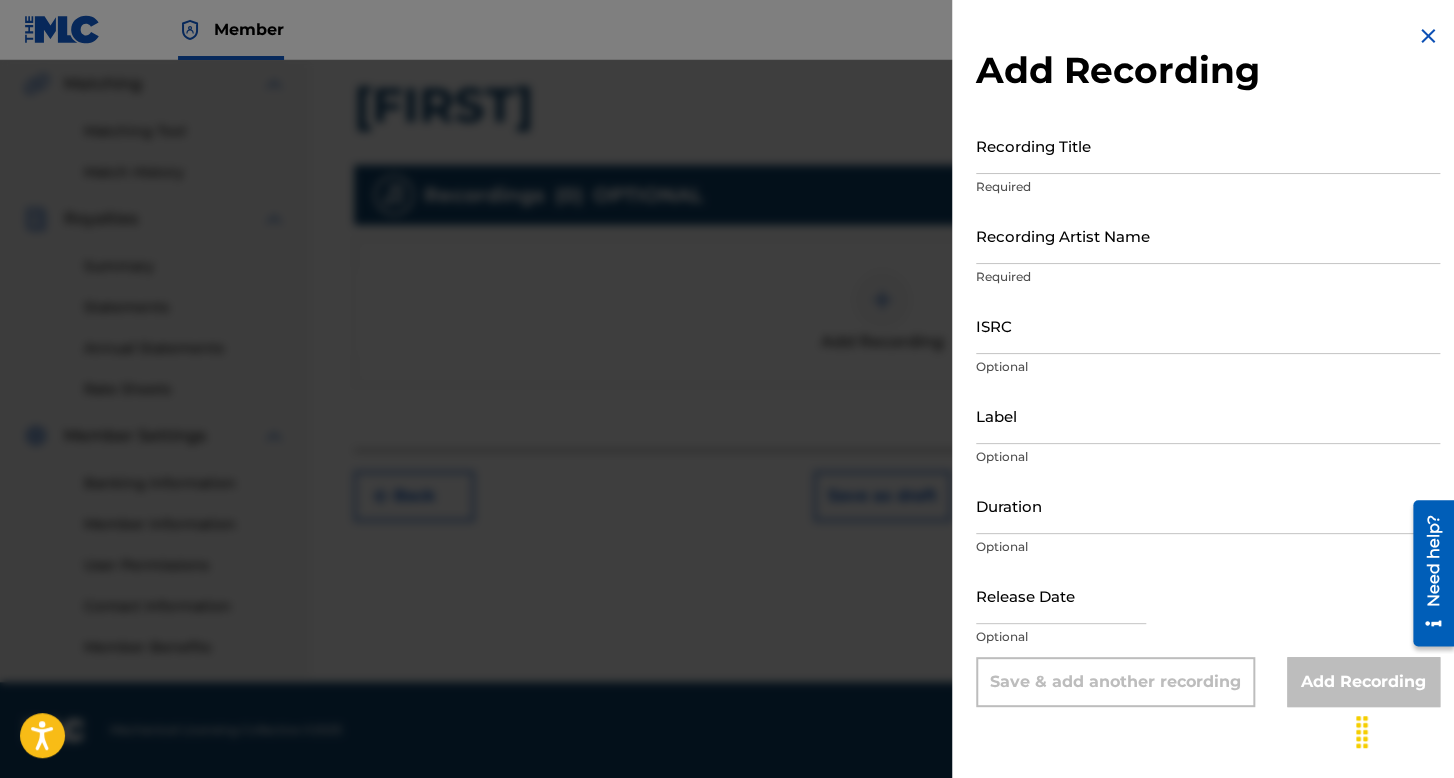 drag, startPoint x: 1108, startPoint y: 182, endPoint x: 1108, endPoint y: 159, distance: 23 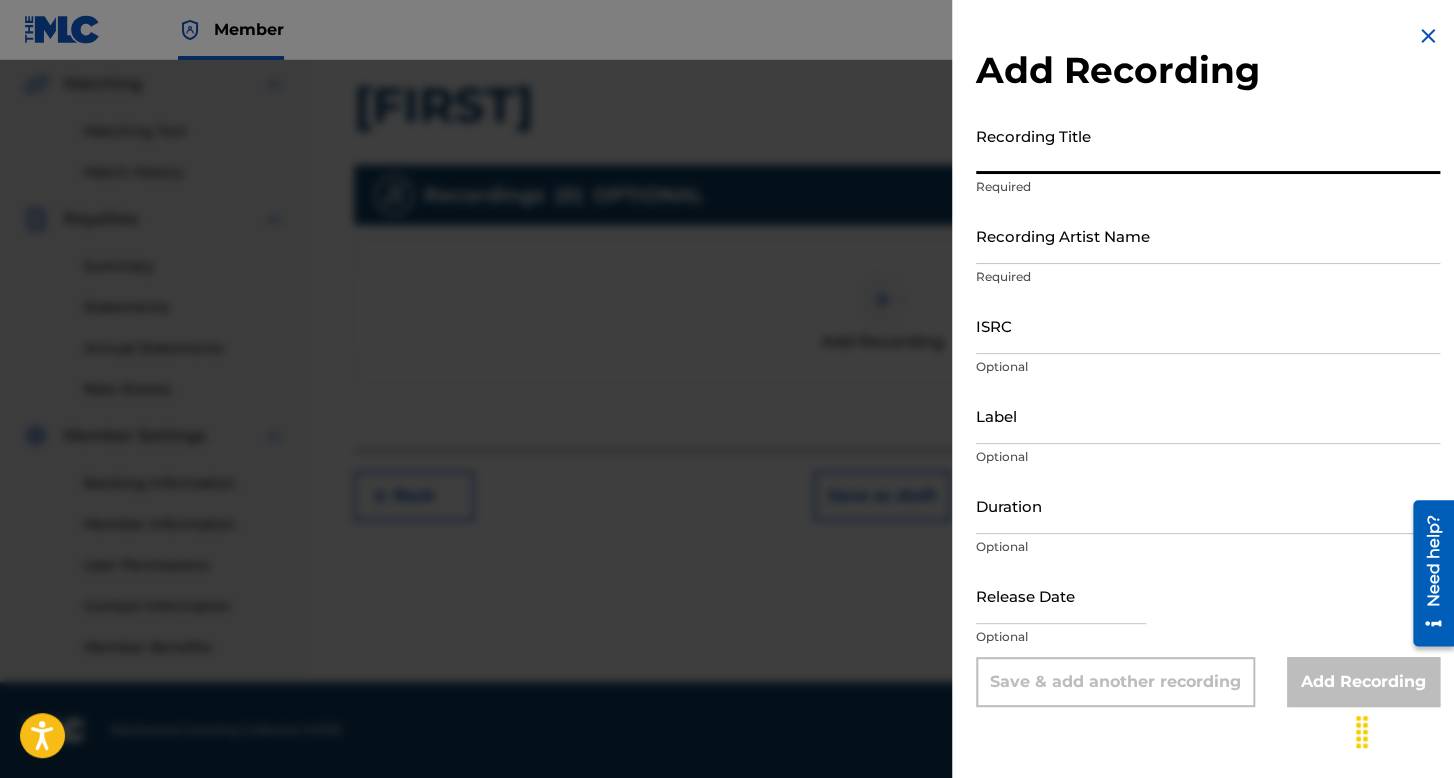 click on "Recording Title" at bounding box center [1208, 145] 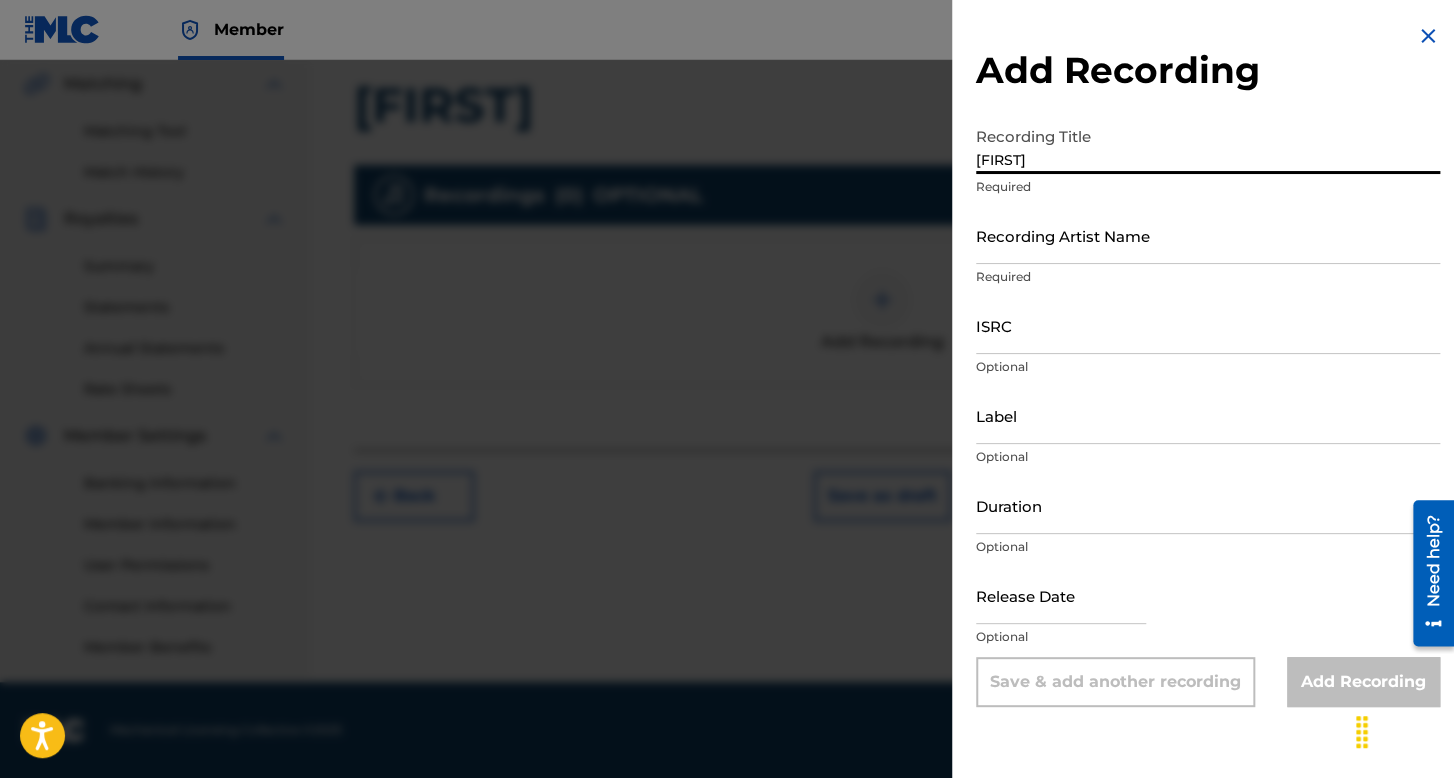 type on "[FIRST]" 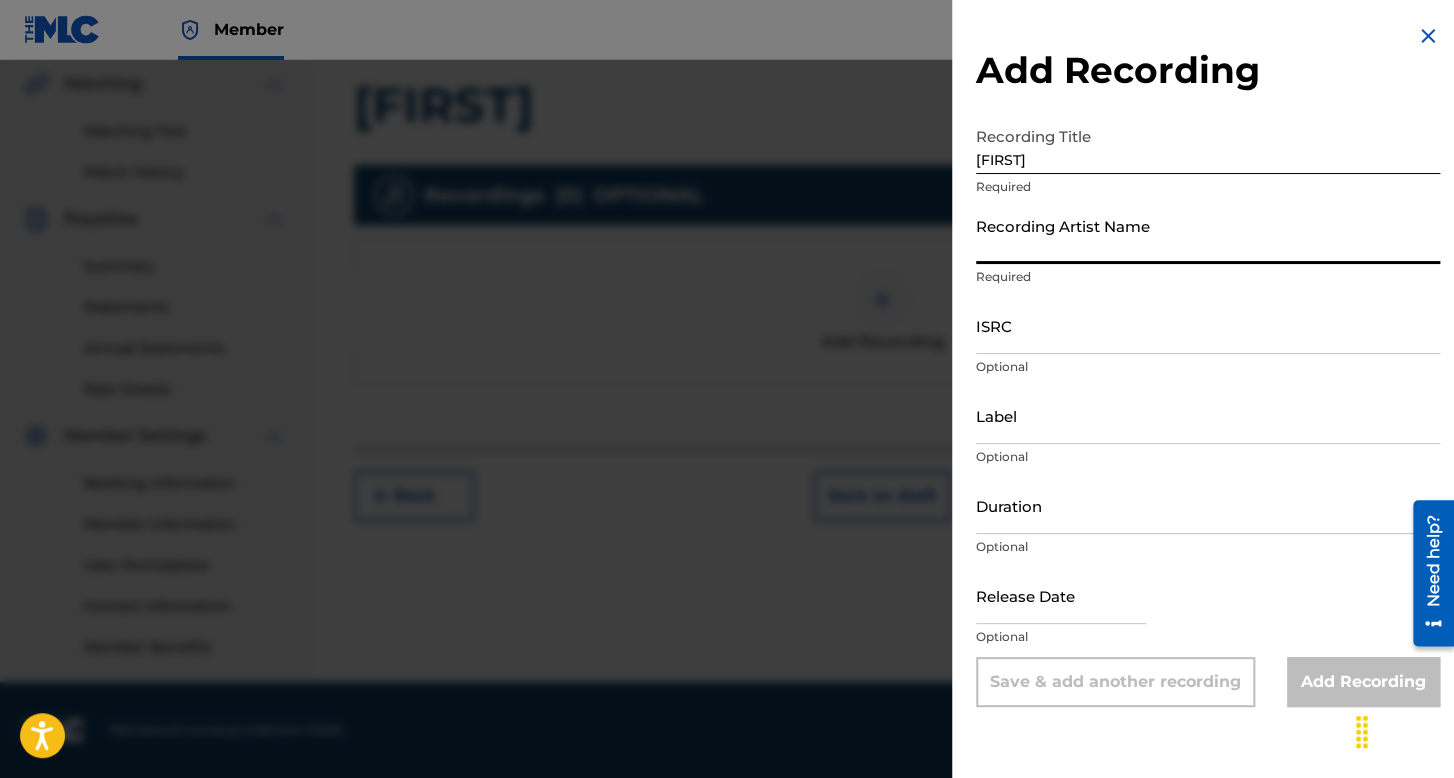 type on "[FIRST] [LAST]" 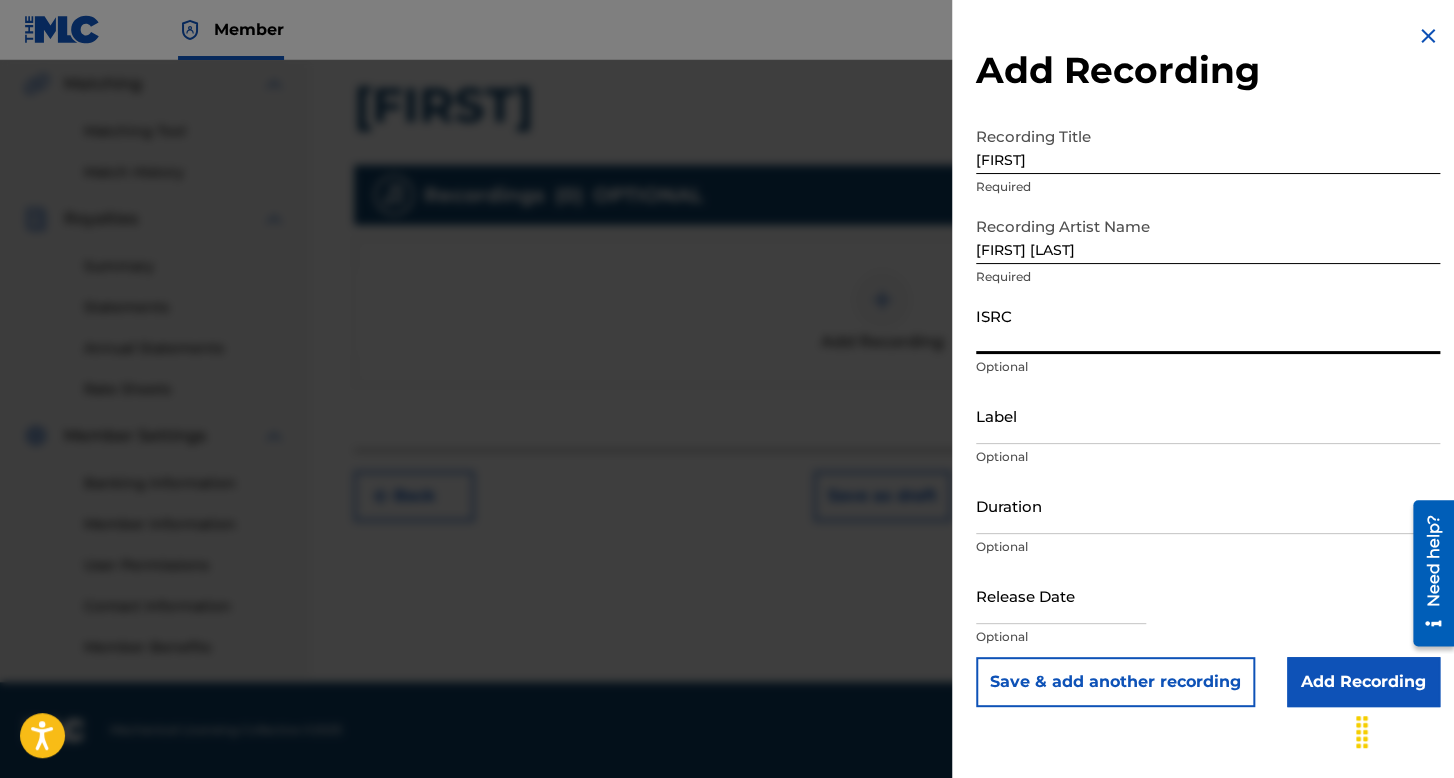 click on "ISRC" at bounding box center (1208, 325) 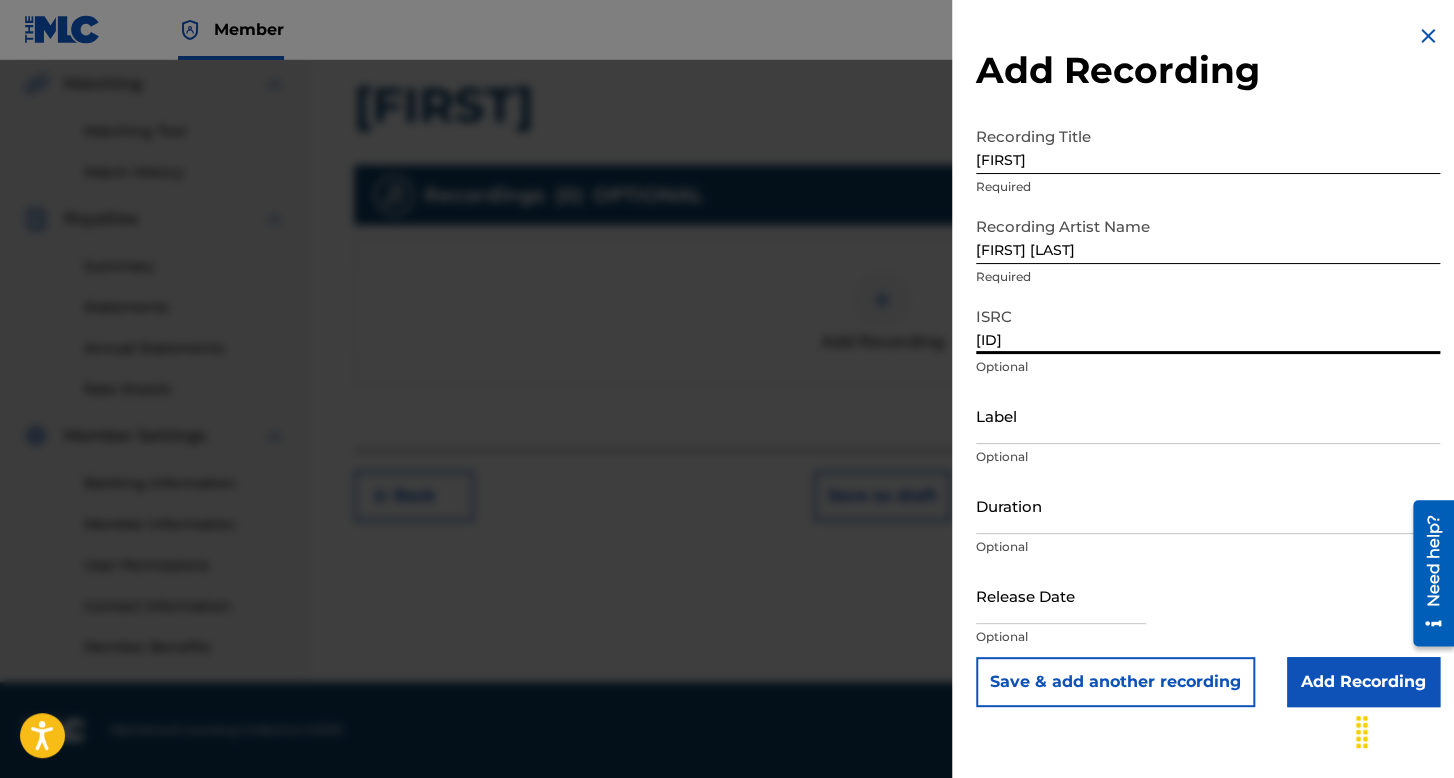 type on "[ID]" 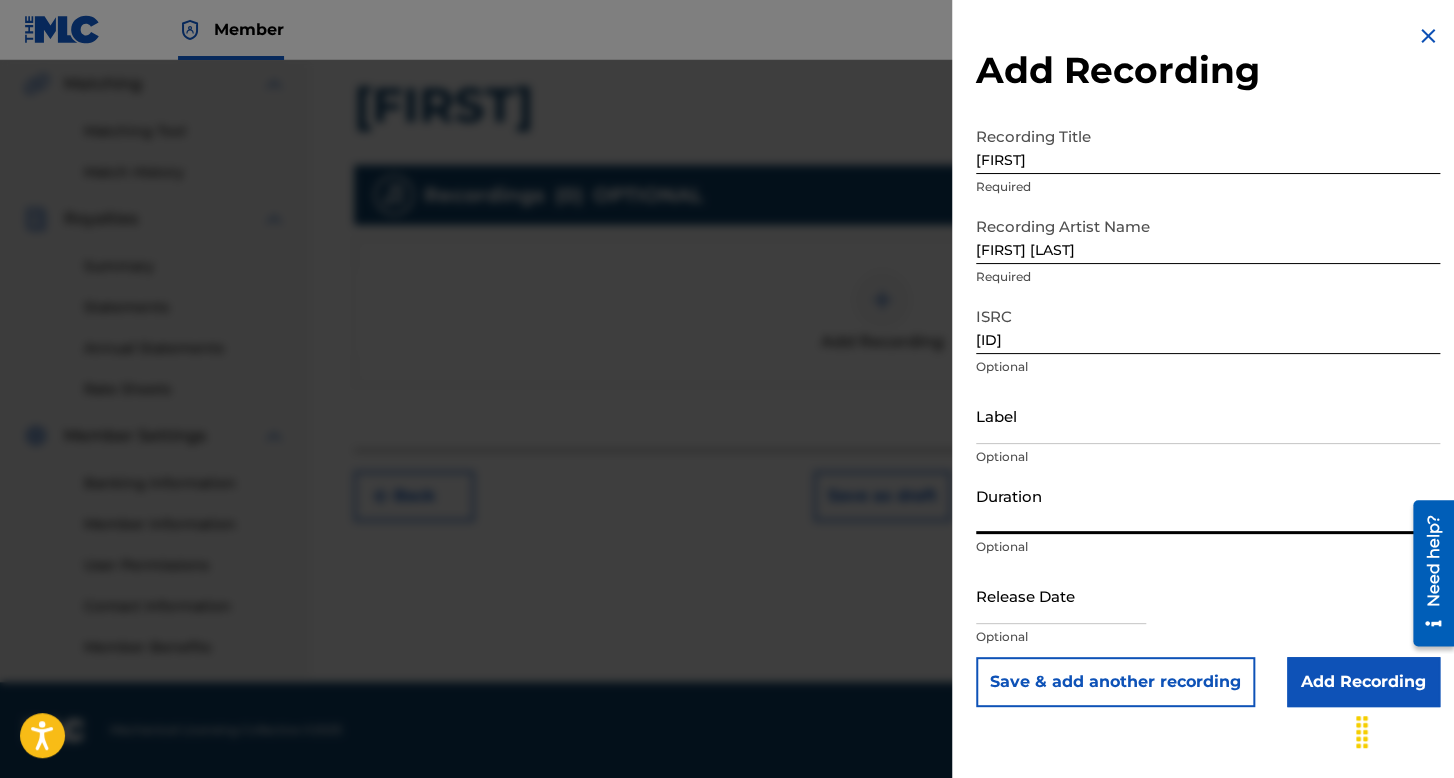 click at bounding box center [1061, 595] 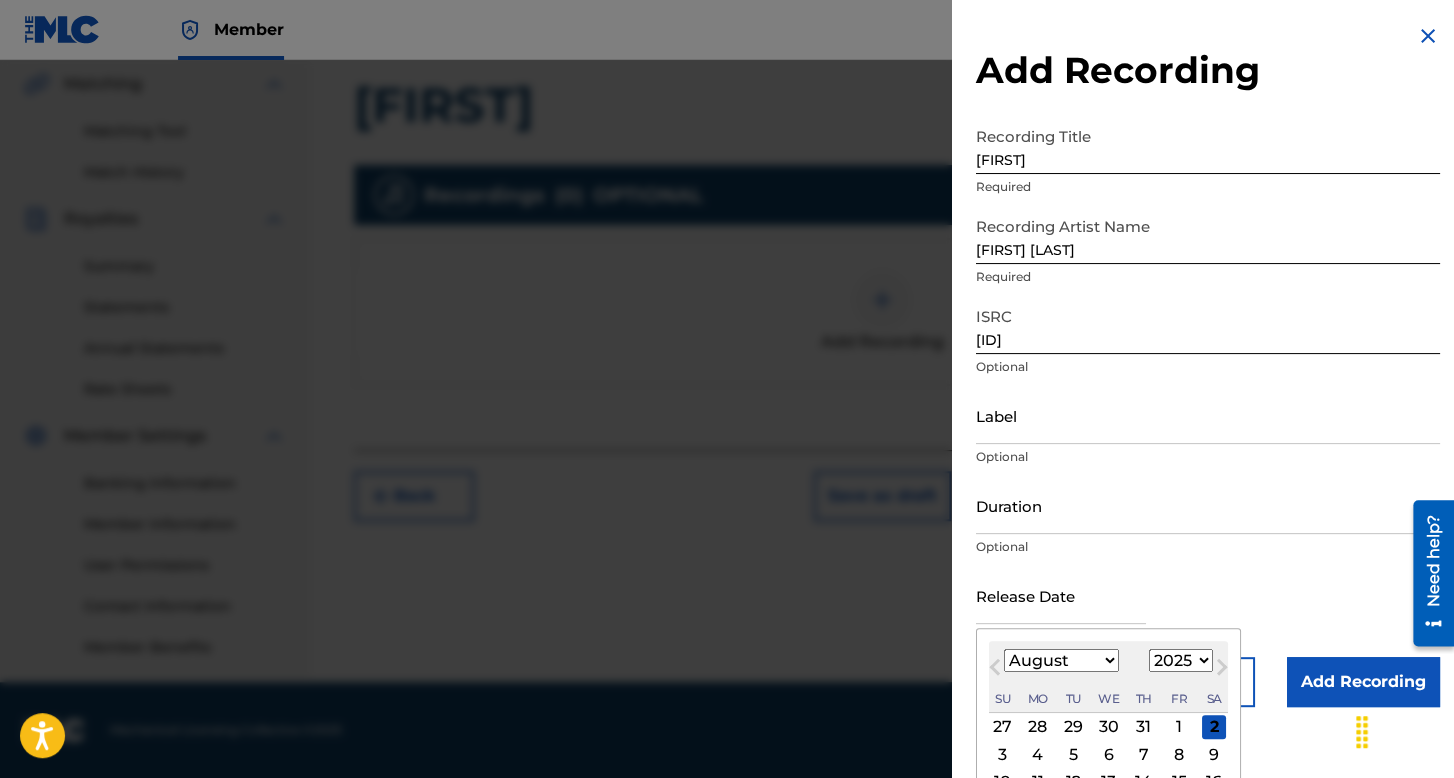 click on "Duration" at bounding box center (1208, 505) 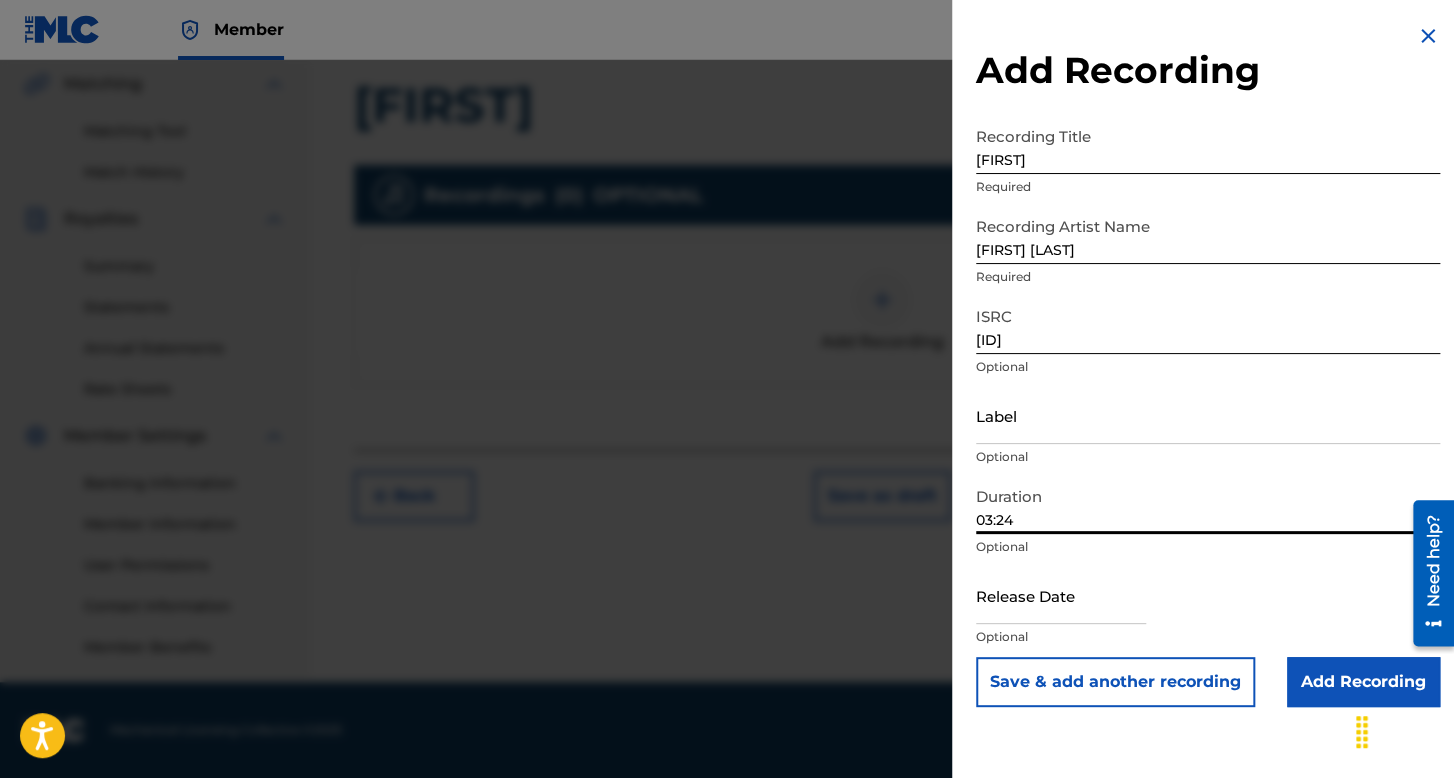type on "03:24" 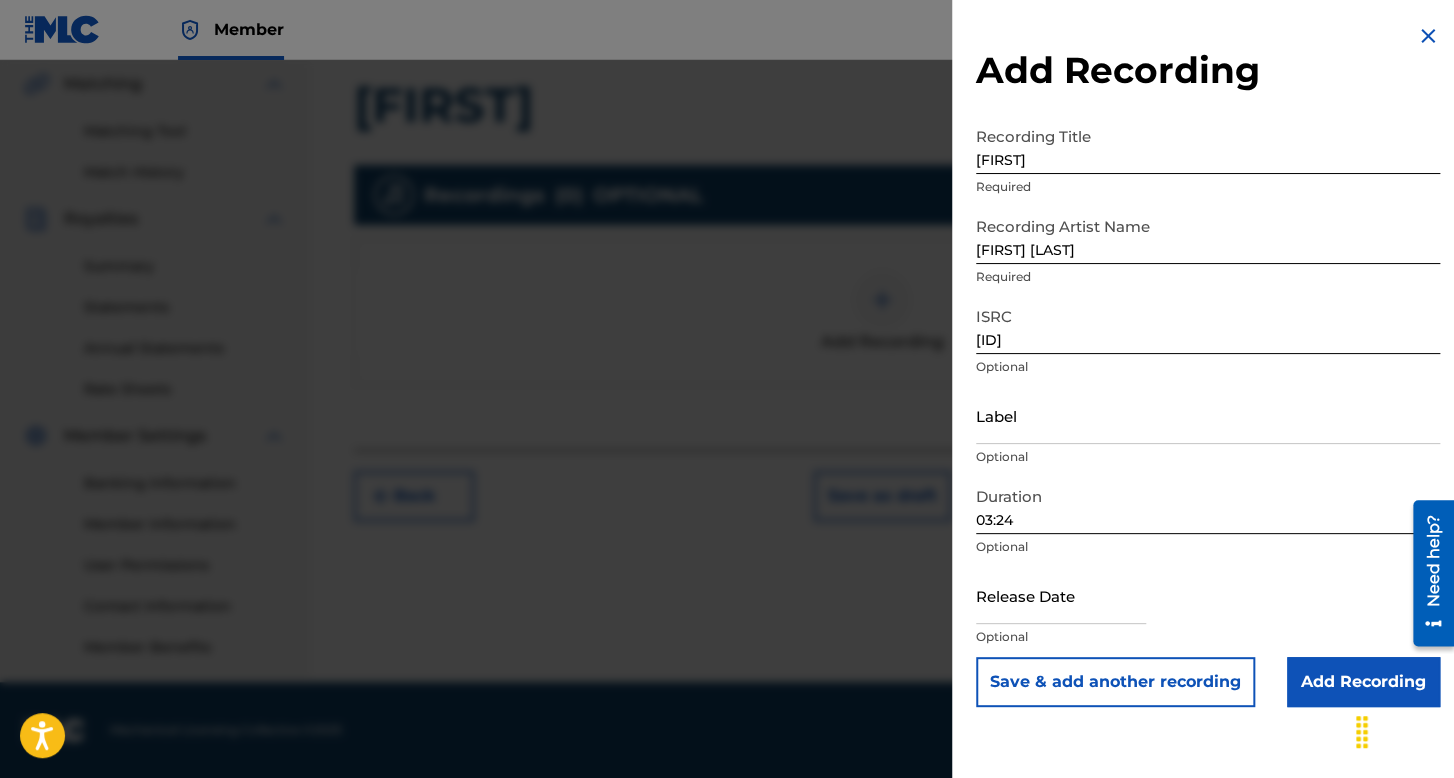 click at bounding box center (1061, 595) 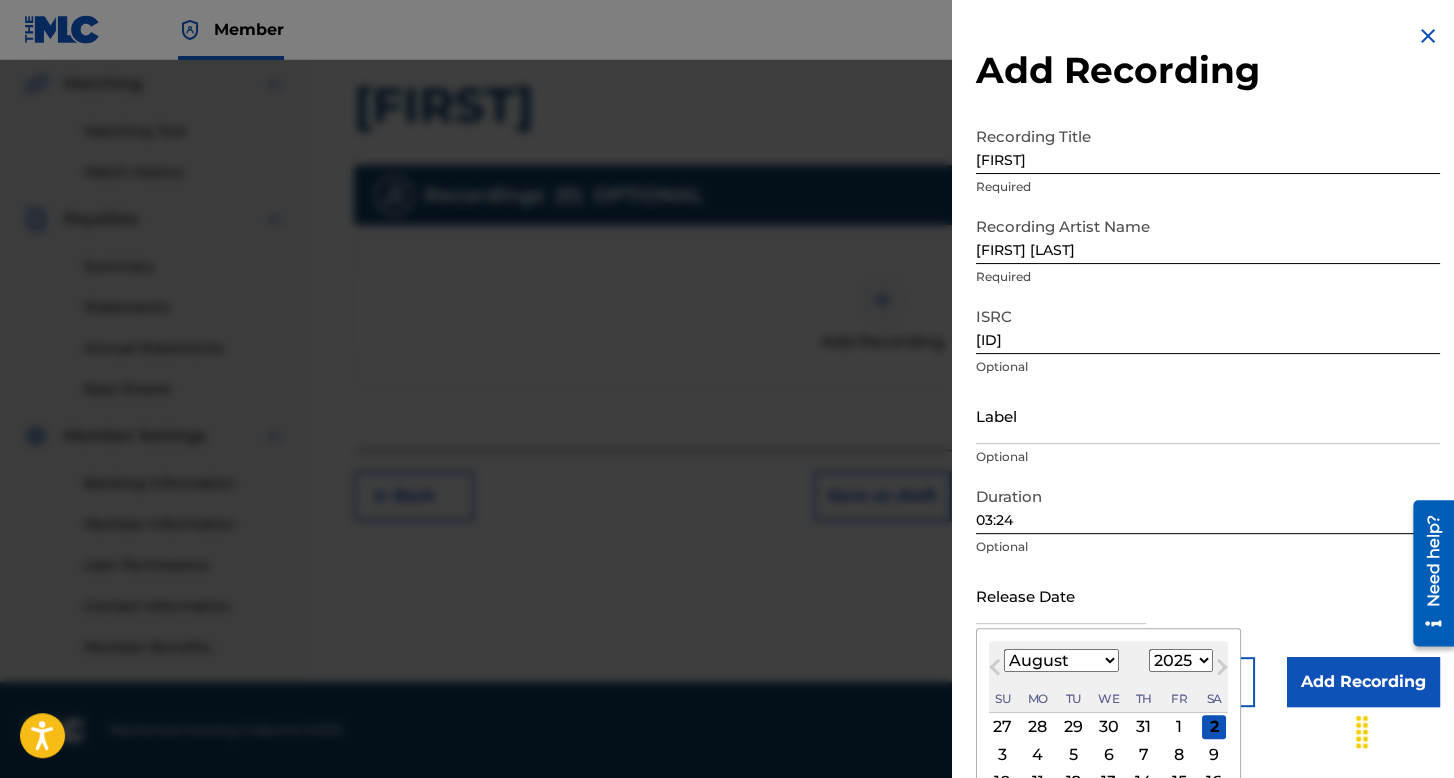 scroll, scrollTop: 139, scrollLeft: 0, axis: vertical 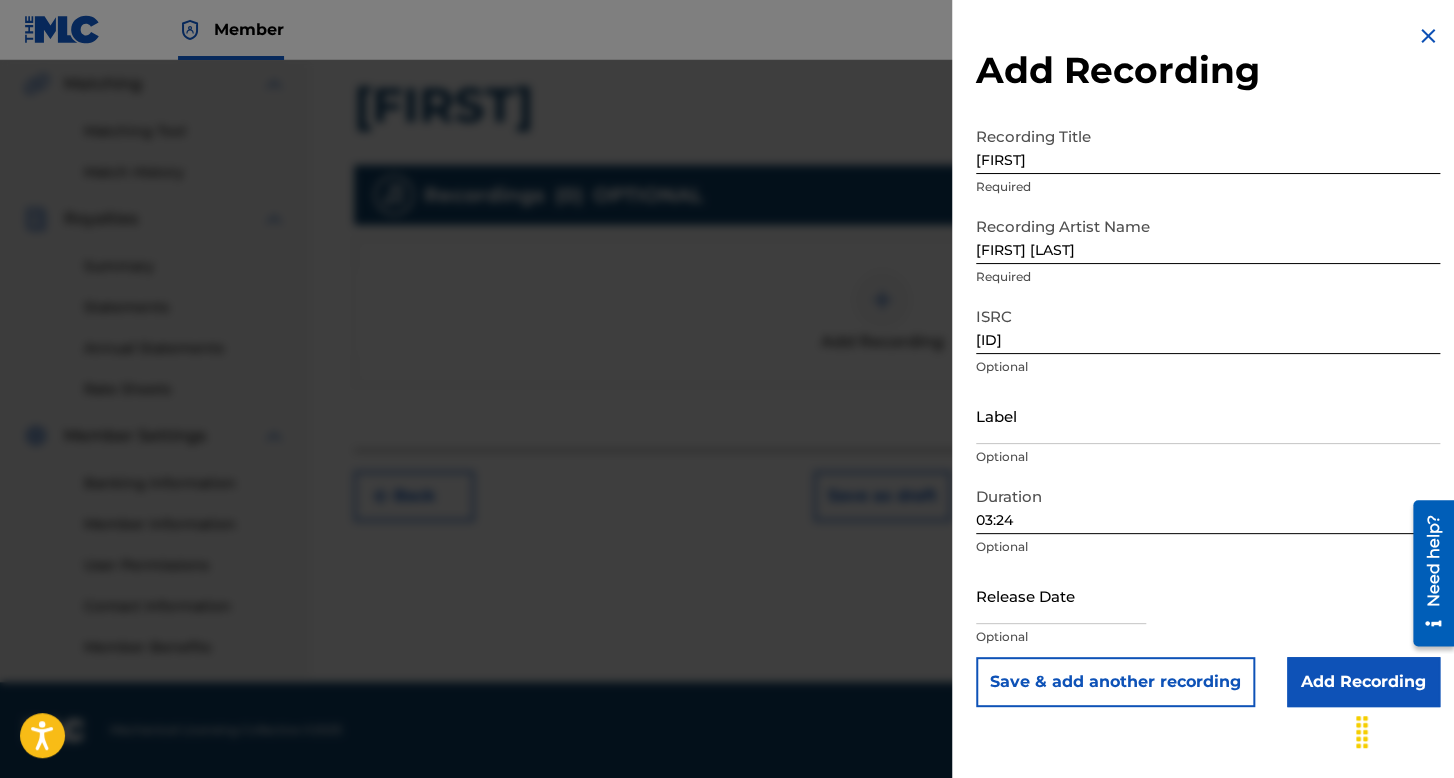 click at bounding box center (1061, 595) 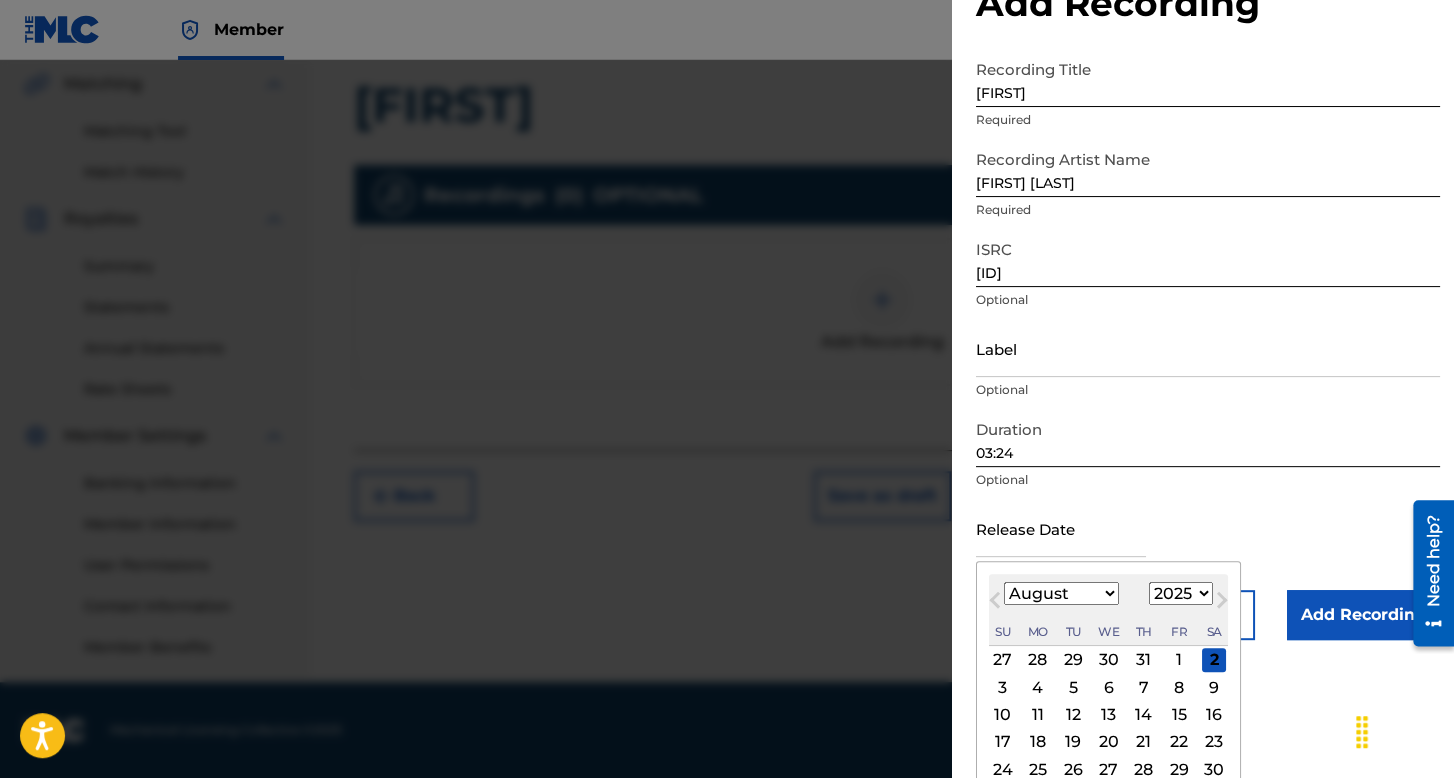 scroll, scrollTop: 139, scrollLeft: 0, axis: vertical 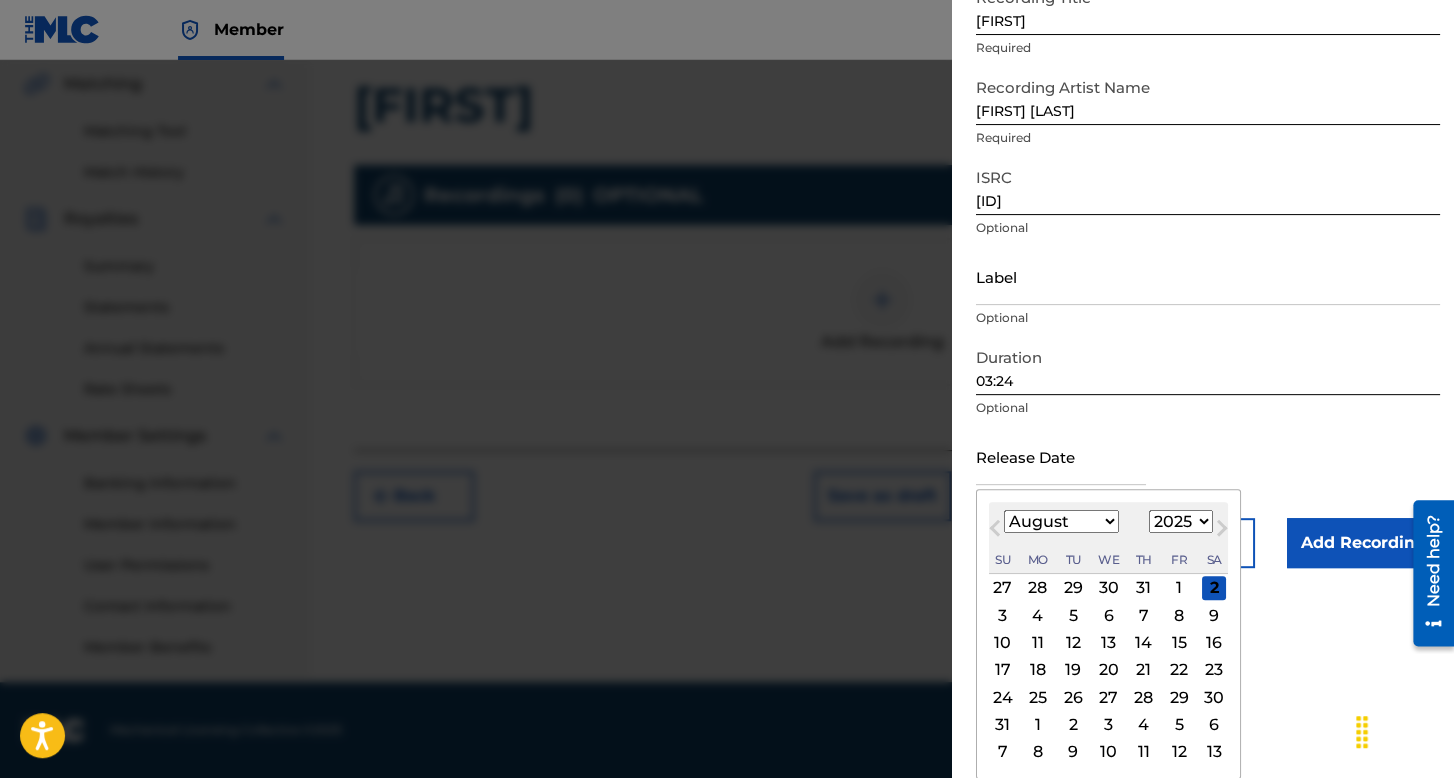 click on "January February March April May June July August September October November December" at bounding box center (1061, 521) 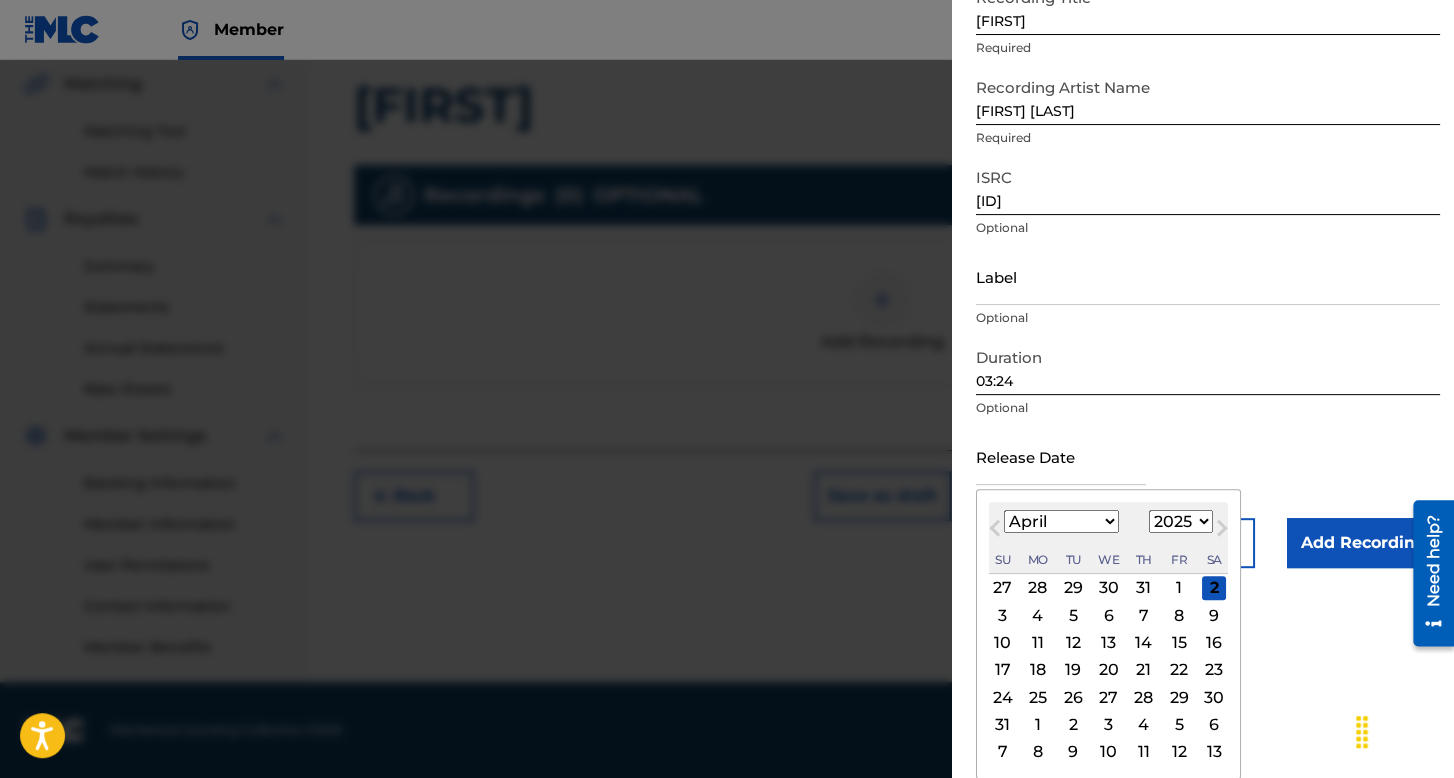 click on "January February March April May June July August September October November December" at bounding box center [1061, 521] 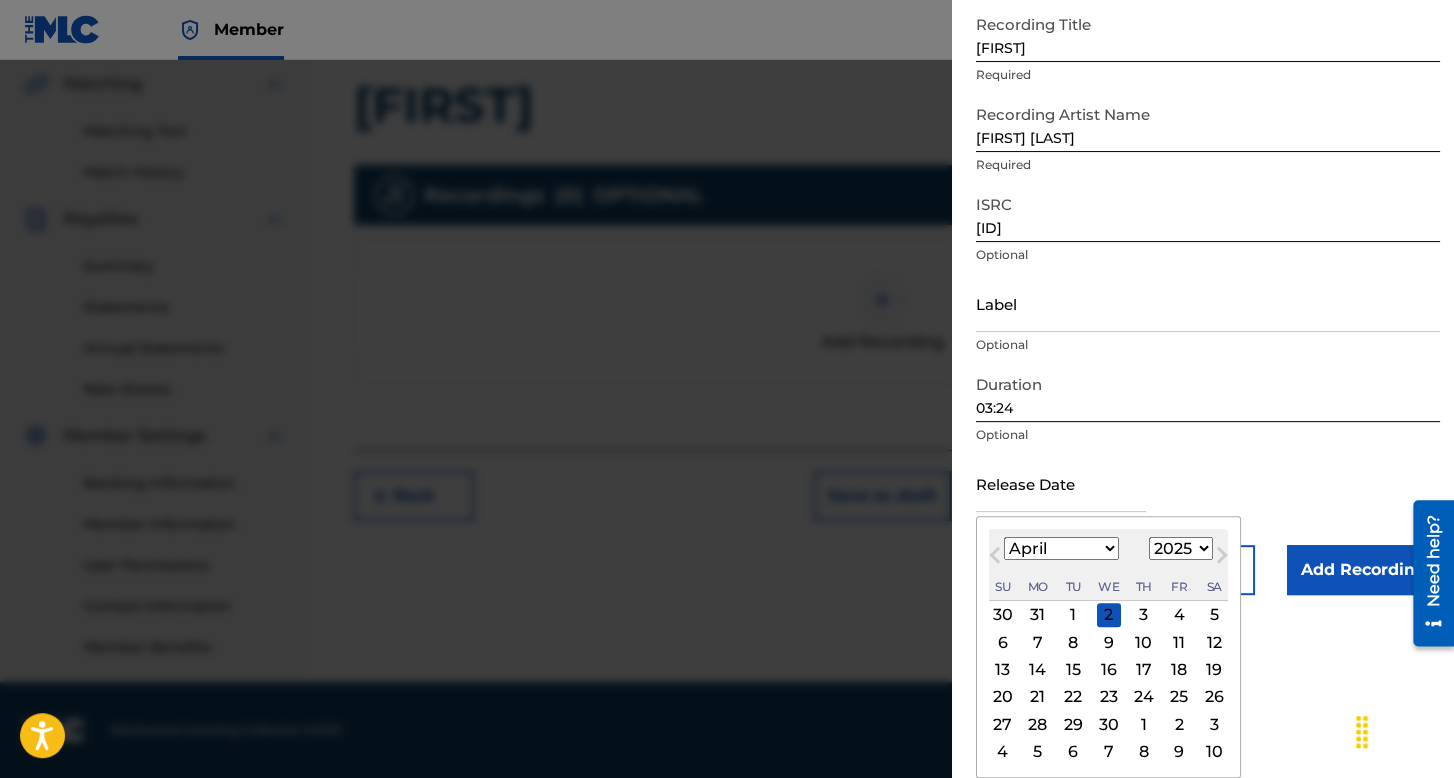 scroll, scrollTop: 112, scrollLeft: 0, axis: vertical 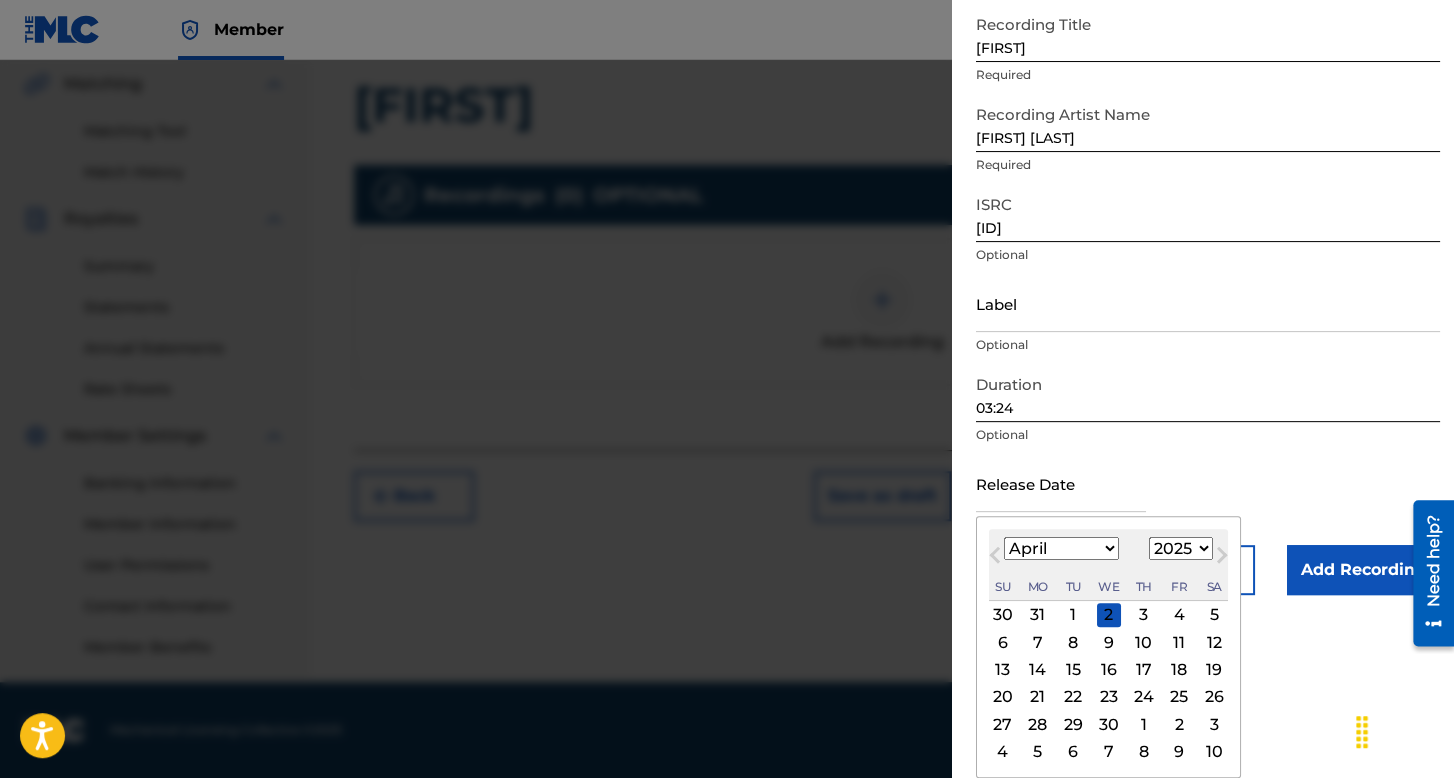 click on "1899 1900 1901 1902 1903 1904 1905 1906 1907 1908 1909 1910 1911 1912 1913 1914 1915 1916 1917 1918 1919 1920 1921 1922 1923 1924 1925 1926 1927 1928 1929 1930 1931 1932 1933 1934 1935 1936 1937 1938 1939 1940 1941 1942 1943 1944 1945 1946 1947 1948 1949 1950 1951 1952 1953 1954 1955 1956 1957 1958 1959 1960 1961 1962 1963 1964 1965 1966 1967 1968 1969 1970 1971 1972 1973 1974 1975 1976 1977 1978 1979 1980 1981 1982 1983 1984 1985 1986 1987 1988 1989 1990 1991 1992 1993 1994 1995 1996 1997 1998 1999 2000 2001 2002 2003 2004 2005 2006 2007 2008 2009 2010 2011 2012 2013 2014 2015 2016 2017 2018 2019 2020 2021 2022 2023 2024 2025 2026 2027 2028 2029 2030 2031 2032 2033 2034 2035 2036 2037 2038 2039 2040 2041 2042 2043 2044 2045 2046 2047 2048 2049 2050 2051 2052 2053 2054 2055 2056 2057 2058 2059 2060 2061 2062 2063 2064 2065 2066 2067 2068 2069 2070 2071 2072 2073 2074 2075 2076 2077 2078 2079 2080 2081 2082 2083 2084 2085 2086 2087 2088 2089 2090 2091 2092 2093 2094 2095 2096 2097 2098 2099 2100" at bounding box center [1181, 548] 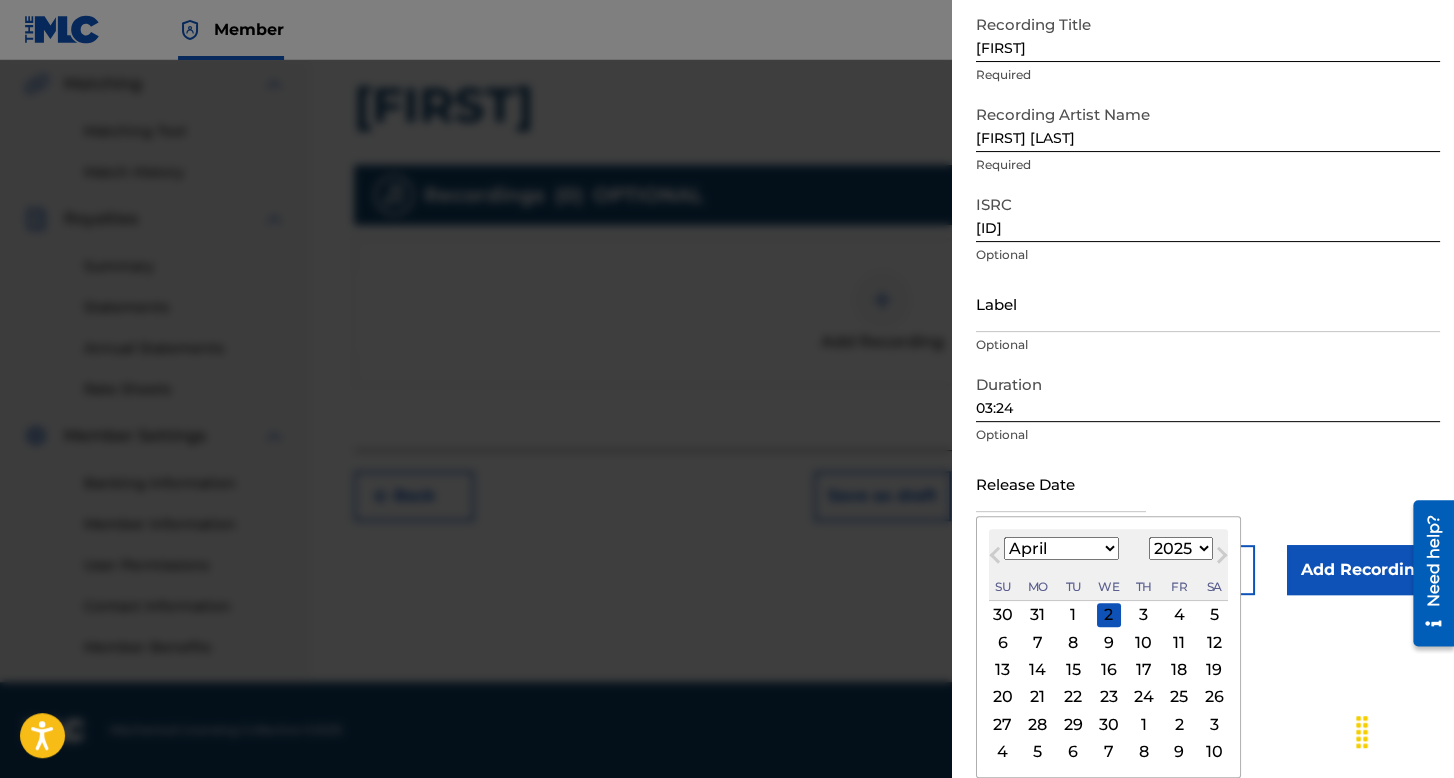select on "2023" 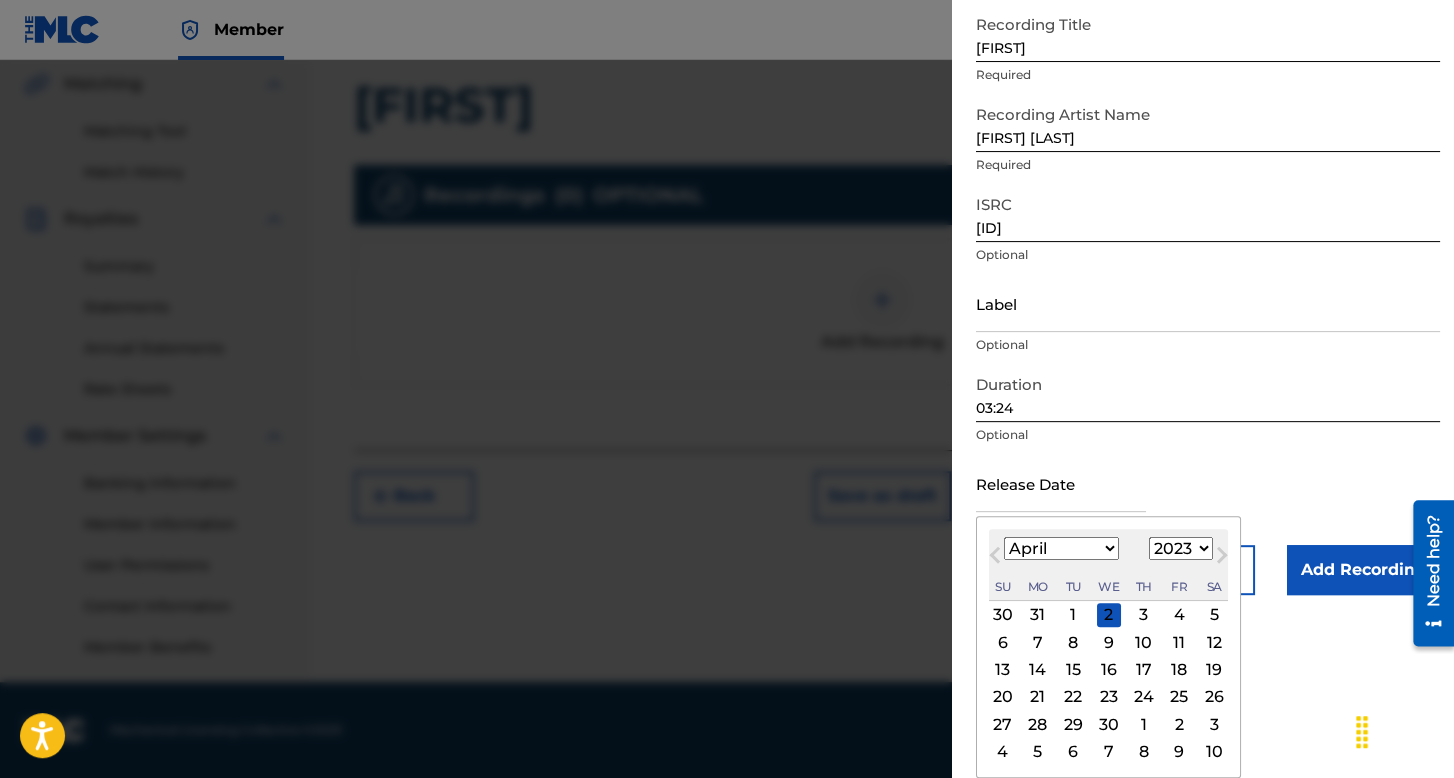 click on "1899 1900 1901 1902 1903 1904 1905 1906 1907 1908 1909 1910 1911 1912 1913 1914 1915 1916 1917 1918 1919 1920 1921 1922 1923 1924 1925 1926 1927 1928 1929 1930 1931 1932 1933 1934 1935 1936 1937 1938 1939 1940 1941 1942 1943 1944 1945 1946 1947 1948 1949 1950 1951 1952 1953 1954 1955 1956 1957 1958 1959 1960 1961 1962 1963 1964 1965 1966 1967 1968 1969 1970 1971 1972 1973 1974 1975 1976 1977 1978 1979 1980 1981 1982 1983 1984 1985 1986 1987 1988 1989 1990 1991 1992 1993 1994 1995 1996 1997 1998 1999 2000 2001 2002 2003 2004 2005 2006 2007 2008 2009 2010 2011 2012 2013 2014 2015 2016 2017 2018 2019 2020 2021 2022 2023 2024 2025 2026 2027 2028 2029 2030 2031 2032 2033 2034 2035 2036 2037 2038 2039 2040 2041 2042 2043 2044 2045 2046 2047 2048 2049 2050 2051 2052 2053 2054 2055 2056 2057 2058 2059 2060 2061 2062 2063 2064 2065 2066 2067 2068 2069 2070 2071 2072 2073 2074 2075 2076 2077 2078 2079 2080 2081 2082 2083 2084 2085 2086 2087 2088 2089 2090 2091 2092 2093 2094 2095 2096 2097 2098 2099 2100" at bounding box center (1181, 548) 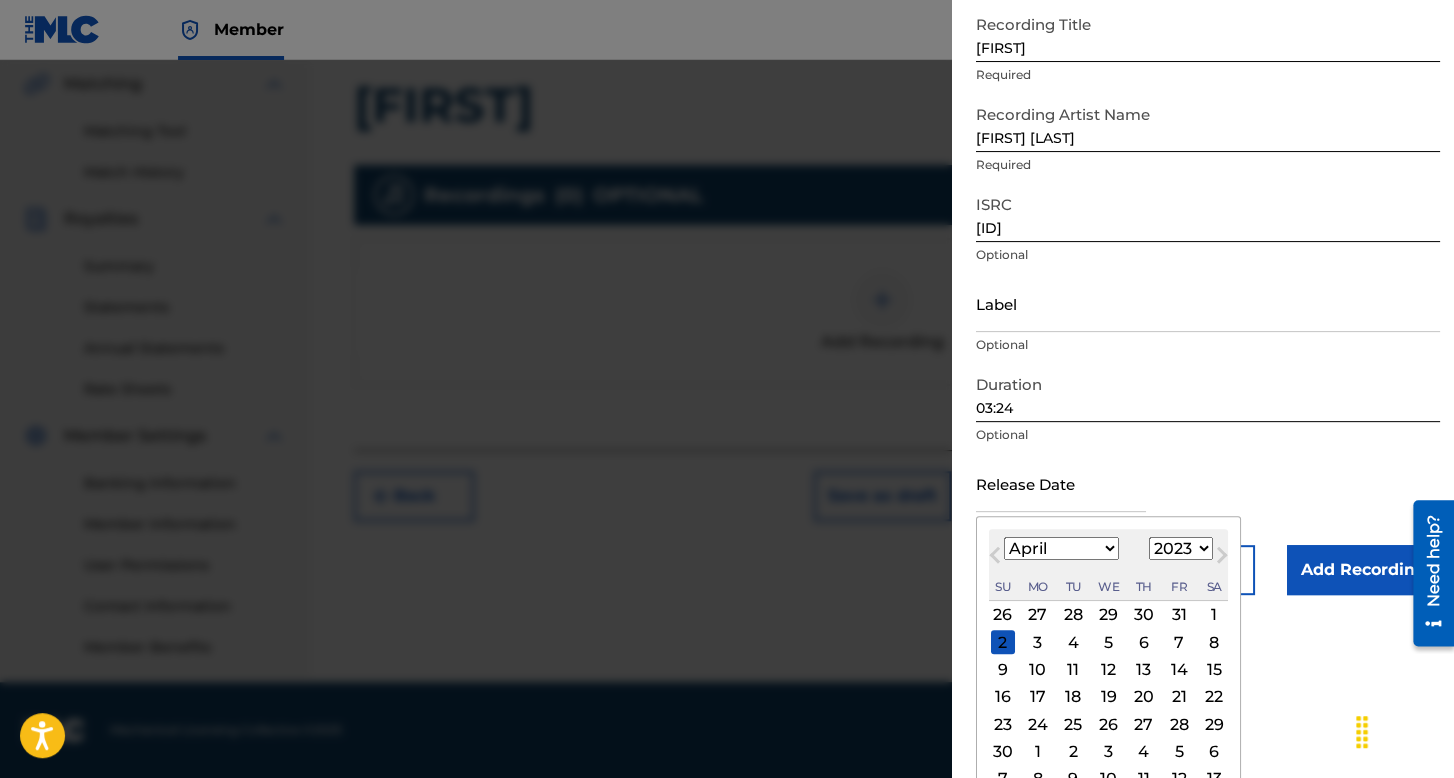 click on "7" at bounding box center [1179, 642] 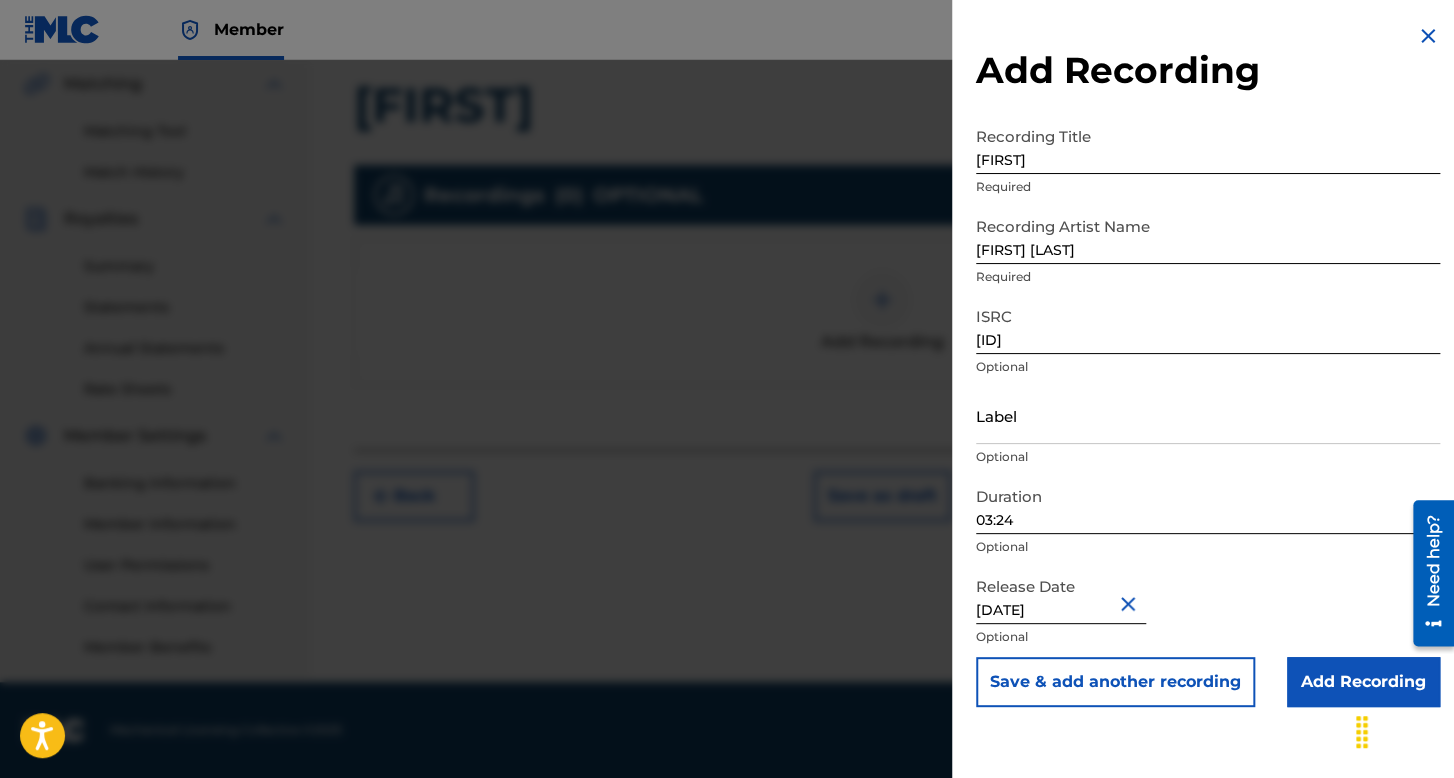 scroll, scrollTop: 0, scrollLeft: 0, axis: both 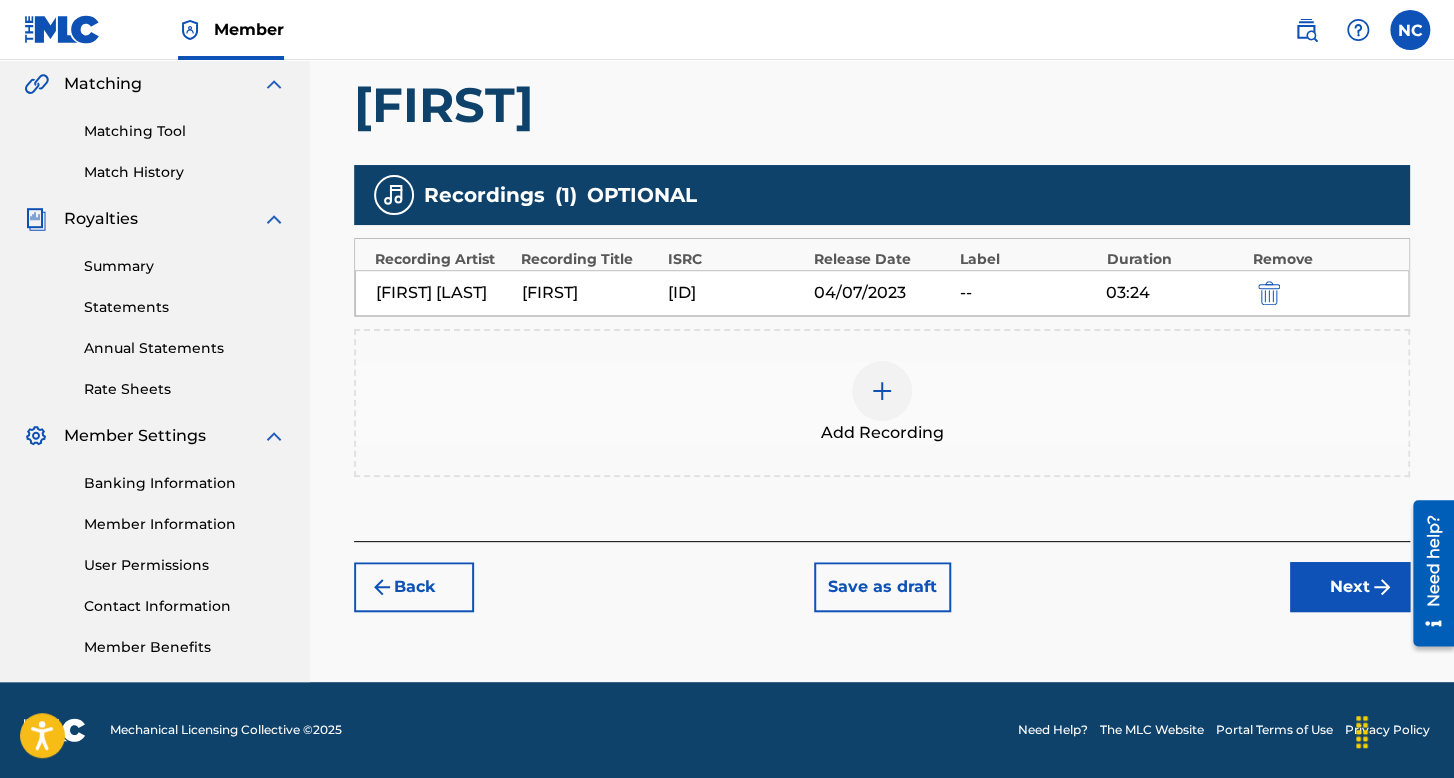 click on "Next" at bounding box center [1350, 587] 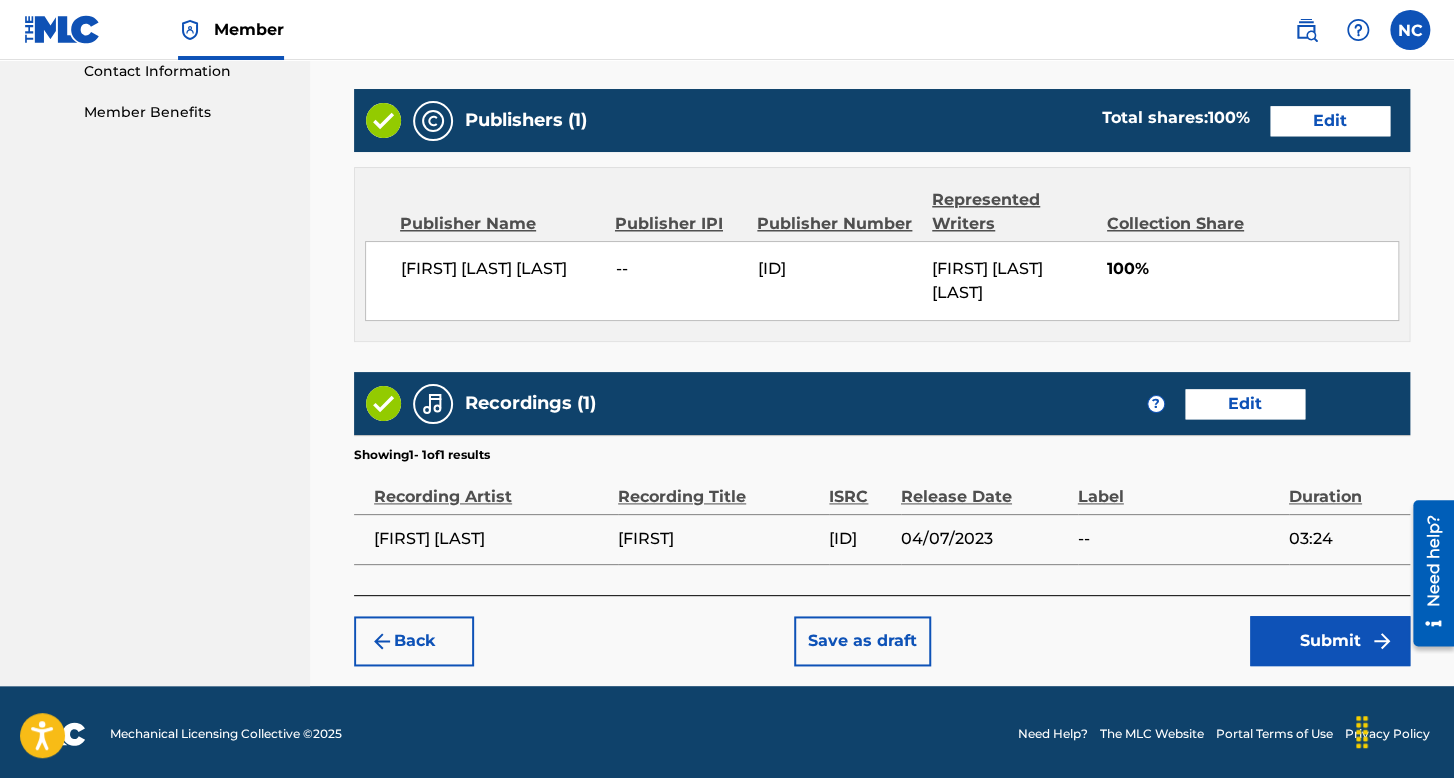 scroll, scrollTop: 999, scrollLeft: 0, axis: vertical 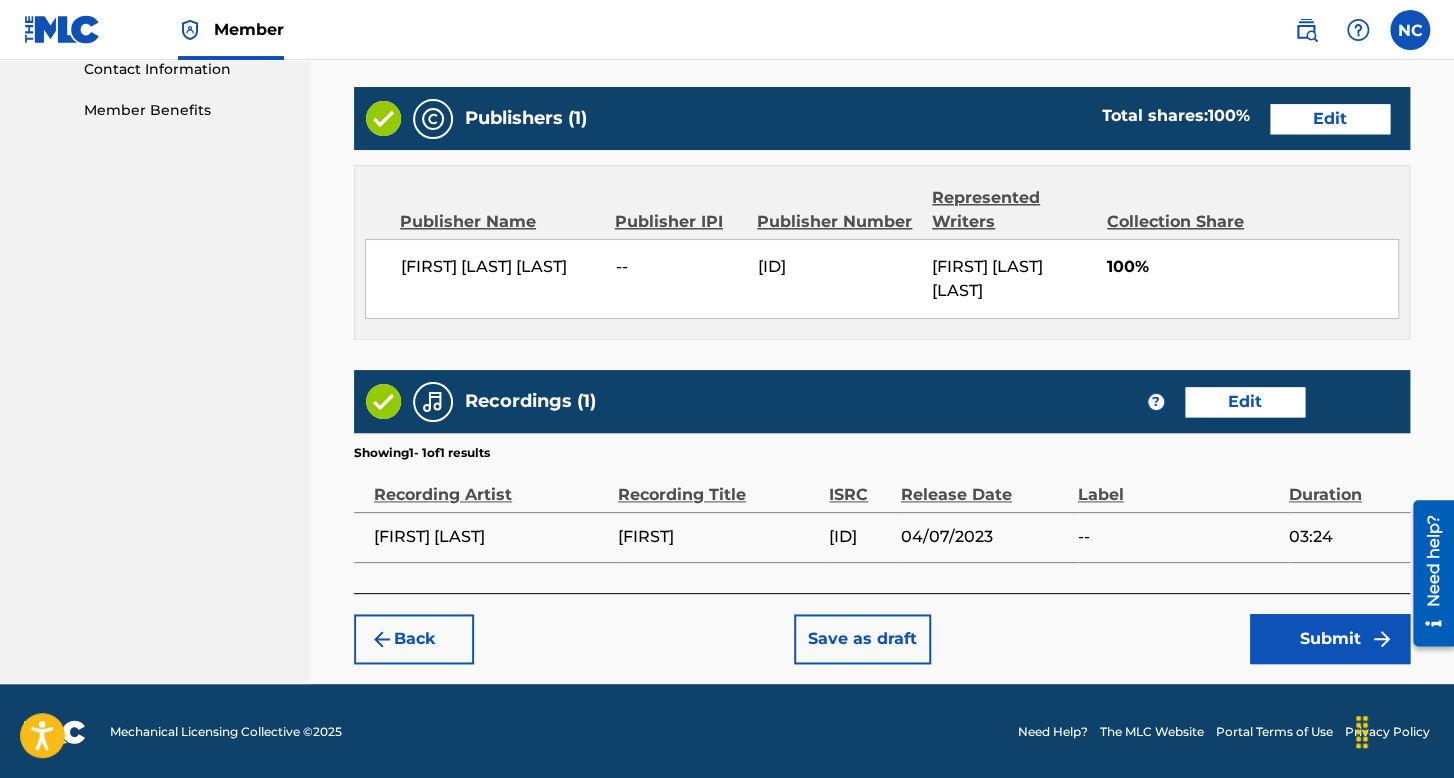 click on "Back Save as draft Submit" at bounding box center [882, 628] 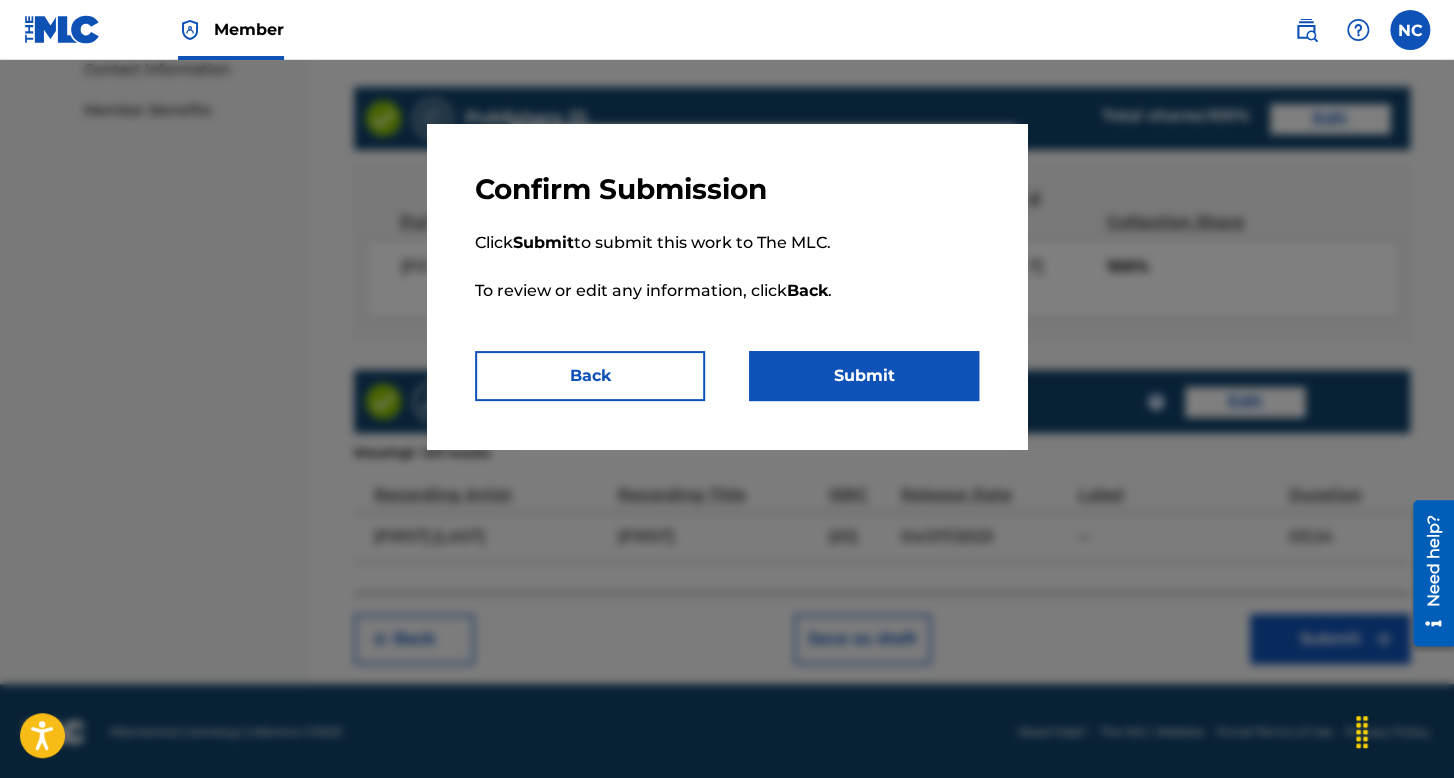 click on "Submit" at bounding box center [864, 376] 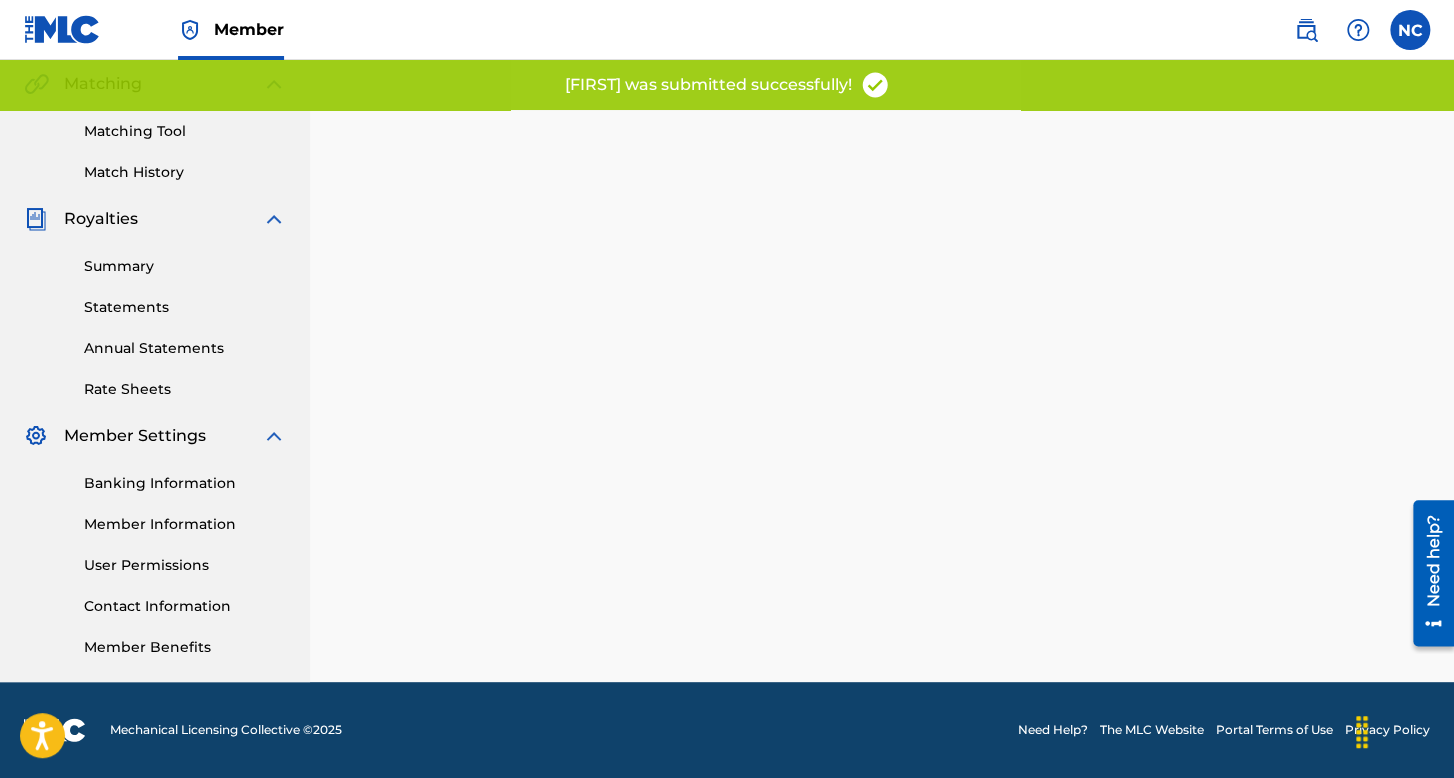 scroll, scrollTop: 0, scrollLeft: 0, axis: both 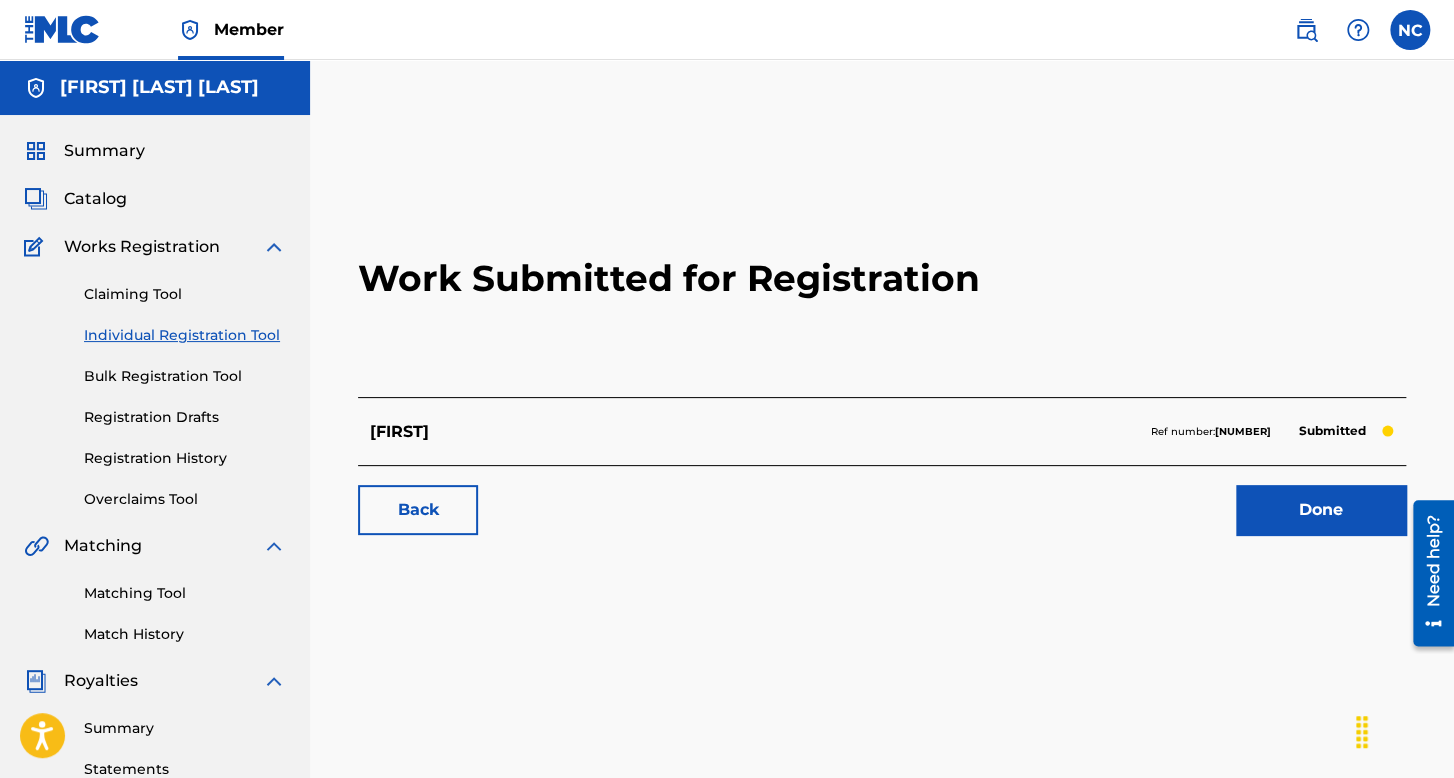 click on "Individual Registration Tool" at bounding box center [185, 335] 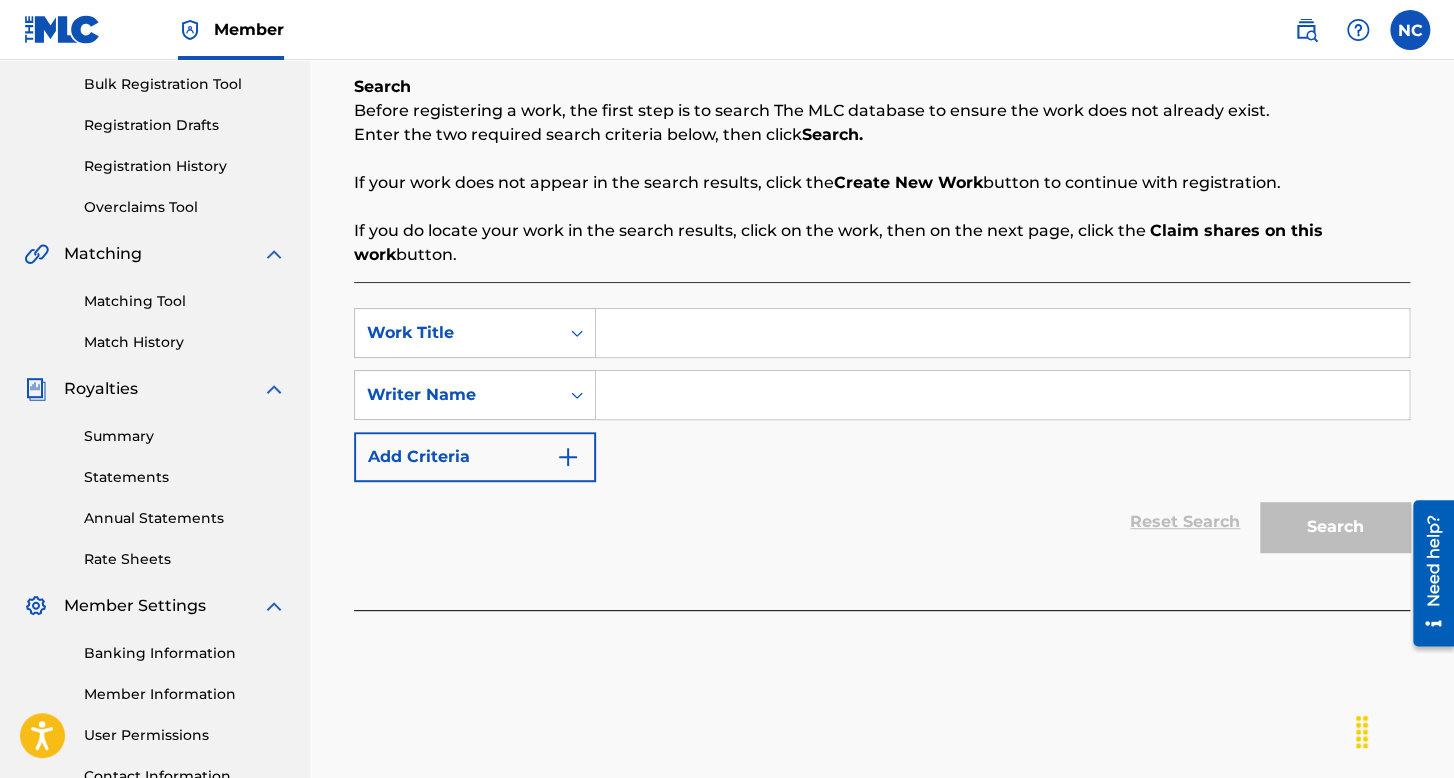 scroll, scrollTop: 300, scrollLeft: 0, axis: vertical 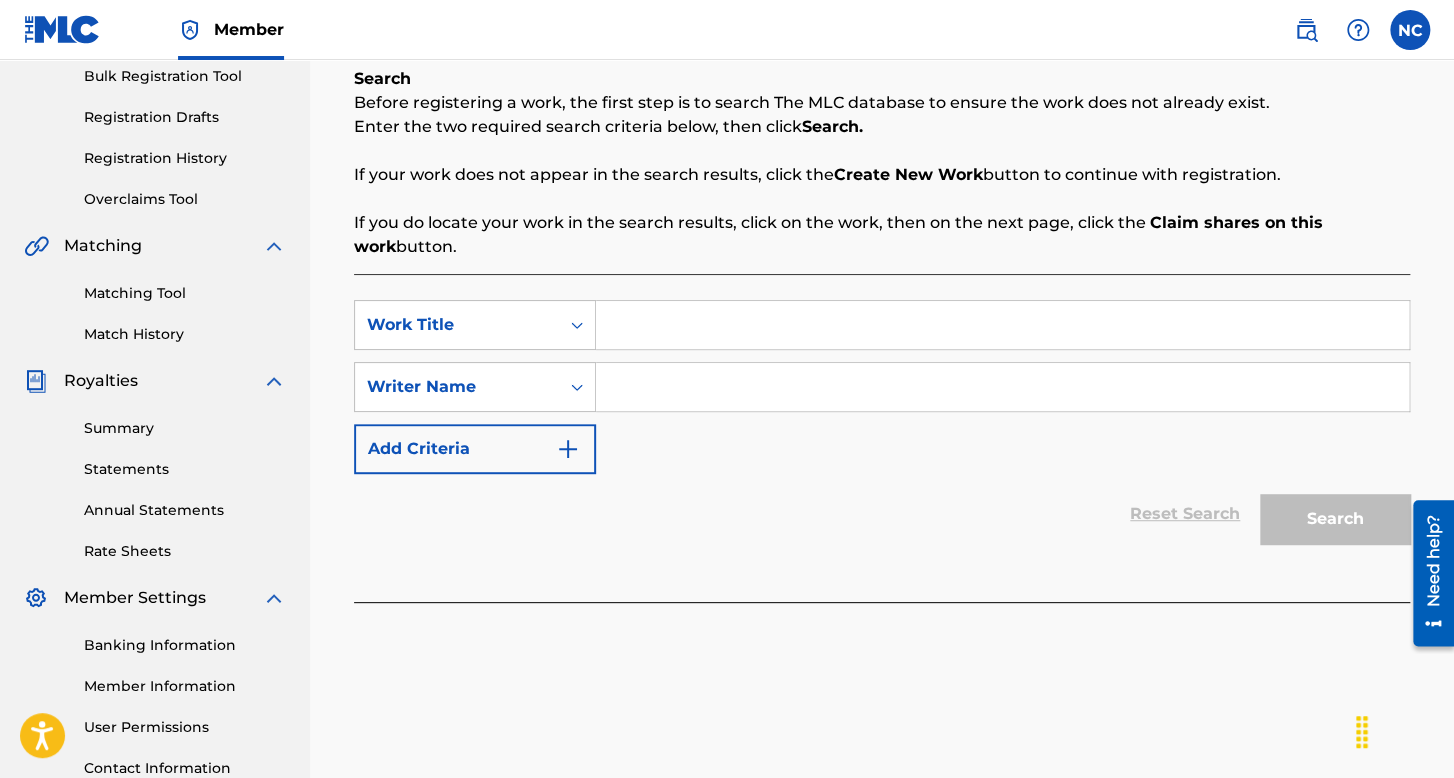 click at bounding box center (1002, 325) 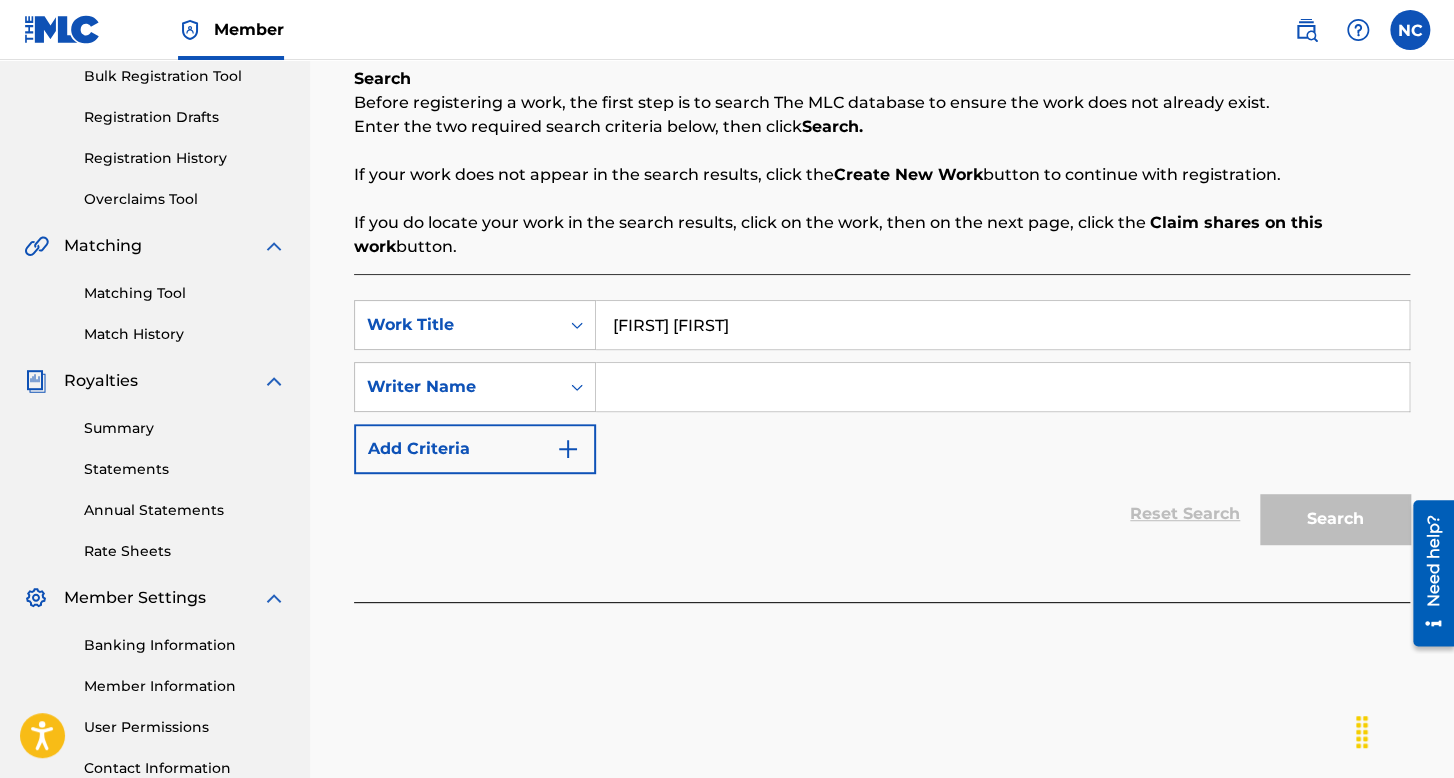 type on "[FIRST] [FIRST]" 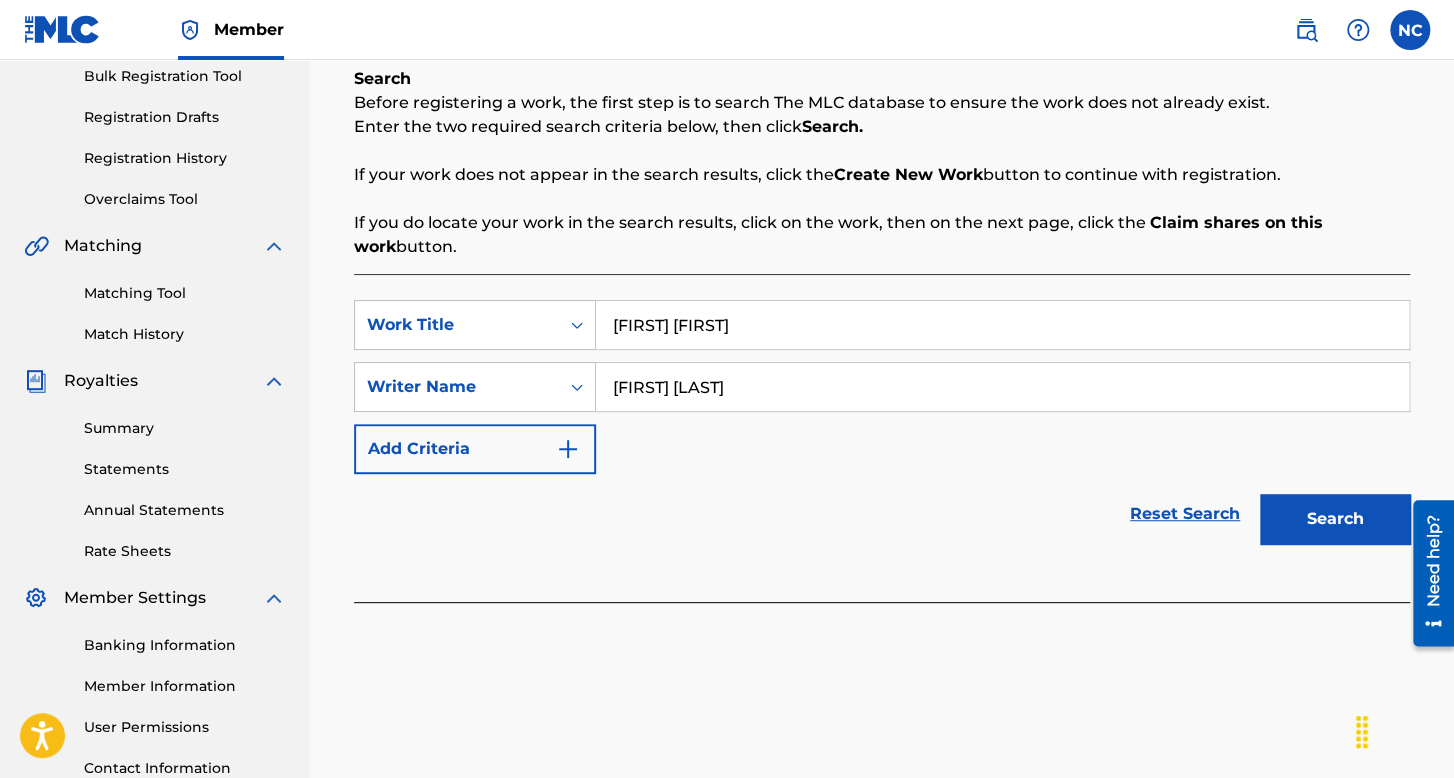 type on "[FIRST] [LAST]" 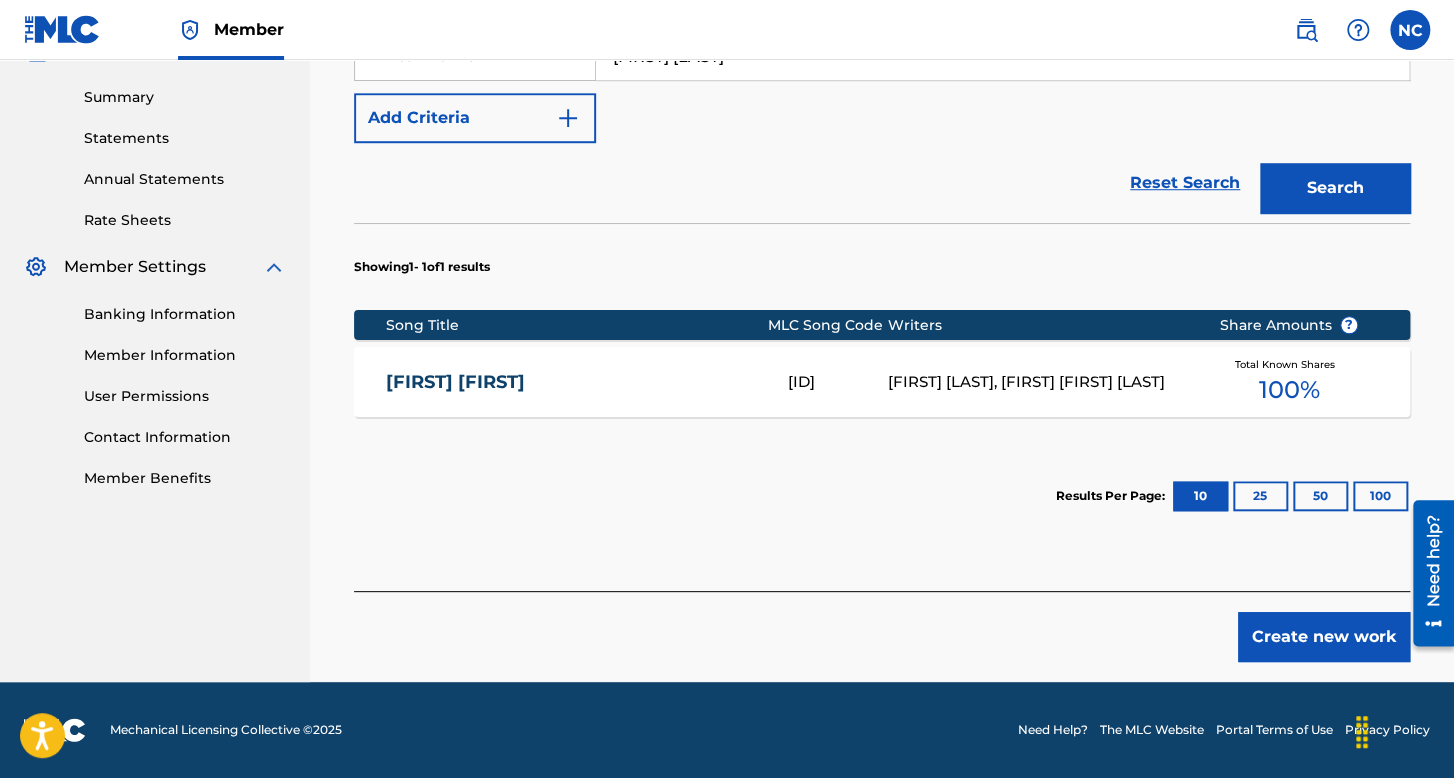 scroll, scrollTop: 531, scrollLeft: 0, axis: vertical 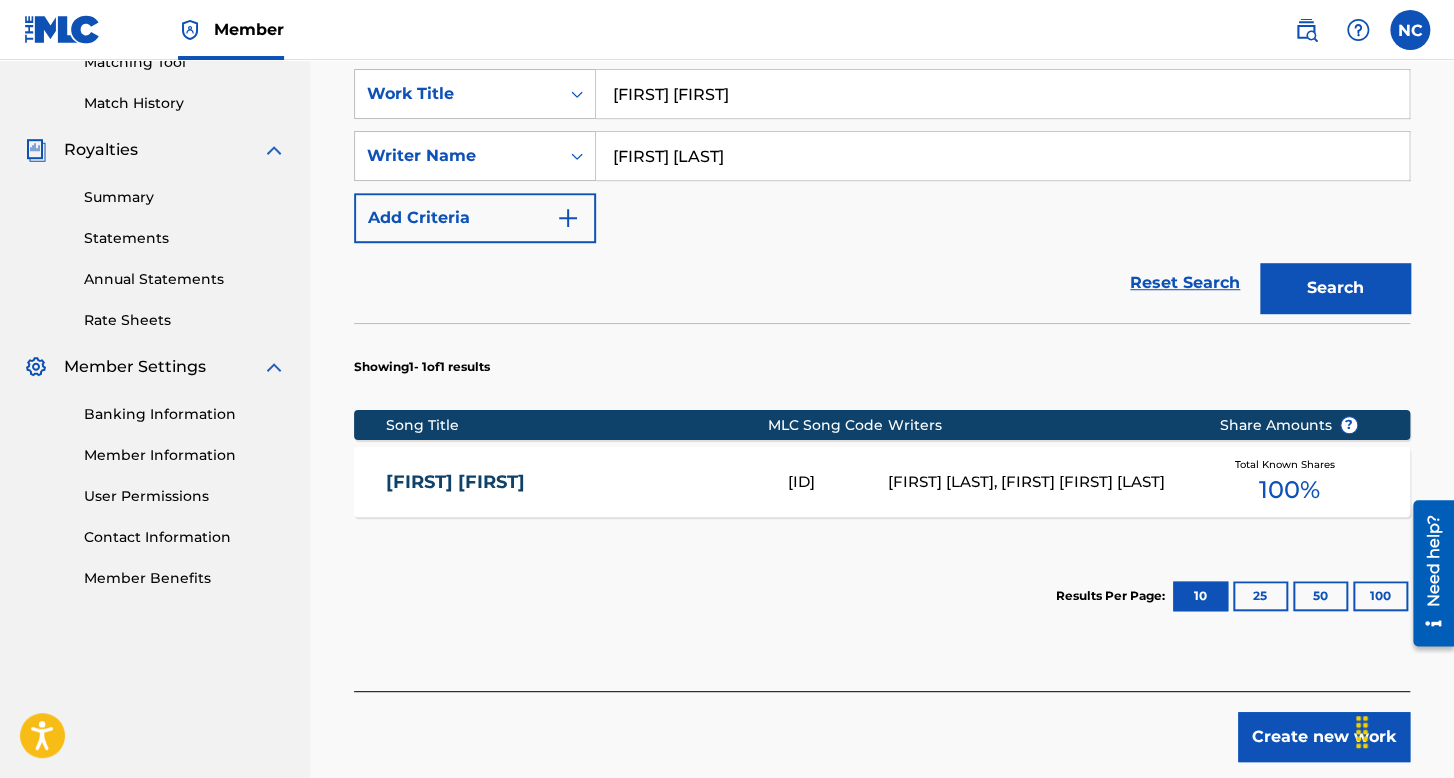click on "Create new work" at bounding box center (1324, 737) 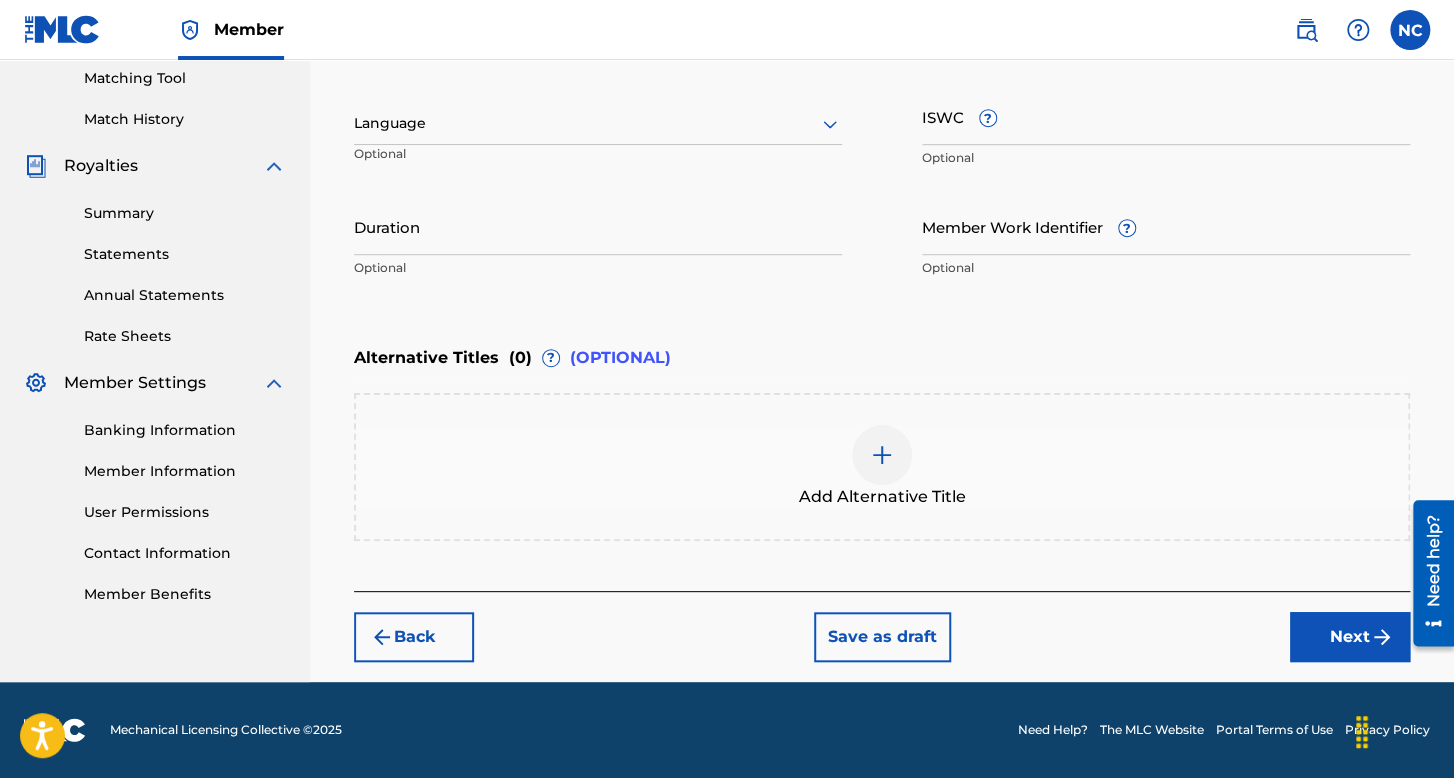scroll, scrollTop: 513, scrollLeft: 0, axis: vertical 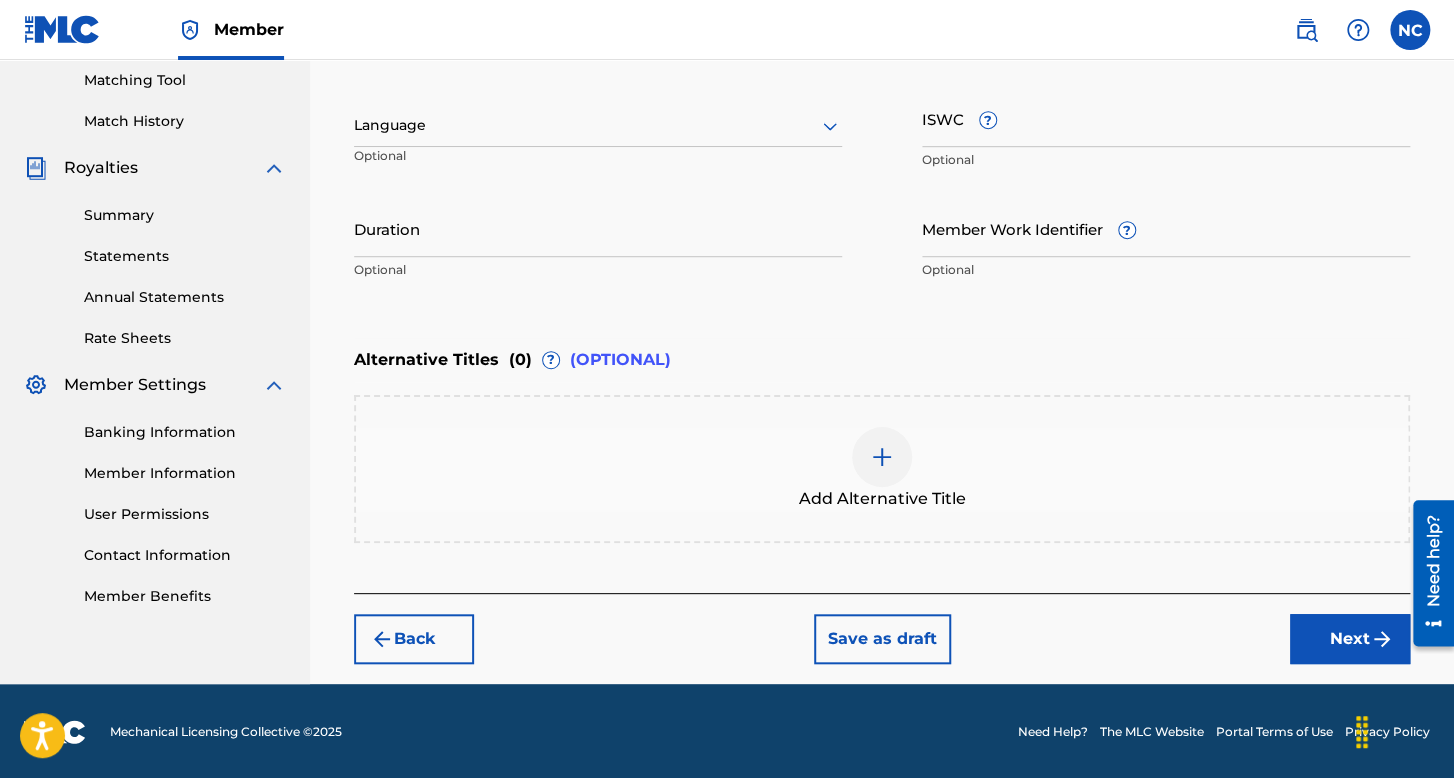 click at bounding box center (598, 125) 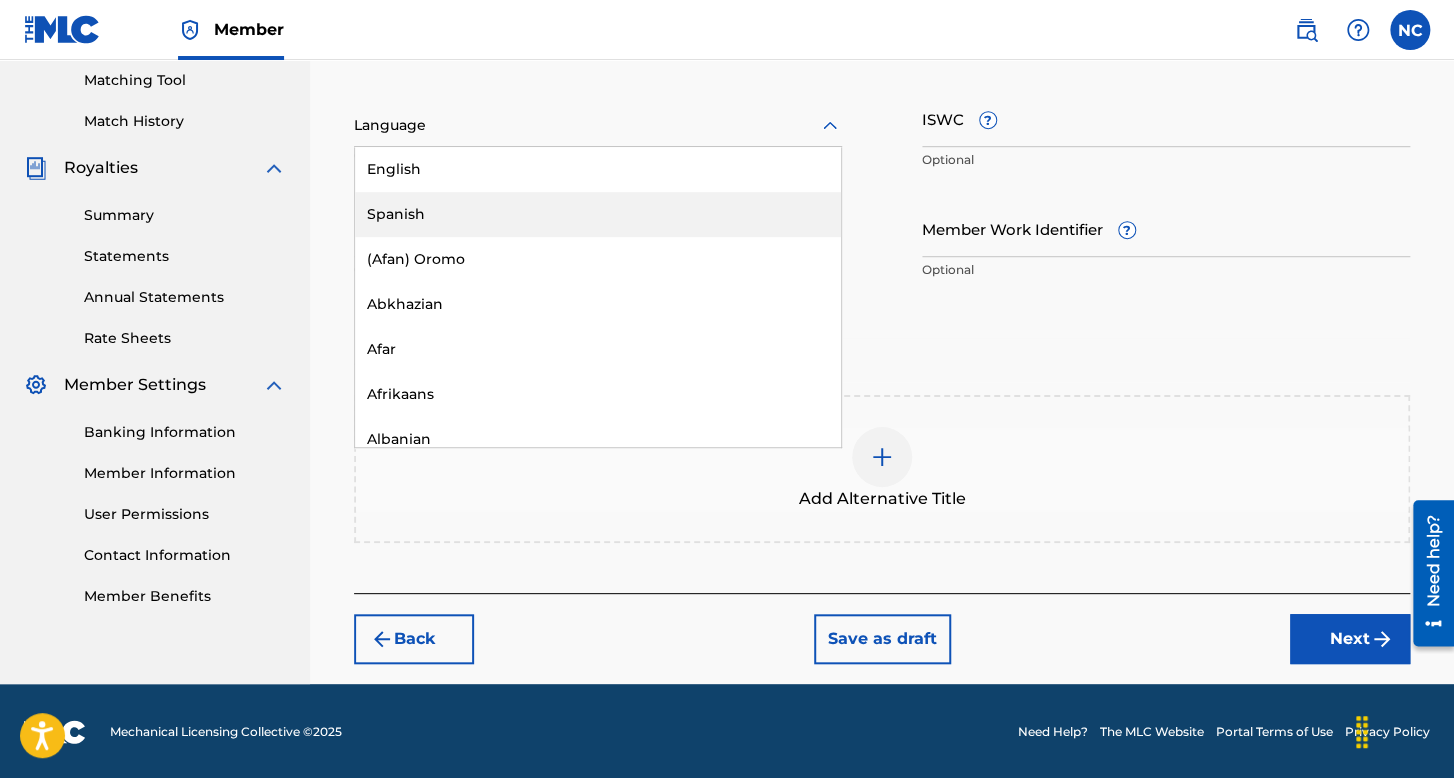 click on "Spanish" at bounding box center [598, 214] 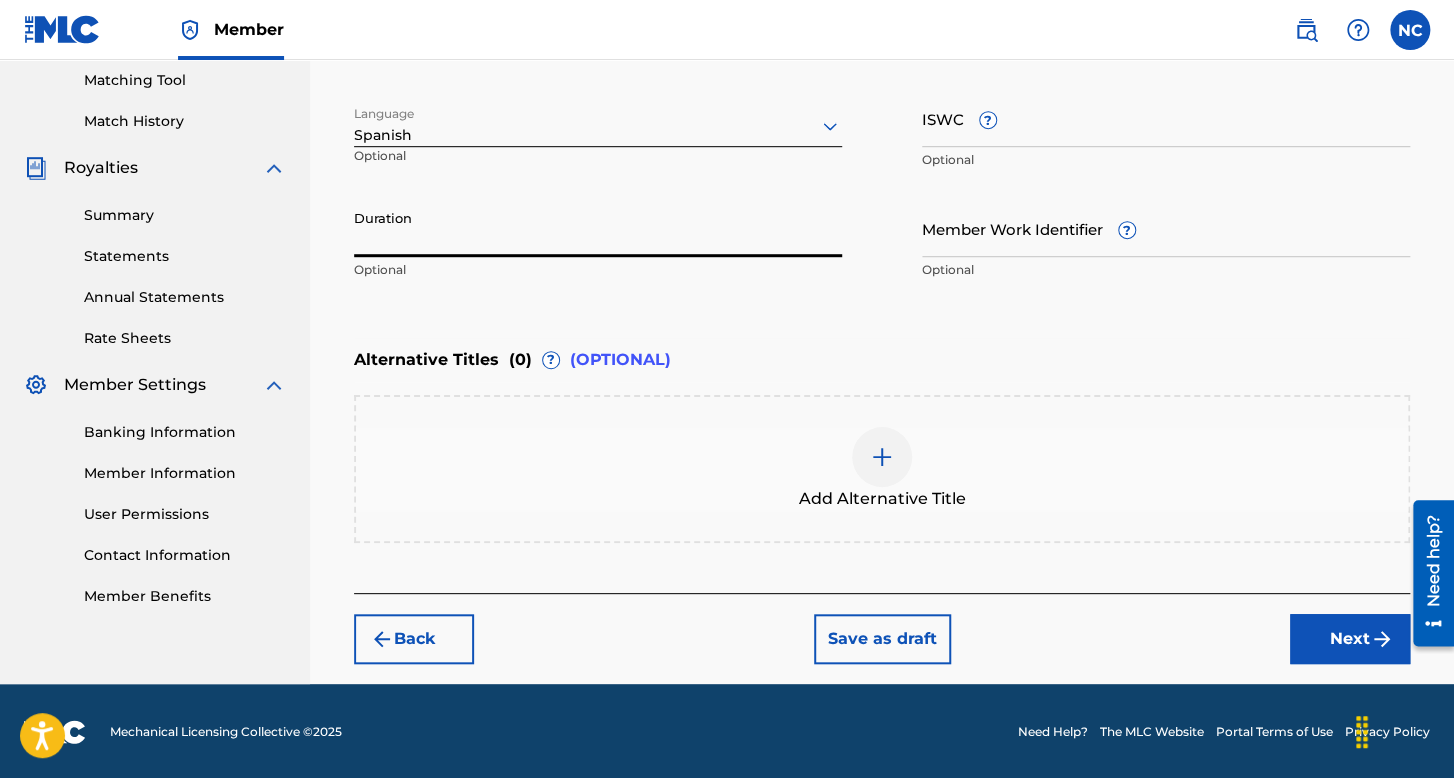 click on "Duration" at bounding box center [598, 228] 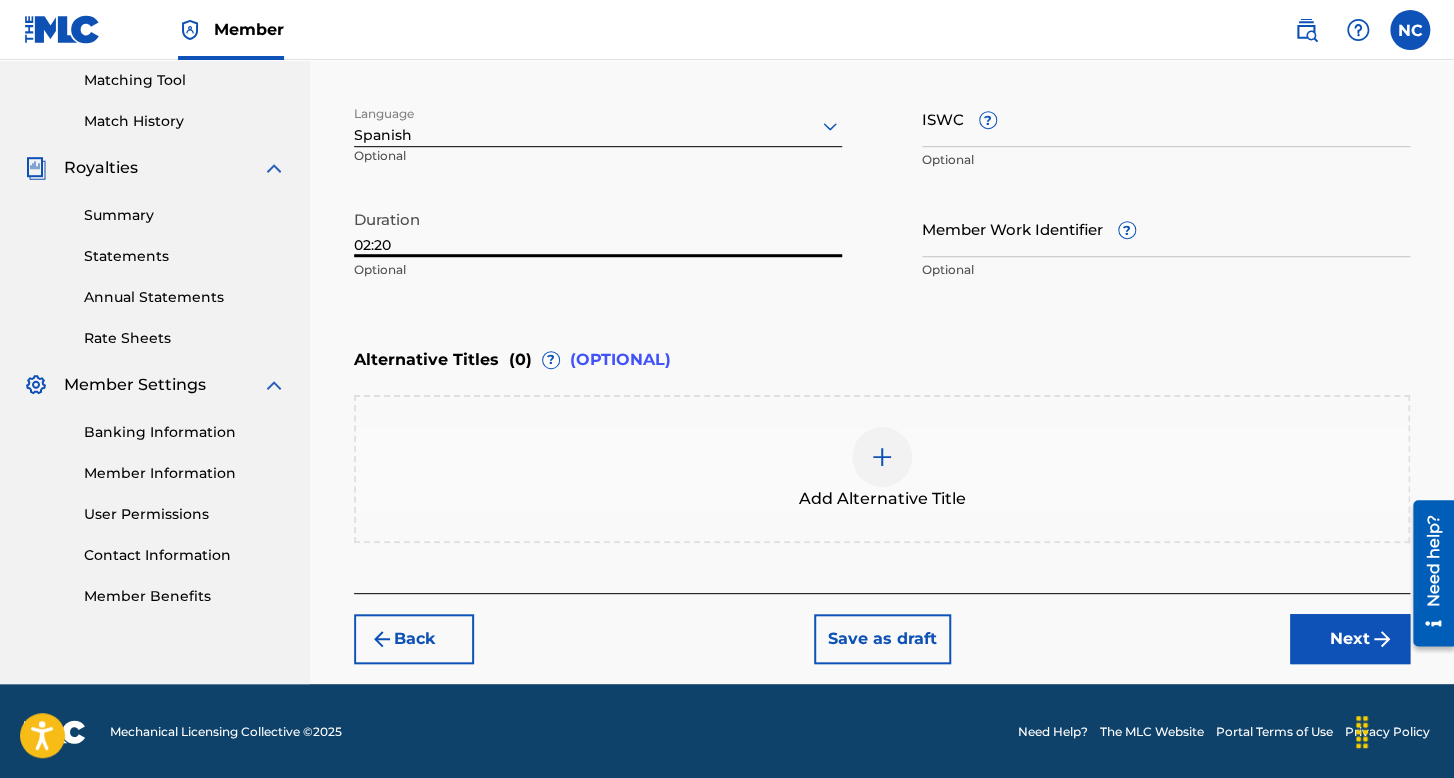 type on "02:20" 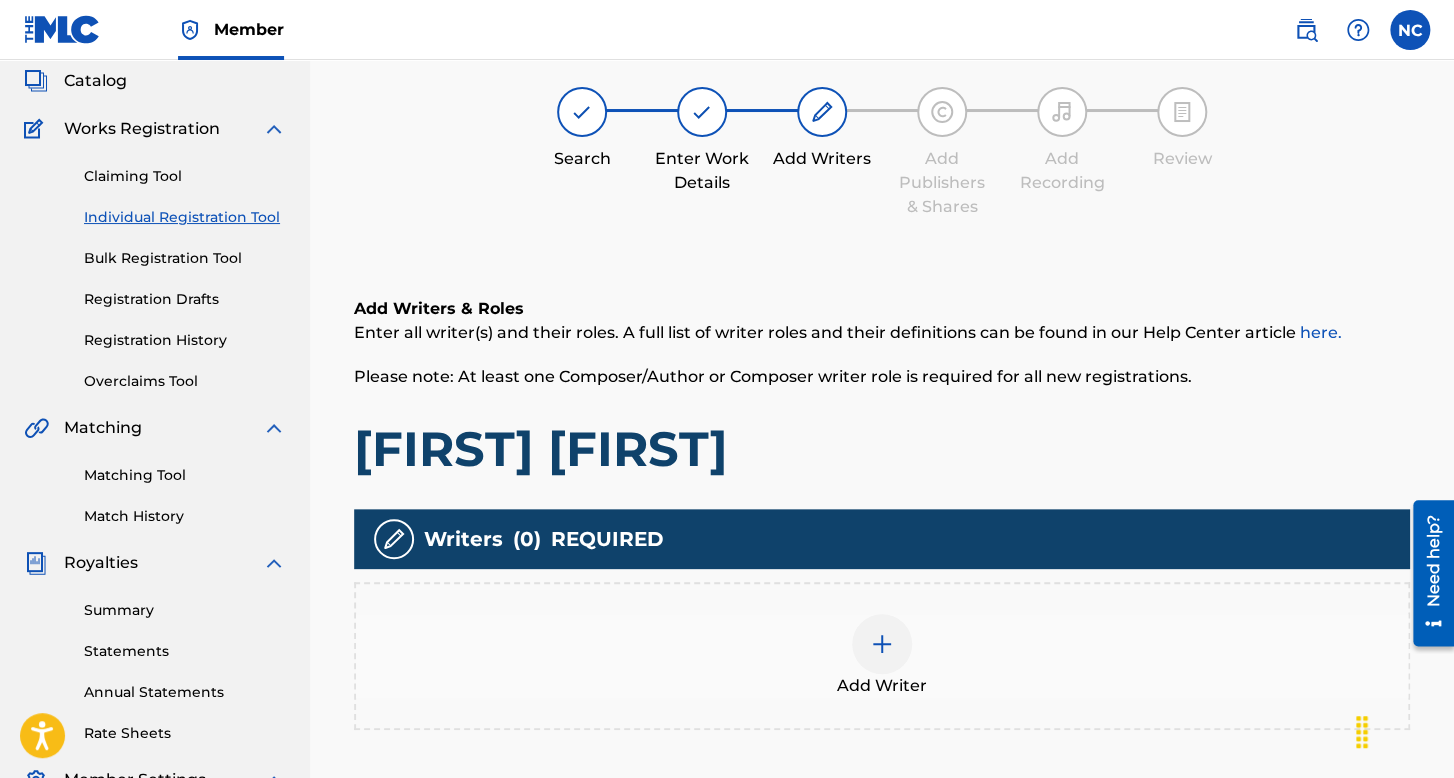 scroll, scrollTop: 462, scrollLeft: 0, axis: vertical 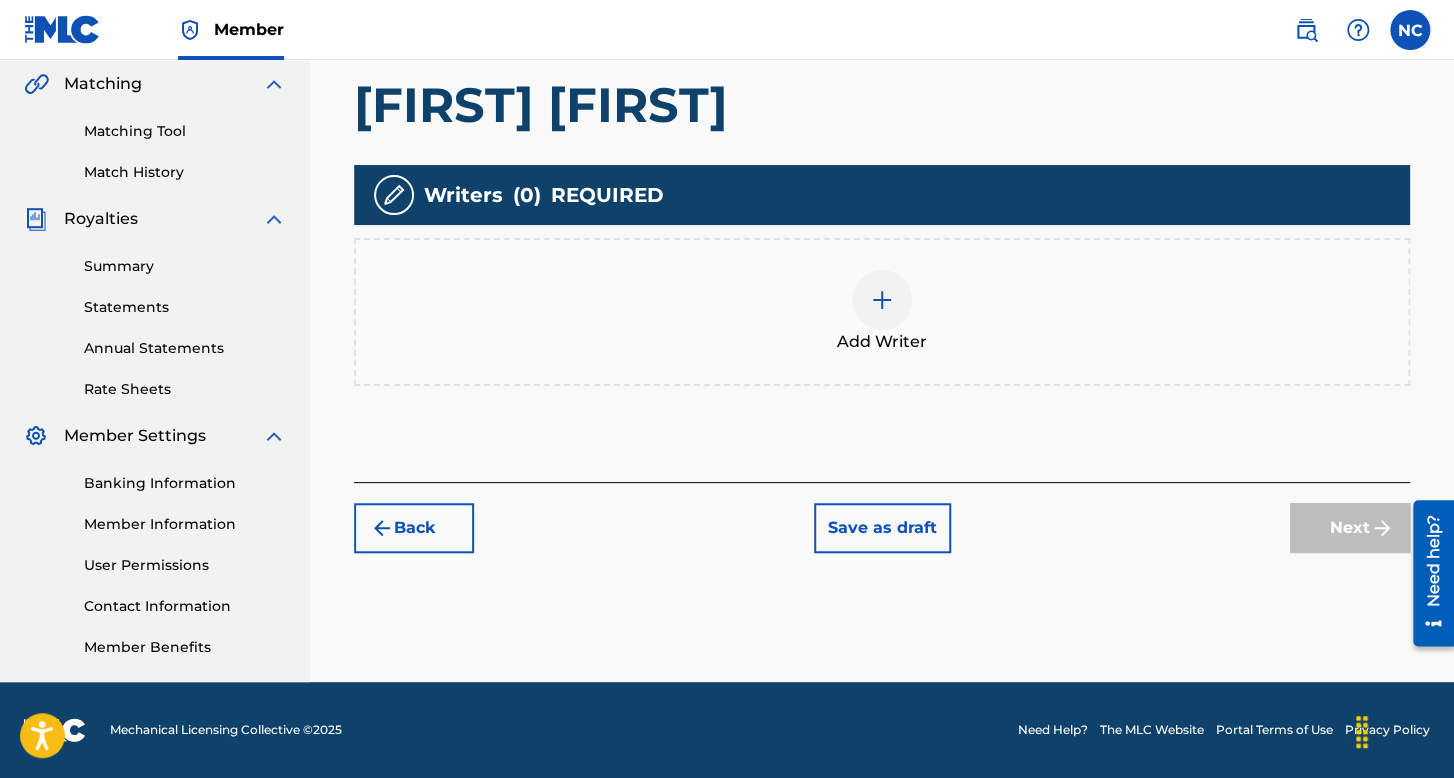 click at bounding box center [882, 300] 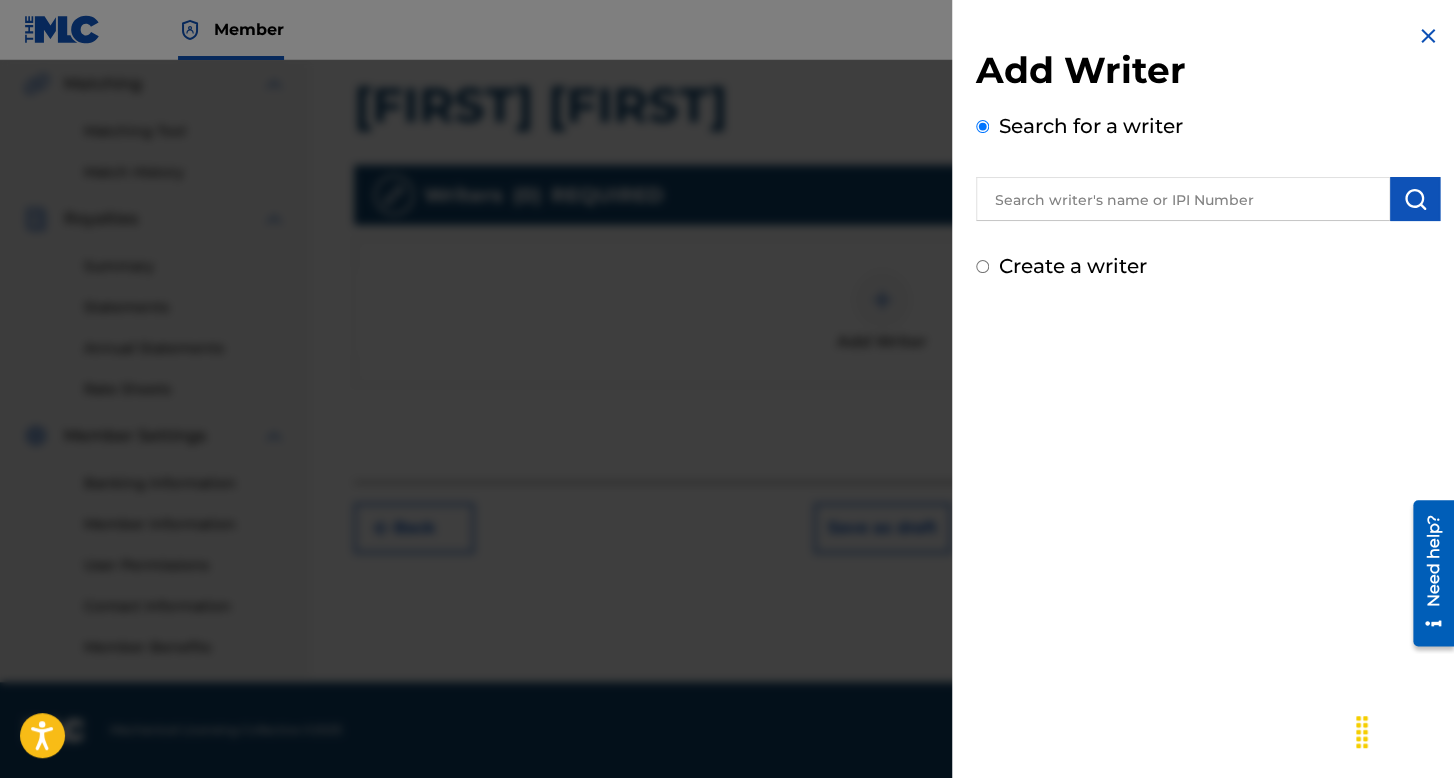 click on "Create a writer" at bounding box center [1208, 266] 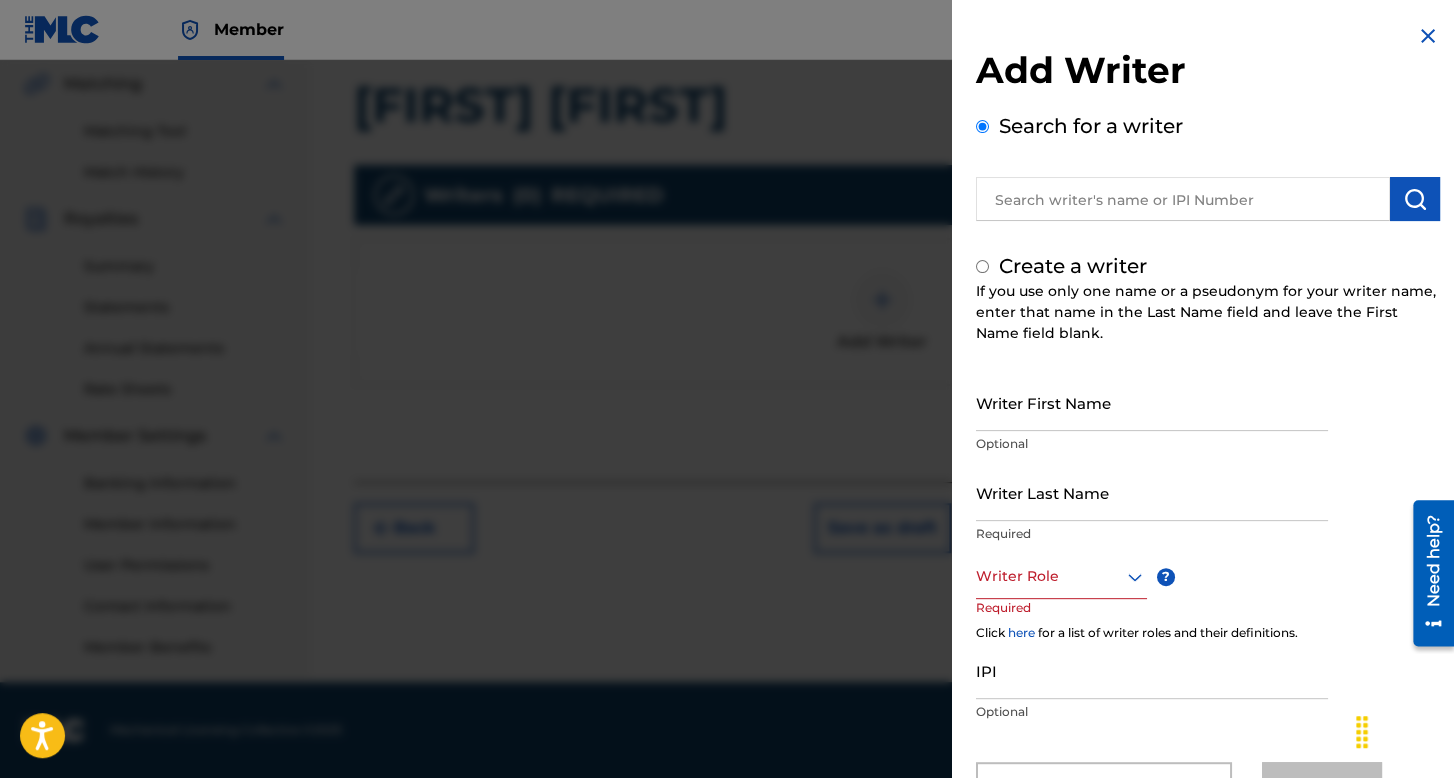 radio on "false" 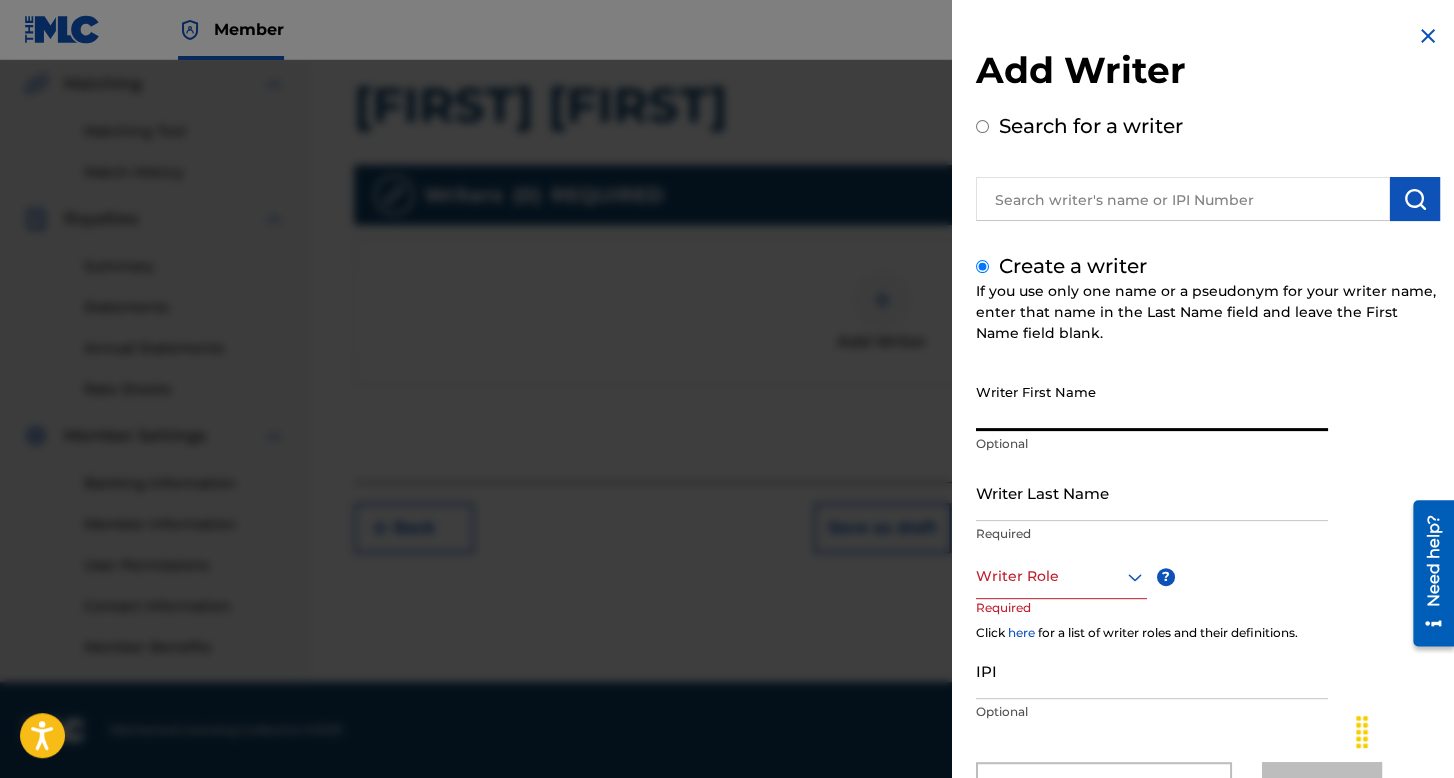 click on "Writer First Name" at bounding box center (1152, 402) 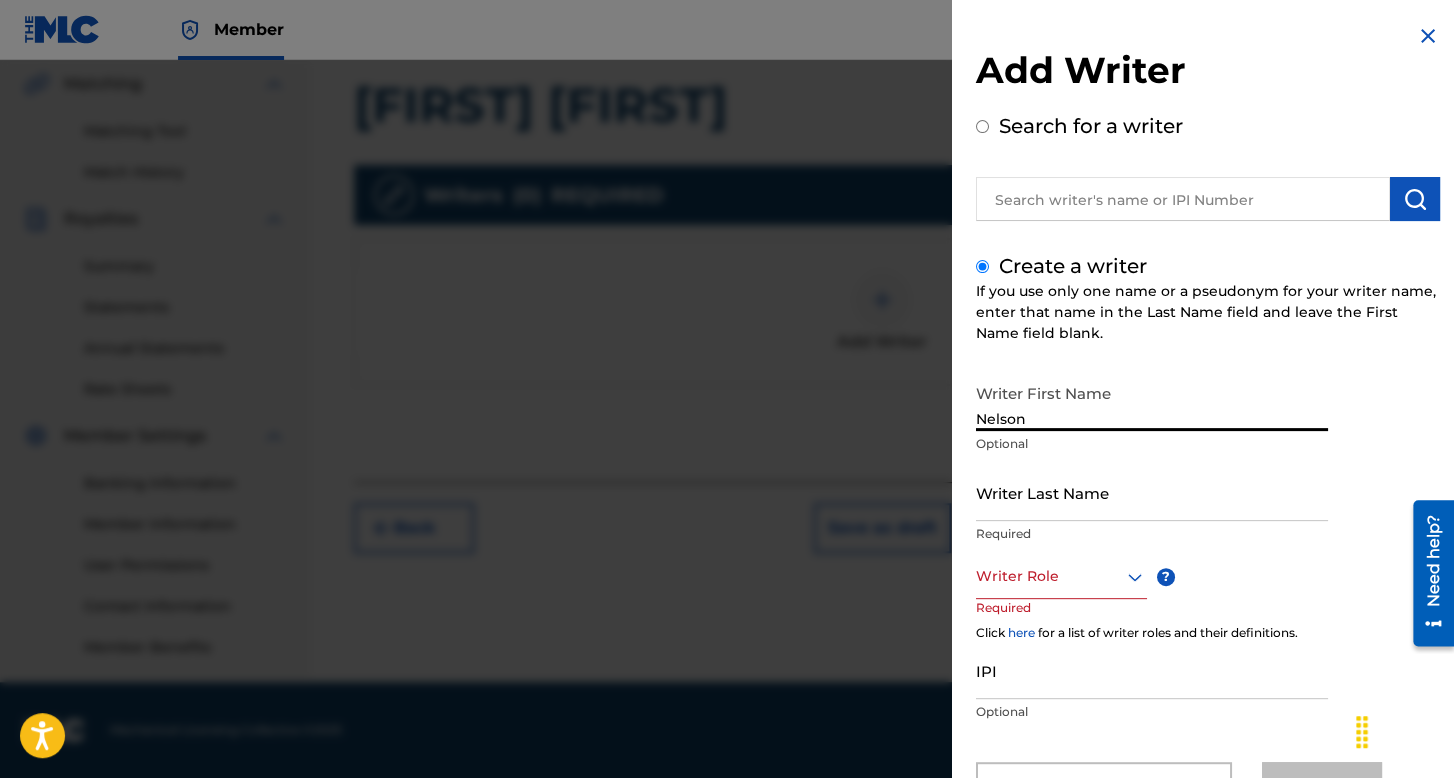 type on "Nelson" 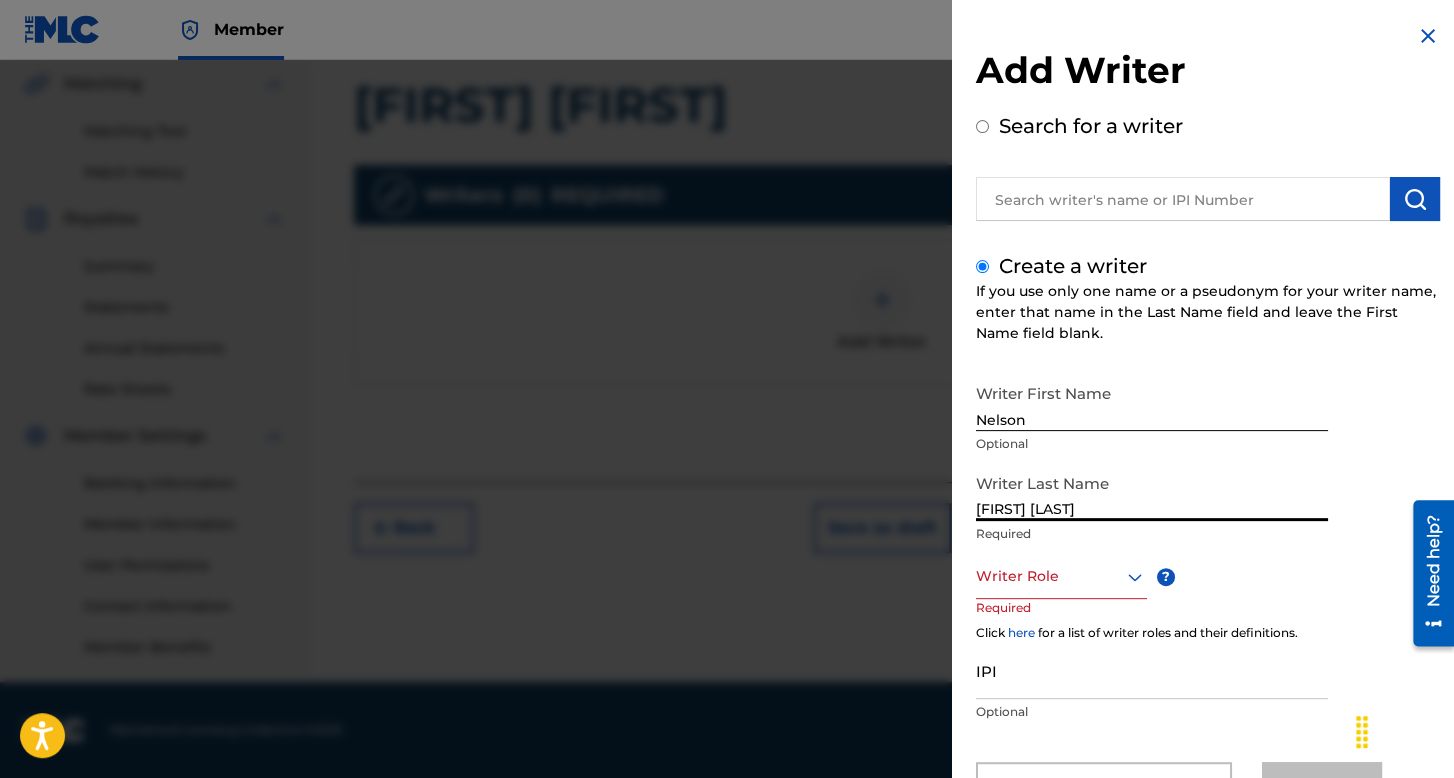 type on "[FIRST] [LAST]" 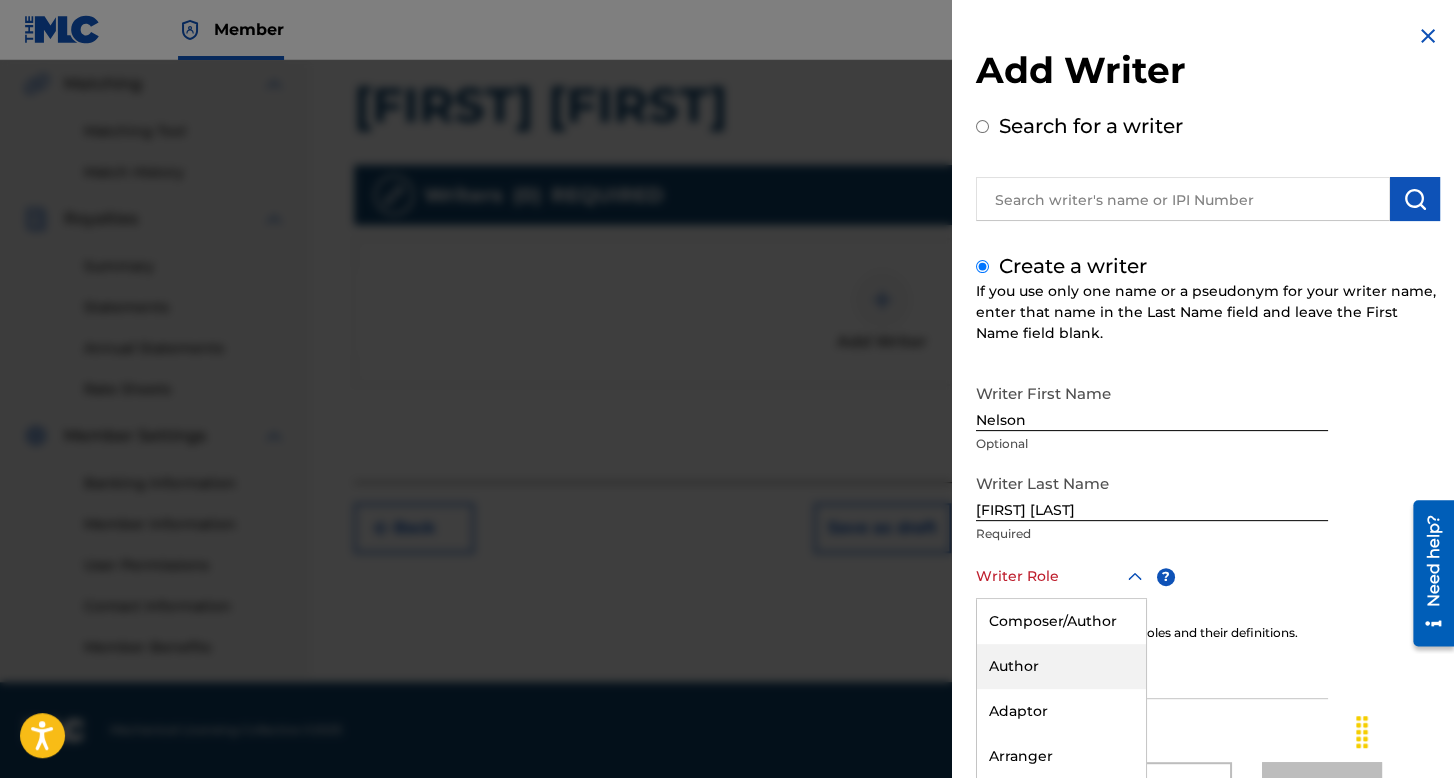 scroll, scrollTop: 88, scrollLeft: 0, axis: vertical 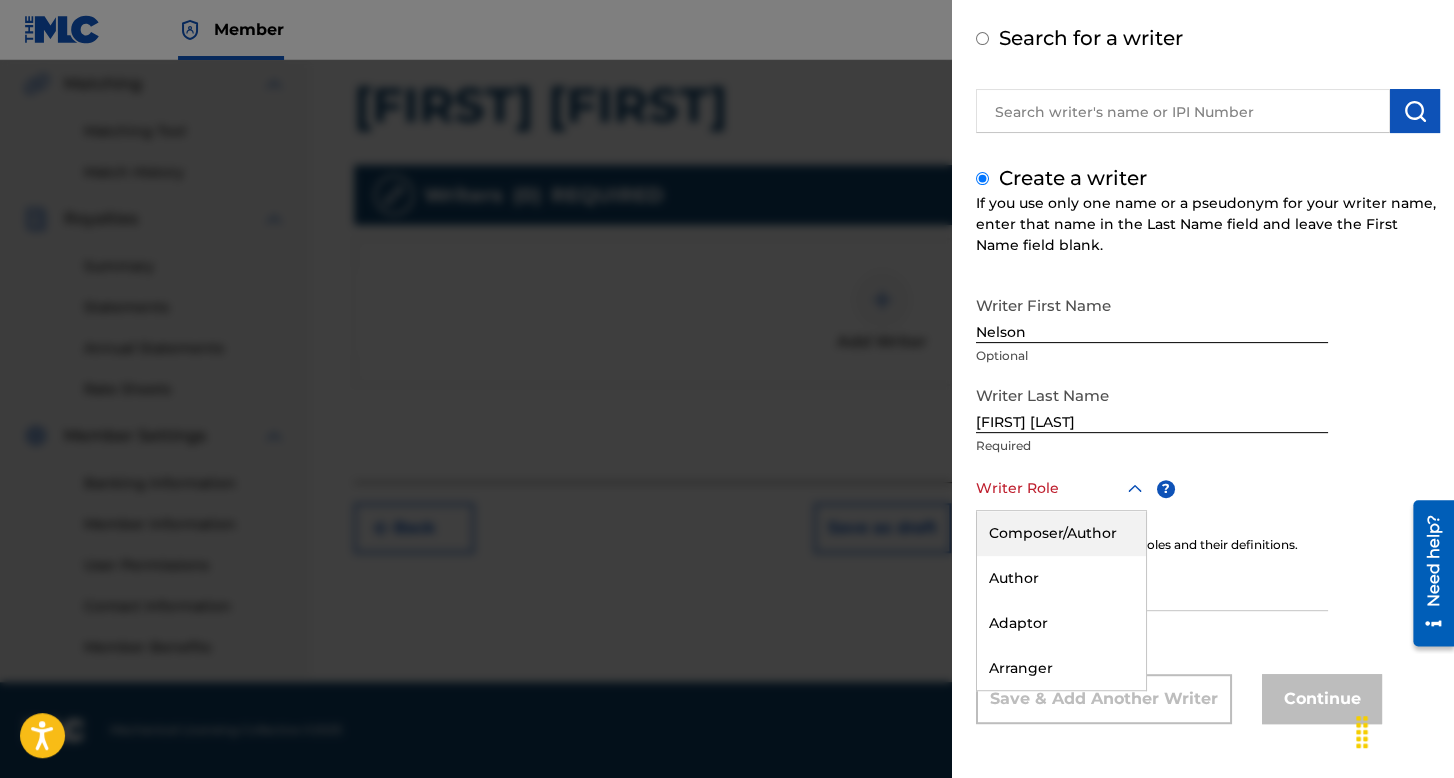 click on "Composer/Author" at bounding box center [1061, 533] 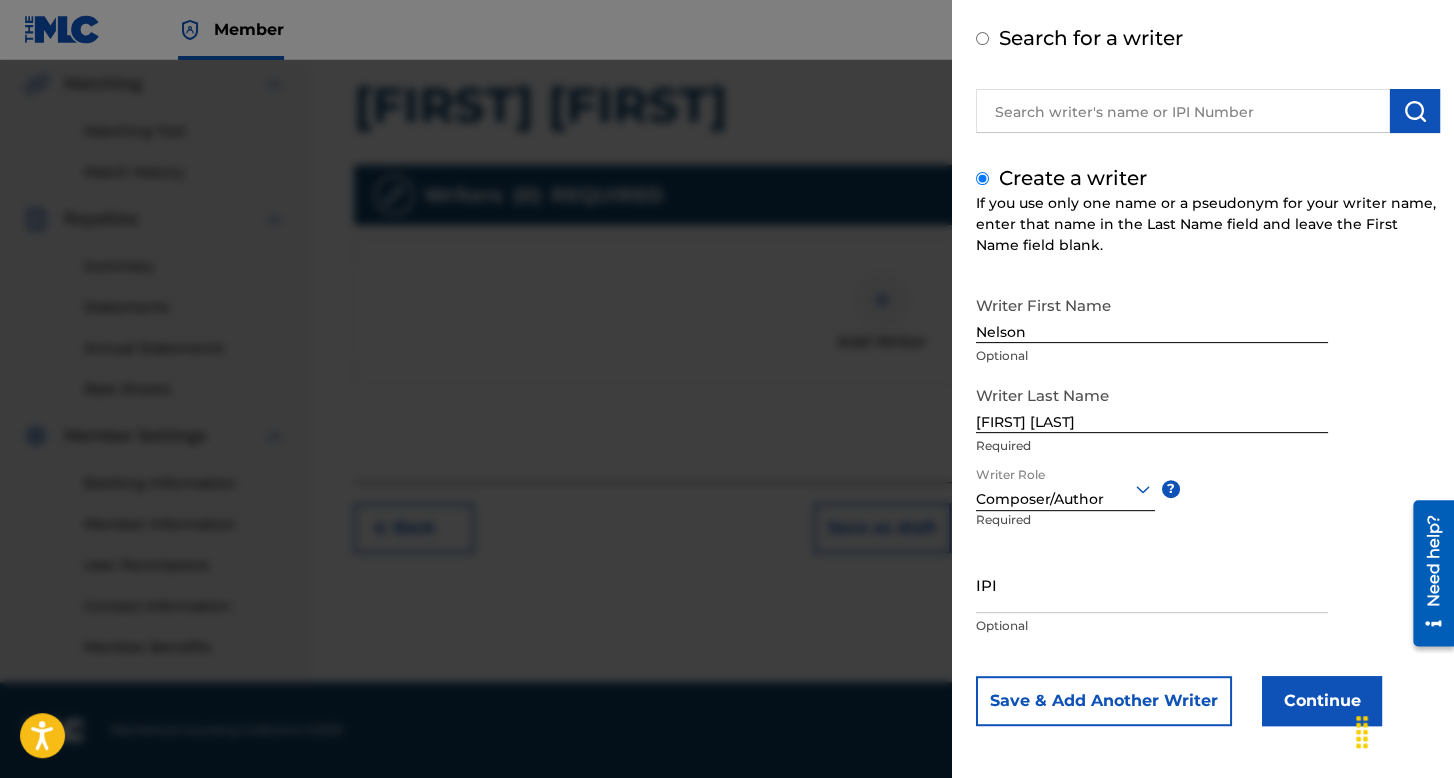 click on "Continue" at bounding box center (1322, 701) 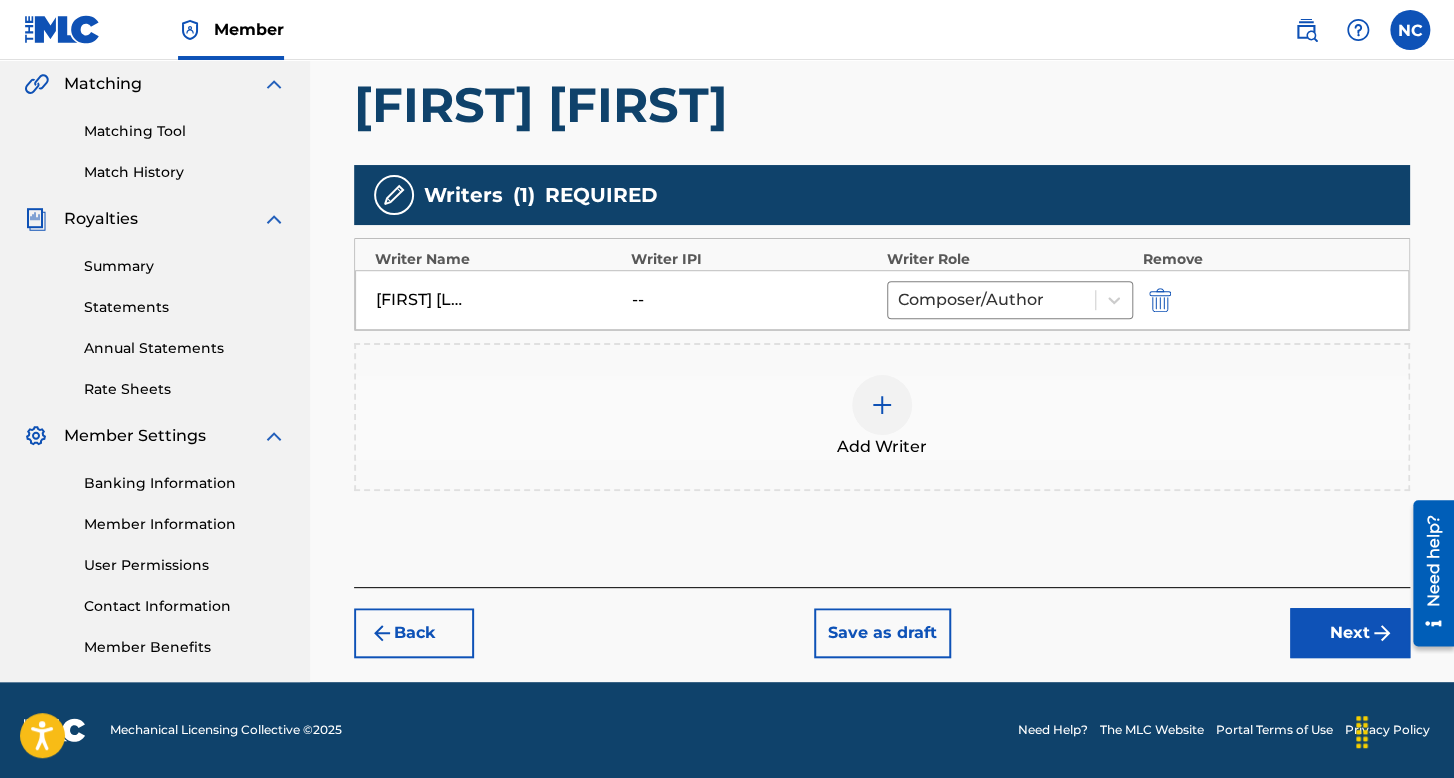 click on "Back Save as draft Next" at bounding box center (882, 622) 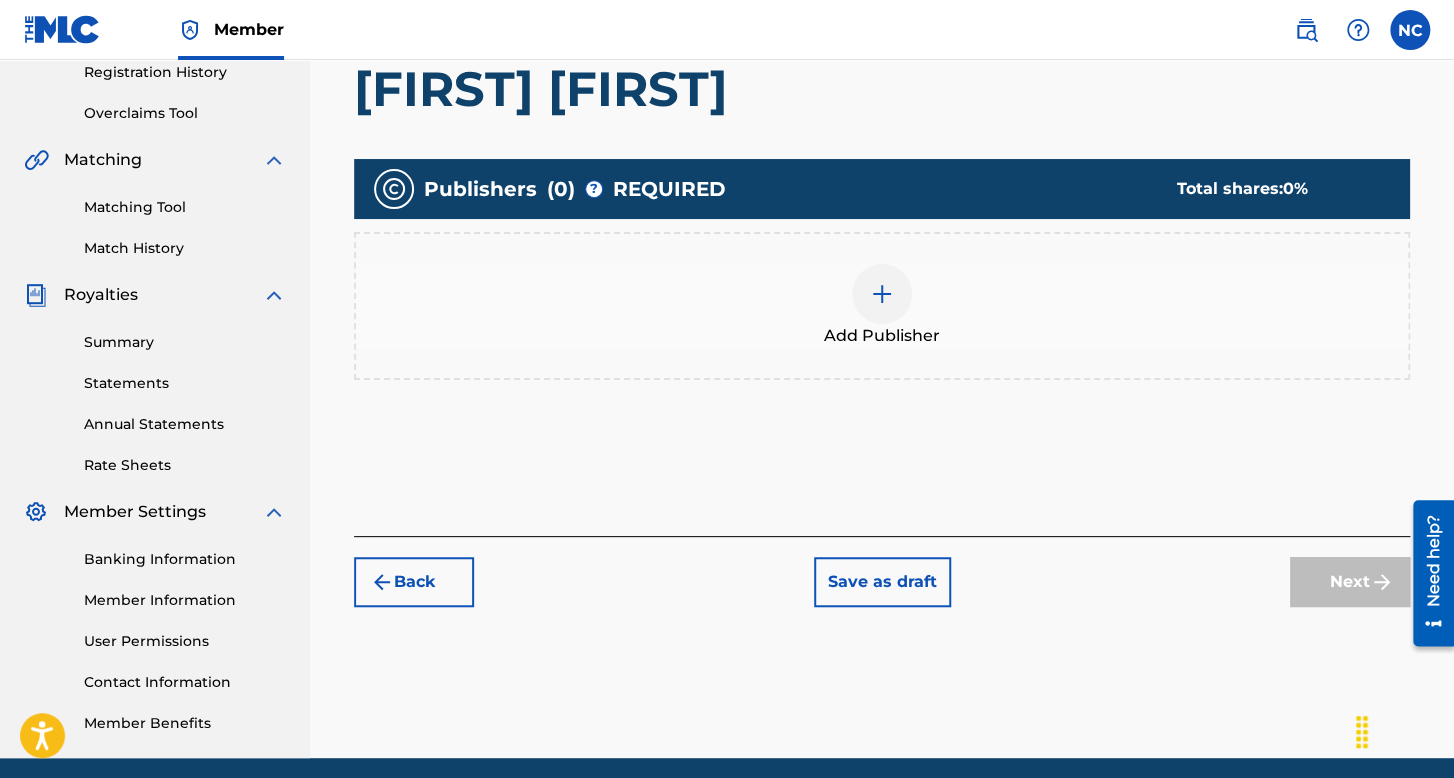 scroll, scrollTop: 462, scrollLeft: 0, axis: vertical 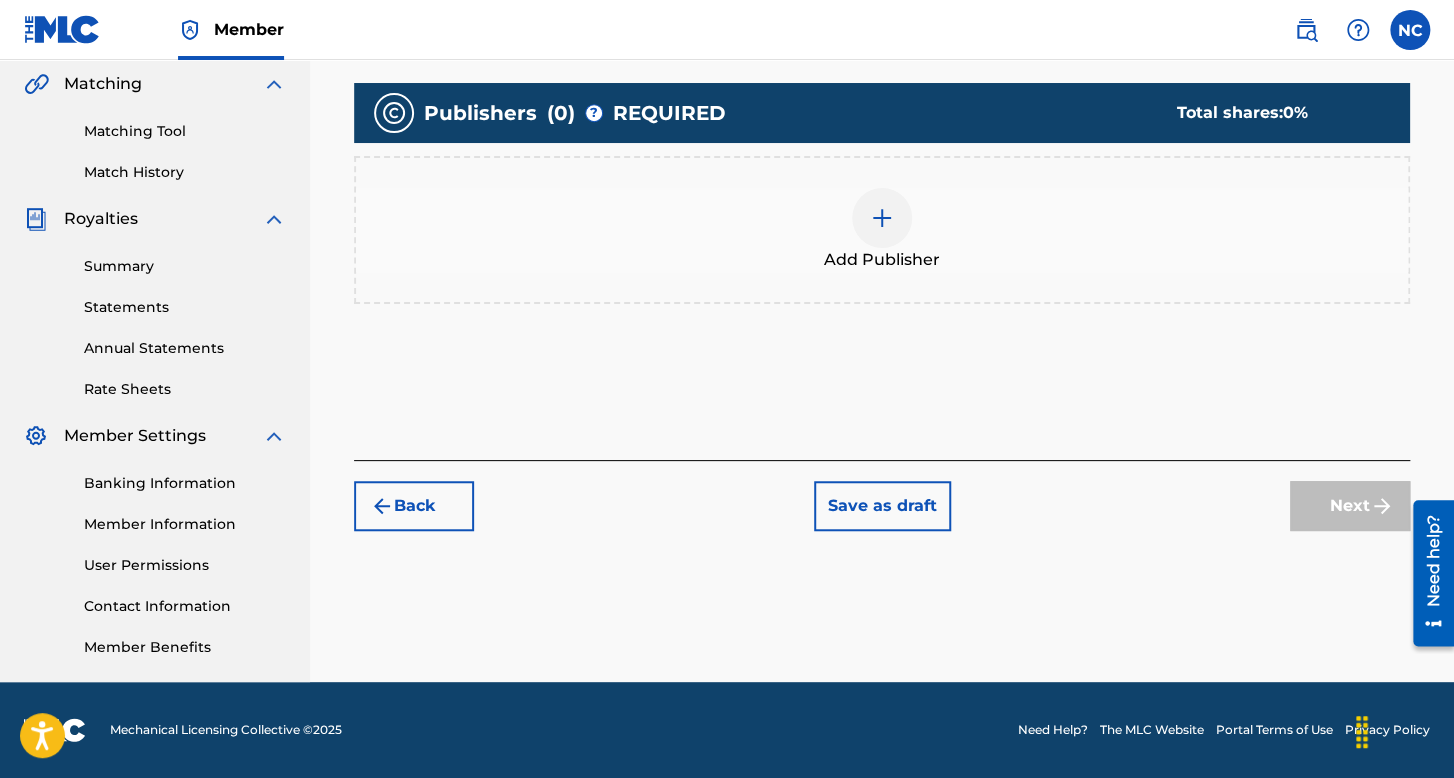 click on "Add Publisher" at bounding box center [882, 230] 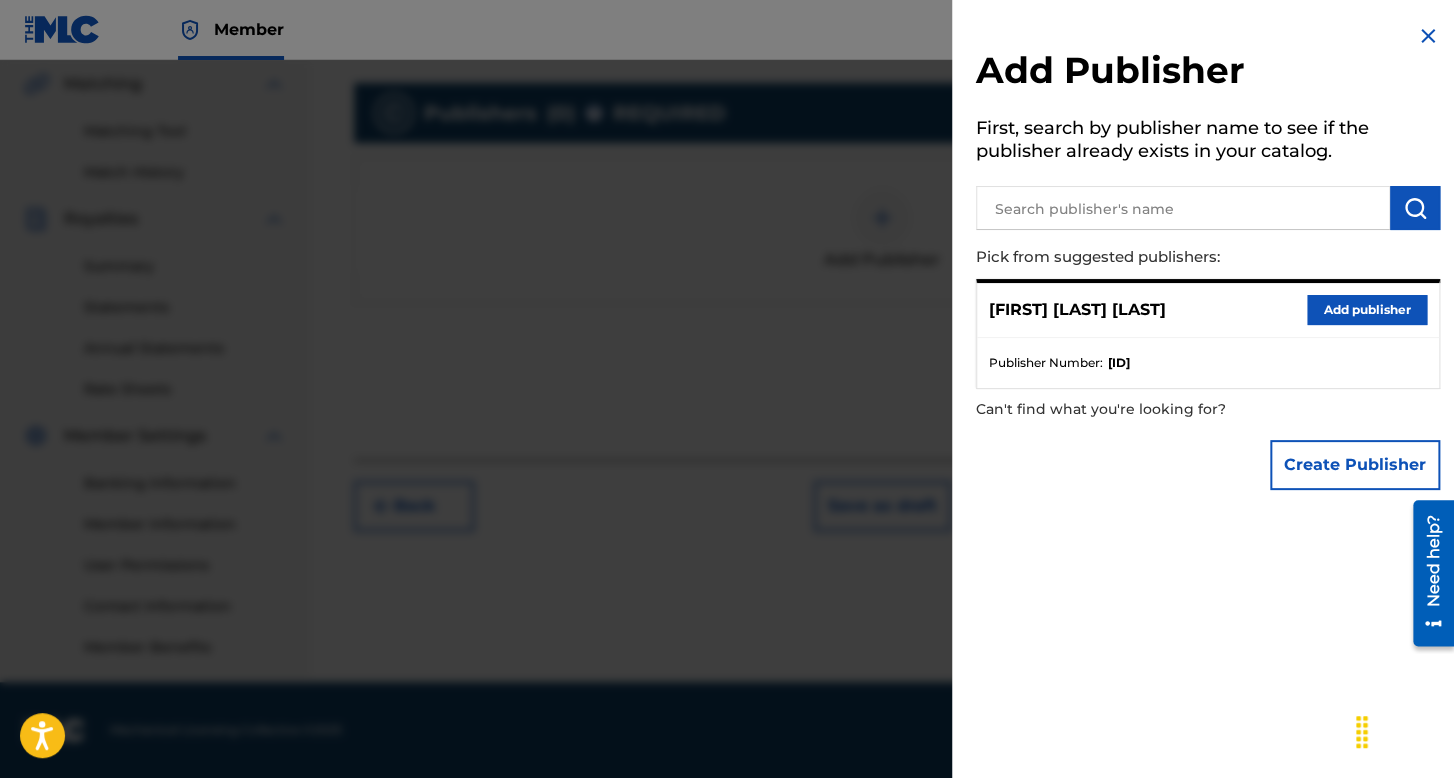 click on "Add publisher" at bounding box center (1367, 310) 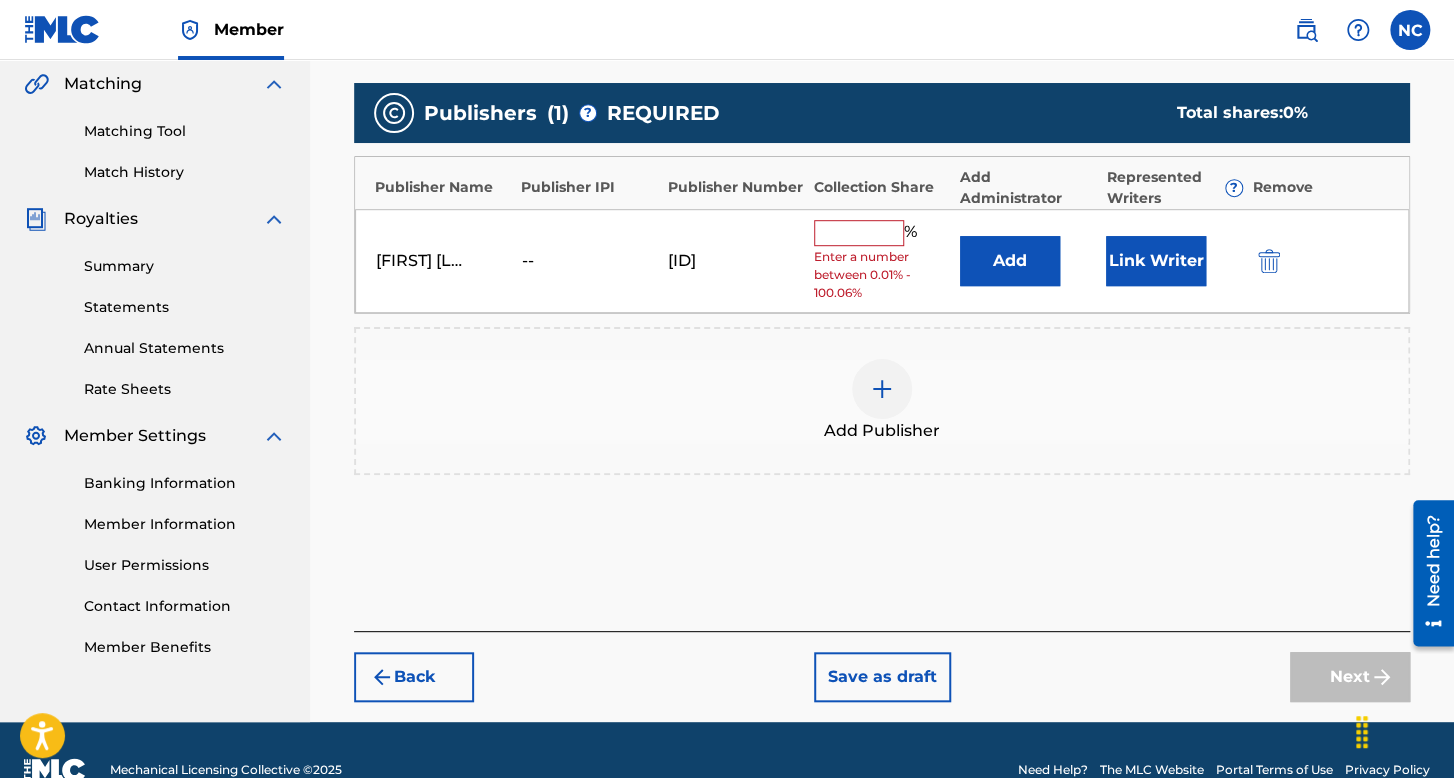 click at bounding box center (859, 233) 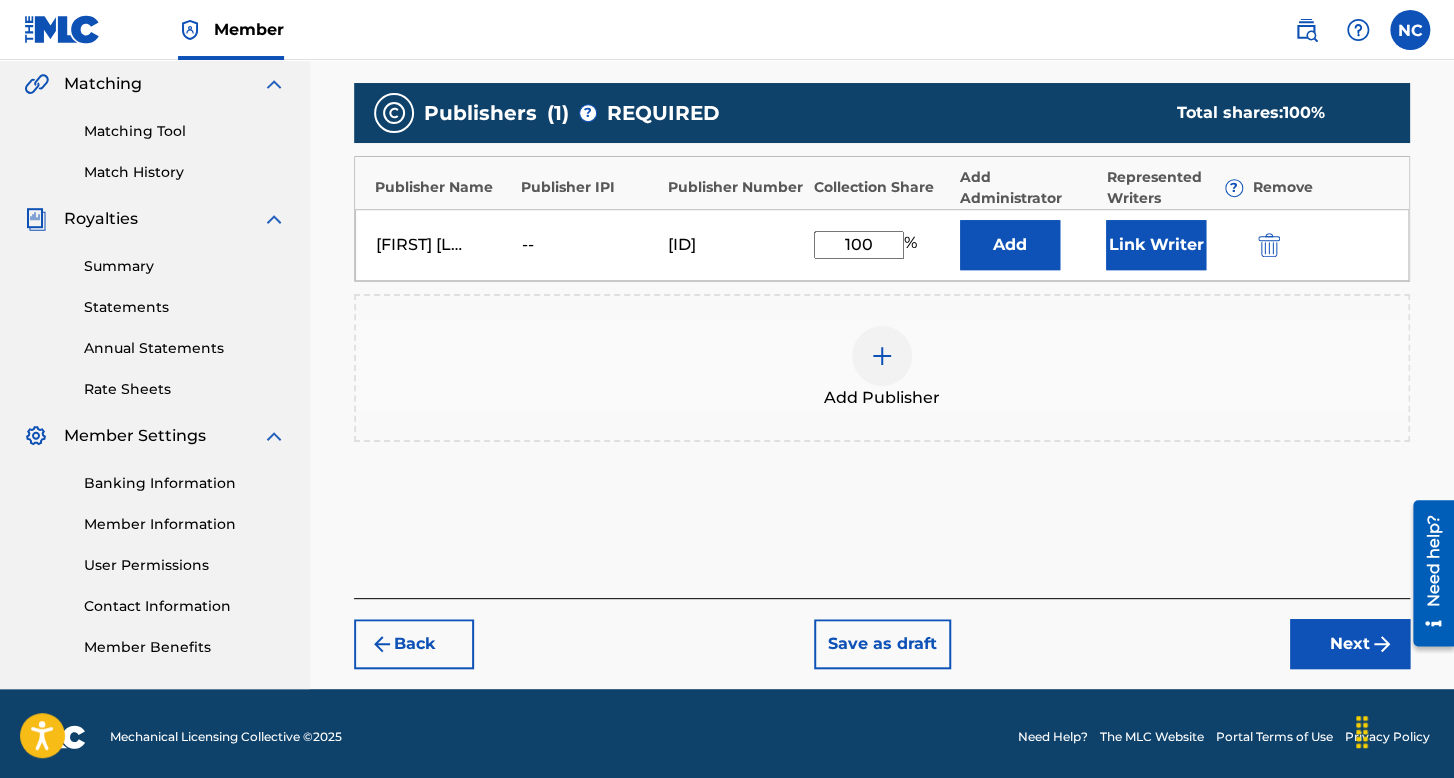 click on "Link Writer" at bounding box center [1156, 245] 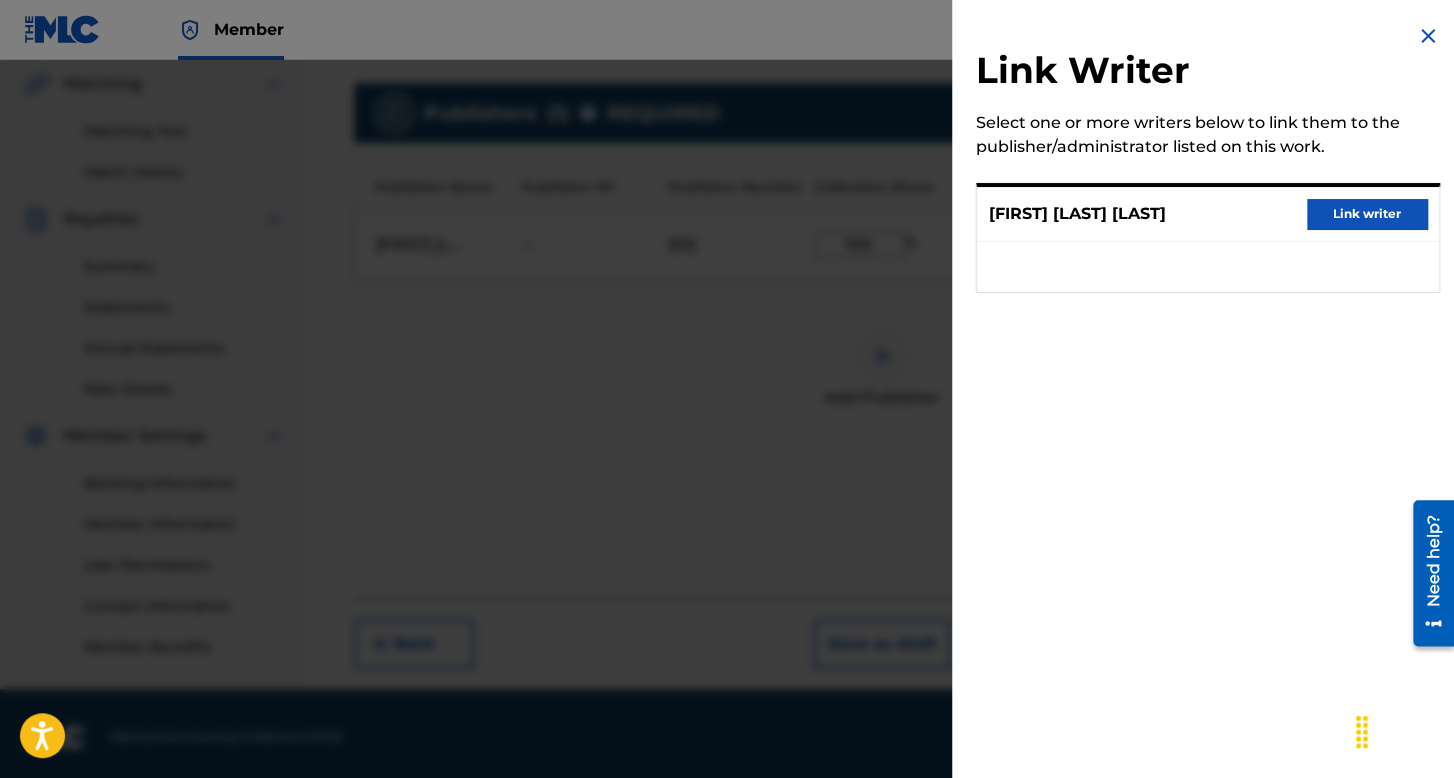 click on "Link writer" at bounding box center [1367, 214] 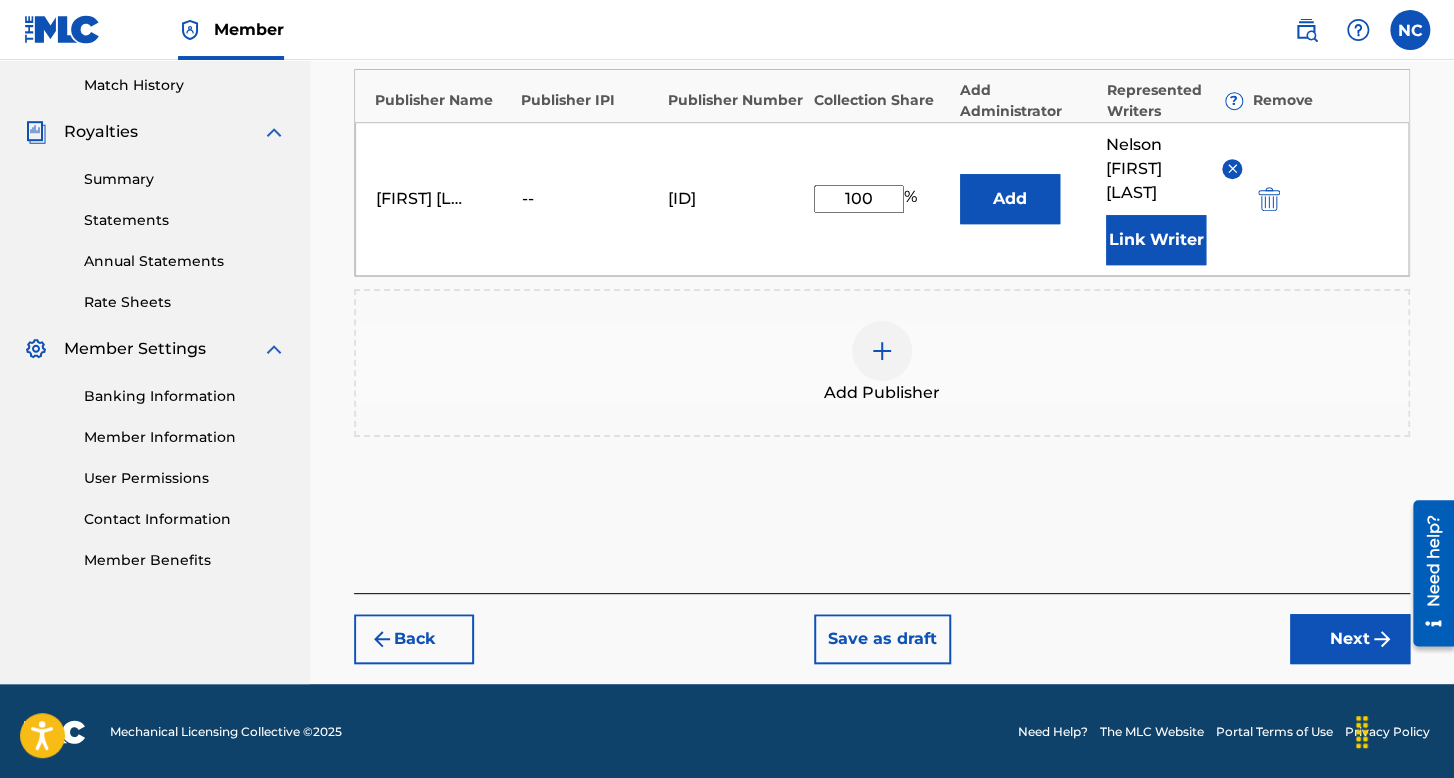 click on "Next" at bounding box center (1350, 639) 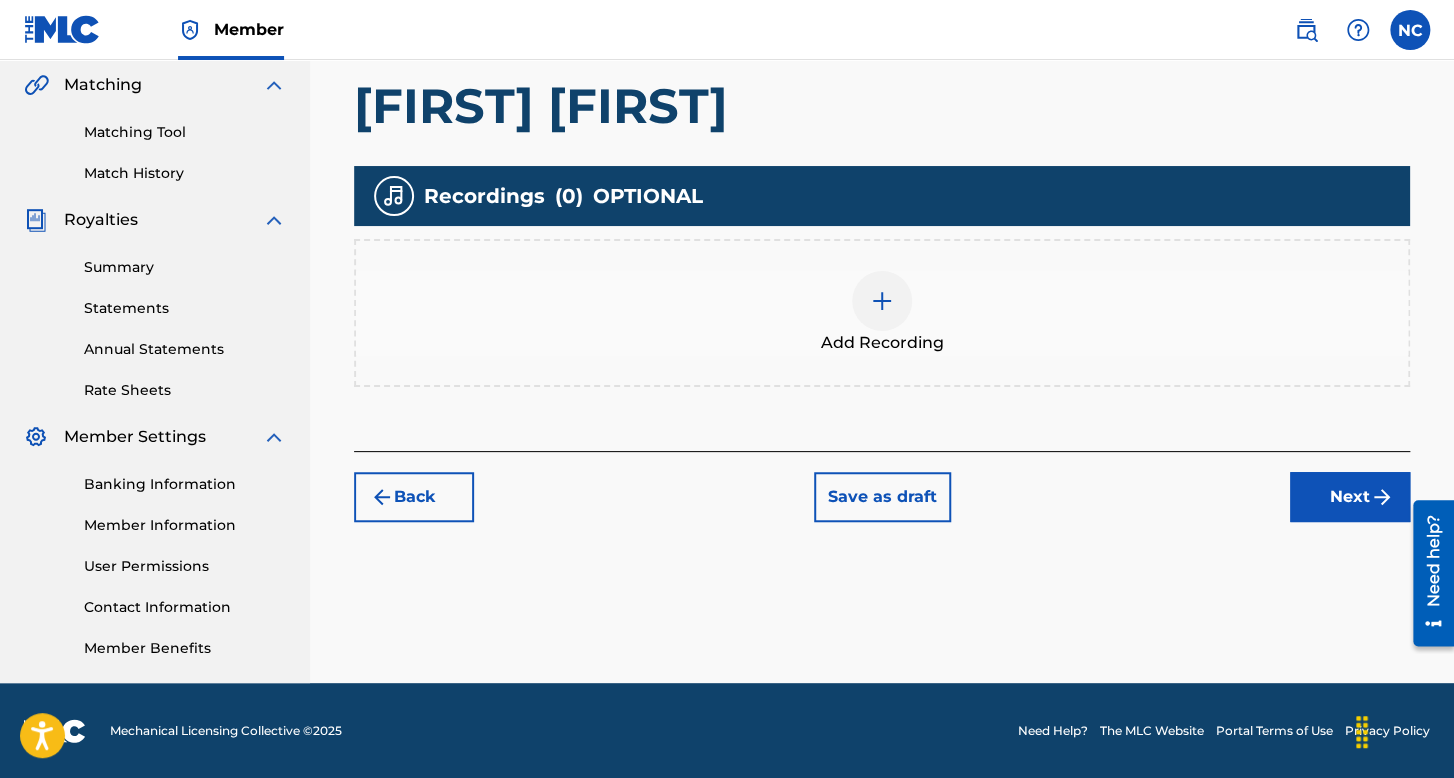 scroll, scrollTop: 462, scrollLeft: 0, axis: vertical 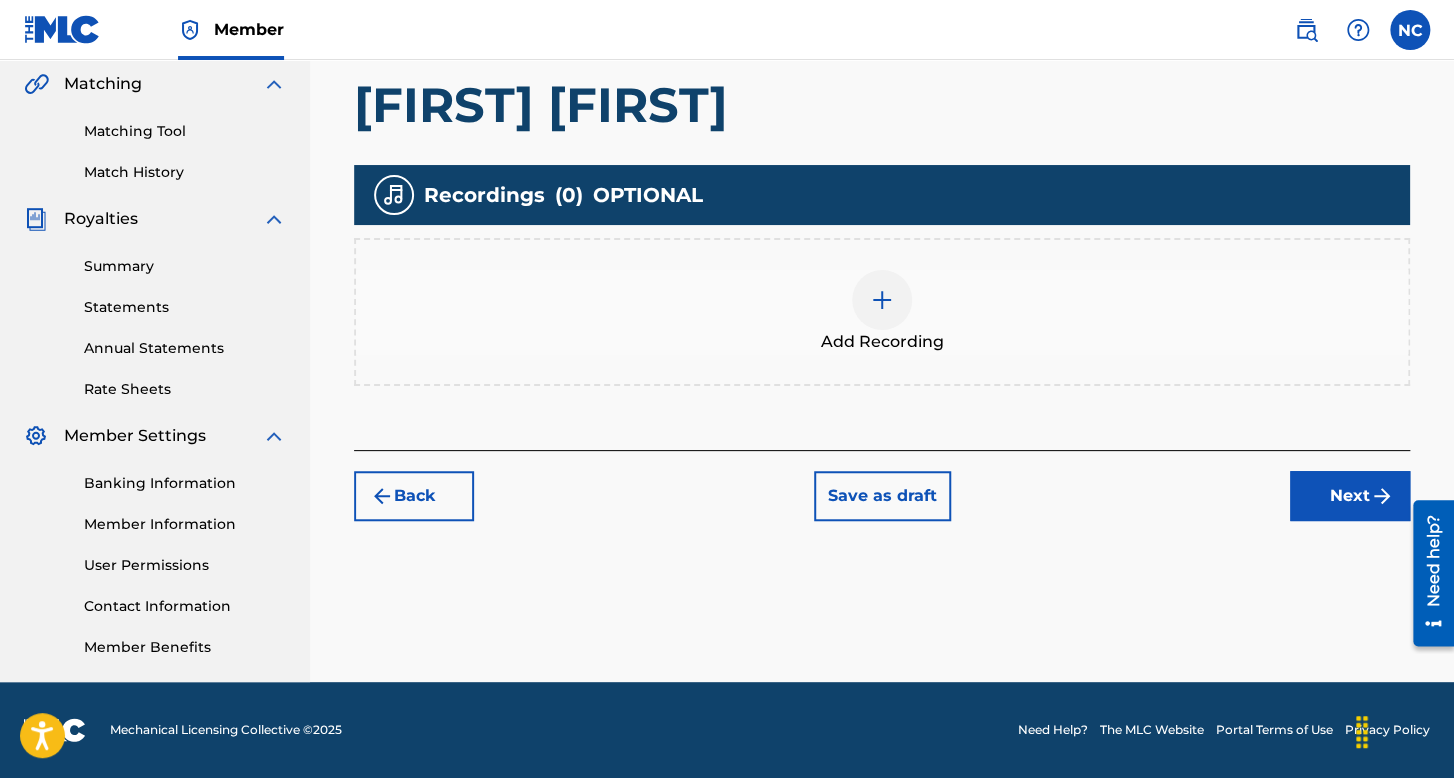 click on "Add Recording" at bounding box center (882, 312) 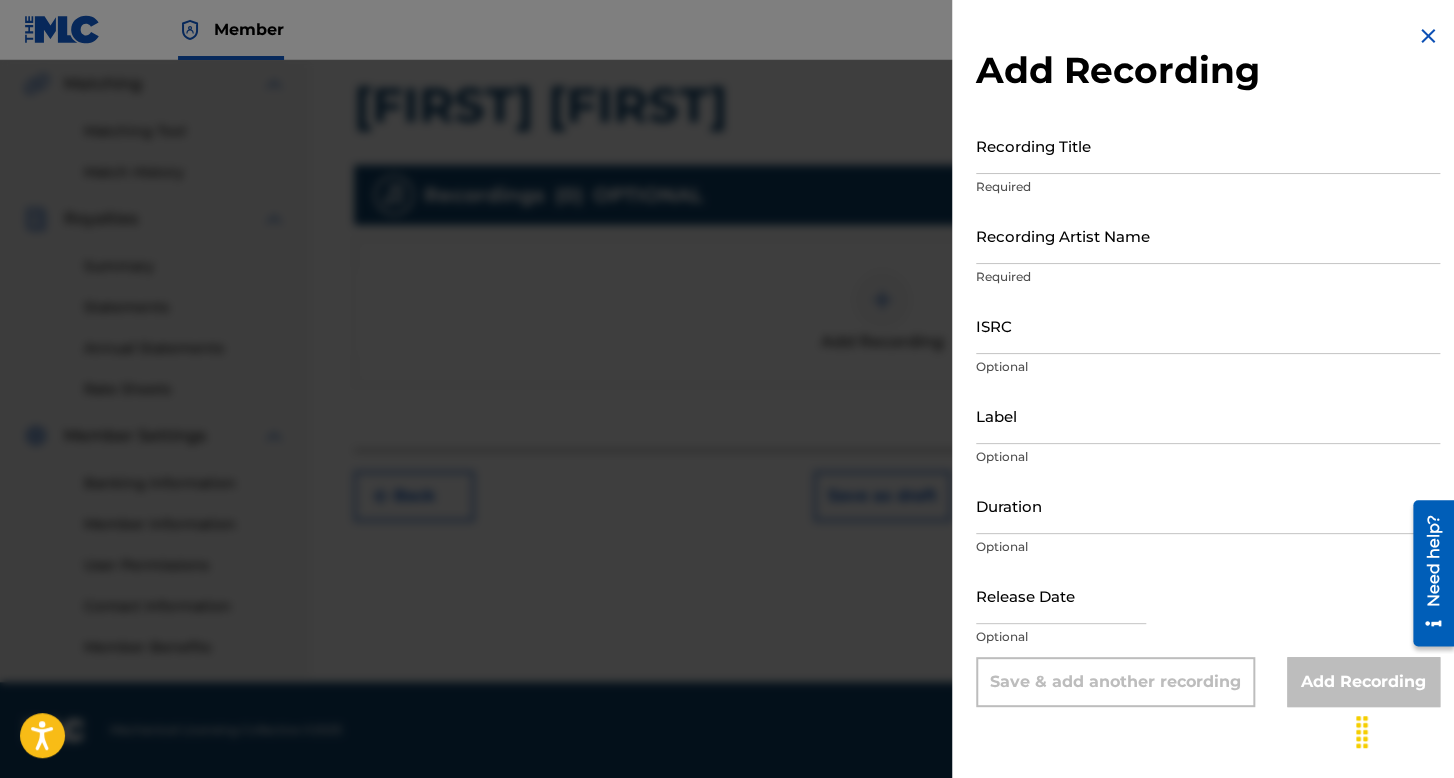click on "Recording Title" at bounding box center (1208, 145) 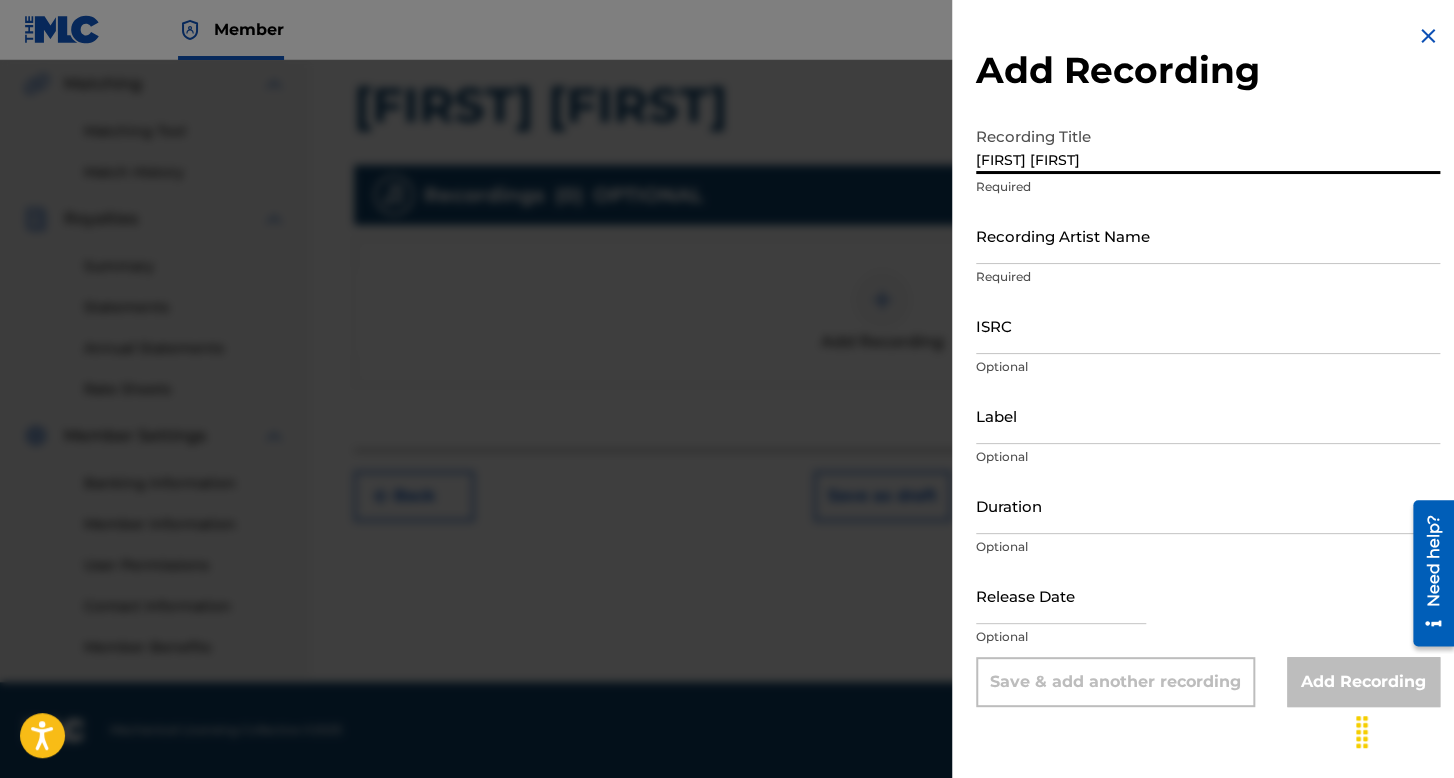 type on "[FIRST] [FIRST]" 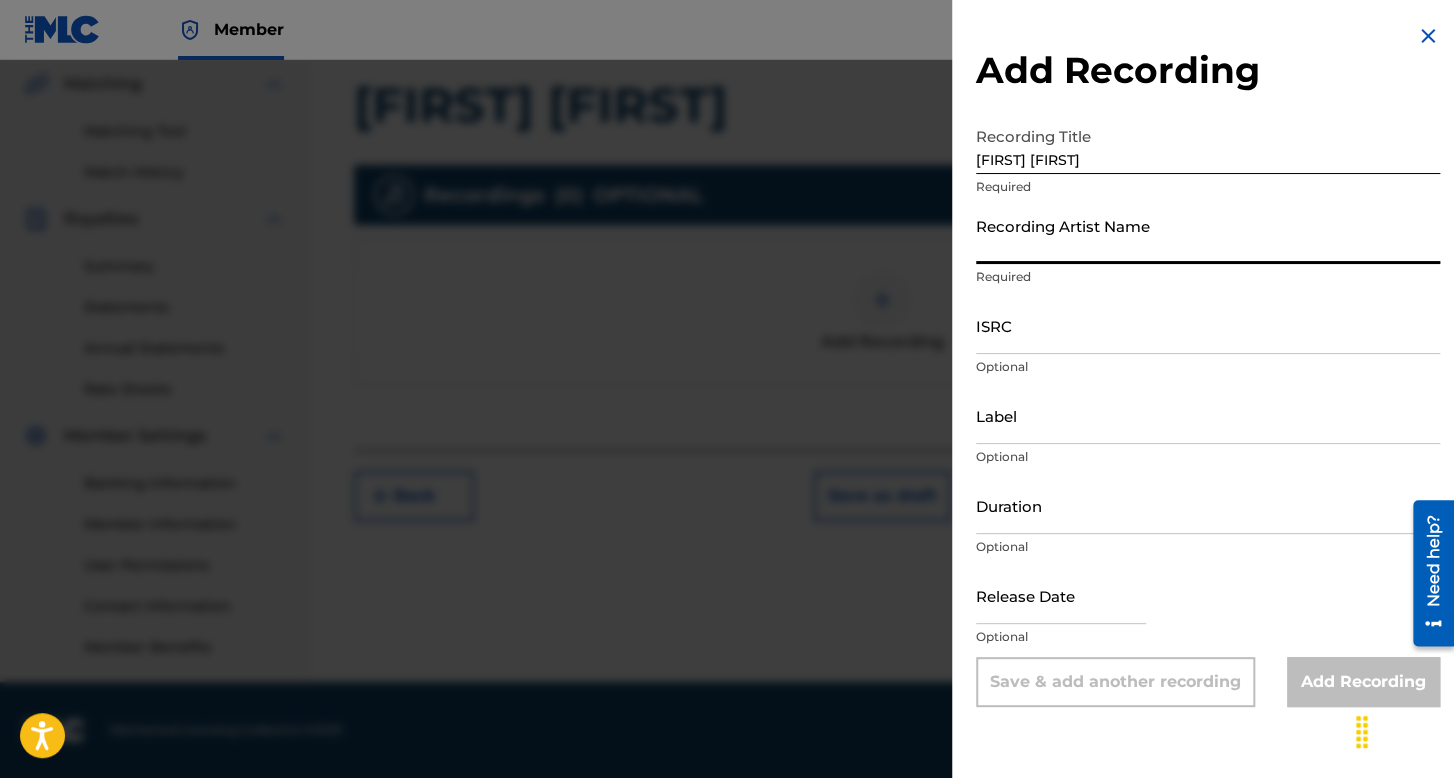 type on "[FIRST] [LAST]" 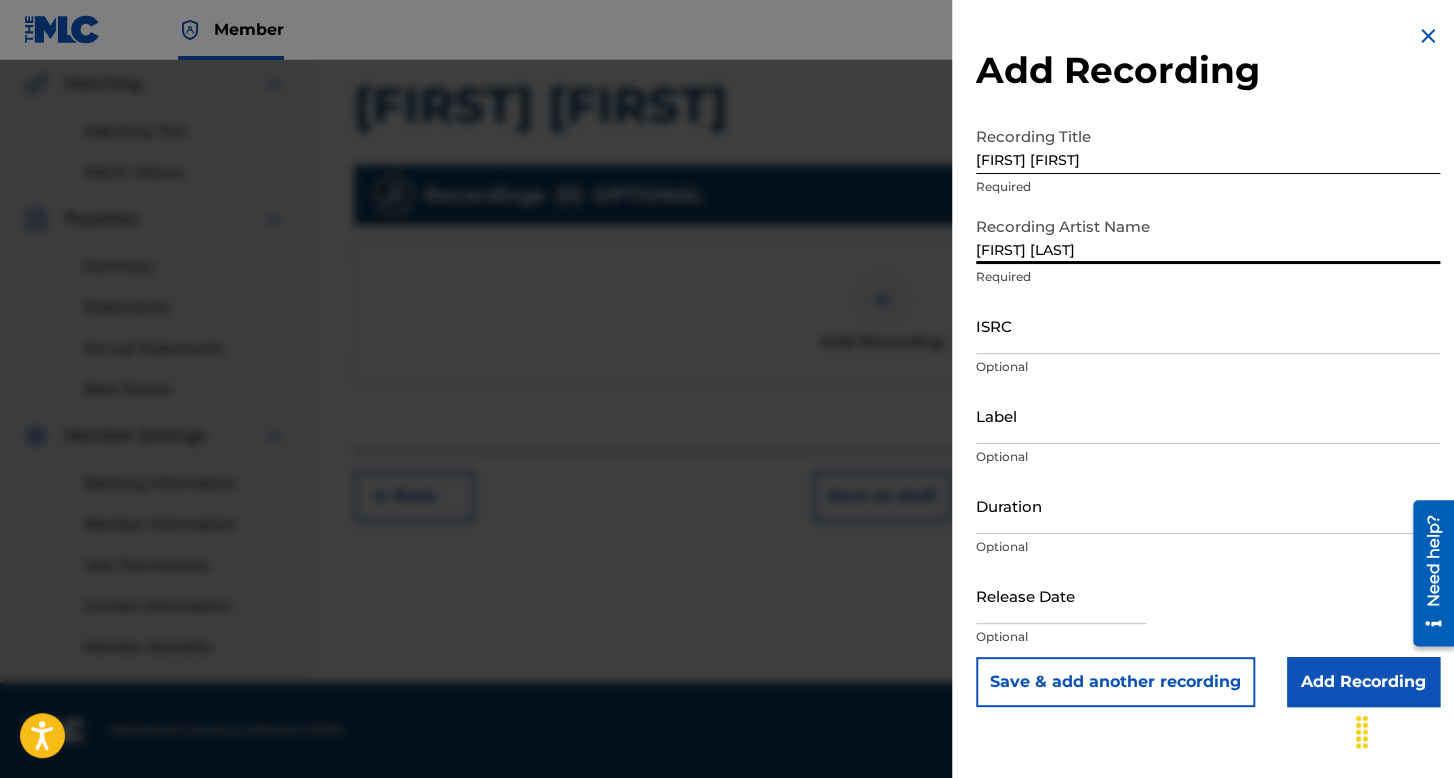 click on "ISRC" at bounding box center [1208, 325] 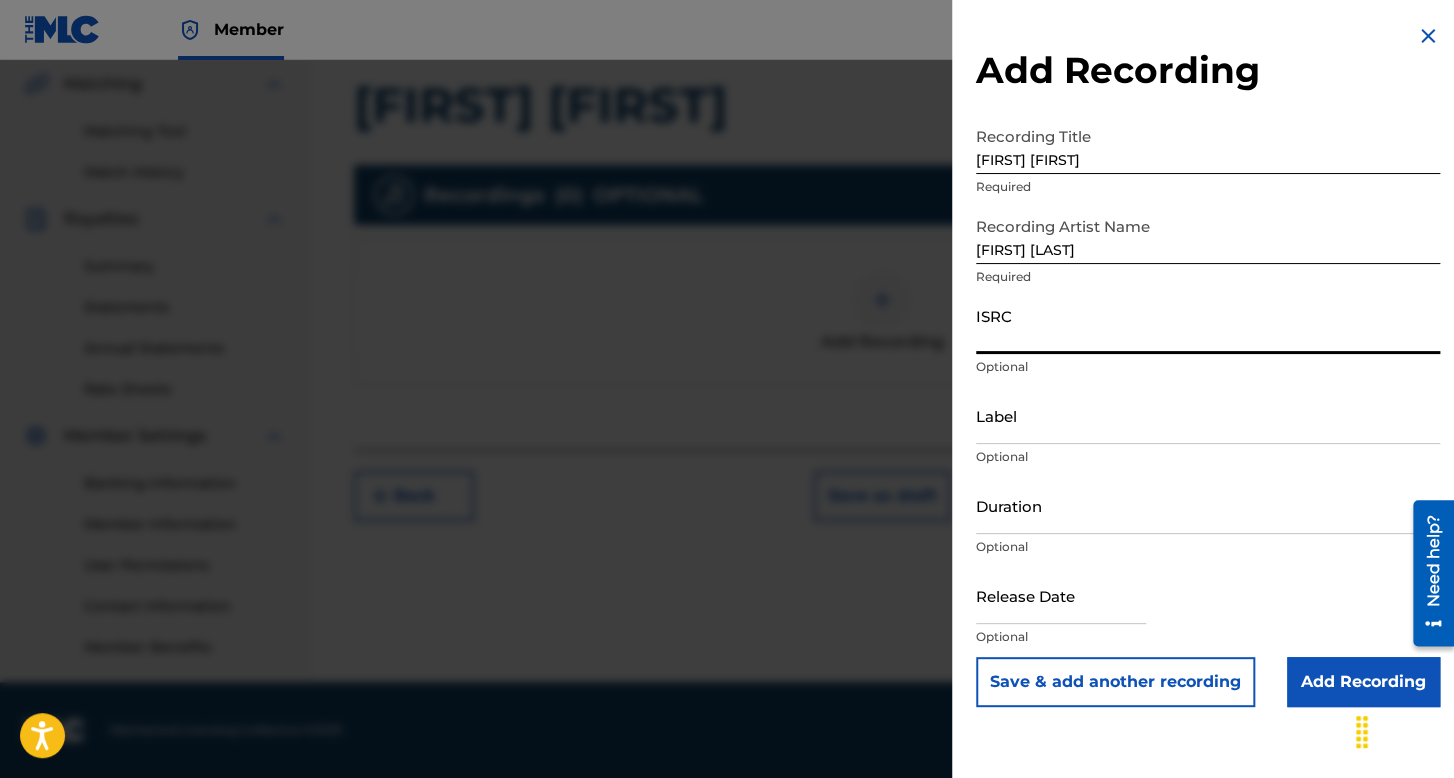 click on "ISRC" at bounding box center (1208, 325) 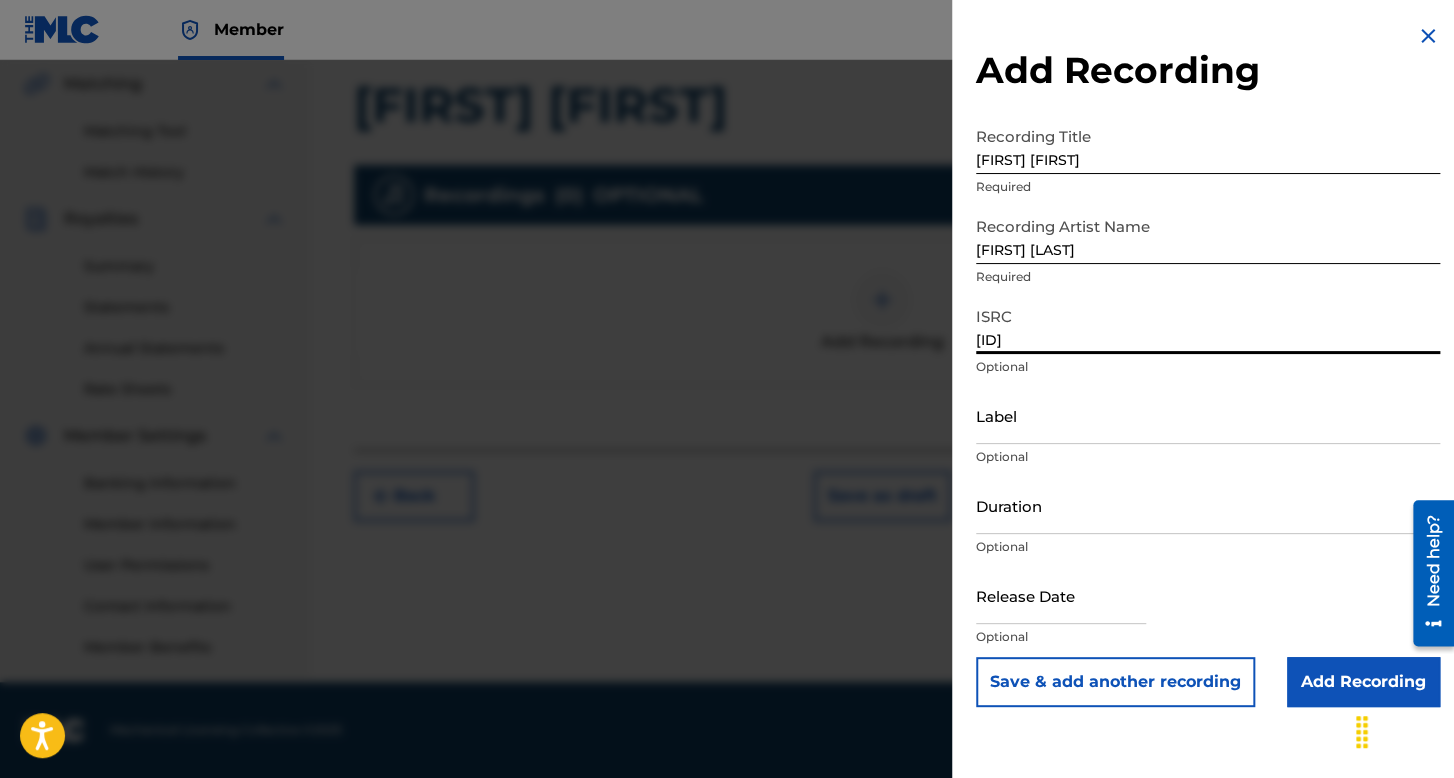 type on "[ID]" 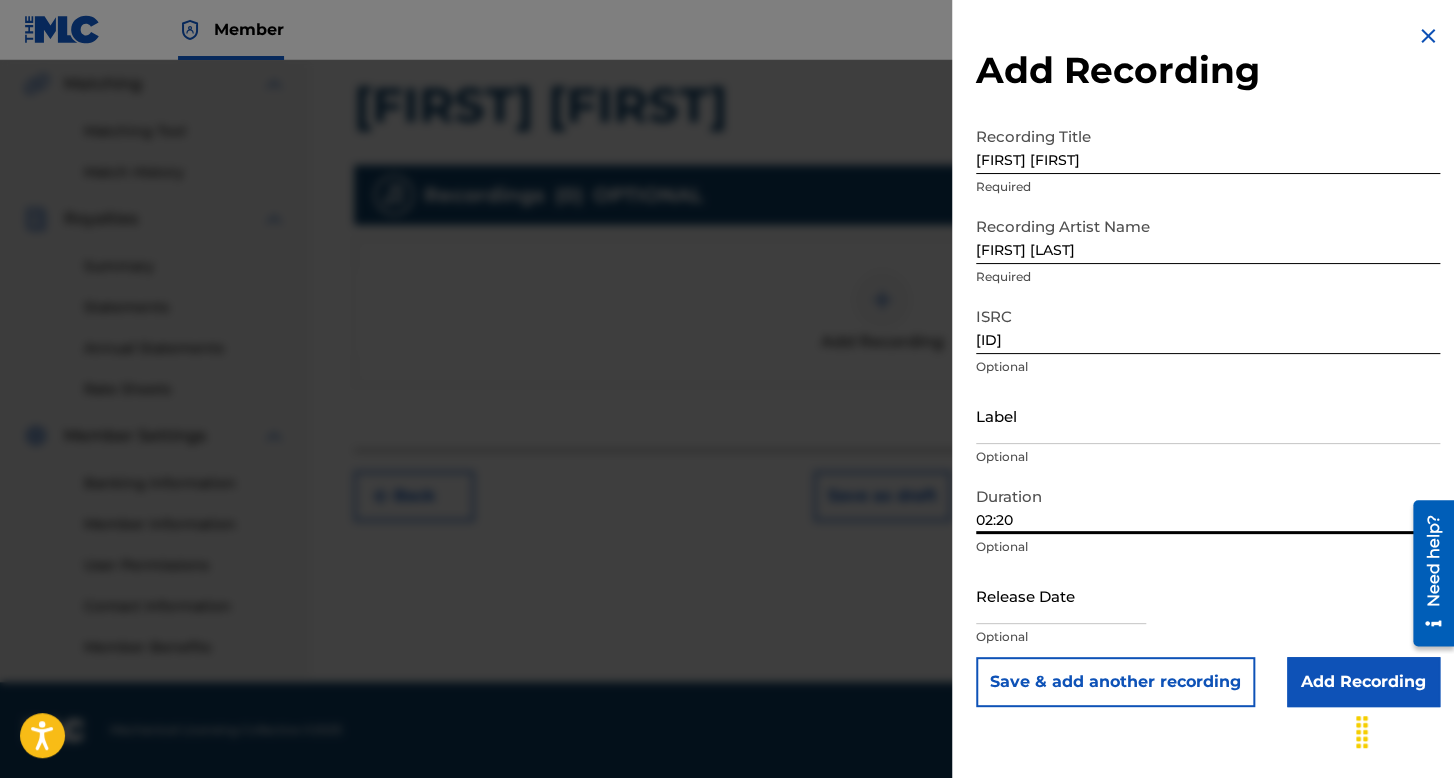 type on "02:20" 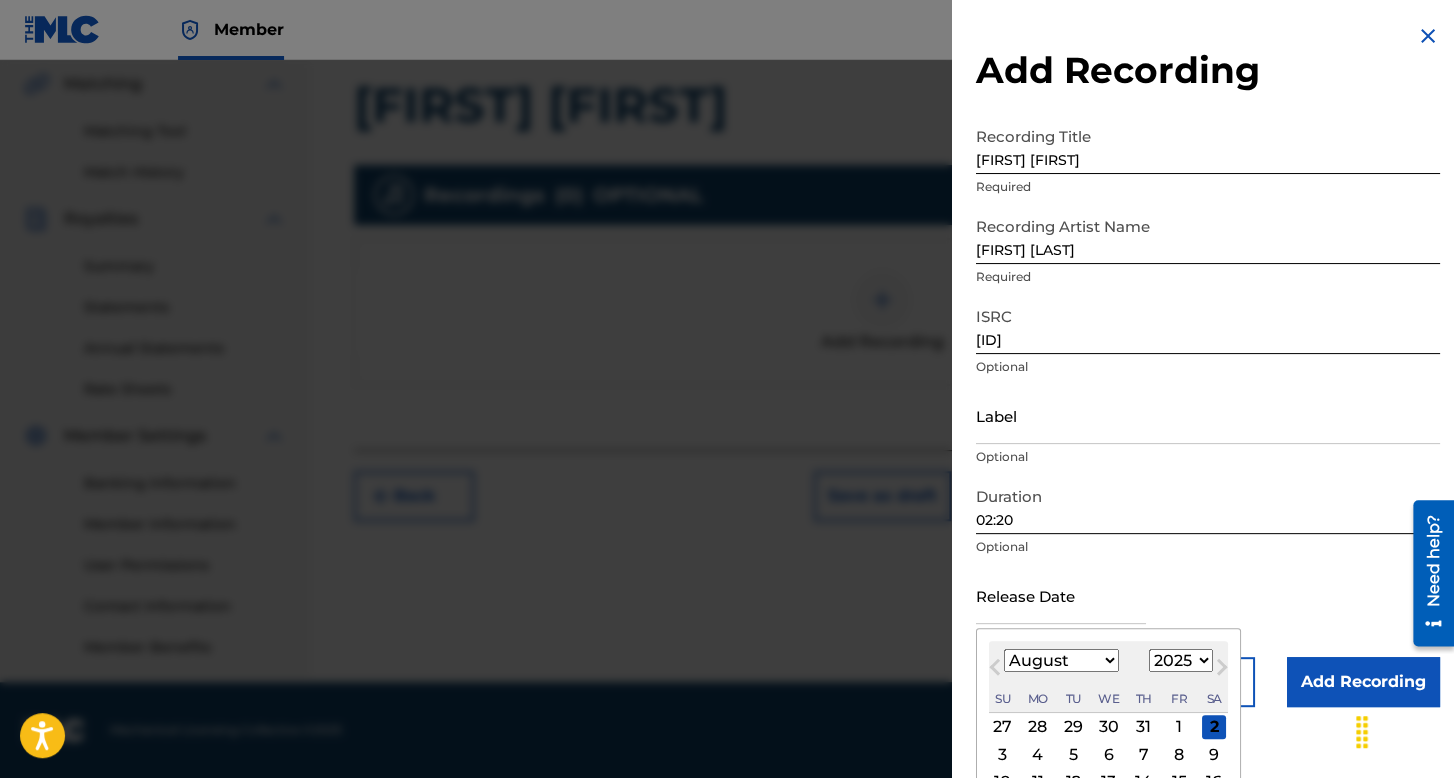 scroll, scrollTop: 139, scrollLeft: 0, axis: vertical 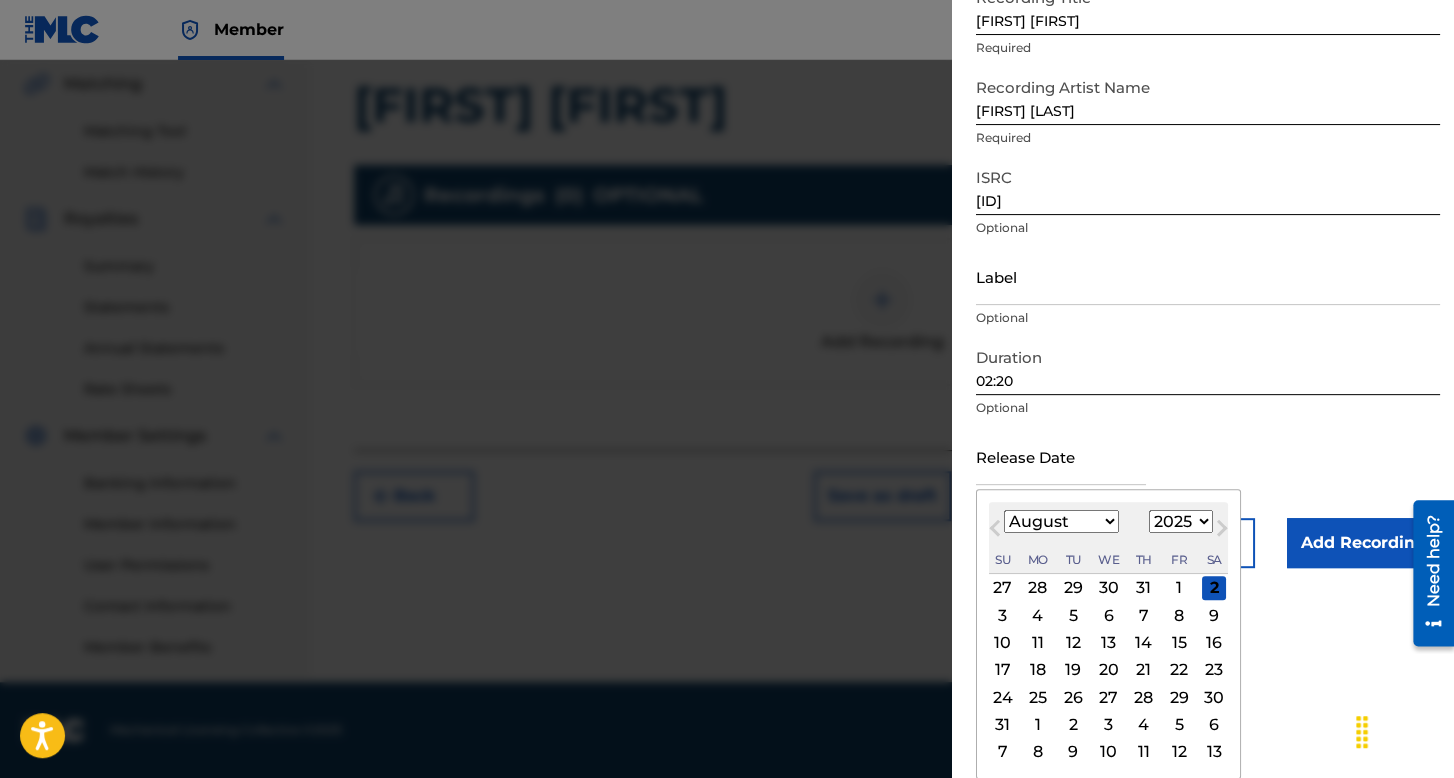 click on "January February March April May June July August September October November December" at bounding box center (1061, 521) 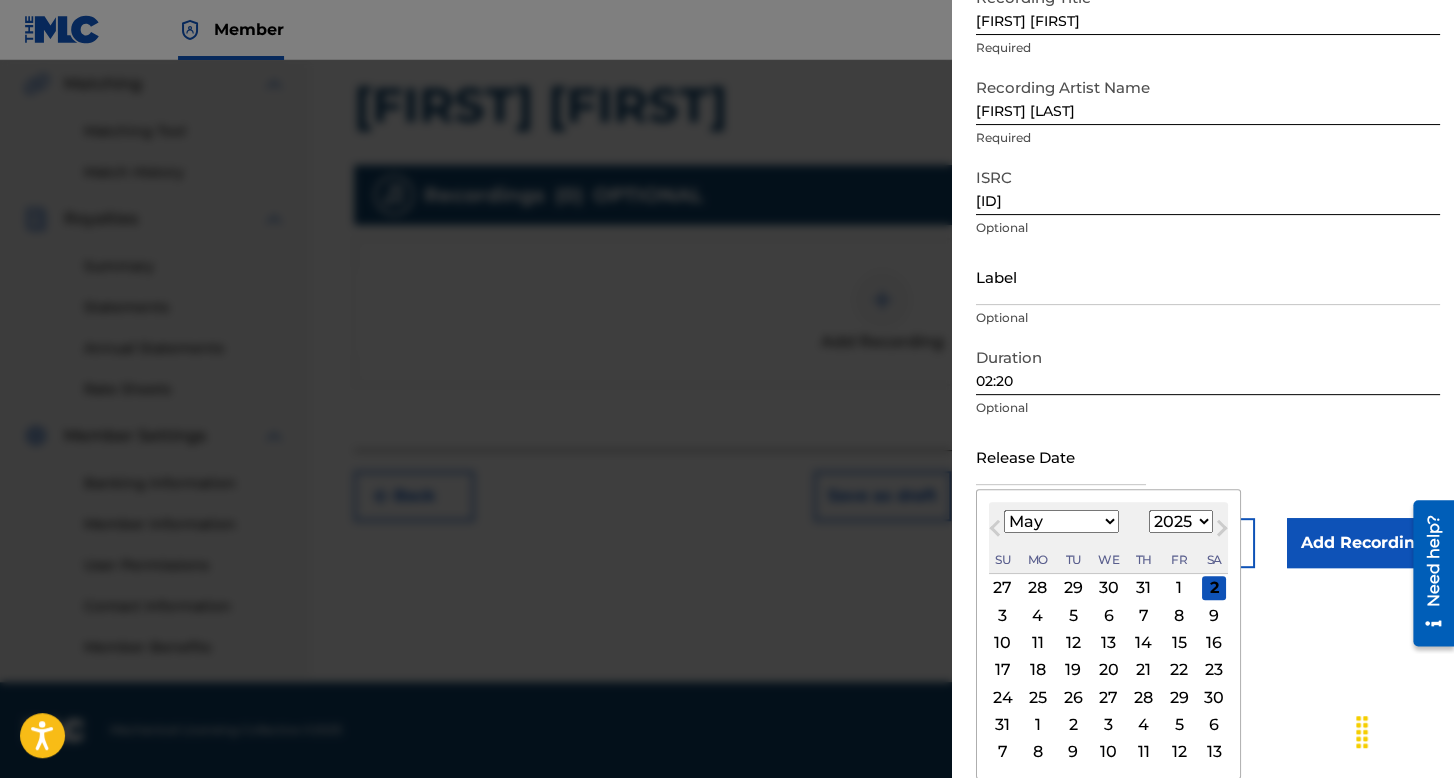 click on "January February March April May June July August September October November December" at bounding box center (1061, 521) 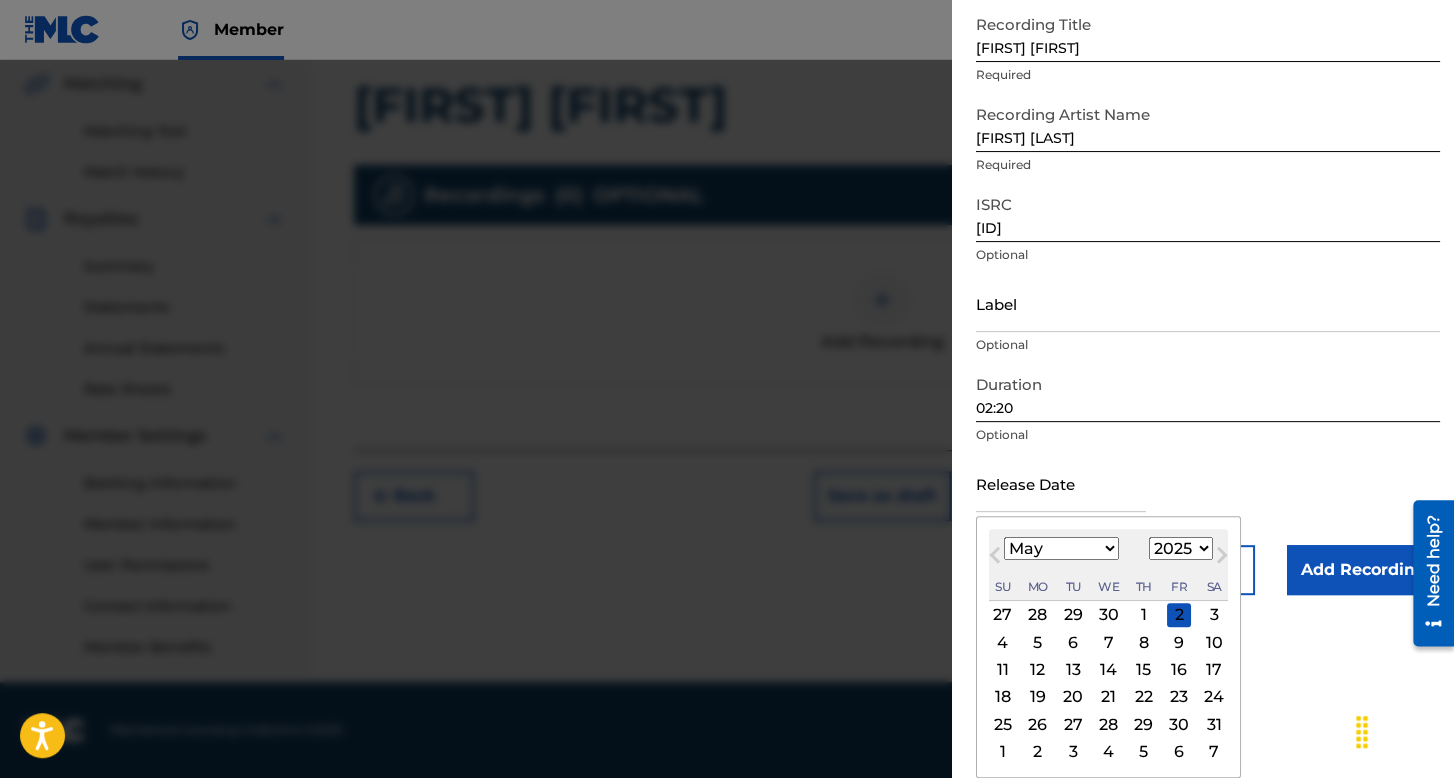 scroll, scrollTop: 112, scrollLeft: 0, axis: vertical 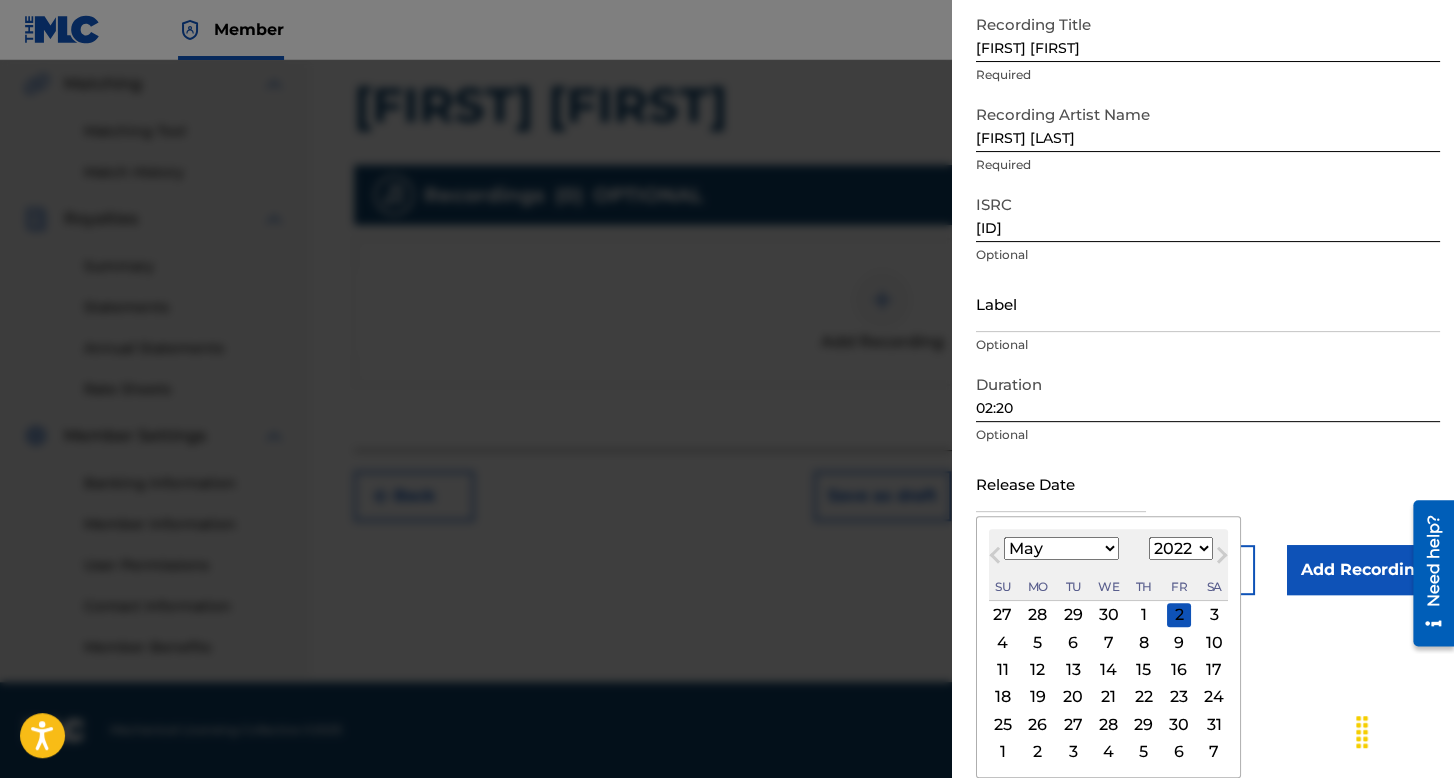 click on "1899 1900 1901 1902 1903 1904 1905 1906 1907 1908 1909 1910 1911 1912 1913 1914 1915 1916 1917 1918 1919 1920 1921 1922 1923 1924 1925 1926 1927 1928 1929 1930 1931 1932 1933 1934 1935 1936 1937 1938 1939 1940 1941 1942 1943 1944 1945 1946 1947 1948 1949 1950 1951 1952 1953 1954 1955 1956 1957 1958 1959 1960 1961 1962 1963 1964 1965 1966 1967 1968 1969 1970 1971 1972 1973 1974 1975 1976 1977 1978 1979 1980 1981 1982 1983 1984 1985 1986 1987 1988 1989 1990 1991 1992 1993 1994 1995 1996 1997 1998 1999 2000 2001 2002 2003 2004 2005 2006 2007 2008 2009 2010 2011 2012 2013 2014 2015 2016 2017 2018 2019 2020 2021 2022 2023 2024 2025 2026 2027 2028 2029 2030 2031 2032 2033 2034 2035 2036 2037 2038 2039 2040 2041 2042 2043 2044 2045 2046 2047 2048 2049 2050 2051 2052 2053 2054 2055 2056 2057 2058 2059 2060 2061 2062 2063 2064 2065 2066 2067 2068 2069 2070 2071 2072 2073 2074 2075 2076 2077 2078 2079 2080 2081 2082 2083 2084 2085 2086 2087 2088 2089 2090 2091 2092 2093 2094 2095 2096 2097 2098 2099 2100" at bounding box center [1181, 548] 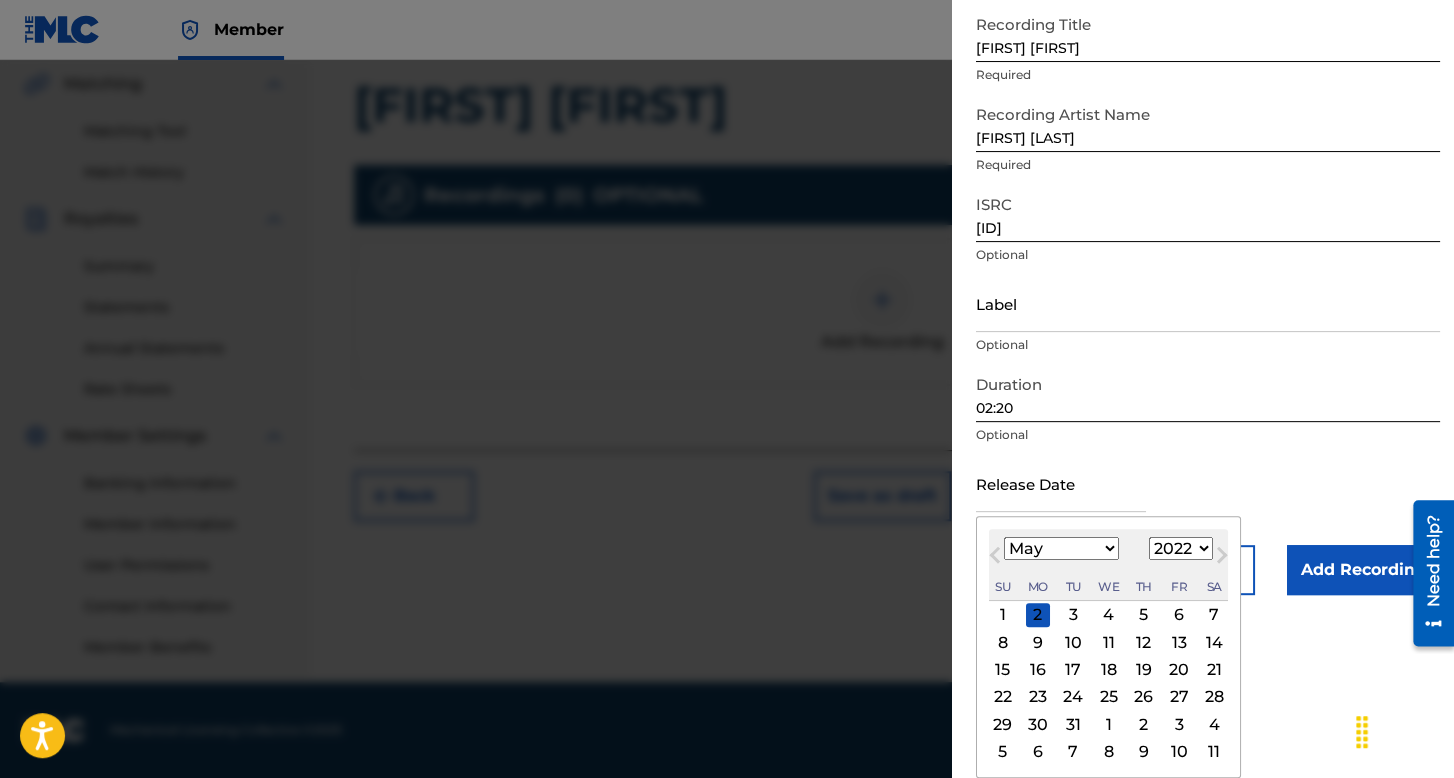 click on "13" at bounding box center [1179, 642] 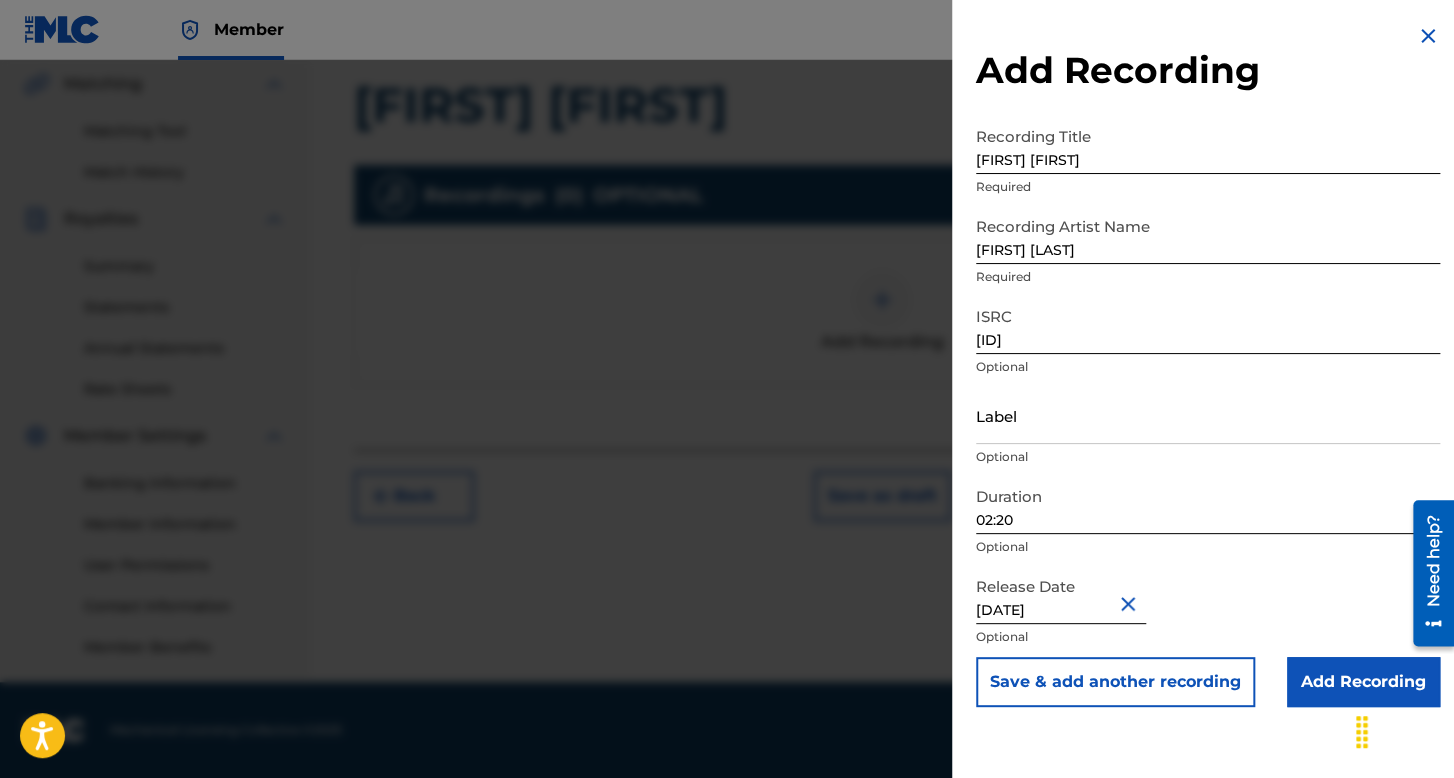scroll, scrollTop: 0, scrollLeft: 0, axis: both 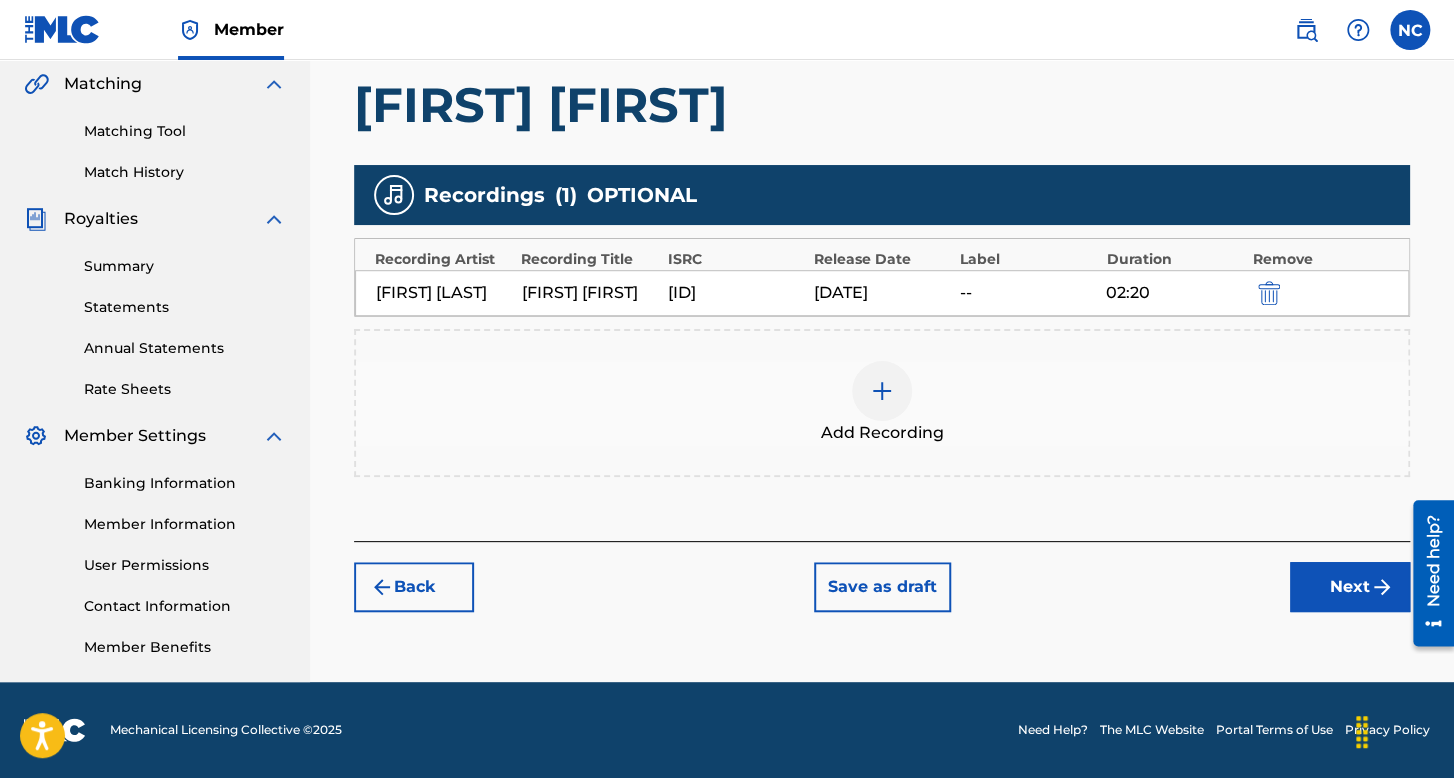 click on "Next" at bounding box center [1350, 587] 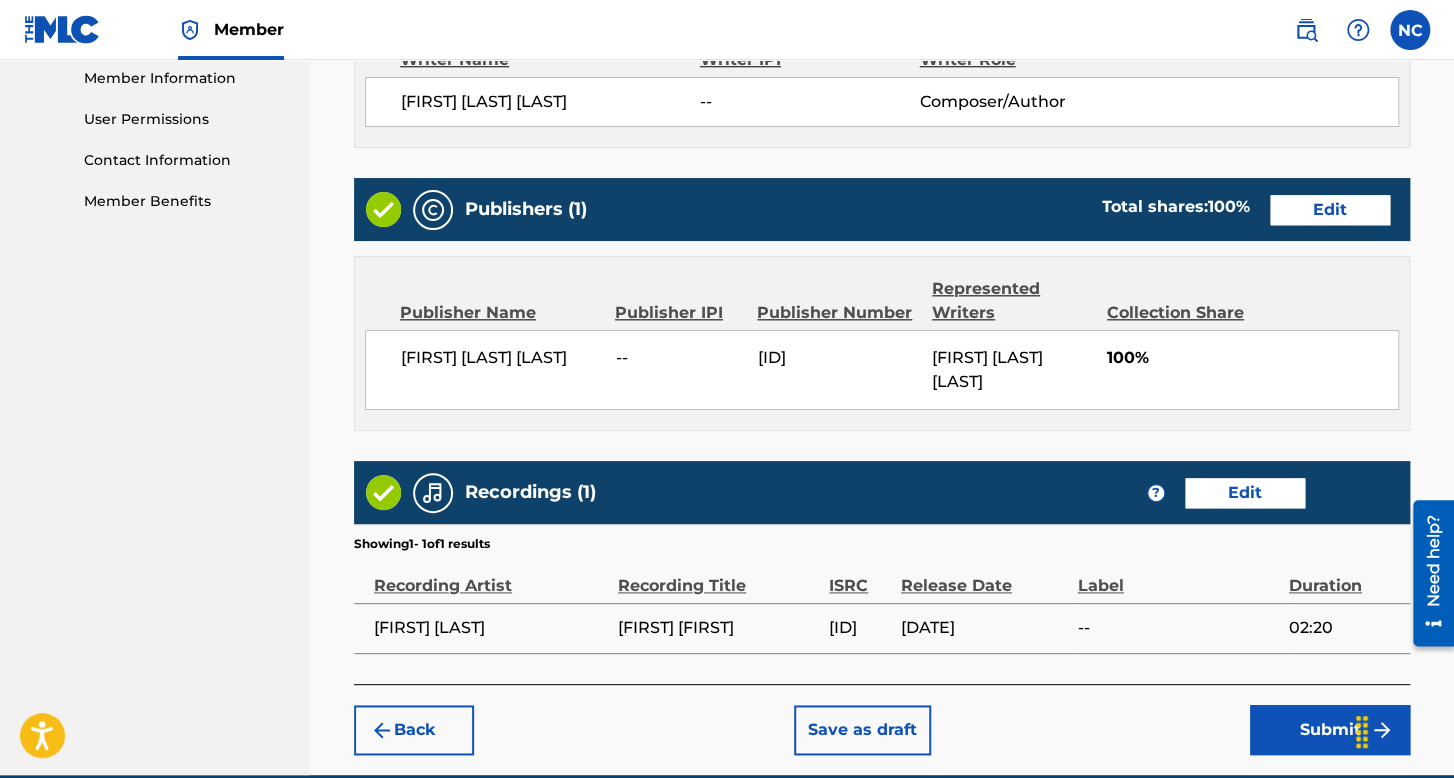 scroll, scrollTop: 999, scrollLeft: 0, axis: vertical 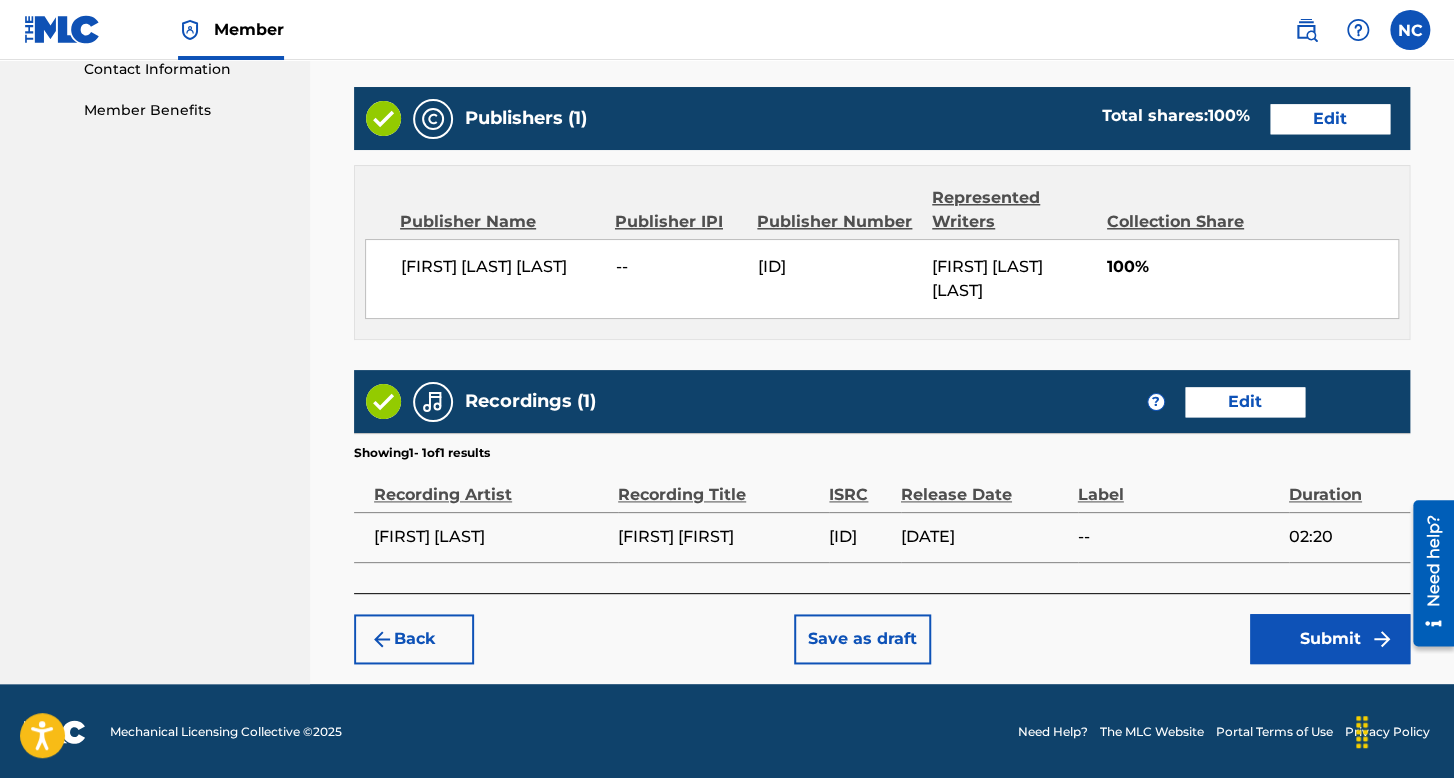 click on "Submit" at bounding box center [1330, 639] 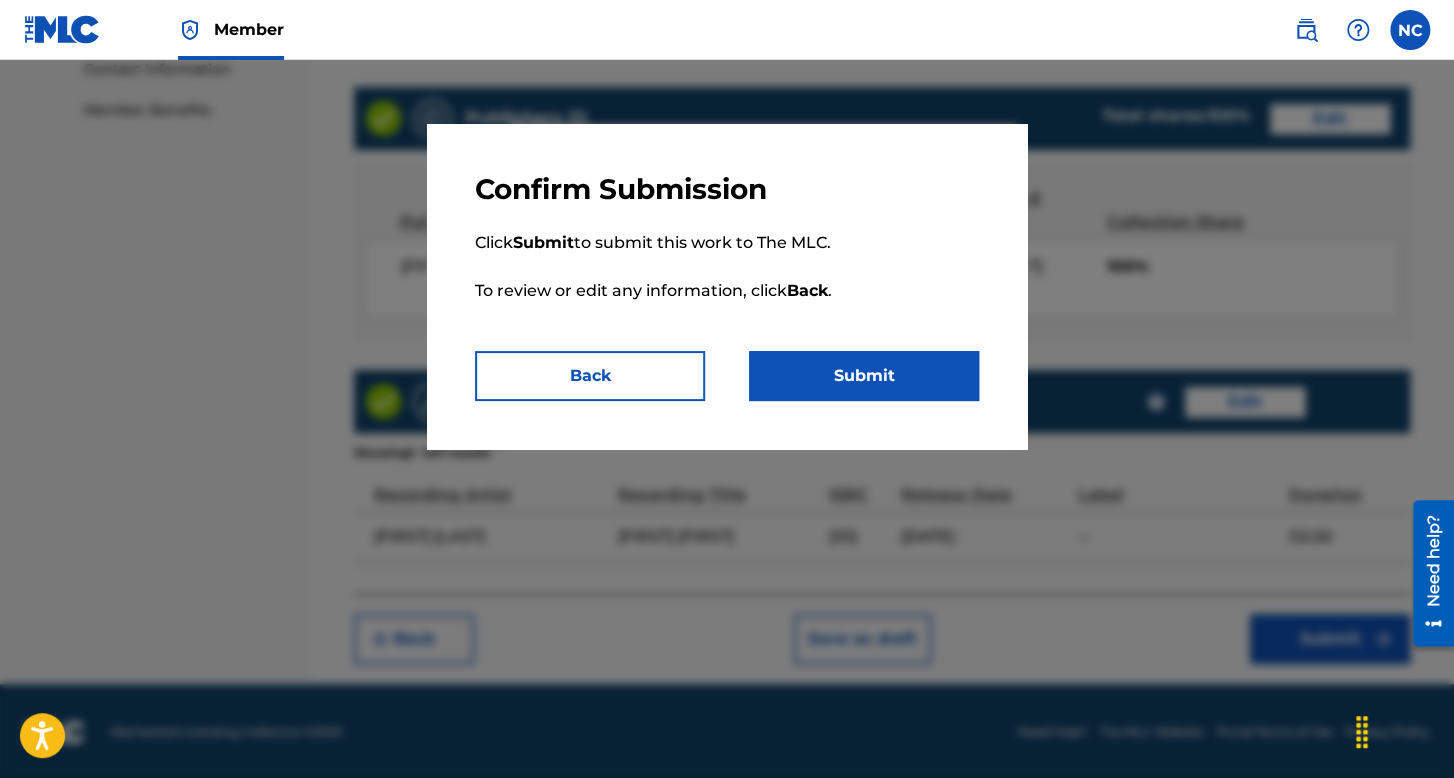 click on "Submit" at bounding box center (864, 376) 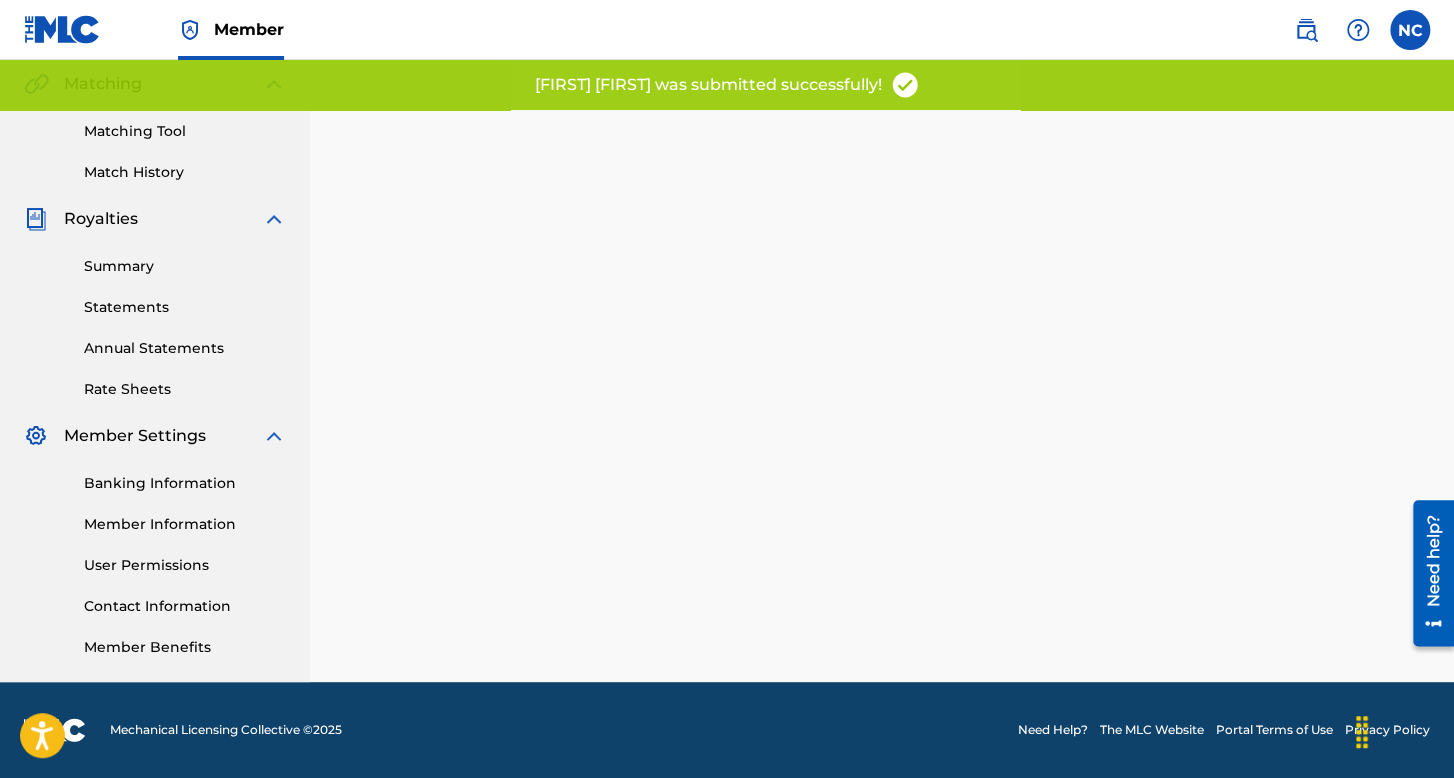 scroll, scrollTop: 0, scrollLeft: 0, axis: both 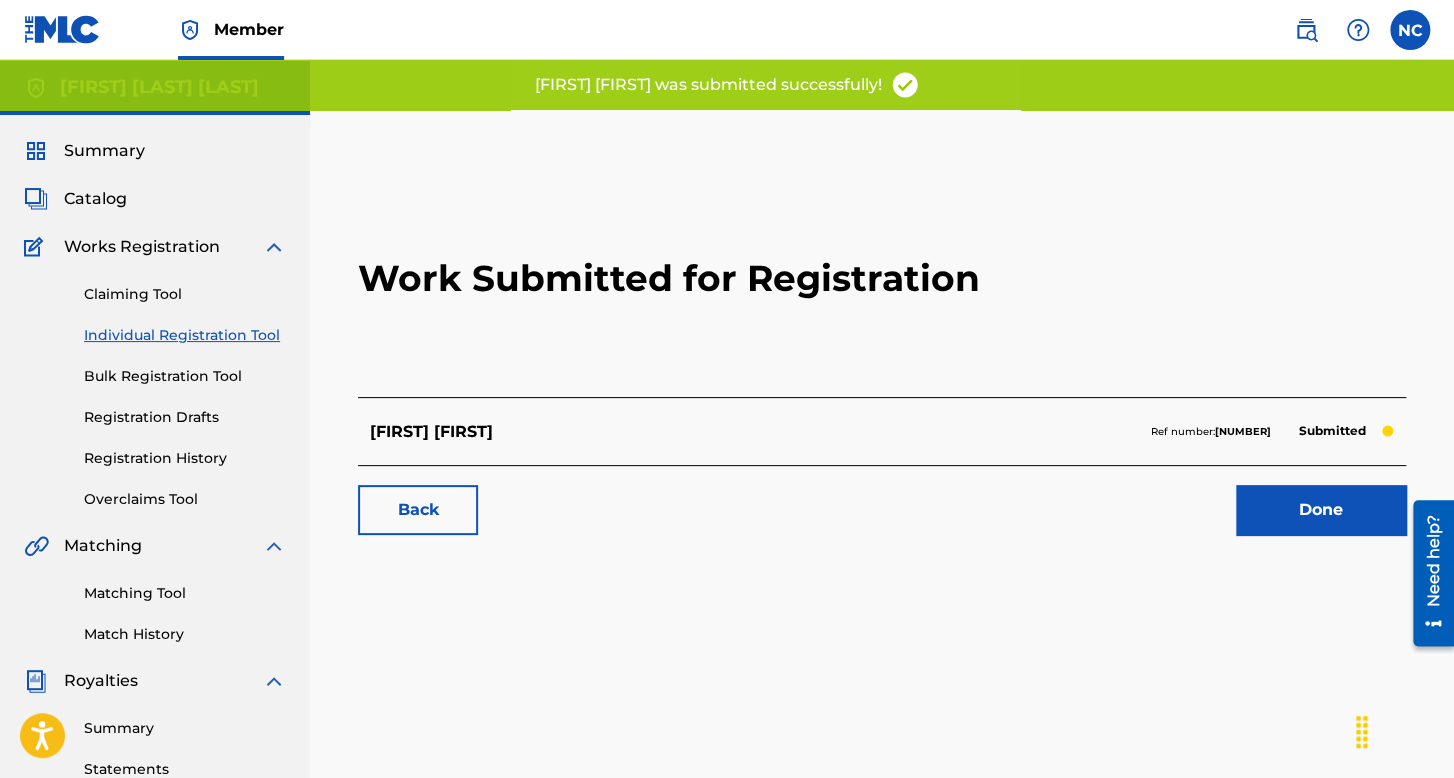 click on "Individual Registration Tool" at bounding box center [185, 335] 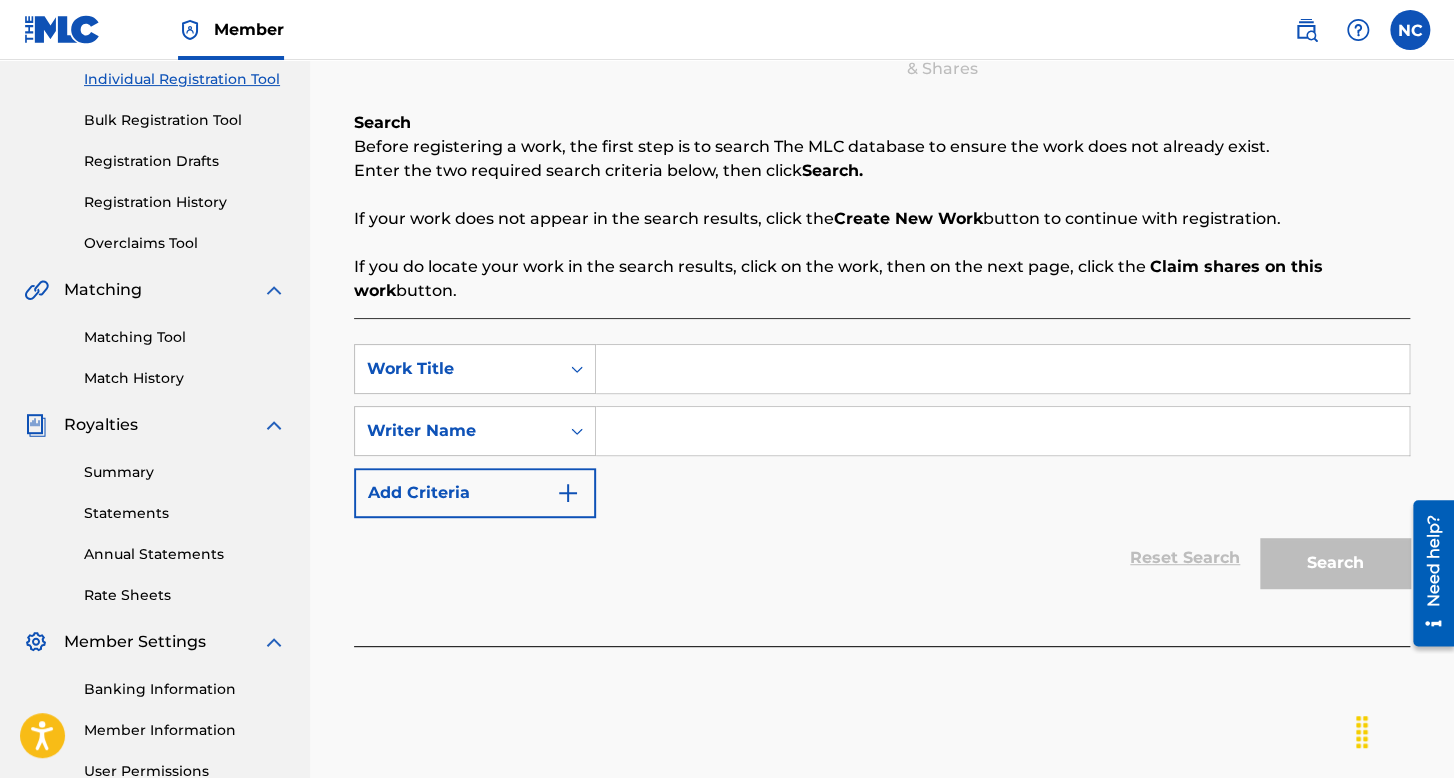 scroll, scrollTop: 400, scrollLeft: 0, axis: vertical 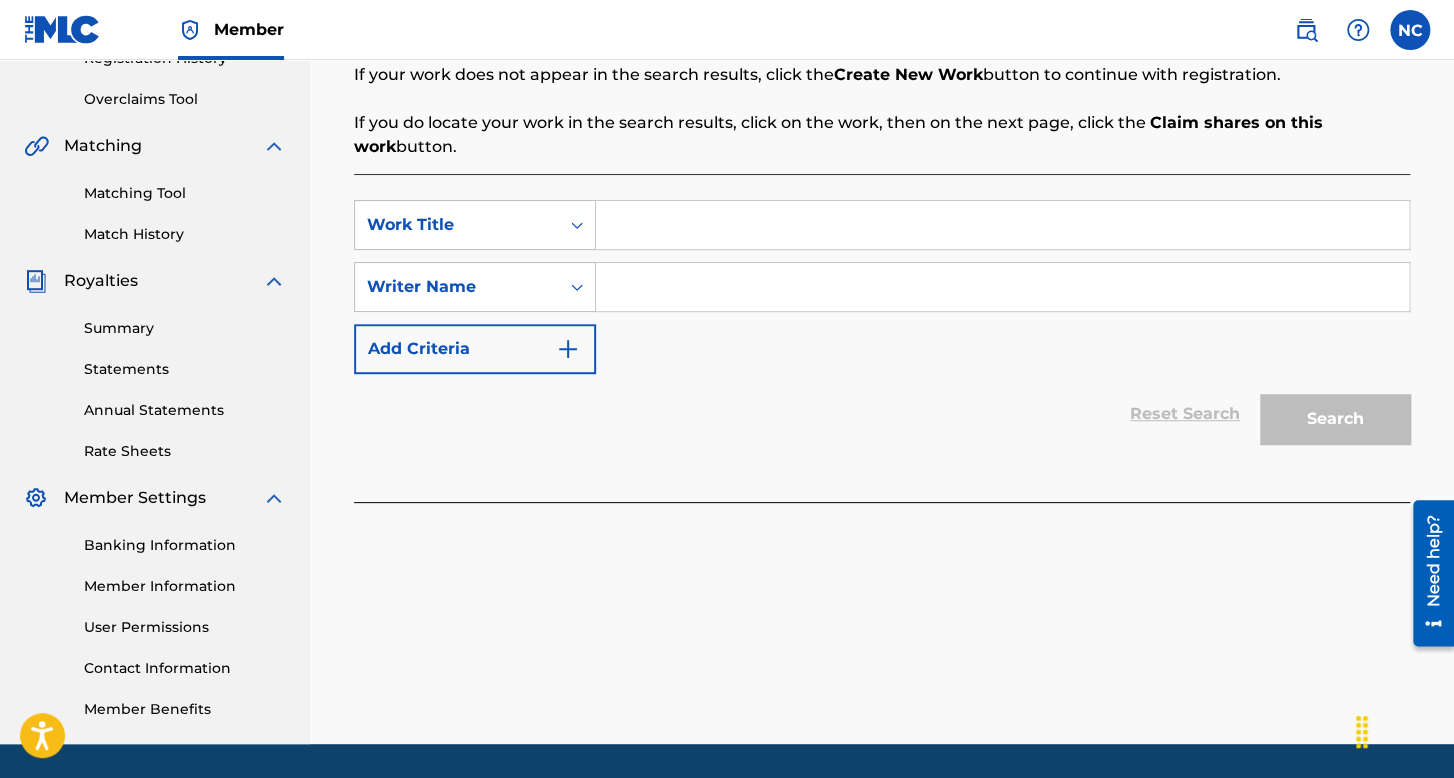 drag, startPoint x: 692, startPoint y: 249, endPoint x: 701, endPoint y: 209, distance: 41 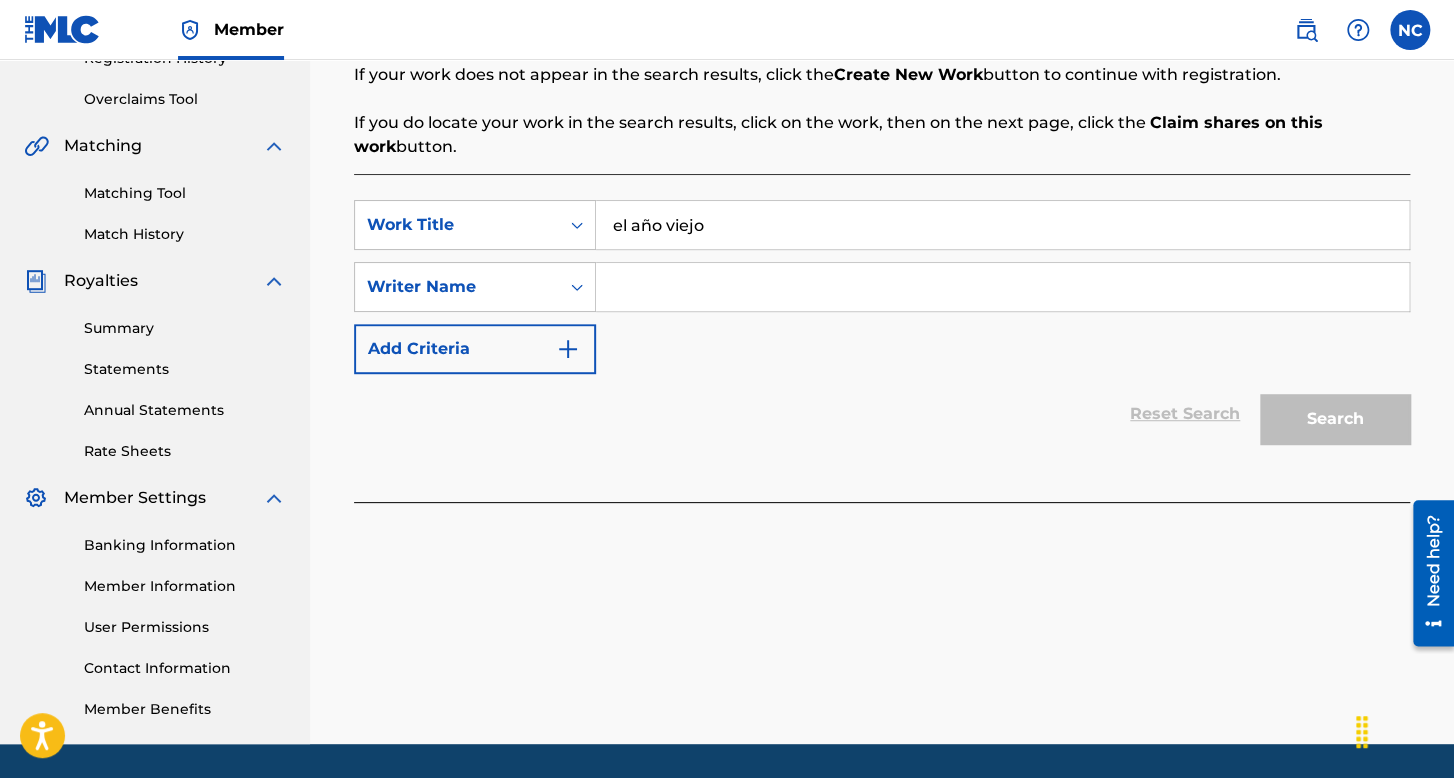 type on "el año viejo" 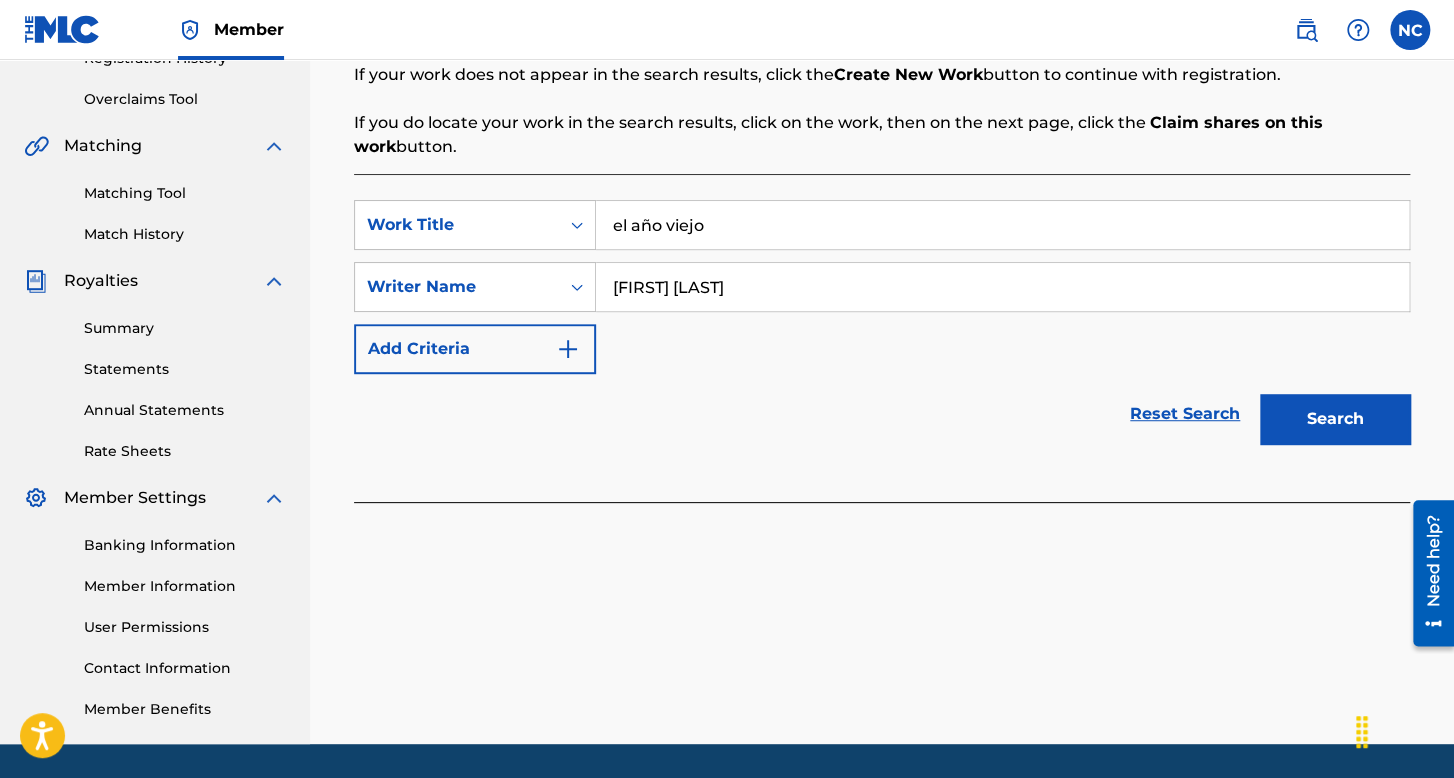 type on "[FIRST] [LAST]" 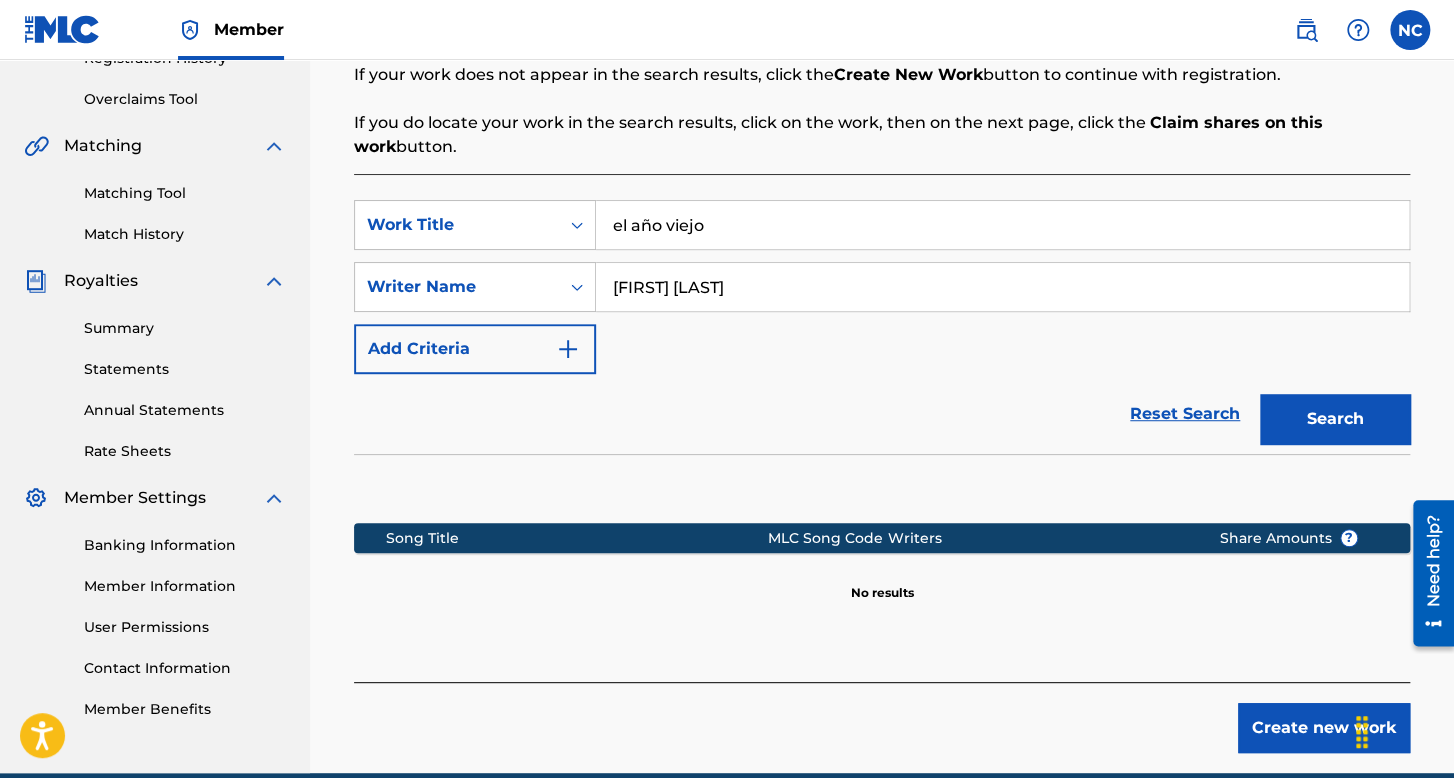 click on "Create new work" at bounding box center [1324, 728] 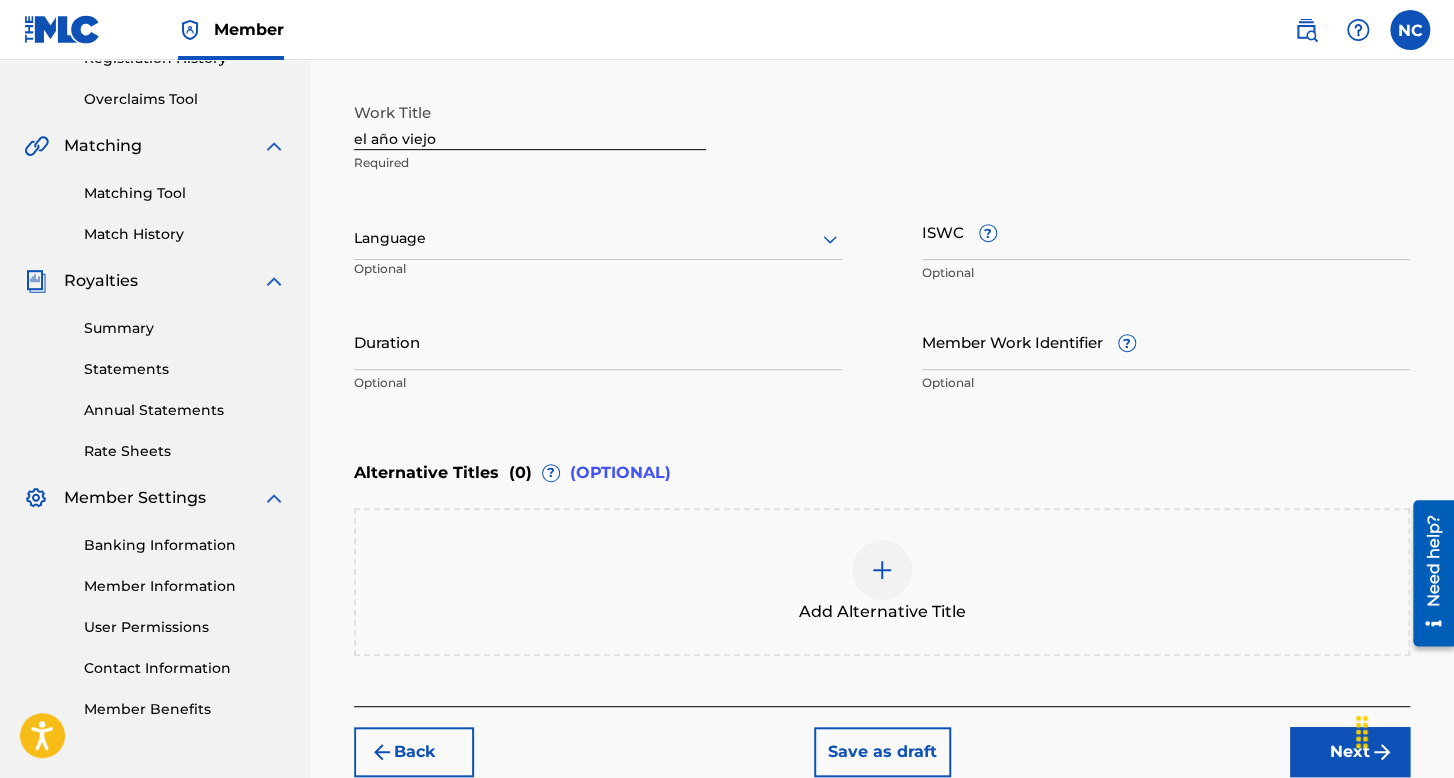 click at bounding box center (598, 238) 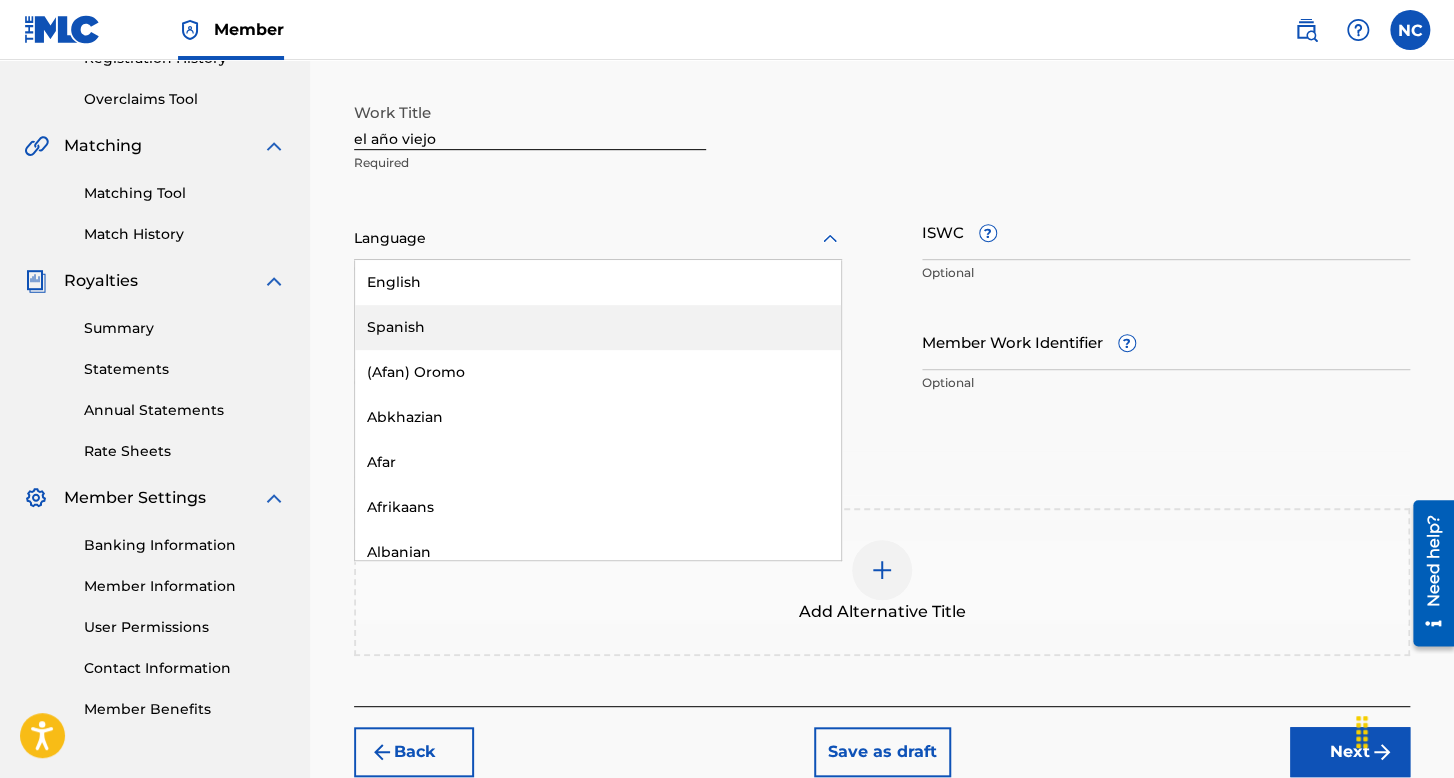 click on "Spanish" at bounding box center (598, 327) 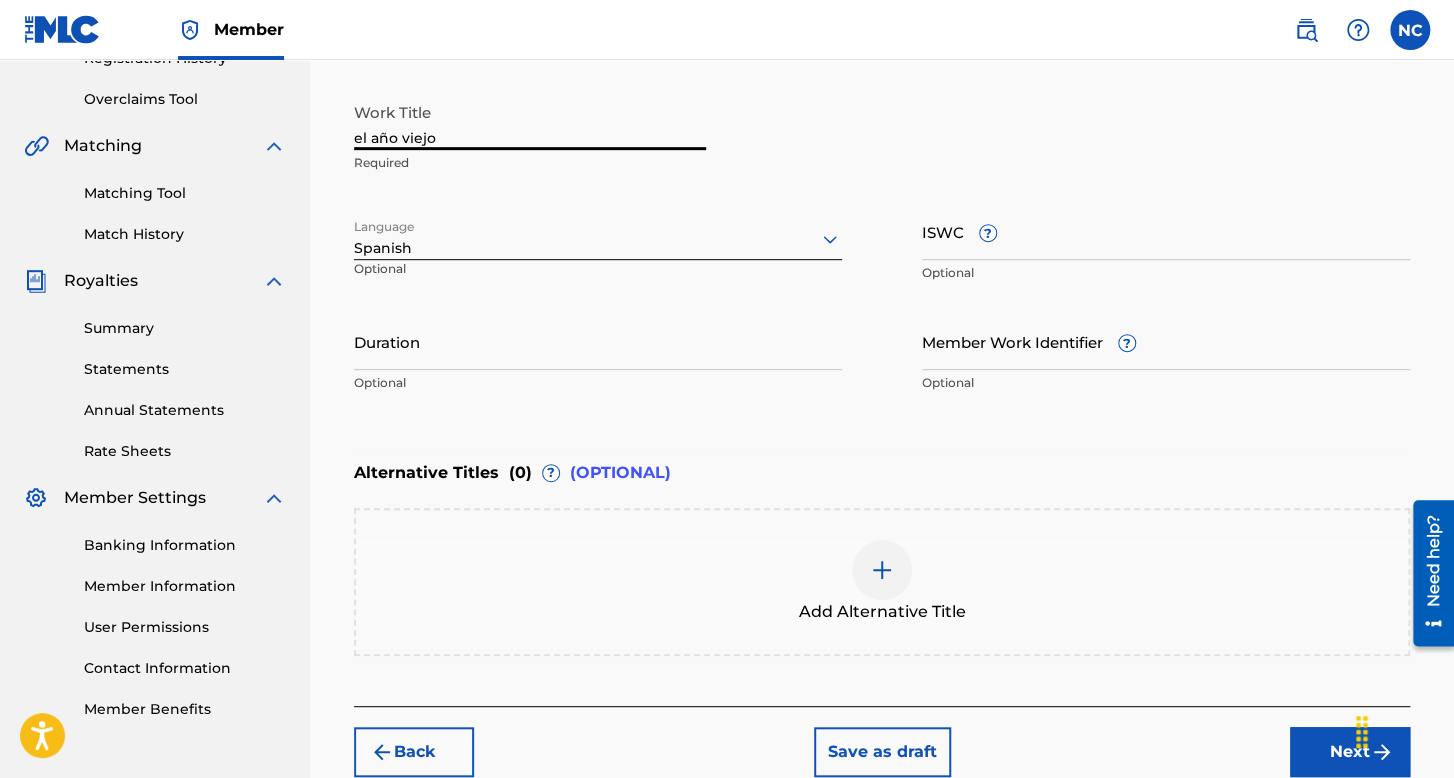 click on "el año viejo" at bounding box center [530, 121] 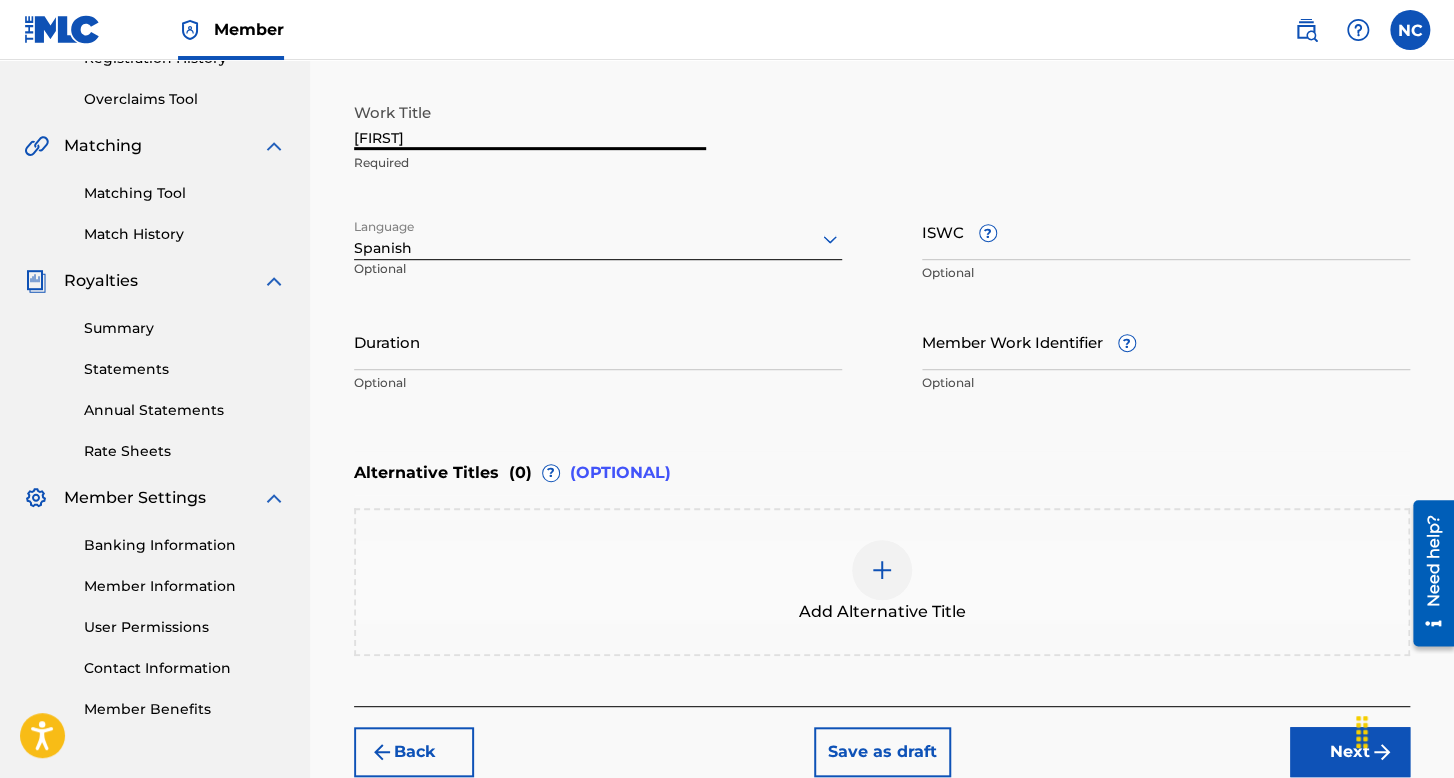 type on "[FIRST]" 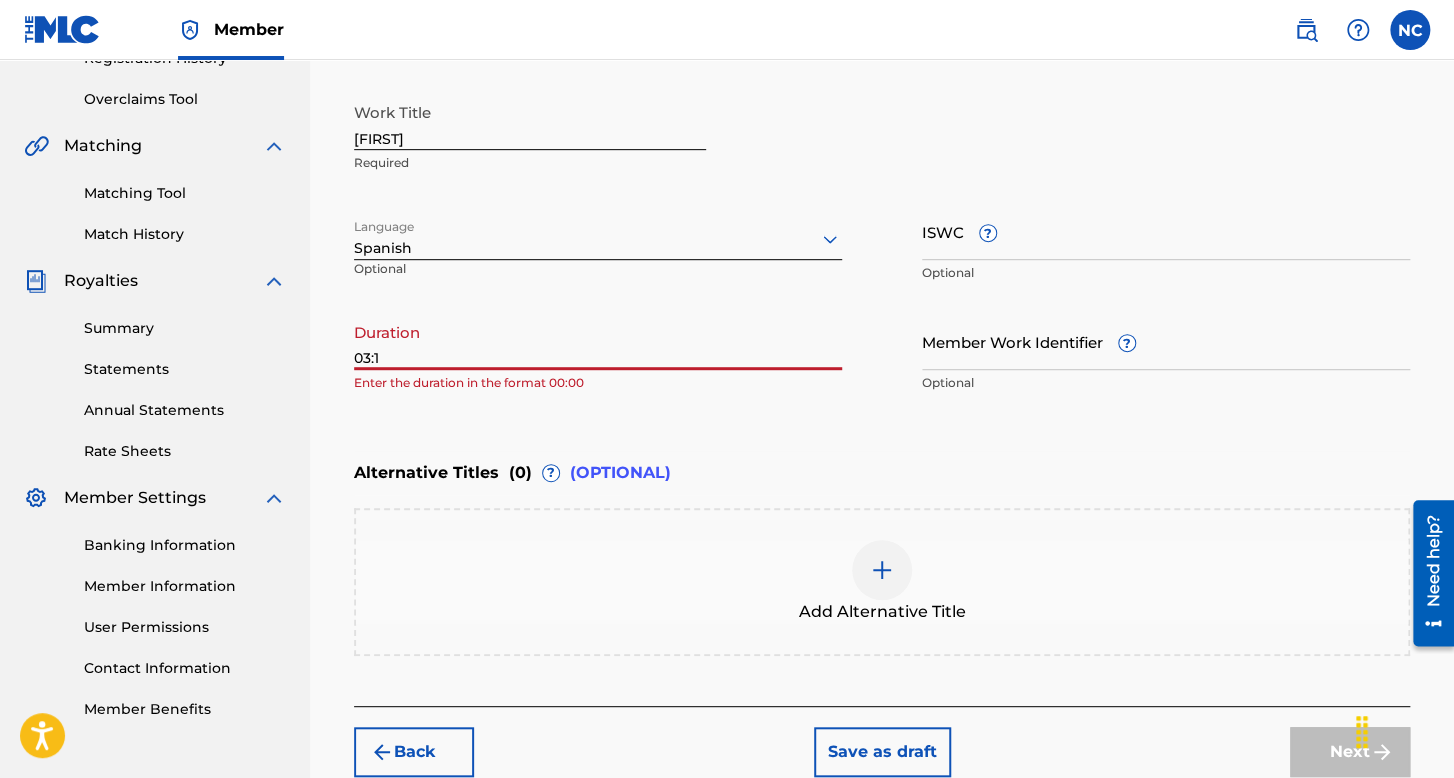type on "03:18" 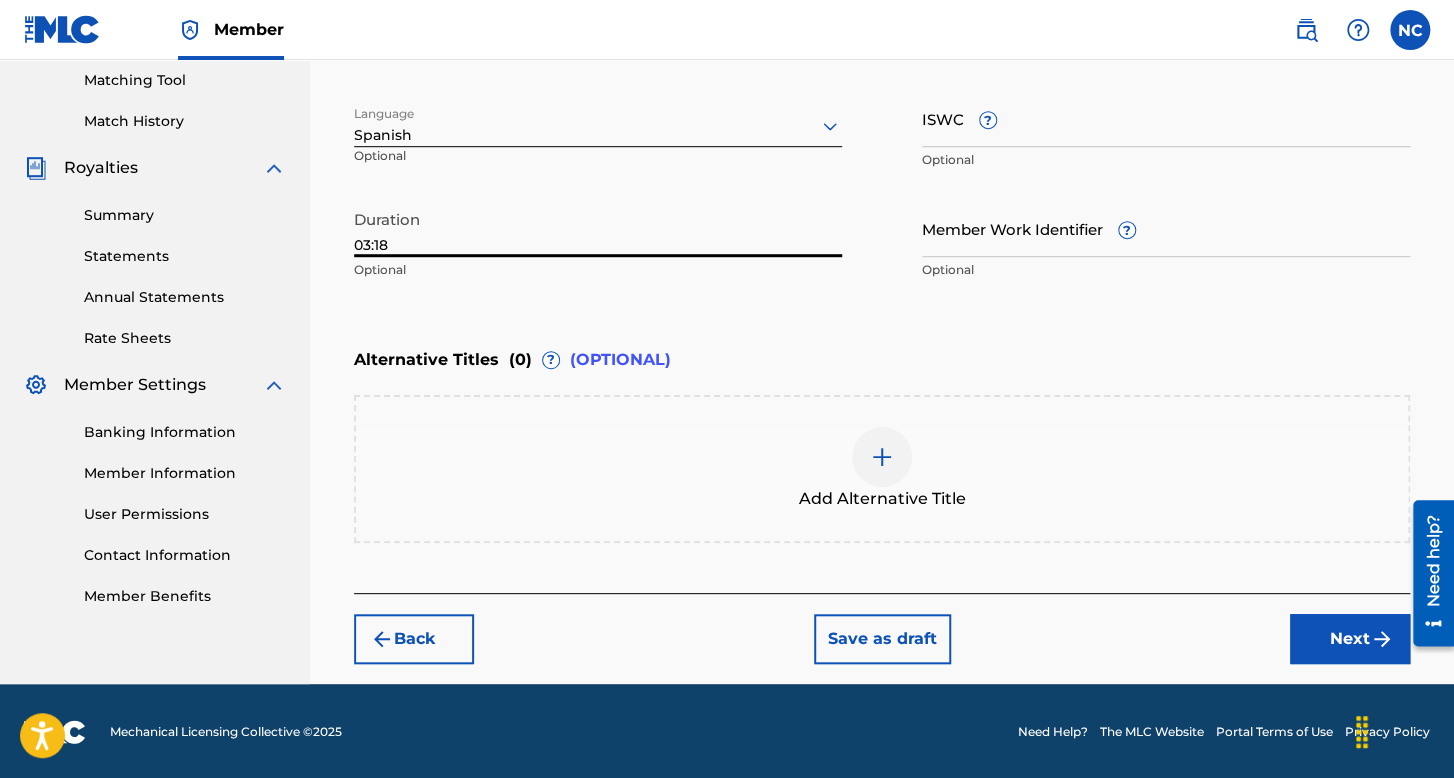 click on "Next" at bounding box center [1350, 639] 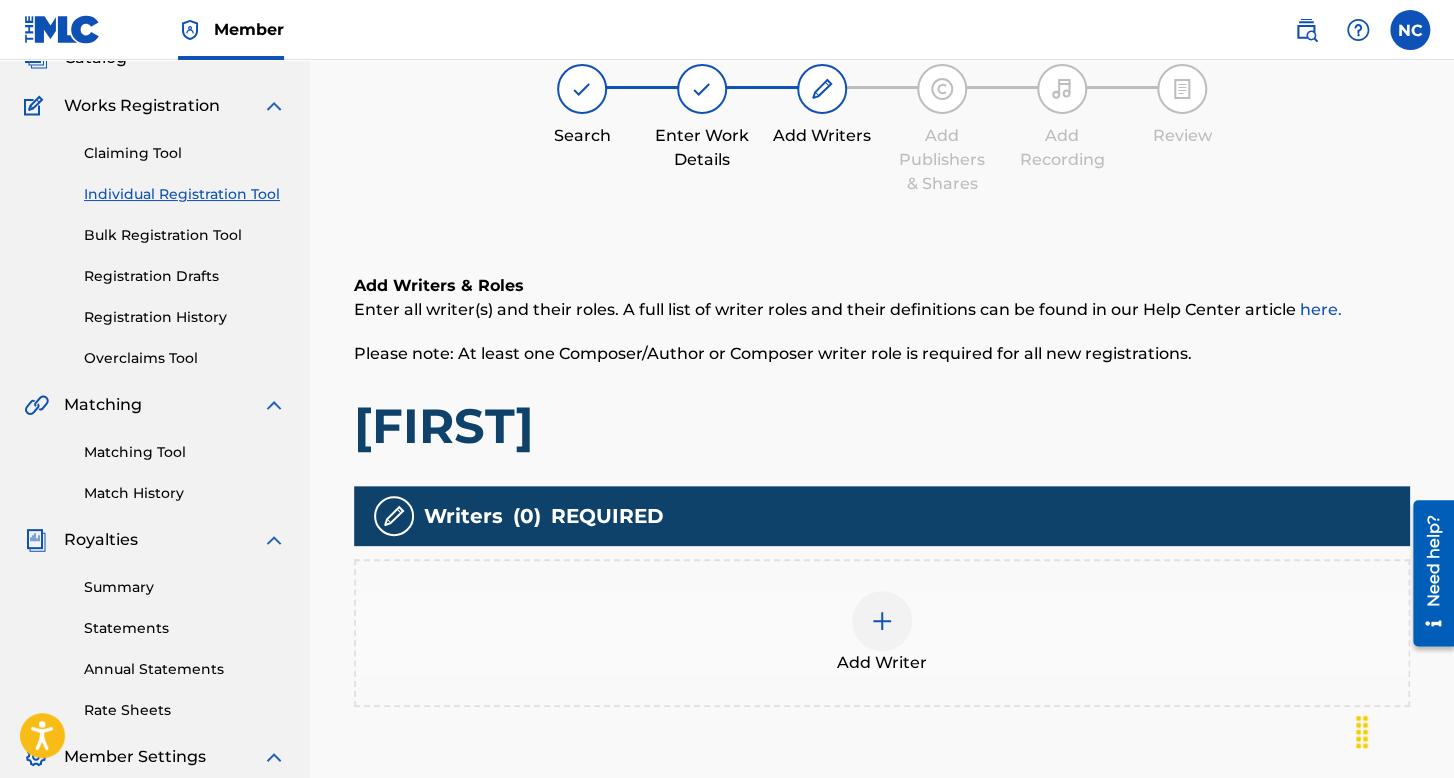 scroll, scrollTop: 200, scrollLeft: 0, axis: vertical 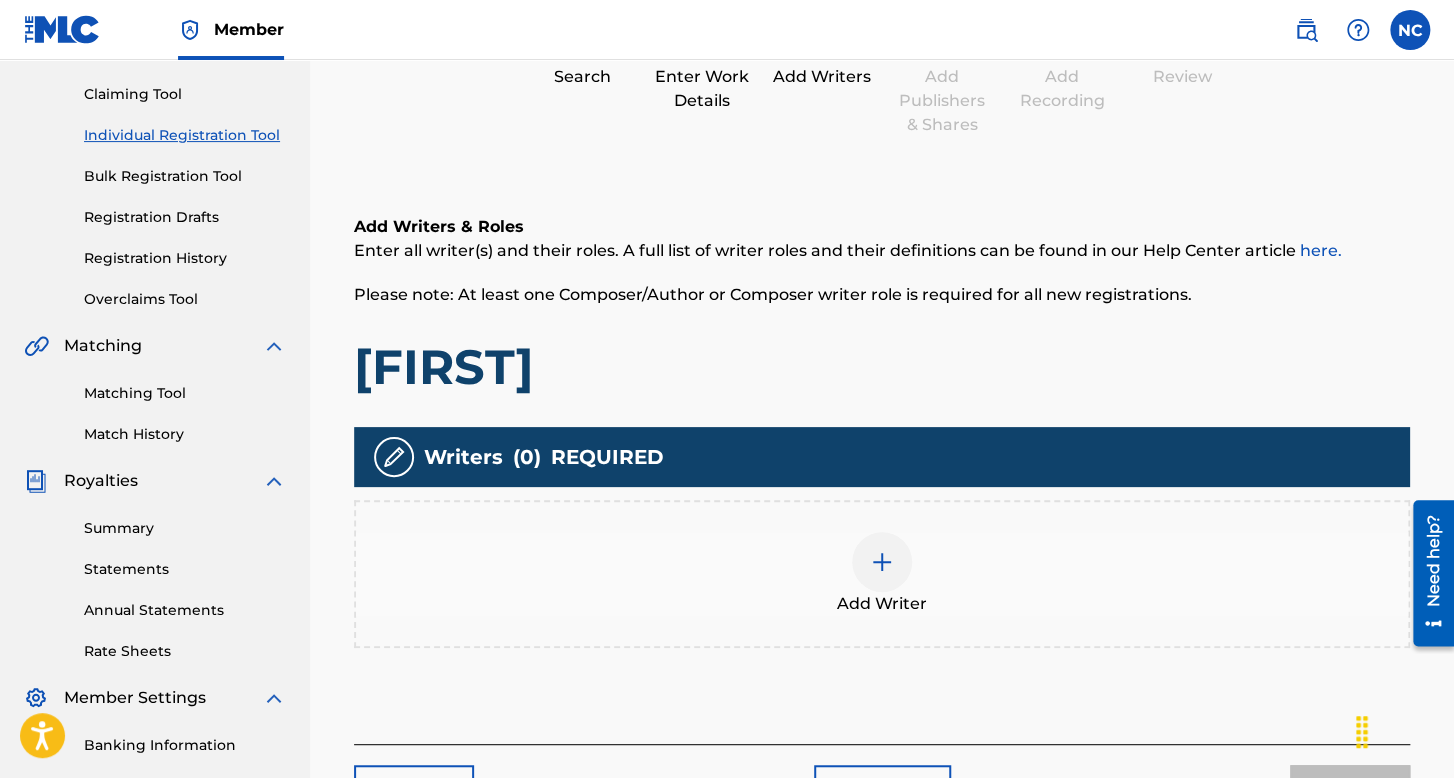 click at bounding box center (882, 562) 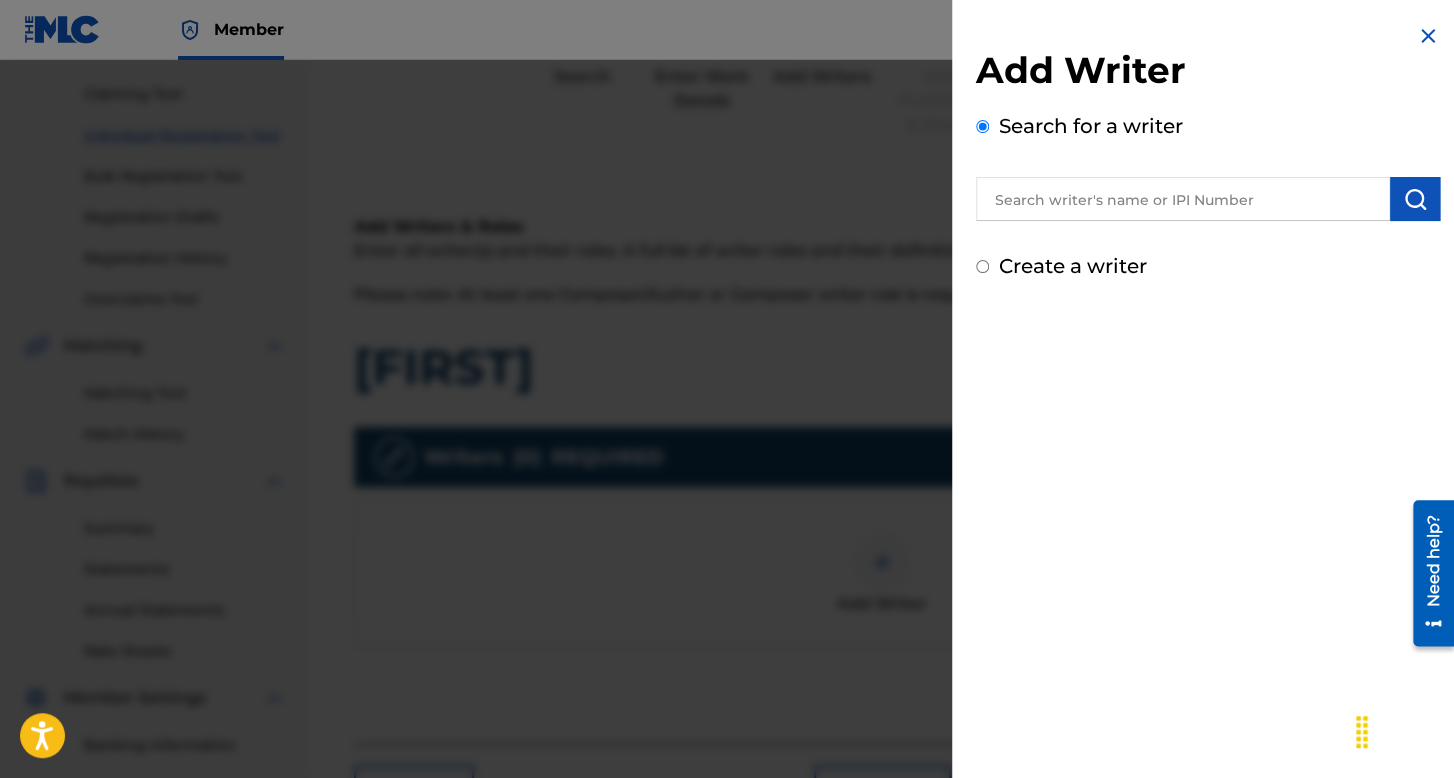 click on "Create a writer" at bounding box center (982, 266) 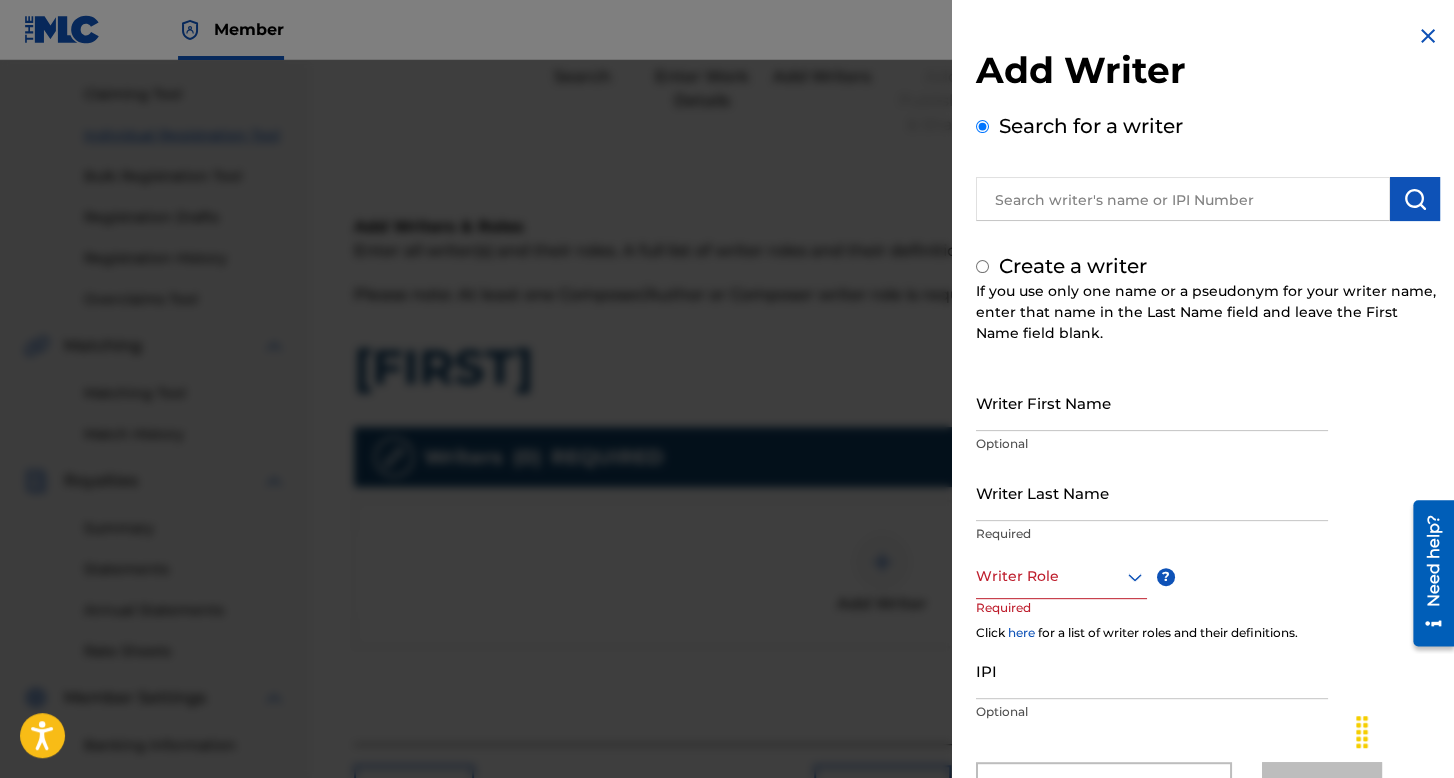 radio on "false" 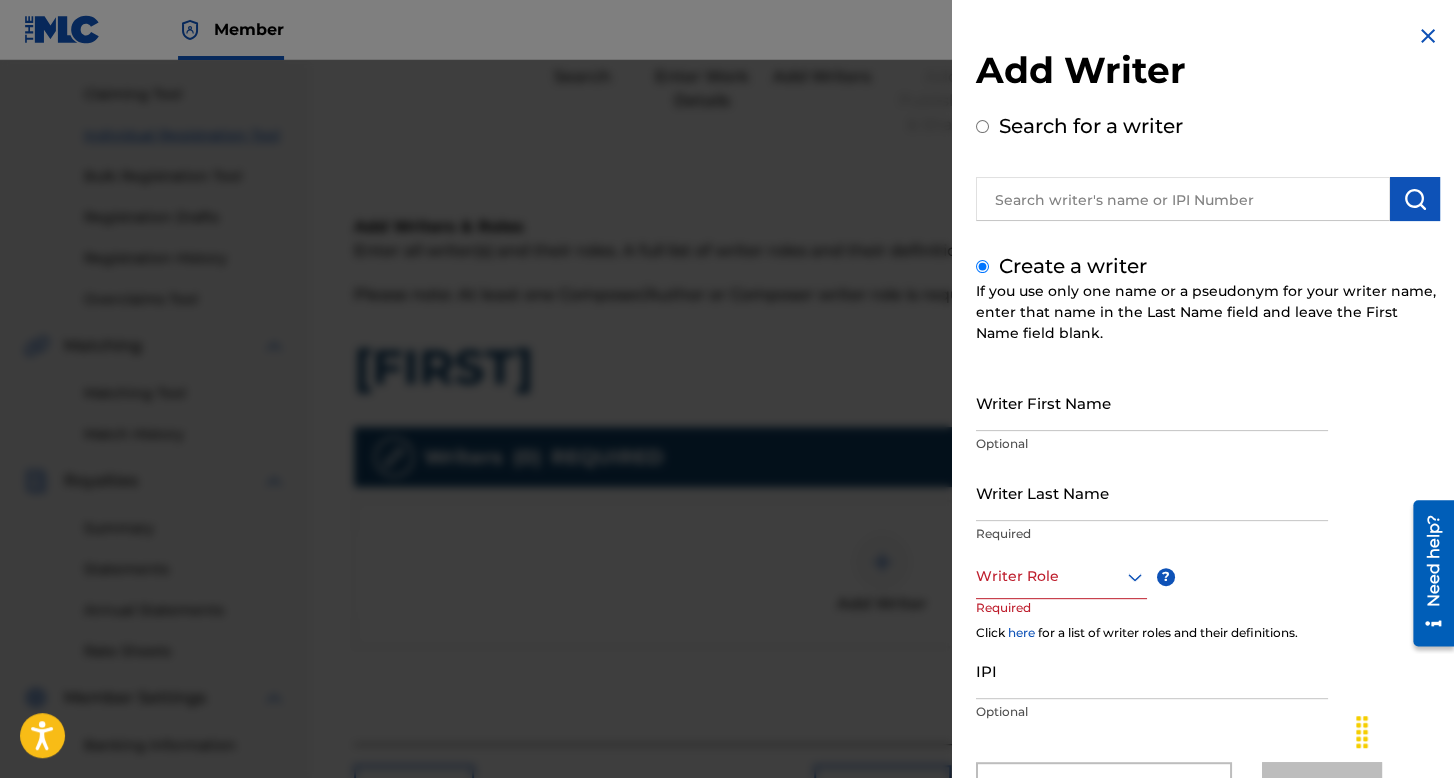 click on "Writer First Name" at bounding box center [1152, 402] 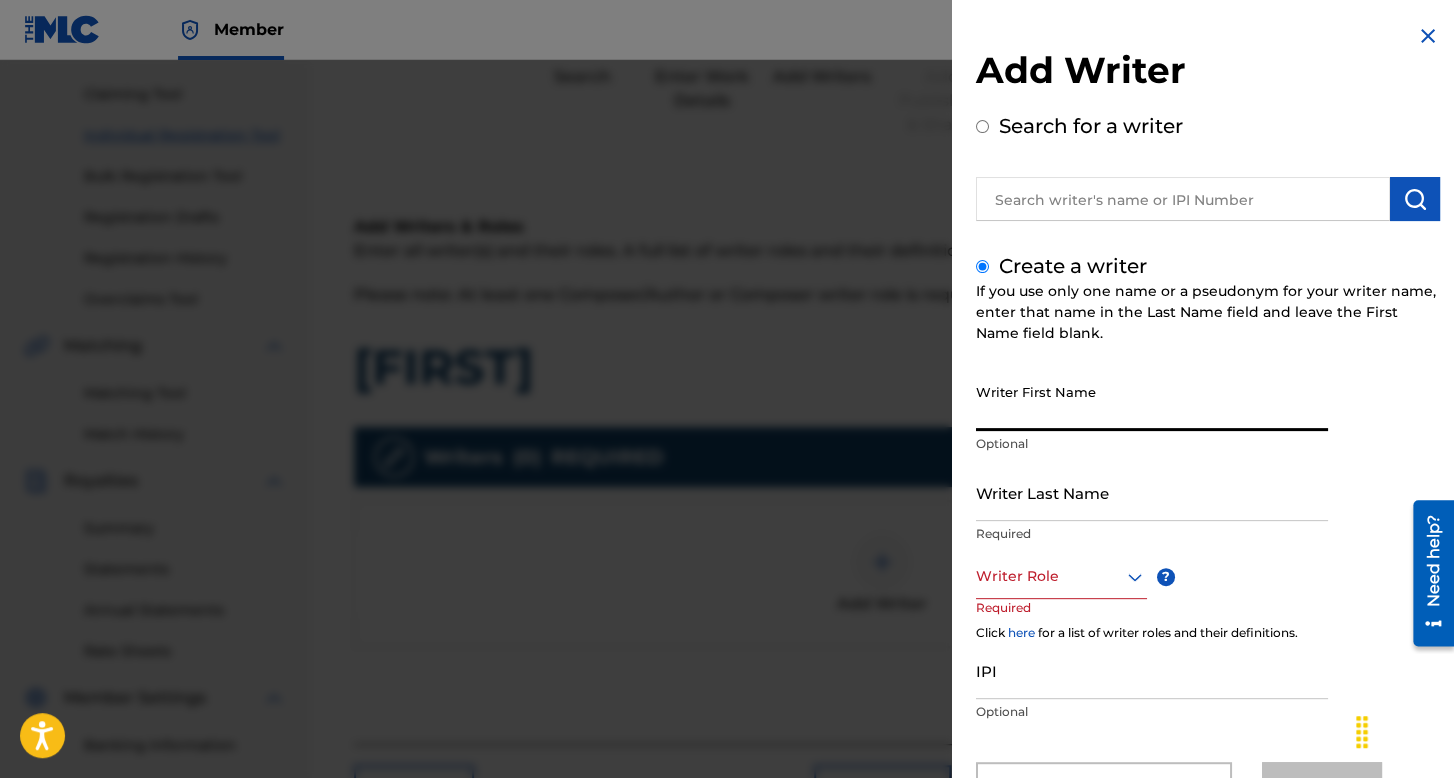 type on "n" 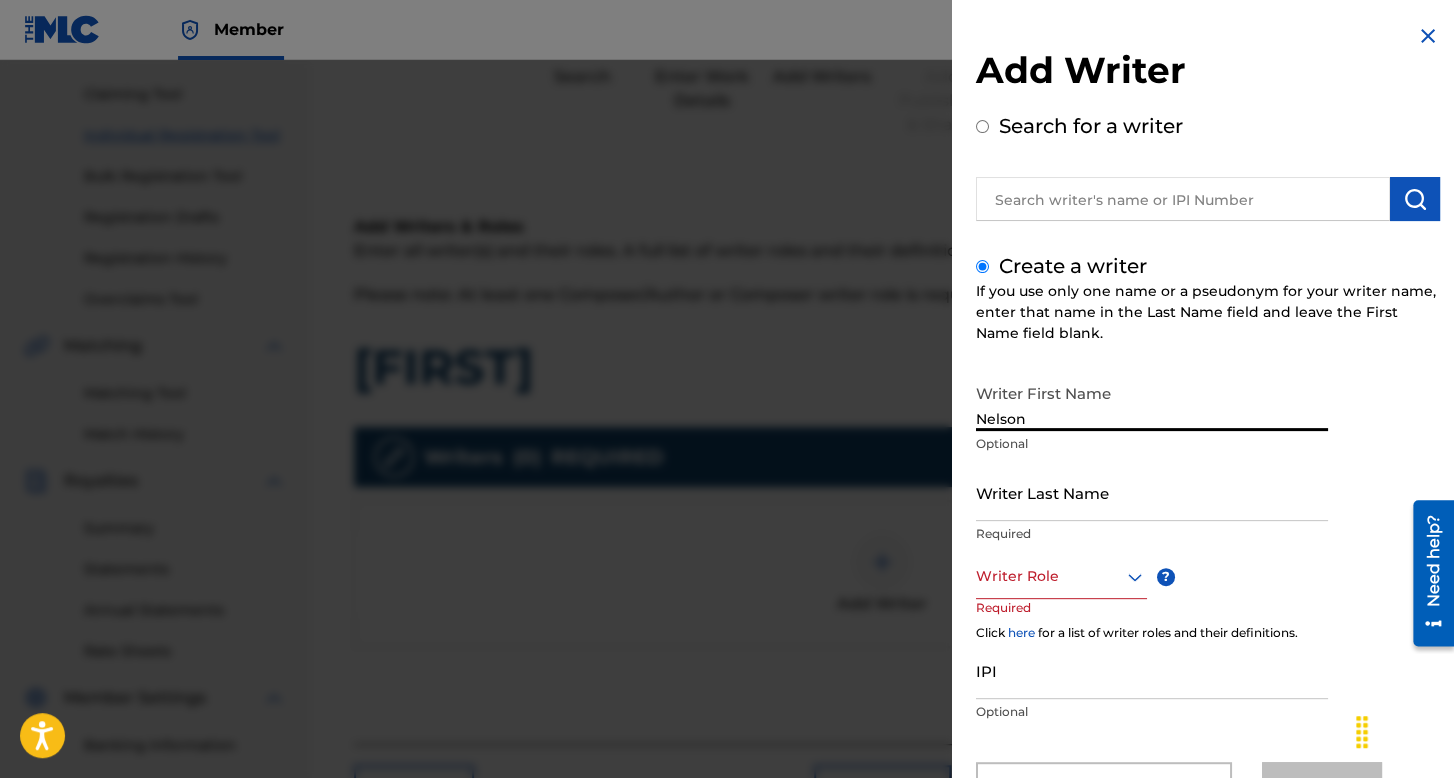 type on "Nelson" 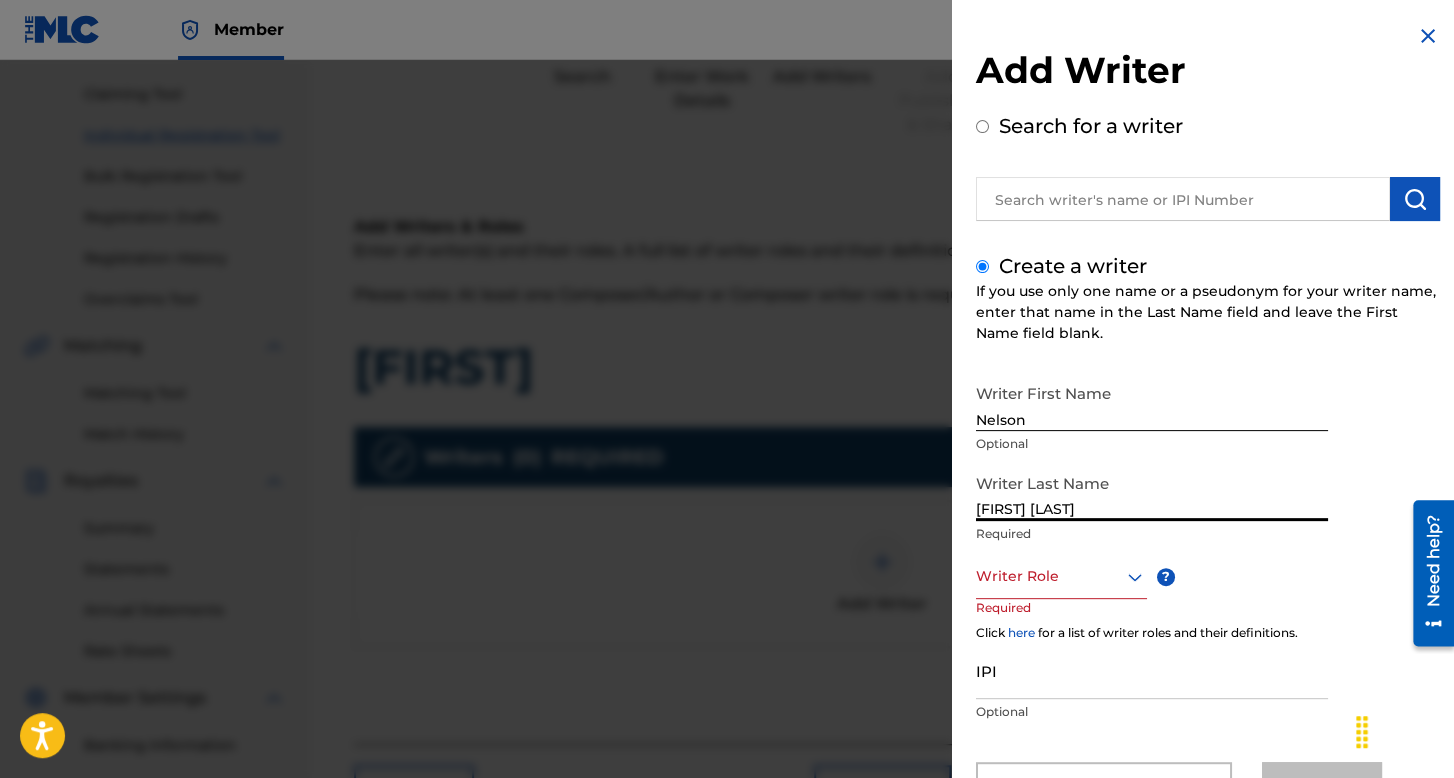 type on "[FIRST] [LAST]" 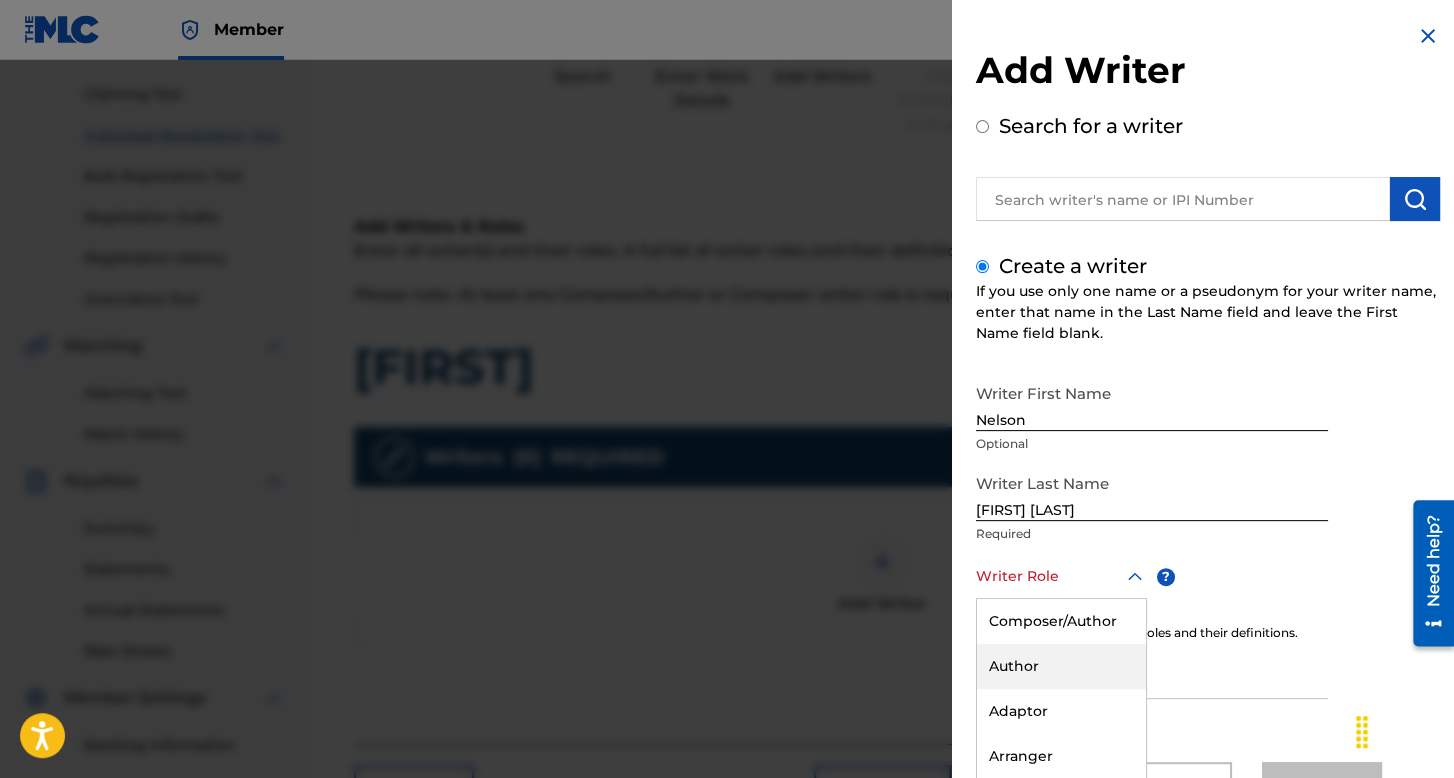 scroll, scrollTop: 88, scrollLeft: 0, axis: vertical 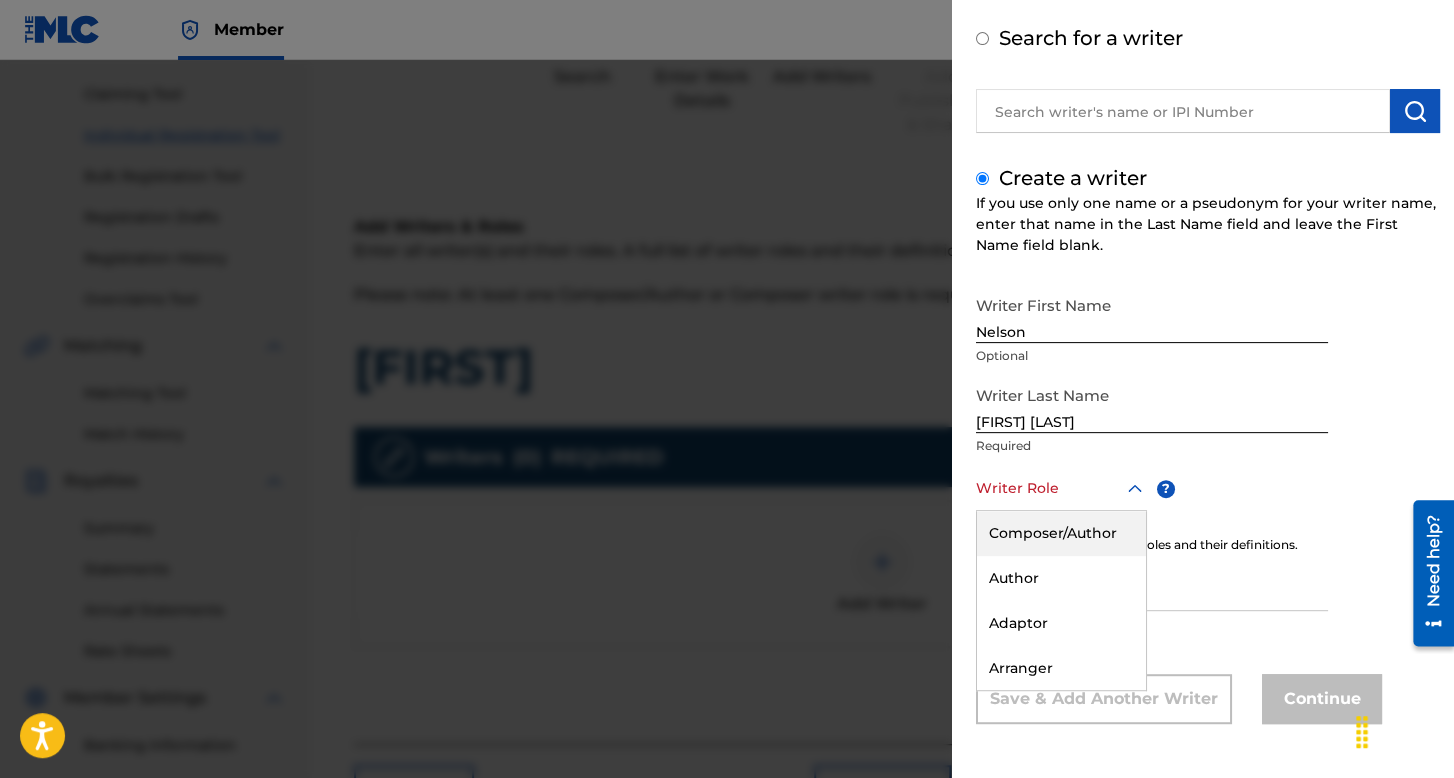 click on "Composer/Author" at bounding box center [1061, 533] 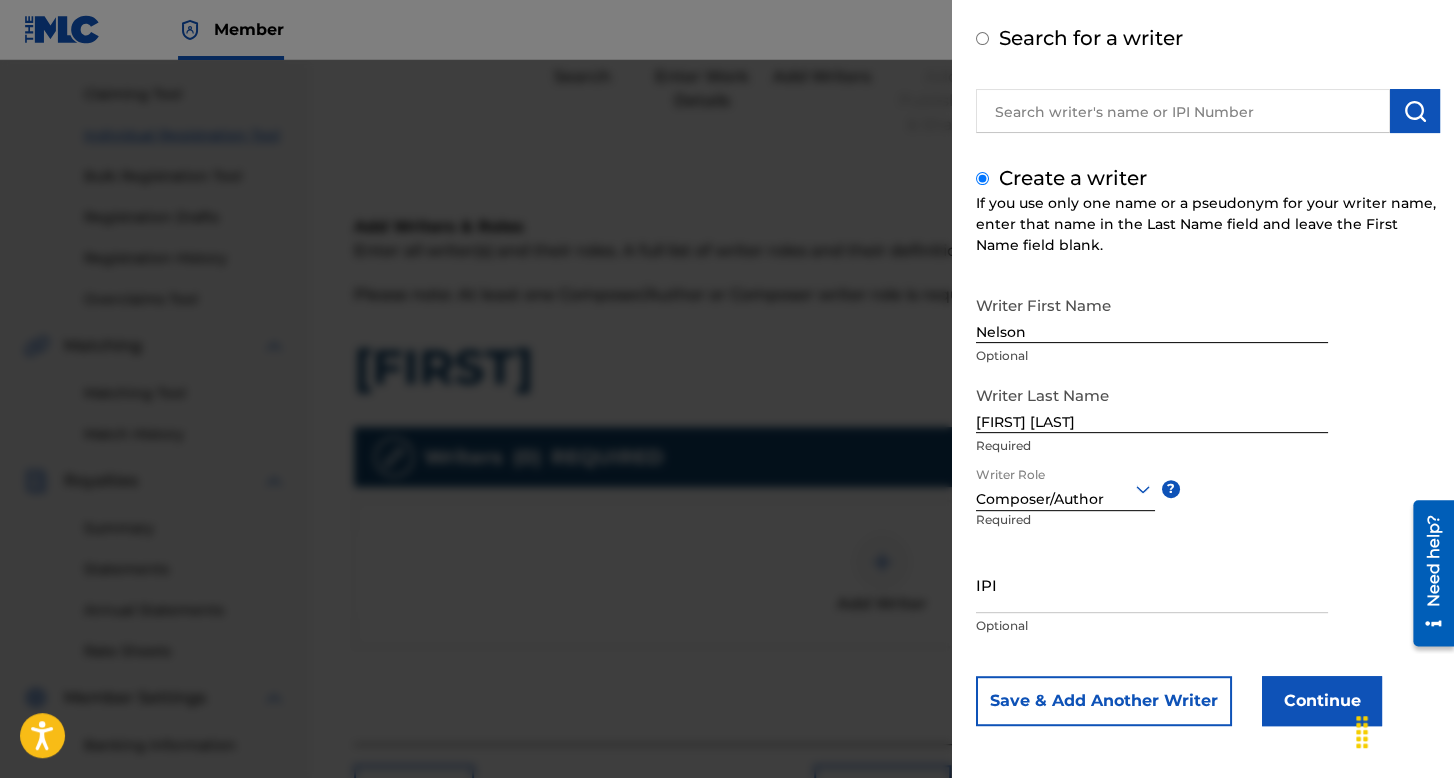 click on "Continue" at bounding box center [1322, 701] 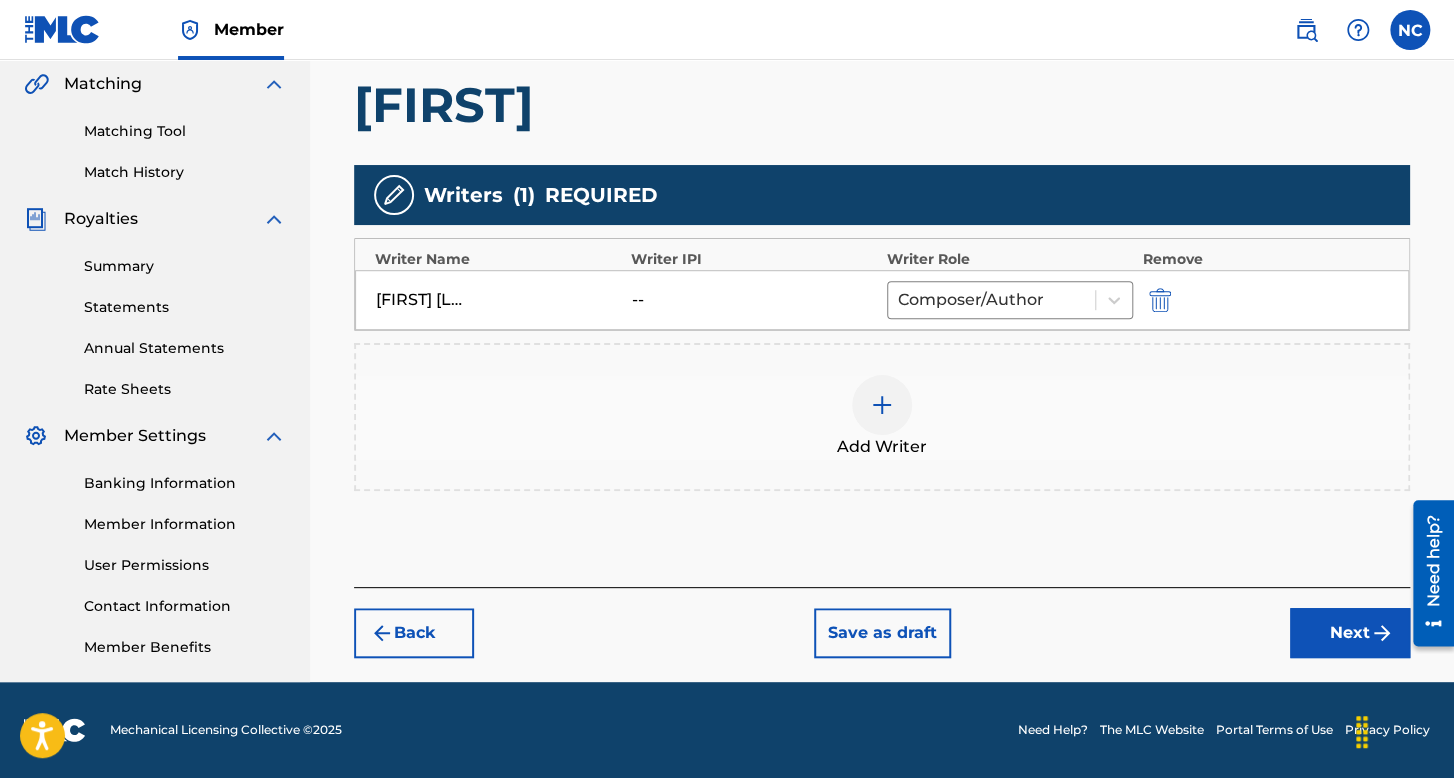 click on "Next" at bounding box center [1350, 633] 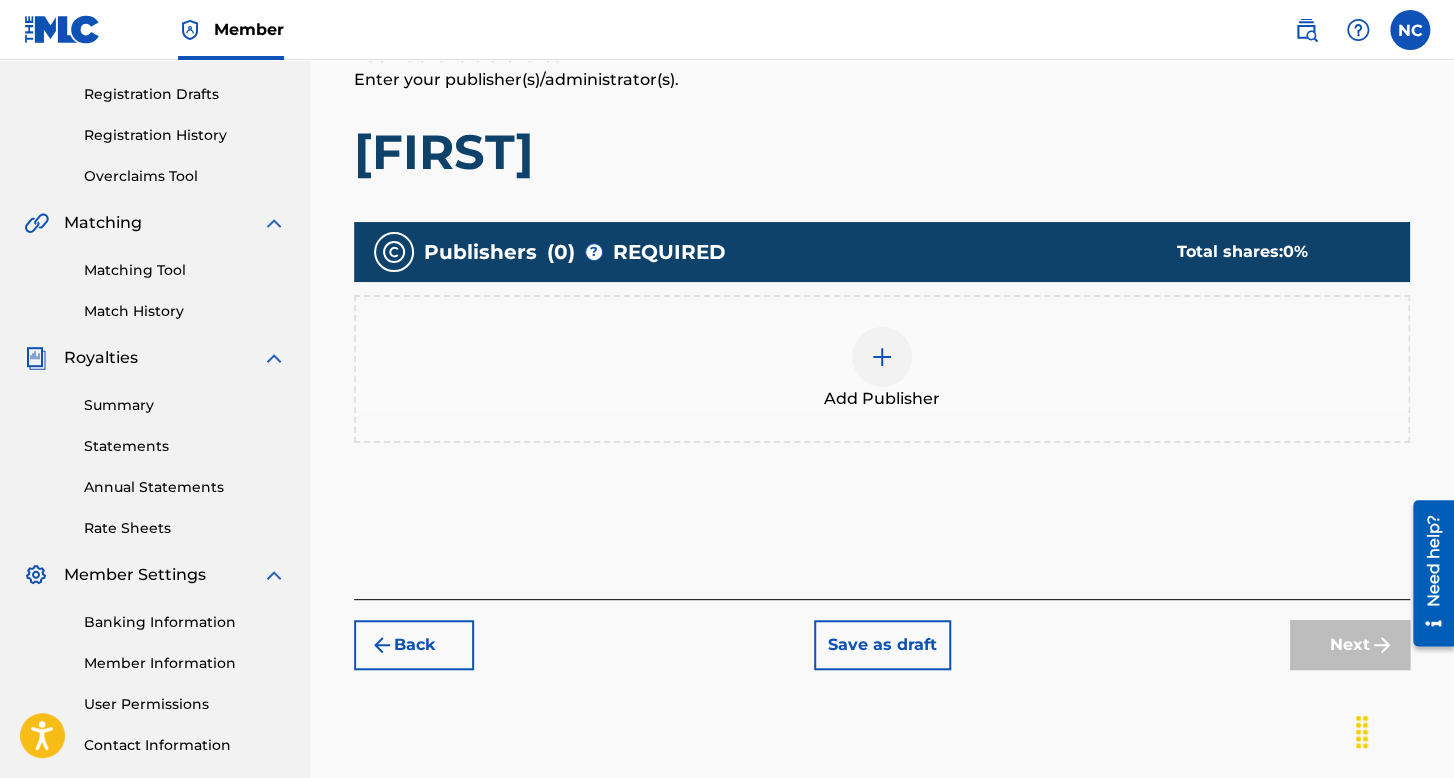 scroll, scrollTop: 391, scrollLeft: 0, axis: vertical 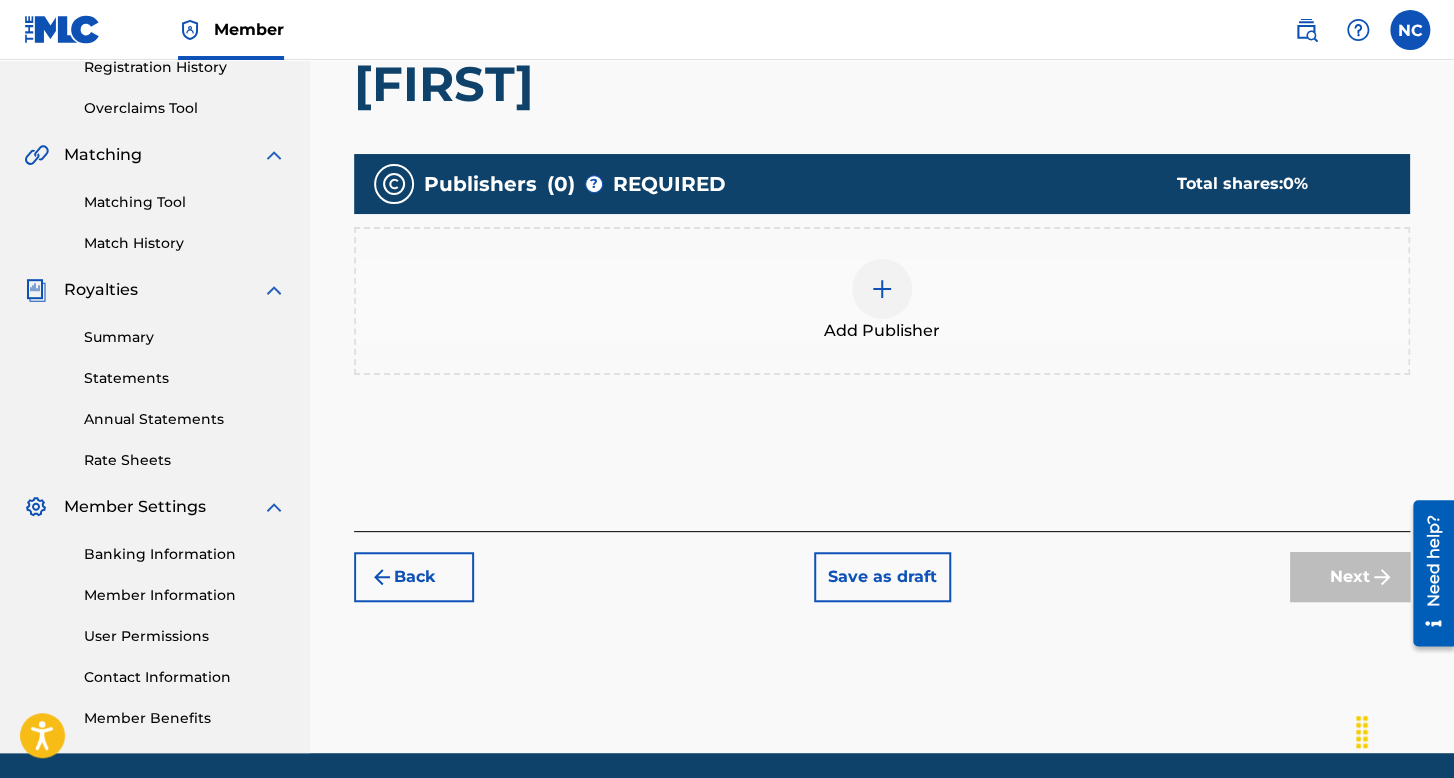 click on "Add Publisher" at bounding box center [882, 301] 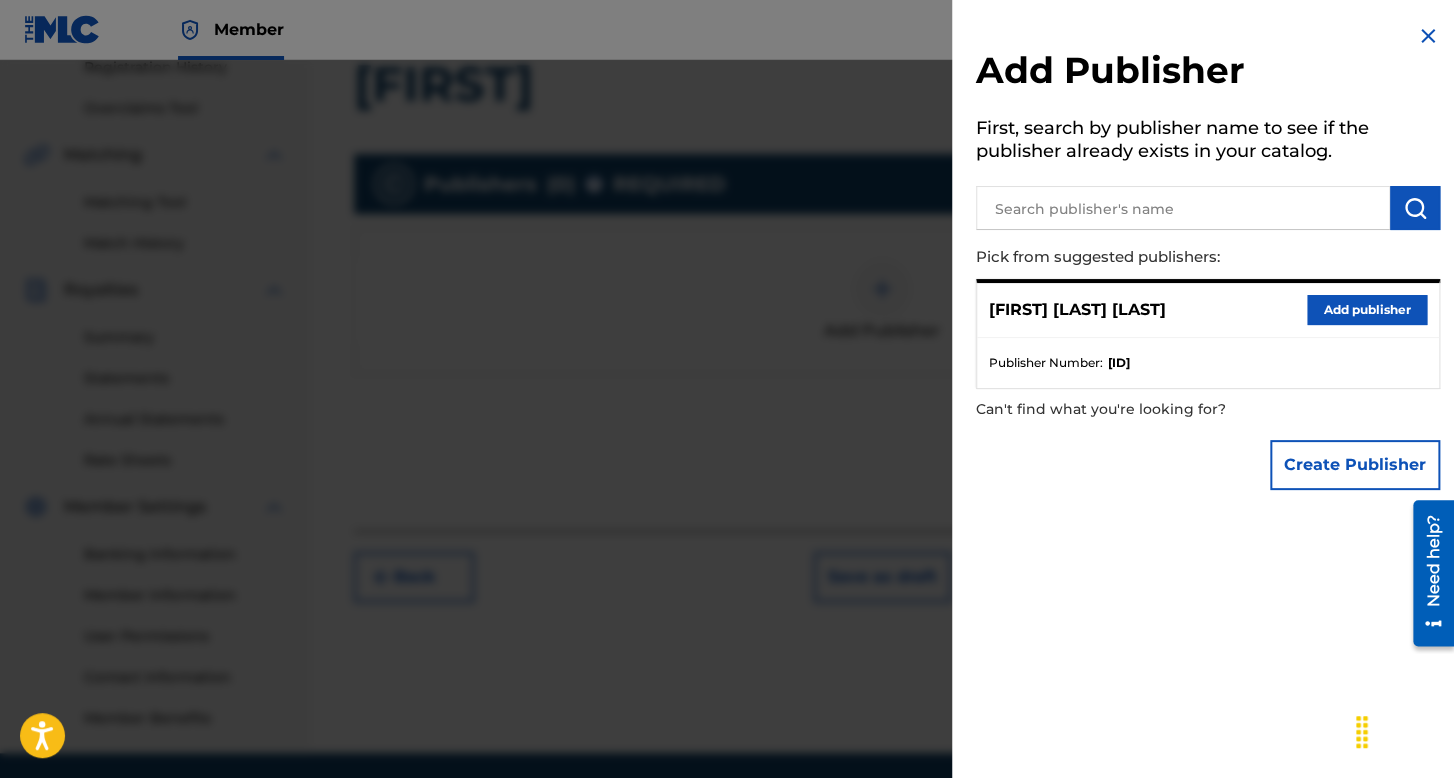 click on "Add publisher" at bounding box center (1367, 310) 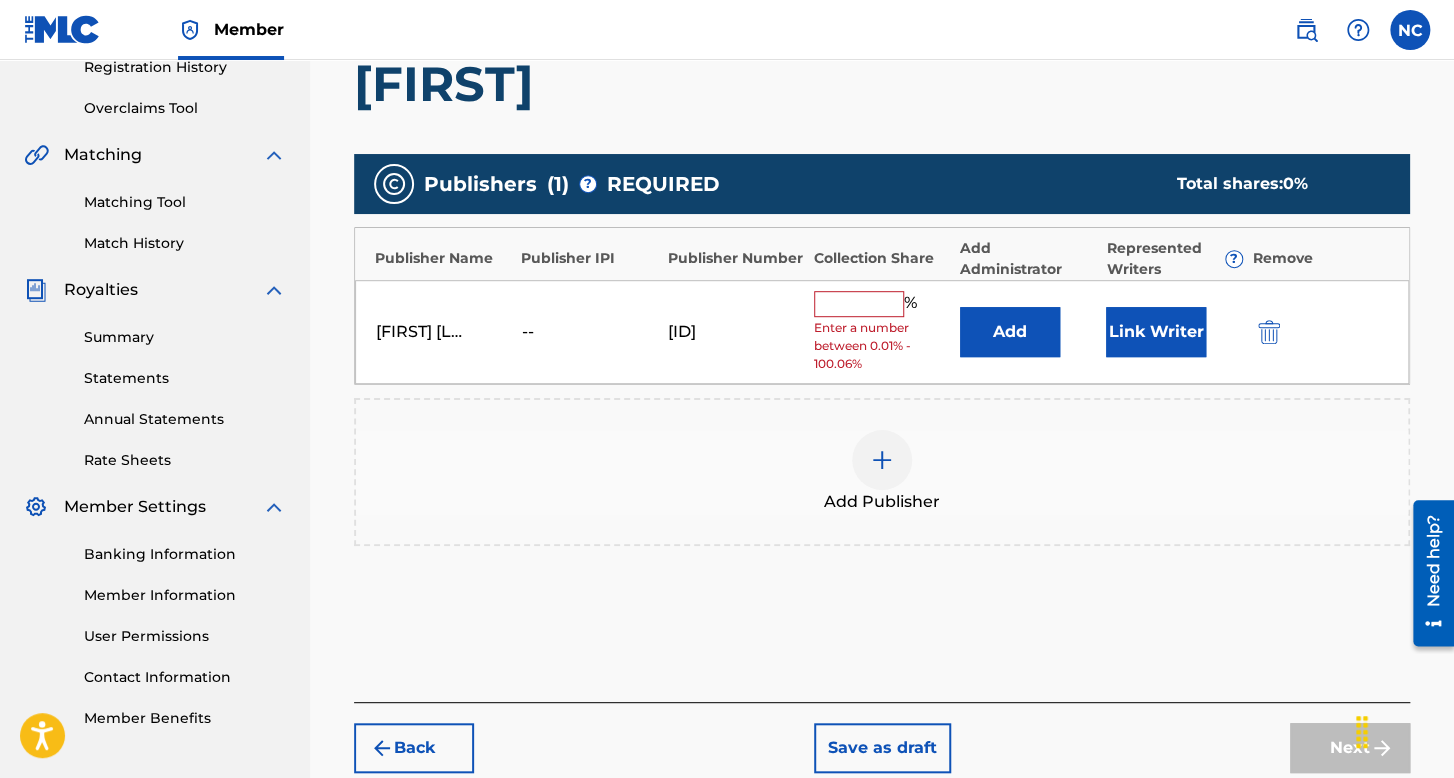 click on "Enter a number between 0.01% - 100.06%" at bounding box center (882, 346) 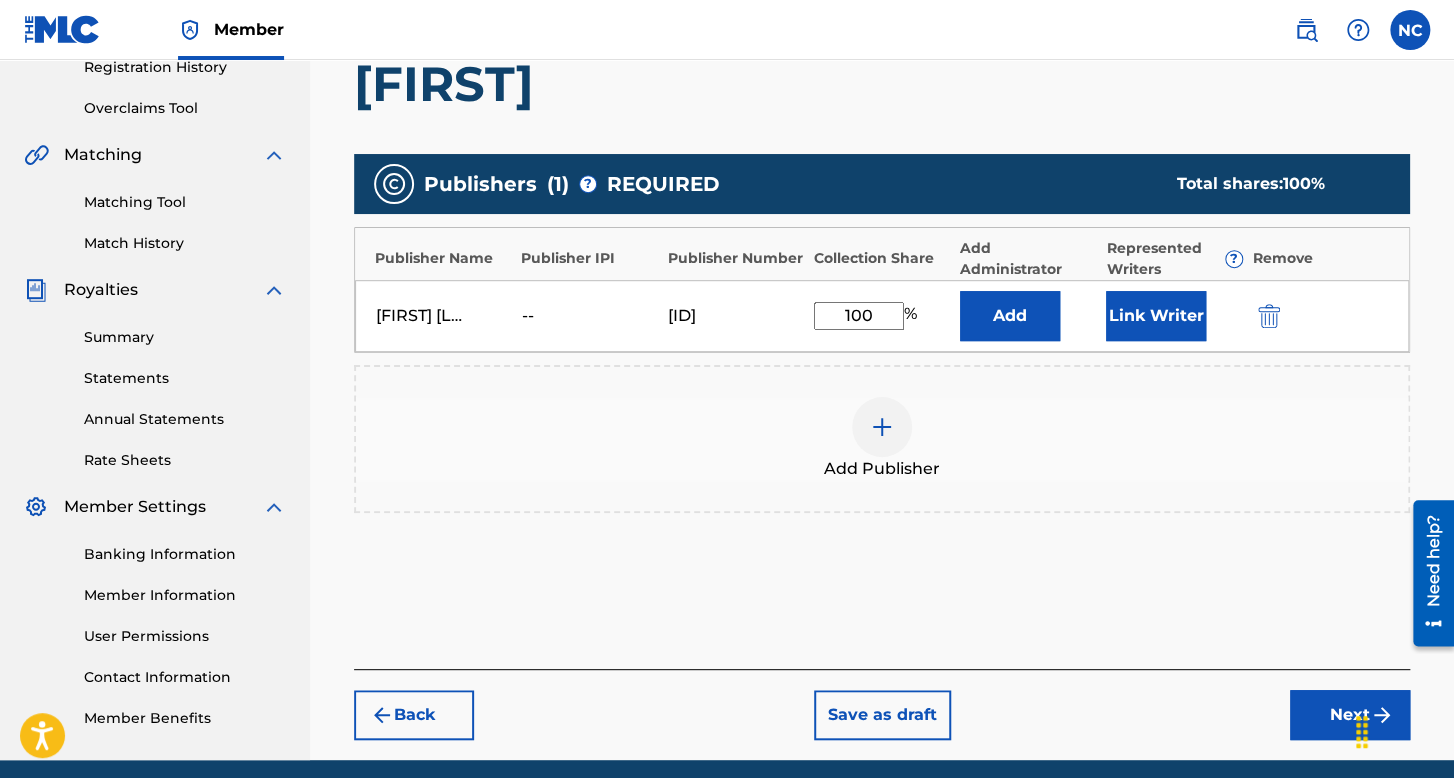 click on "Link Writer" at bounding box center [1156, 316] 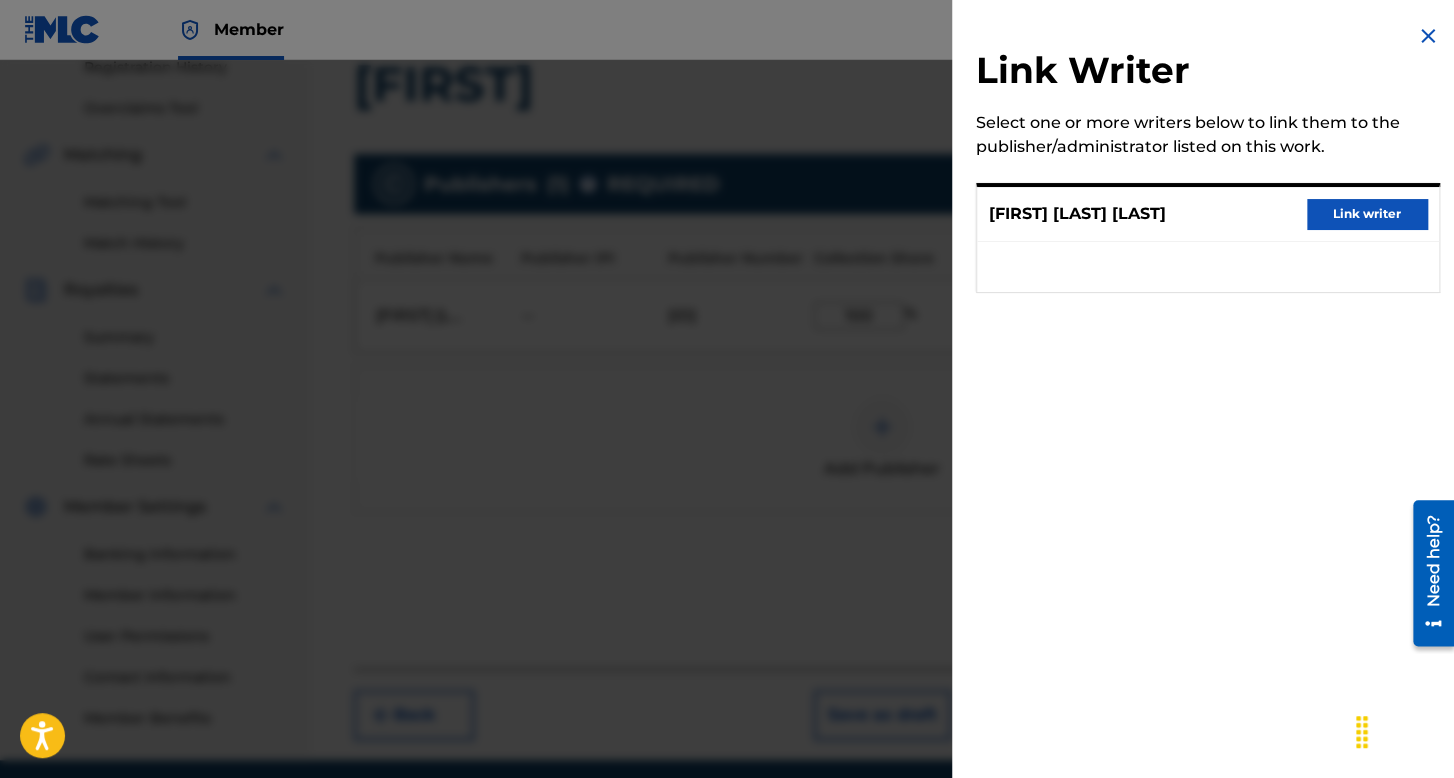 click on "Link writer" at bounding box center [1367, 214] 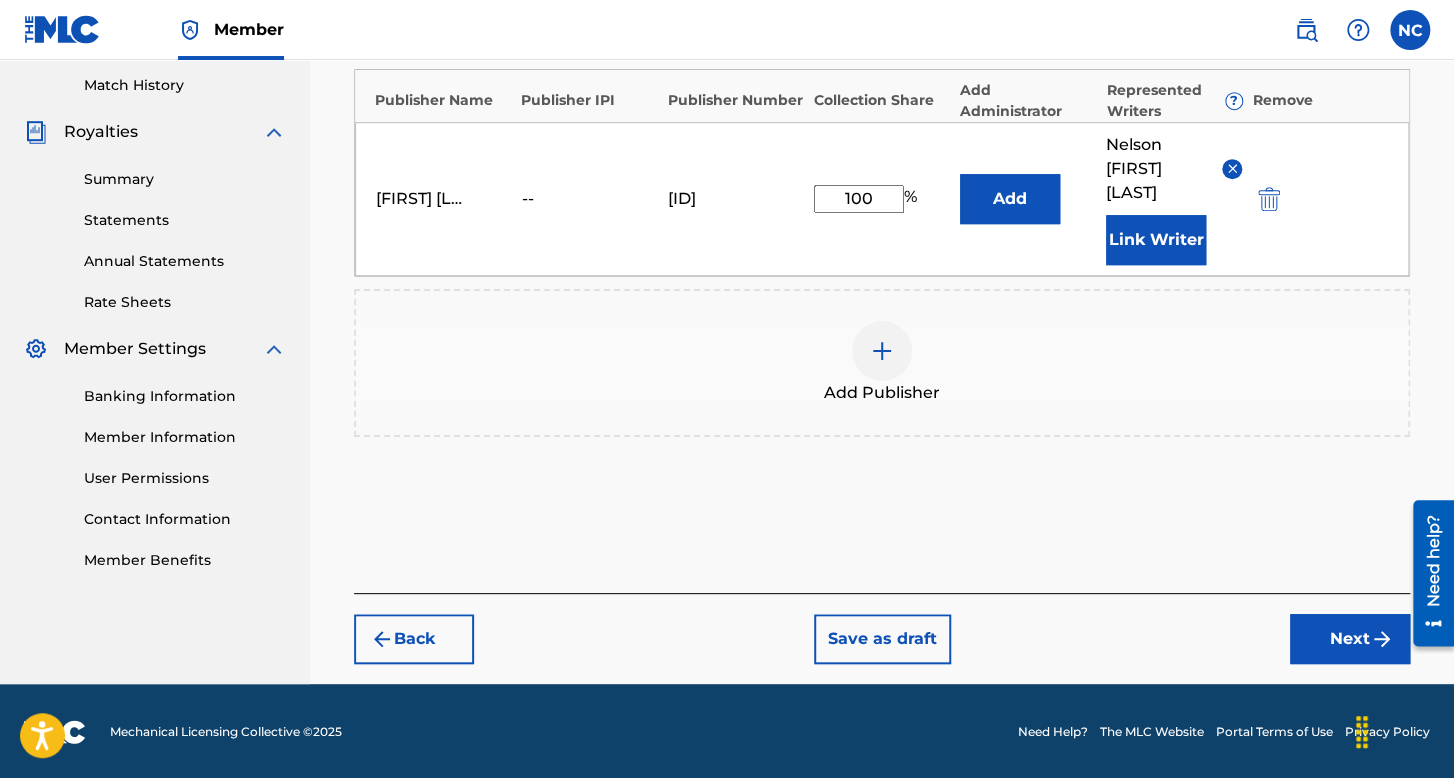click on "Next" at bounding box center [1350, 639] 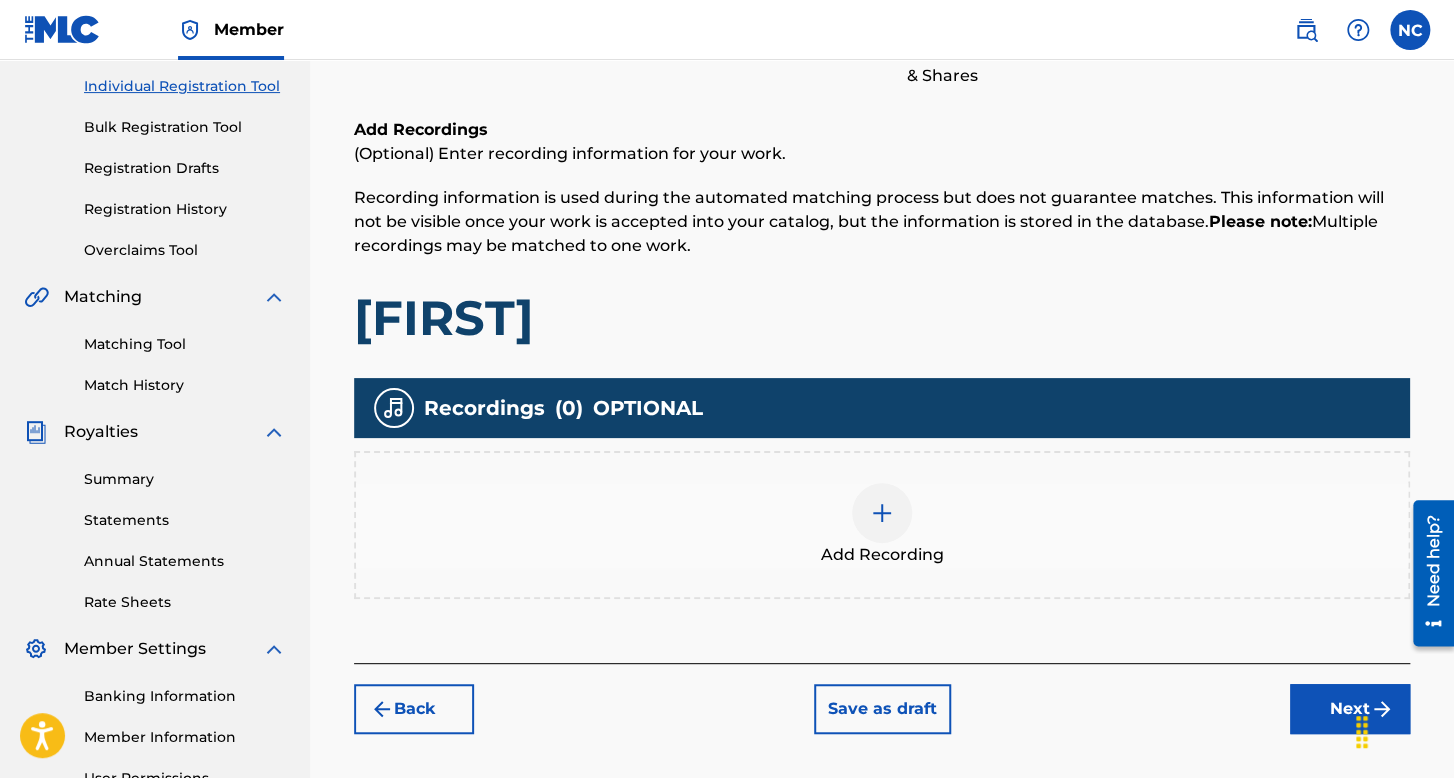 scroll, scrollTop: 390, scrollLeft: 0, axis: vertical 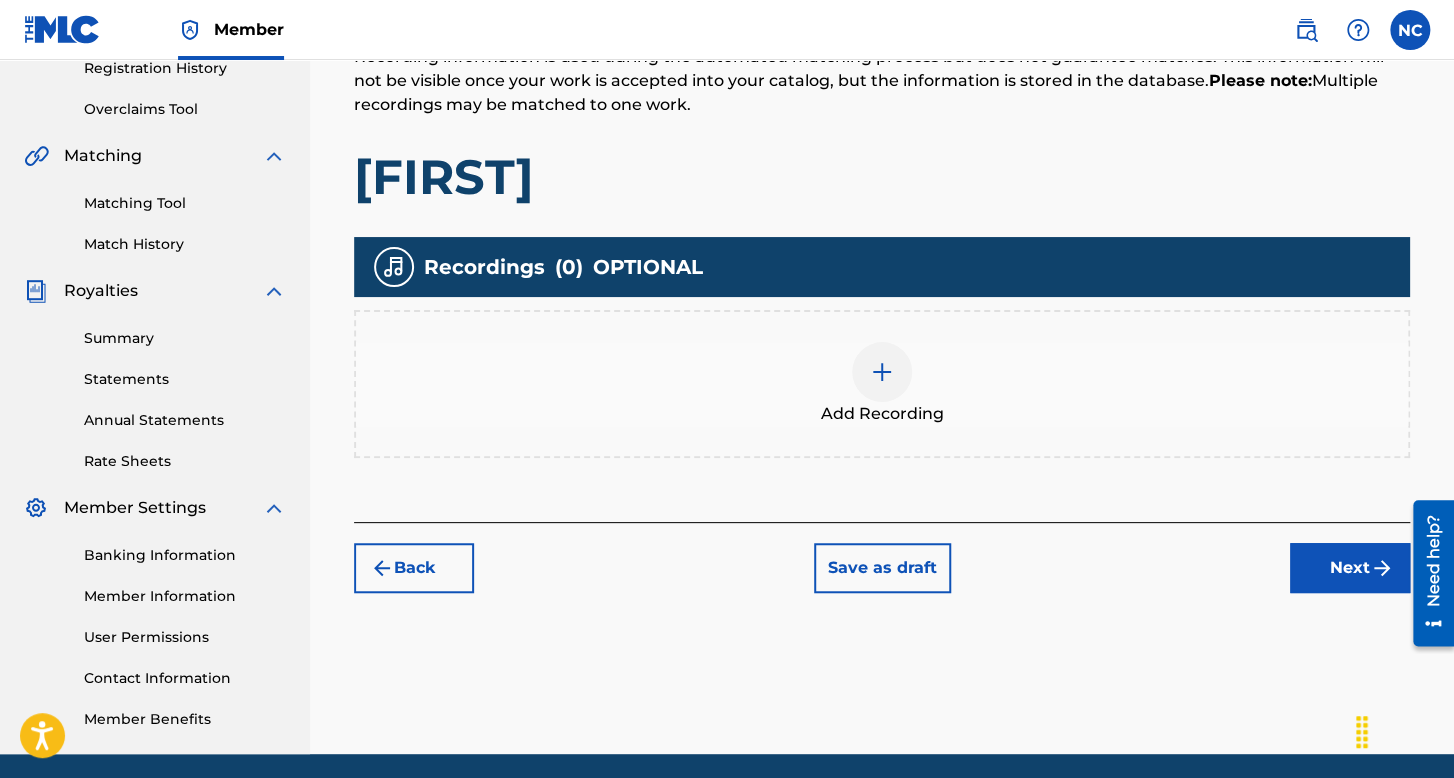 click on "Add Recording" at bounding box center (882, 384) 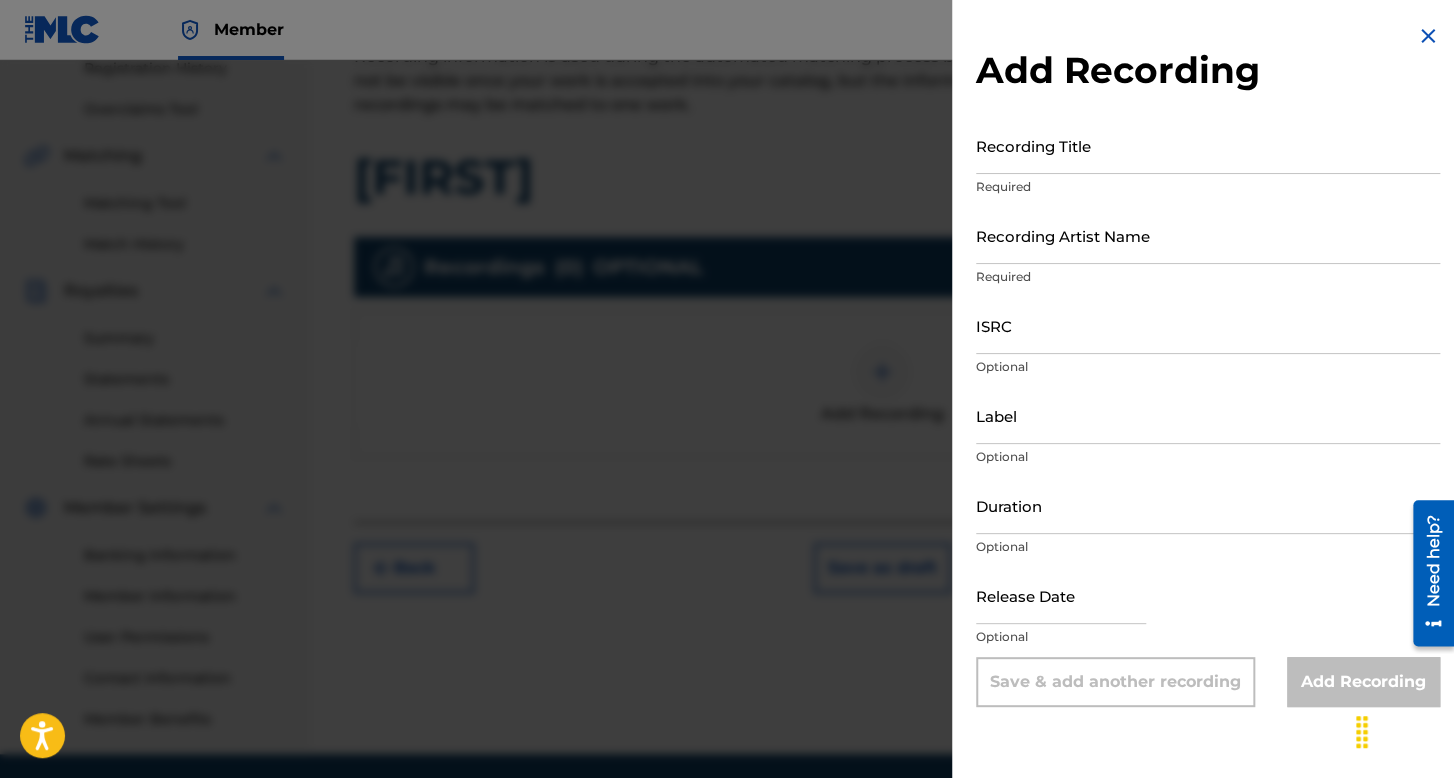 drag, startPoint x: 1064, startPoint y: 127, endPoint x: 1069, endPoint y: 137, distance: 11.18034 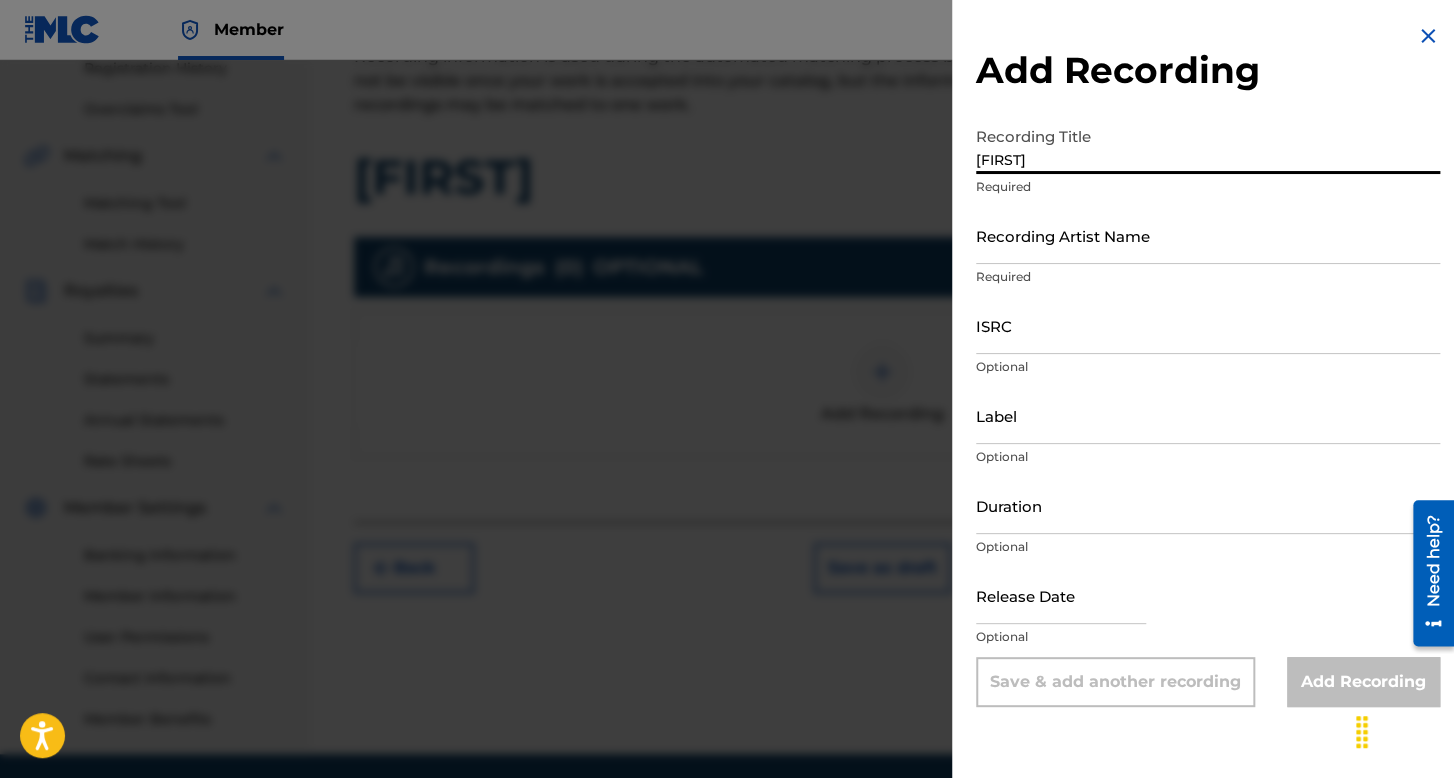 type on "[FIRST]" 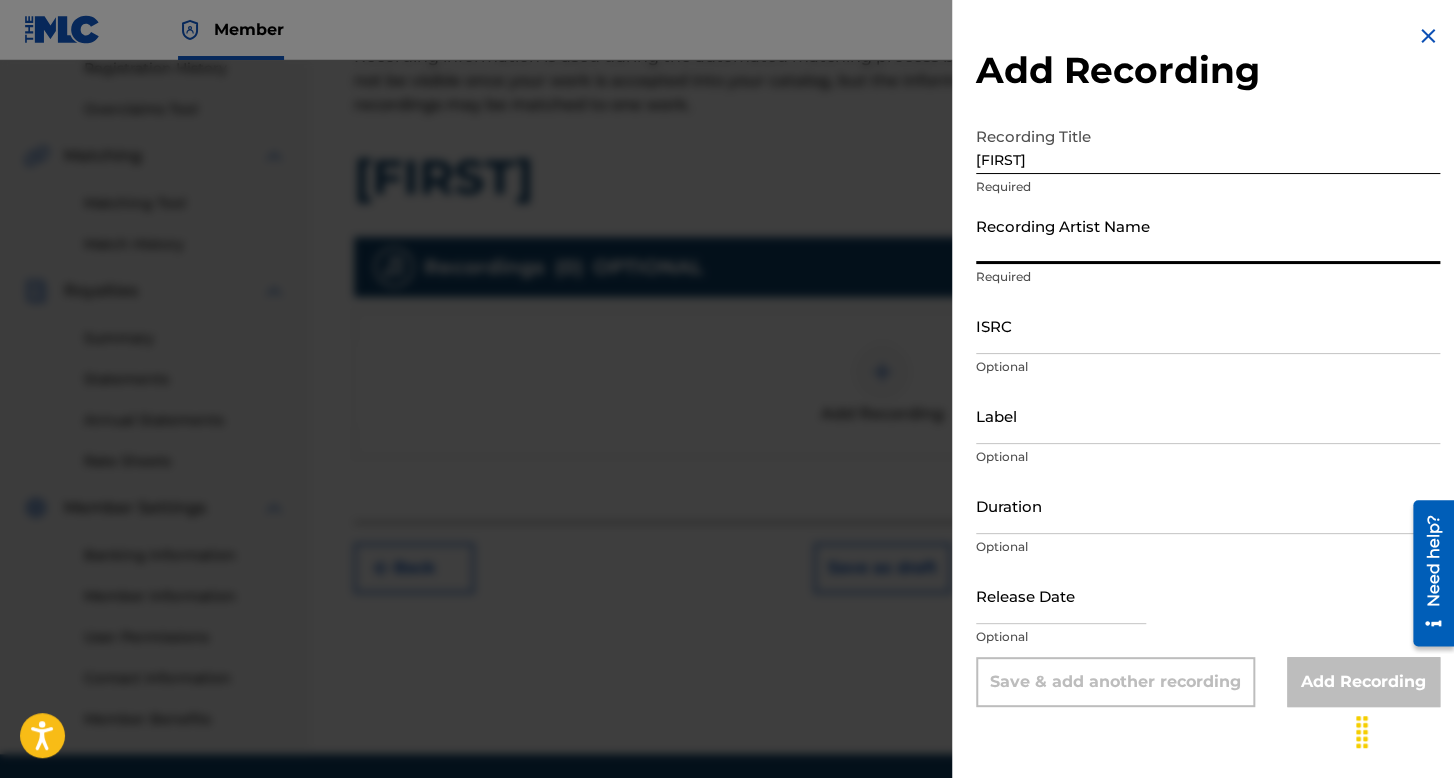 type on "[FIRST] [LAST]" 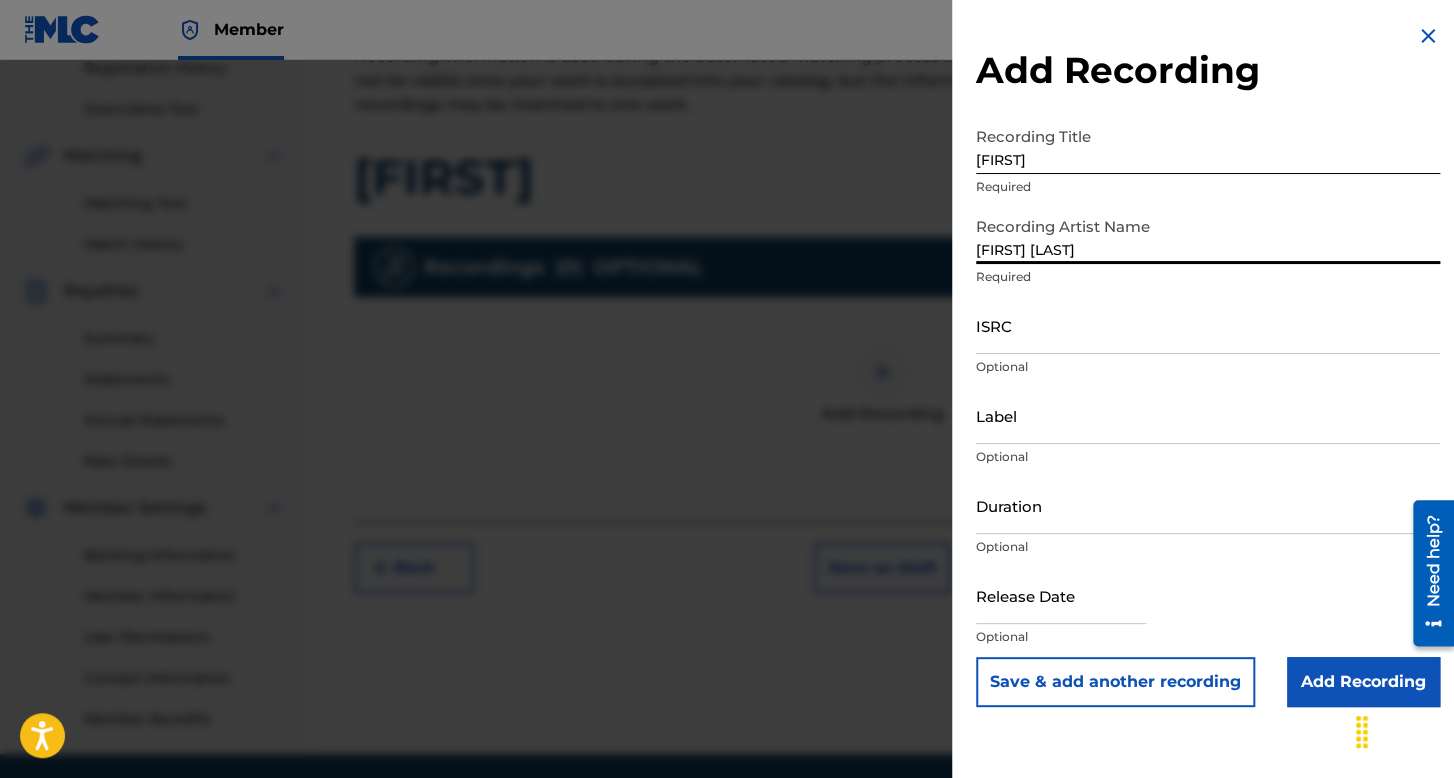 click on "ISRC" at bounding box center [1208, 325] 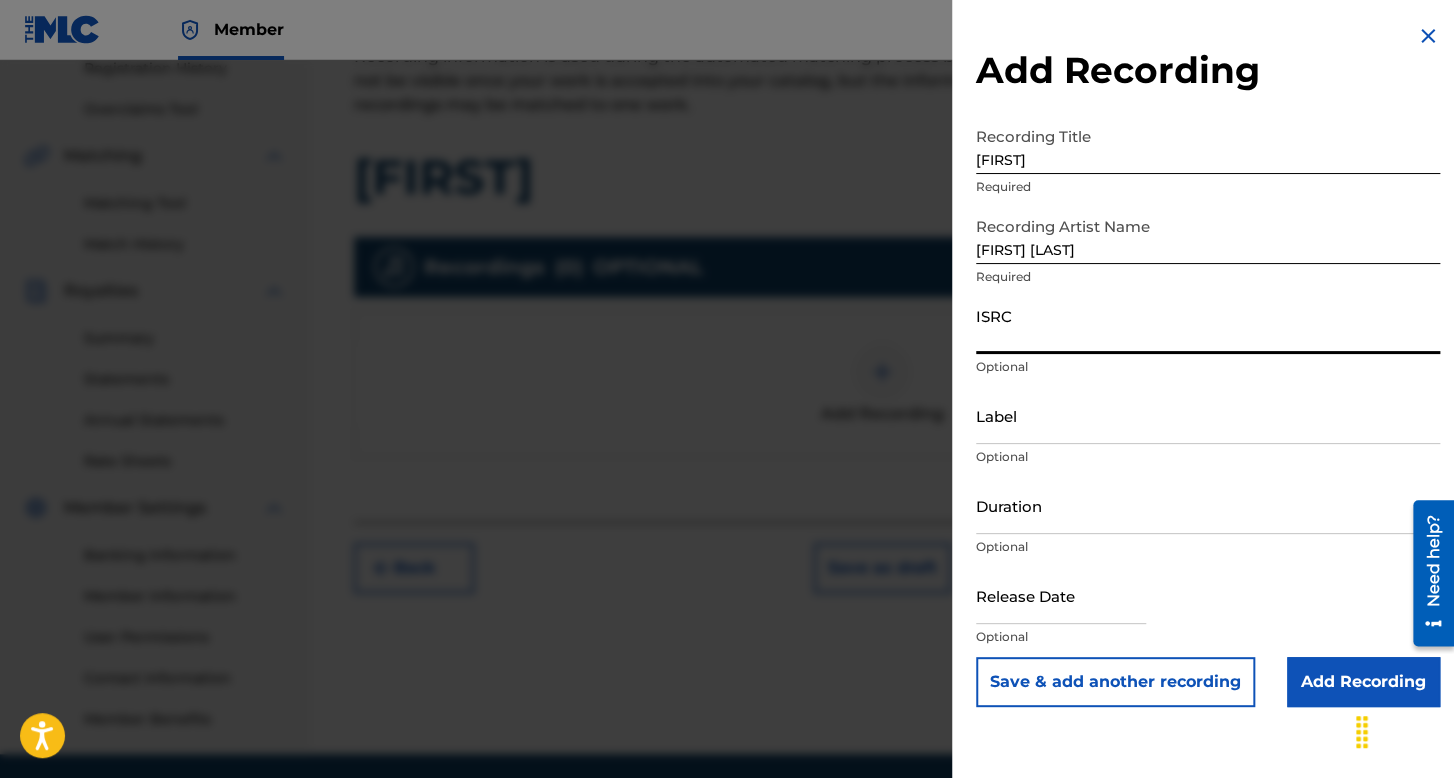 paste on "[ID]" 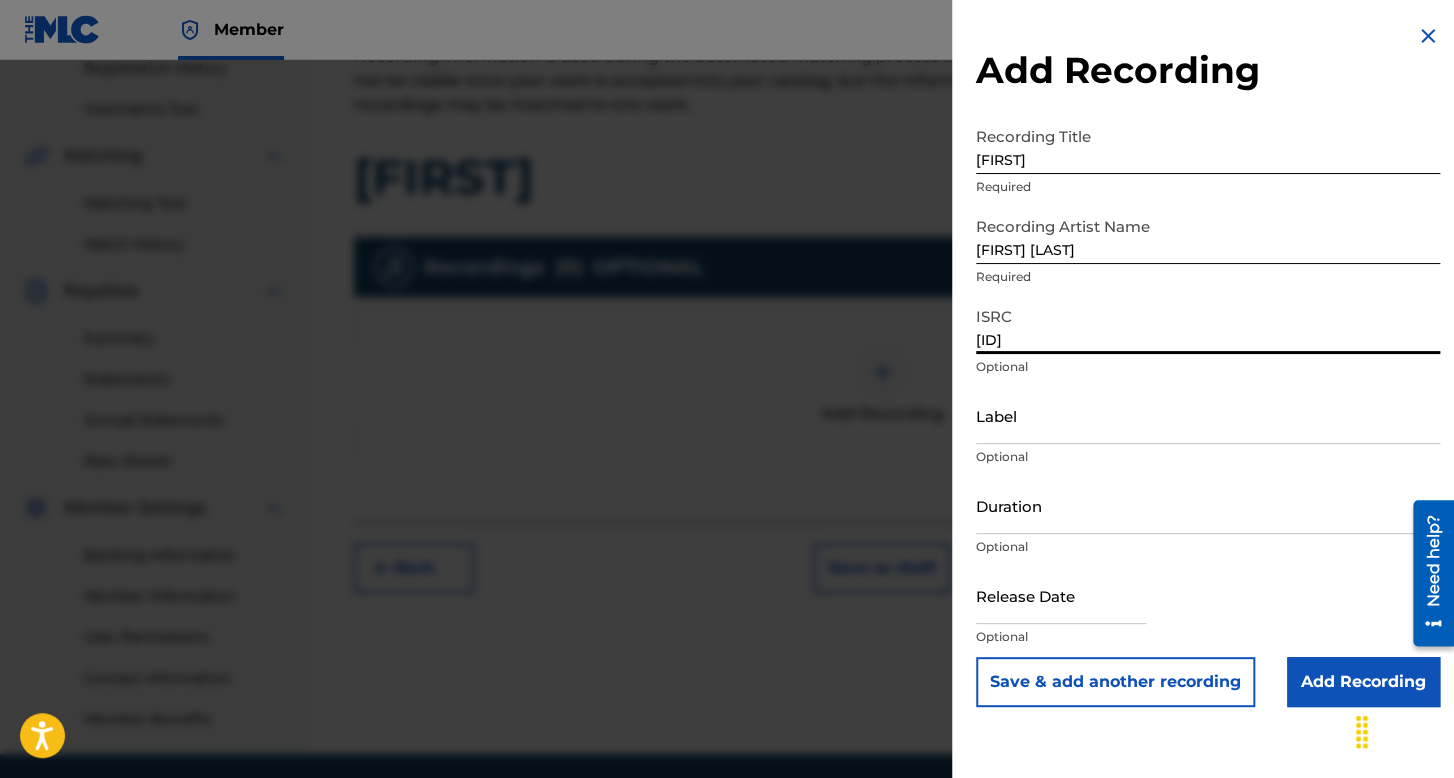 type on "[ID]" 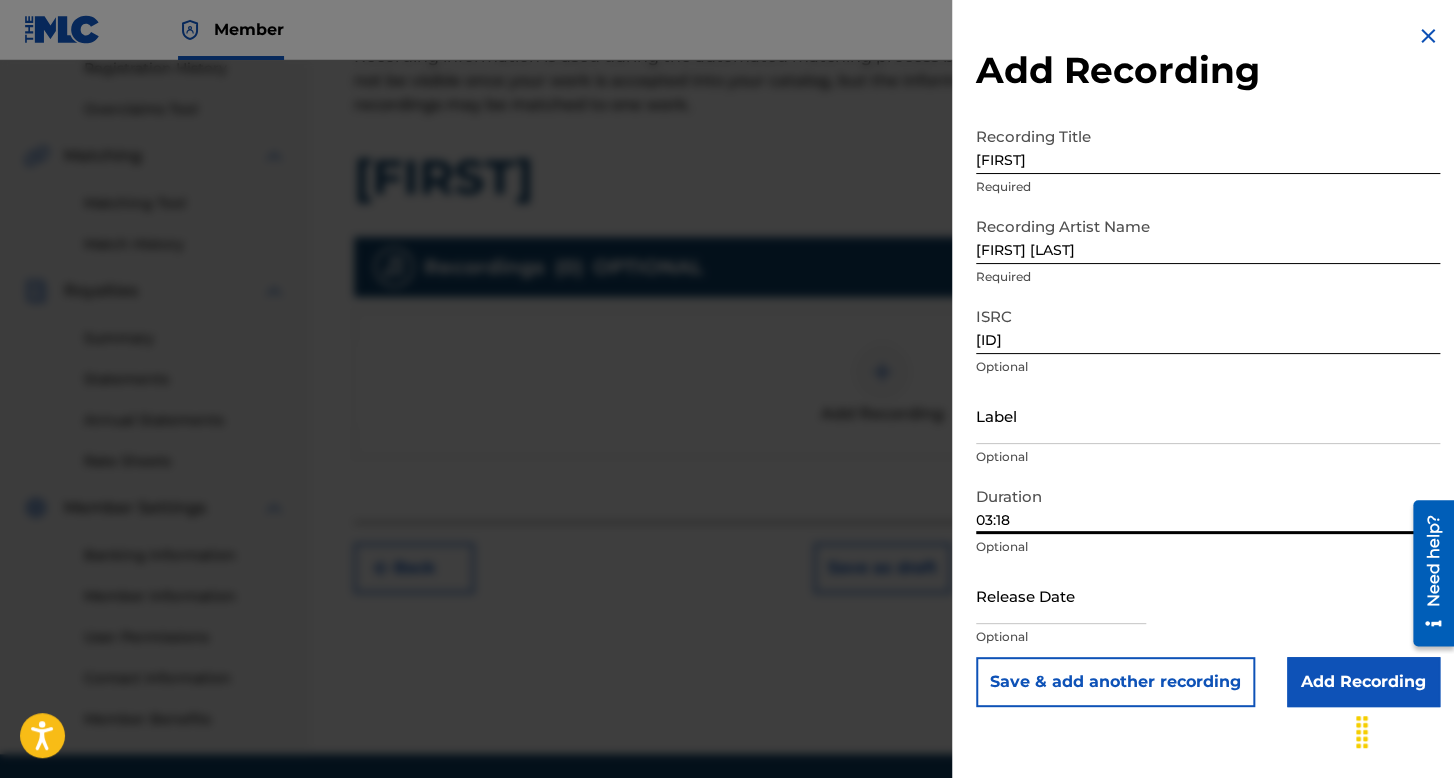 type on "03:18" 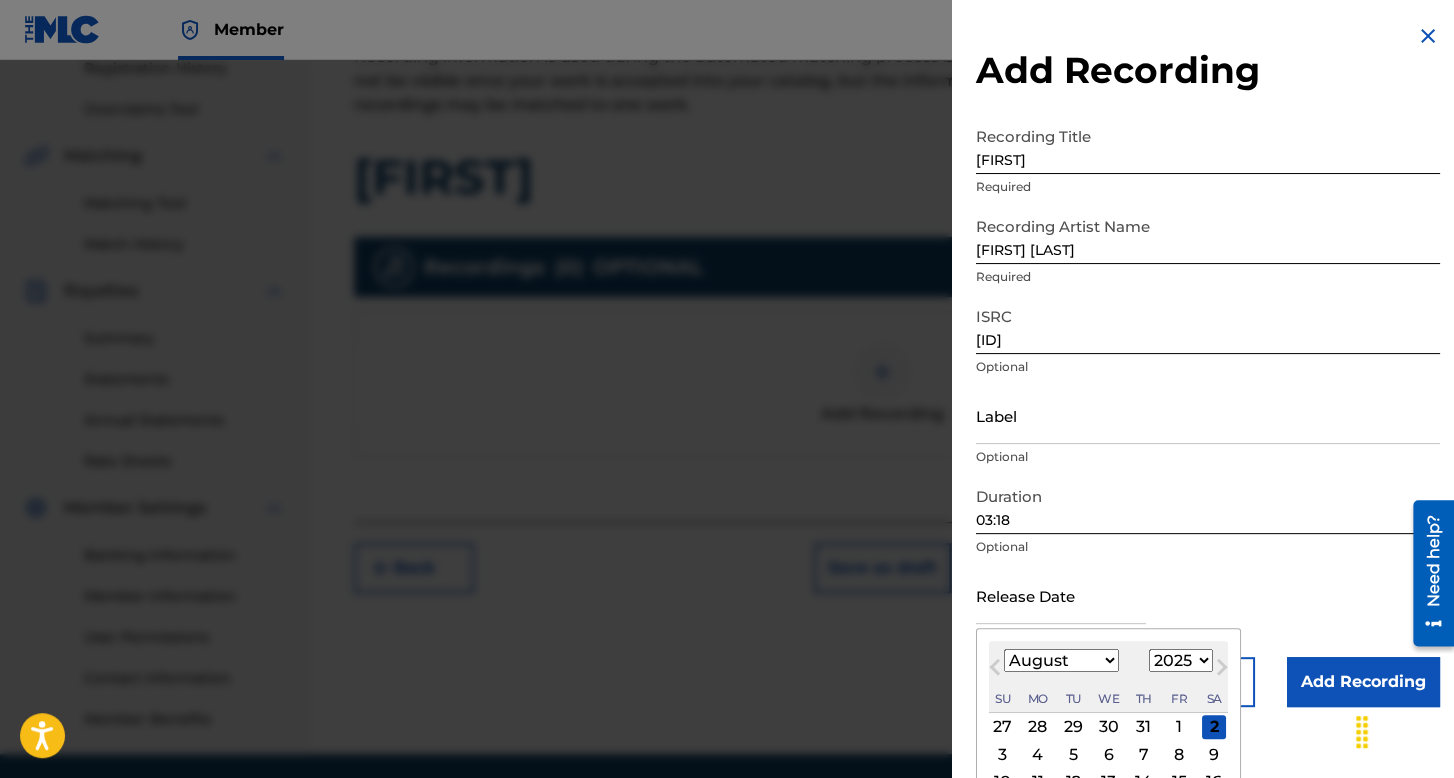scroll, scrollTop: 139, scrollLeft: 0, axis: vertical 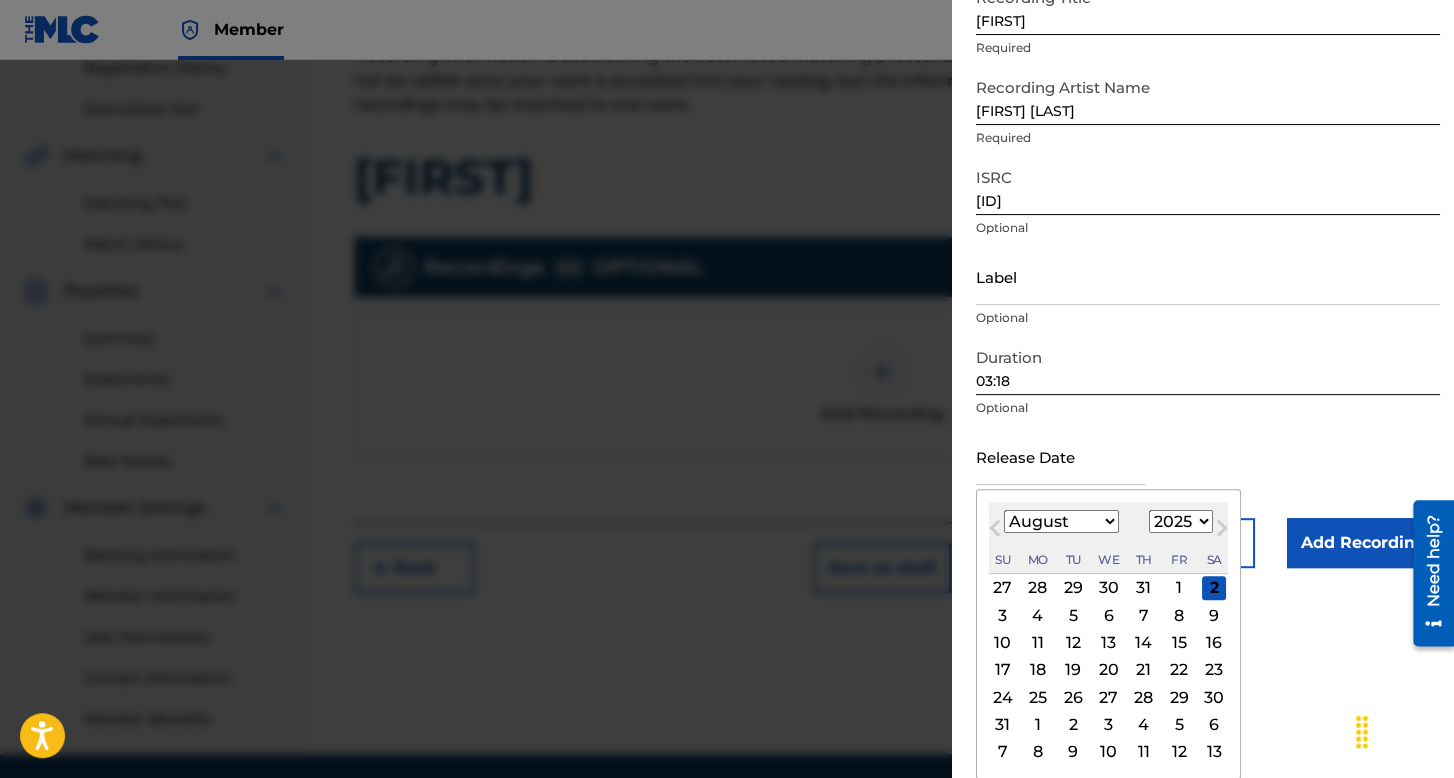 click on "January February March April May June July August September October November December" at bounding box center [1061, 521] 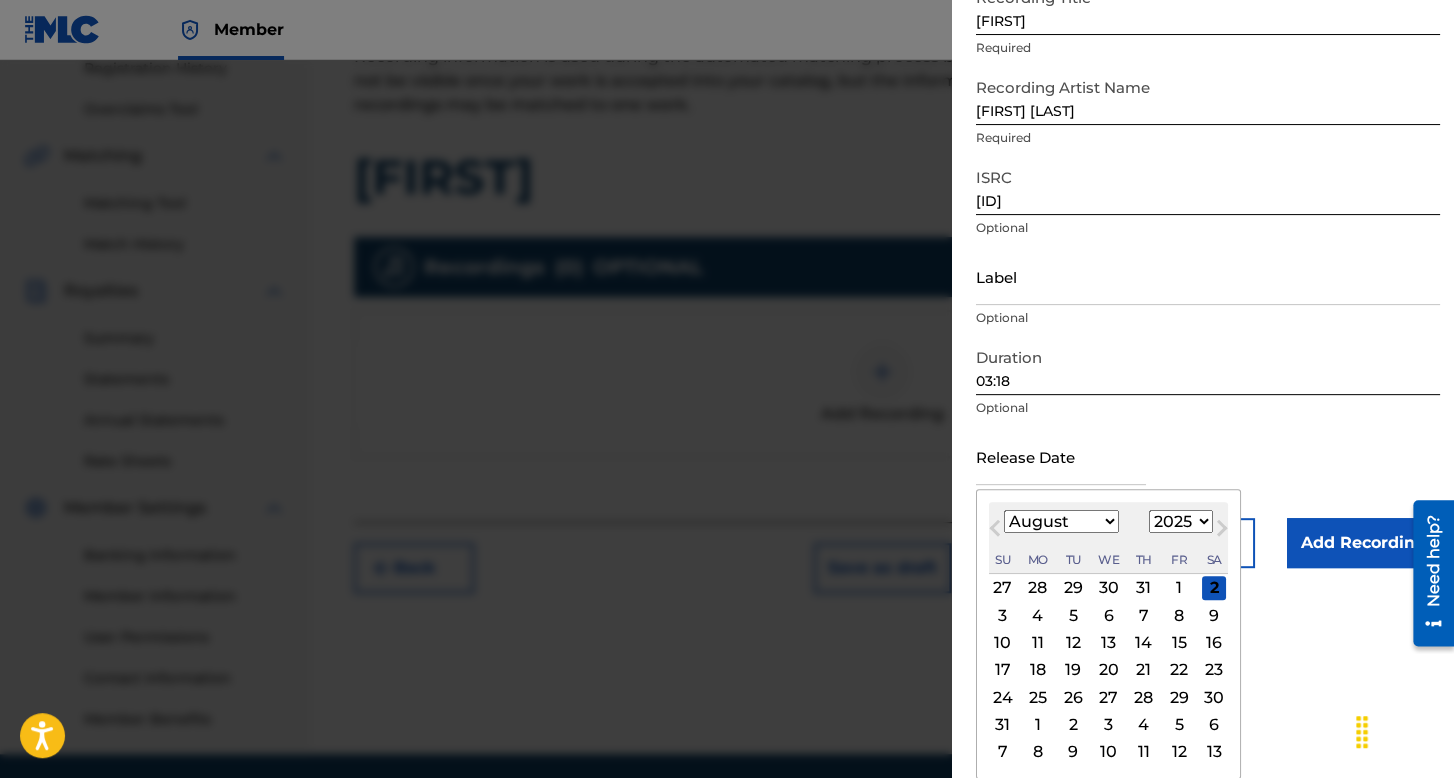 select on "11" 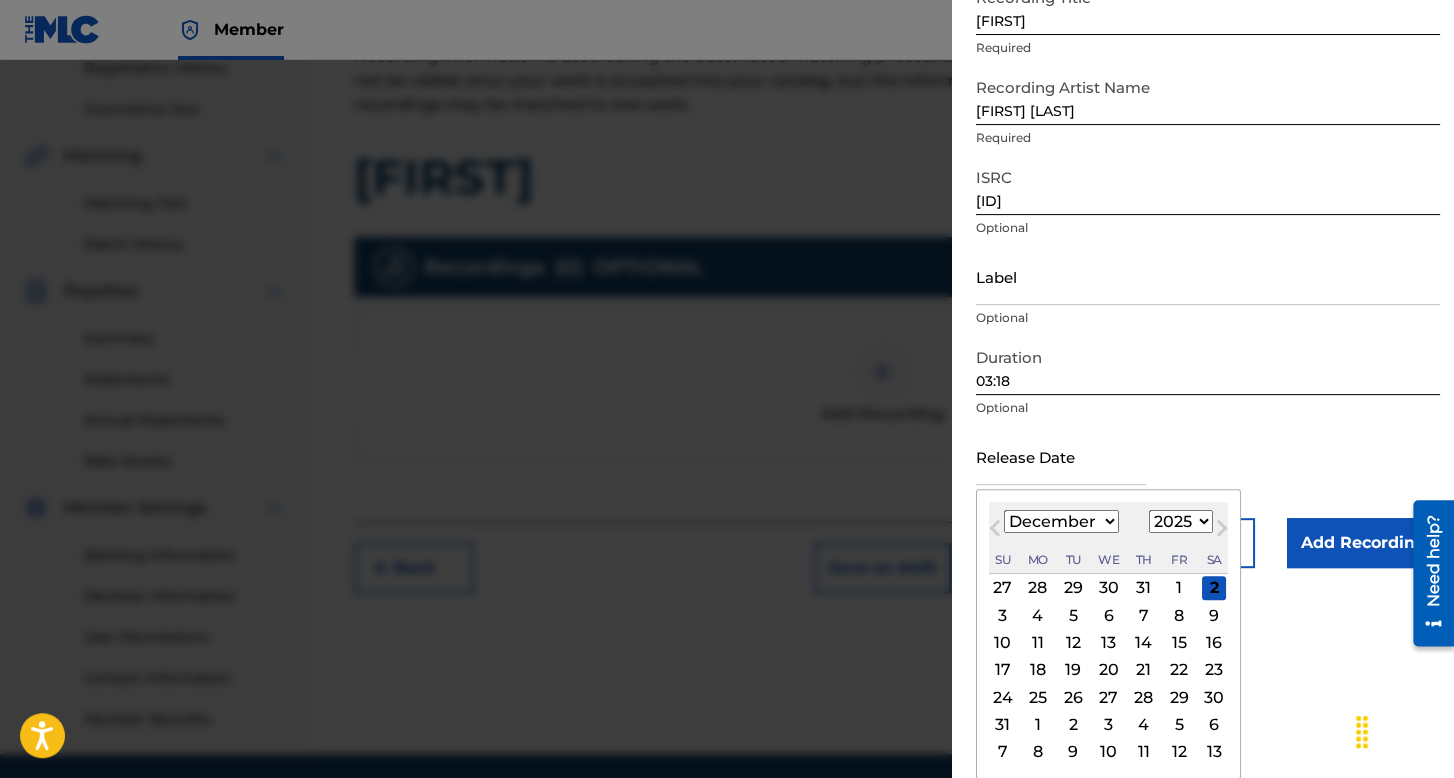 click on "January February March April May June July August September October November December" at bounding box center [1061, 521] 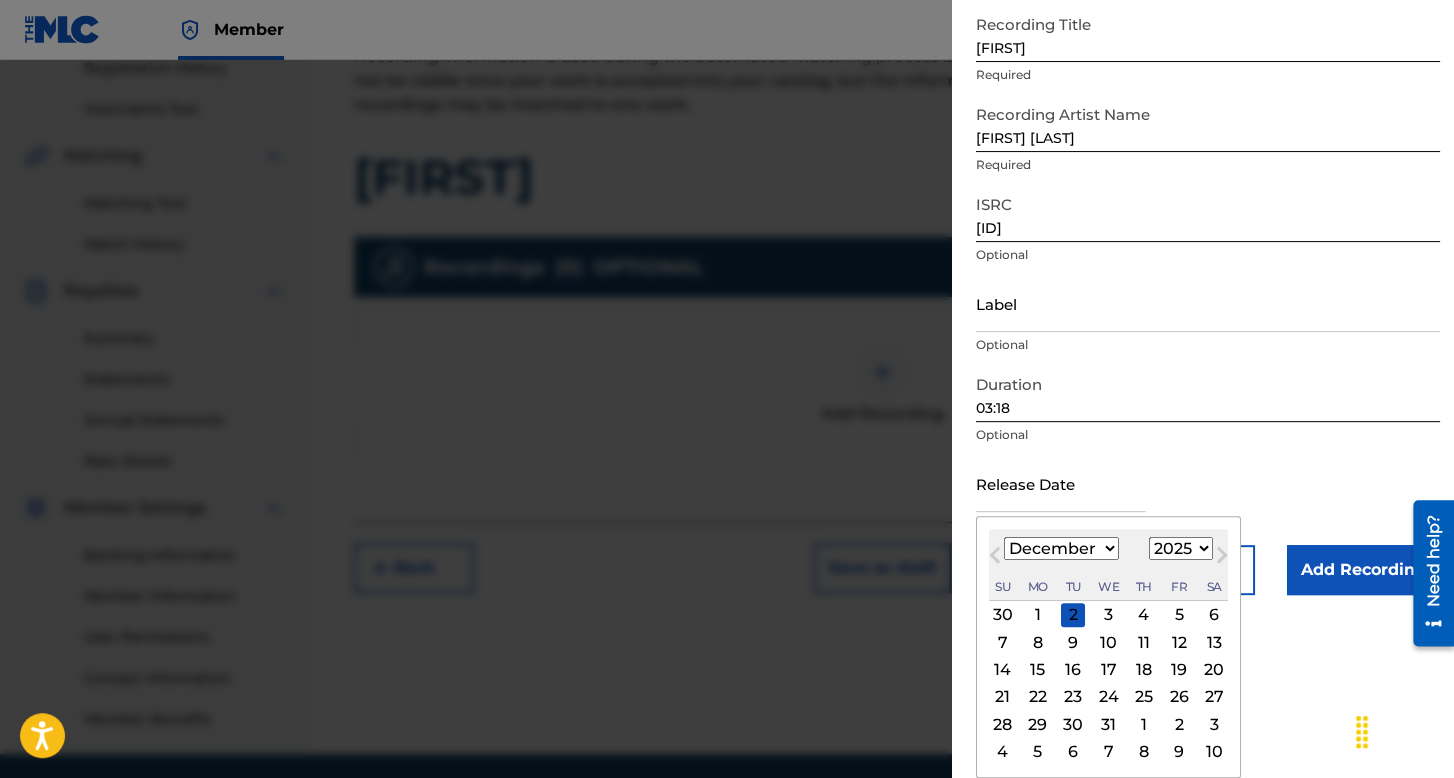 scroll, scrollTop: 112, scrollLeft: 0, axis: vertical 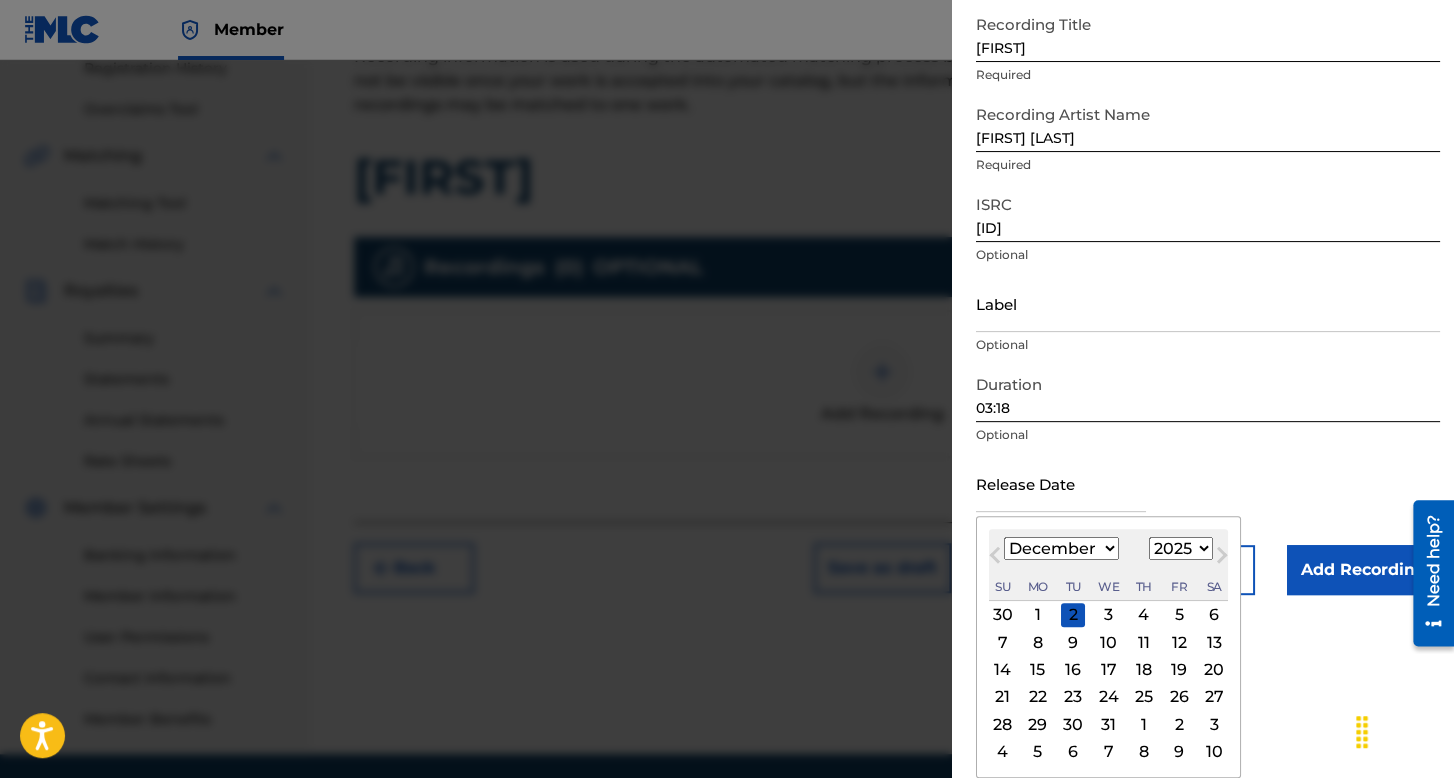 click on "1899 1900 1901 1902 1903 1904 1905 1906 1907 1908 1909 1910 1911 1912 1913 1914 1915 1916 1917 1918 1919 1920 1921 1922 1923 1924 1925 1926 1927 1928 1929 1930 1931 1932 1933 1934 1935 1936 1937 1938 1939 1940 1941 1942 1943 1944 1945 1946 1947 1948 1949 1950 1951 1952 1953 1954 1955 1956 1957 1958 1959 1960 1961 1962 1963 1964 1965 1966 1967 1968 1969 1970 1971 1972 1973 1974 1975 1976 1977 1978 1979 1980 1981 1982 1983 1984 1985 1986 1987 1988 1989 1990 1991 1992 1993 1994 1995 1996 1997 1998 1999 2000 2001 2002 2003 2004 2005 2006 2007 2008 2009 2010 2011 2012 2013 2014 2015 2016 2017 2018 2019 2020 2021 2022 2023 2024 2025 2026 2027 2028 2029 2030 2031 2032 2033 2034 2035 2036 2037 2038 2039 2040 2041 2042 2043 2044 2045 2046 2047 2048 2049 2050 2051 2052 2053 2054 2055 2056 2057 2058 2059 2060 2061 2062 2063 2064 2065 2066 2067 2068 2069 2070 2071 2072 2073 2074 2075 2076 2077 2078 2079 2080 2081 2082 2083 2084 2085 2086 2087 2088 2089 2090 2091 2092 2093 2094 2095 2096 2097 2098 2099 2100" at bounding box center (1181, 548) 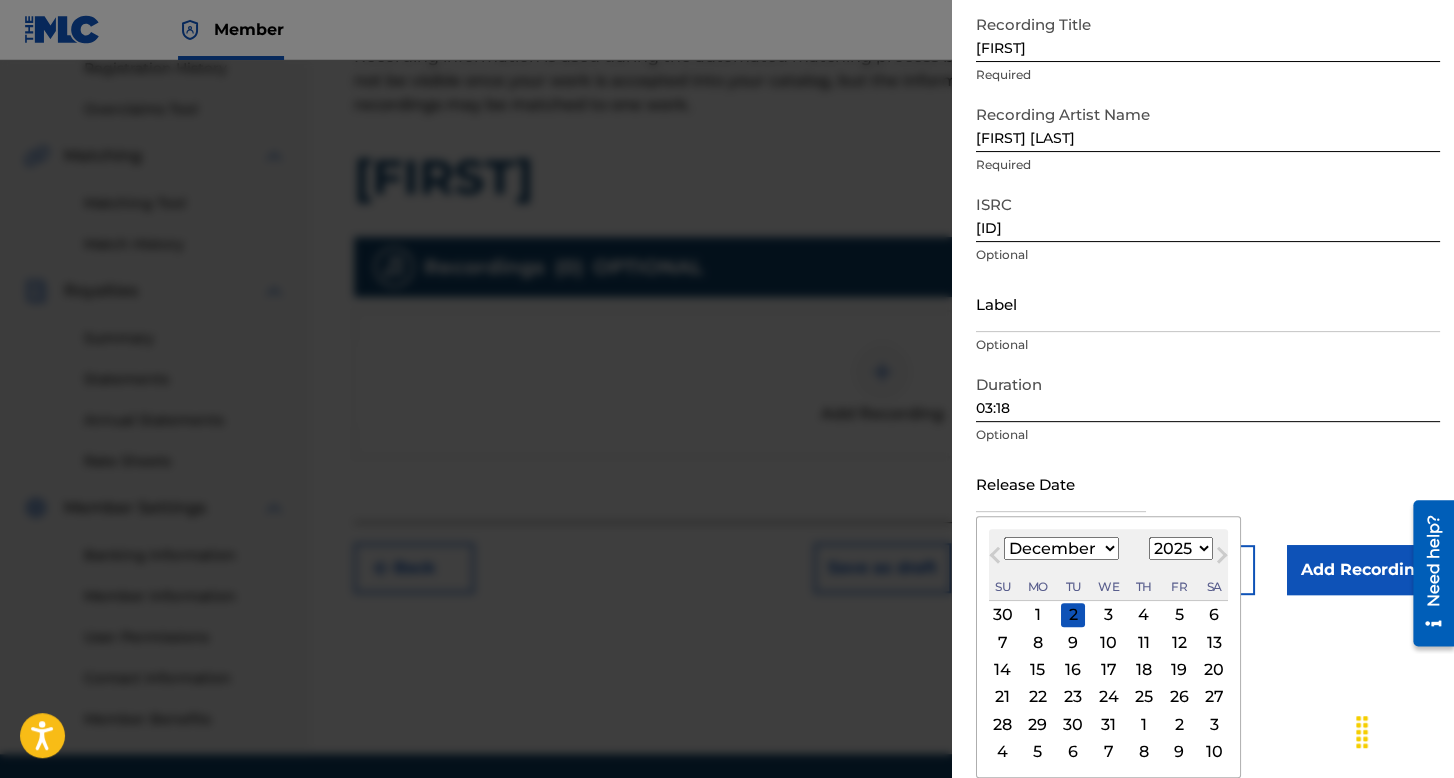 select on "2021" 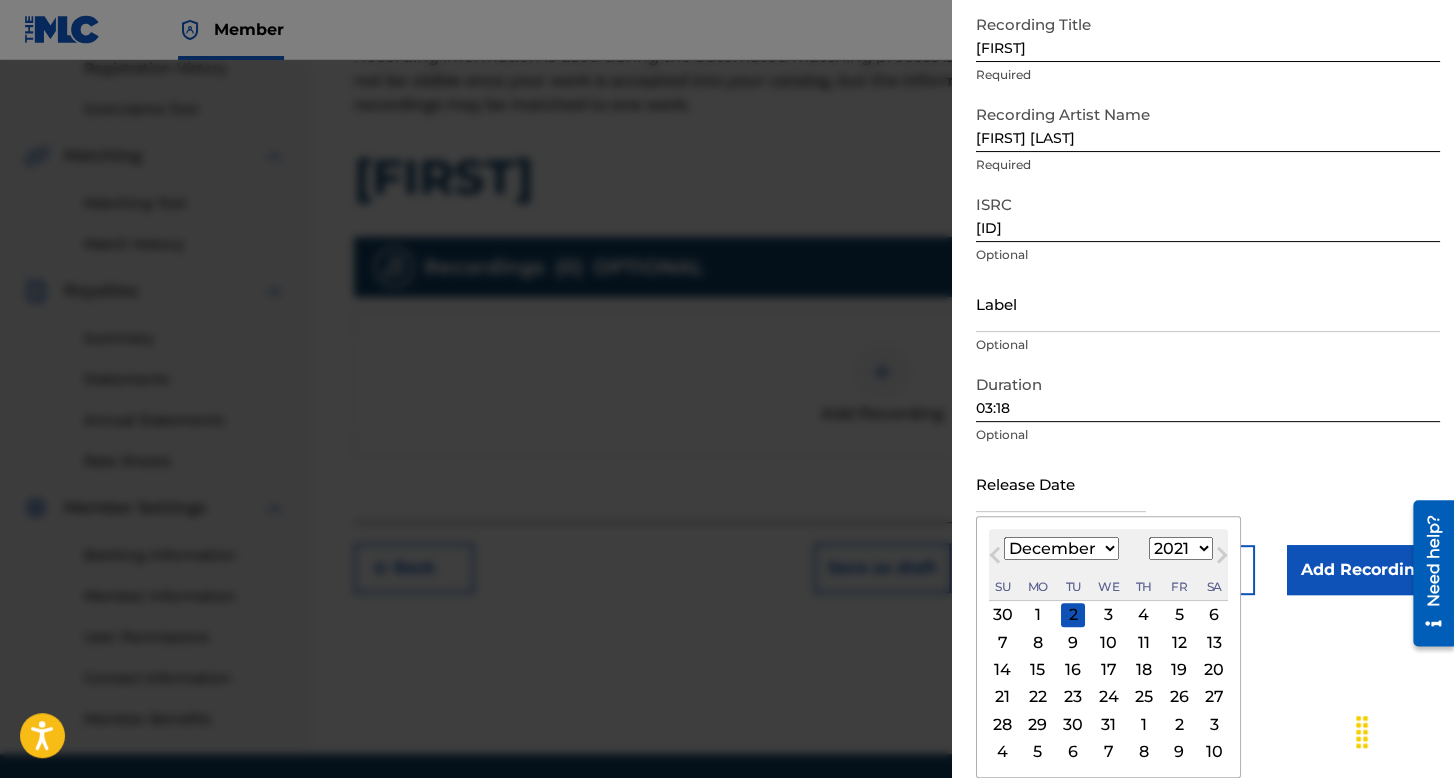 click on "1899 1900 1901 1902 1903 1904 1905 1906 1907 1908 1909 1910 1911 1912 1913 1914 1915 1916 1917 1918 1919 1920 1921 1922 1923 1924 1925 1926 1927 1928 1929 1930 1931 1932 1933 1934 1935 1936 1937 1938 1939 1940 1941 1942 1943 1944 1945 1946 1947 1948 1949 1950 1951 1952 1953 1954 1955 1956 1957 1958 1959 1960 1961 1962 1963 1964 1965 1966 1967 1968 1969 1970 1971 1972 1973 1974 1975 1976 1977 1978 1979 1980 1981 1982 1983 1984 1985 1986 1987 1988 1989 1990 1991 1992 1993 1994 1995 1996 1997 1998 1999 2000 2001 2002 2003 2004 2005 2006 2007 2008 2009 2010 2011 2012 2013 2014 2015 2016 2017 2018 2019 2020 2021 2022 2023 2024 2025 2026 2027 2028 2029 2030 2031 2032 2033 2034 2035 2036 2037 2038 2039 2040 2041 2042 2043 2044 2045 2046 2047 2048 2049 2050 2051 2052 2053 2054 2055 2056 2057 2058 2059 2060 2061 2062 2063 2064 2065 2066 2067 2068 2069 2070 2071 2072 2073 2074 2075 2076 2077 2078 2079 2080 2081 2082 2083 2084 2085 2086 2087 2088 2089 2090 2091 2092 2093 2094 2095 2096 2097 2098 2099 2100" at bounding box center (1181, 548) 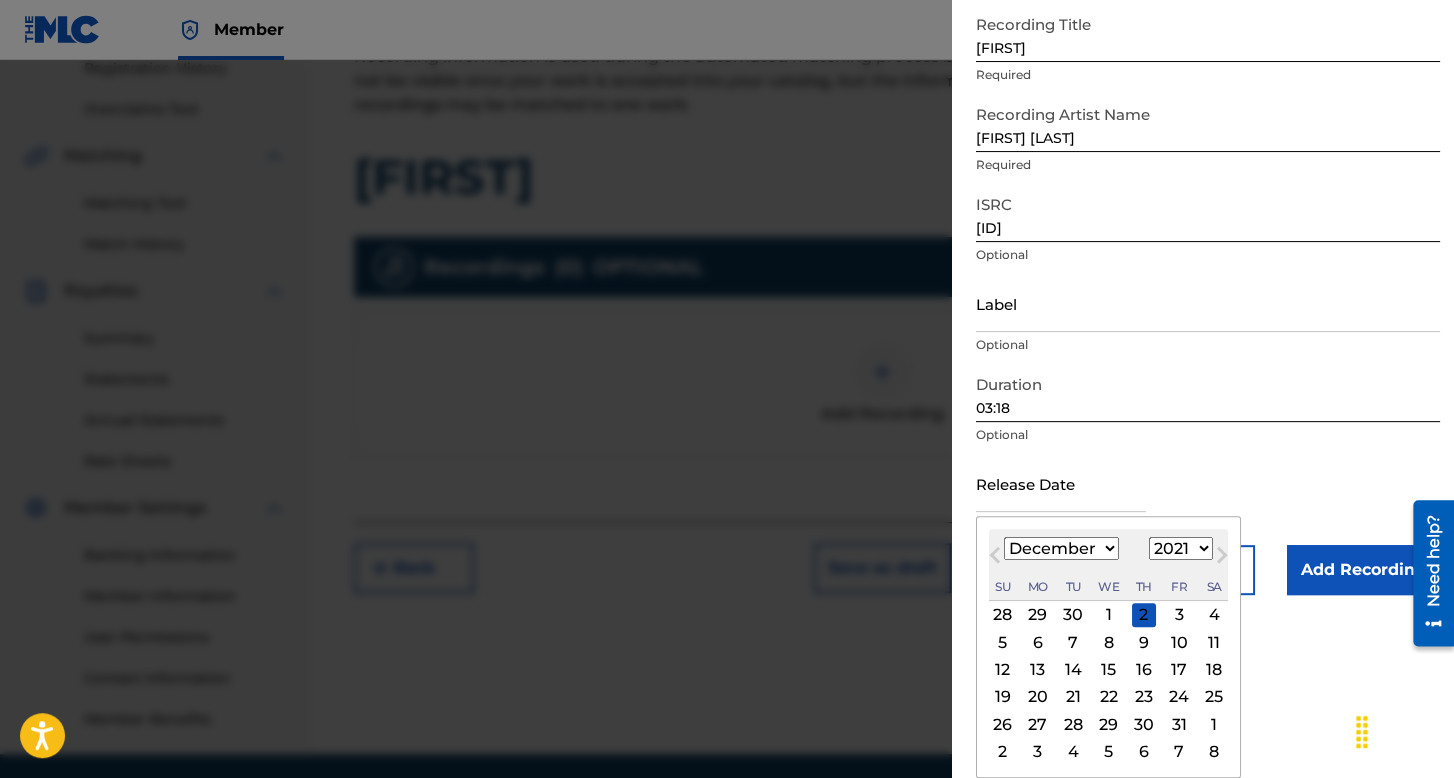 click on "24" at bounding box center (1179, 697) 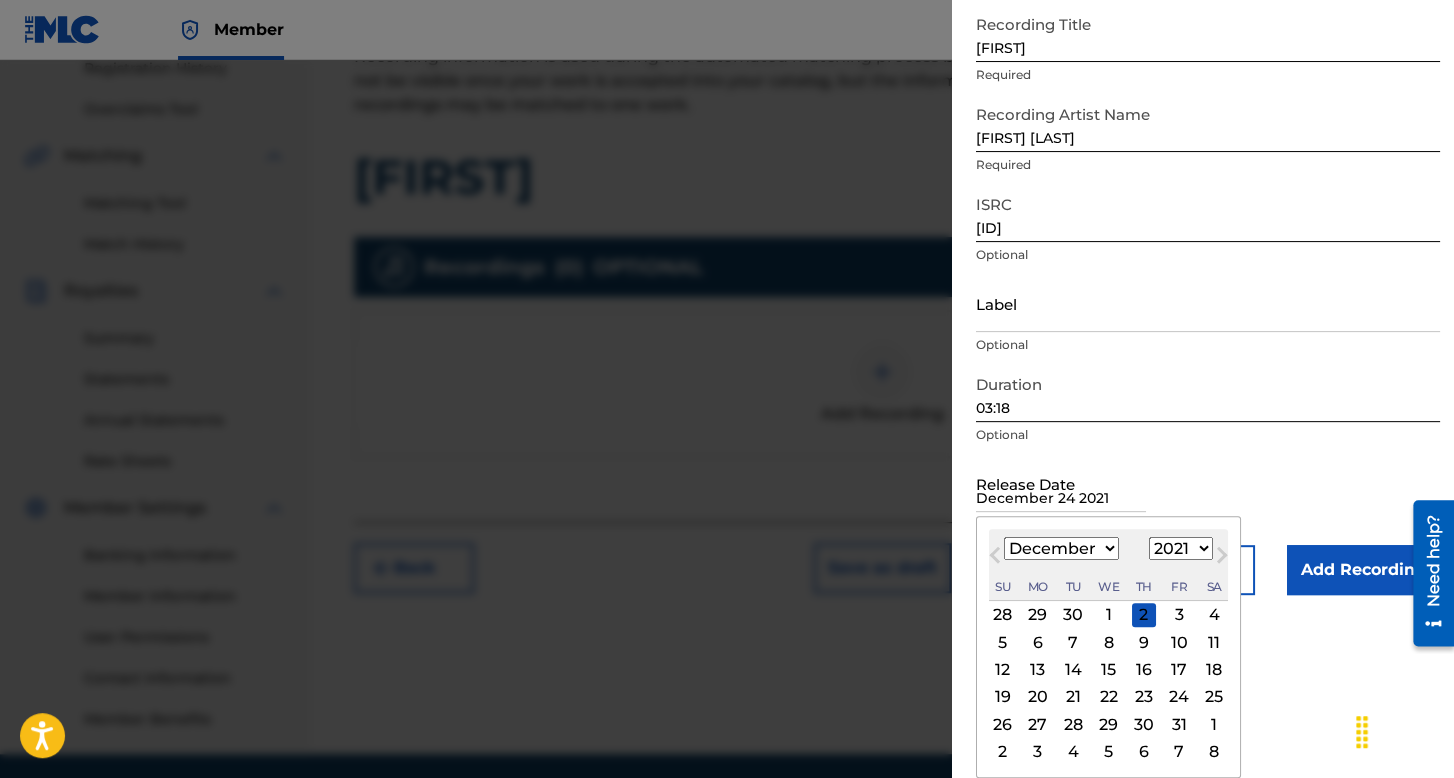 scroll, scrollTop: 0, scrollLeft: 0, axis: both 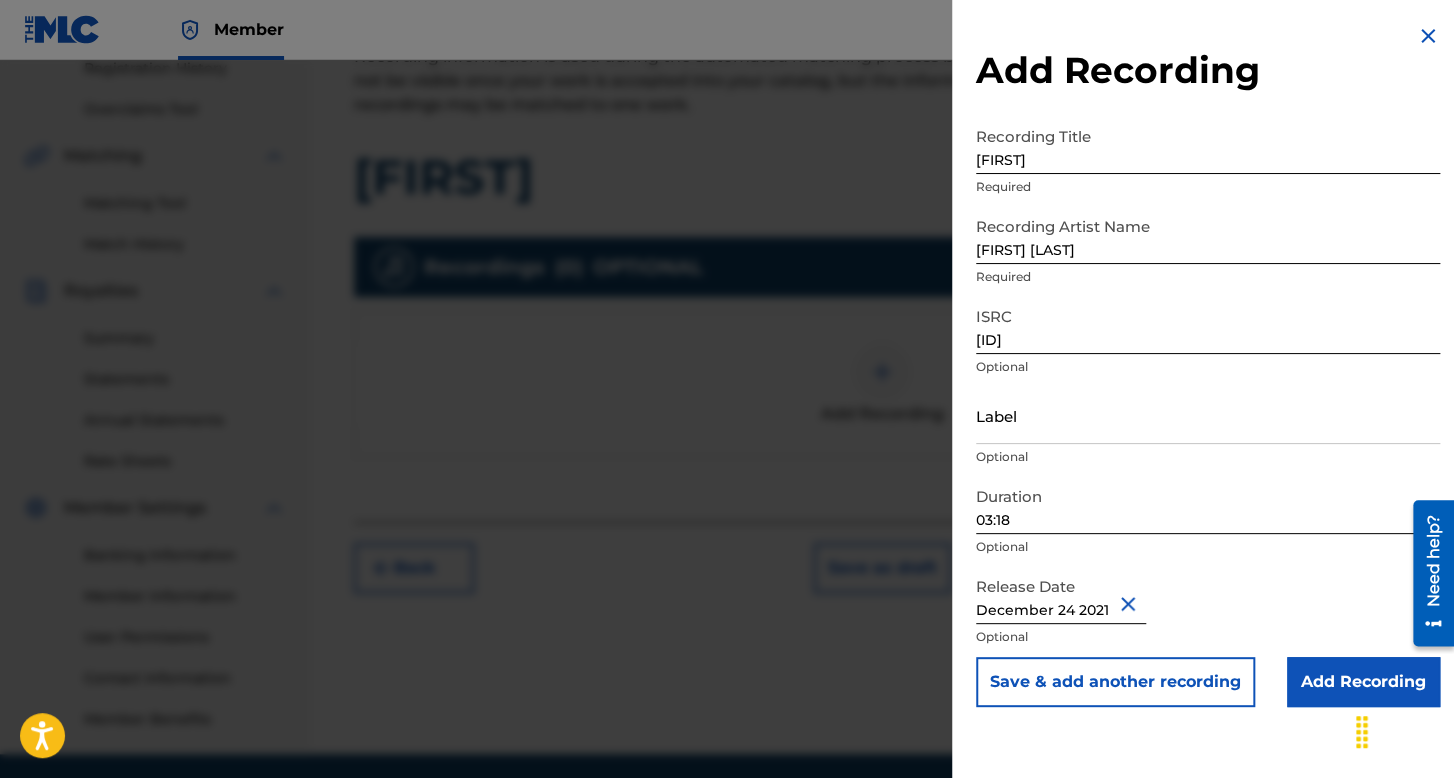 click on "Add Recording" at bounding box center [1363, 682] 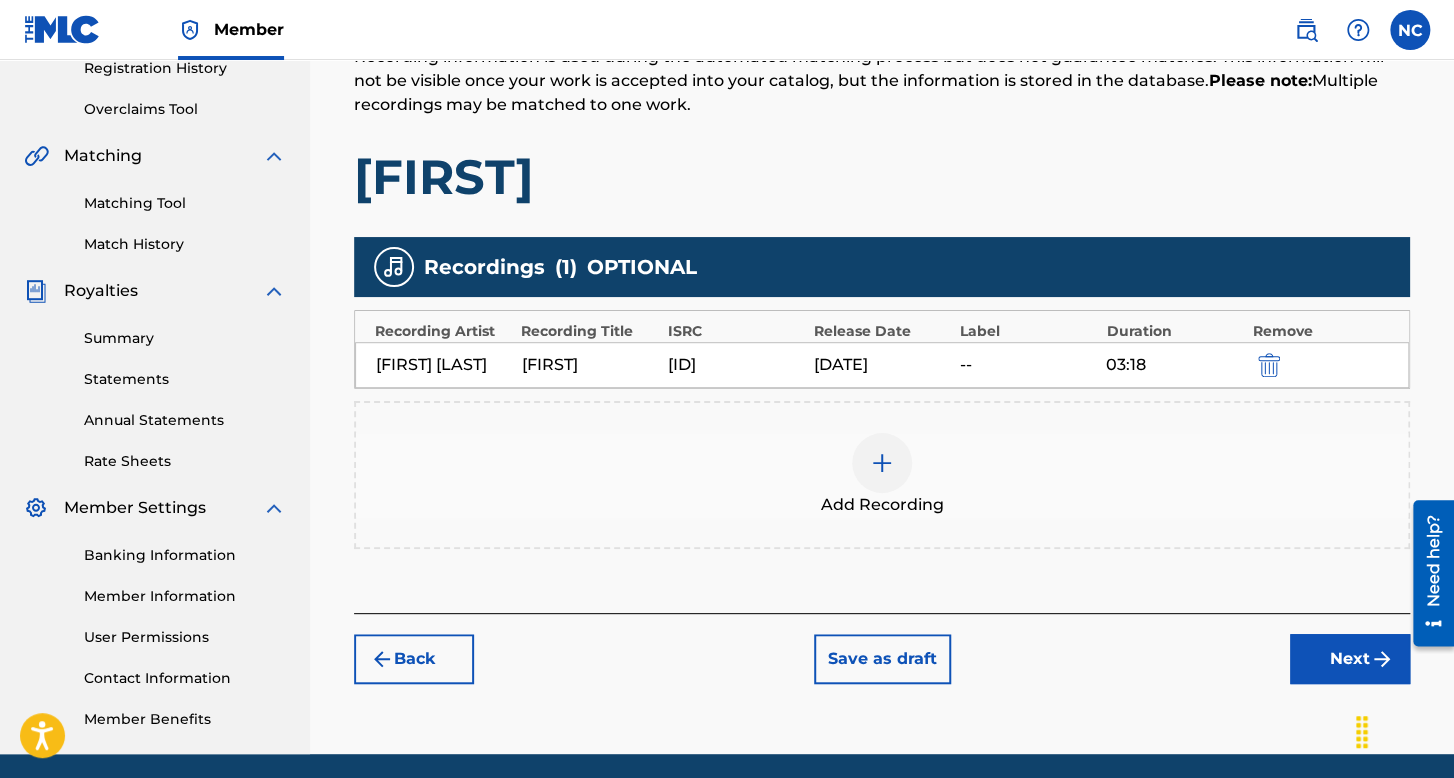 click on "Next" at bounding box center (1350, 659) 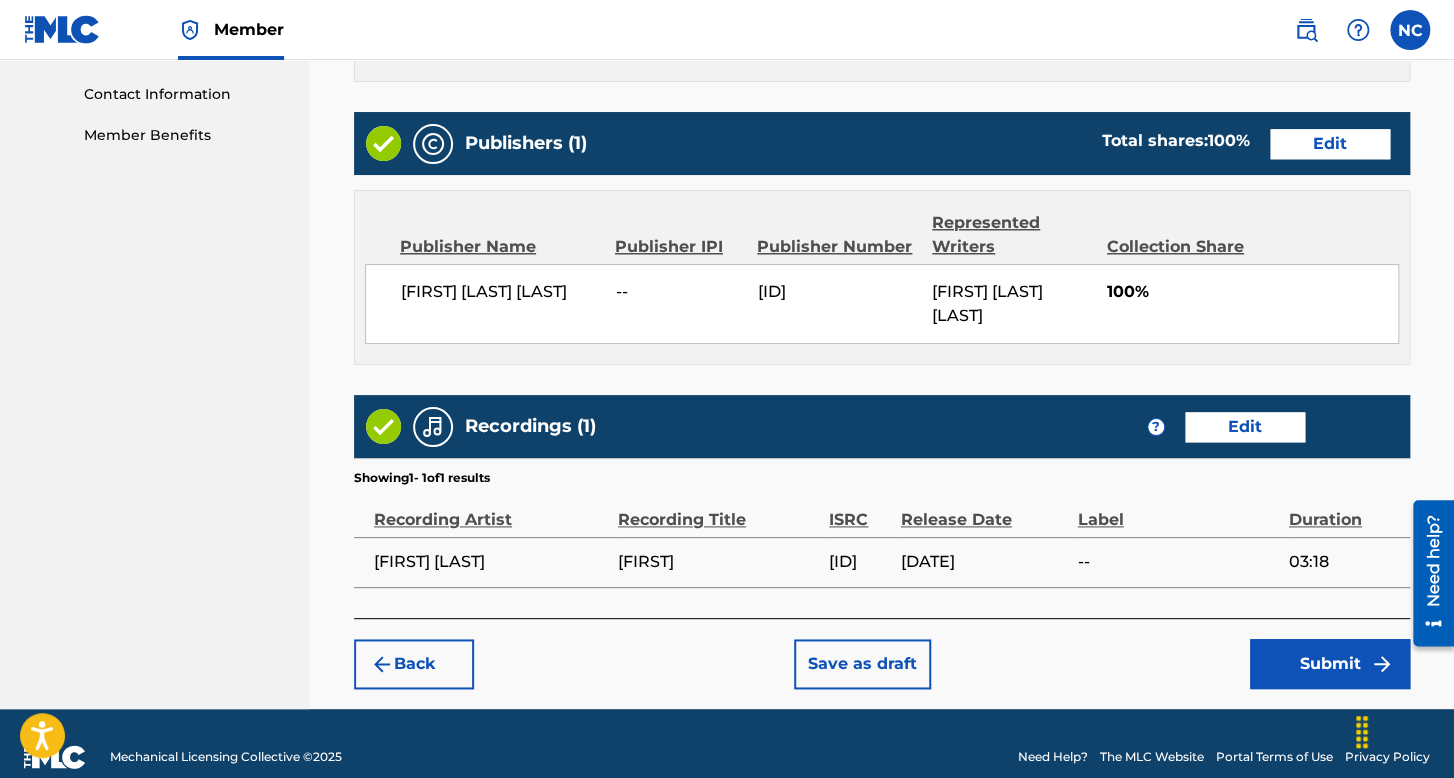 scroll, scrollTop: 999, scrollLeft: 0, axis: vertical 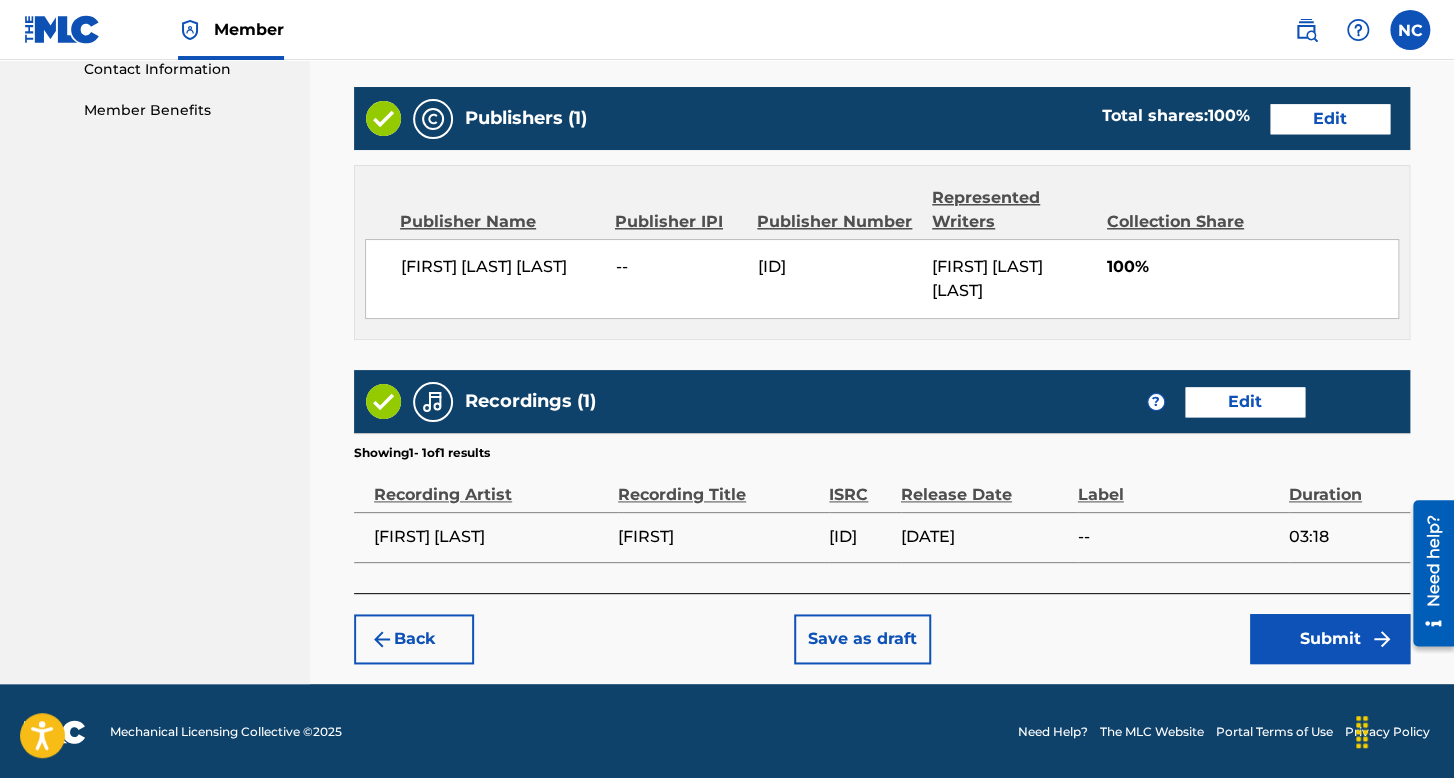 click on "Submit" at bounding box center (1330, 639) 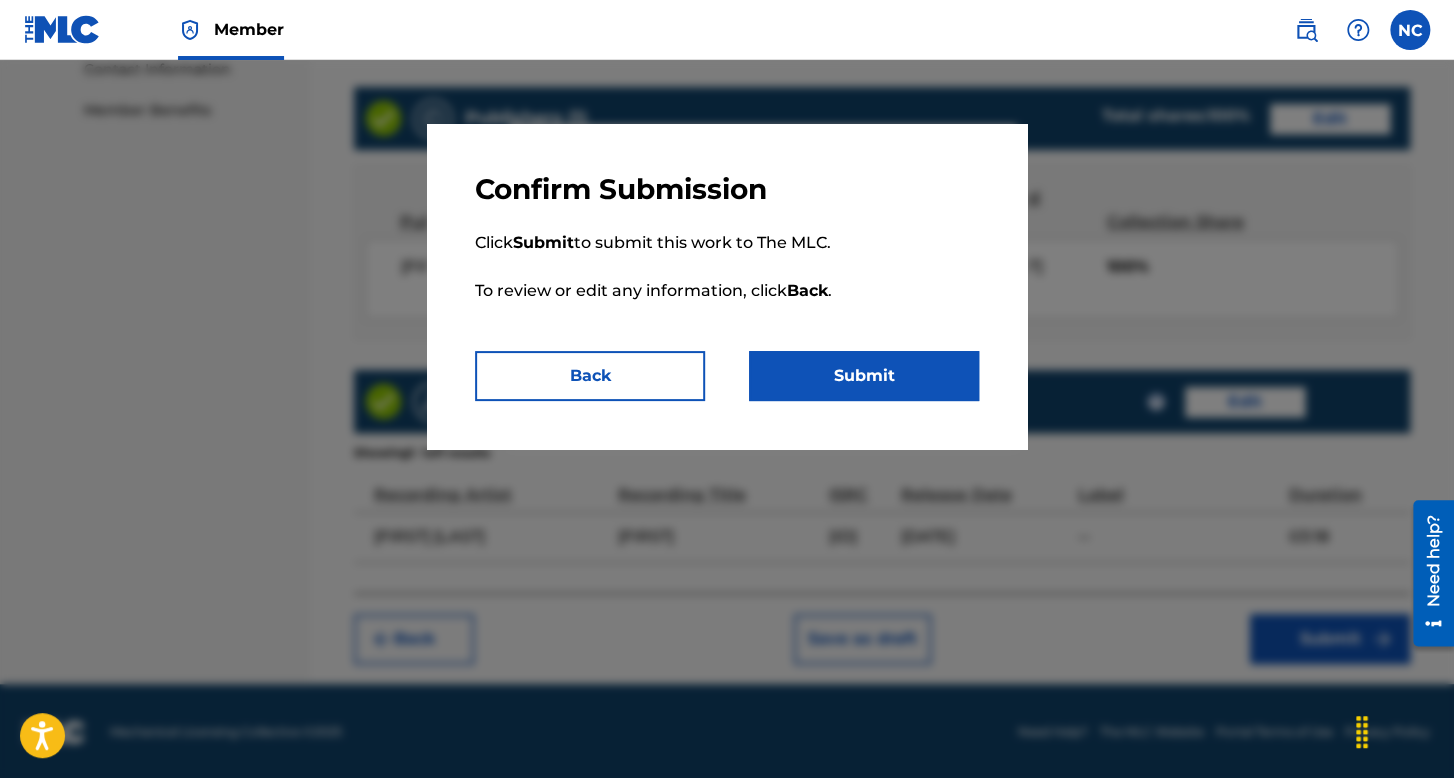 click on "Submit" at bounding box center (864, 376) 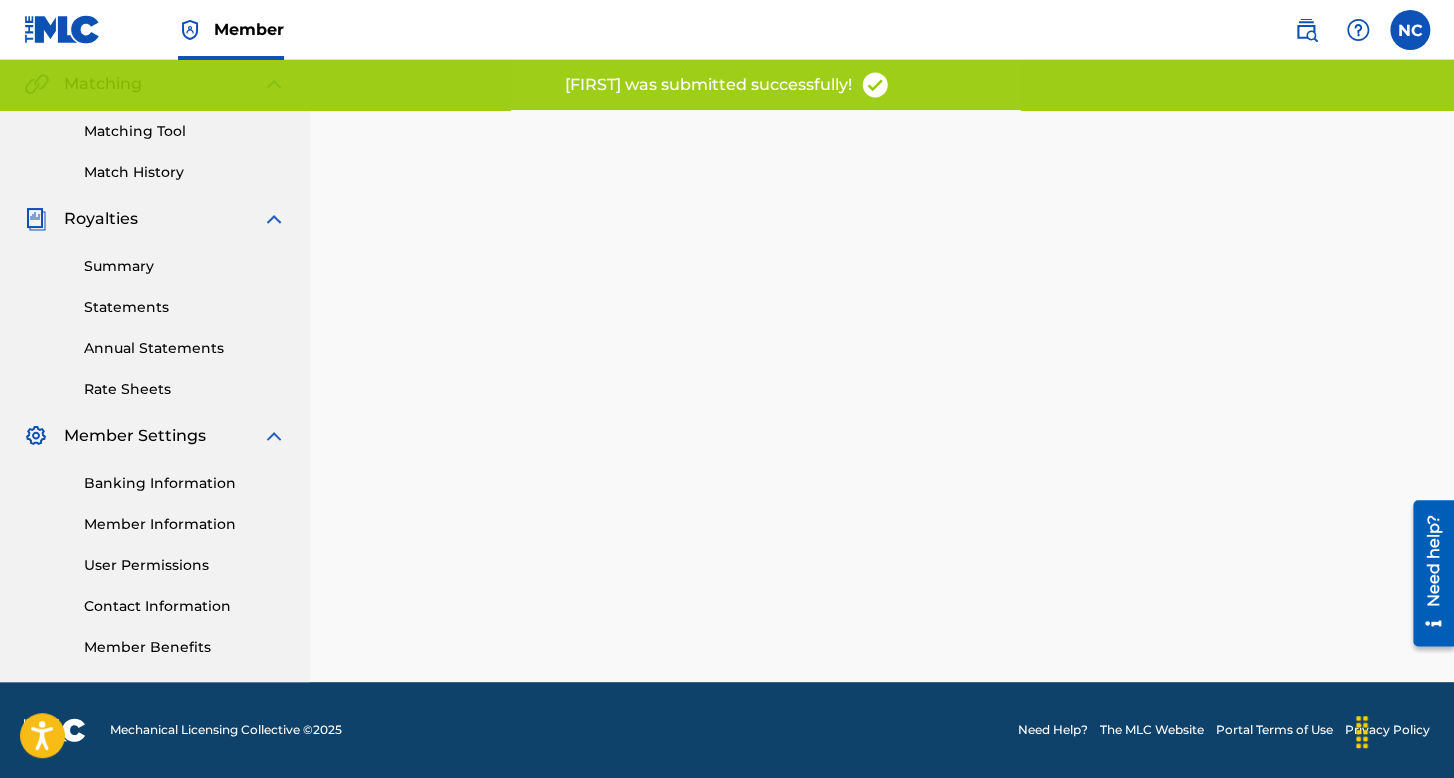 scroll, scrollTop: 0, scrollLeft: 0, axis: both 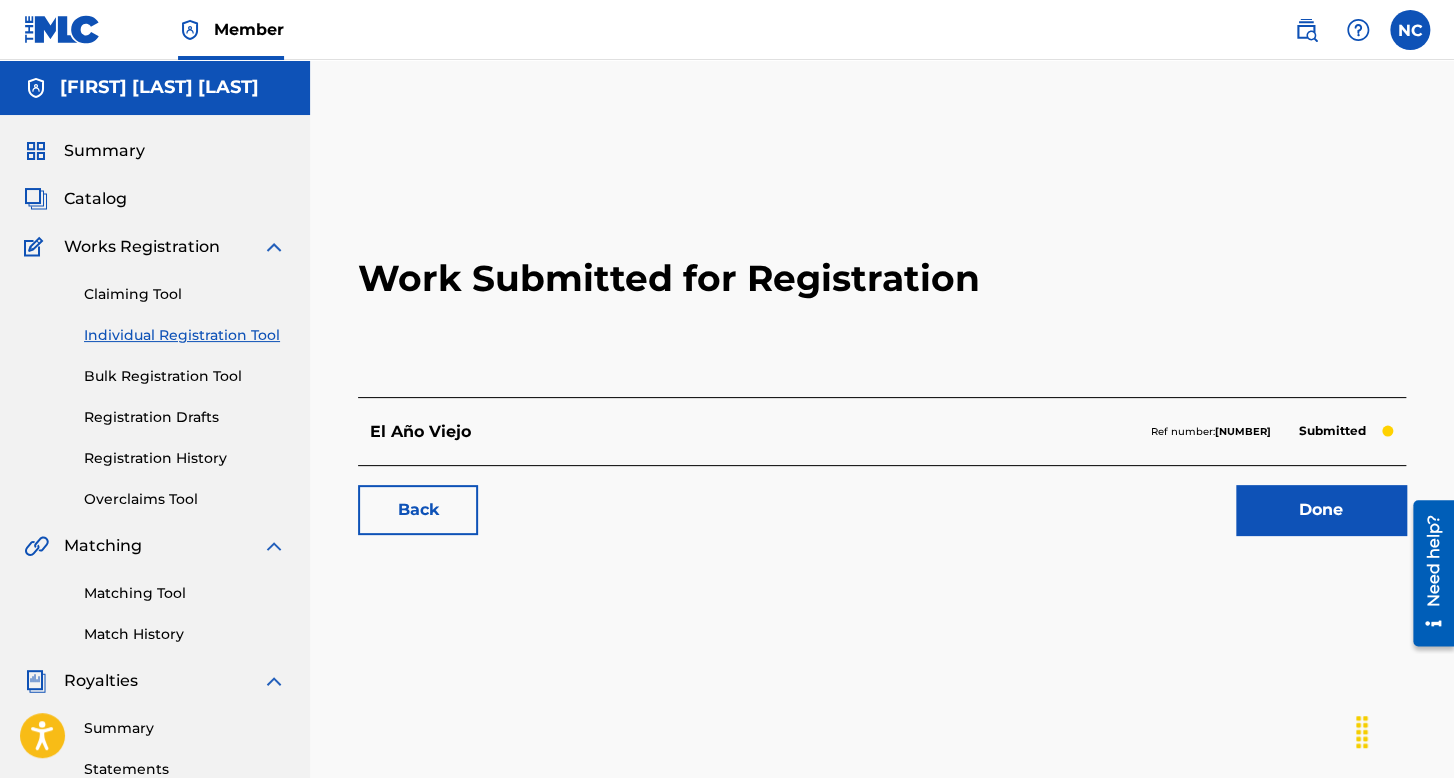 click on "Individual Registration Tool" at bounding box center (185, 335) 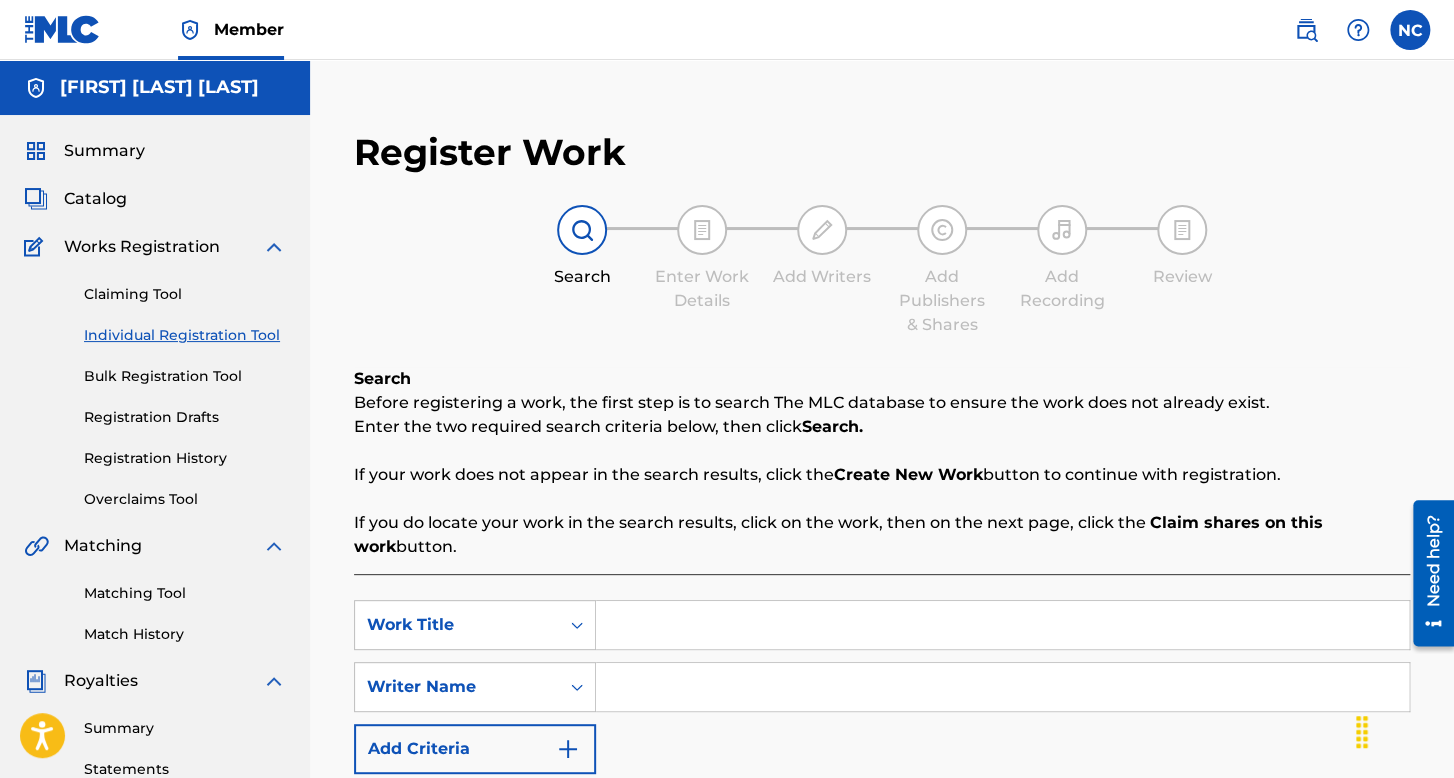click on "Registration History" at bounding box center (185, 458) 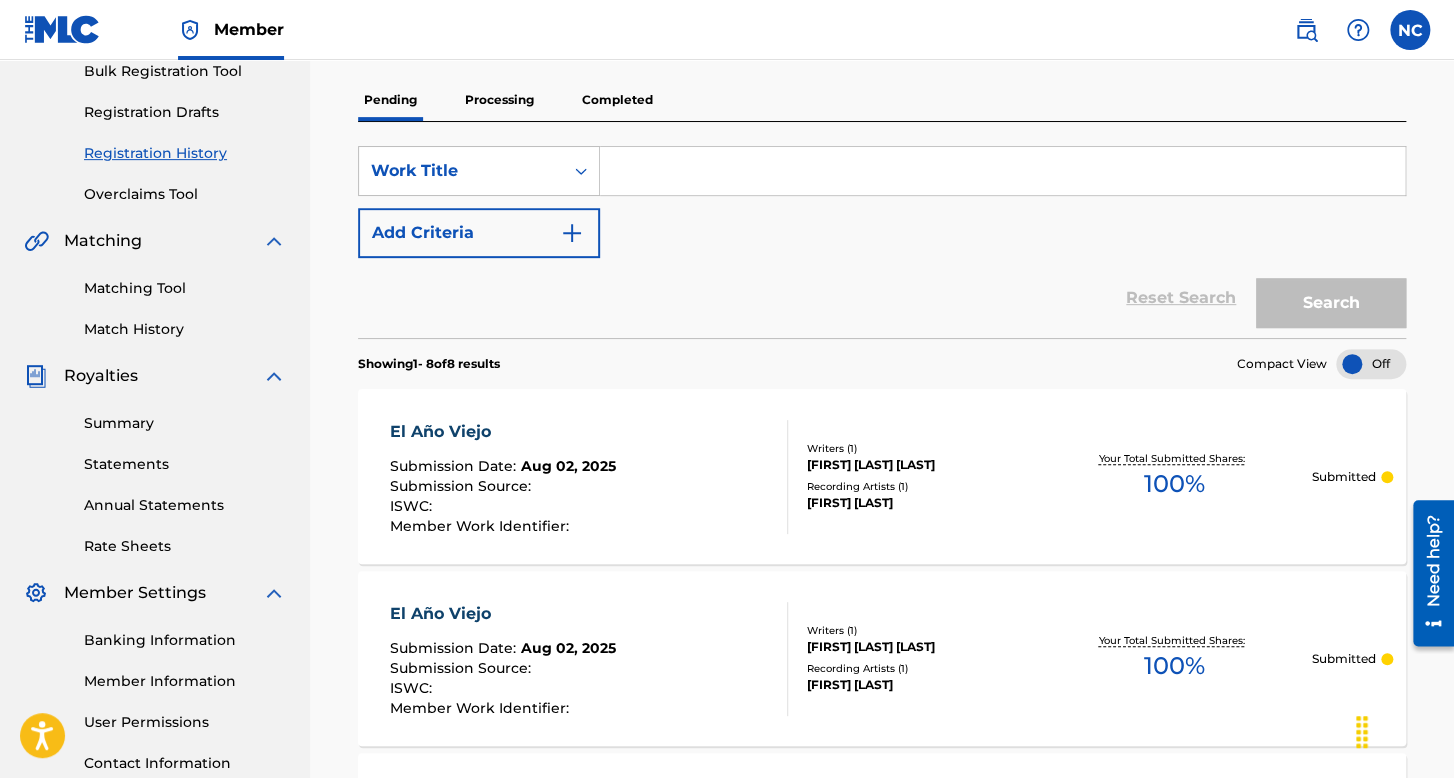scroll, scrollTop: 200, scrollLeft: 0, axis: vertical 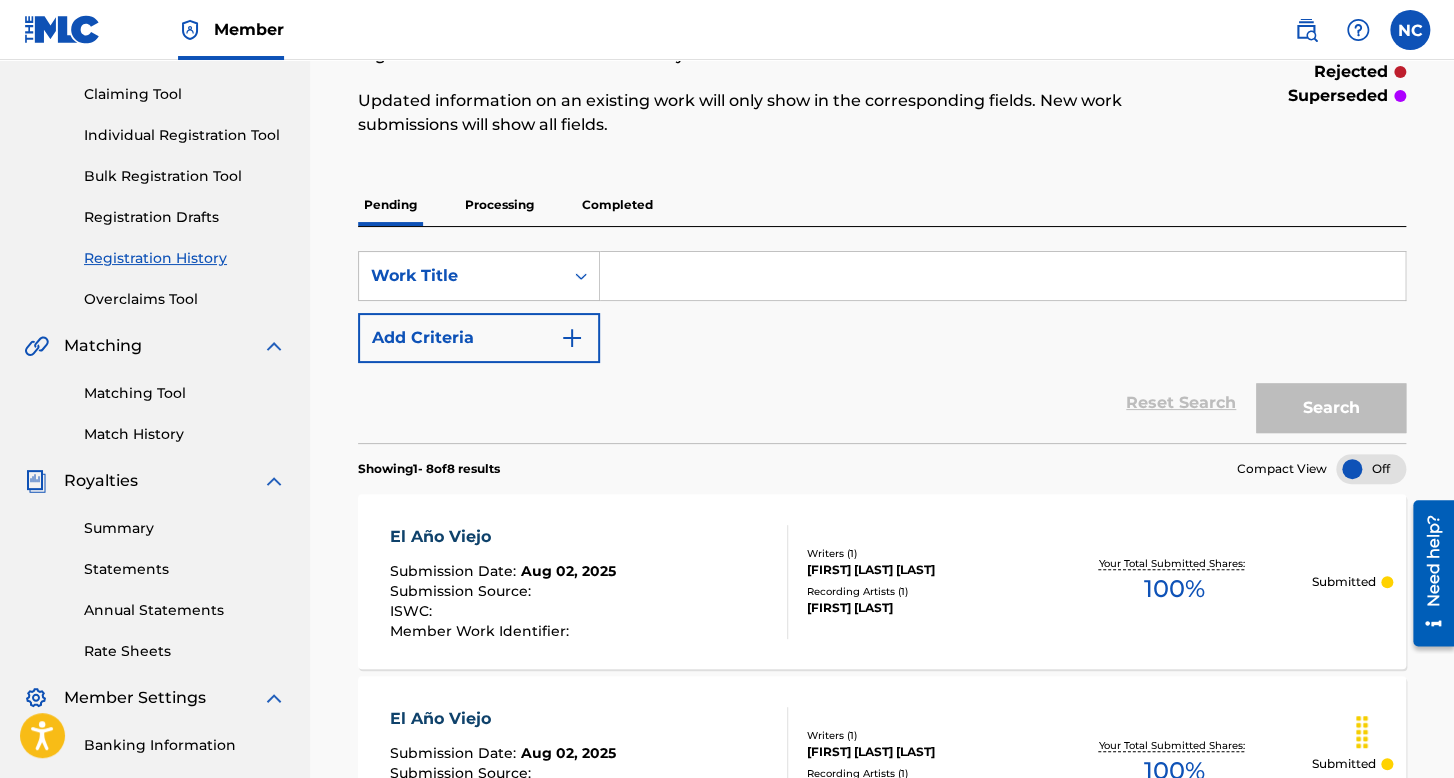 click on "Completed" at bounding box center (617, 205) 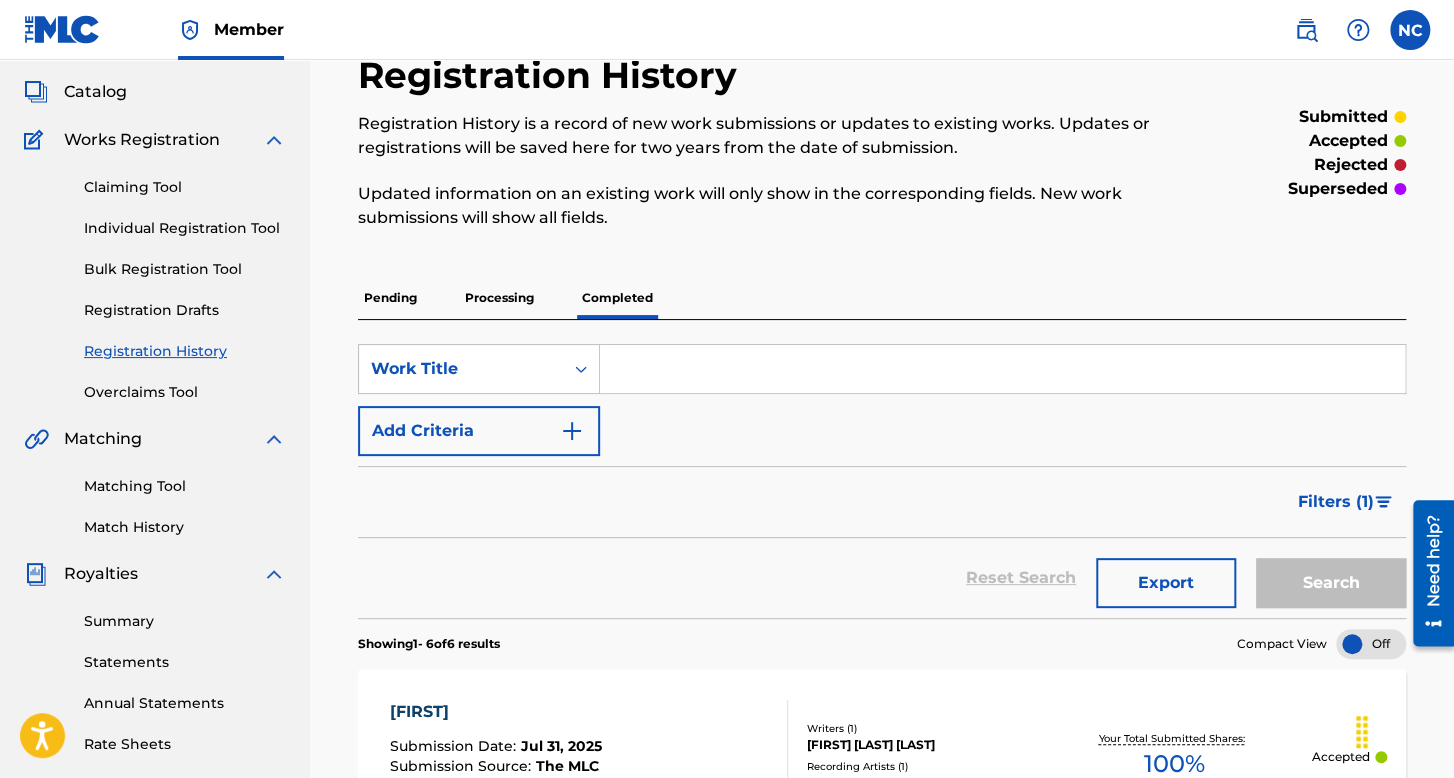 scroll, scrollTop: 100, scrollLeft: 0, axis: vertical 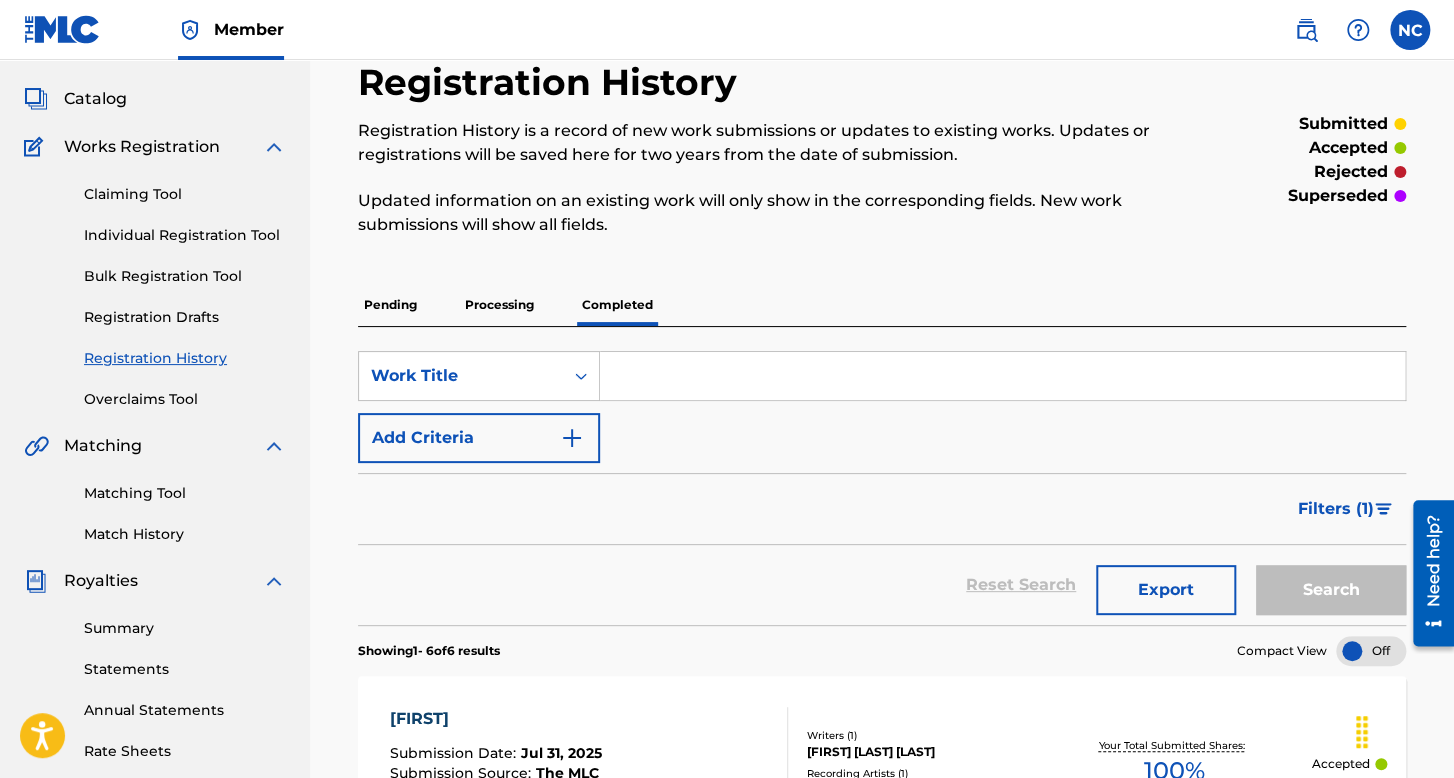 drag, startPoint x: 422, startPoint y: 276, endPoint x: 377, endPoint y: 305, distance: 53.535034 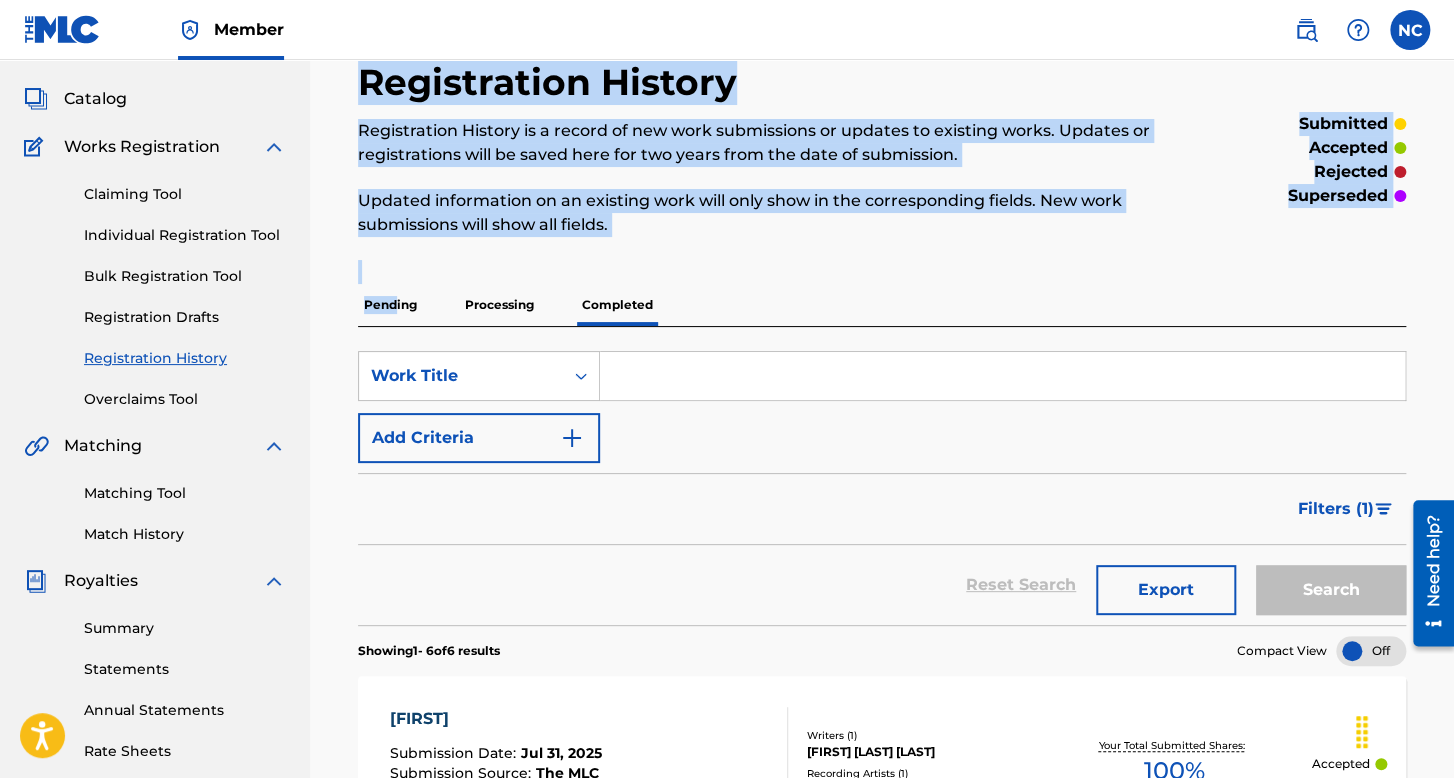 click on "Pending" at bounding box center [390, 305] 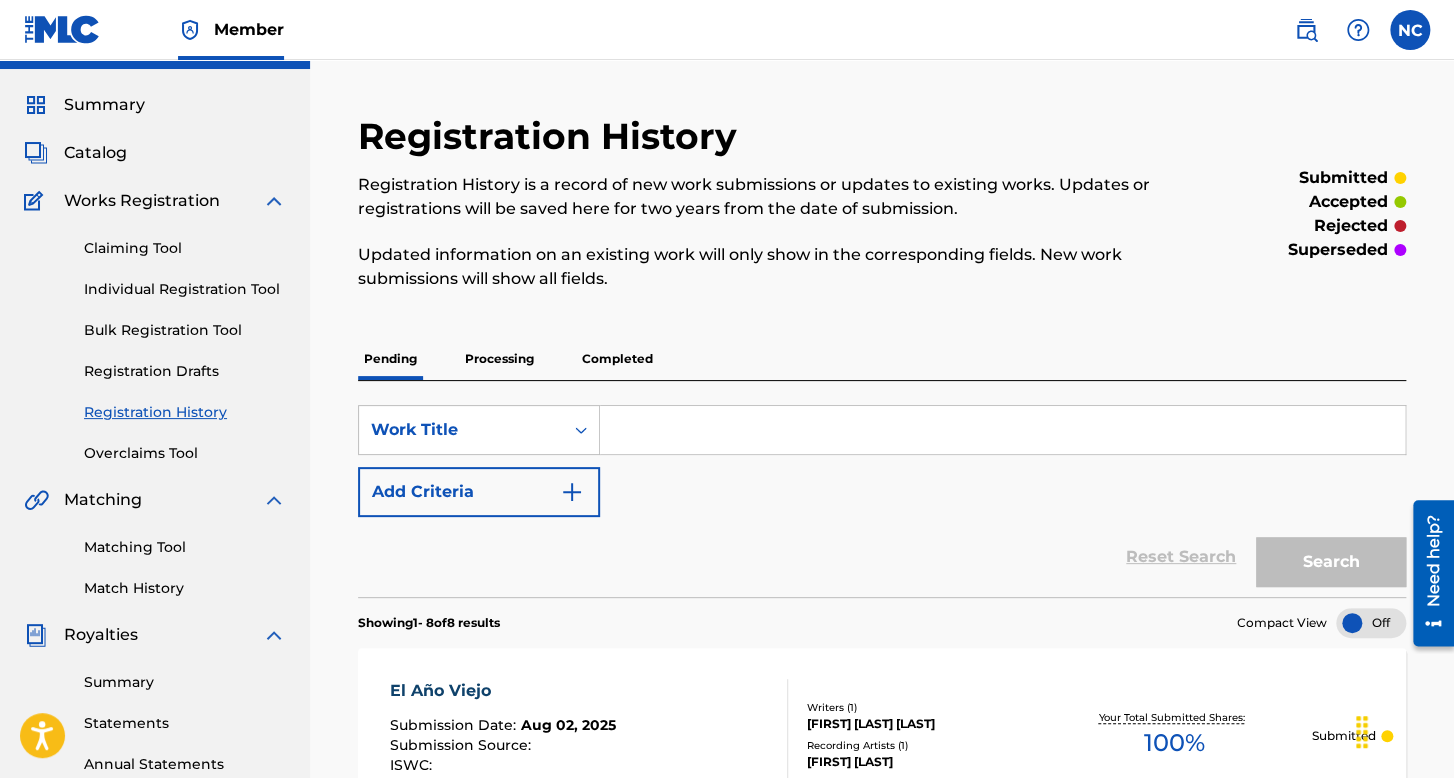 scroll, scrollTop: 0, scrollLeft: 0, axis: both 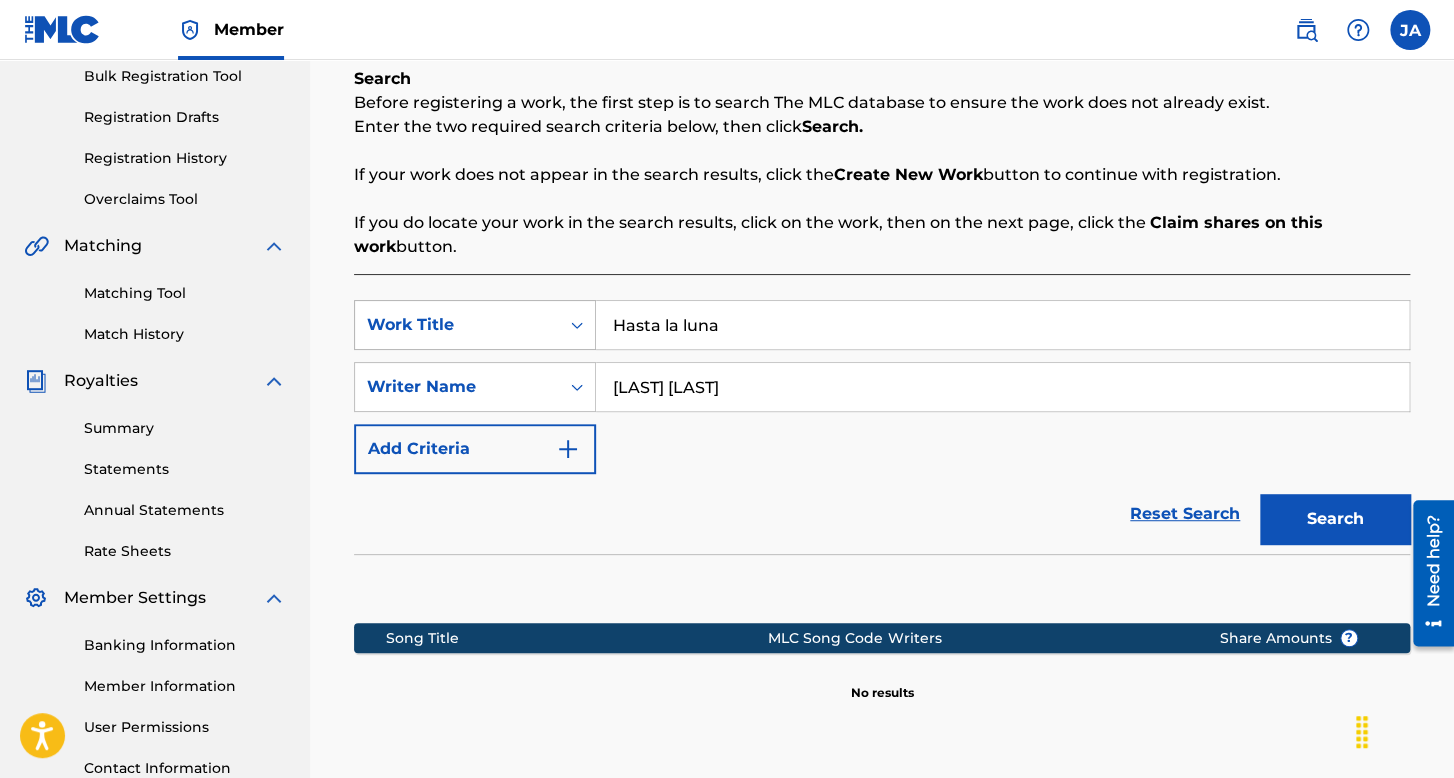 drag, startPoint x: 730, startPoint y: 307, endPoint x: 402, endPoint y: 320, distance: 328.2575 